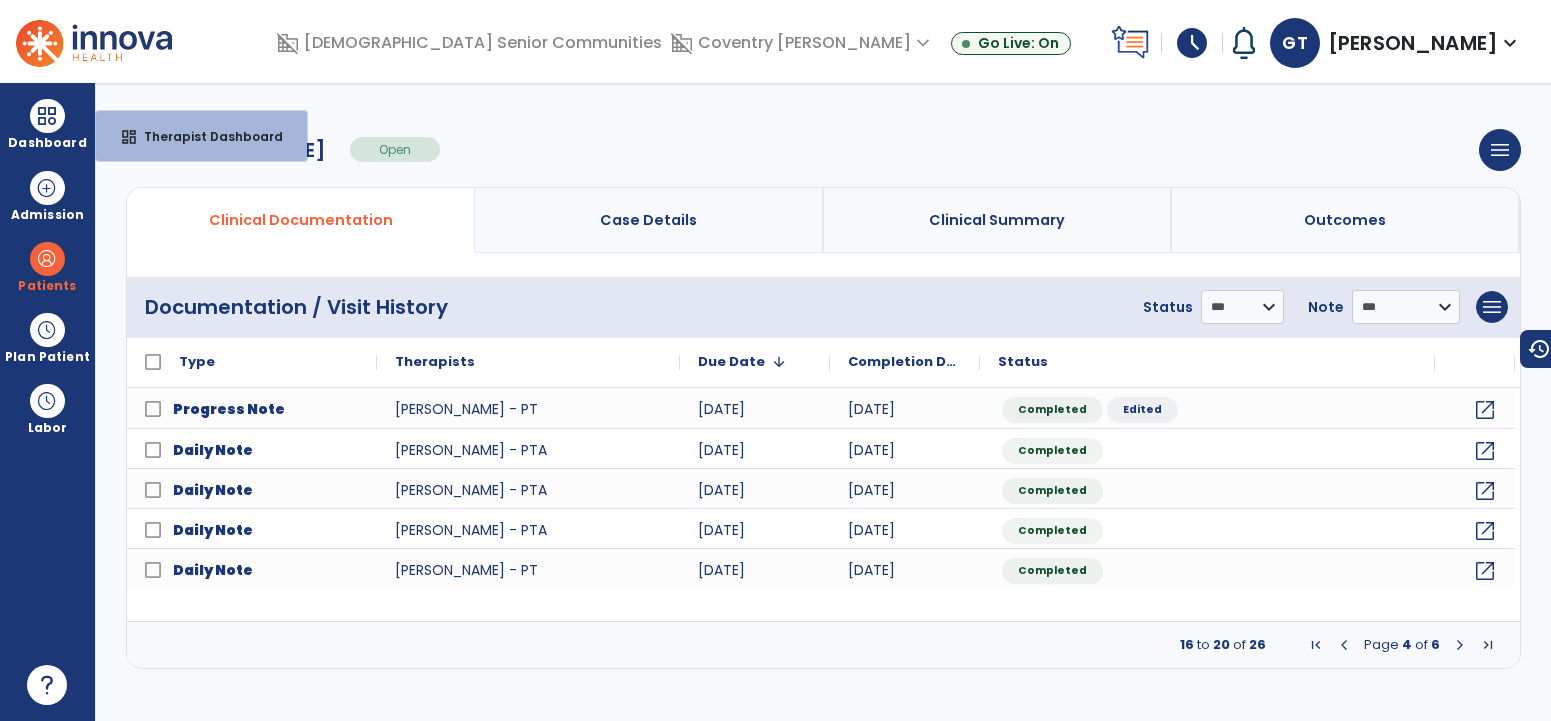 scroll, scrollTop: 0, scrollLeft: 0, axis: both 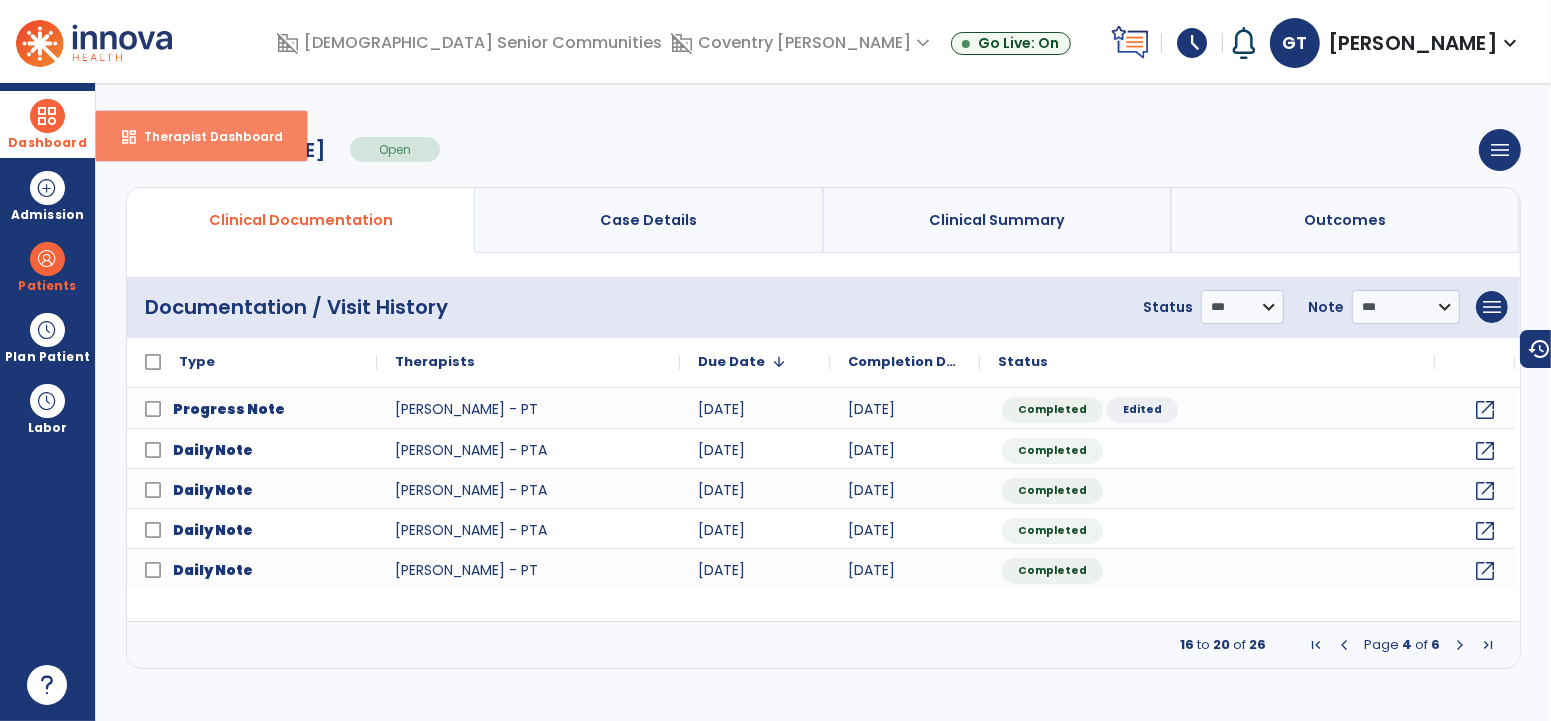 click on "Therapist Dashboard" at bounding box center (205, 136) 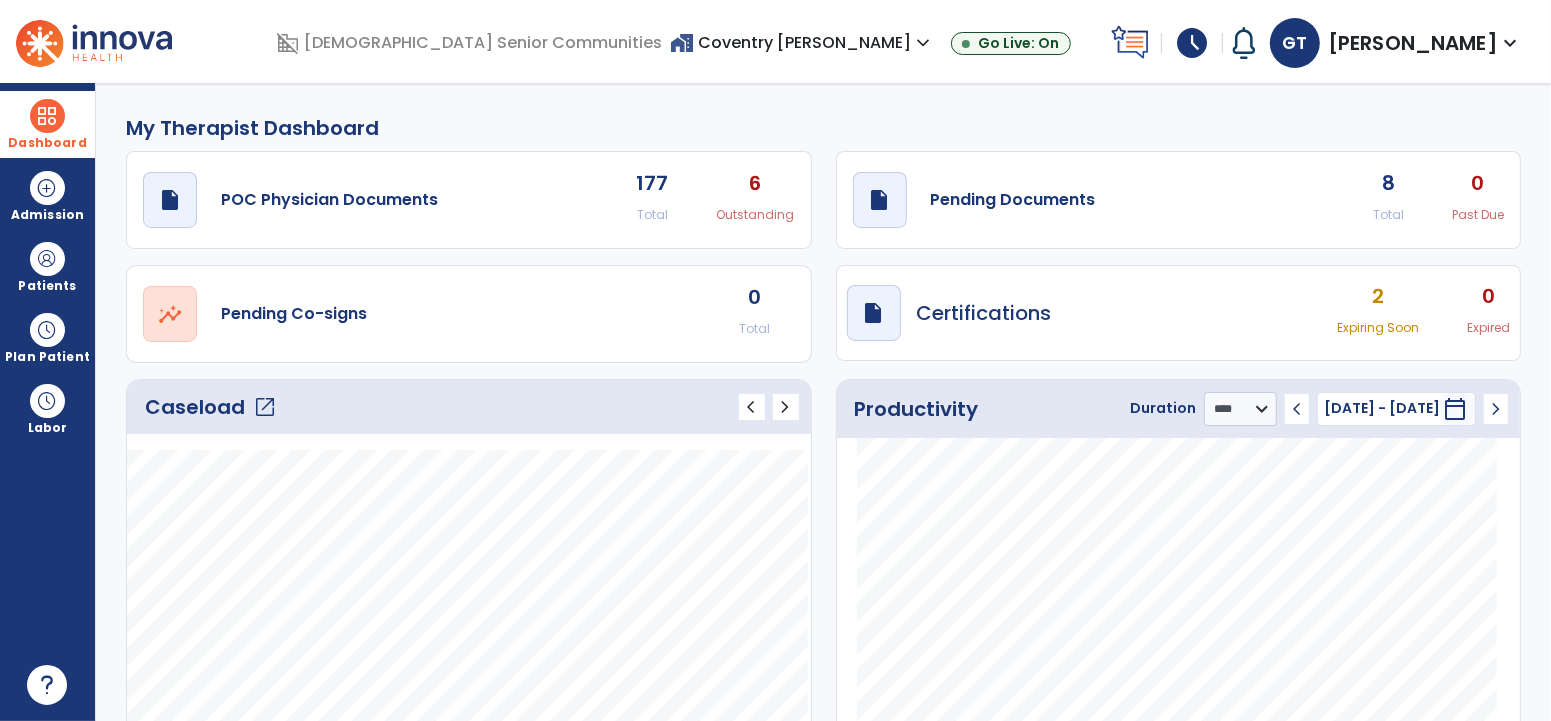 click on "8" 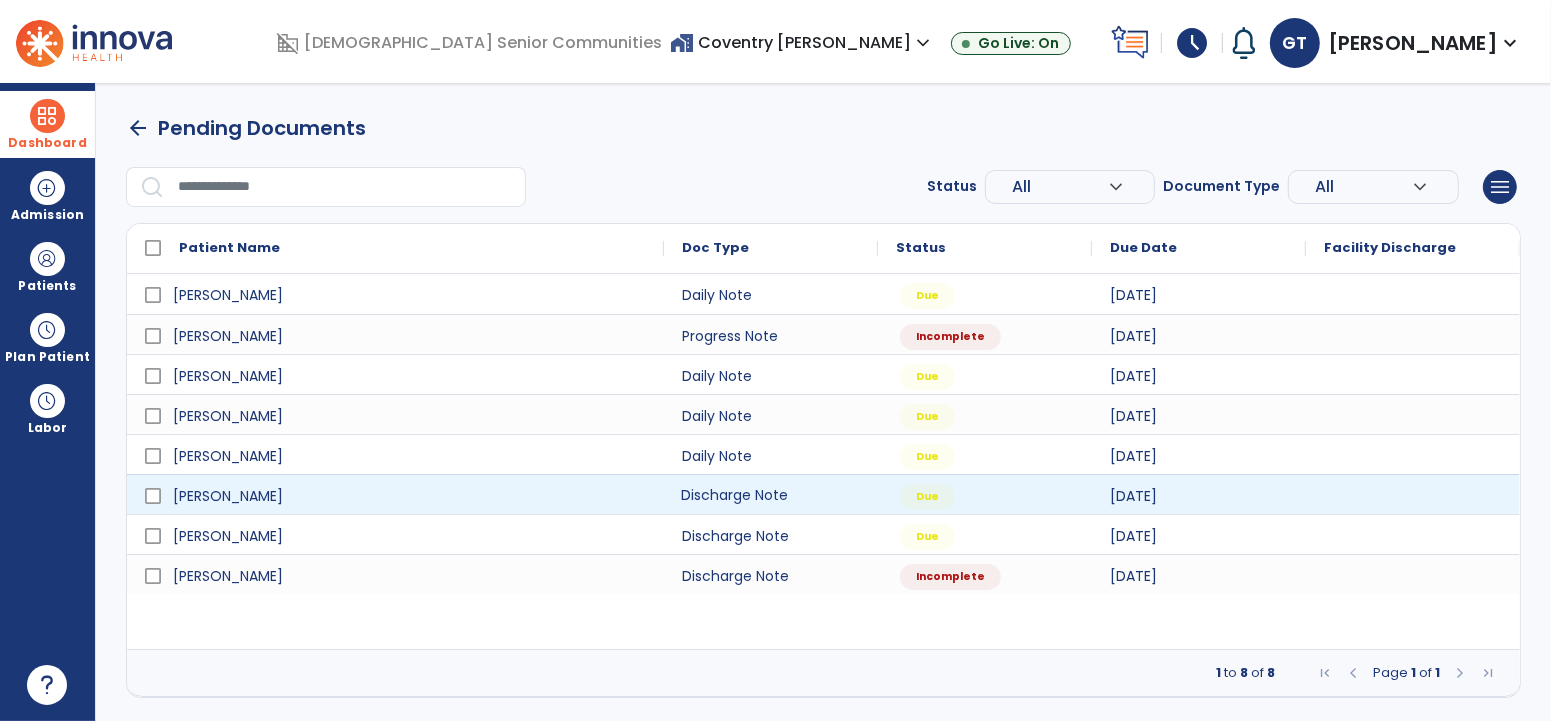 click on "Discharge Note" at bounding box center [771, 494] 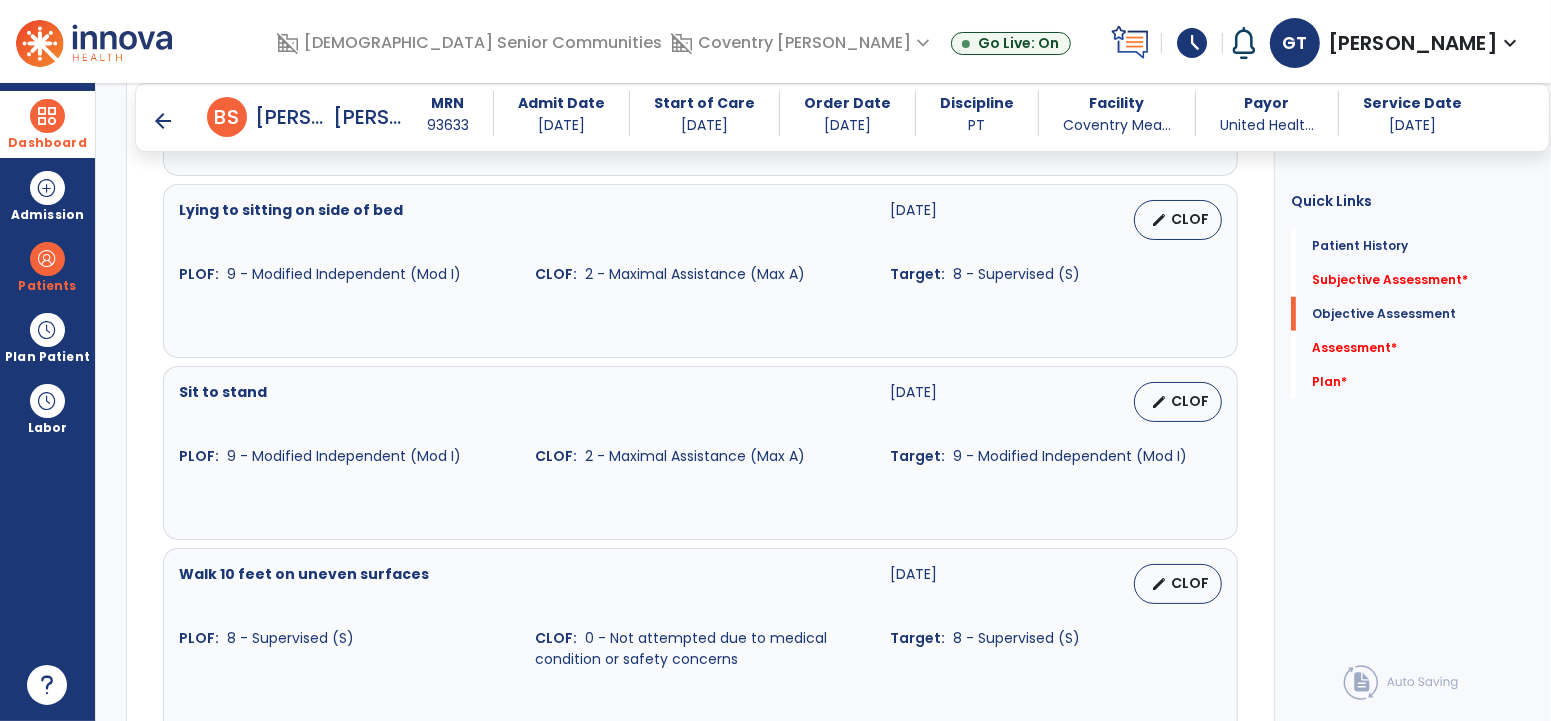 scroll, scrollTop: 1276, scrollLeft: 0, axis: vertical 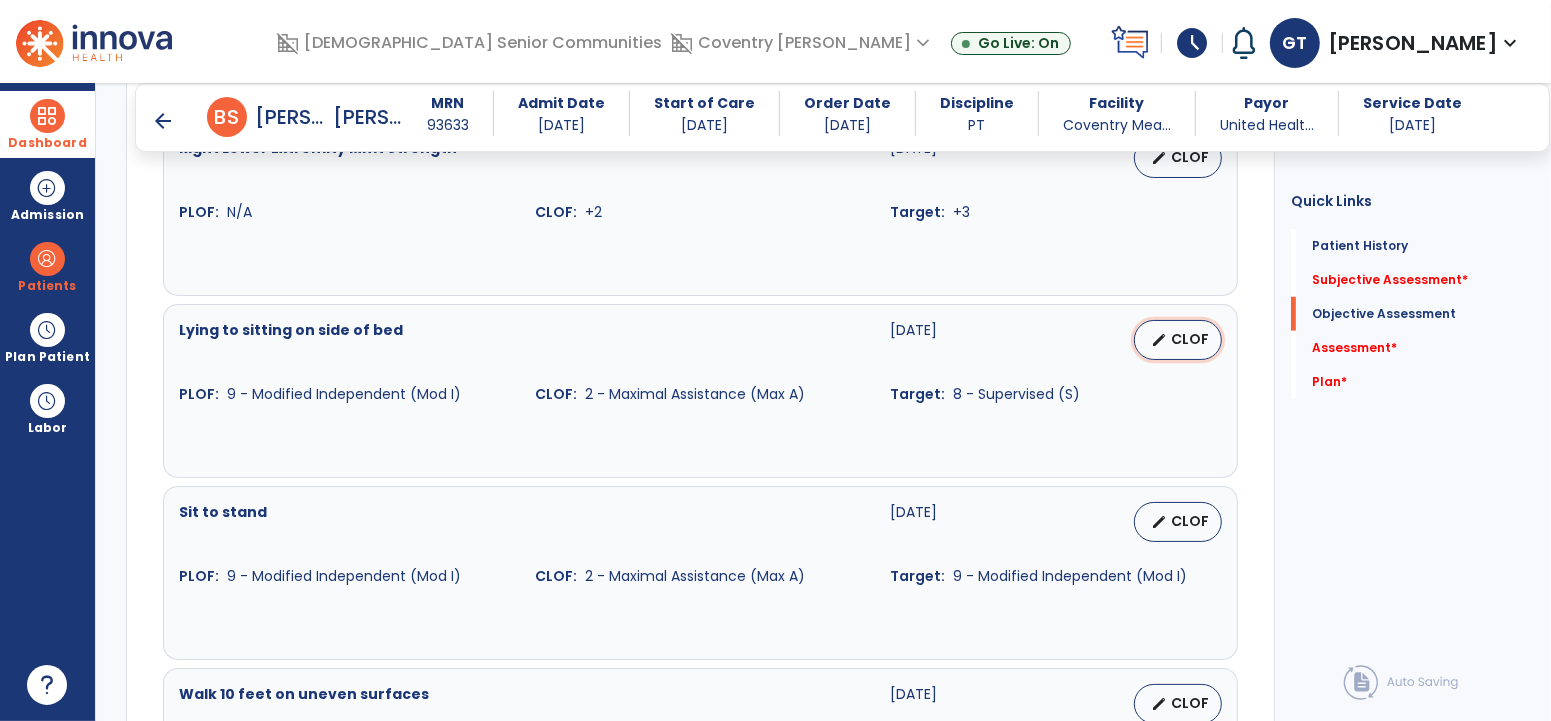 click on "edit   CLOF" at bounding box center [1178, 340] 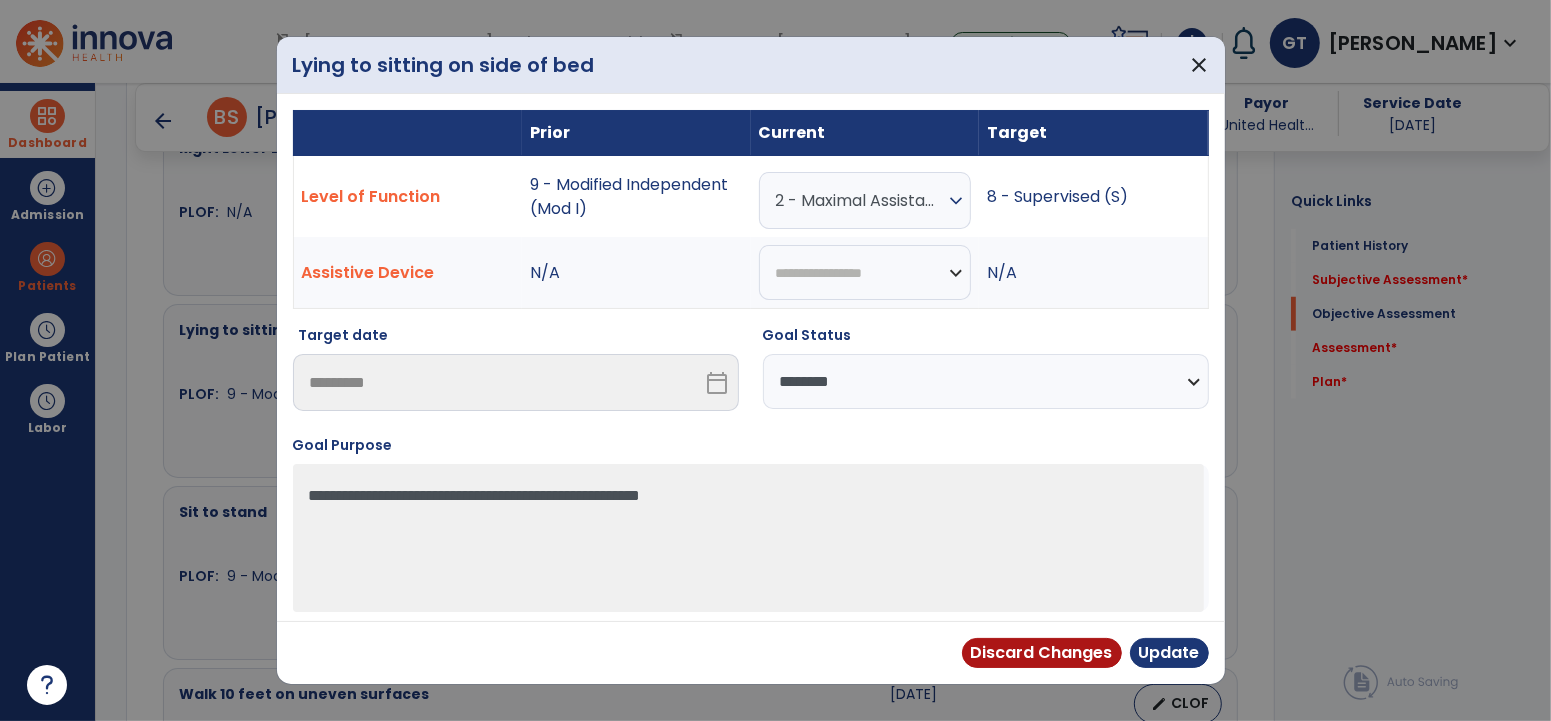 click on "2 - Maximal Assistance (Max A)" at bounding box center (860, 200) 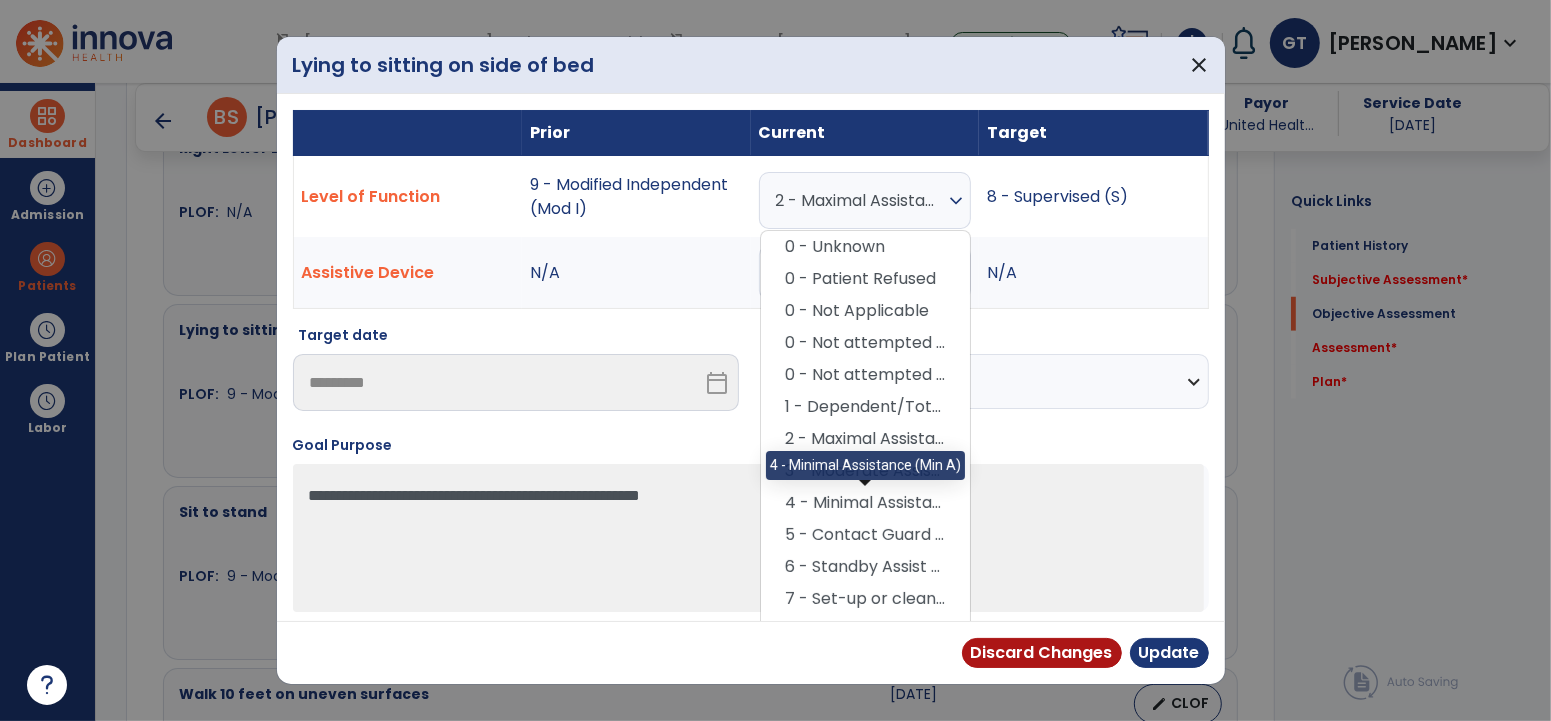 click on "4 - Minimal Assistance (Min A)" at bounding box center (865, 503) 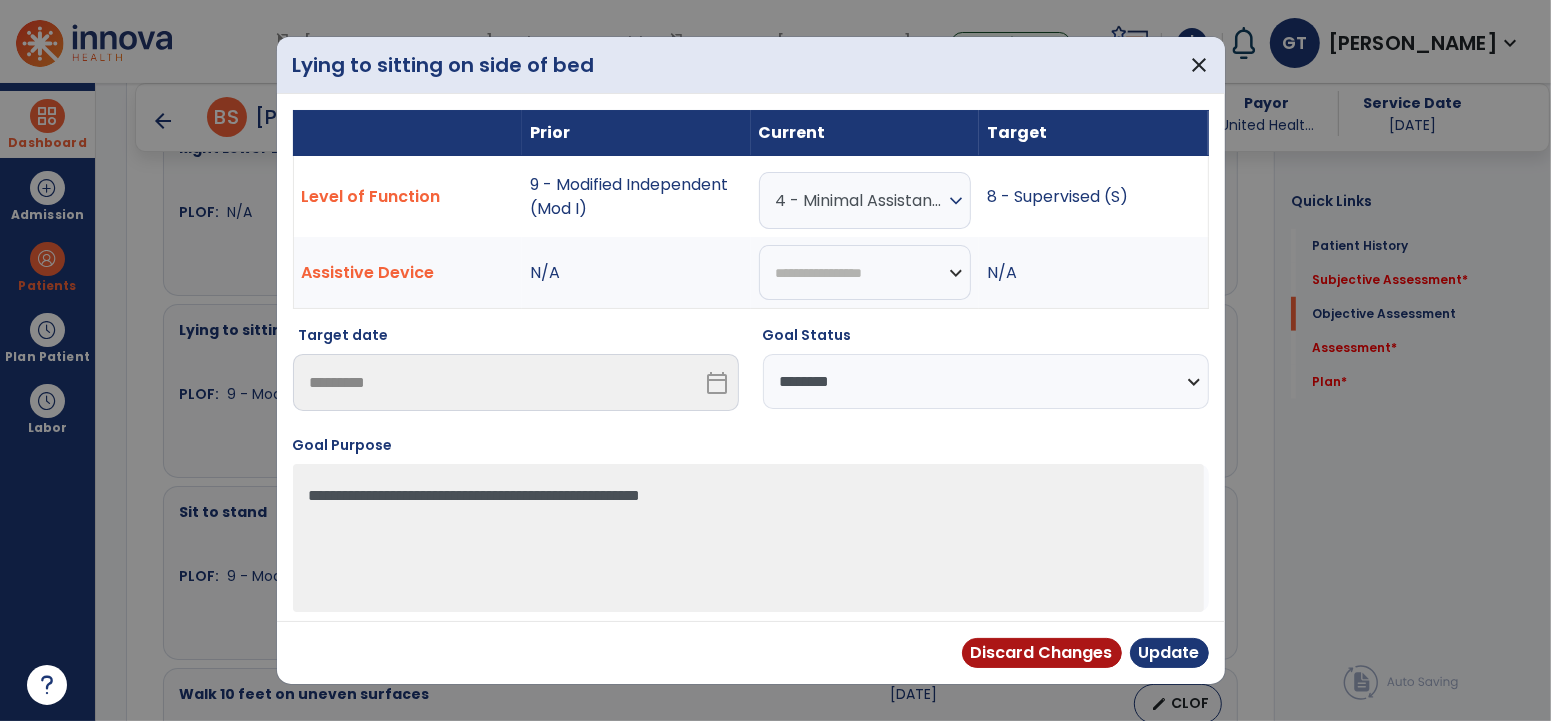 click on "**********" at bounding box center (986, 381) 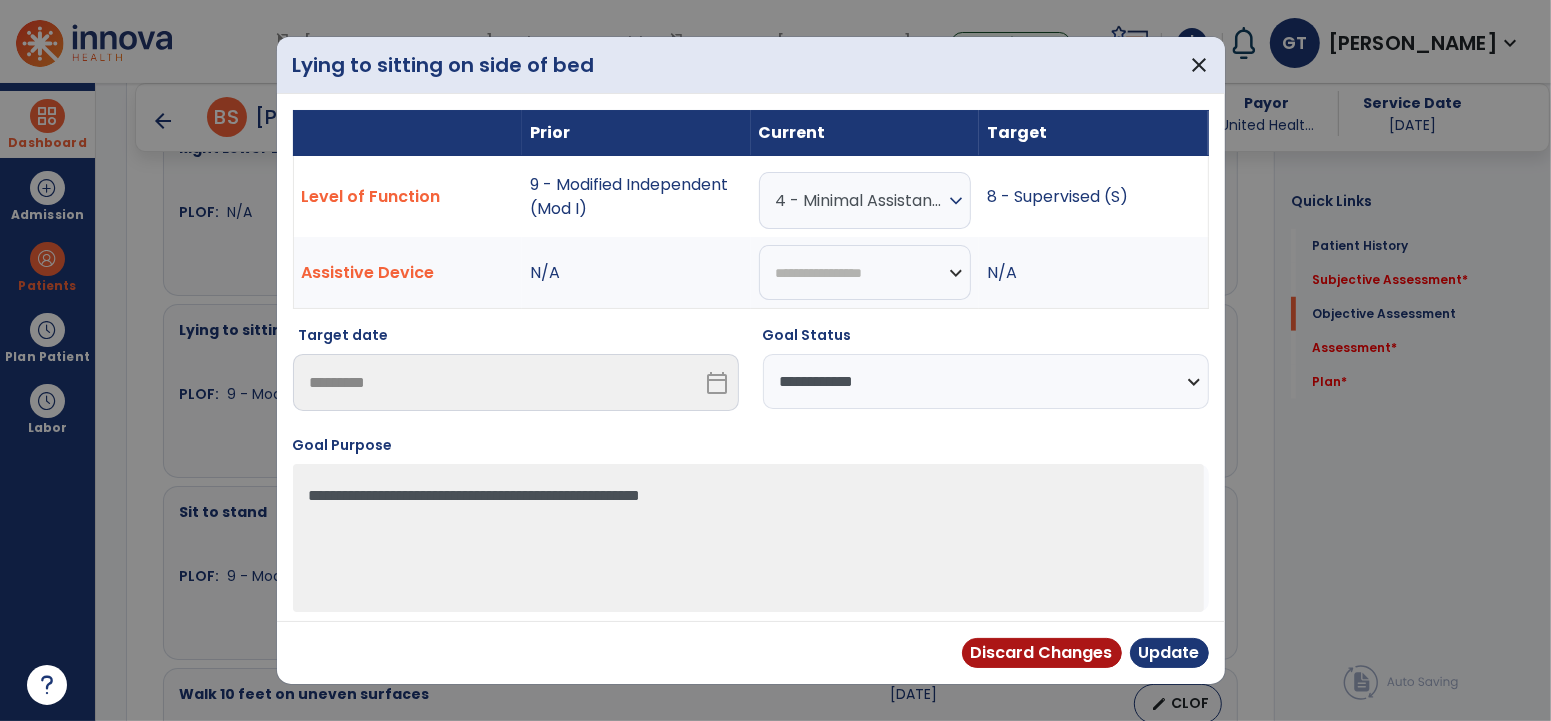 click on "**********" at bounding box center [986, 381] 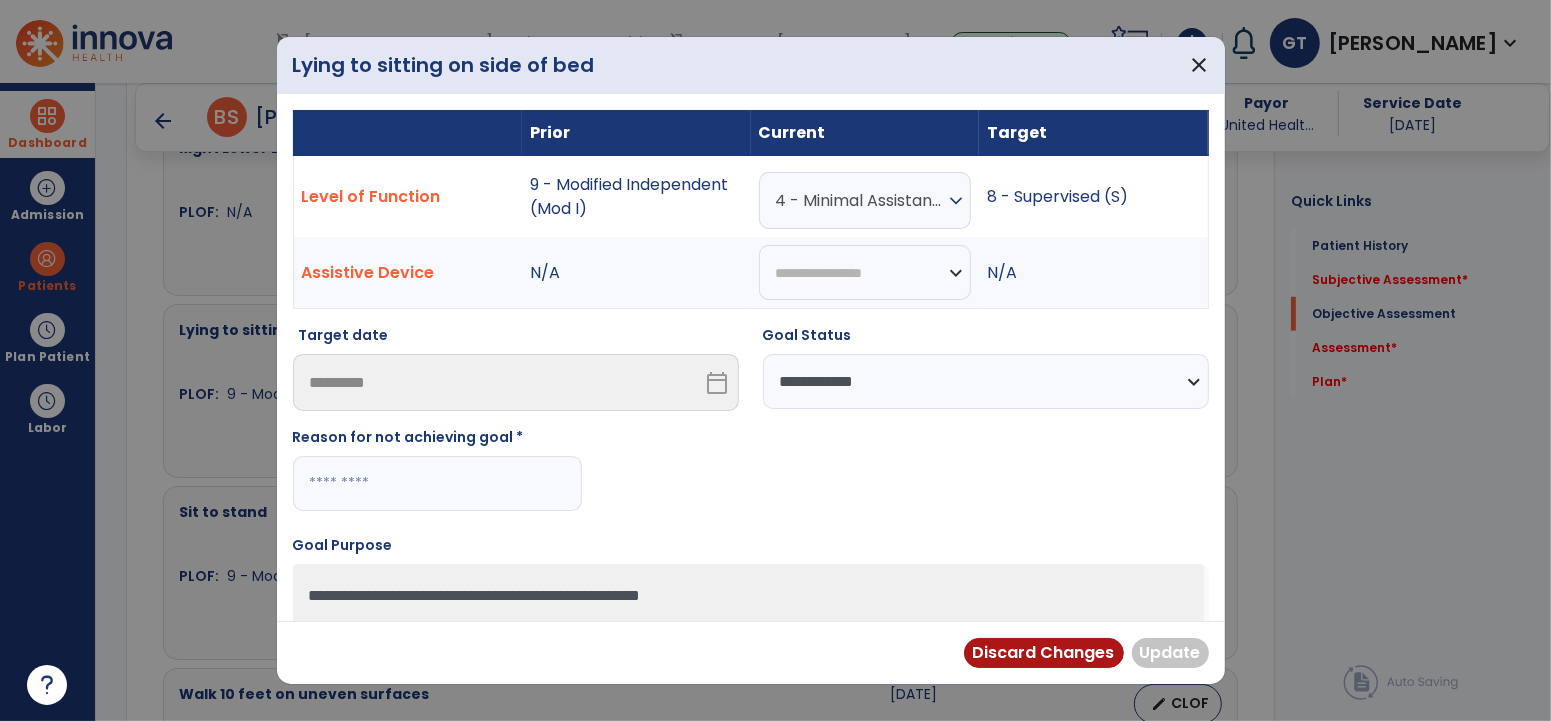 drag, startPoint x: 488, startPoint y: 495, endPoint x: 544, endPoint y: 495, distance: 56 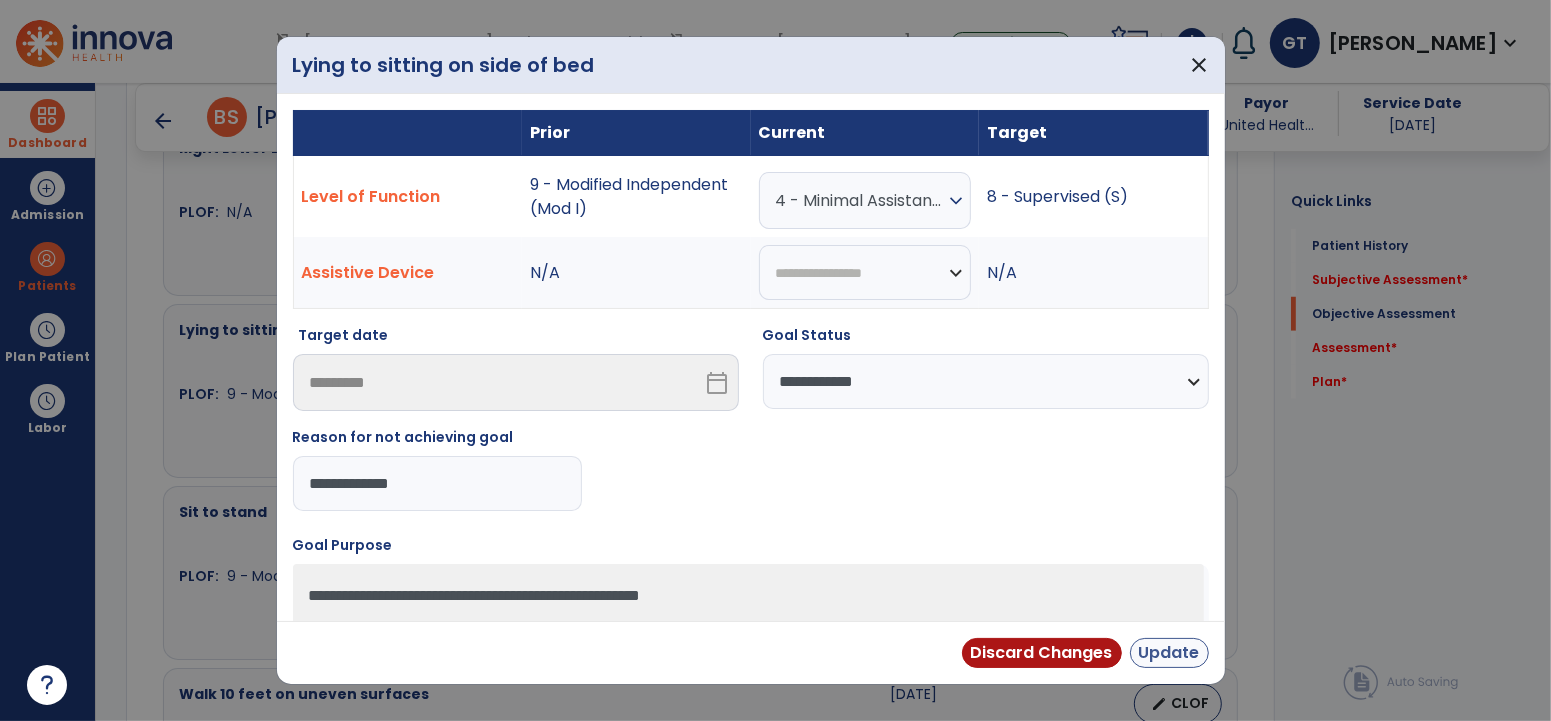 type on "**********" 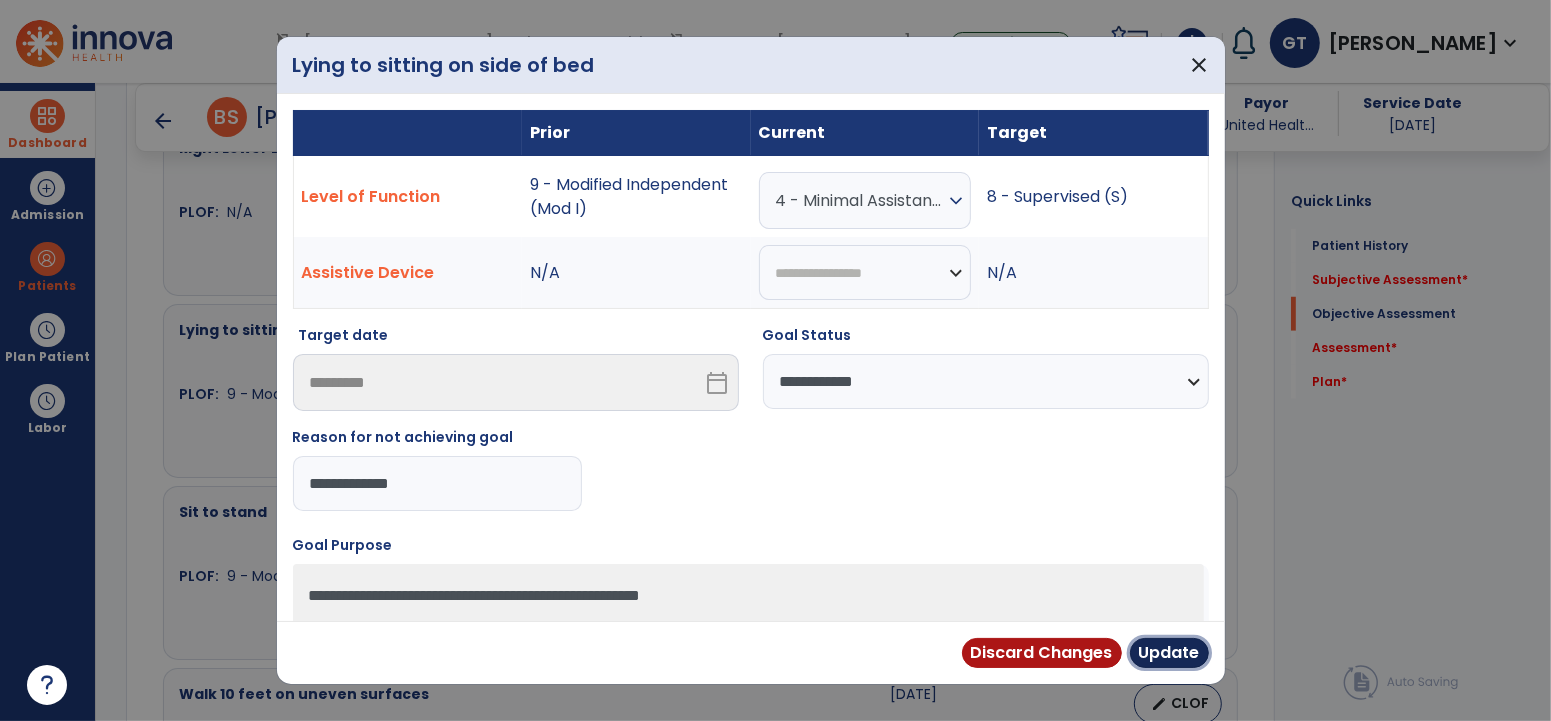 click on "Update" at bounding box center (1169, 653) 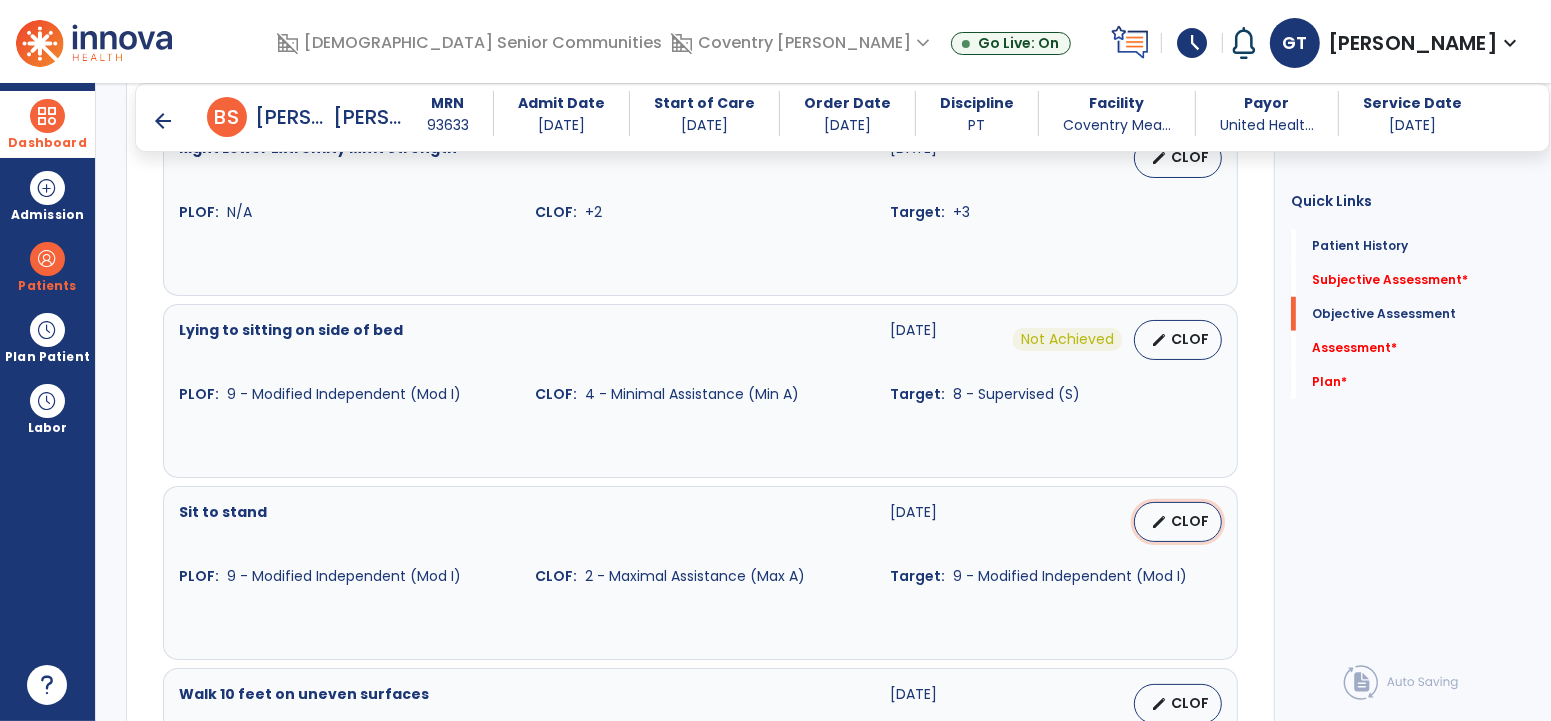 click on "edit   CLOF" at bounding box center (1178, 522) 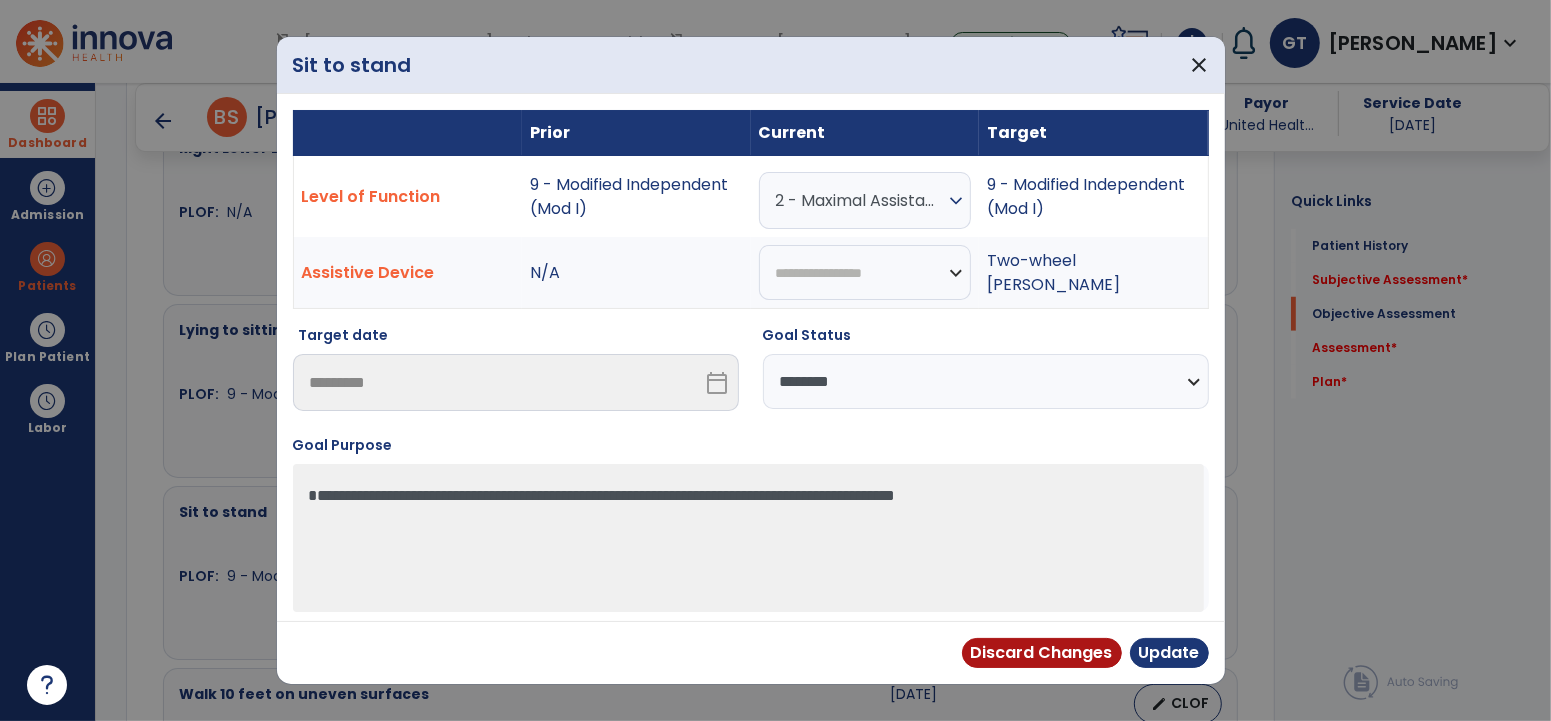 click on "2 - Maximal Assistance (Max A)" at bounding box center [860, 200] 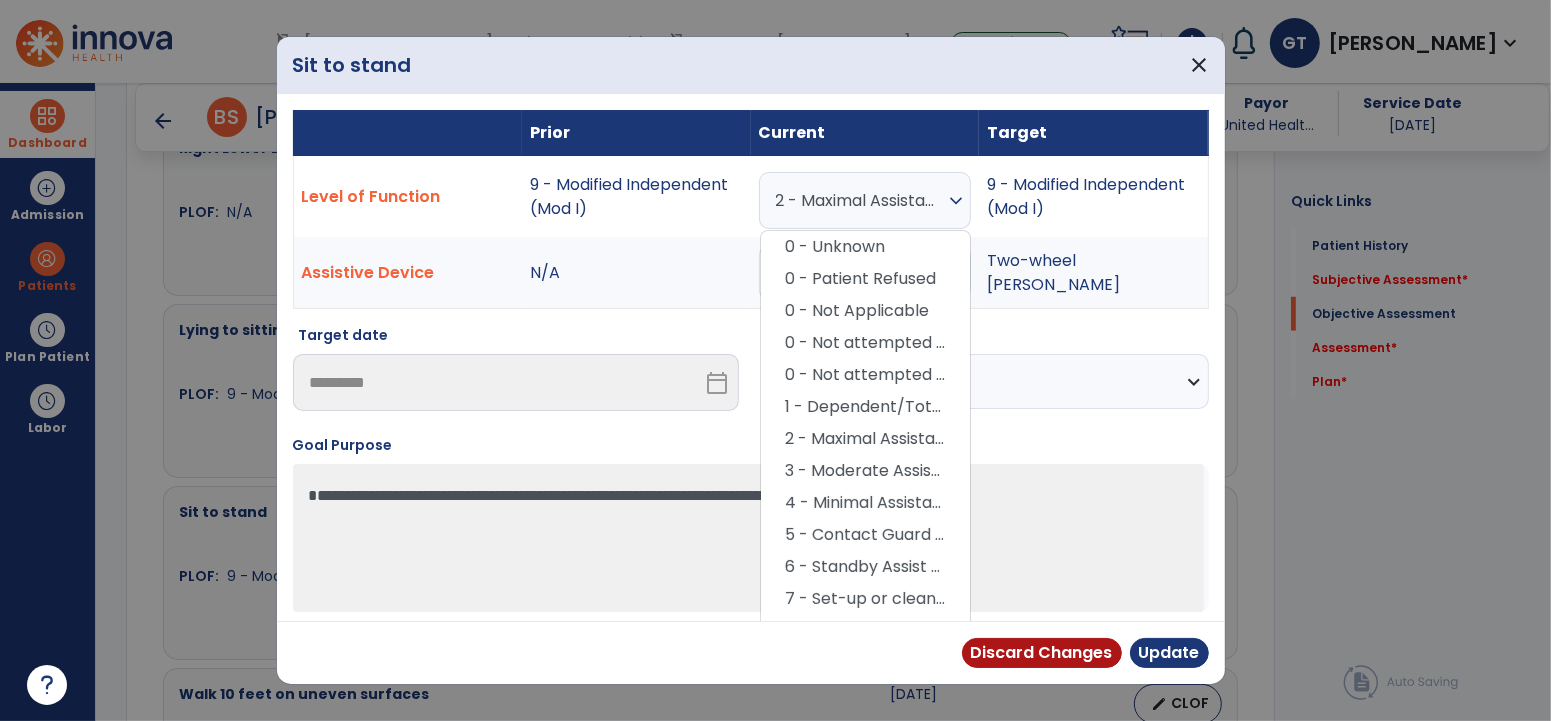 click on "4 - Minimal Assistance (Min A)" at bounding box center [865, 503] 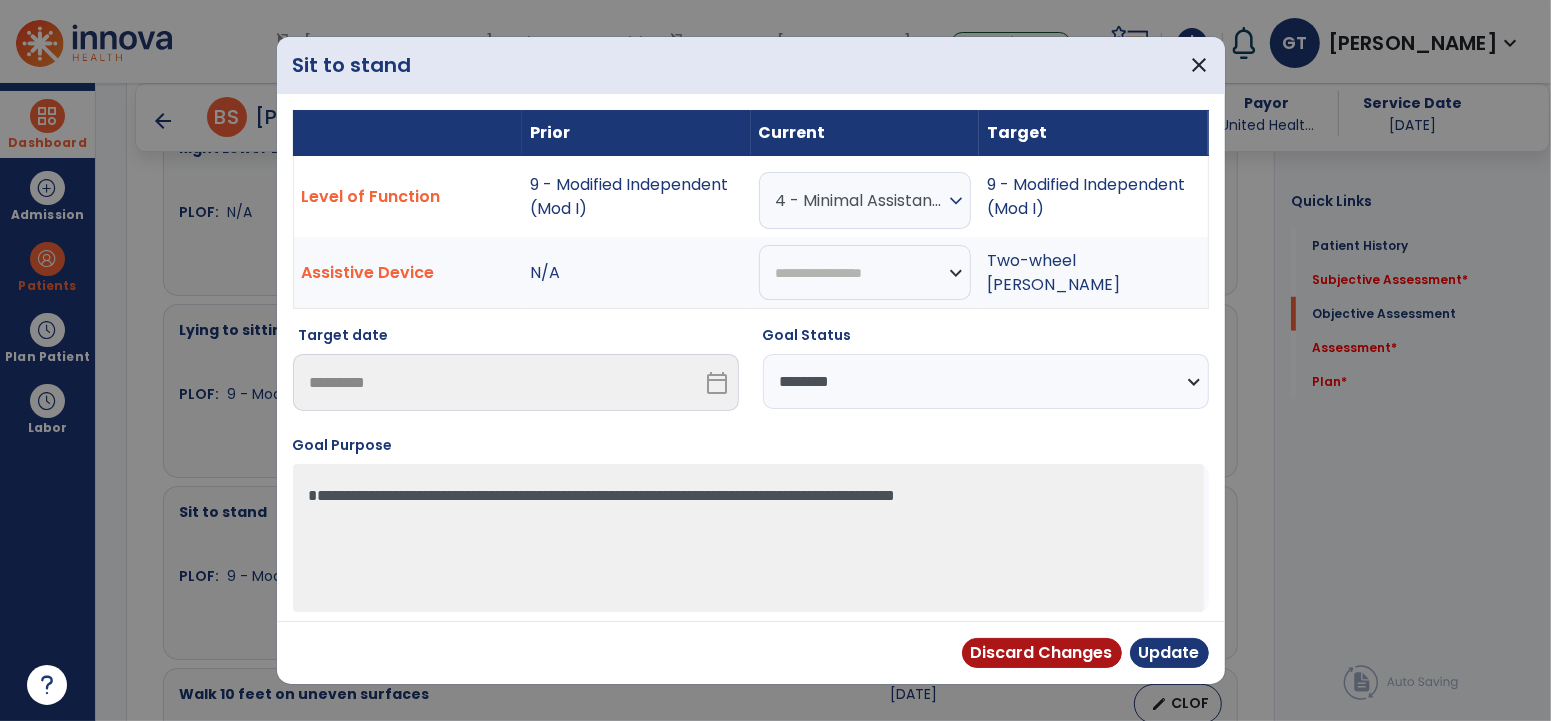 click on "**********" at bounding box center [986, 381] 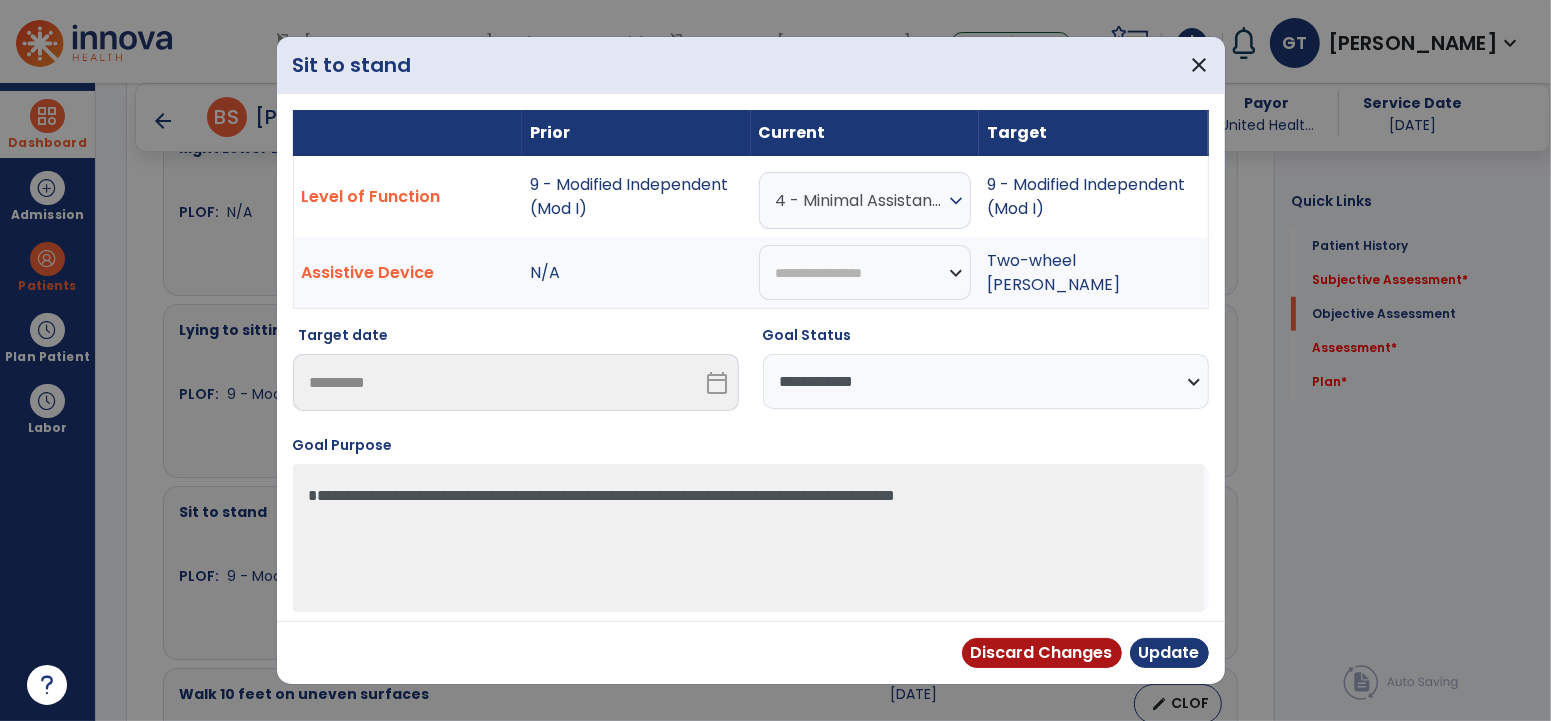 click on "**********" at bounding box center [986, 381] 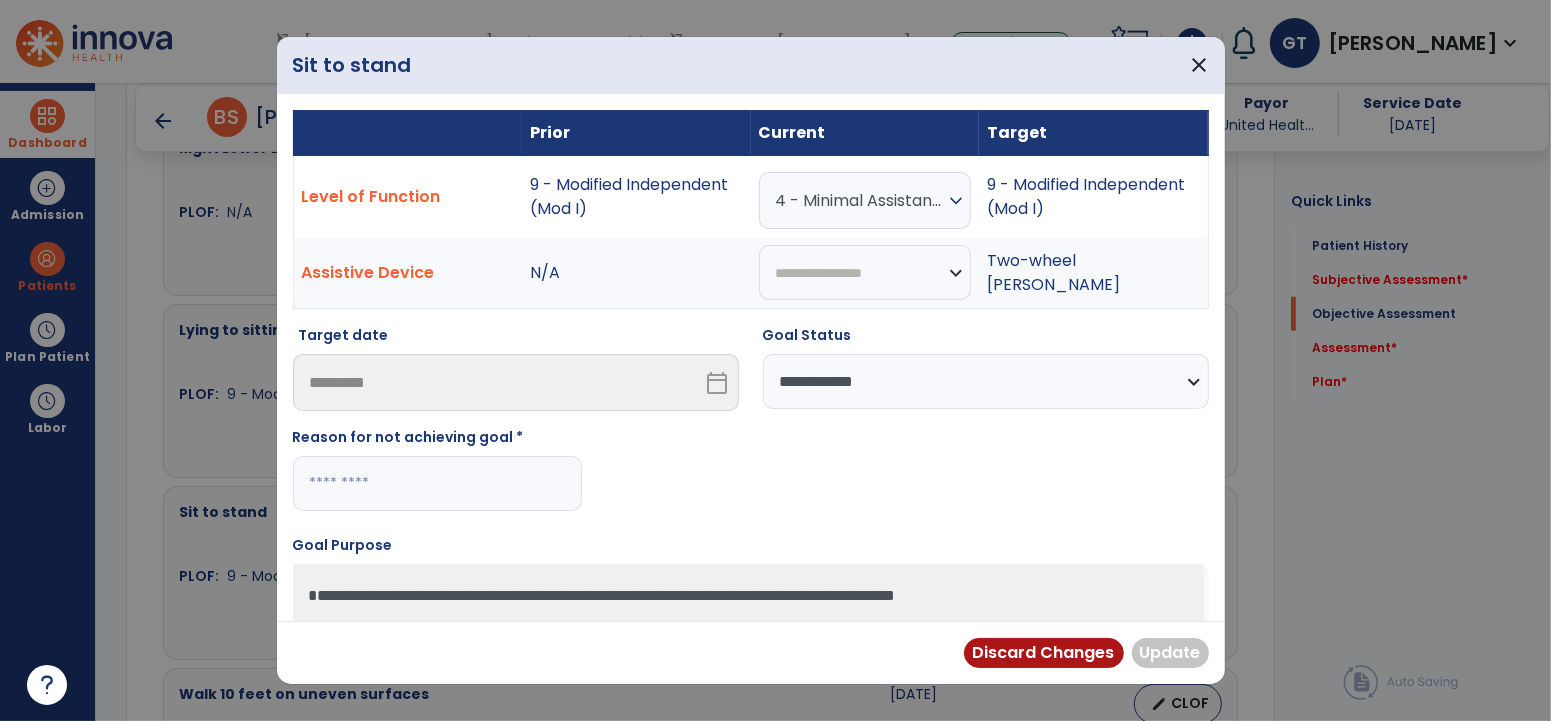 click at bounding box center (437, 483) 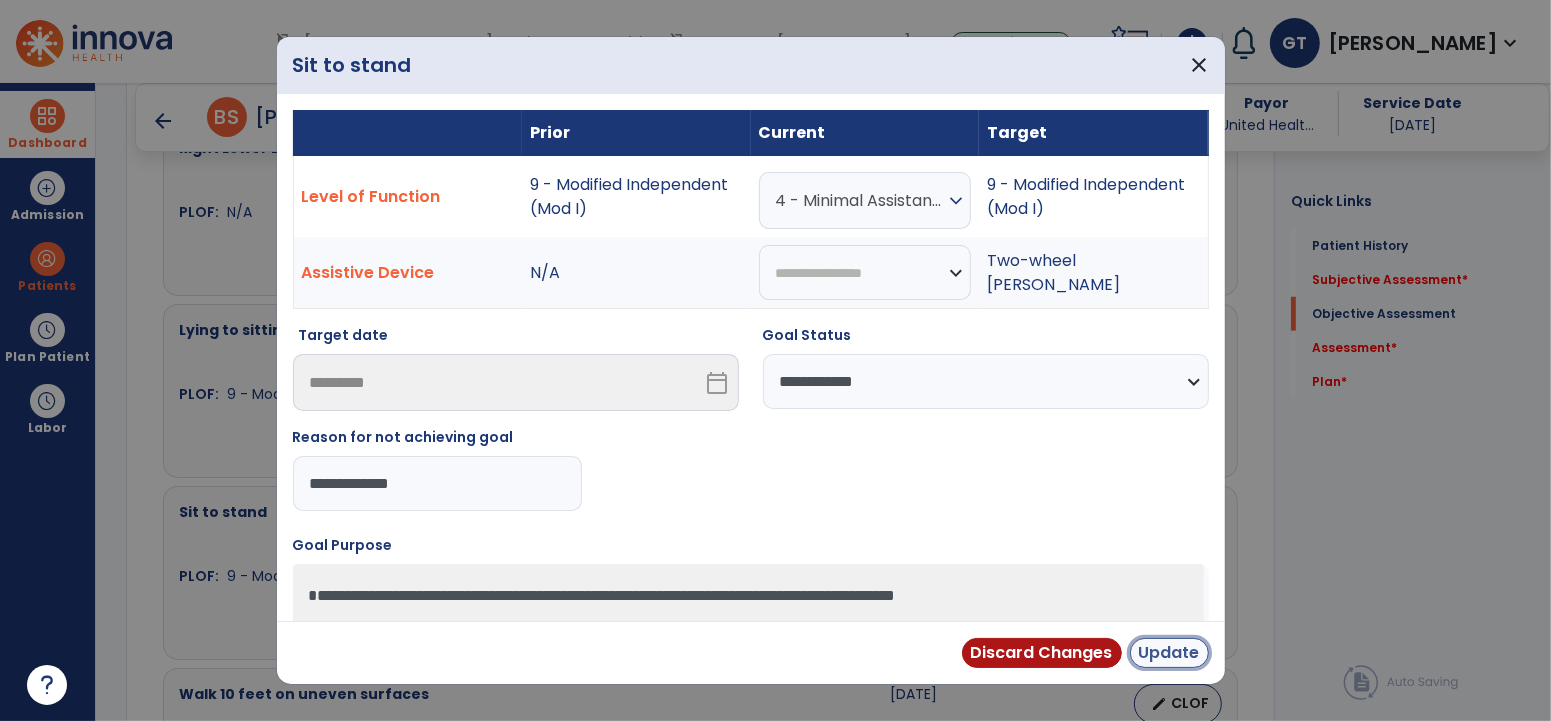 click on "Update" at bounding box center (1169, 653) 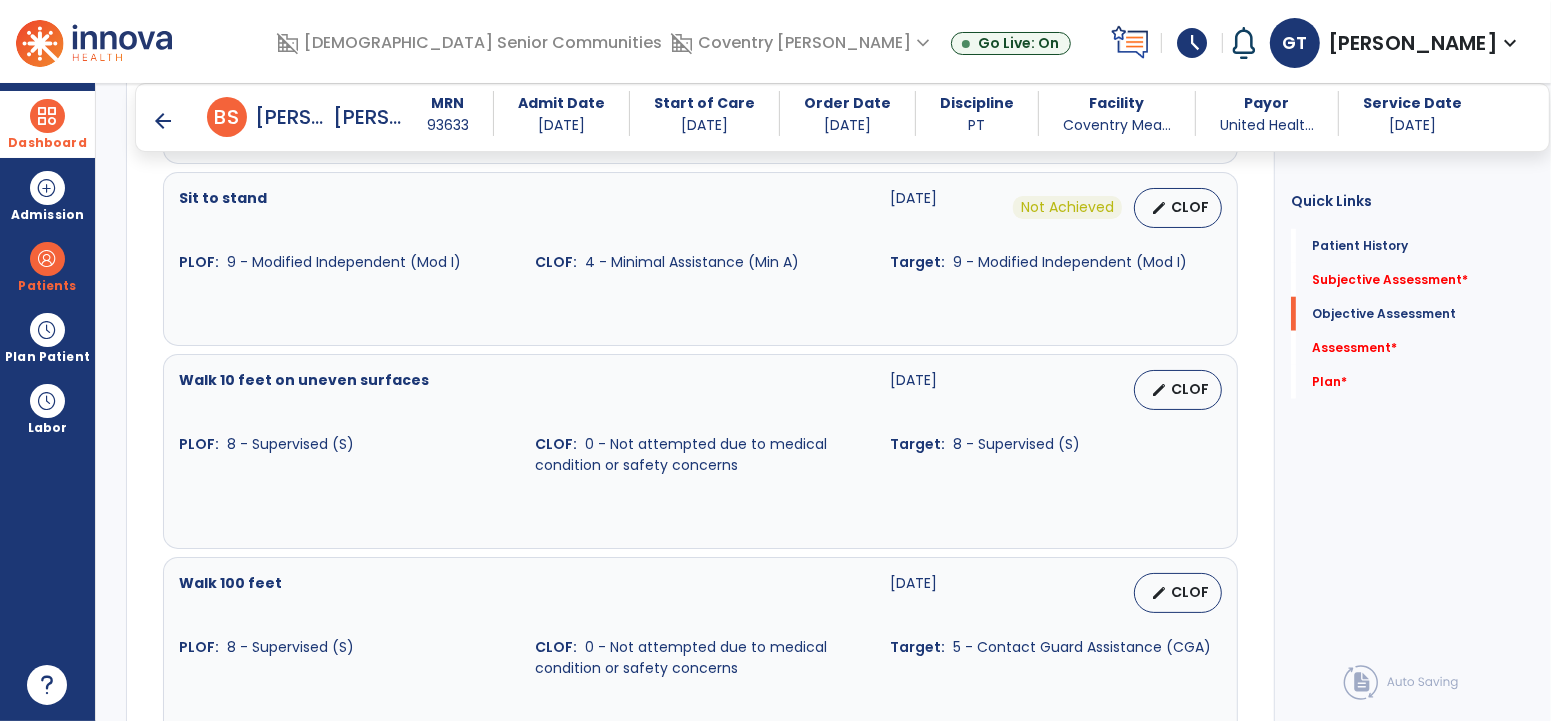 scroll, scrollTop: 1597, scrollLeft: 0, axis: vertical 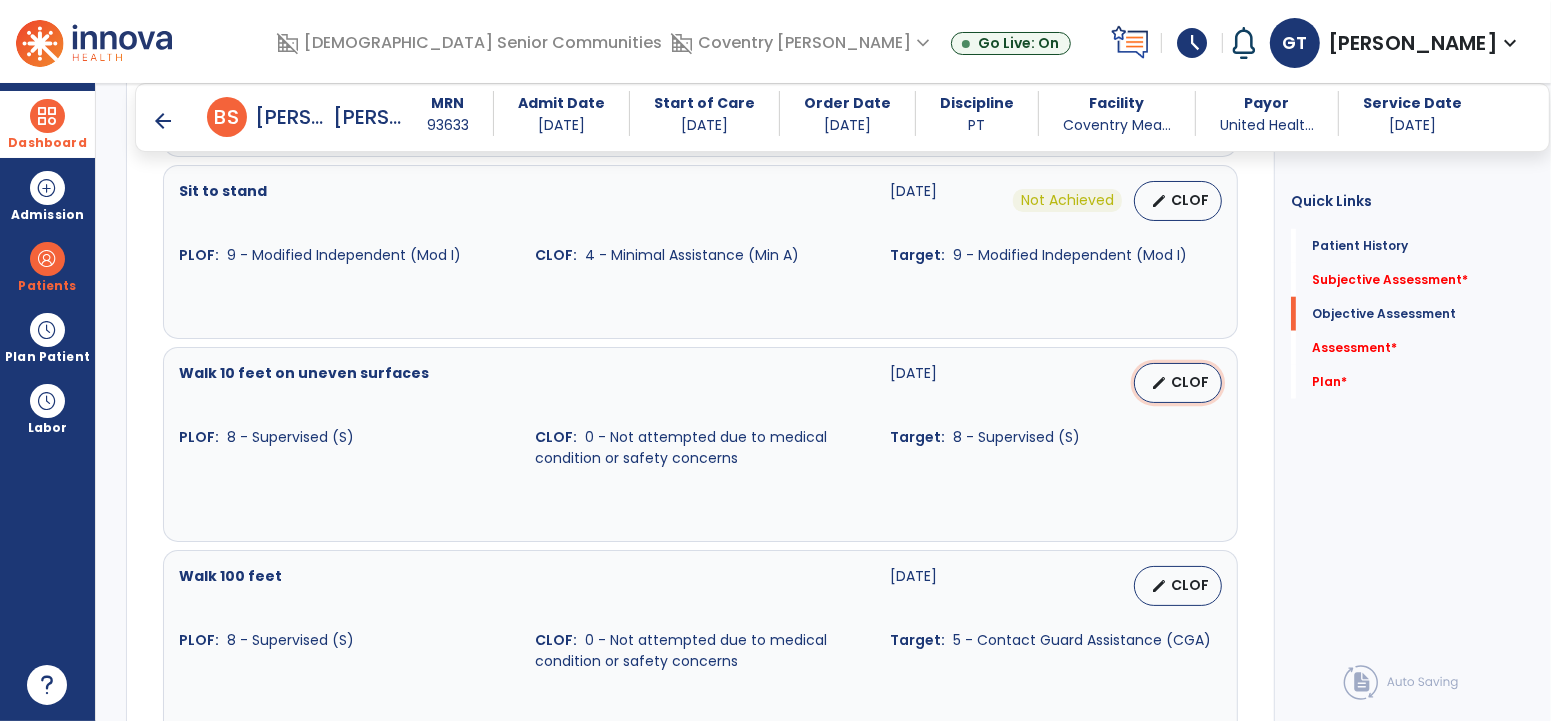click on "edit   CLOF" at bounding box center [1178, 383] 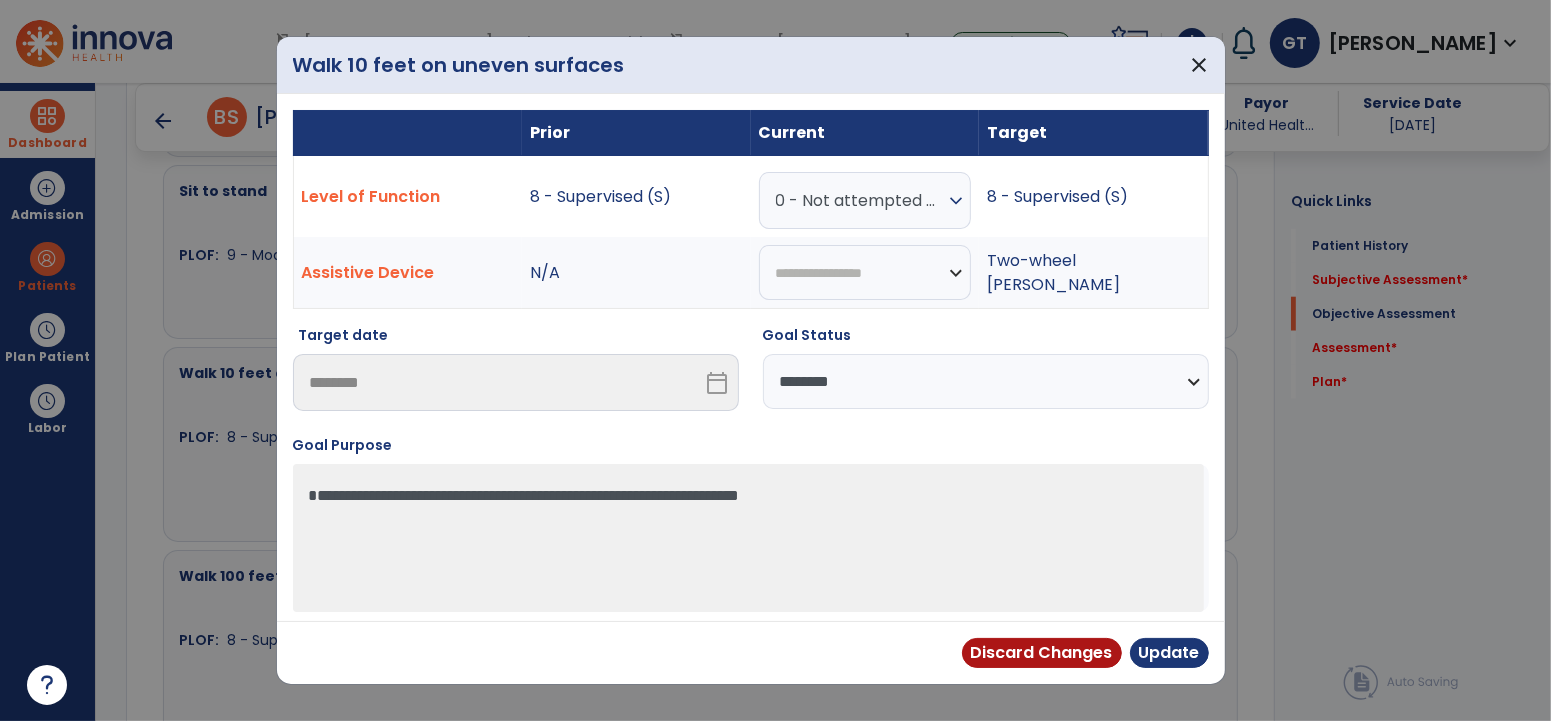 click on "0 - Not attempted due to medical condition or safety concerns" at bounding box center (860, 200) 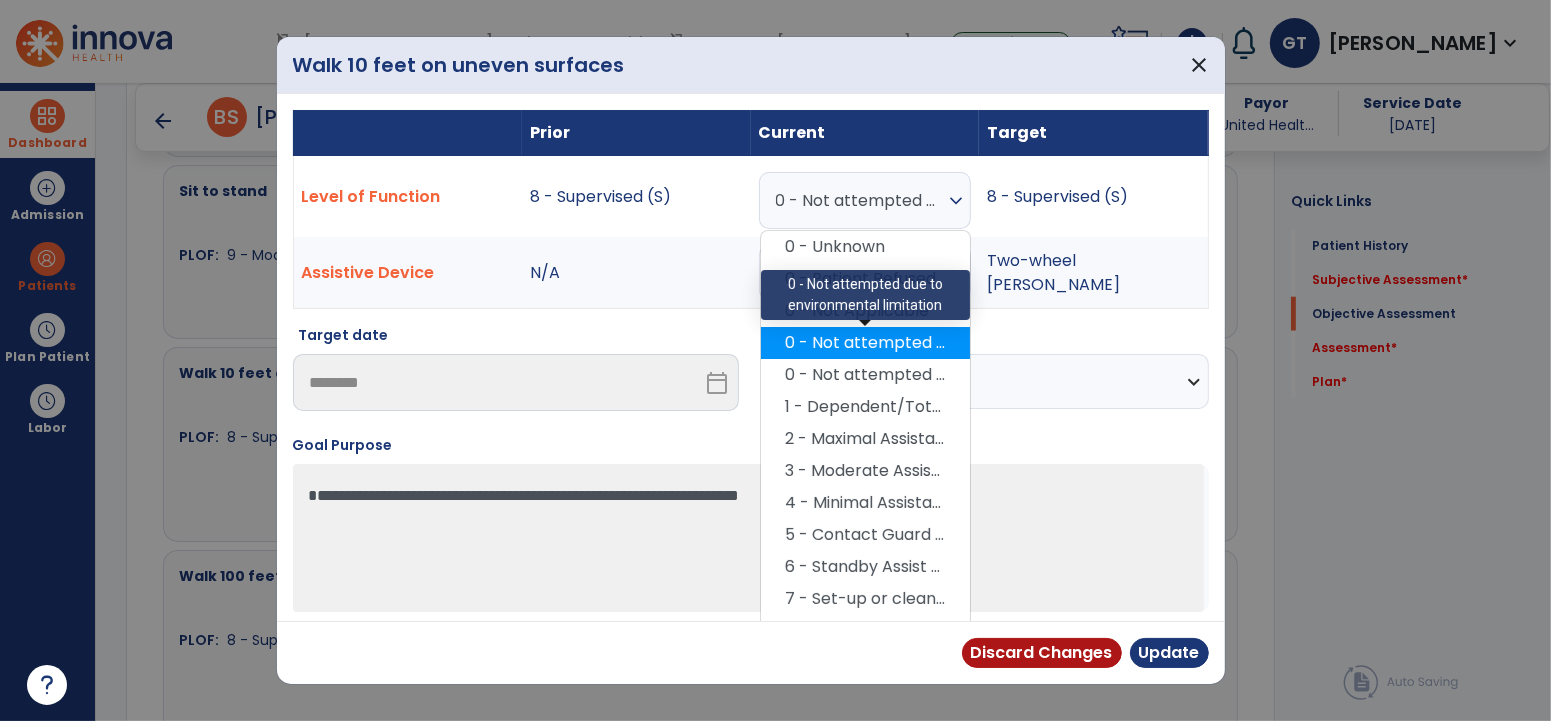 click on "0 - Not attempted due to environmental limitation" at bounding box center (865, 343) 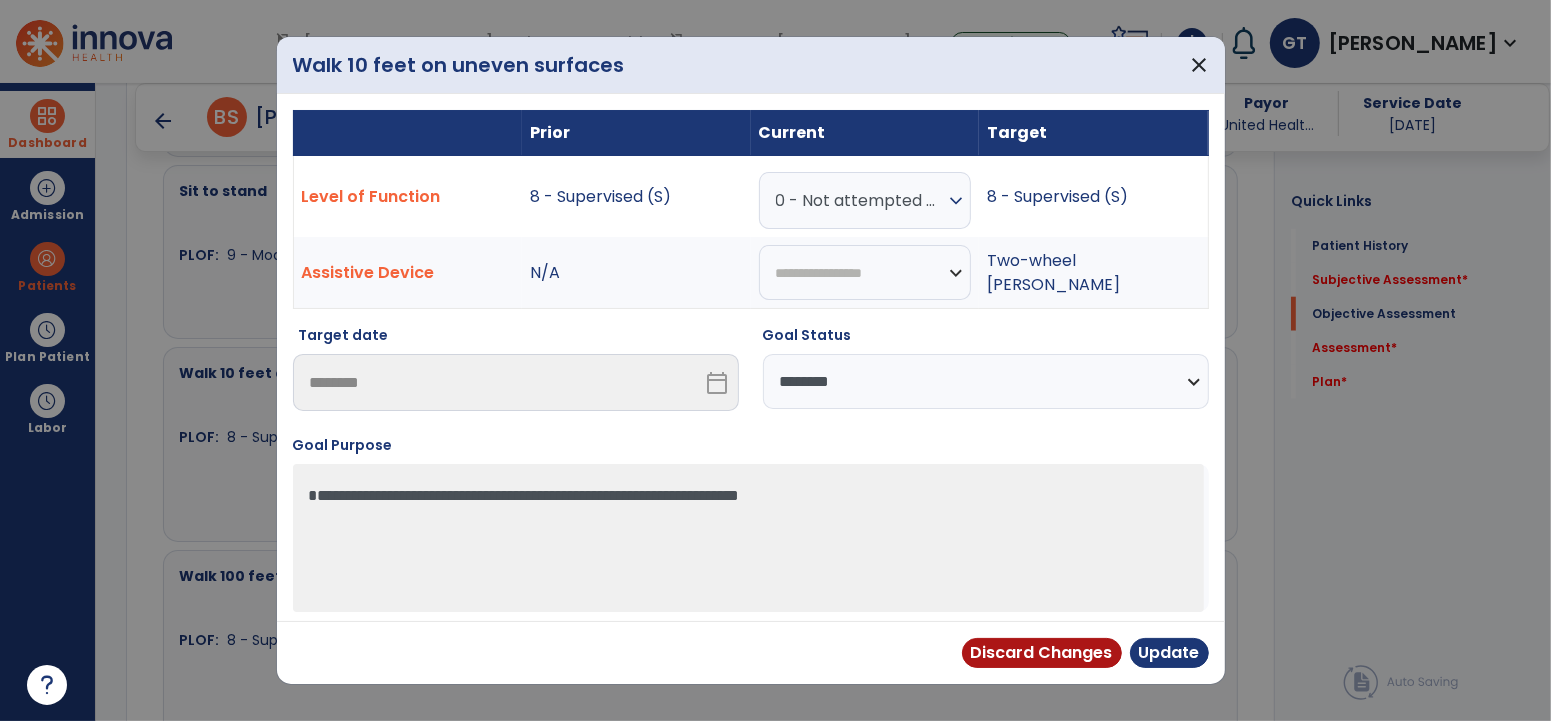click on "**********" at bounding box center (986, 381) 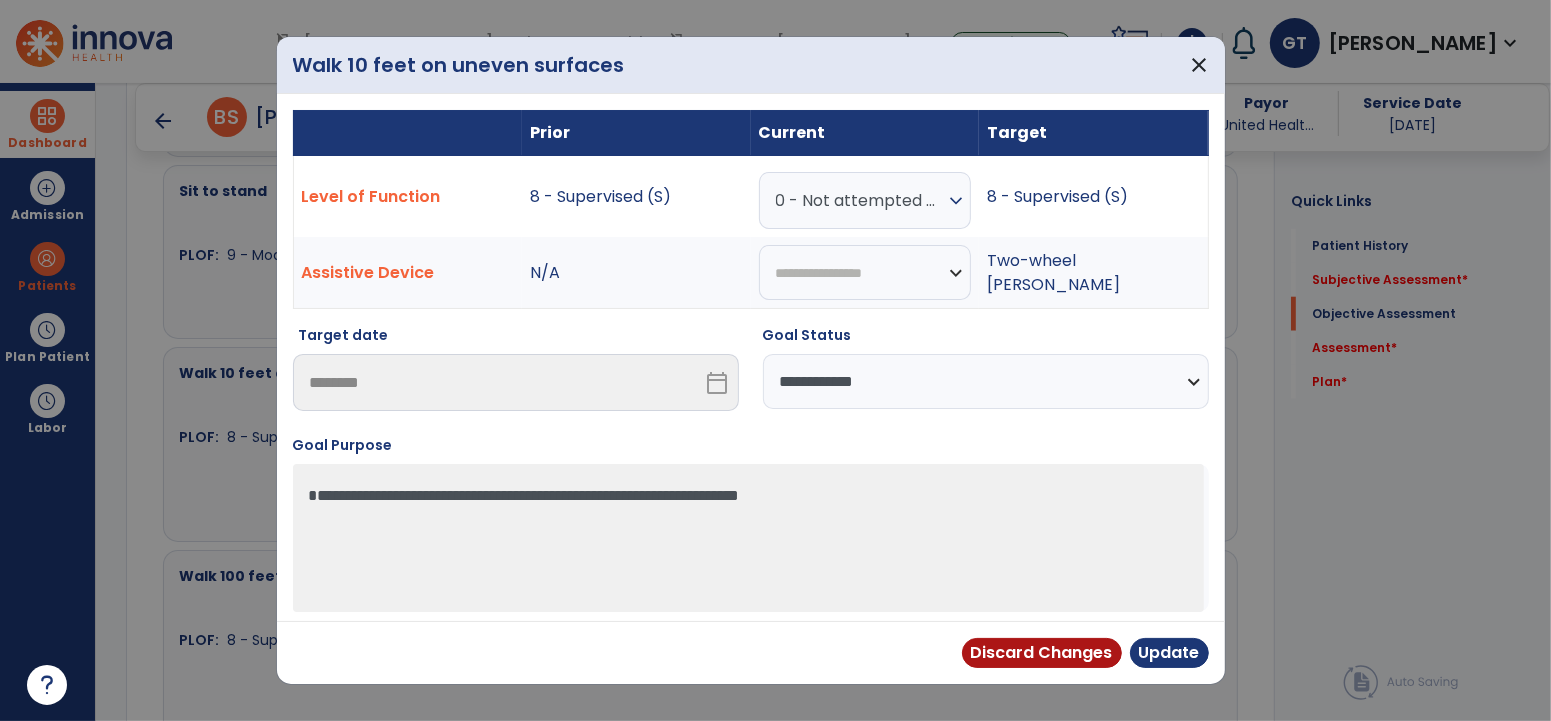click on "**********" at bounding box center [986, 381] 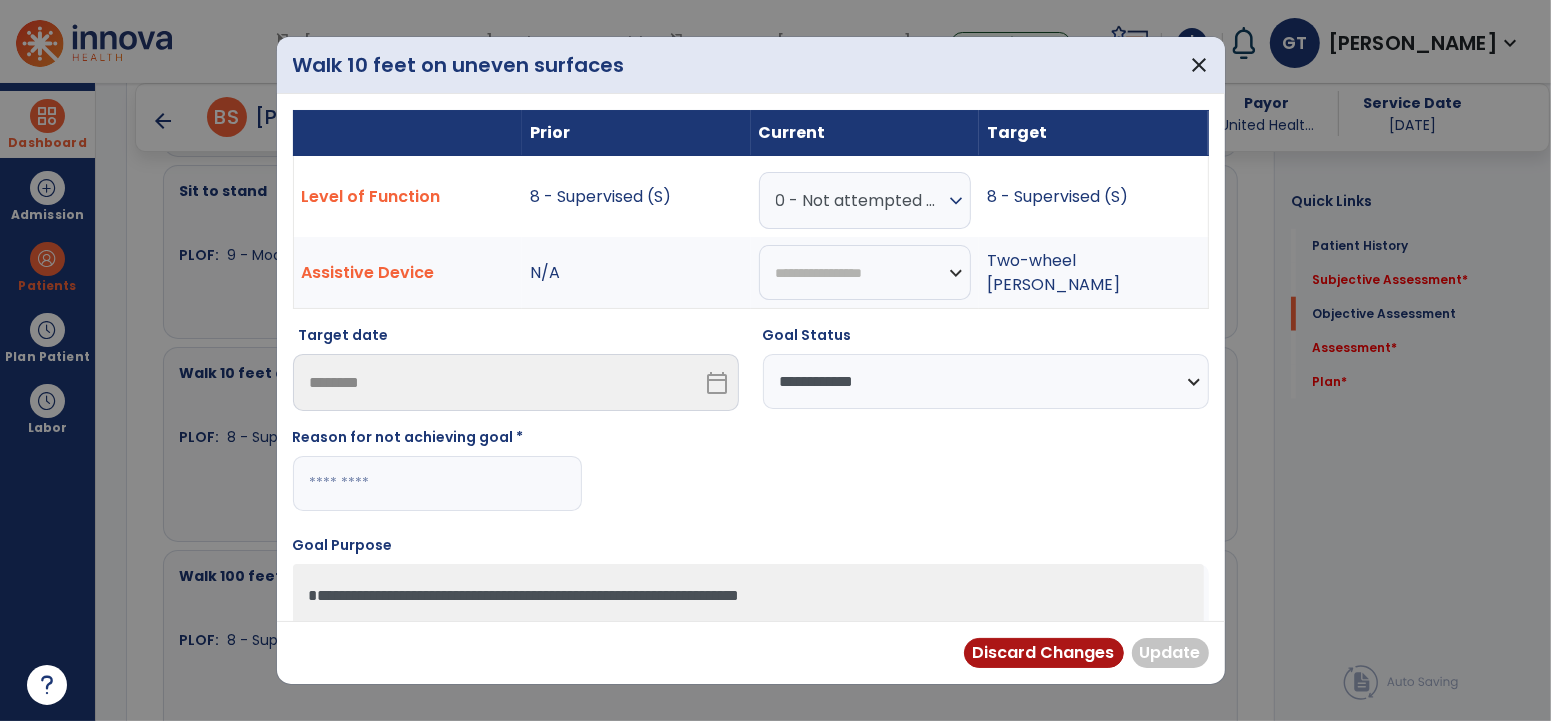 drag, startPoint x: 536, startPoint y: 478, endPoint x: 421, endPoint y: 495, distance: 116.24973 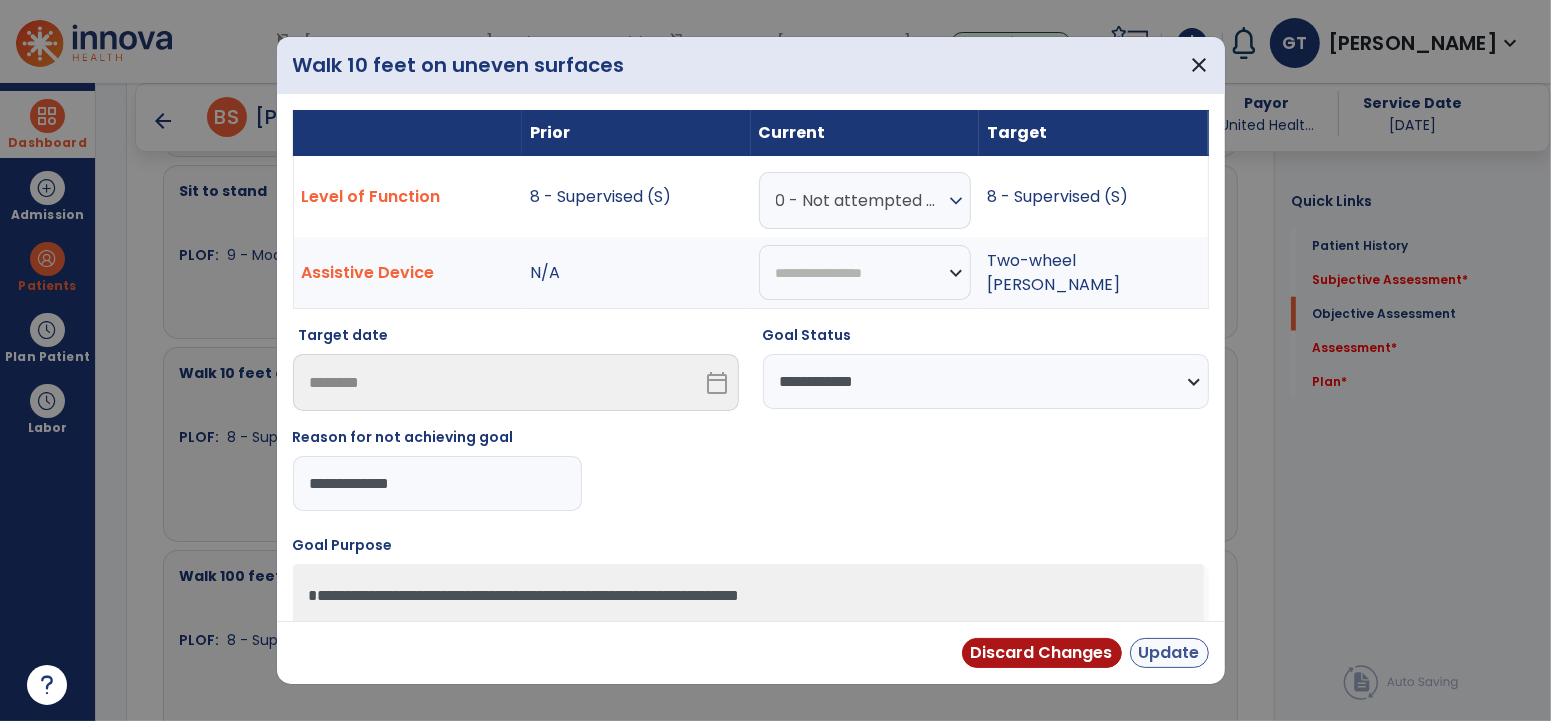 type on "**********" 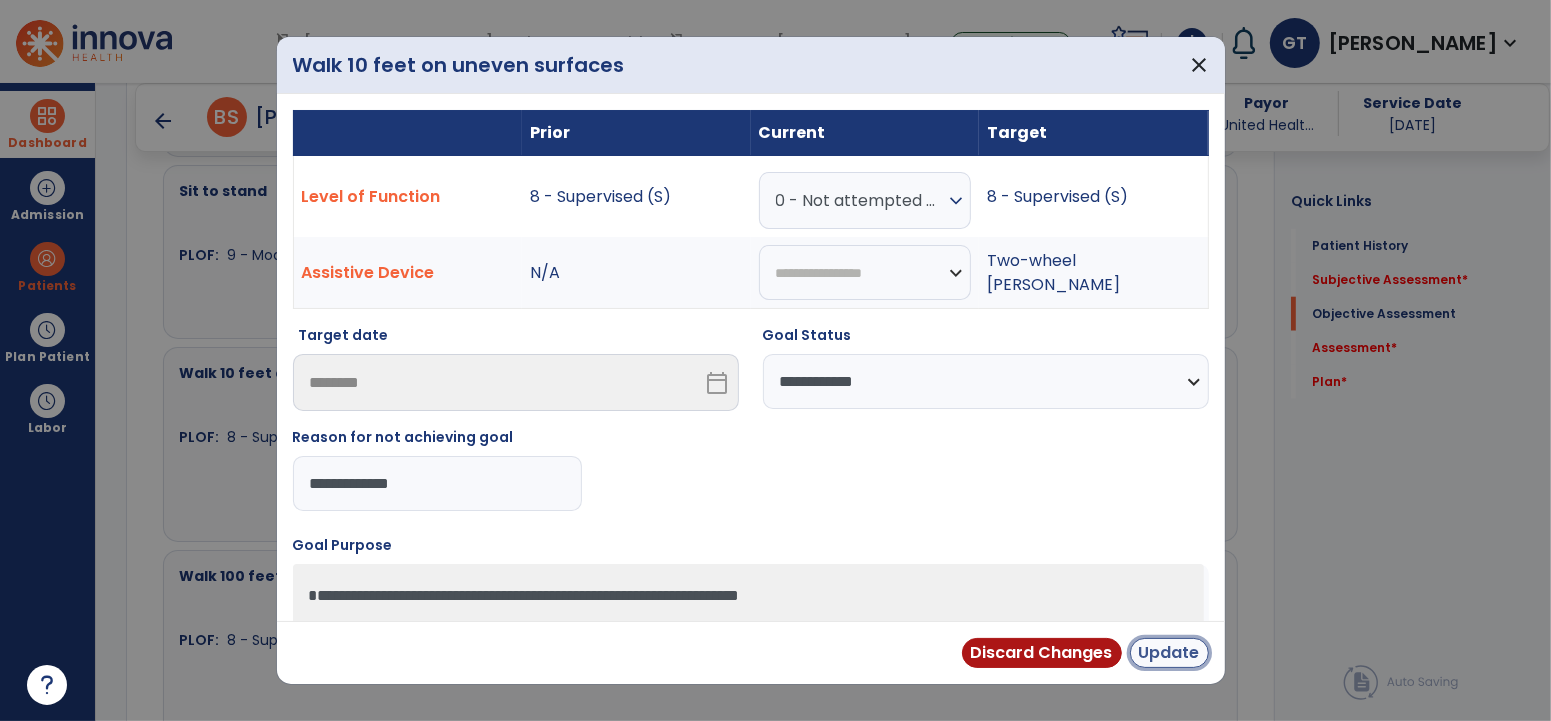 click on "Update" at bounding box center (1169, 653) 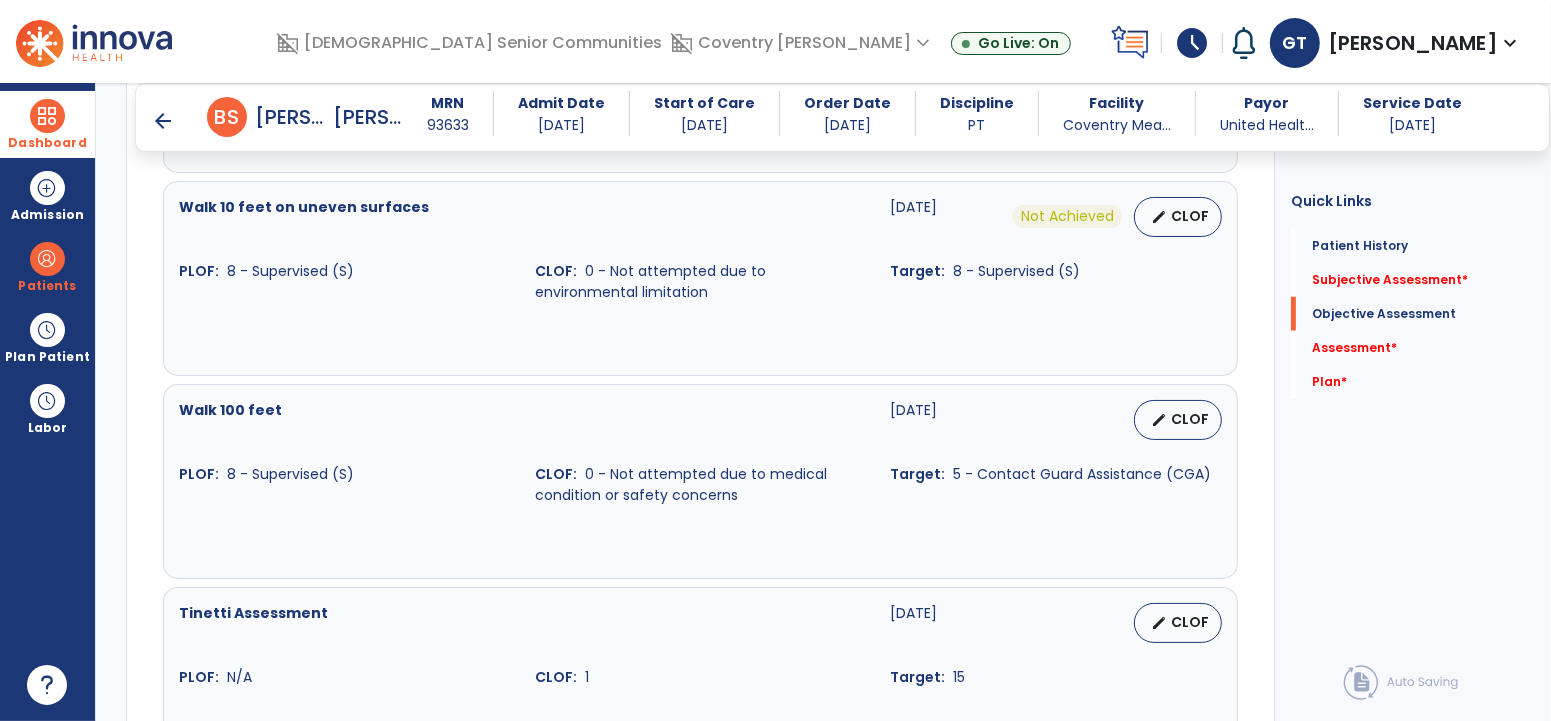 scroll, scrollTop: 1774, scrollLeft: 0, axis: vertical 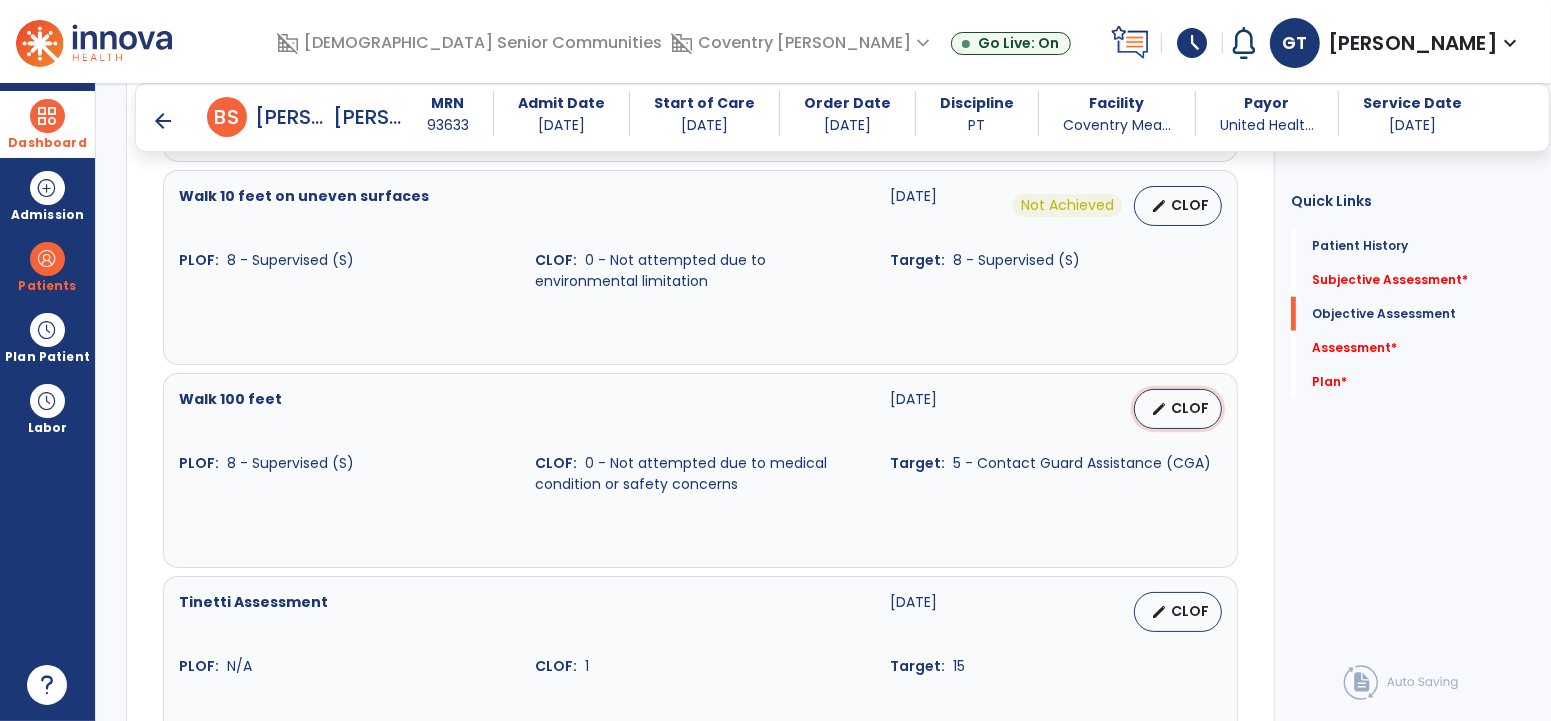 click on "edit   CLOF" at bounding box center [1178, 409] 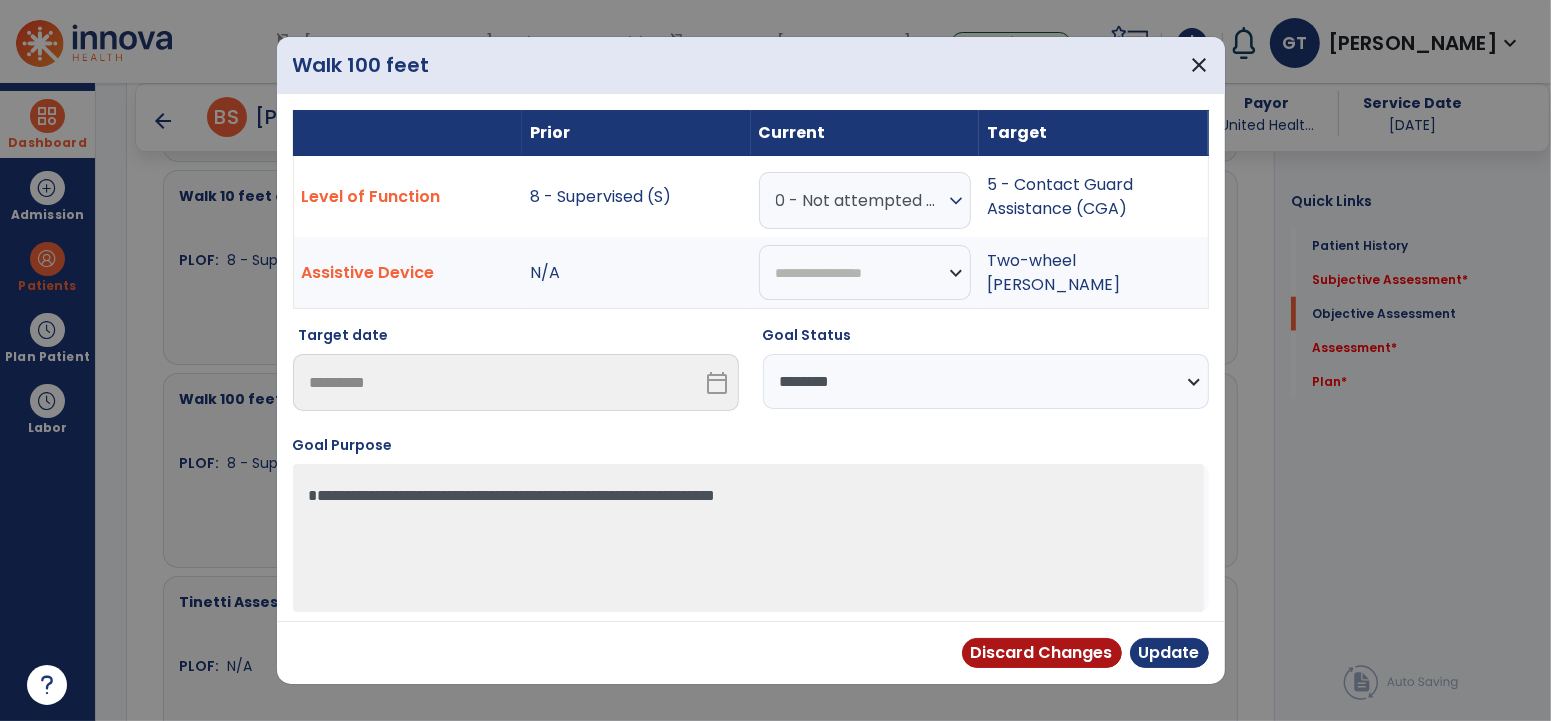 click on "**********" at bounding box center [986, 381] 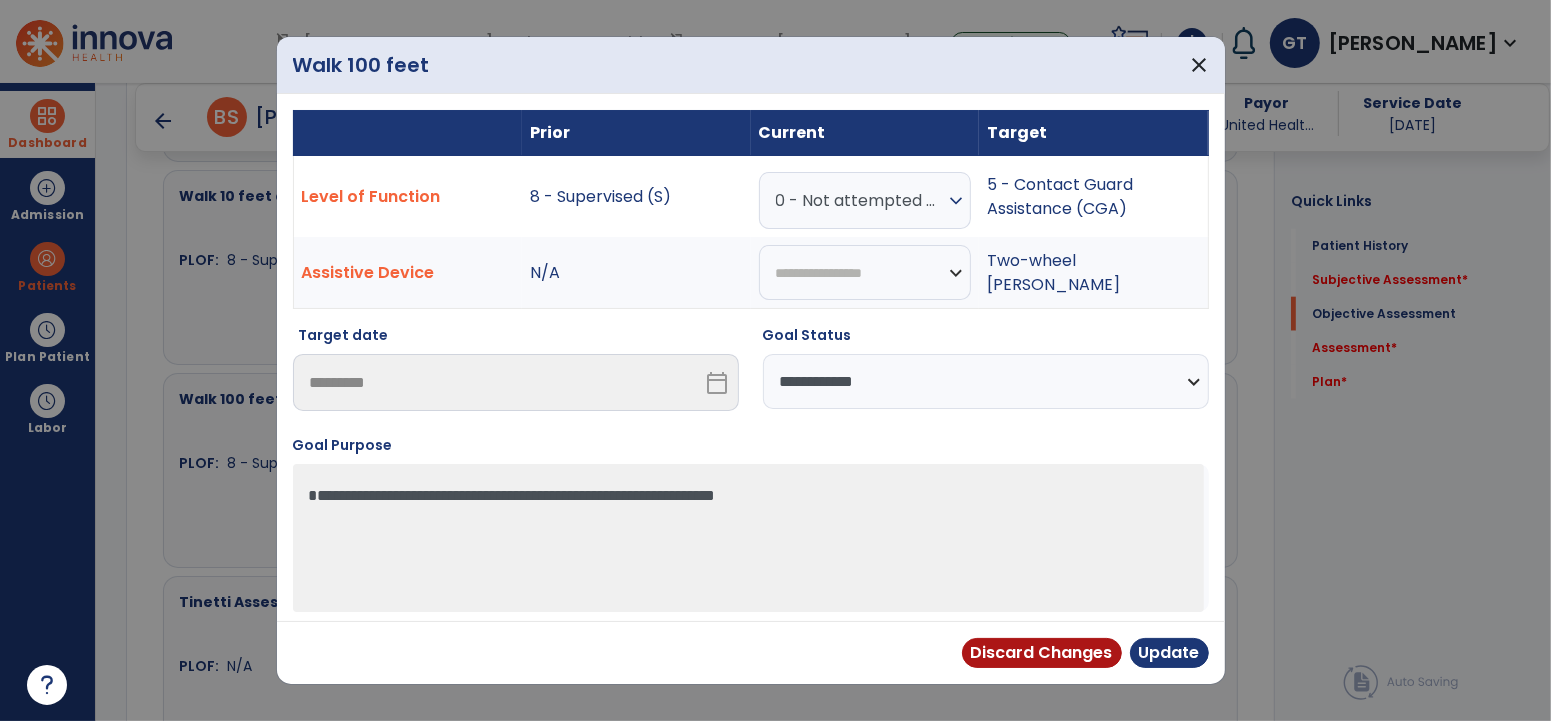 click on "**********" at bounding box center (986, 381) 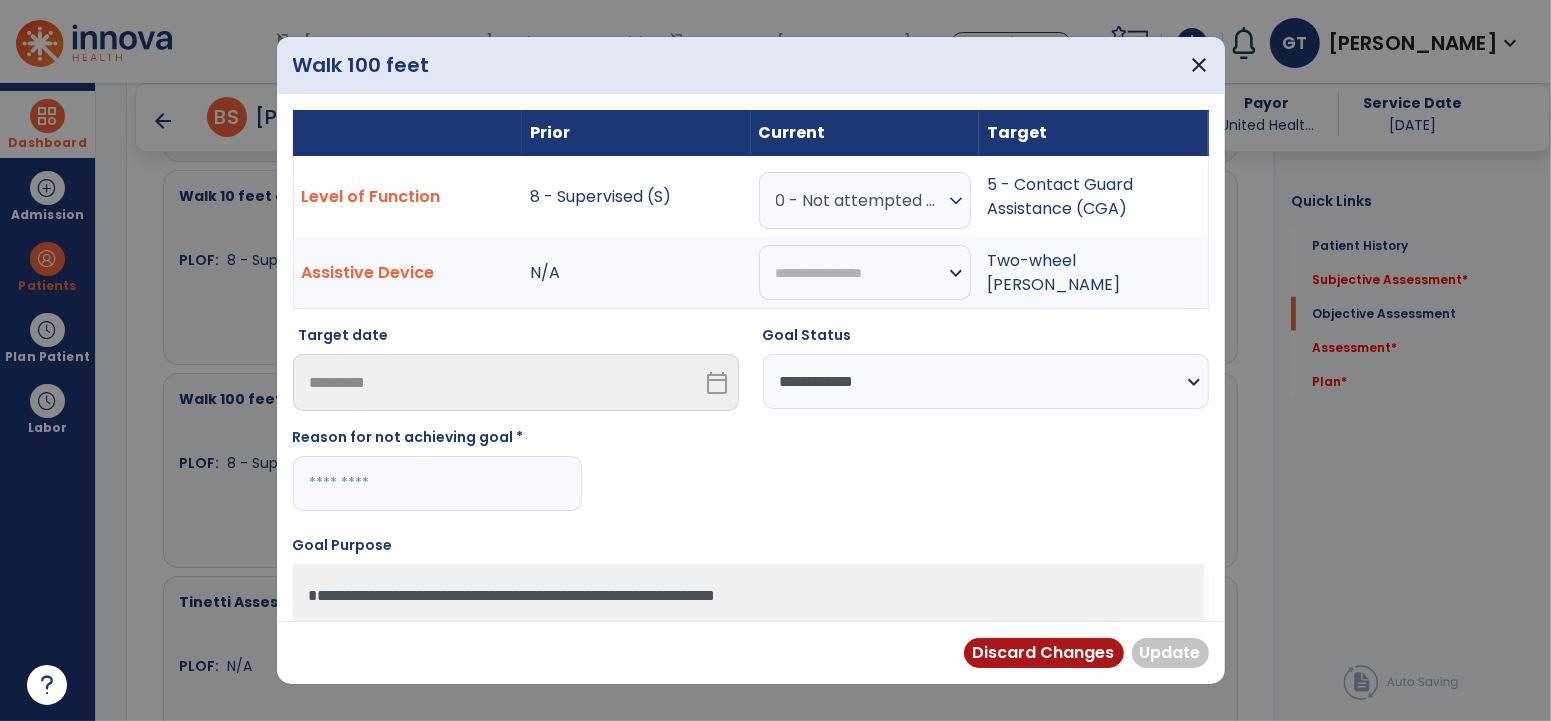 drag, startPoint x: 437, startPoint y: 500, endPoint x: 399, endPoint y: 455, distance: 58.898216 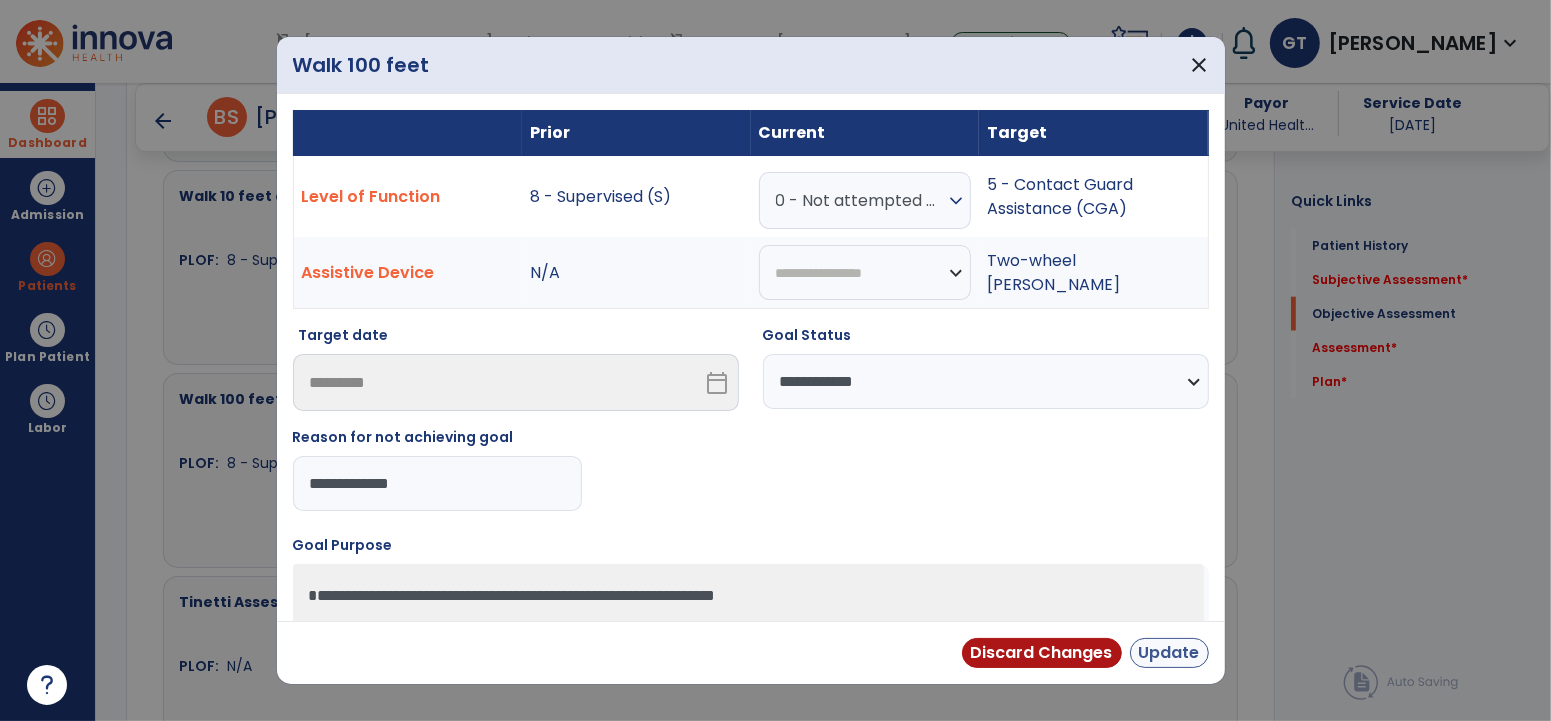 type on "**********" 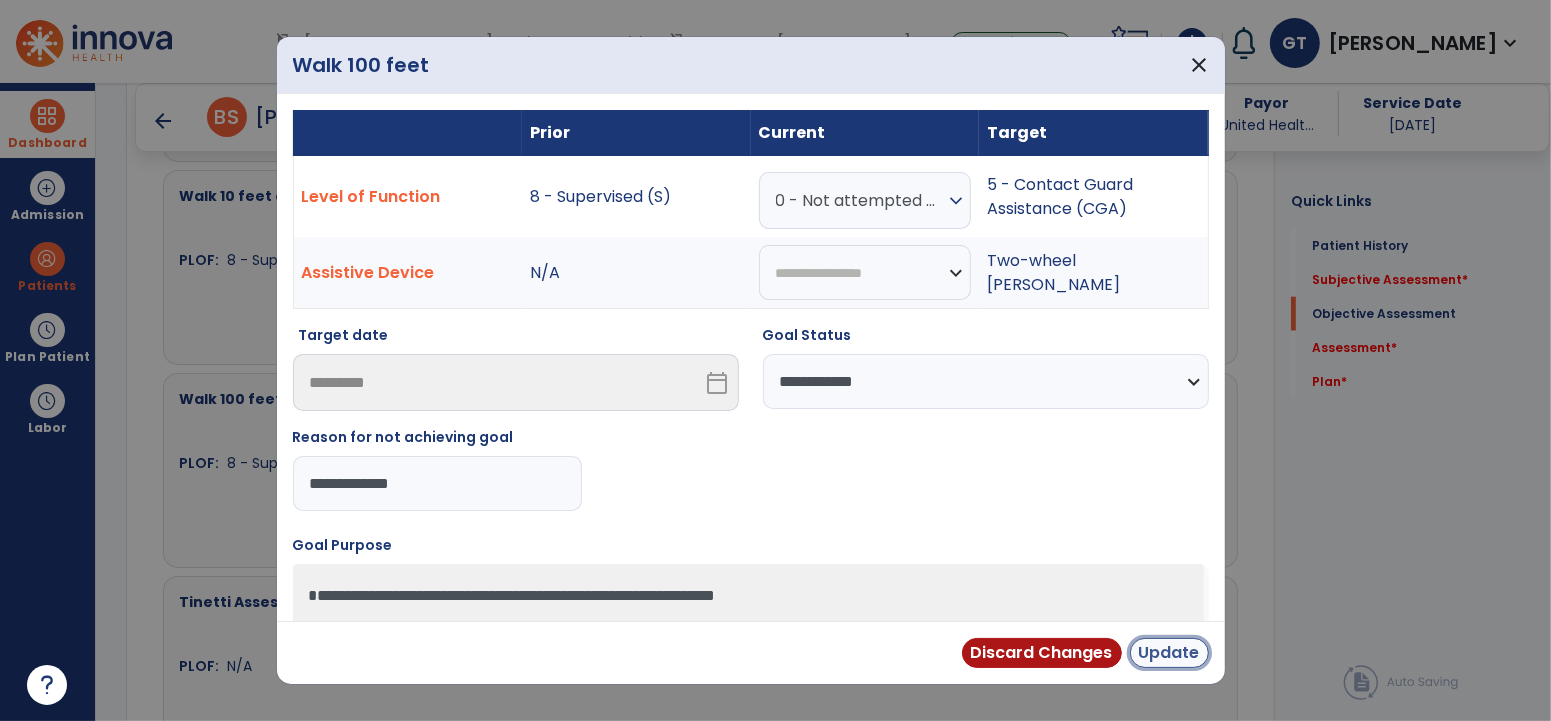click on "Update" at bounding box center [1169, 653] 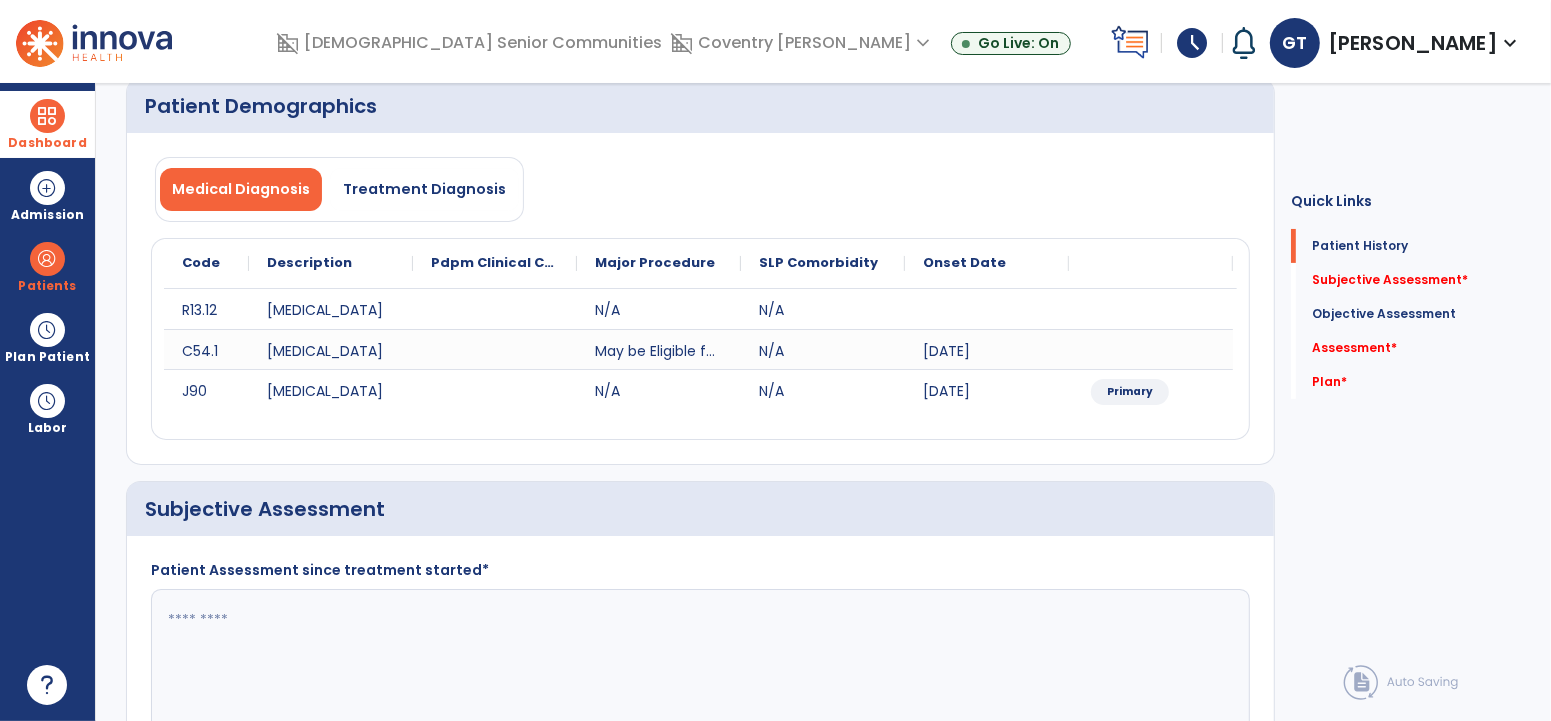 scroll, scrollTop: 177, scrollLeft: 0, axis: vertical 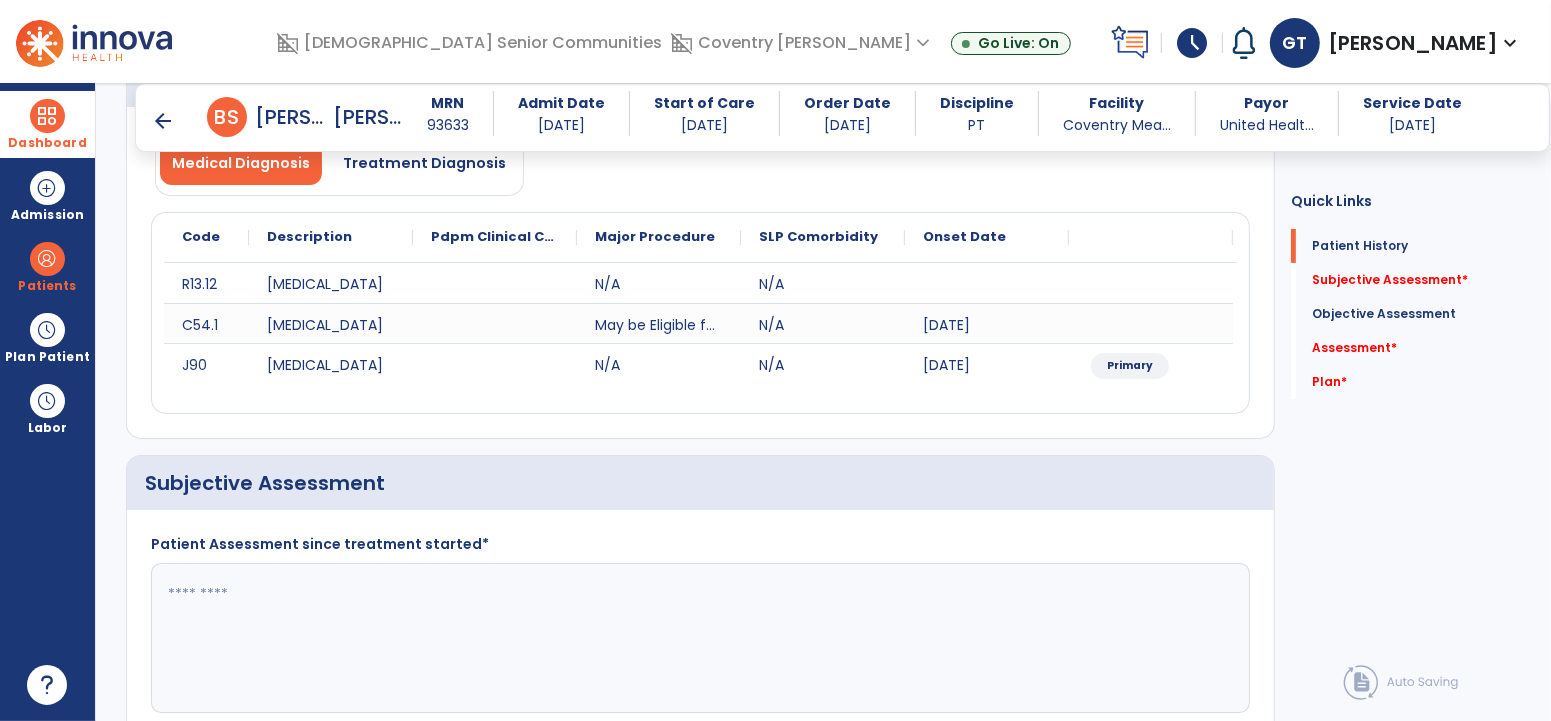 drag, startPoint x: 455, startPoint y: 627, endPoint x: 563, endPoint y: 676, distance: 118.595955 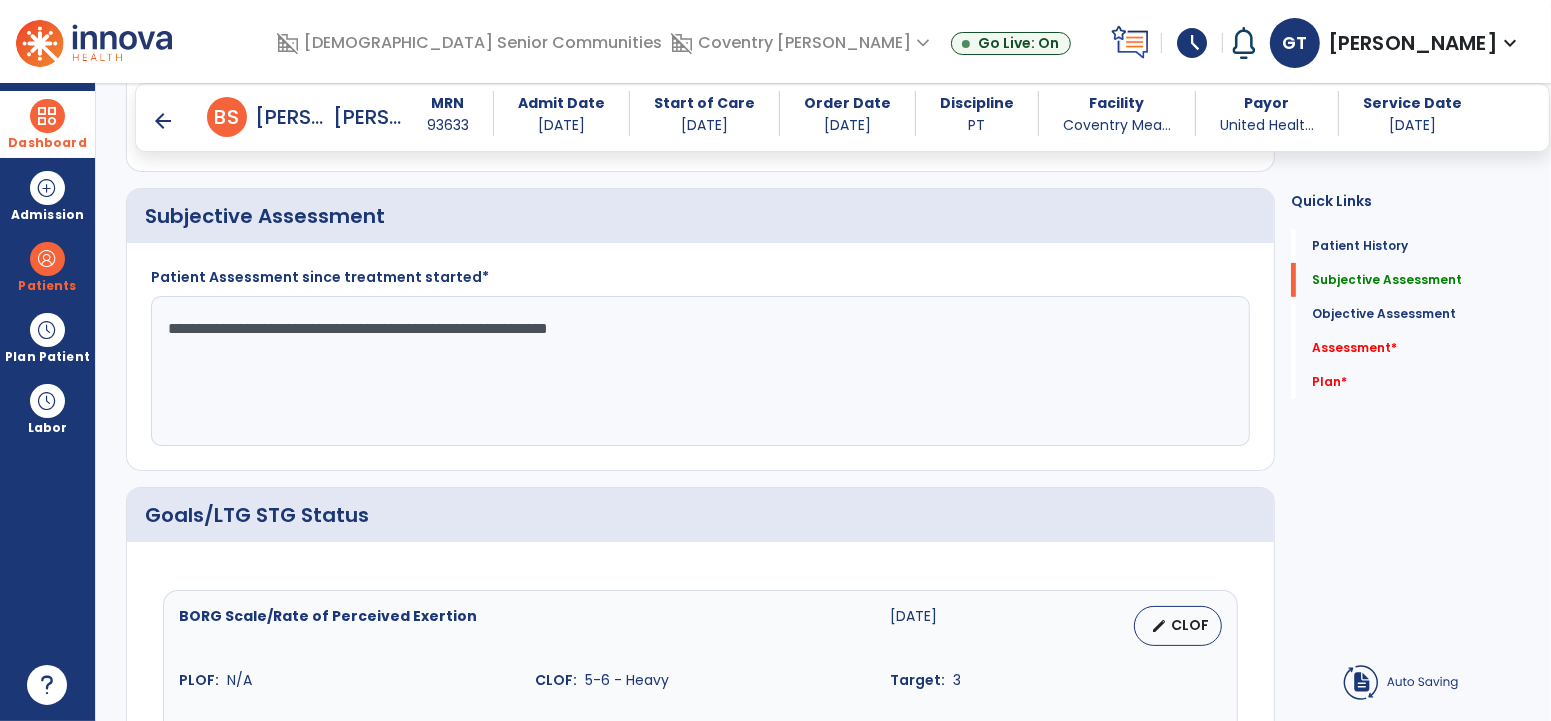 scroll, scrollTop: 785, scrollLeft: 0, axis: vertical 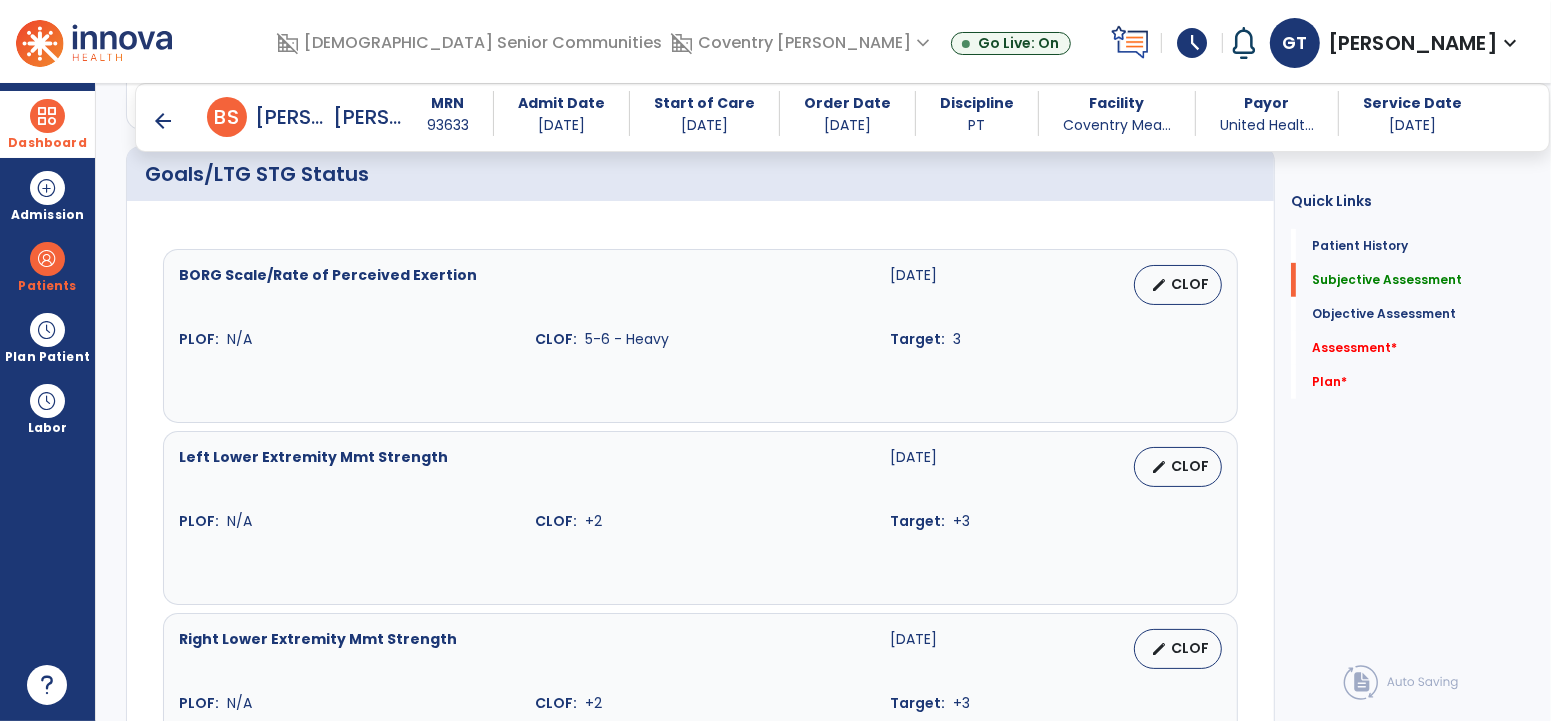 type on "**********" 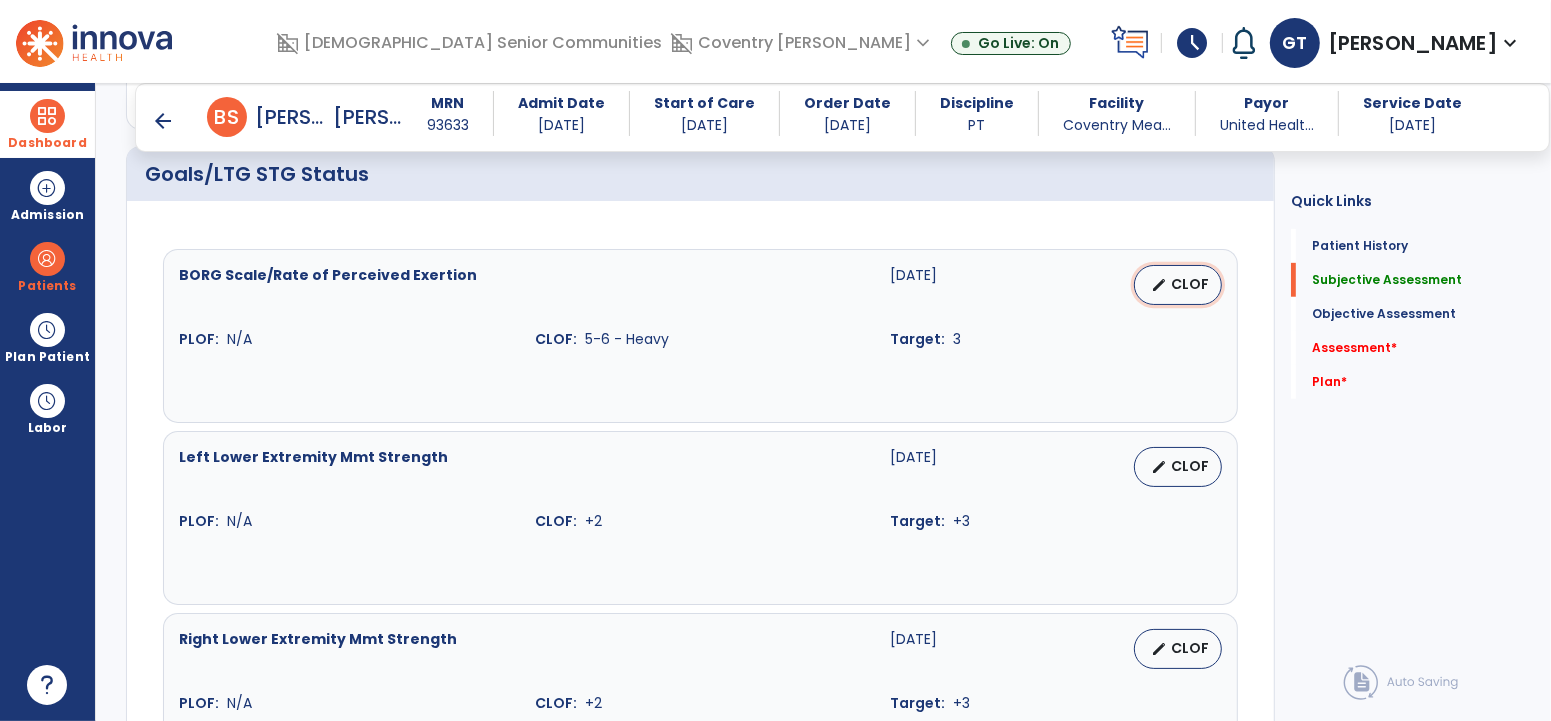 click on "edit" at bounding box center [1159, 285] 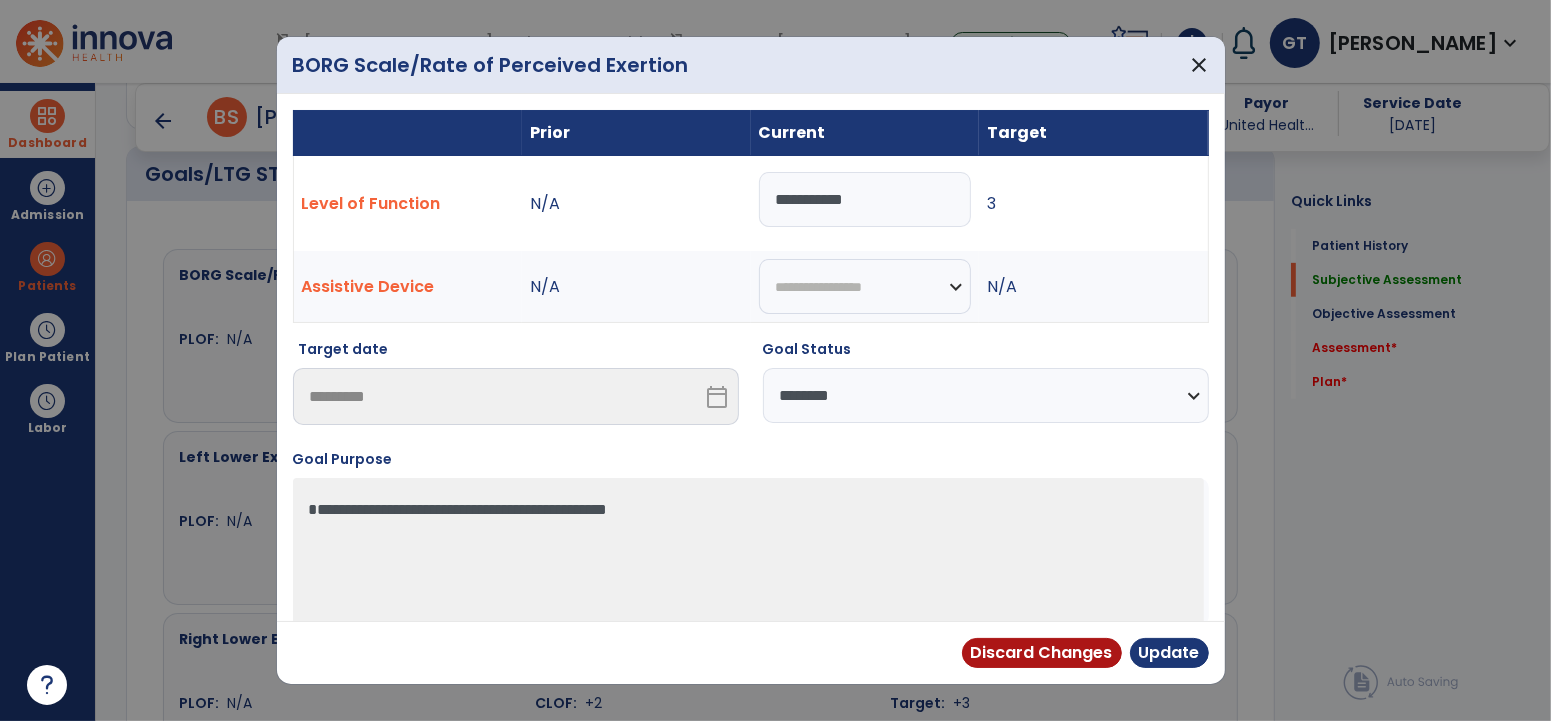 click on "**********" at bounding box center [986, 395] 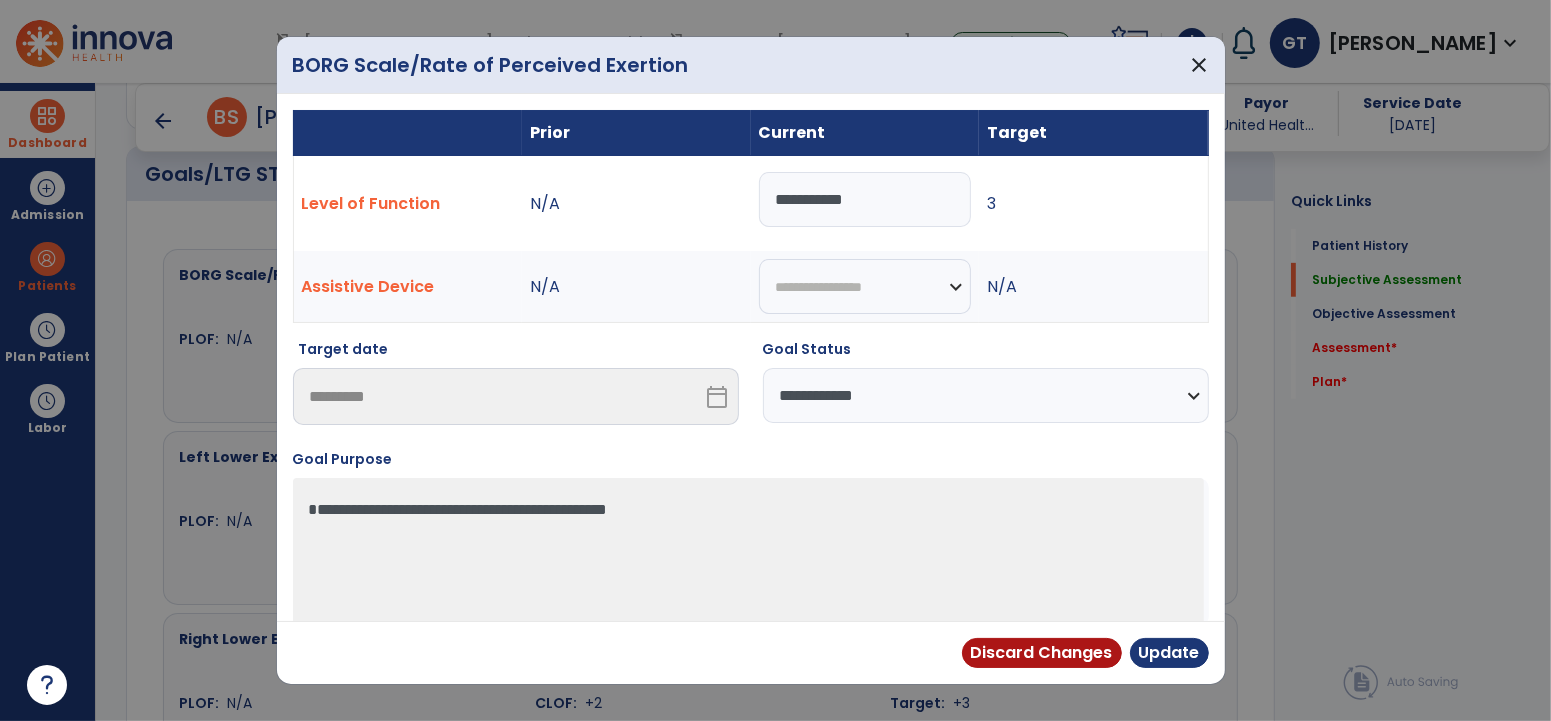 click on "**********" at bounding box center [986, 395] 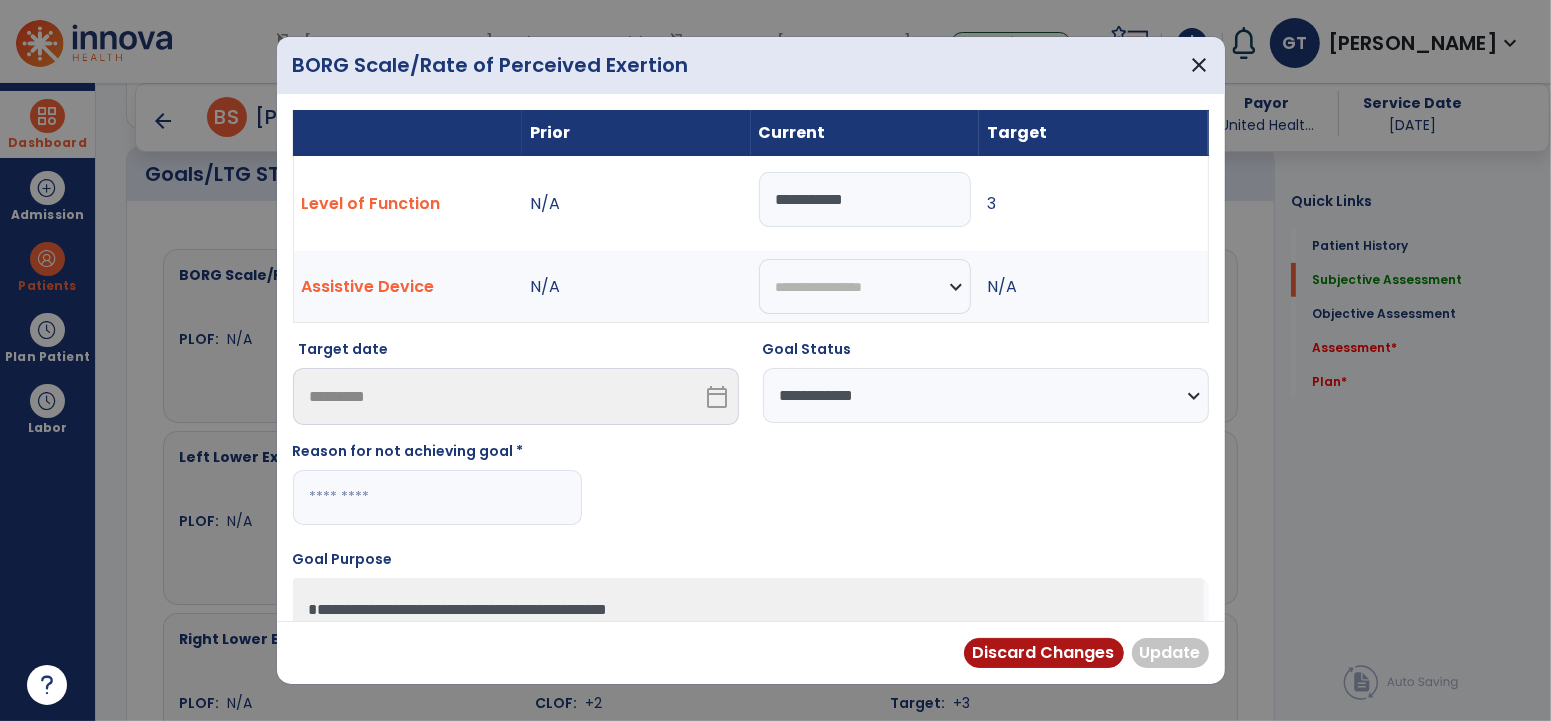 click at bounding box center (437, 497) 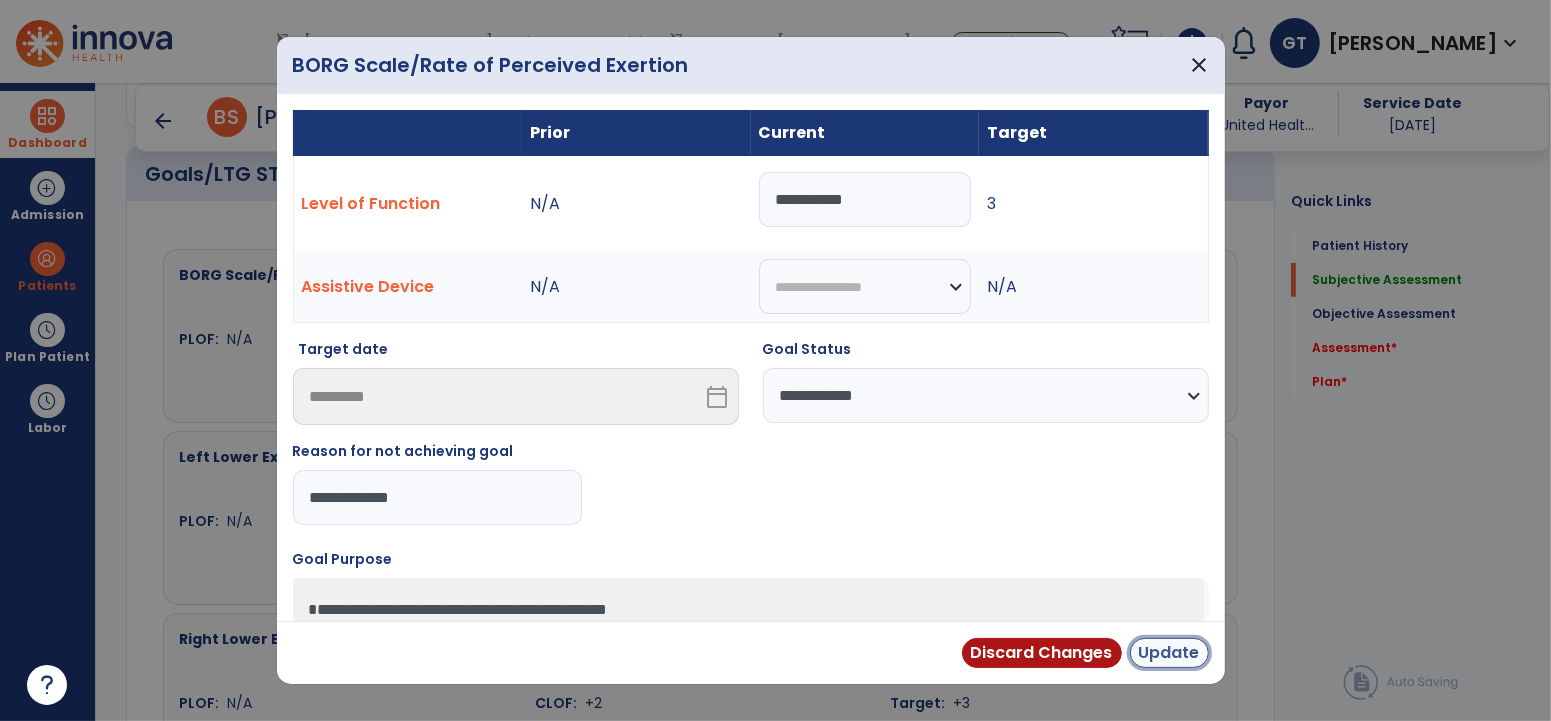 click on "Update" at bounding box center (1169, 653) 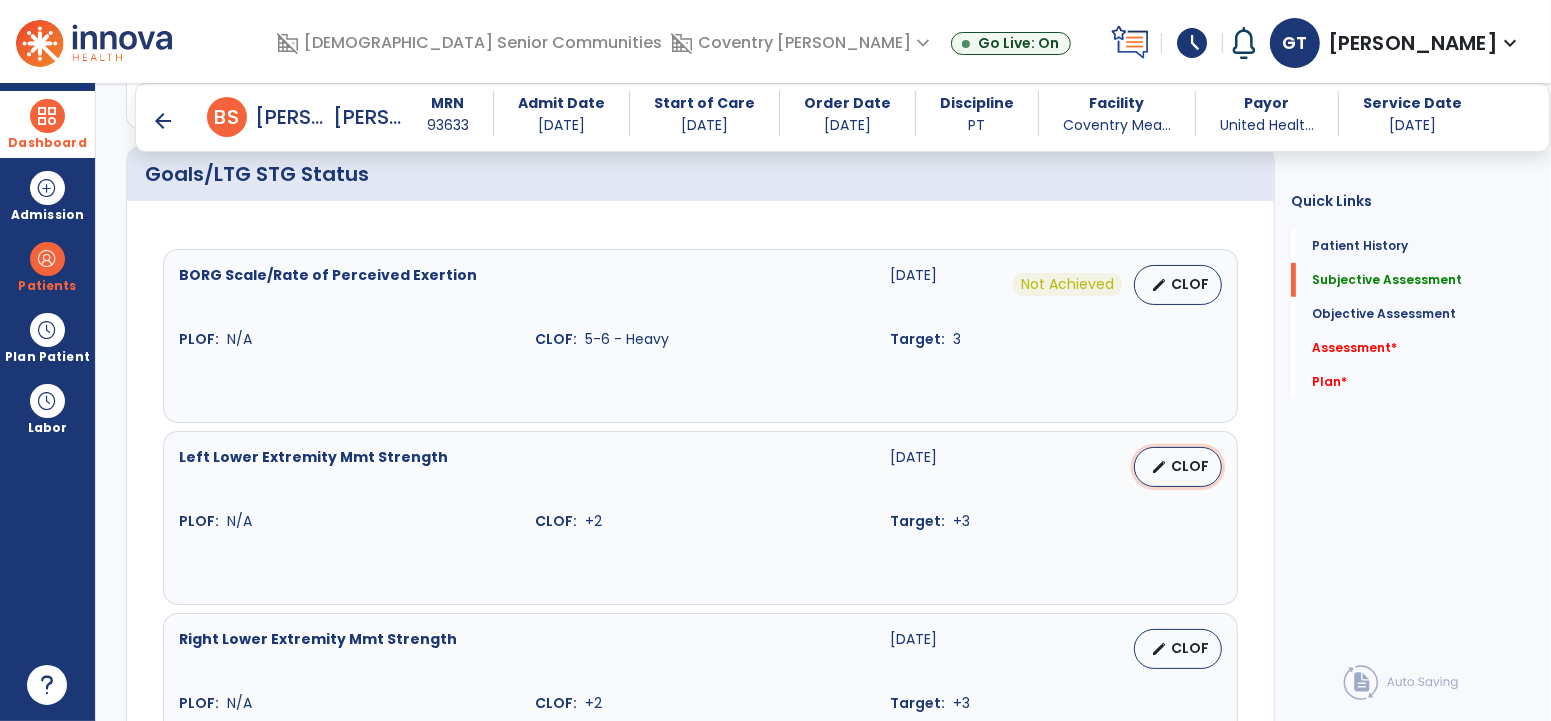 click on "edit   CLOF" at bounding box center (1178, 467) 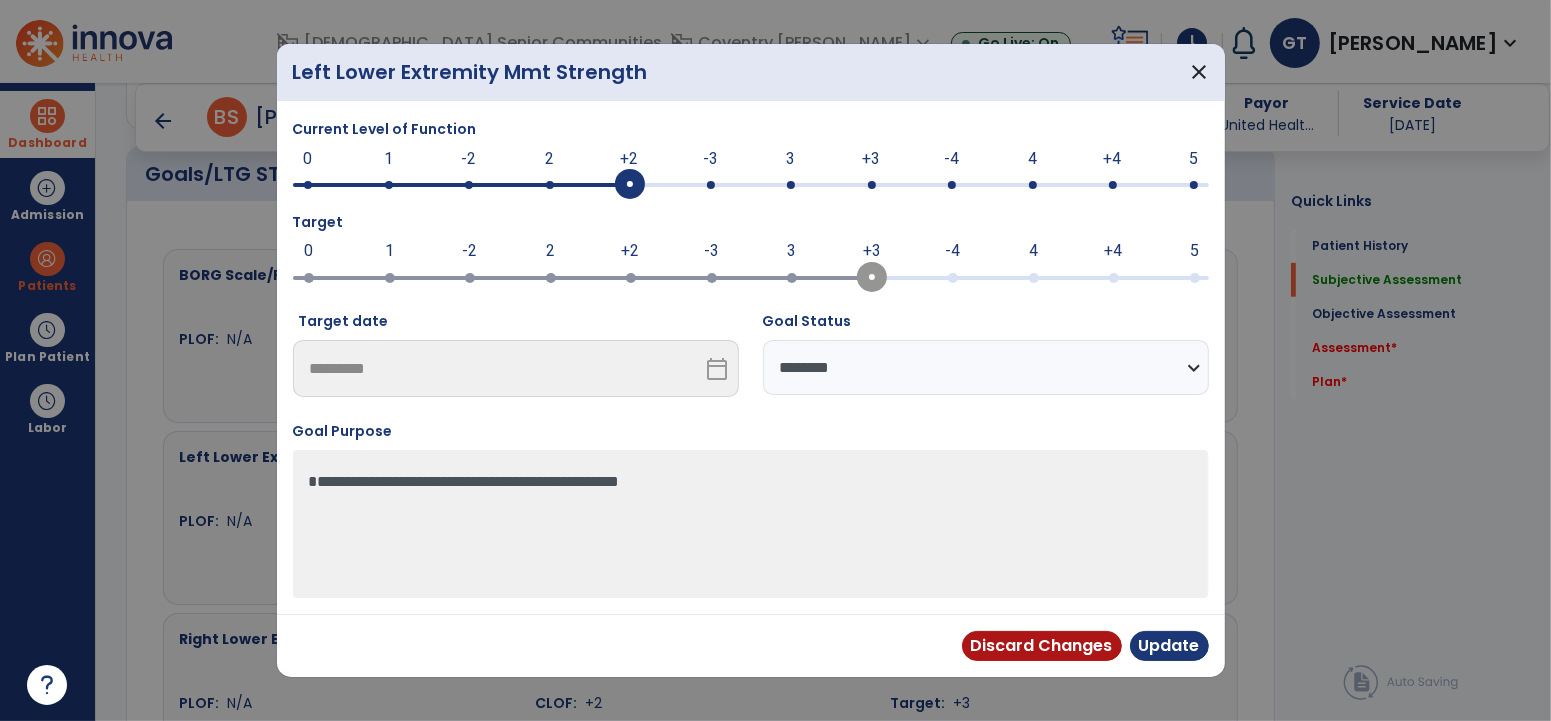 click at bounding box center (791, 185) 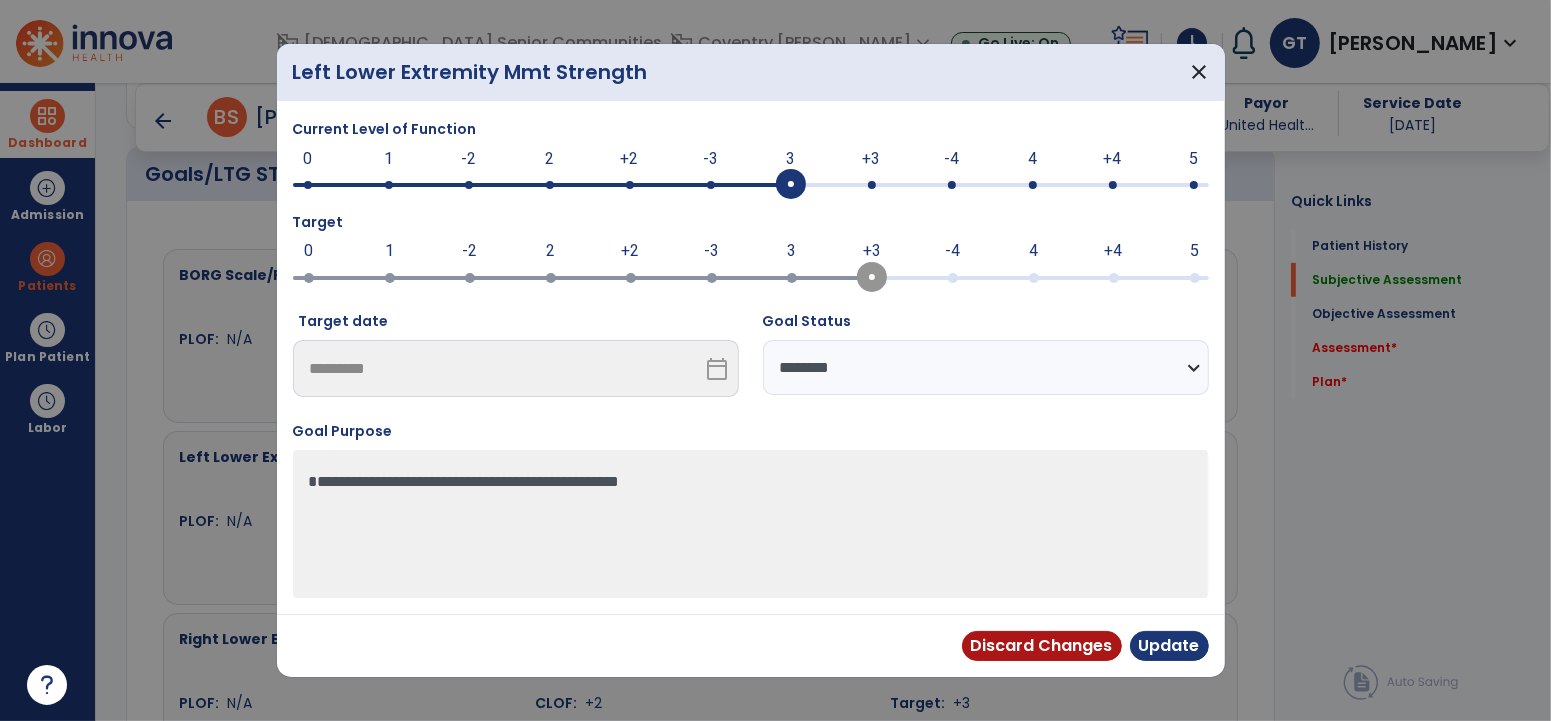 drag, startPoint x: 904, startPoint y: 367, endPoint x: 898, endPoint y: 390, distance: 23.769728 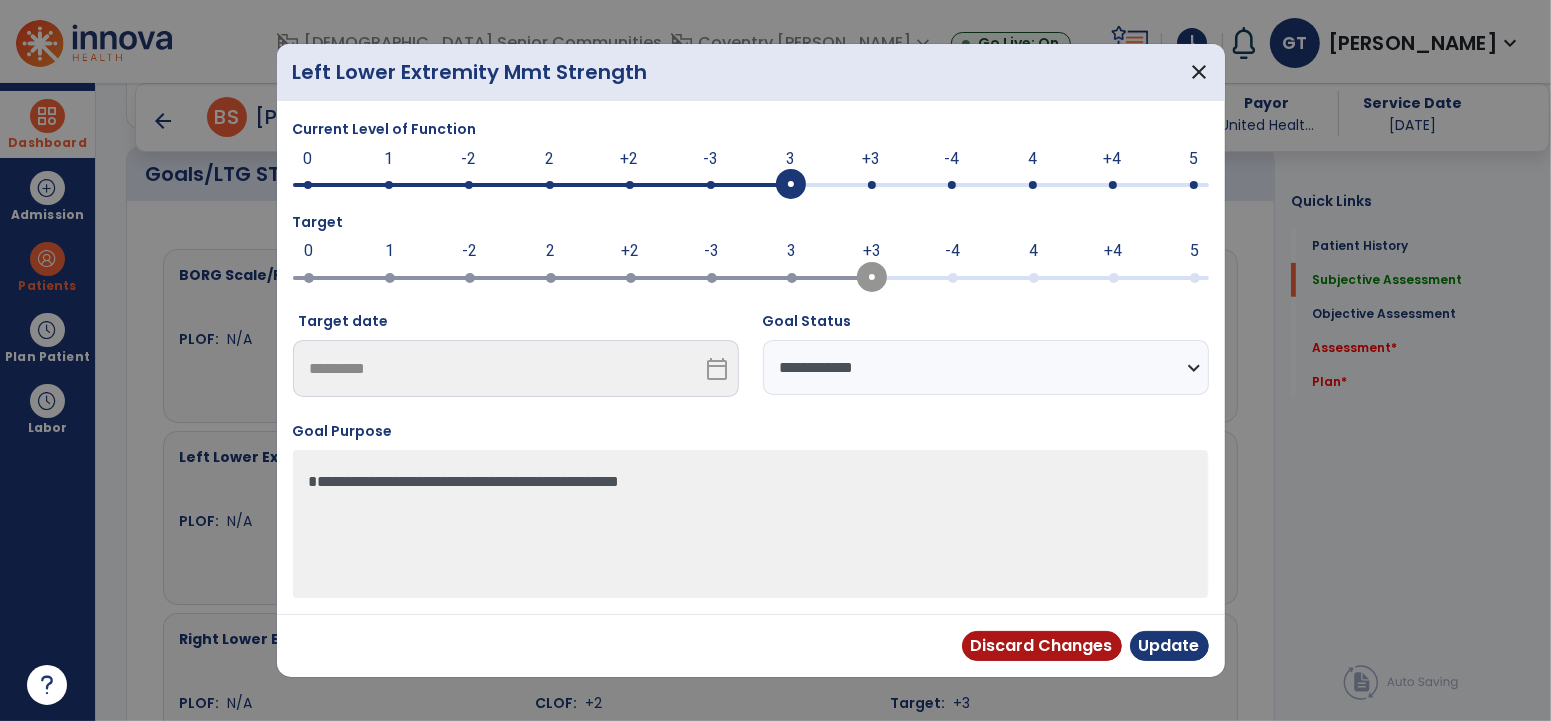click on "**********" at bounding box center [986, 367] 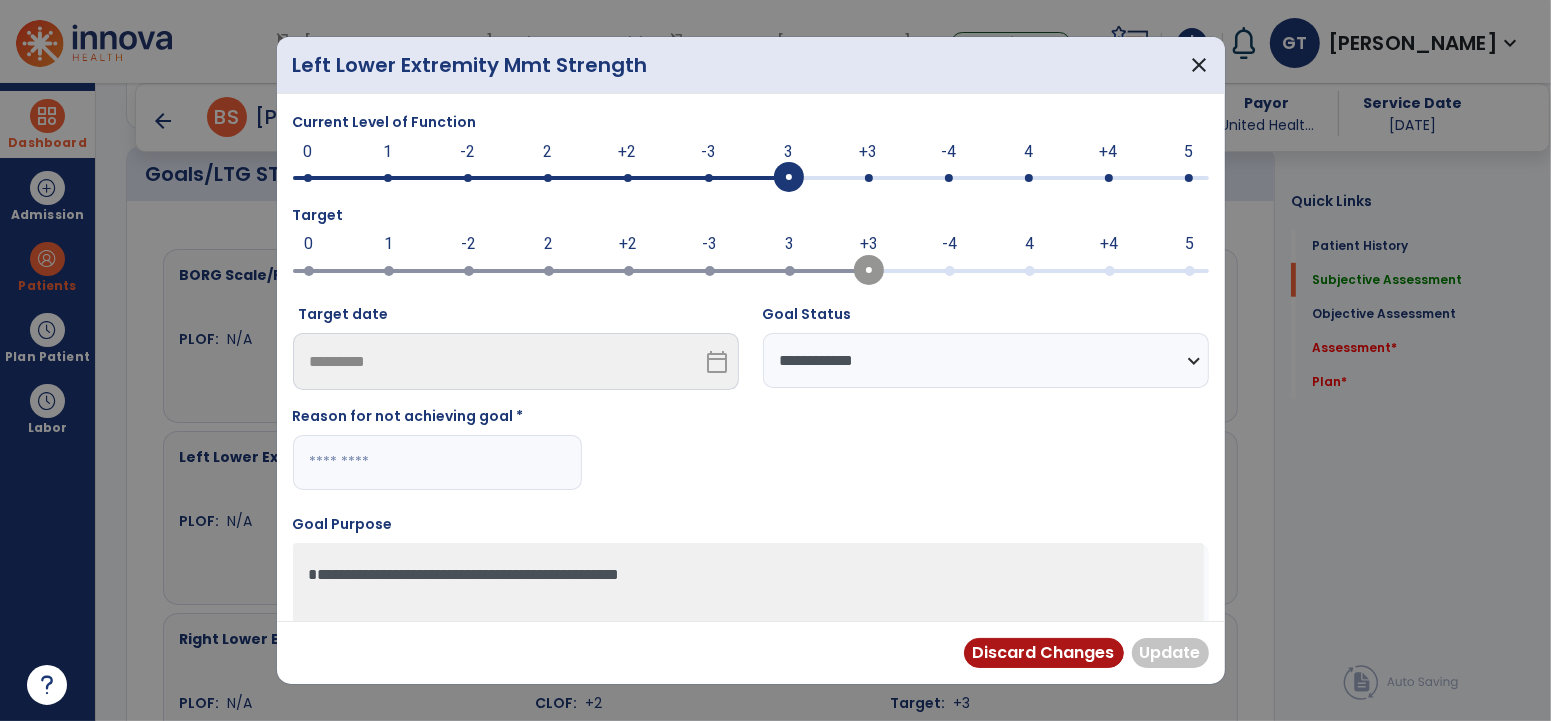 click at bounding box center (437, 462) 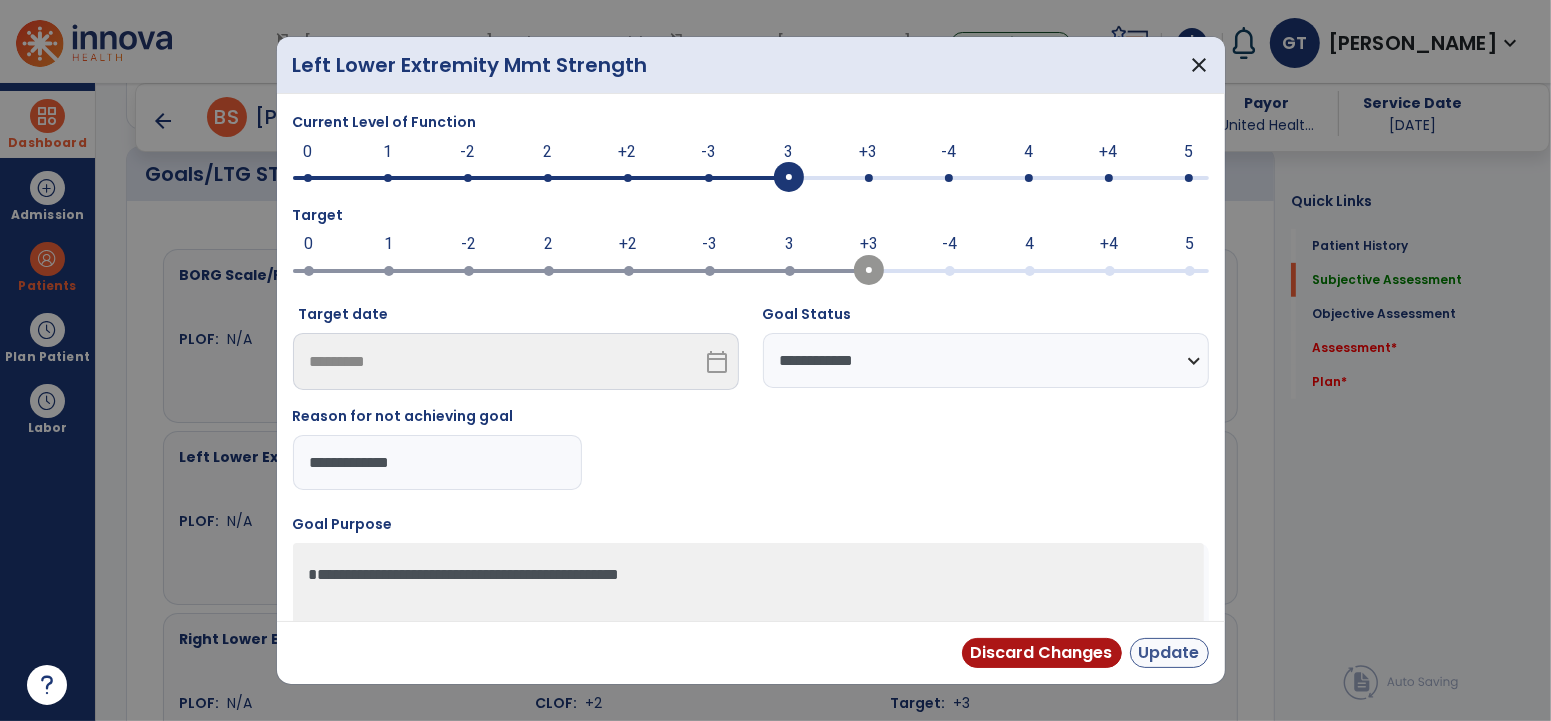 type on "**********" 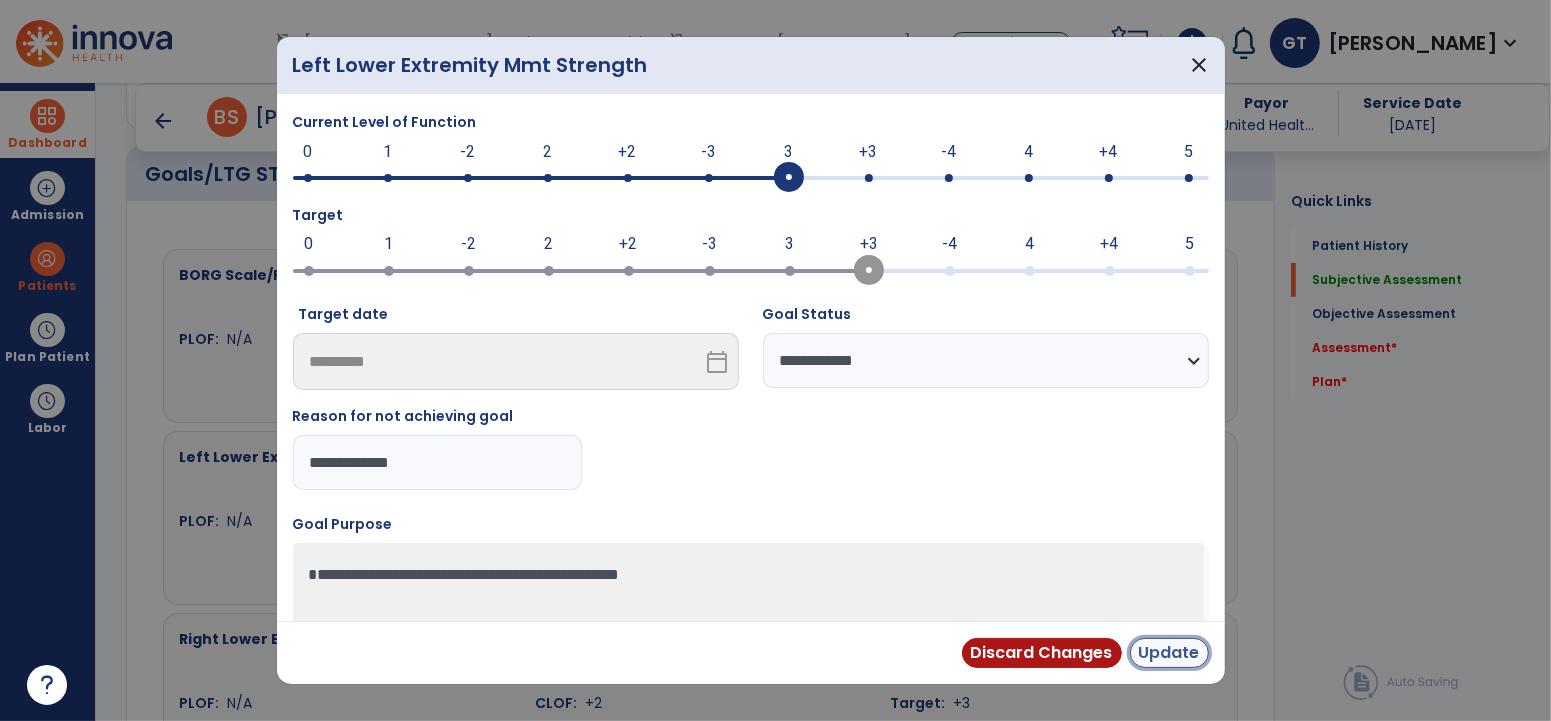 click on "Update" at bounding box center (1169, 653) 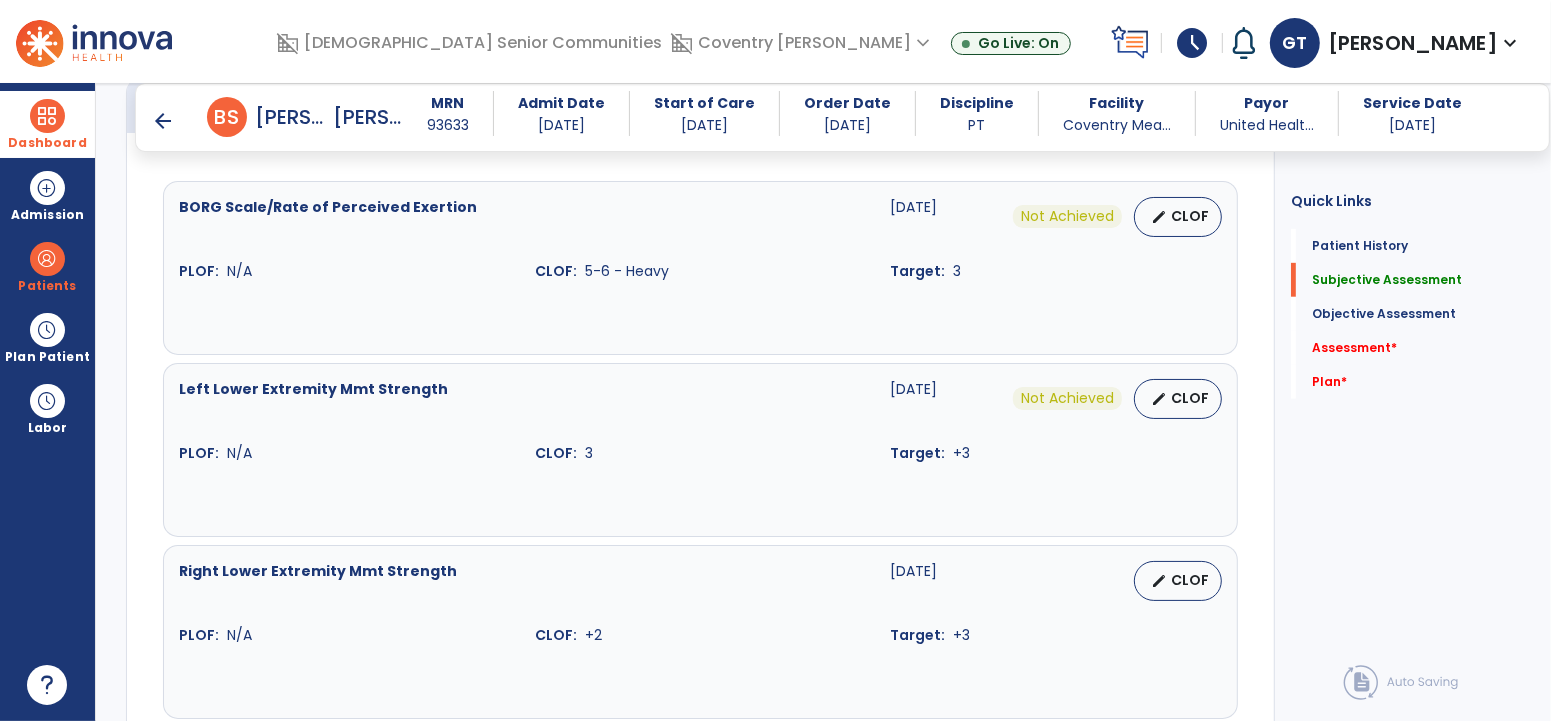 scroll, scrollTop: 859, scrollLeft: 0, axis: vertical 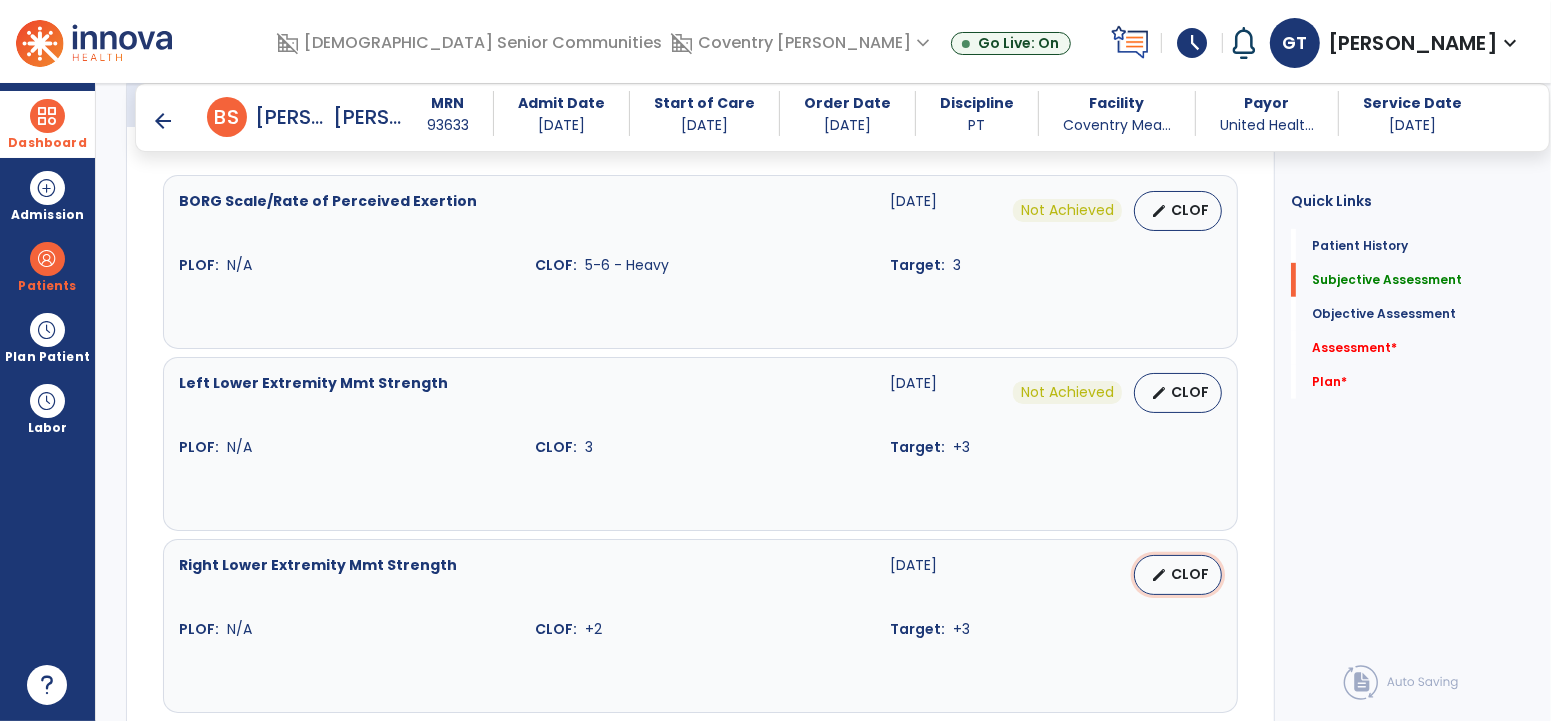 click on "CLOF" at bounding box center (1190, 574) 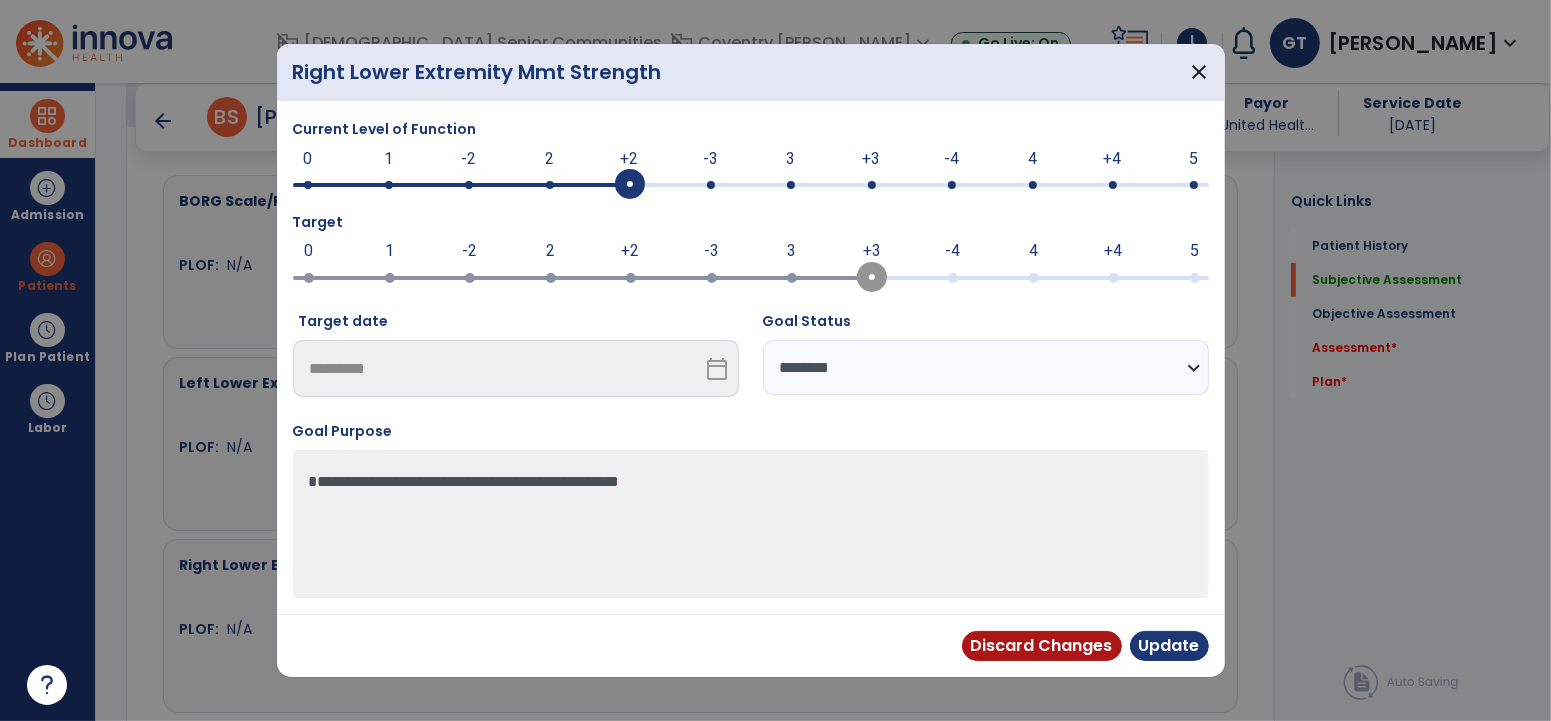 drag, startPoint x: 788, startPoint y: 179, endPoint x: 825, endPoint y: 344, distance: 169.09761 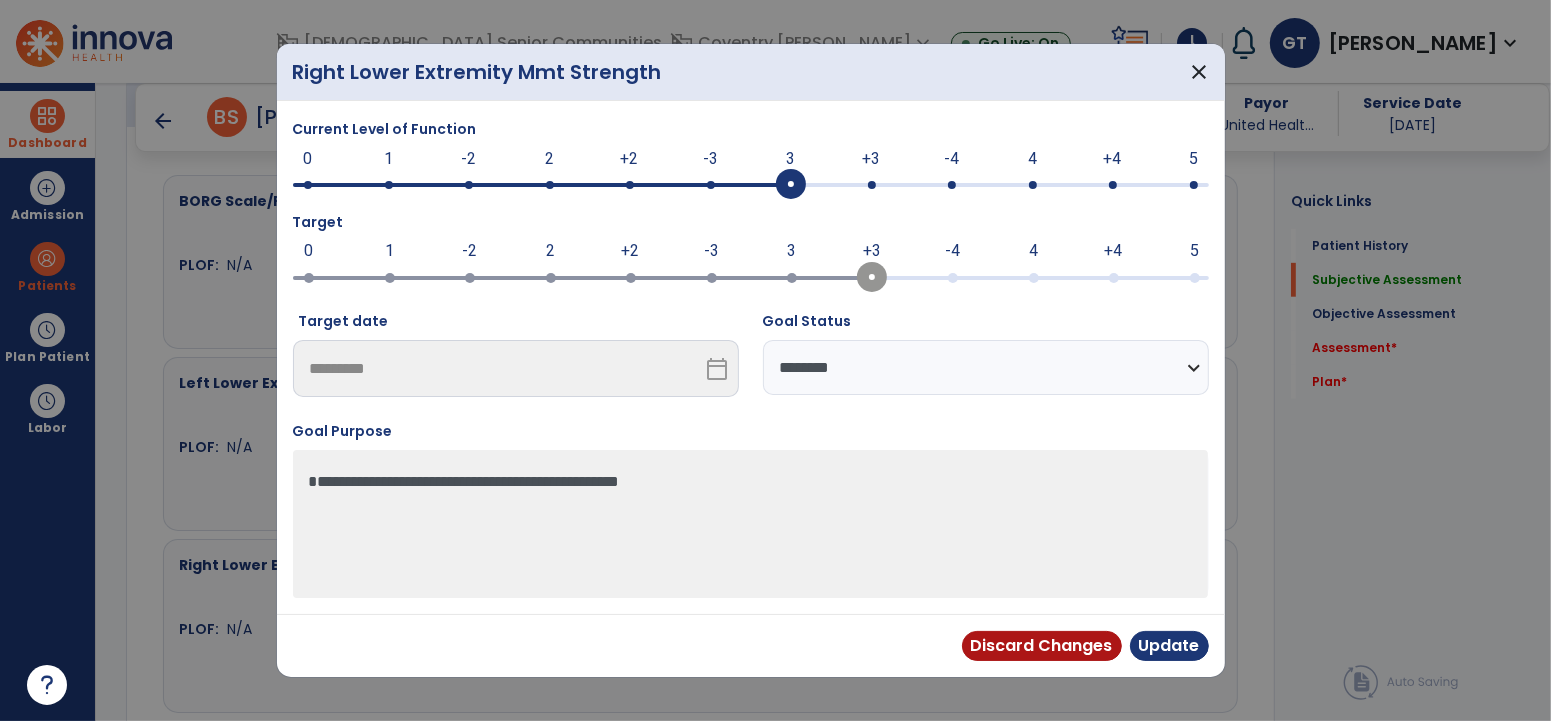 click on "**********" at bounding box center (986, 367) 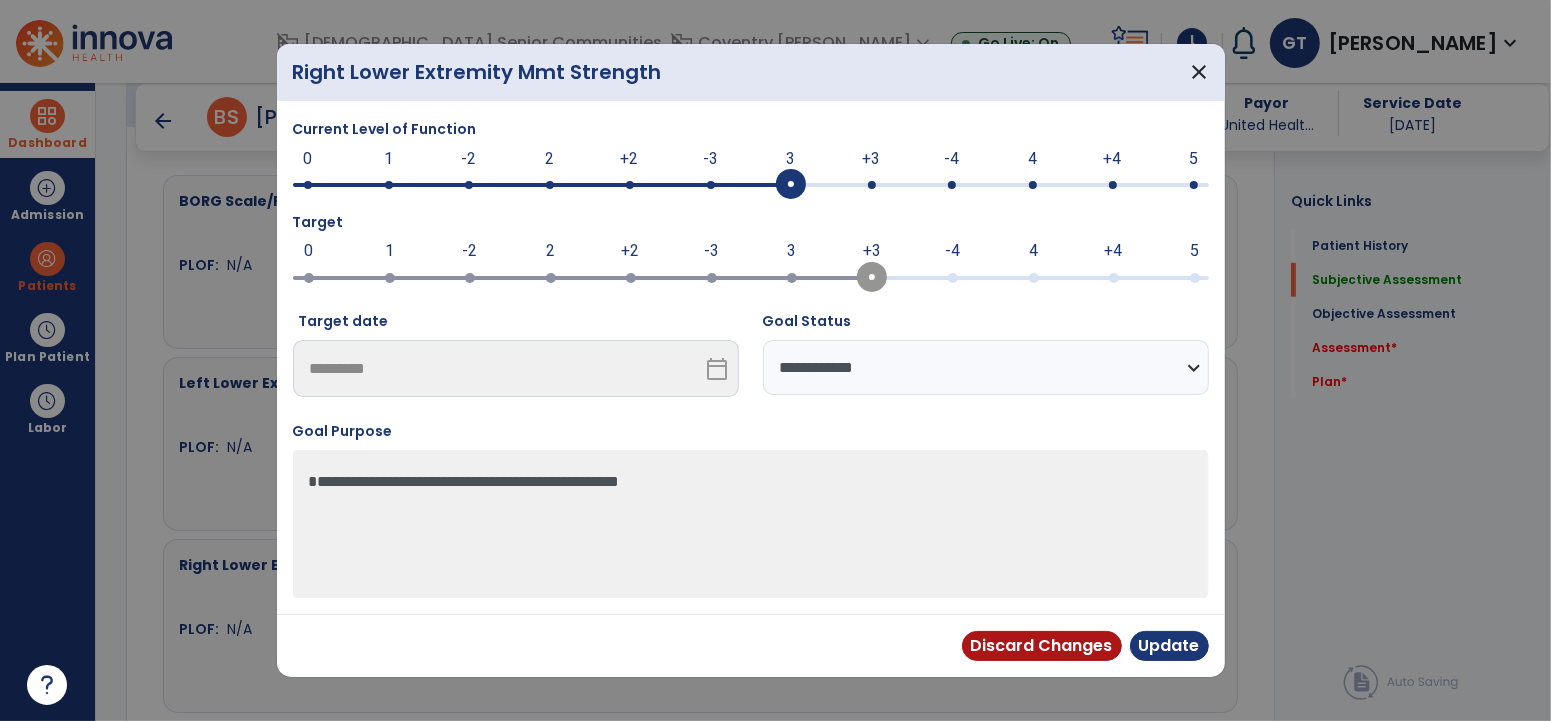 click on "**********" at bounding box center (986, 367) 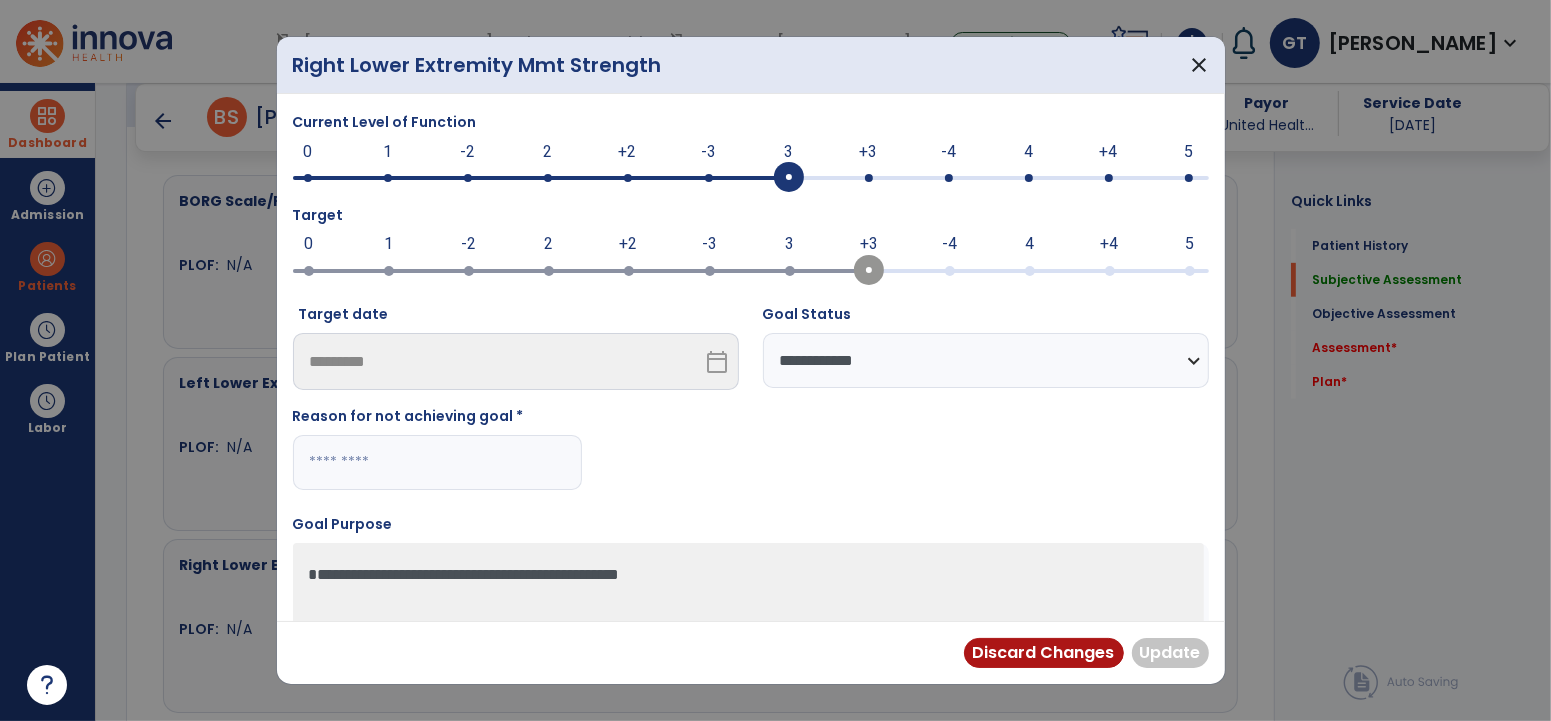 click at bounding box center (437, 462) 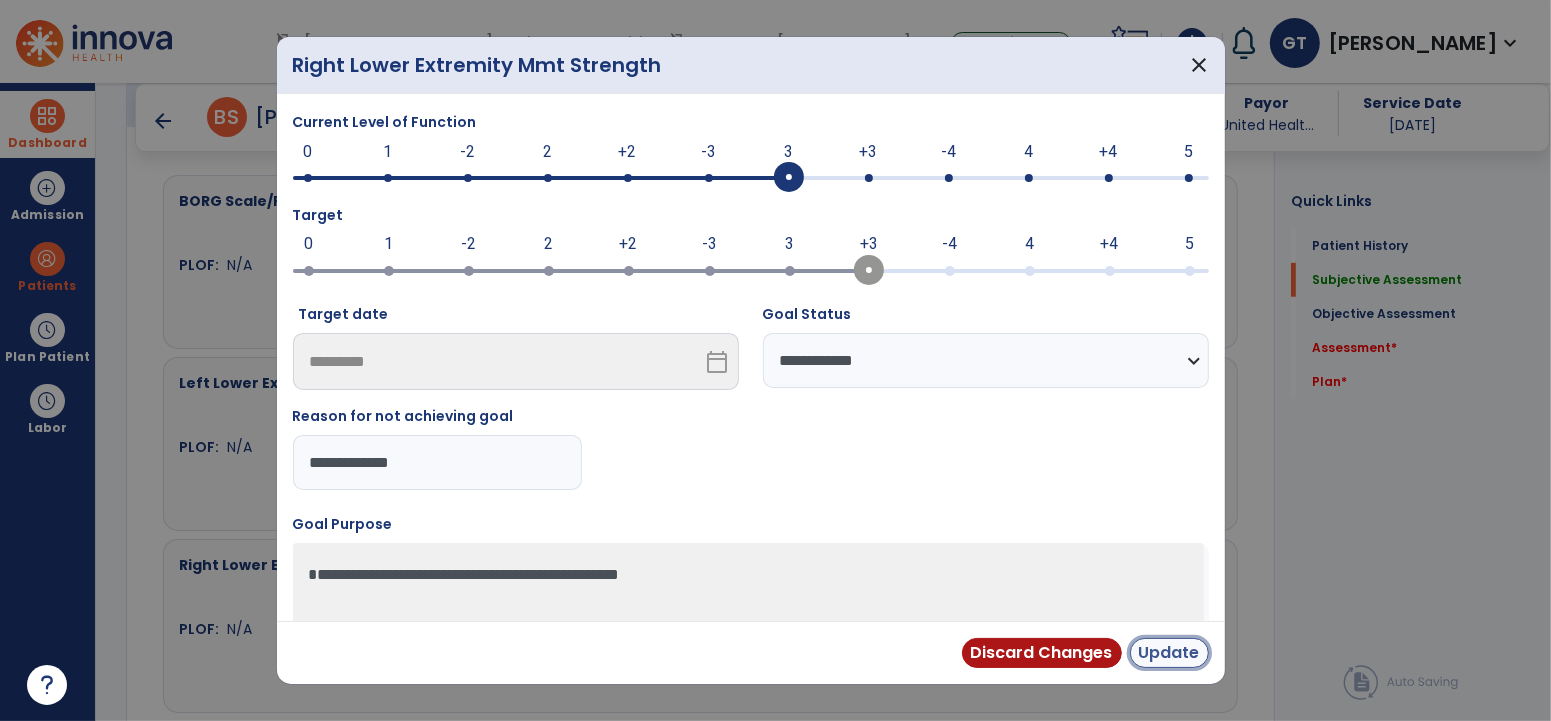 click on "Update" at bounding box center [1169, 653] 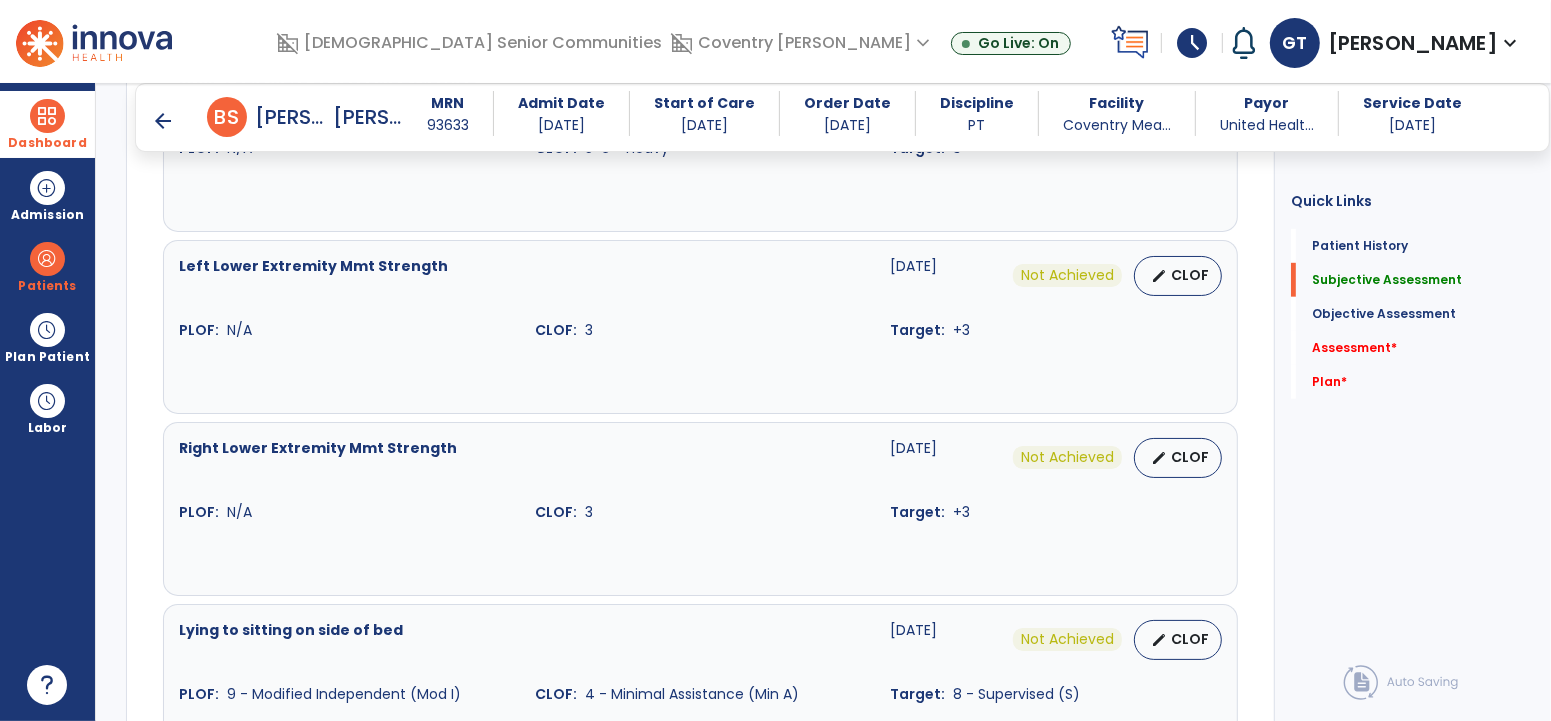 scroll, scrollTop: 116, scrollLeft: 0, axis: vertical 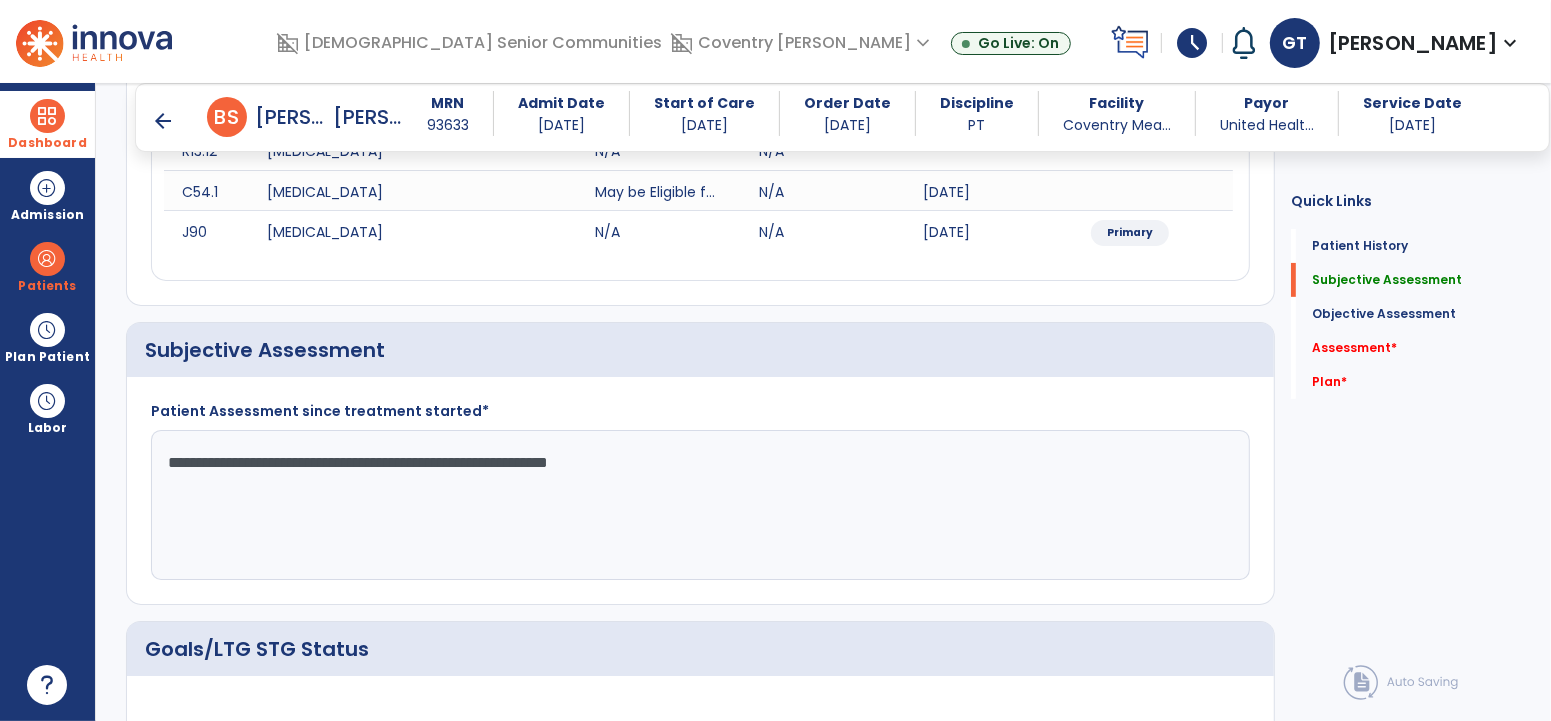 drag, startPoint x: 691, startPoint y: 450, endPoint x: 0, endPoint y: 3, distance: 822.9763 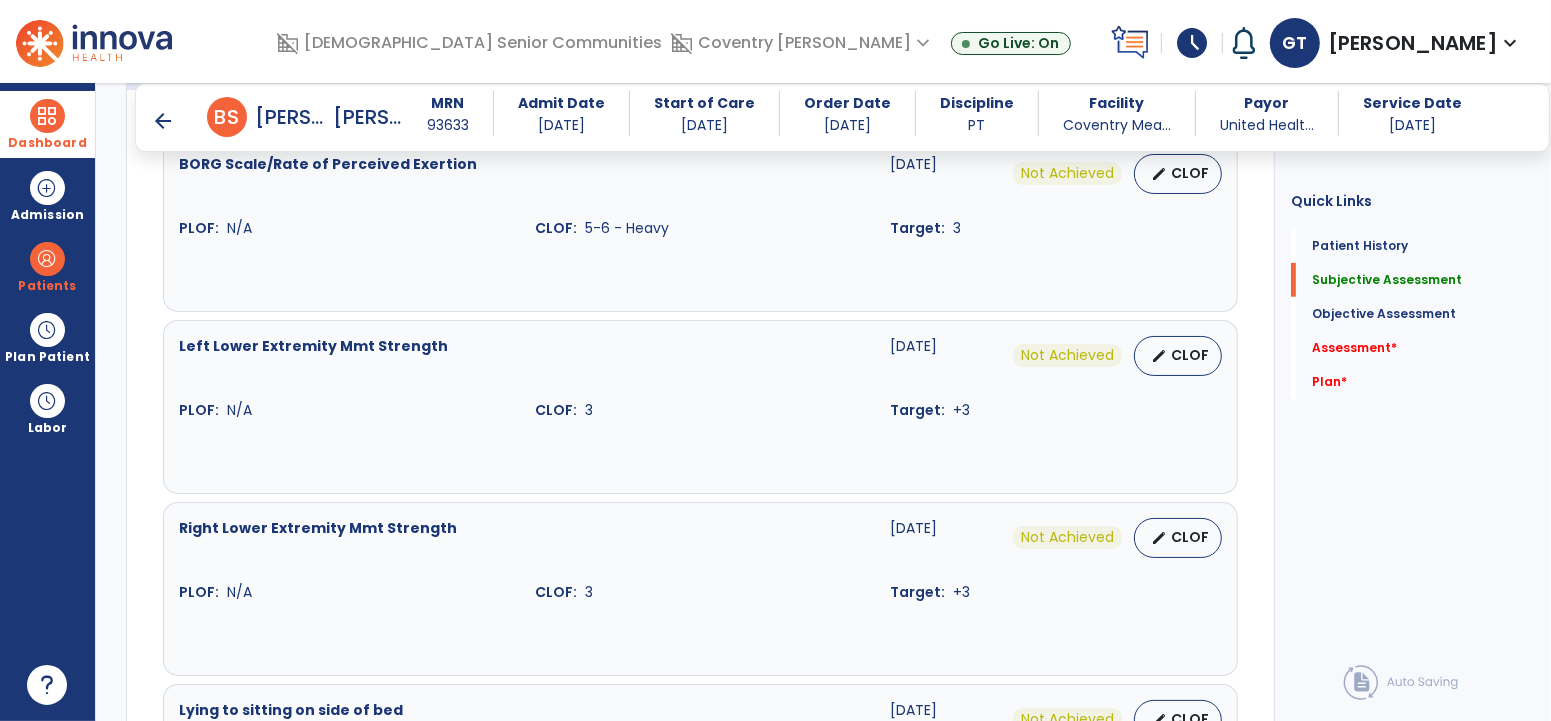 scroll, scrollTop: 2017, scrollLeft: 0, axis: vertical 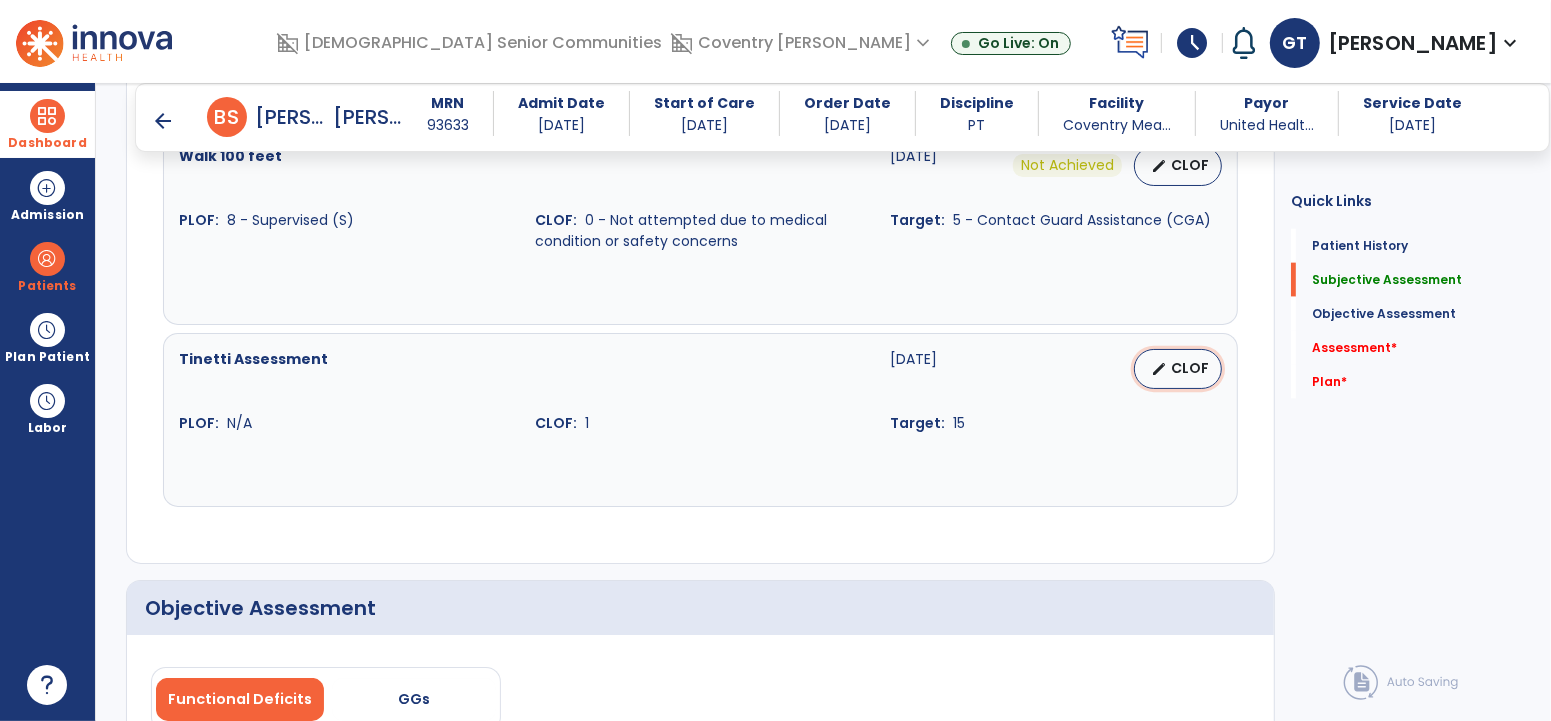 click on "edit   CLOF" at bounding box center (1178, 369) 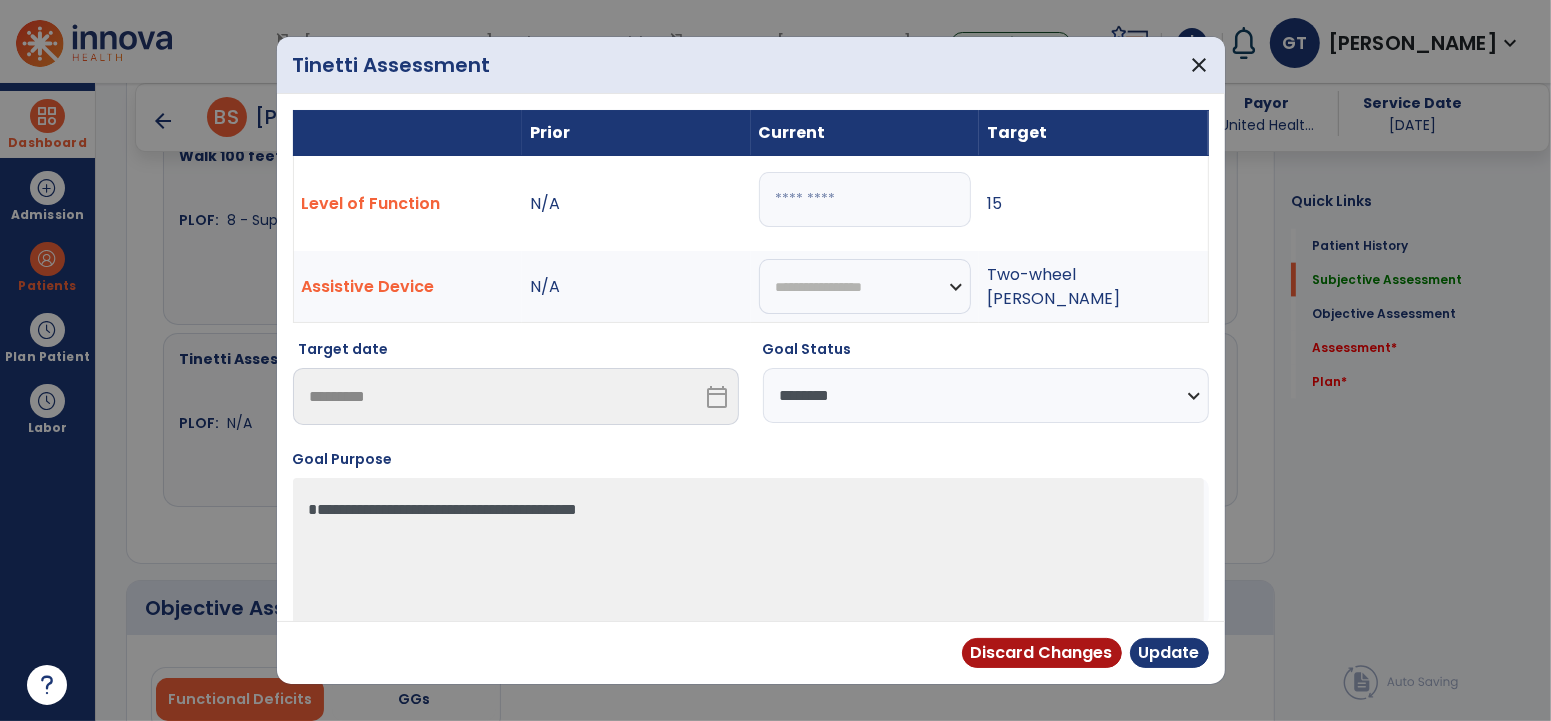 click on "*" at bounding box center (865, 199) 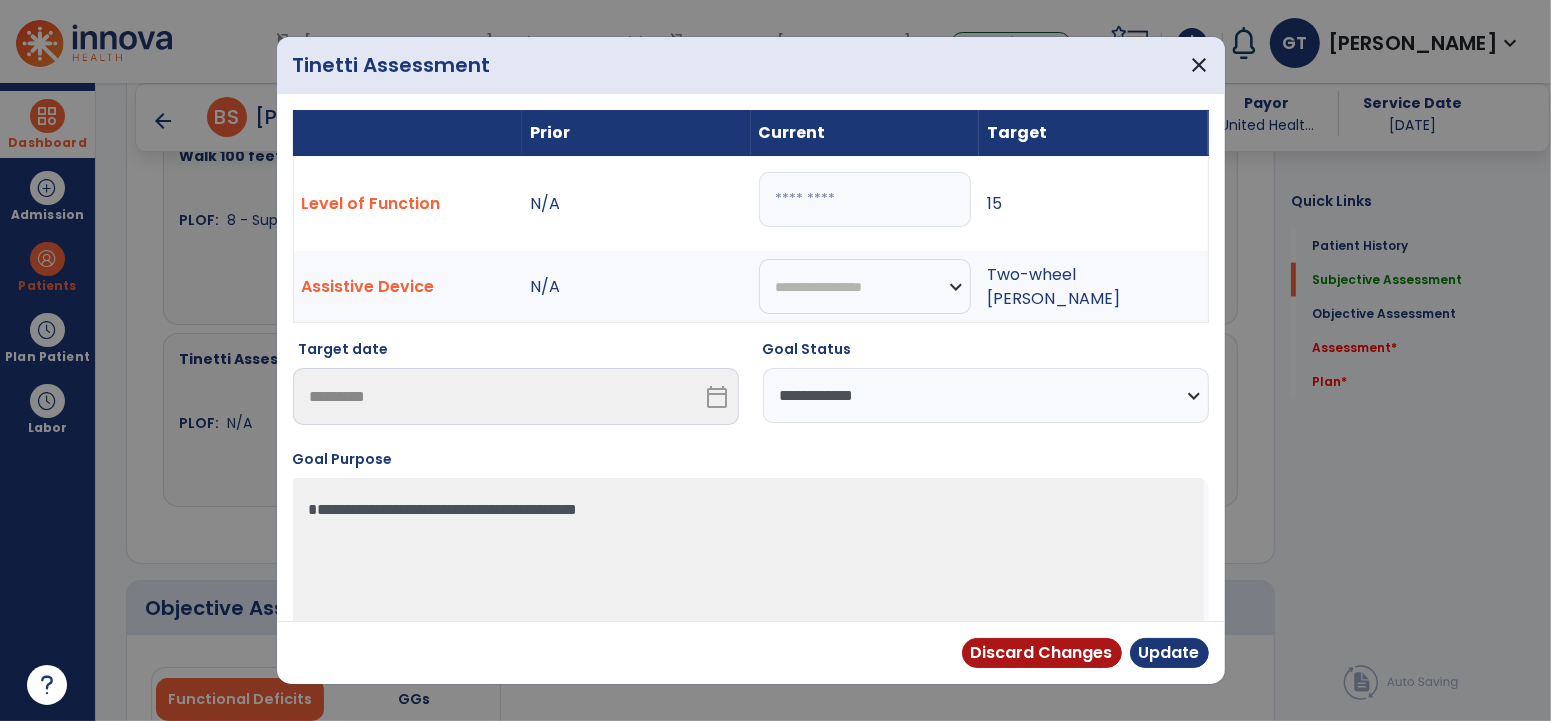 click on "**********" at bounding box center (986, 395) 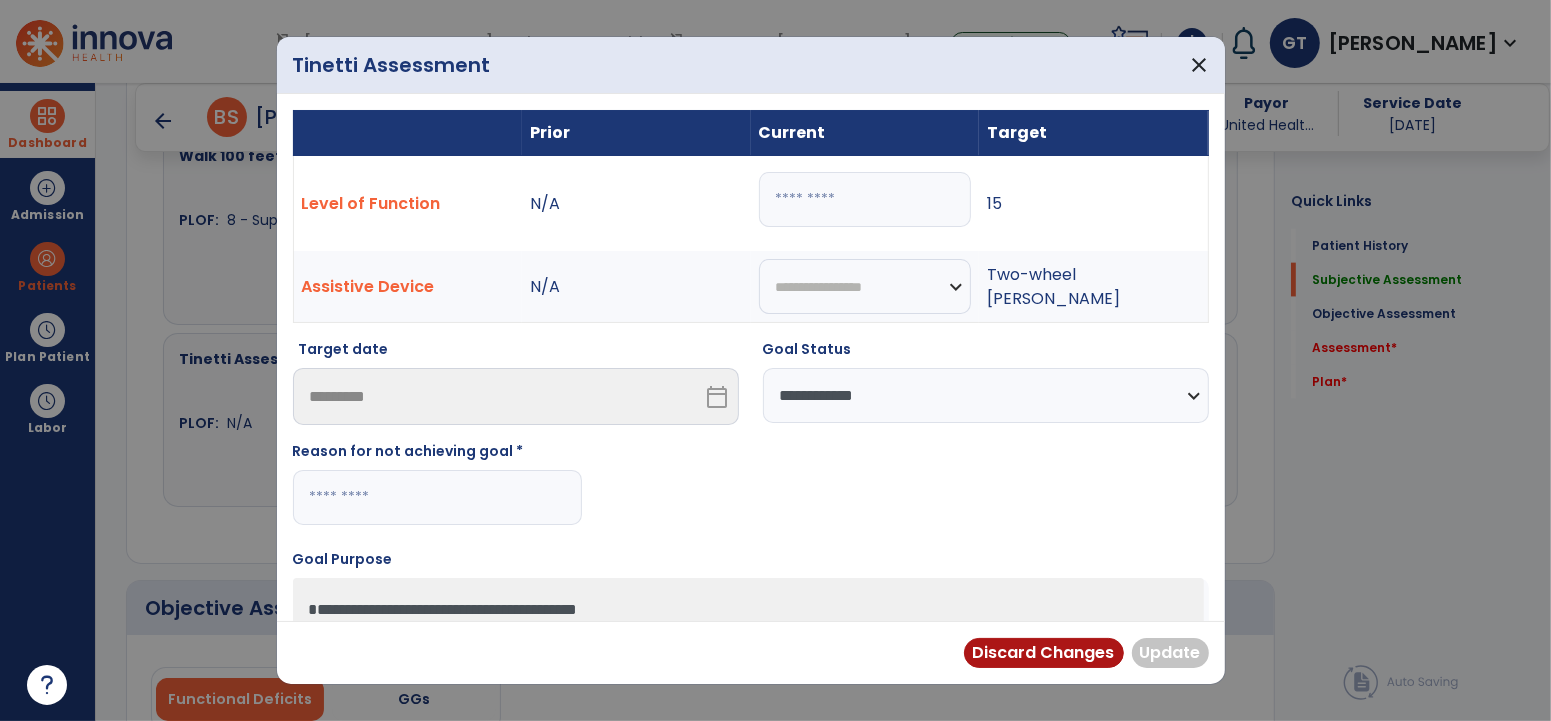 click at bounding box center (437, 497) 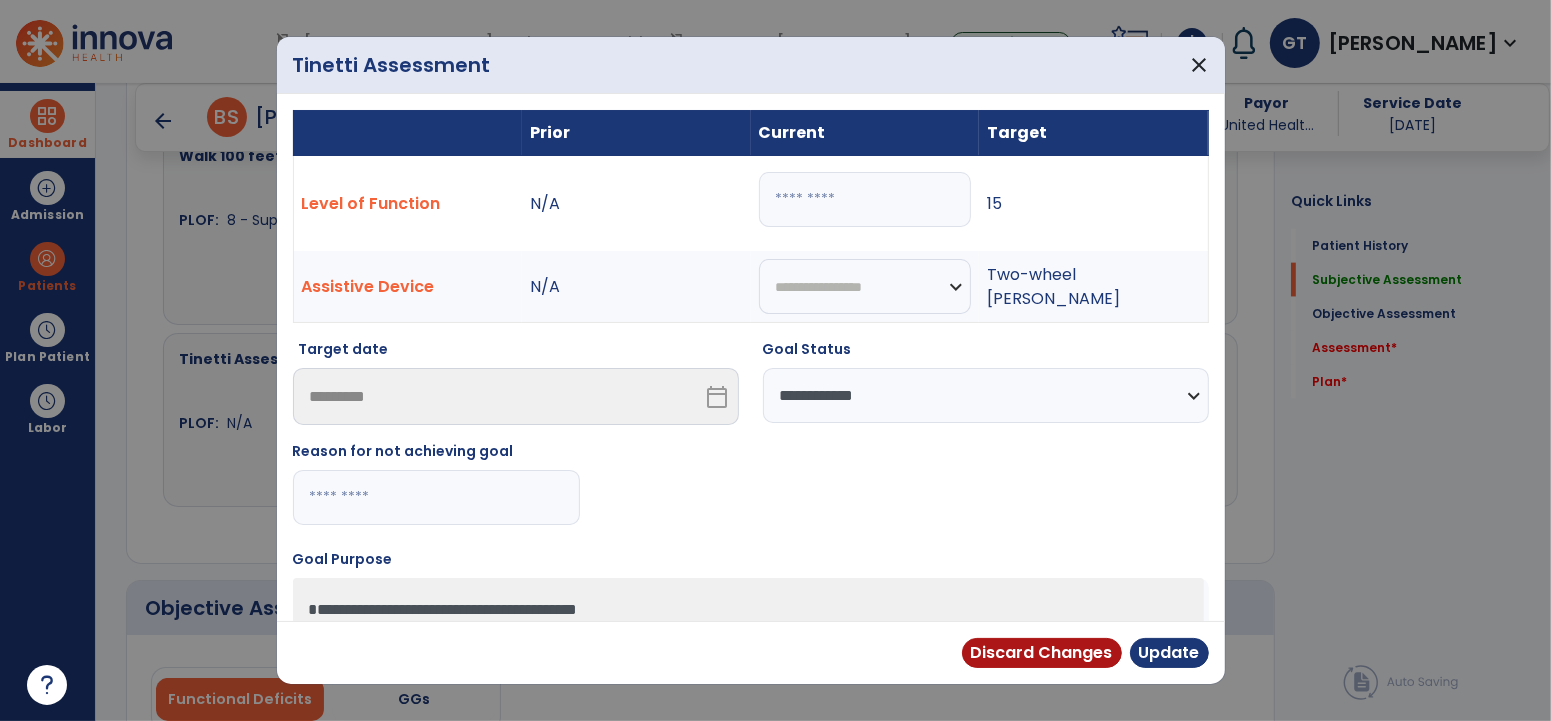 scroll, scrollTop: 0, scrollLeft: 0, axis: both 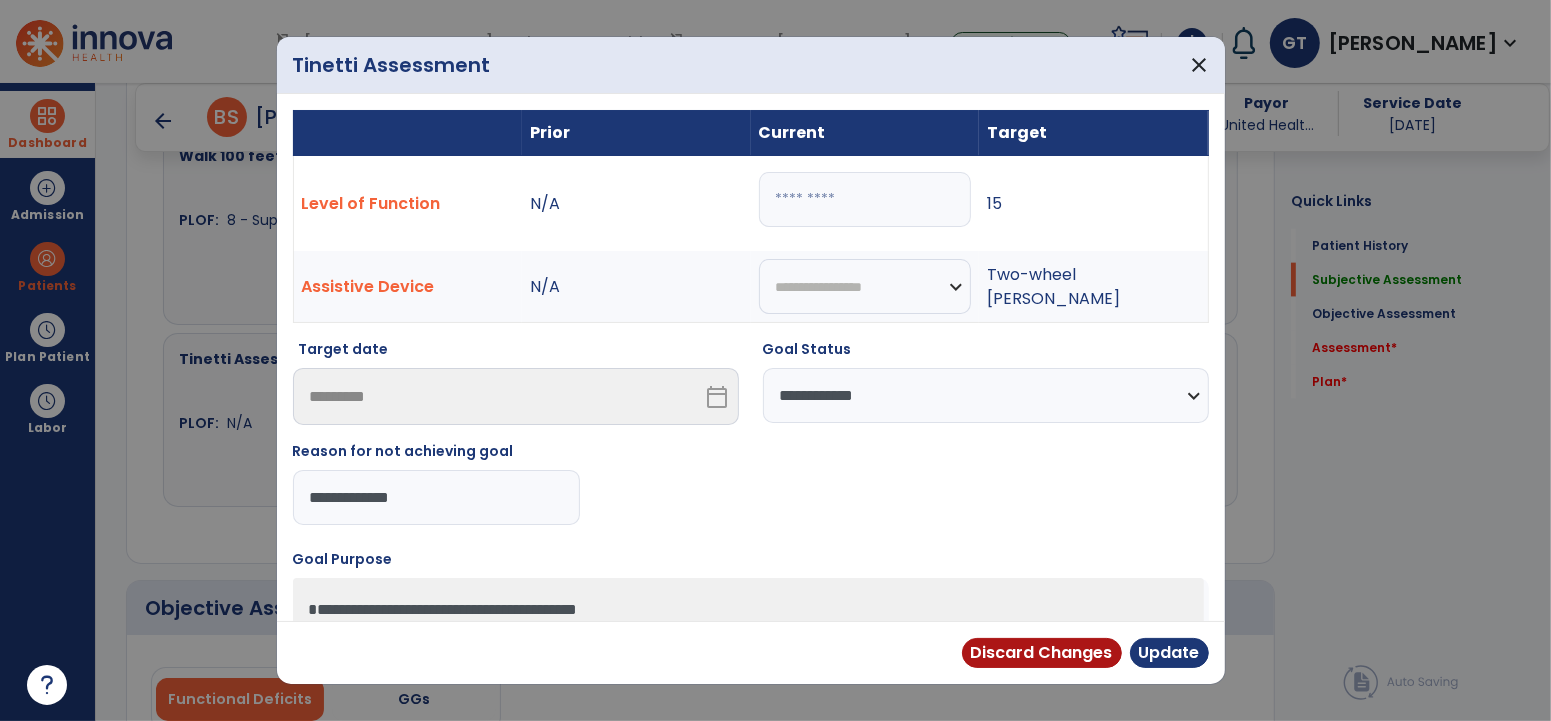 type on "*" 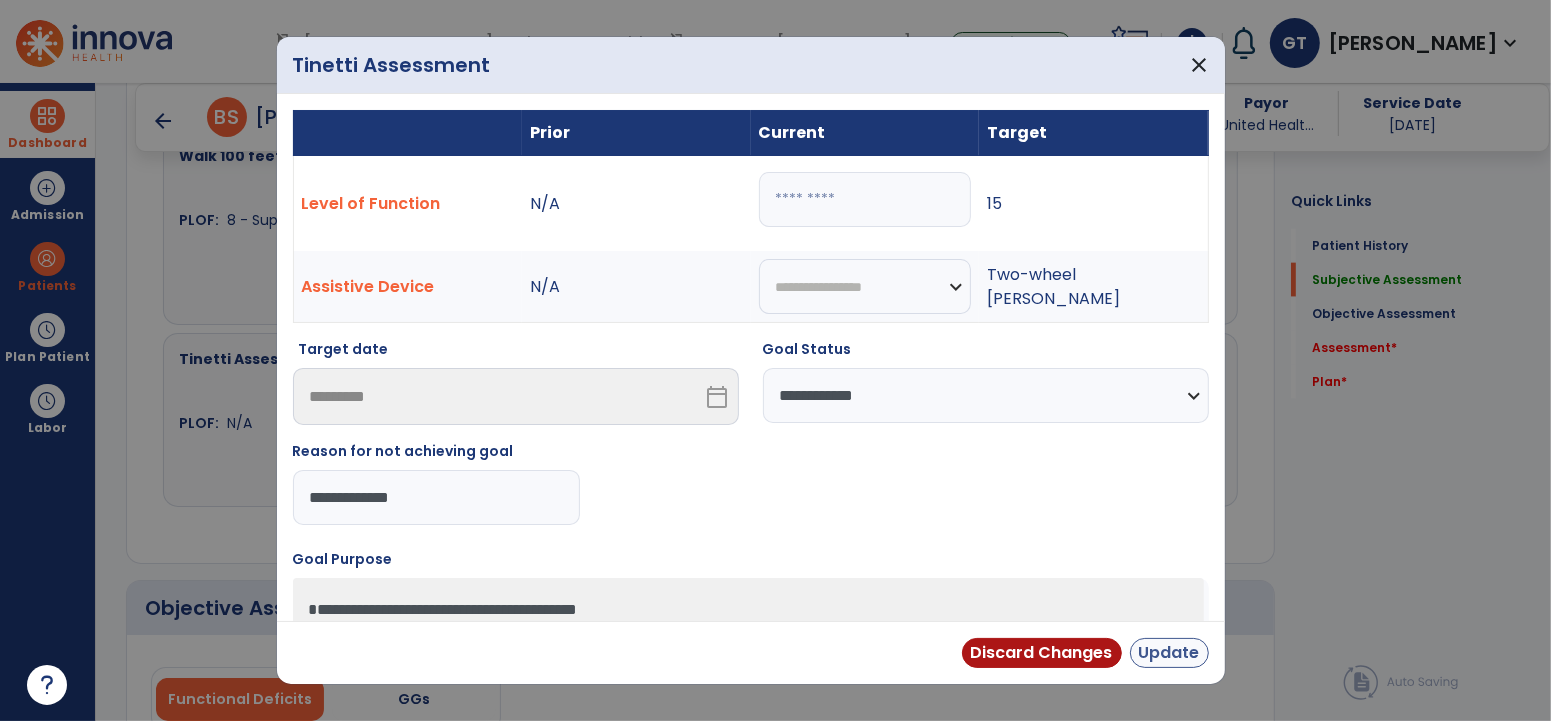 type on "**********" 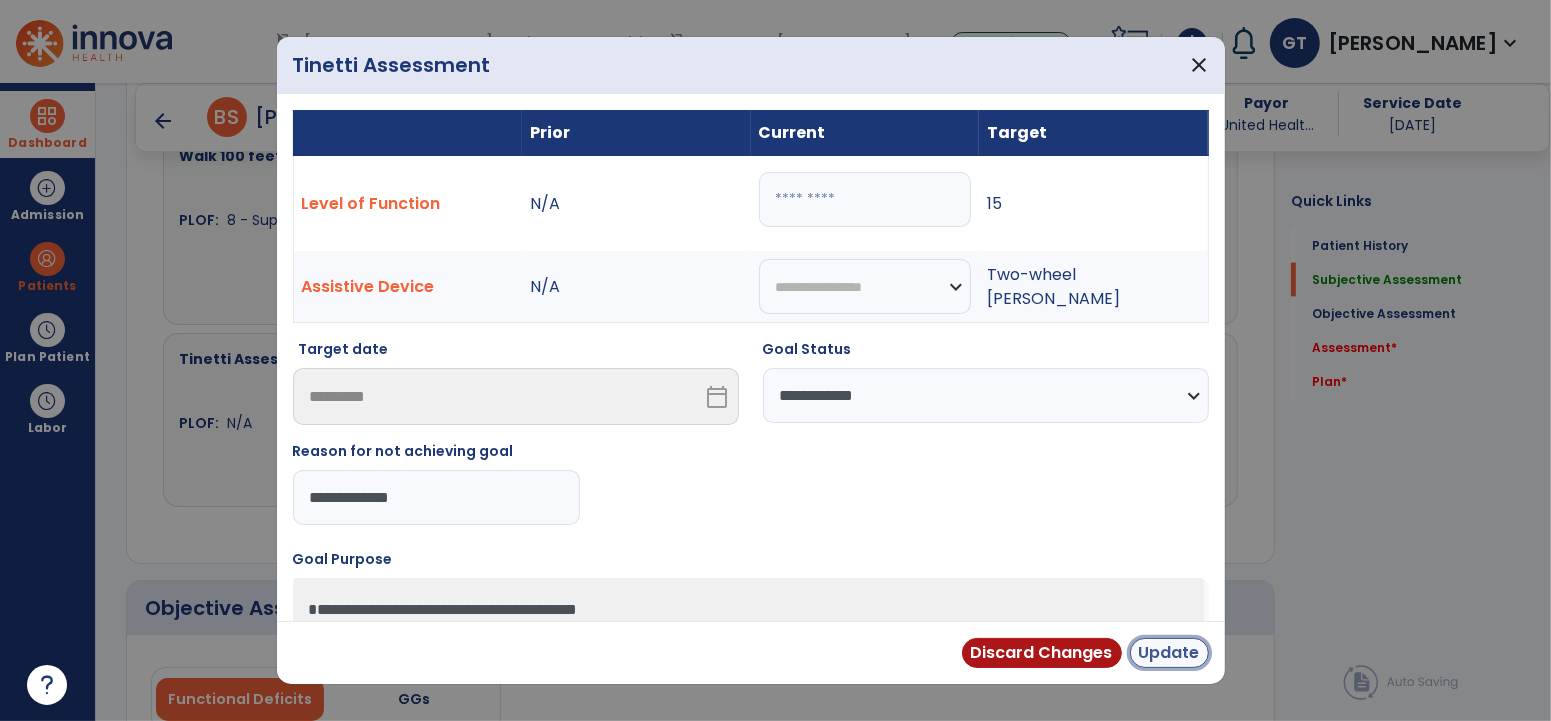 click on "Update" at bounding box center [1169, 653] 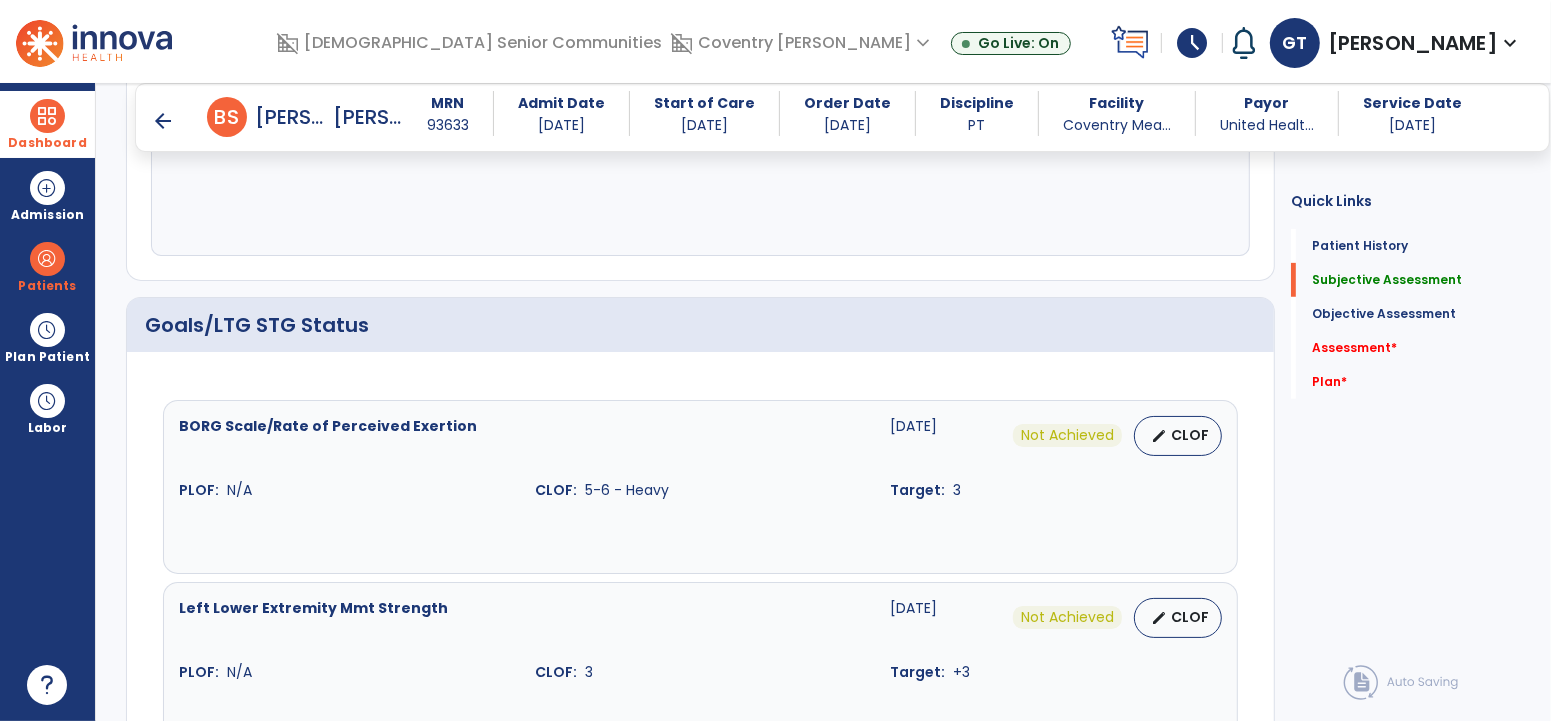 scroll, scrollTop: 472, scrollLeft: 0, axis: vertical 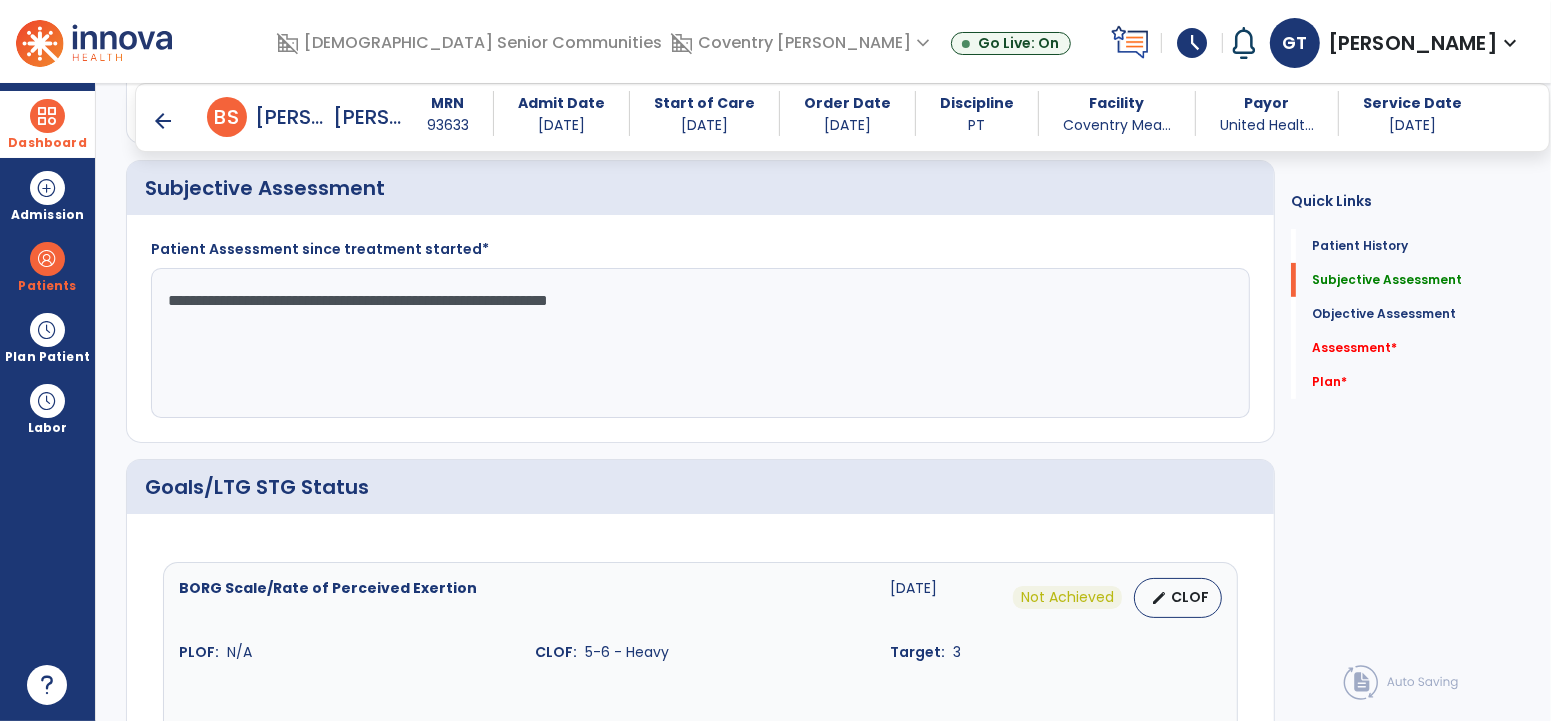 drag, startPoint x: 797, startPoint y: 302, endPoint x: 0, endPoint y: 136, distance: 814.1038 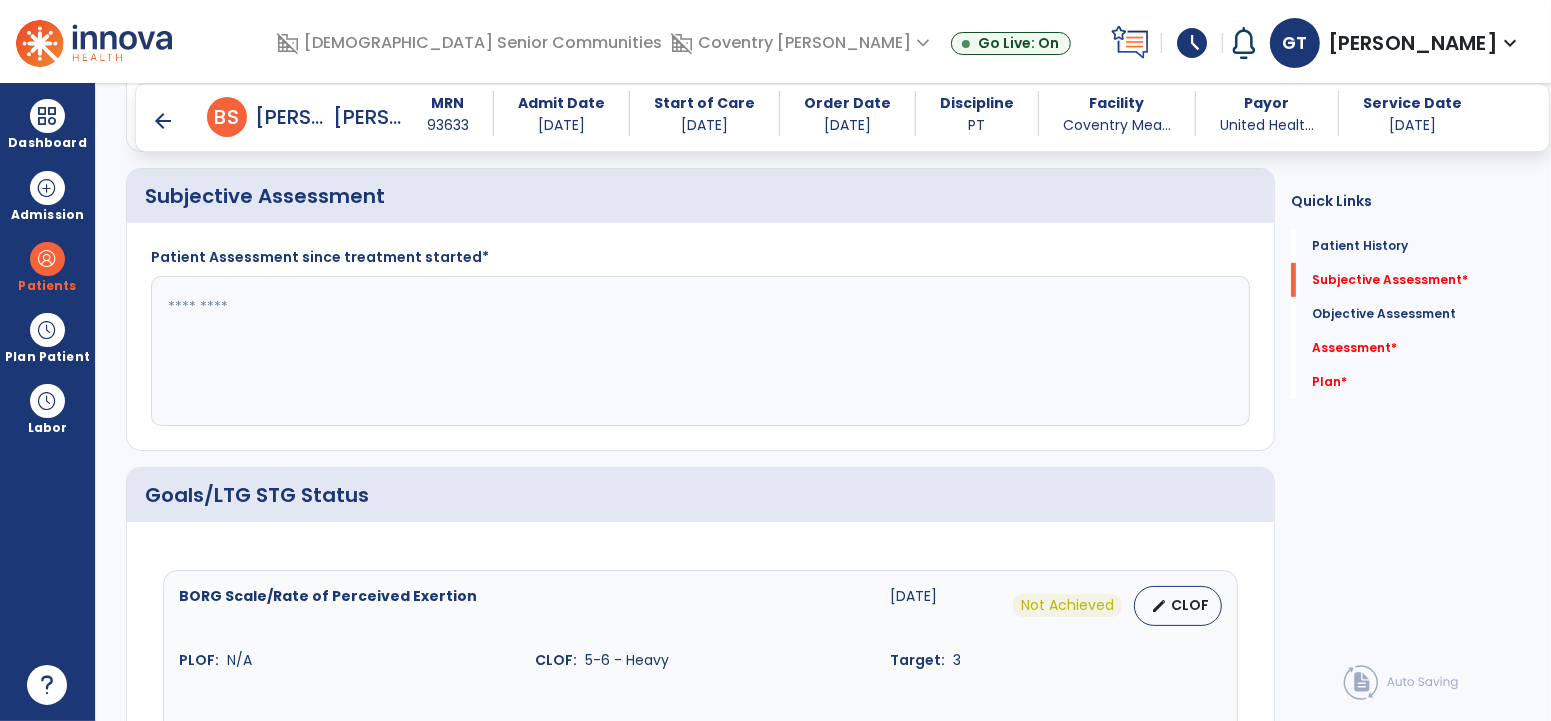 type 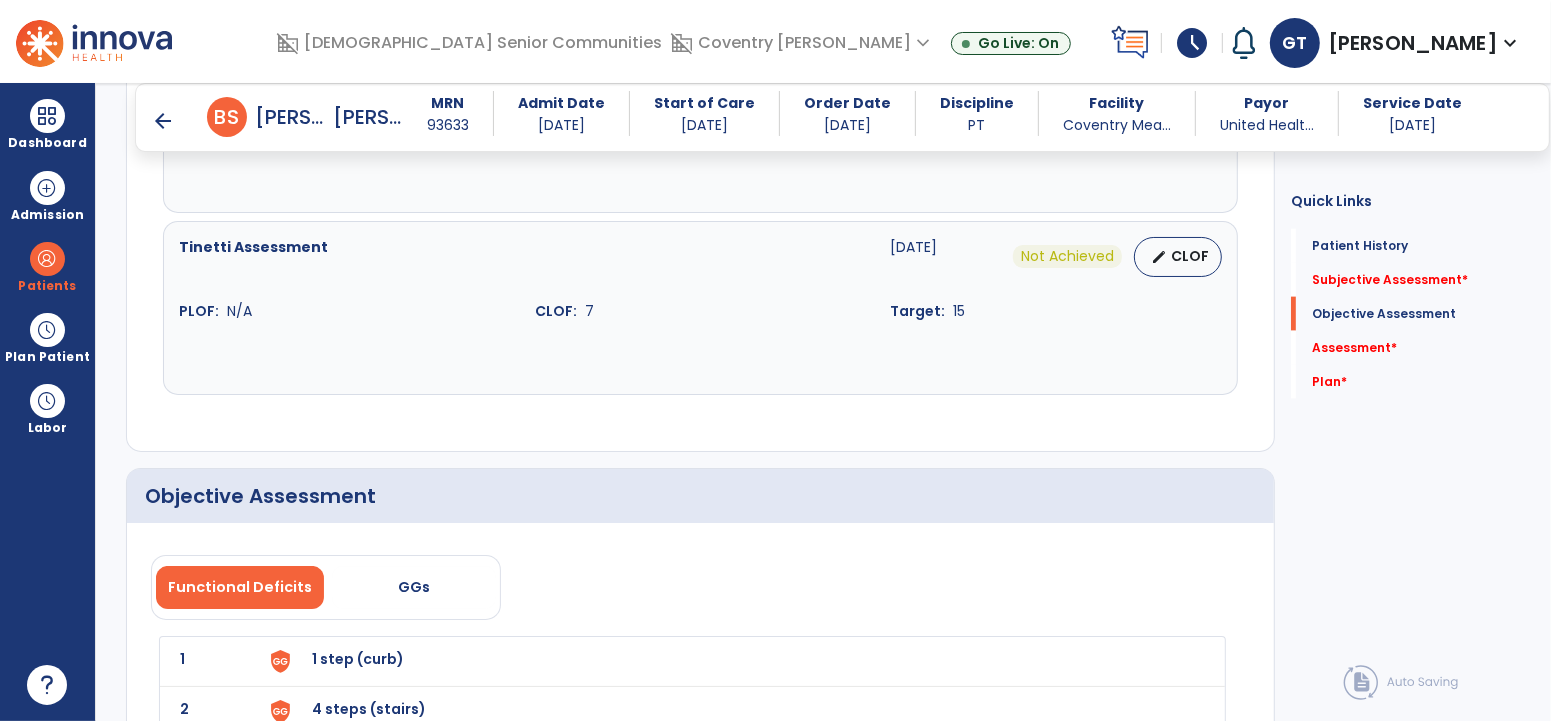 scroll, scrollTop: 4297, scrollLeft: 0, axis: vertical 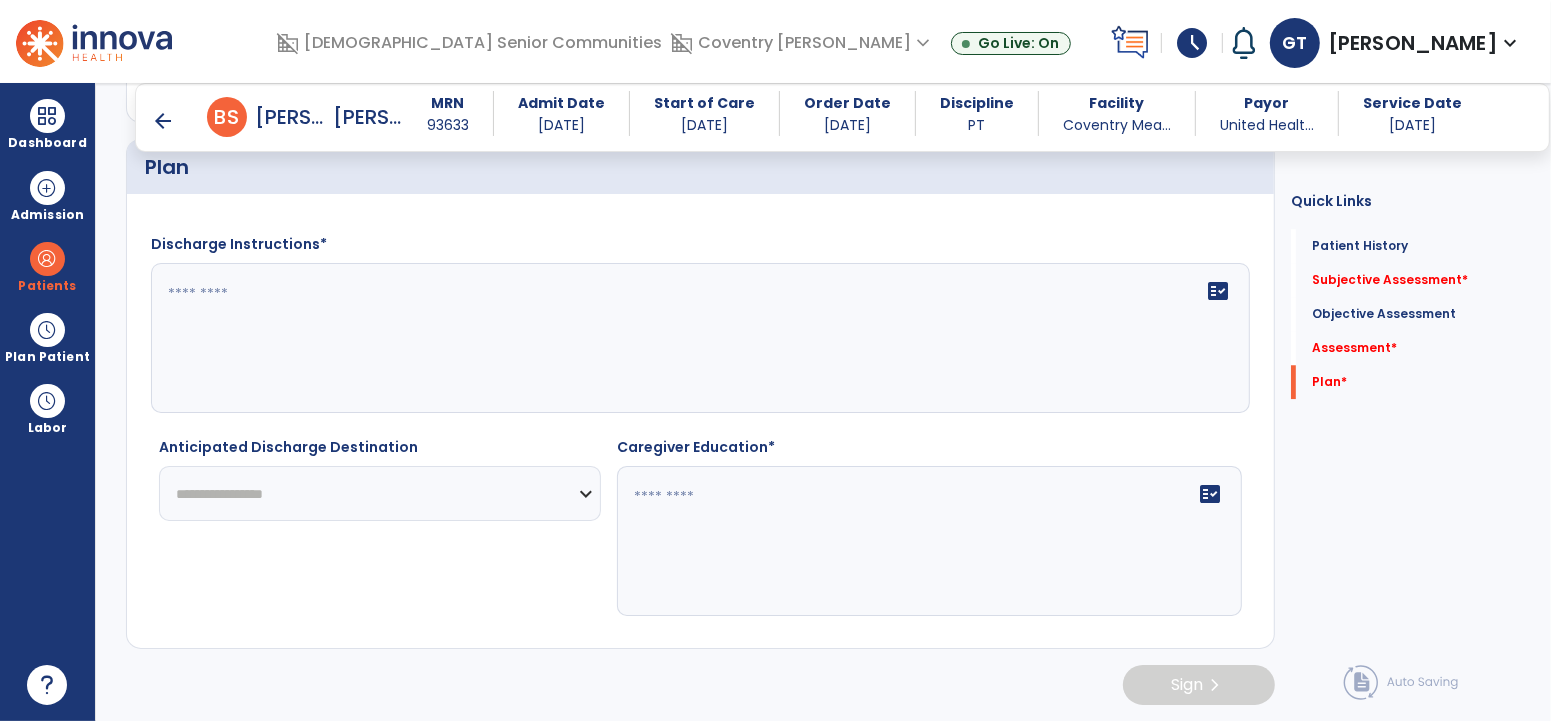 click 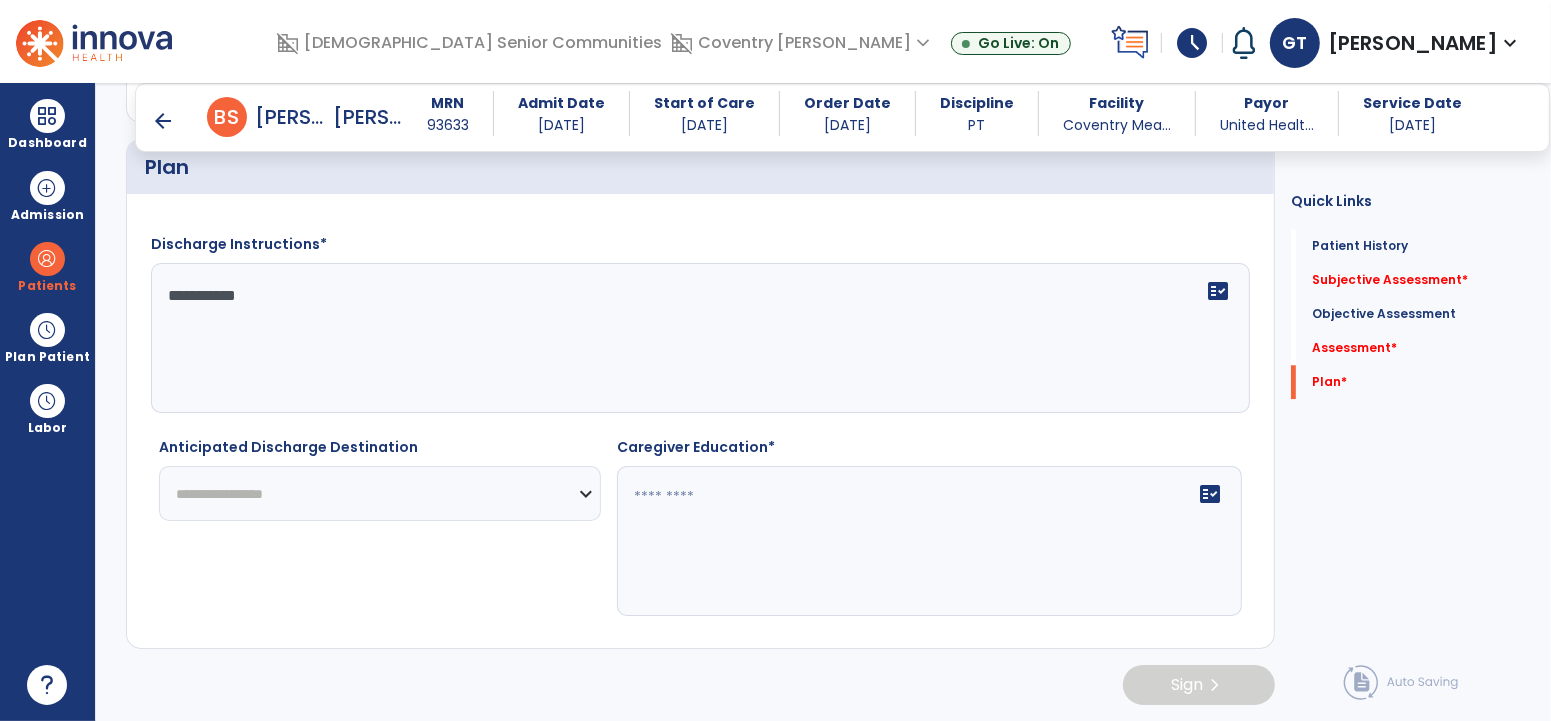 type on "**********" 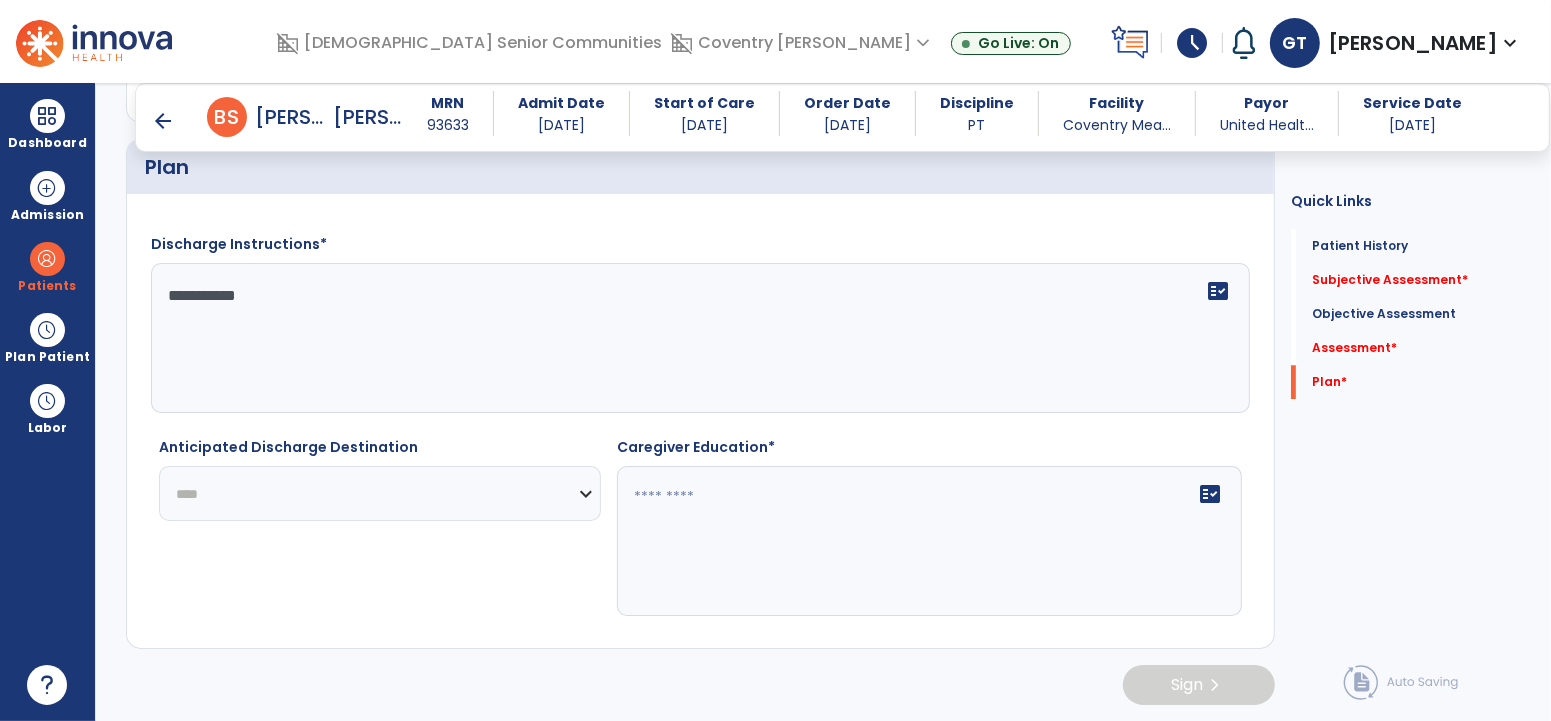 click on "**********" 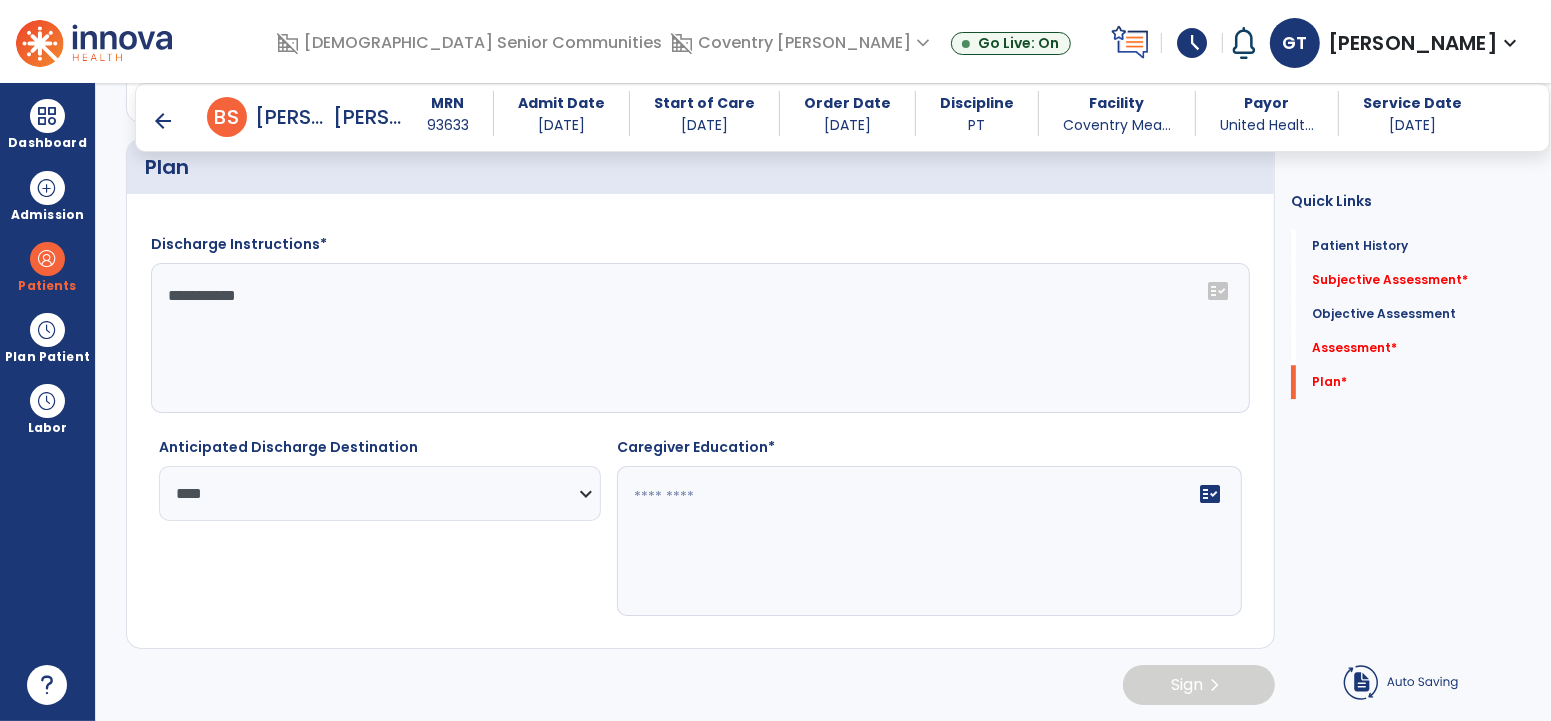 click 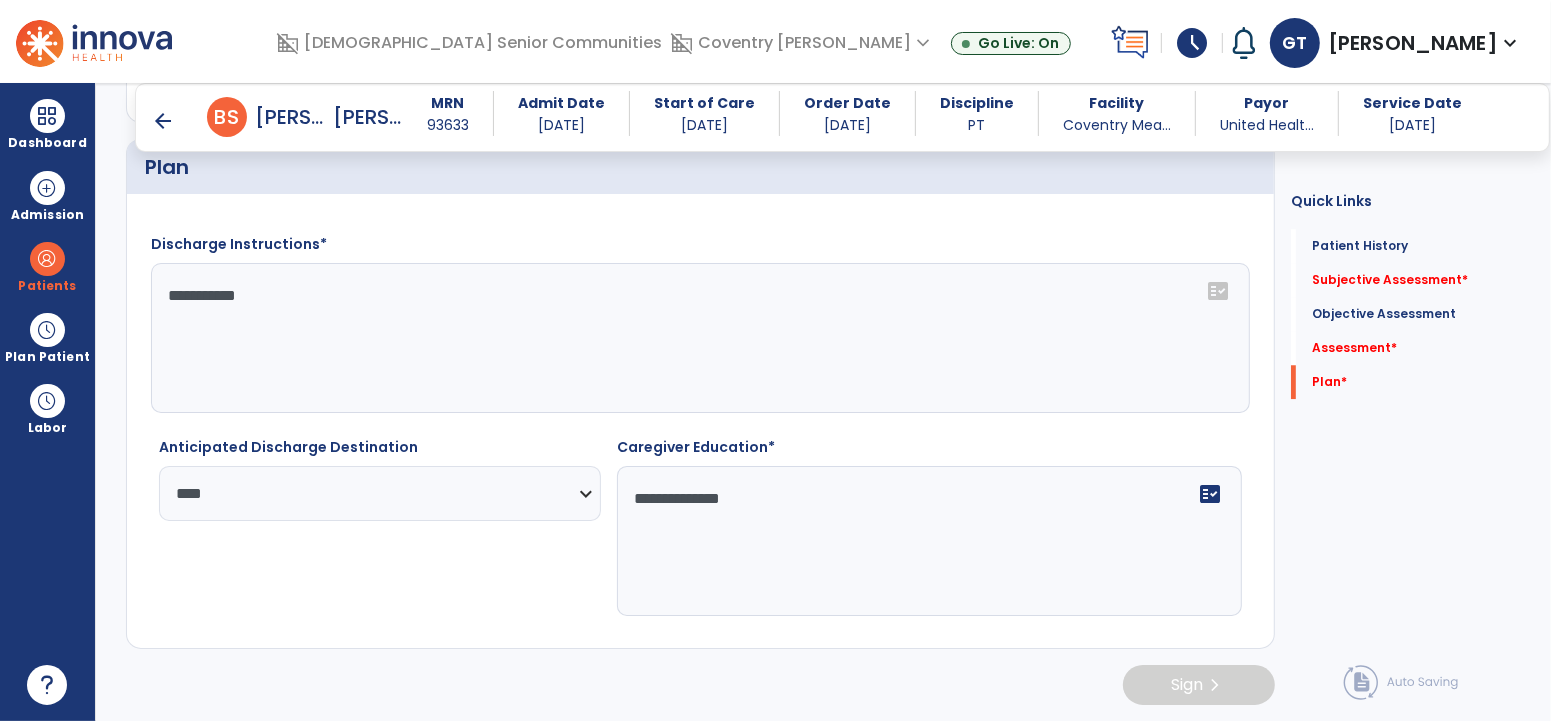 type on "**********" 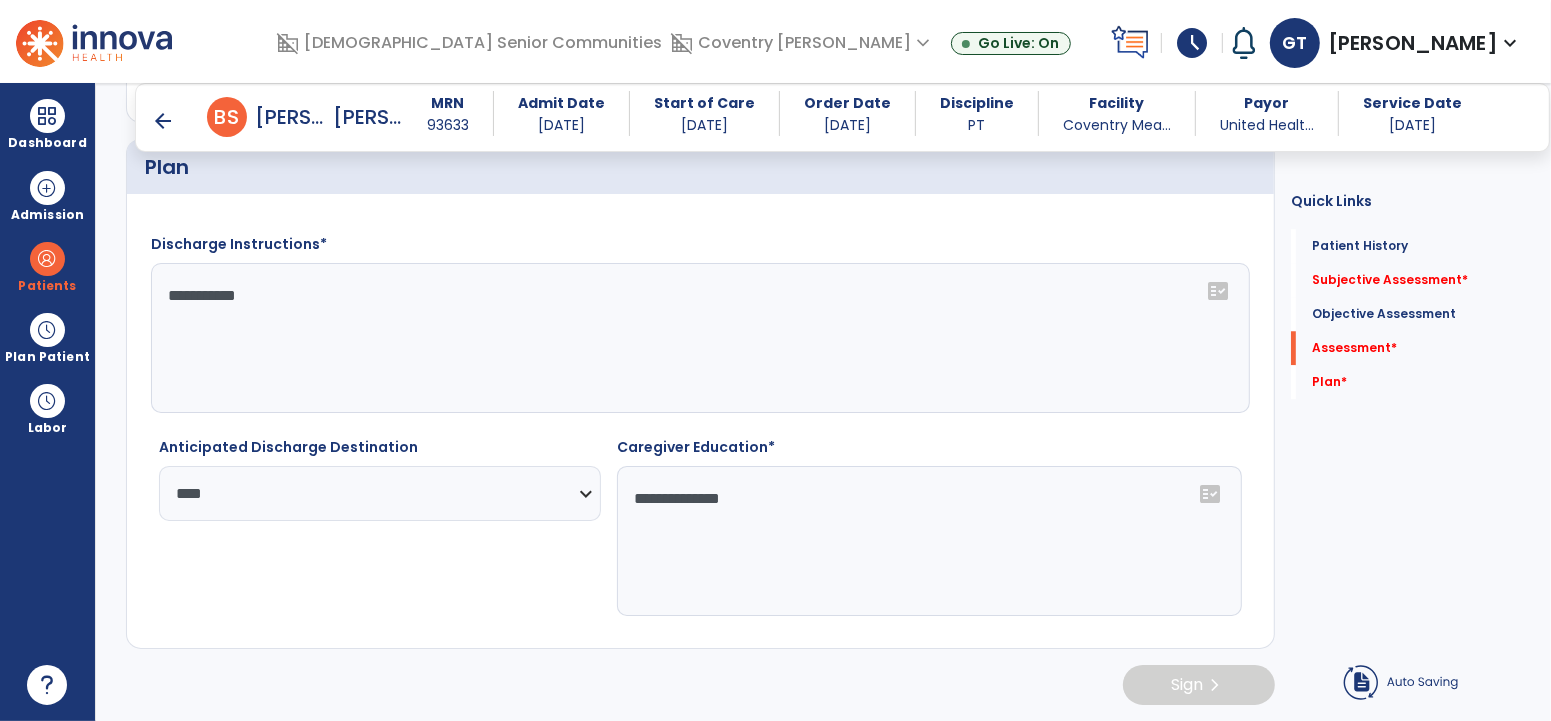 scroll, scrollTop: 3780, scrollLeft: 0, axis: vertical 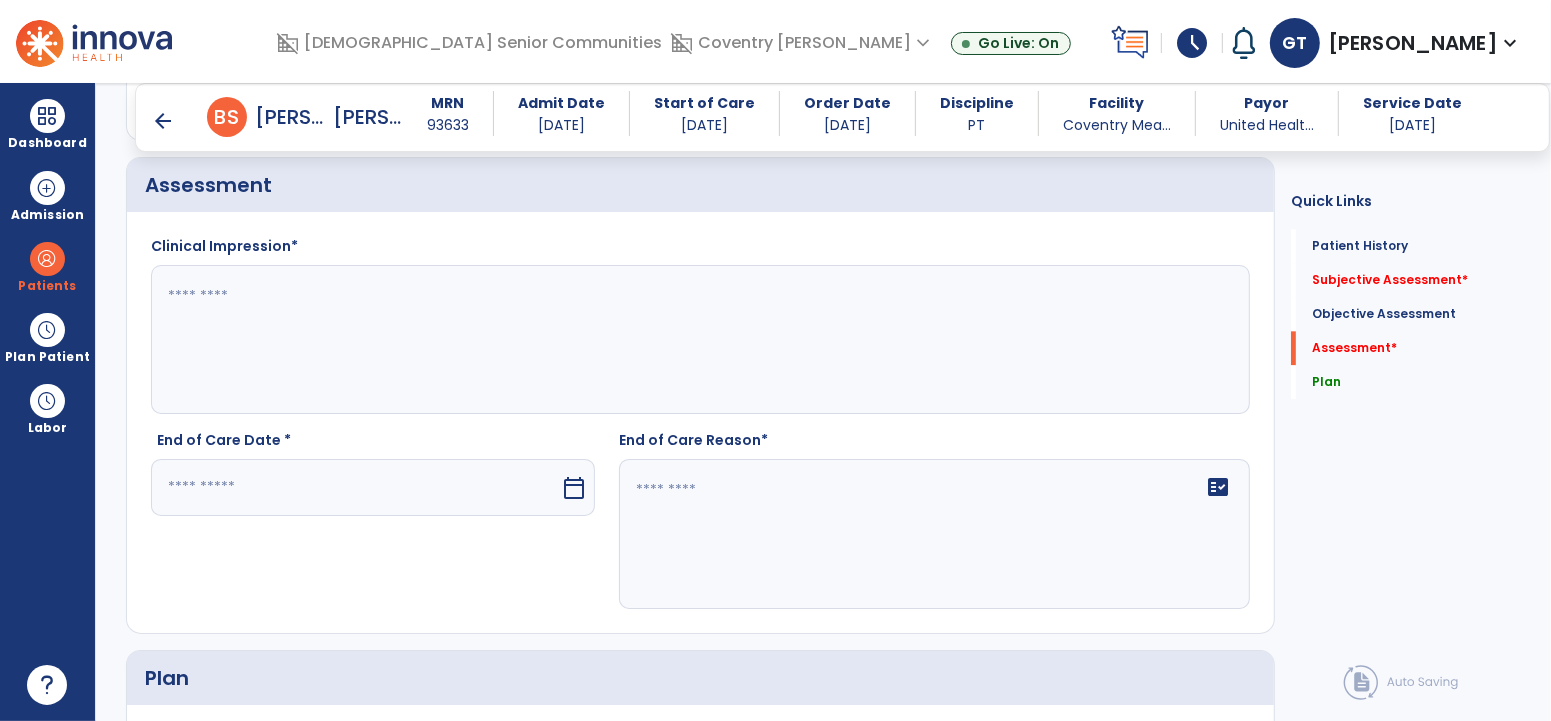 click at bounding box center (355, 487) 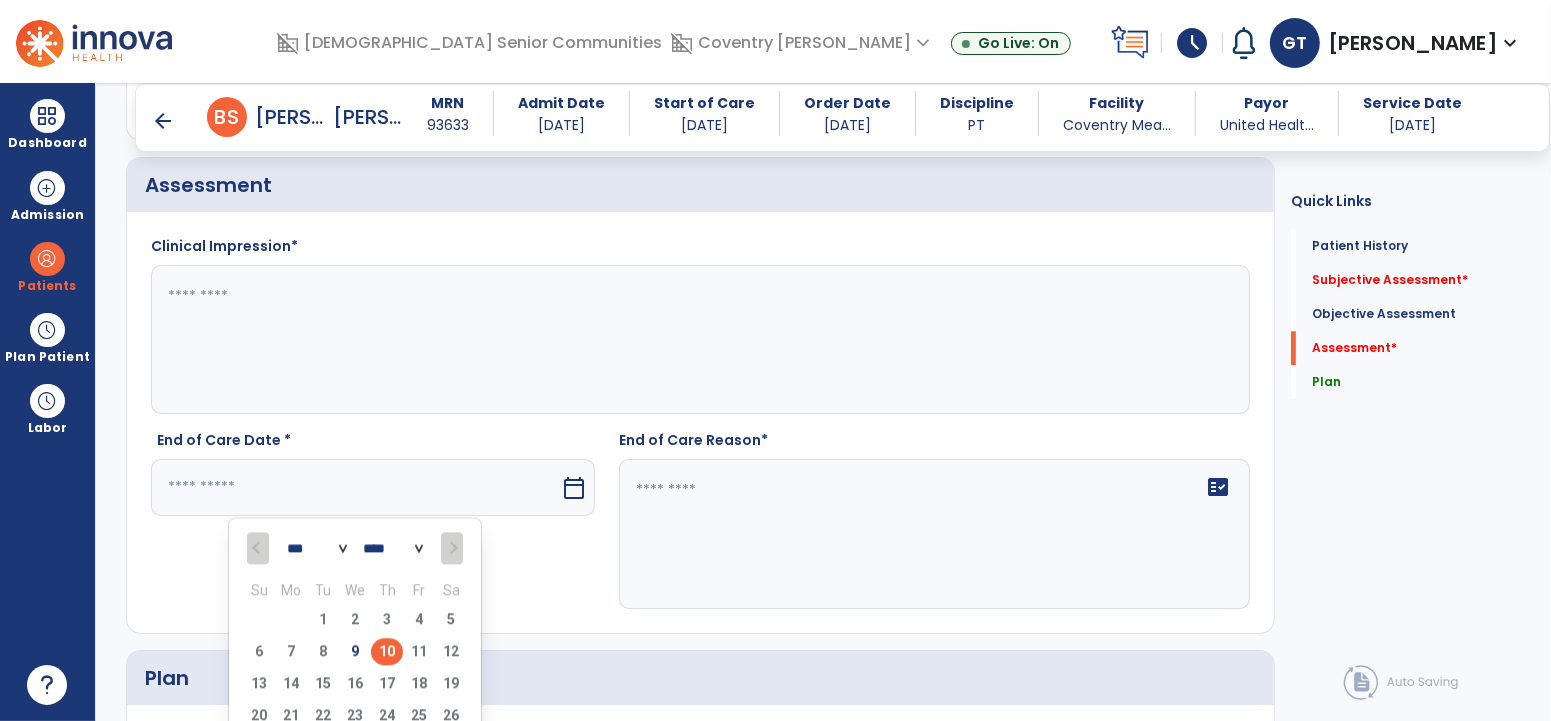 click on "10" at bounding box center [387, 651] 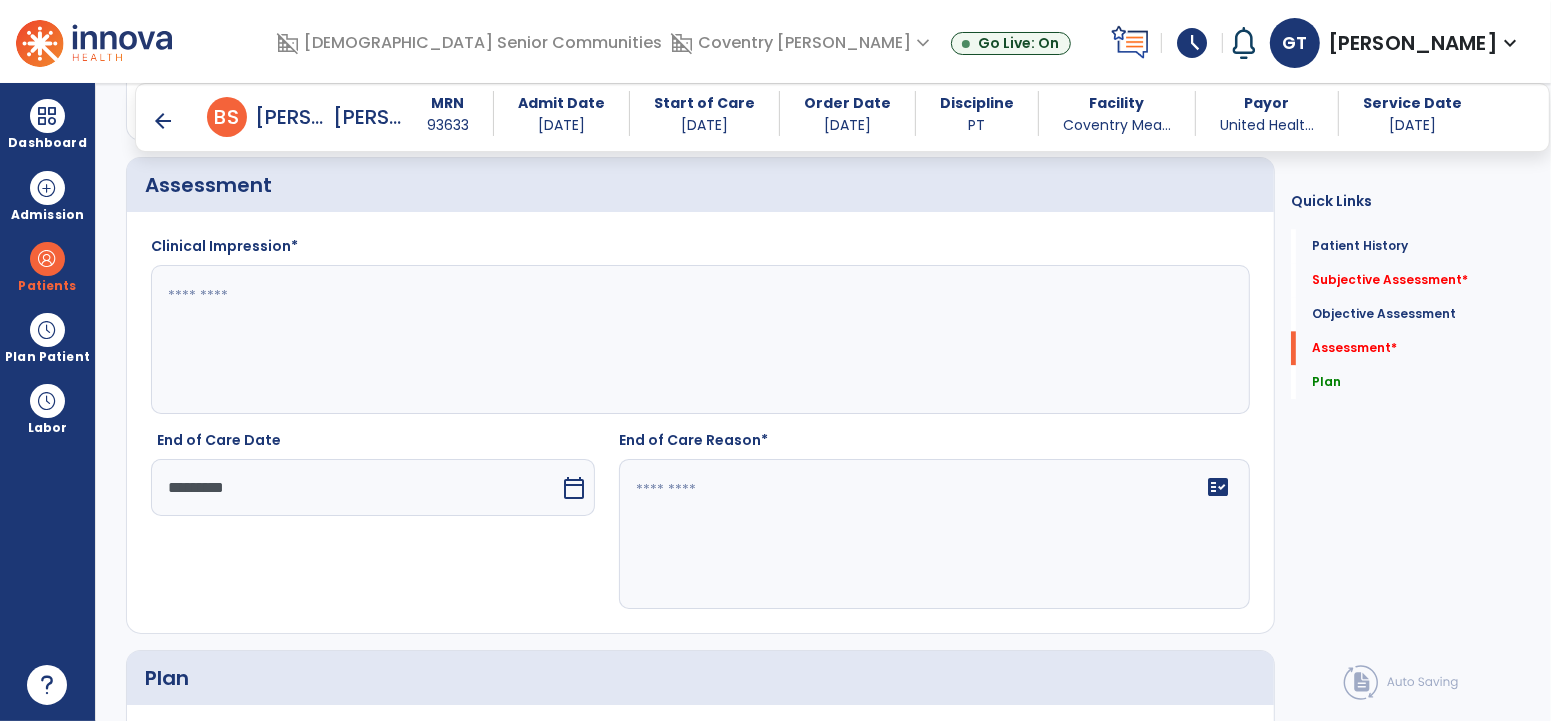click on "fact_check" 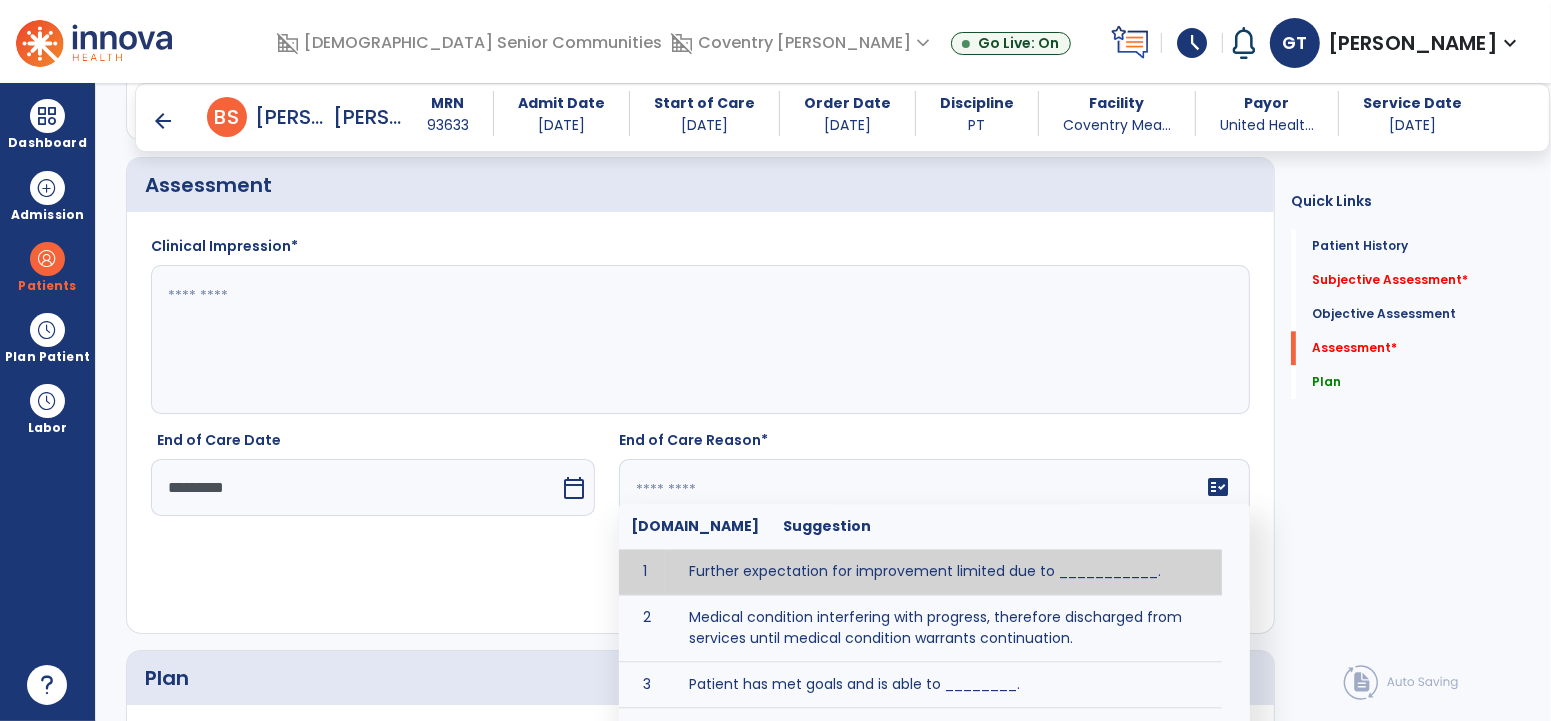 paste on "**********" 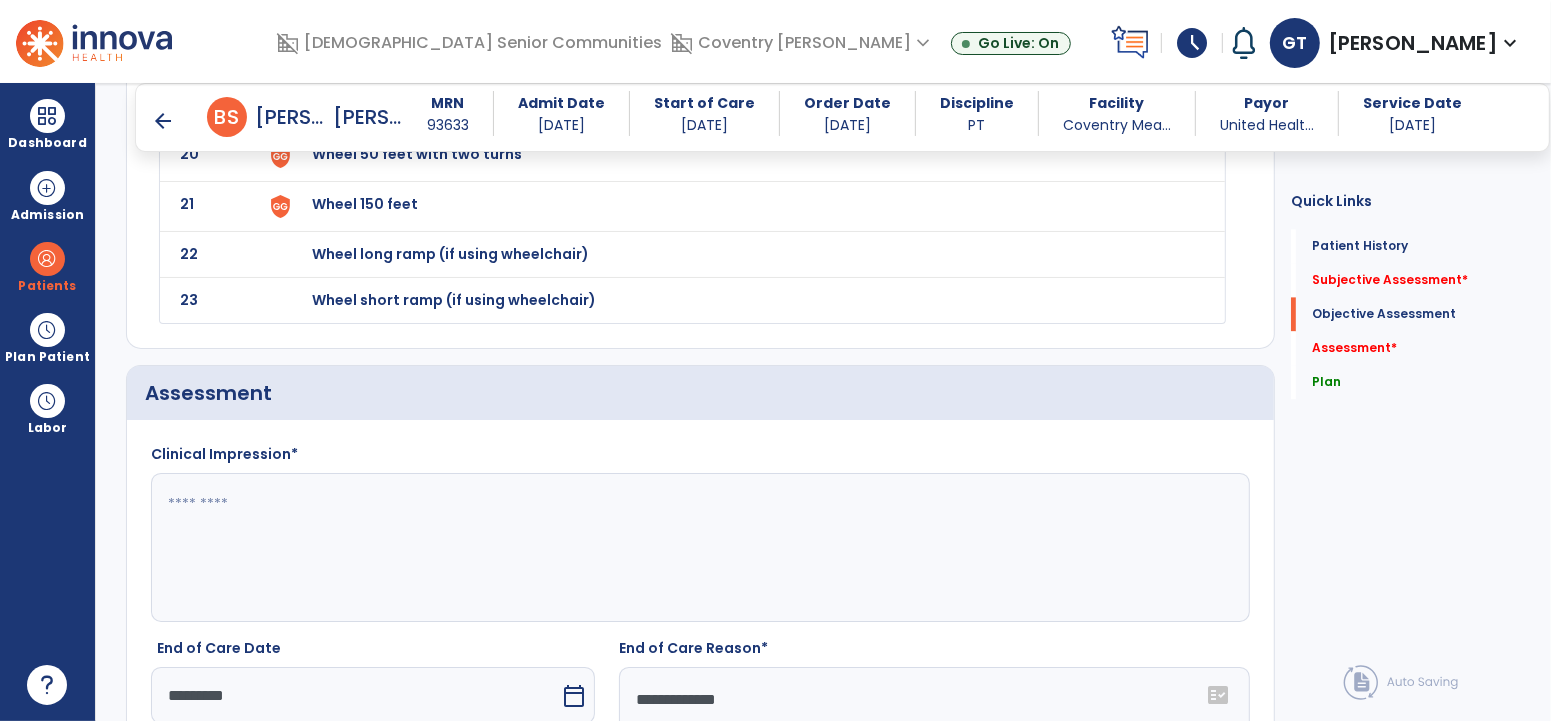 scroll, scrollTop: 3548, scrollLeft: 0, axis: vertical 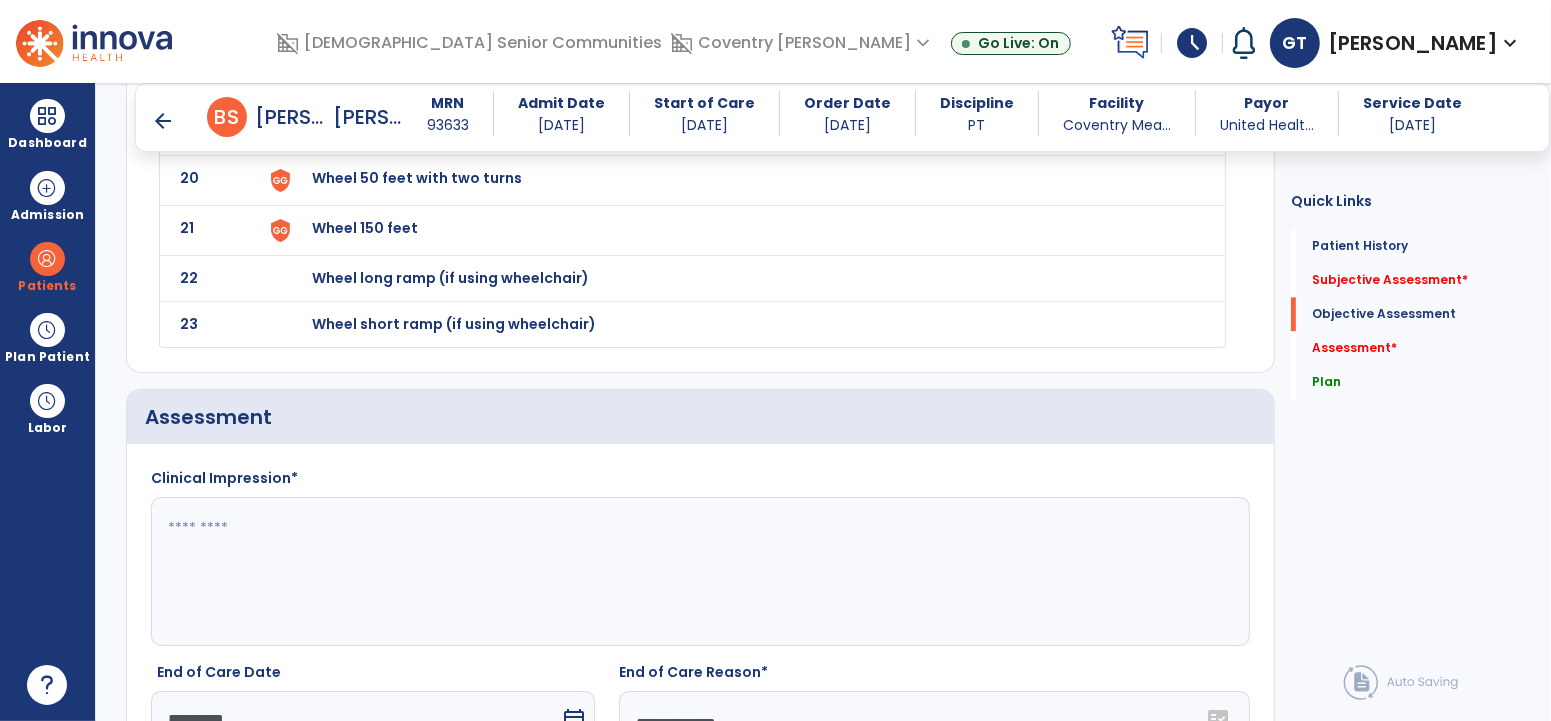 type on "**********" 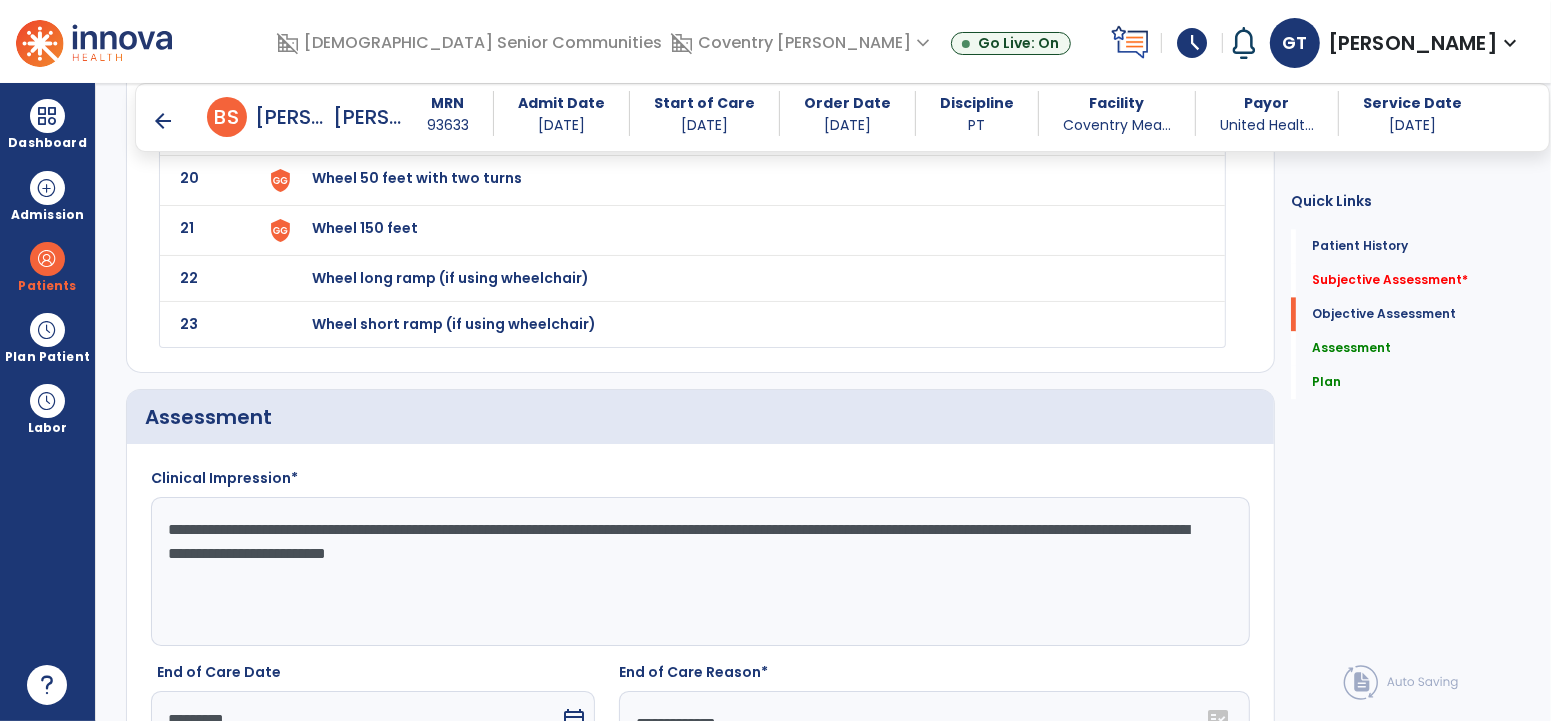 type on "**********" 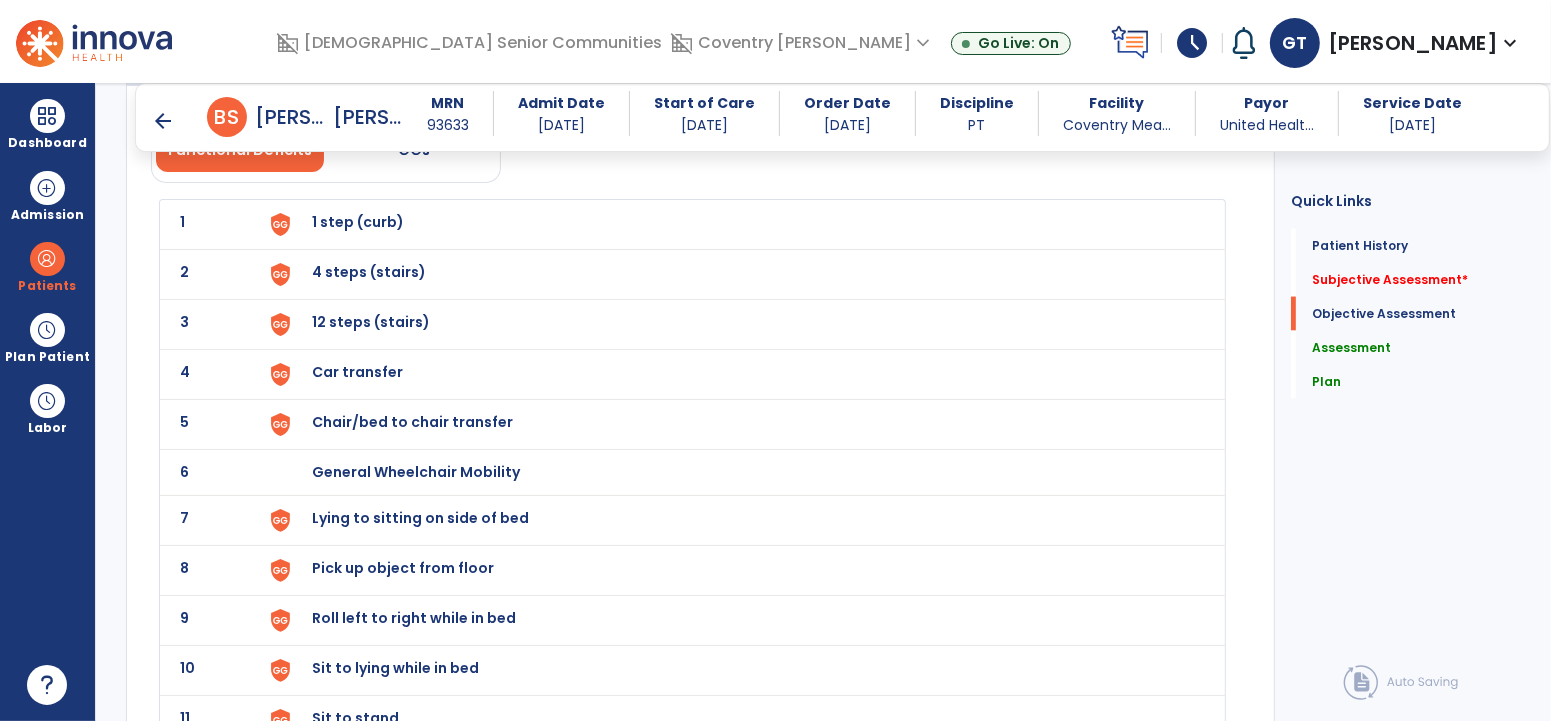scroll, scrollTop: 2518, scrollLeft: 0, axis: vertical 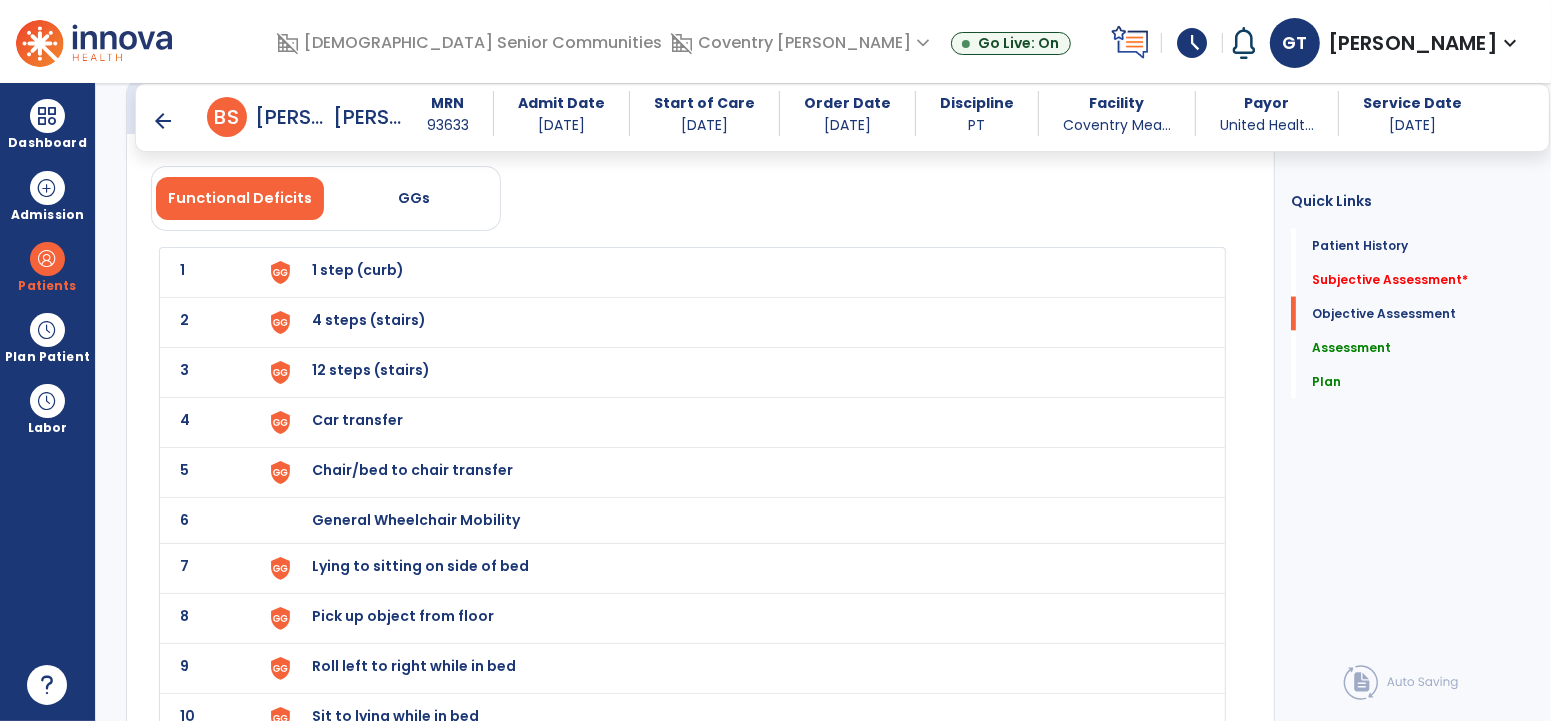 click on "1 1 step (curb)" 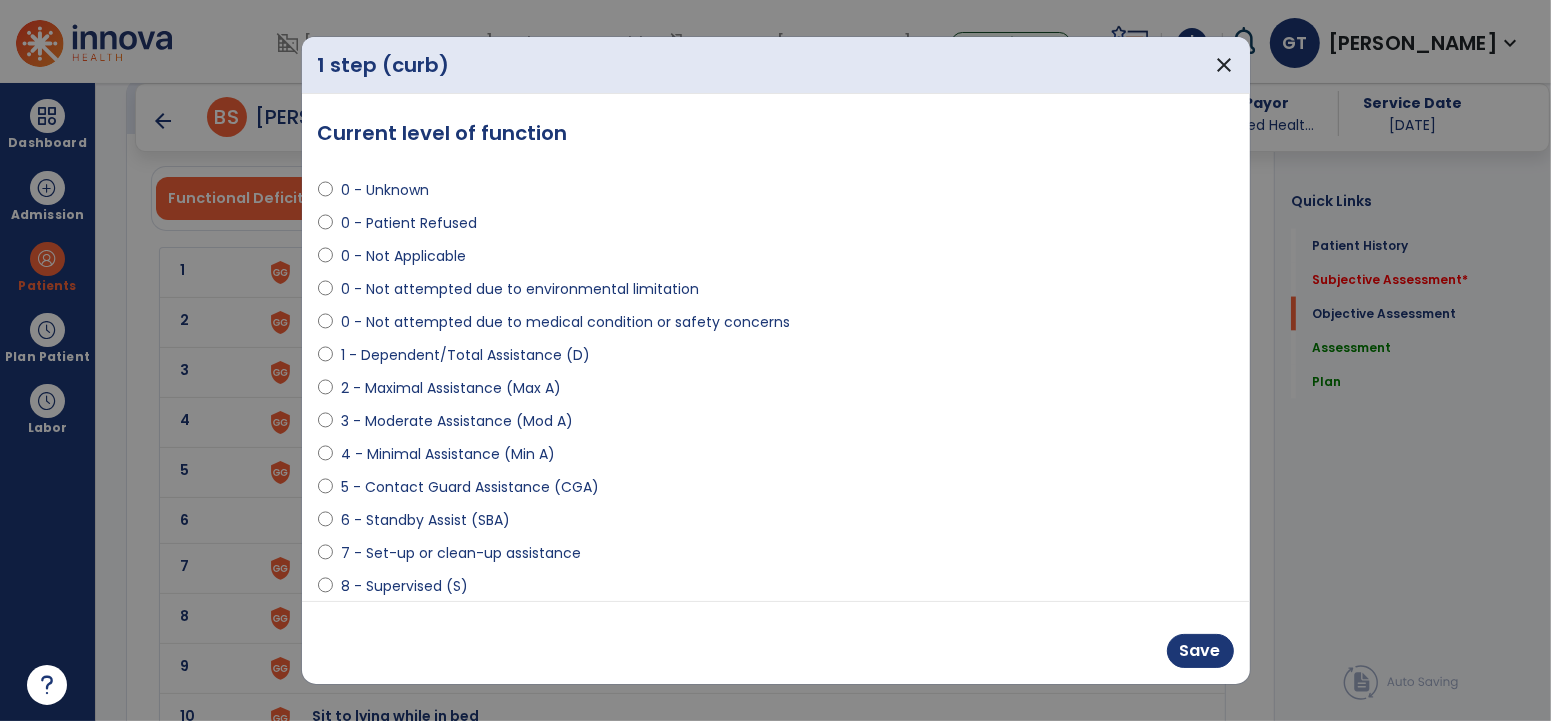 click on "0 - Not Applicable" at bounding box center (403, 256) 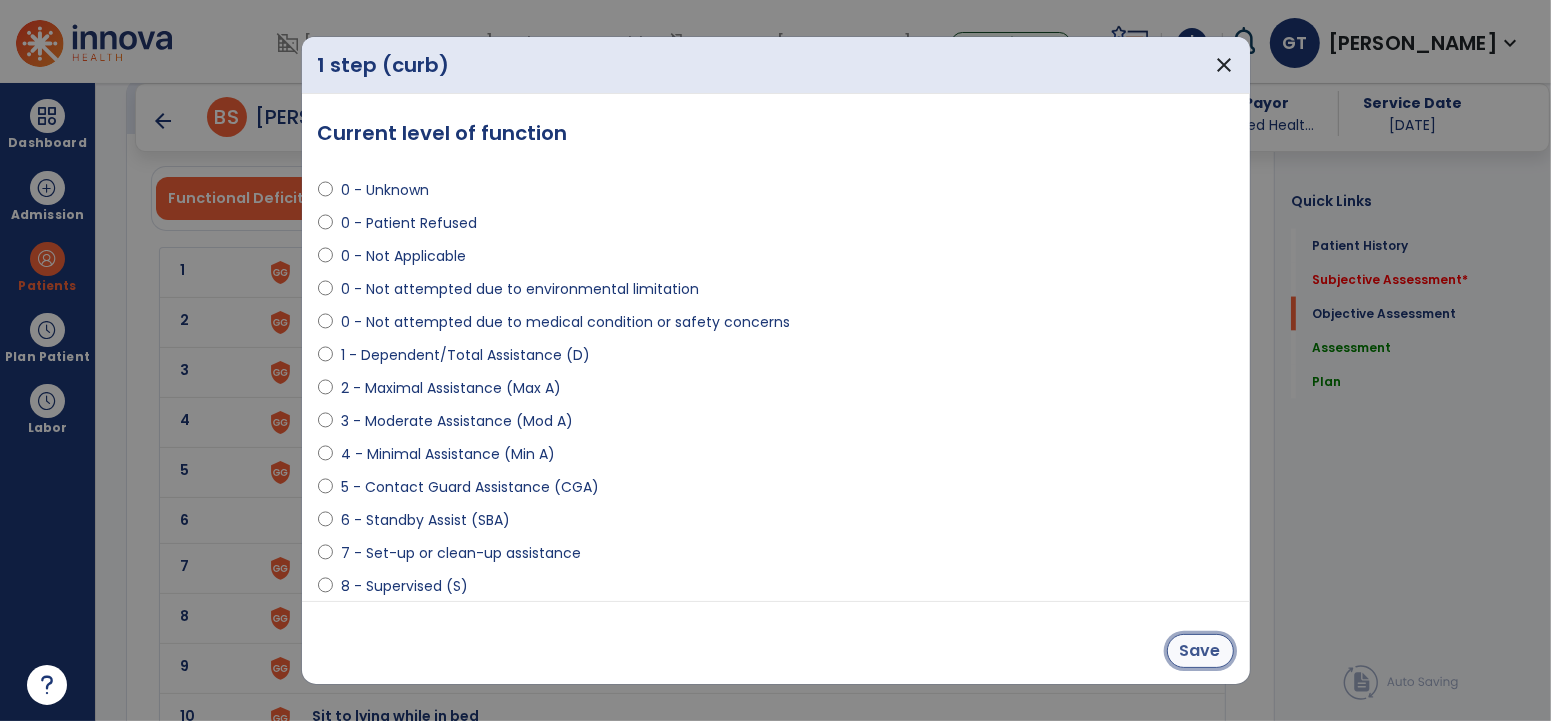 click on "Save" at bounding box center (1200, 651) 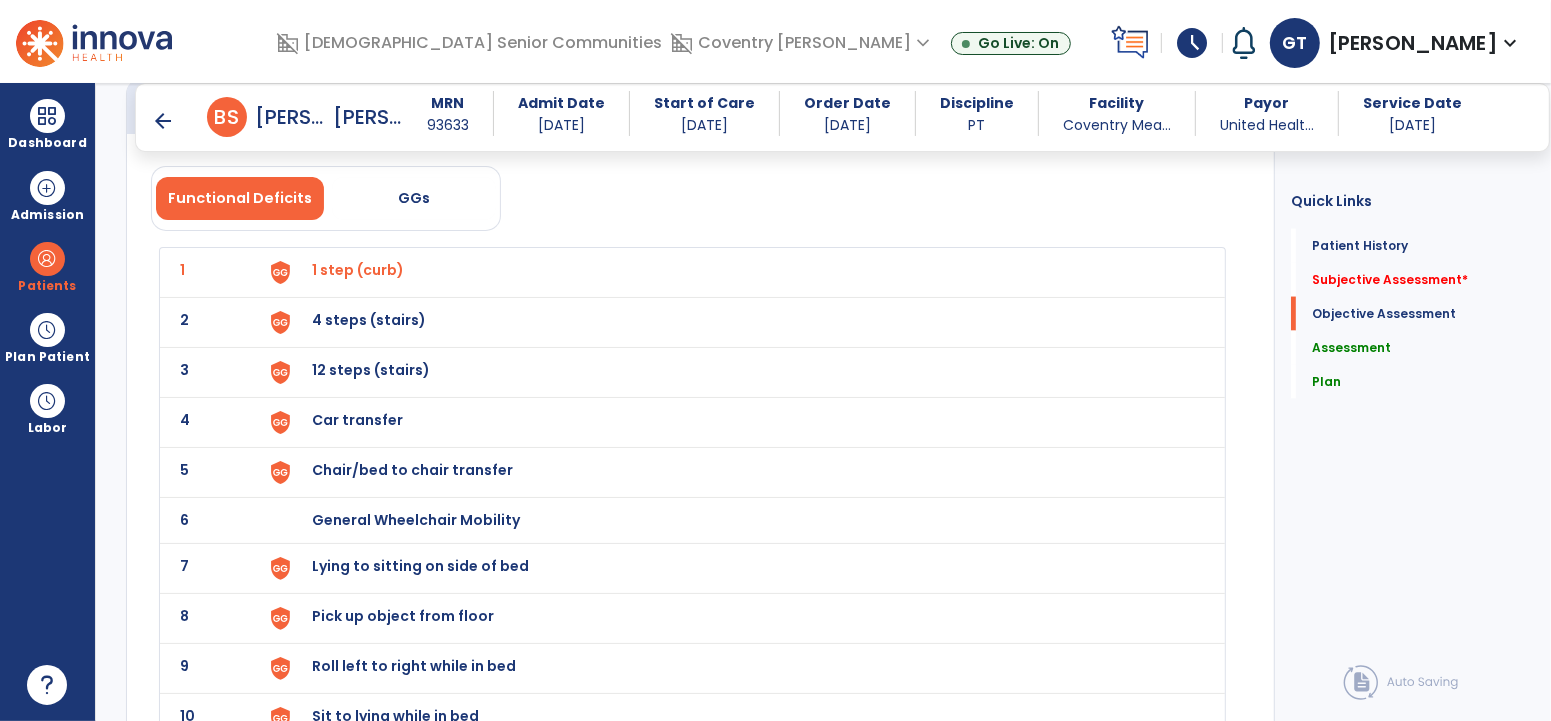 click on "2 4 steps (stairs)" 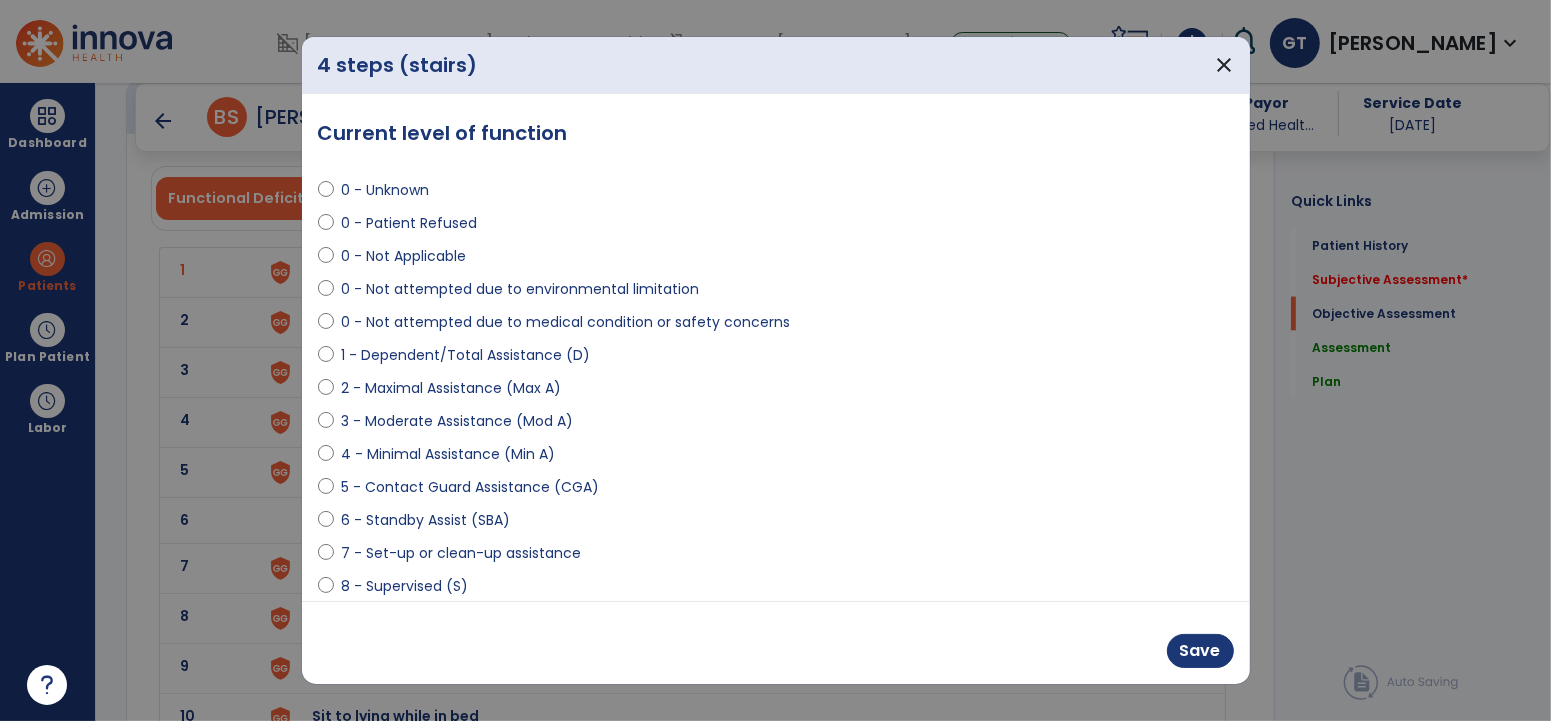 click on "0 - Unknown 0 - Patient Refused 0 - Not Applicable 0 - Not attempted due to environmental limitation 0 - Not attempted due to medical condition or safety concerns 1 - Dependent/Total Assistance (D) 2 - Maximal Assistance (Max A) 3 - Moderate Assistance (Mod A) 4 - Minimal Assistance (Min A) 5 - Contact Guard Assistance (CGA) 6 - Standby Assist (SBA) 7 - Set-up or clean-up assistance 8 - Supervised (S) 9 - Modified Independent (Mod I) 10 - Independent (I)" at bounding box center [776, 413] 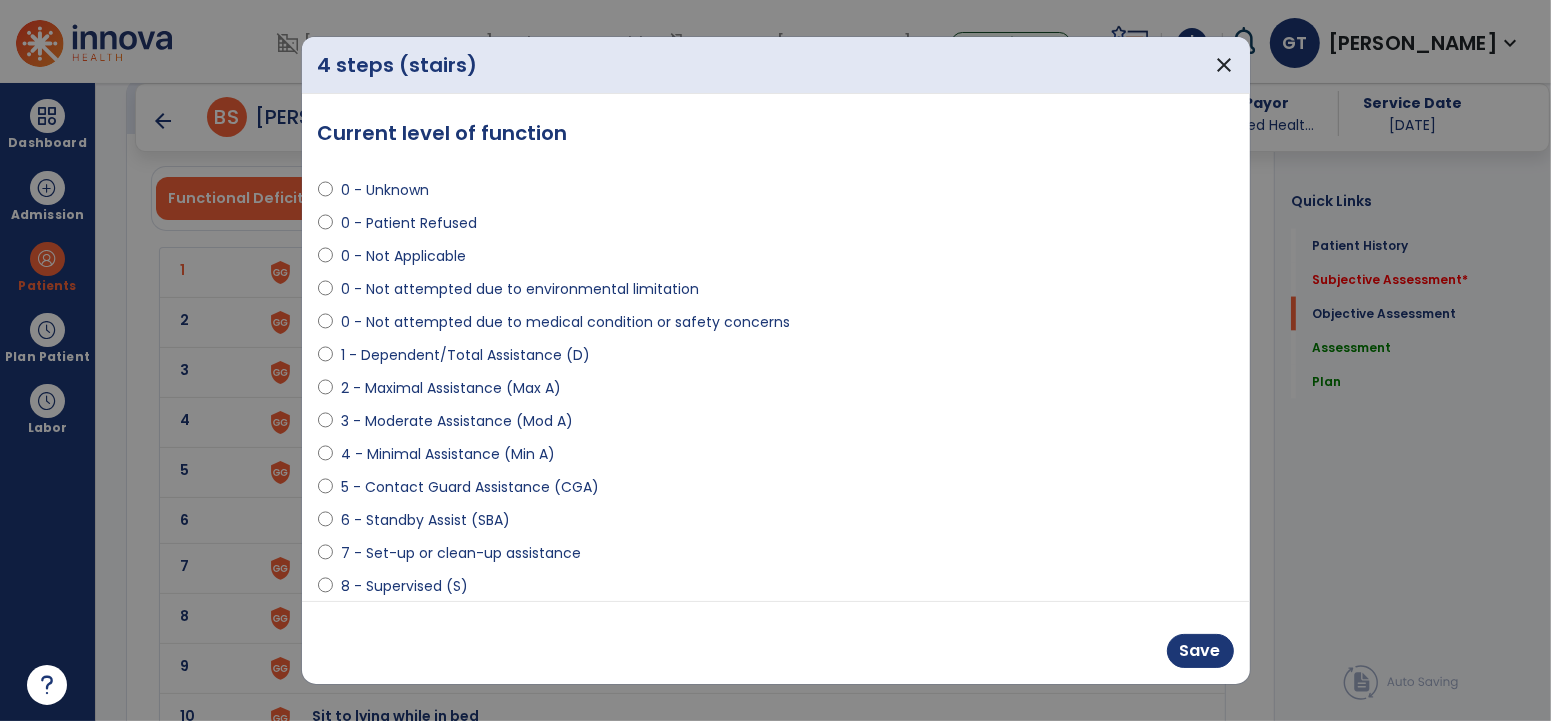click on "0 - Not Applicable" at bounding box center (403, 256) 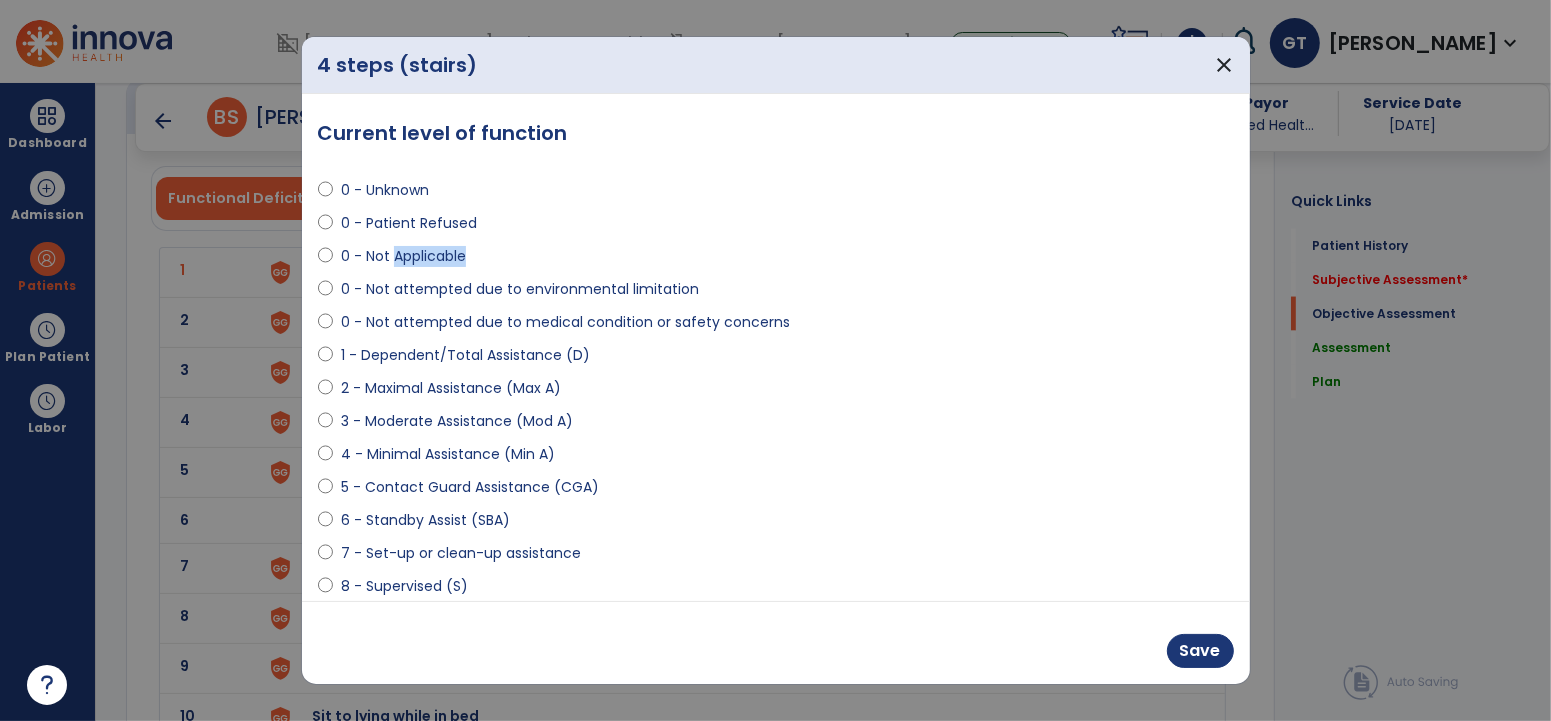 click on "0 - Not Applicable" at bounding box center (403, 256) 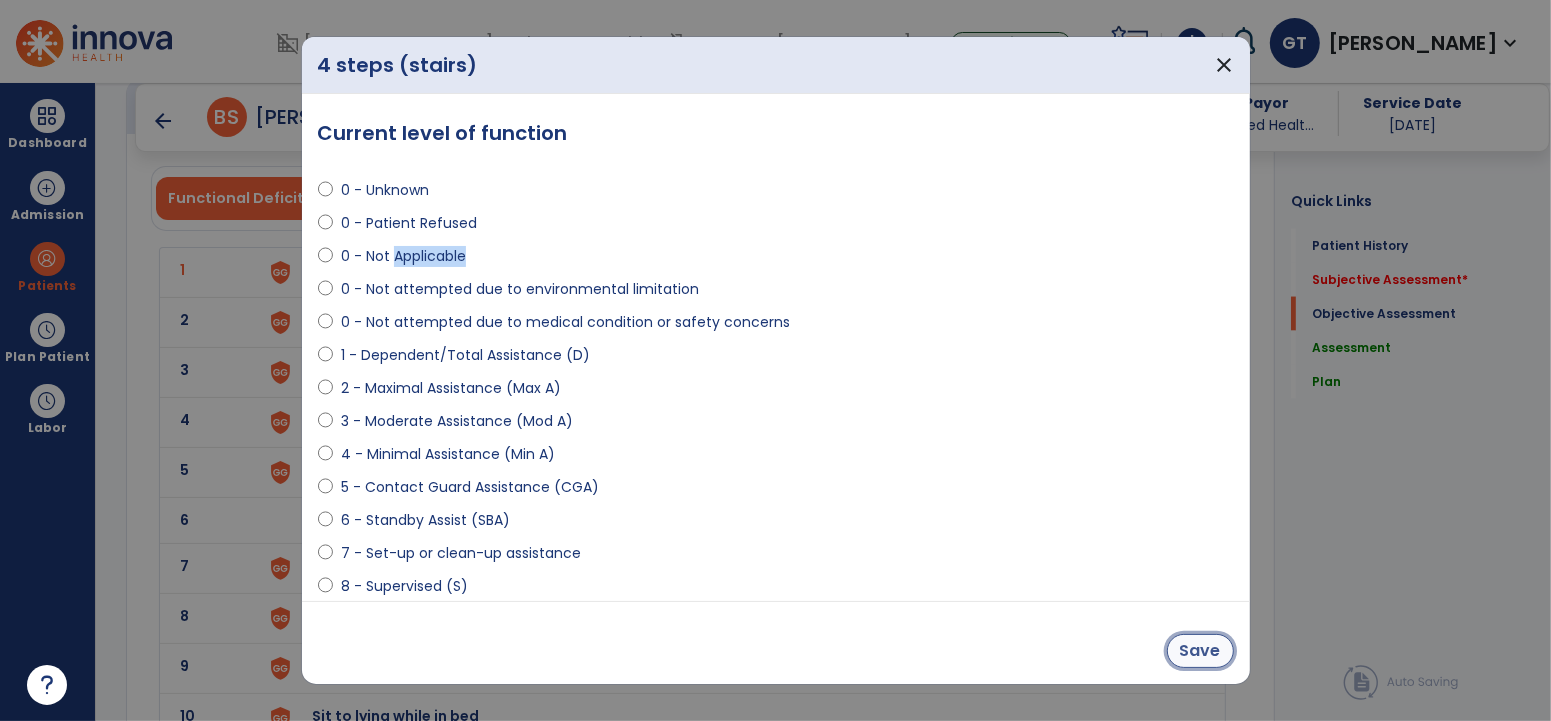 click on "Save" at bounding box center (1200, 651) 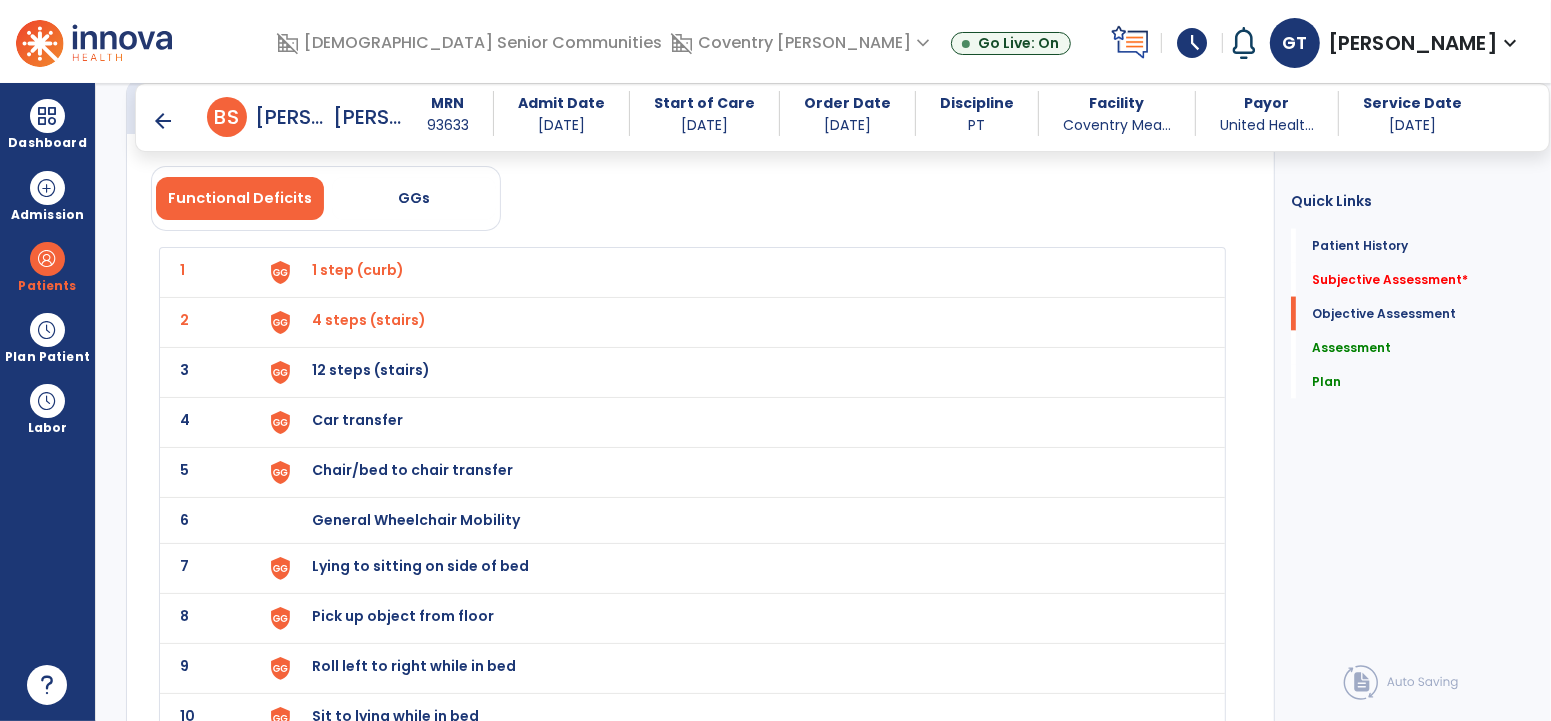 click on "12 steps (stairs)" at bounding box center [358, 270] 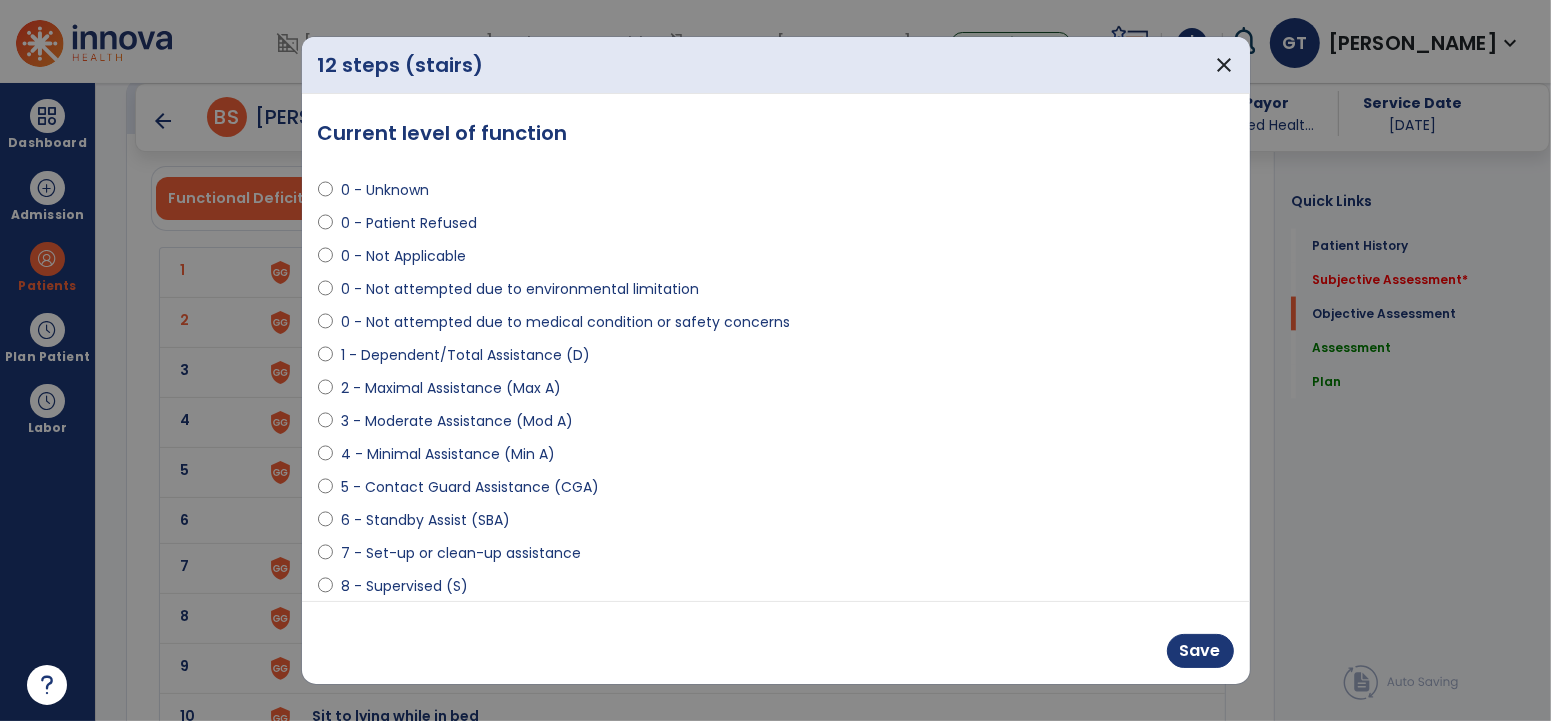 click on "0 - Not Applicable" at bounding box center (403, 256) 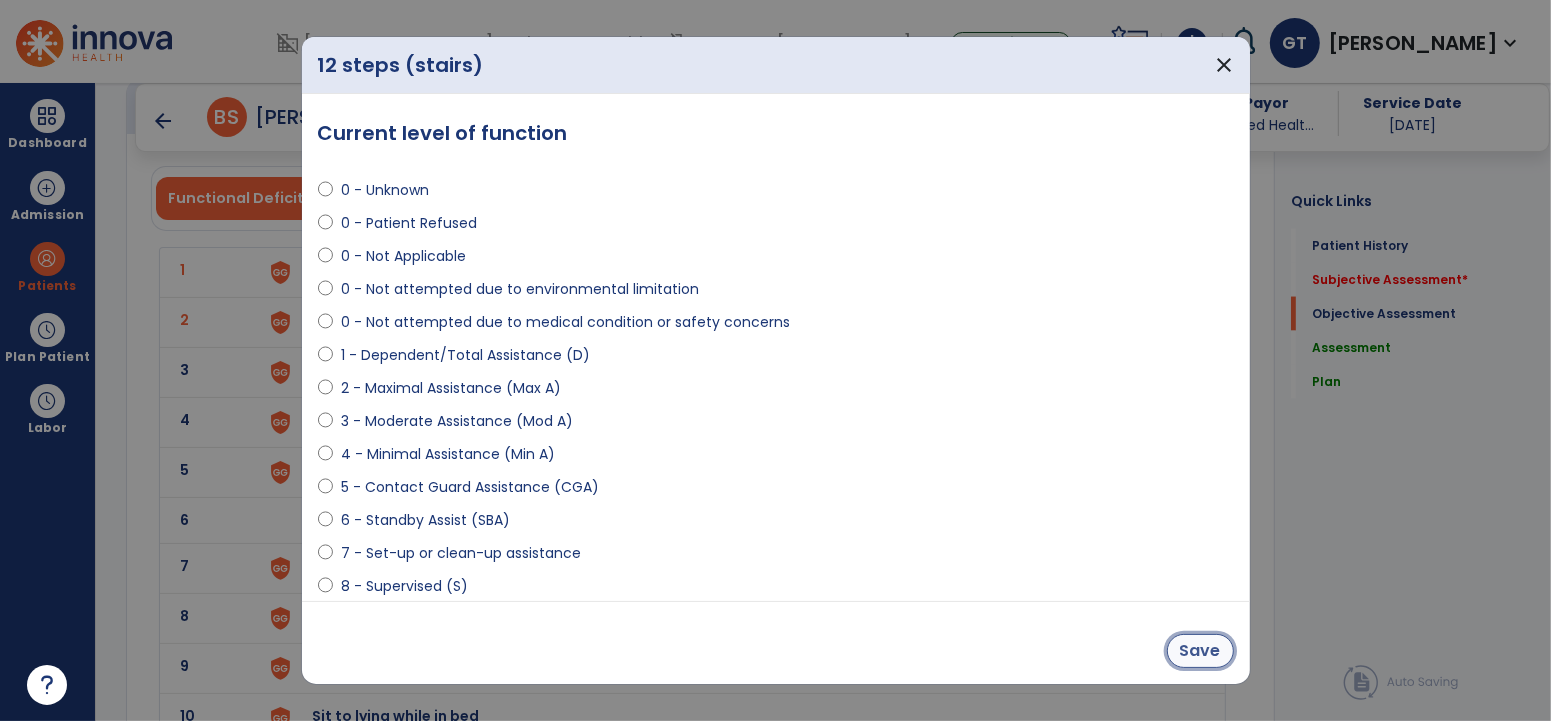 click on "Save" at bounding box center [1200, 651] 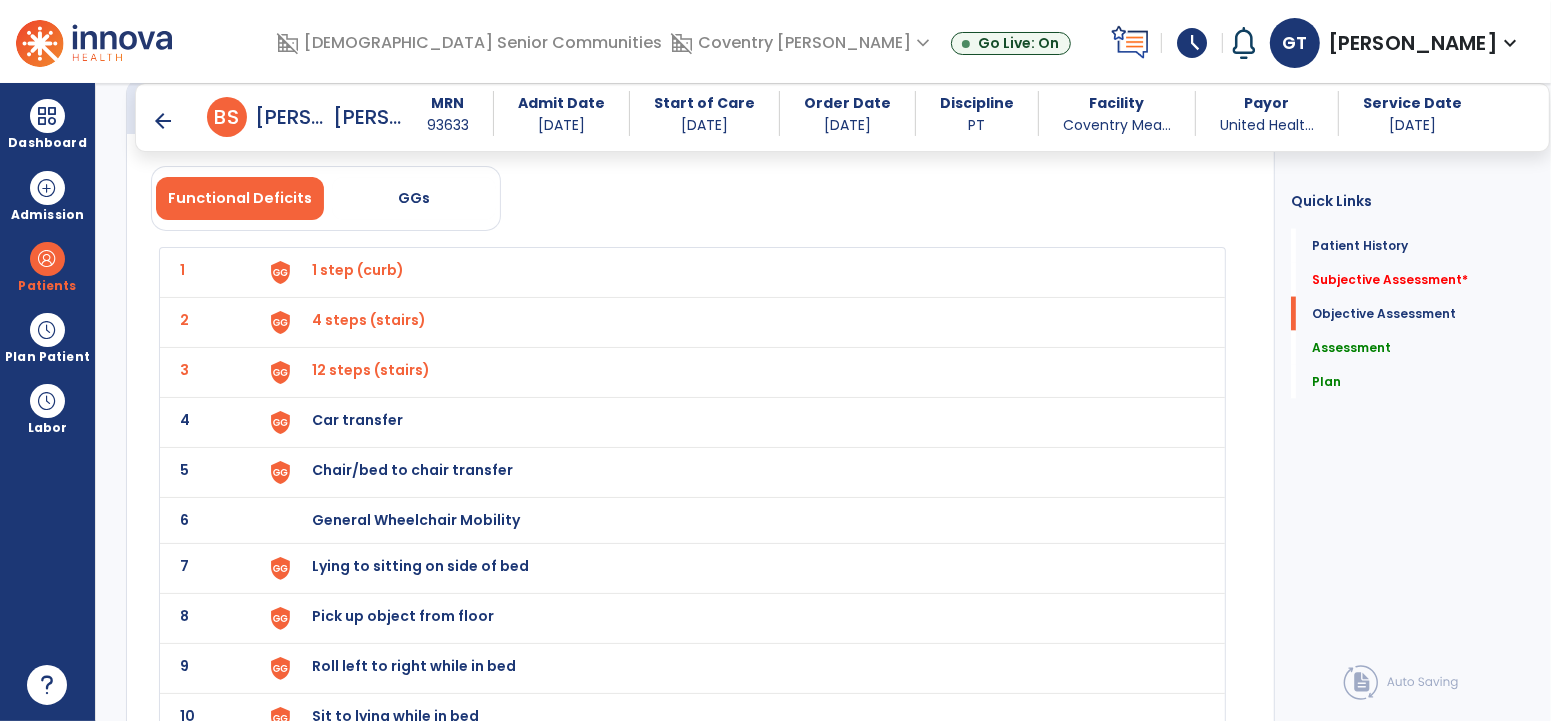 click on "Car transfer" at bounding box center (736, 272) 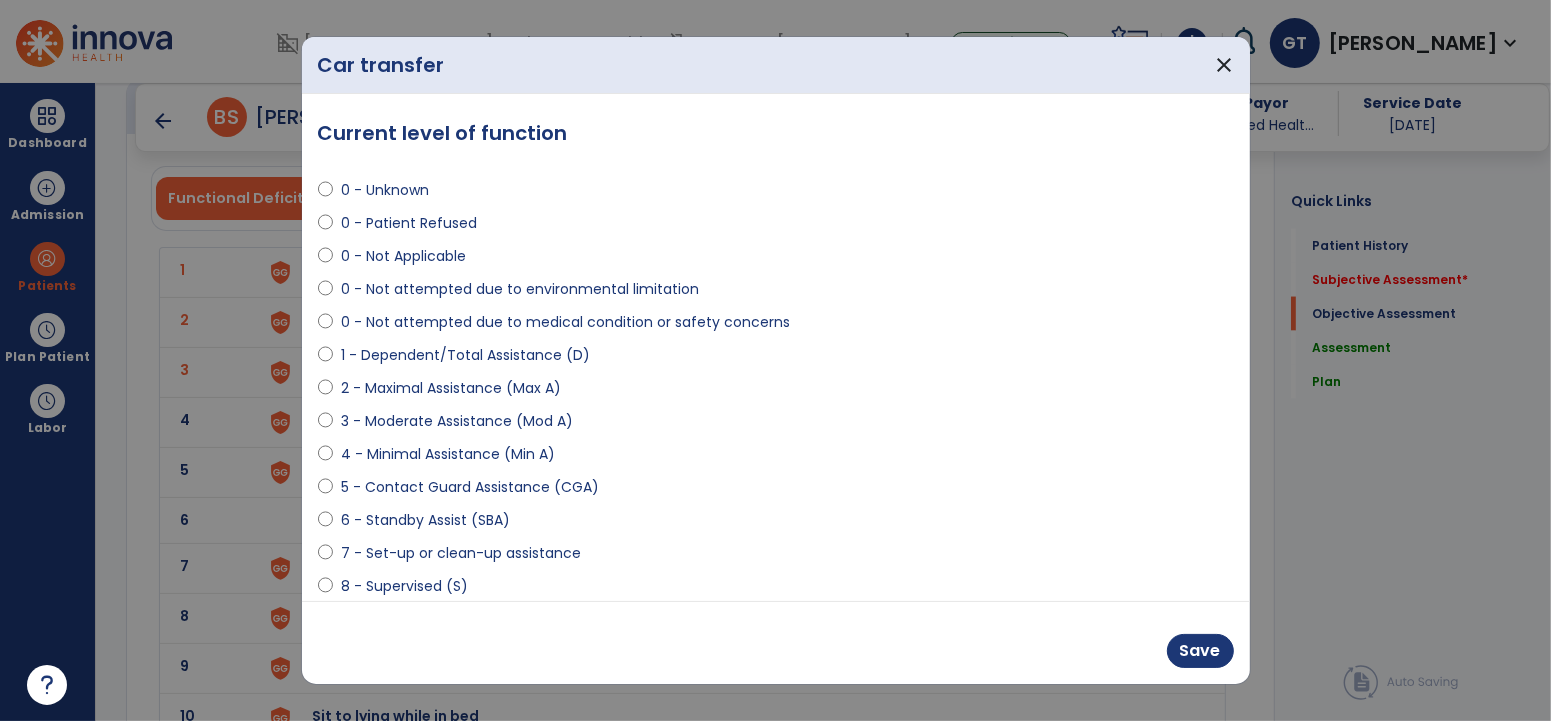 click on "0 - Unknown 0 - Patient Refused 0 - Not Applicable 0 - Not attempted due to environmental limitation 0 - Not attempted due to medical condition or safety concerns 1 - Dependent/Total Assistance (D) 2 - Maximal Assistance (Max A) 3 - Moderate Assistance (Mod A) 4 - Minimal Assistance (Min A) 5 - Contact Guard Assistance (CGA) 6 - Standby Assist (SBA) 7 - Set-up or clean-up assistance 8 - Supervised (S) 9 - Modified Independent (Mod I) 10 - Independent (I)" at bounding box center [776, 413] 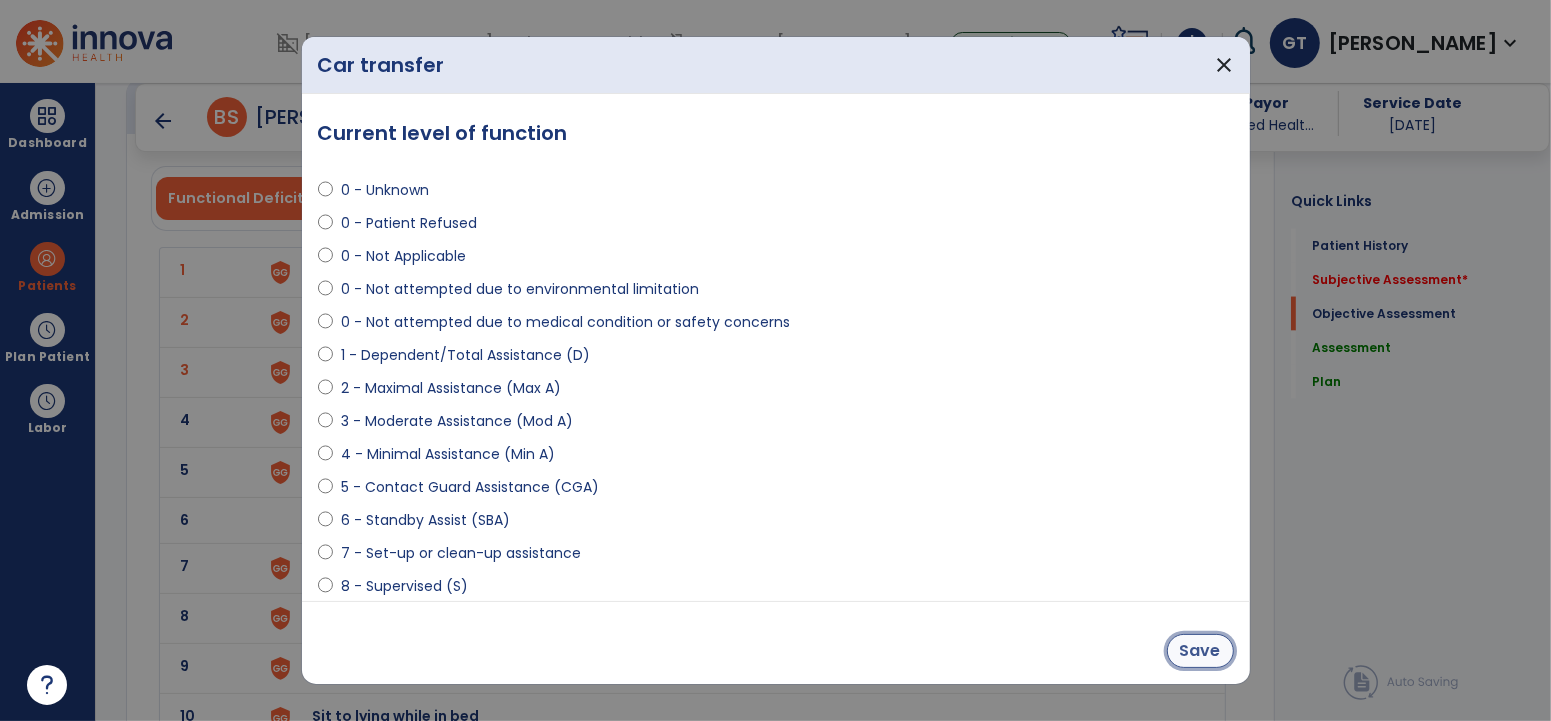click on "Save" at bounding box center (1200, 651) 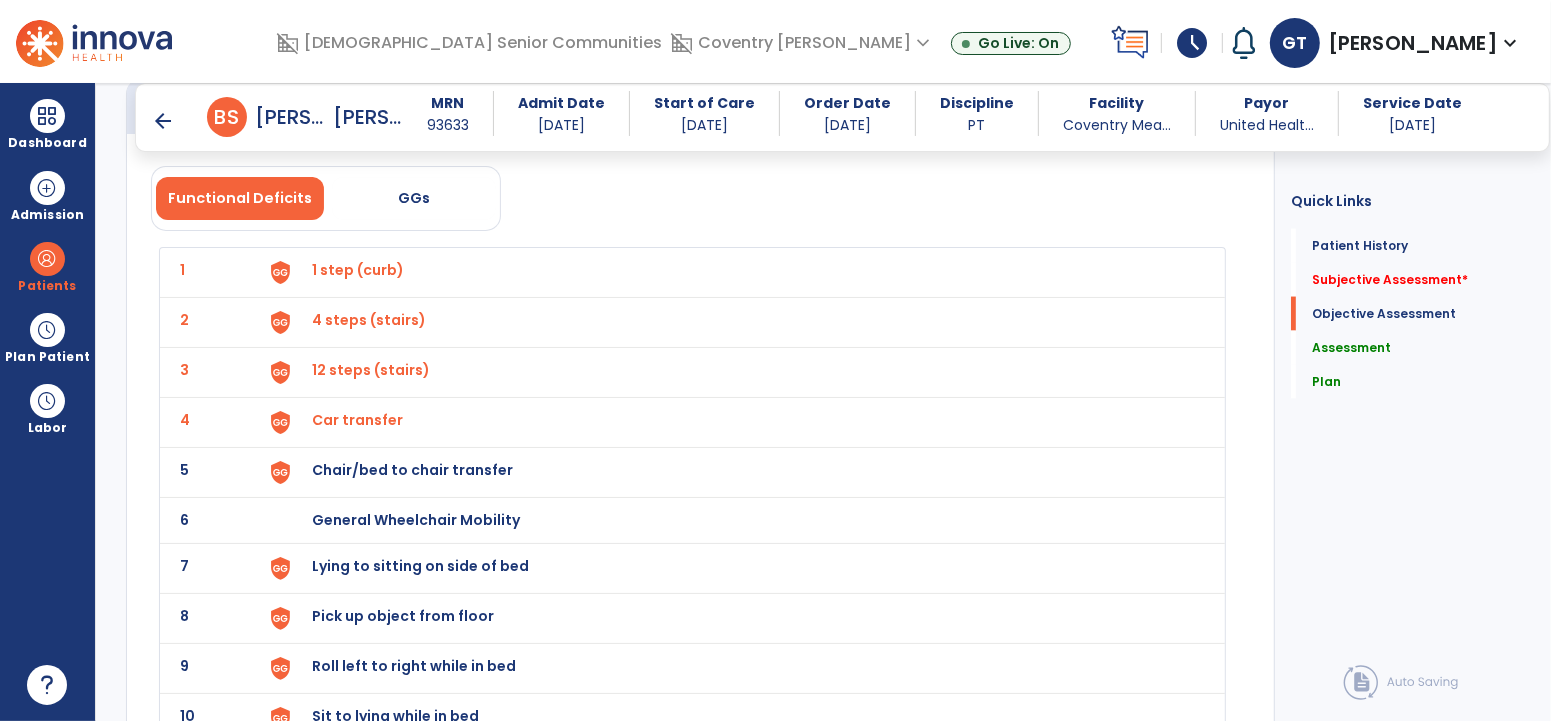 click on "Chair/bed to chair transfer" at bounding box center (358, 270) 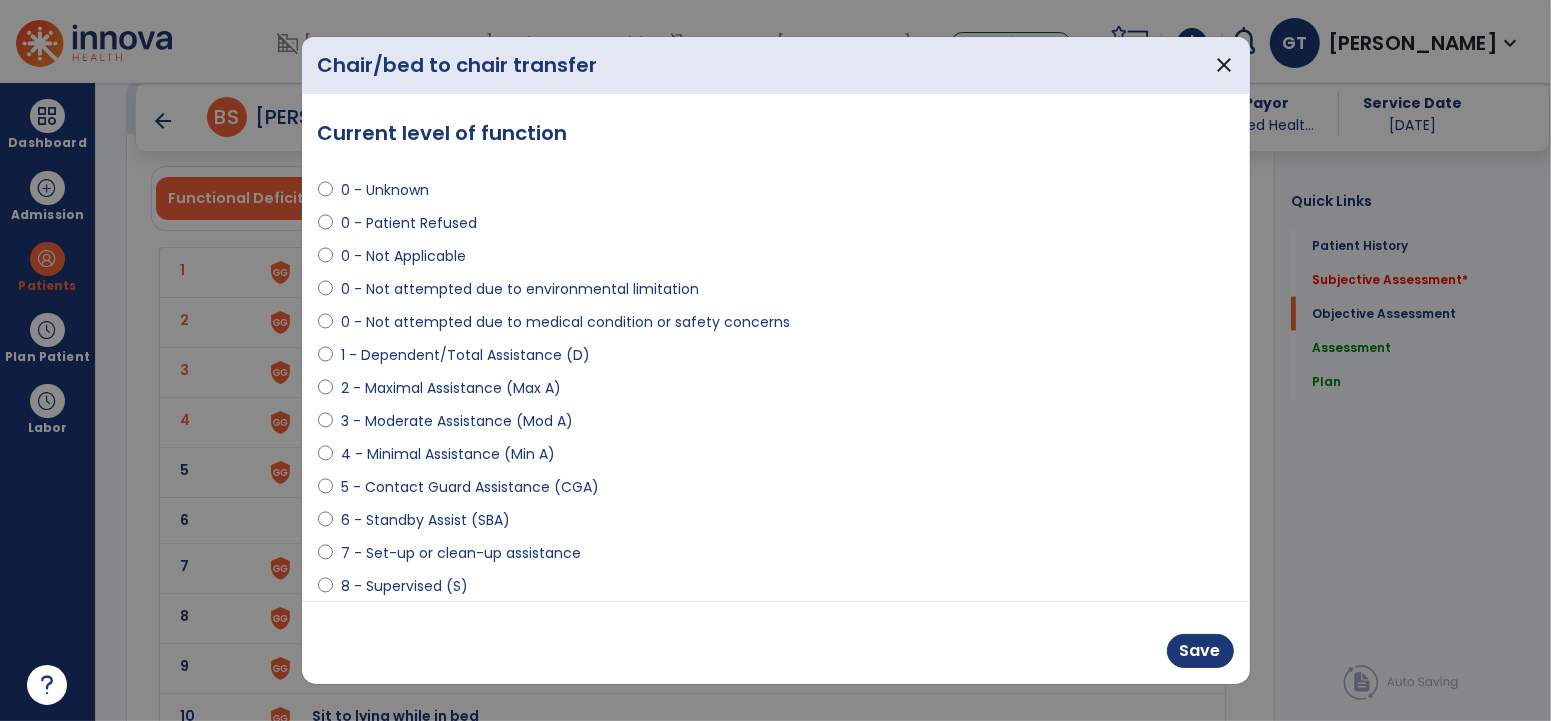 click on "6 - Standby Assist (SBA)" at bounding box center [425, 520] 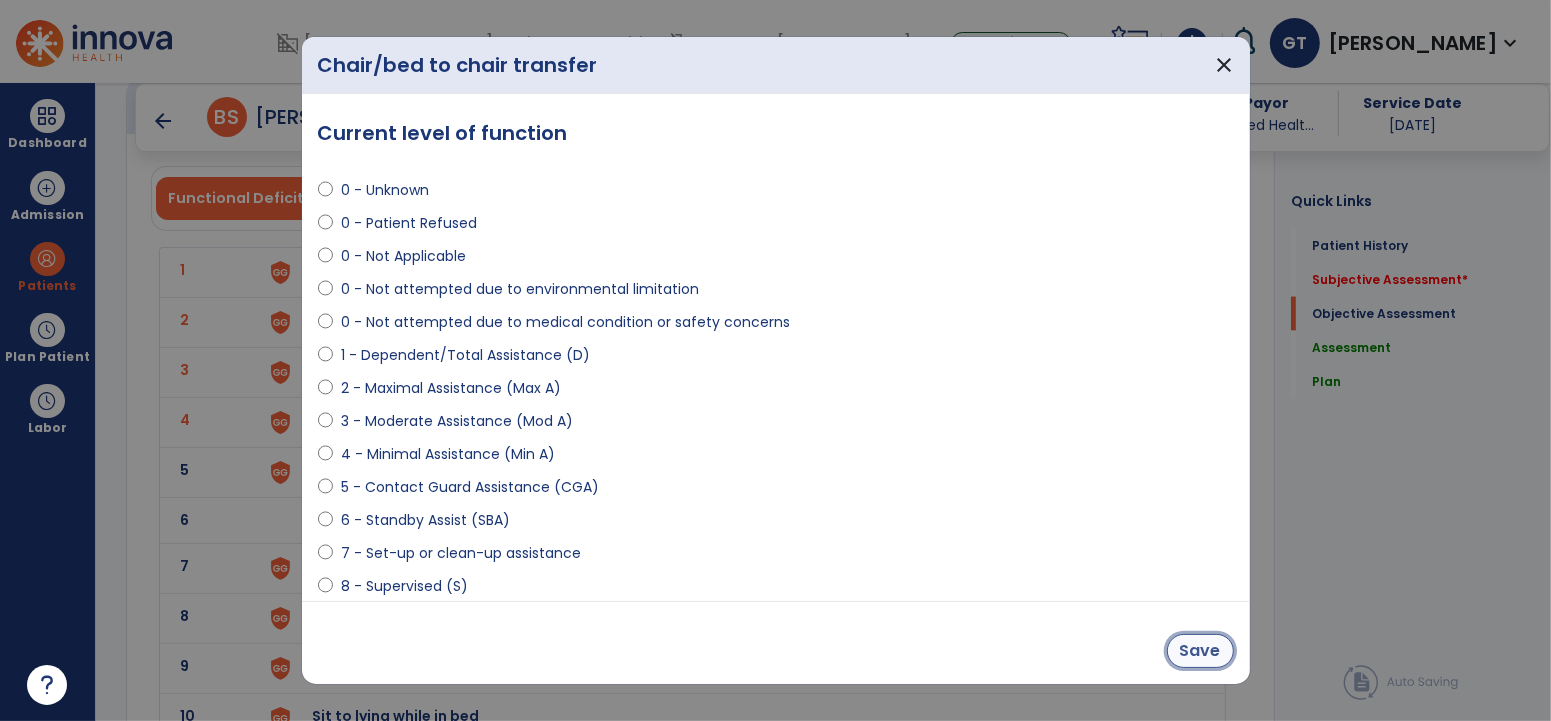 click on "Save" at bounding box center (1200, 651) 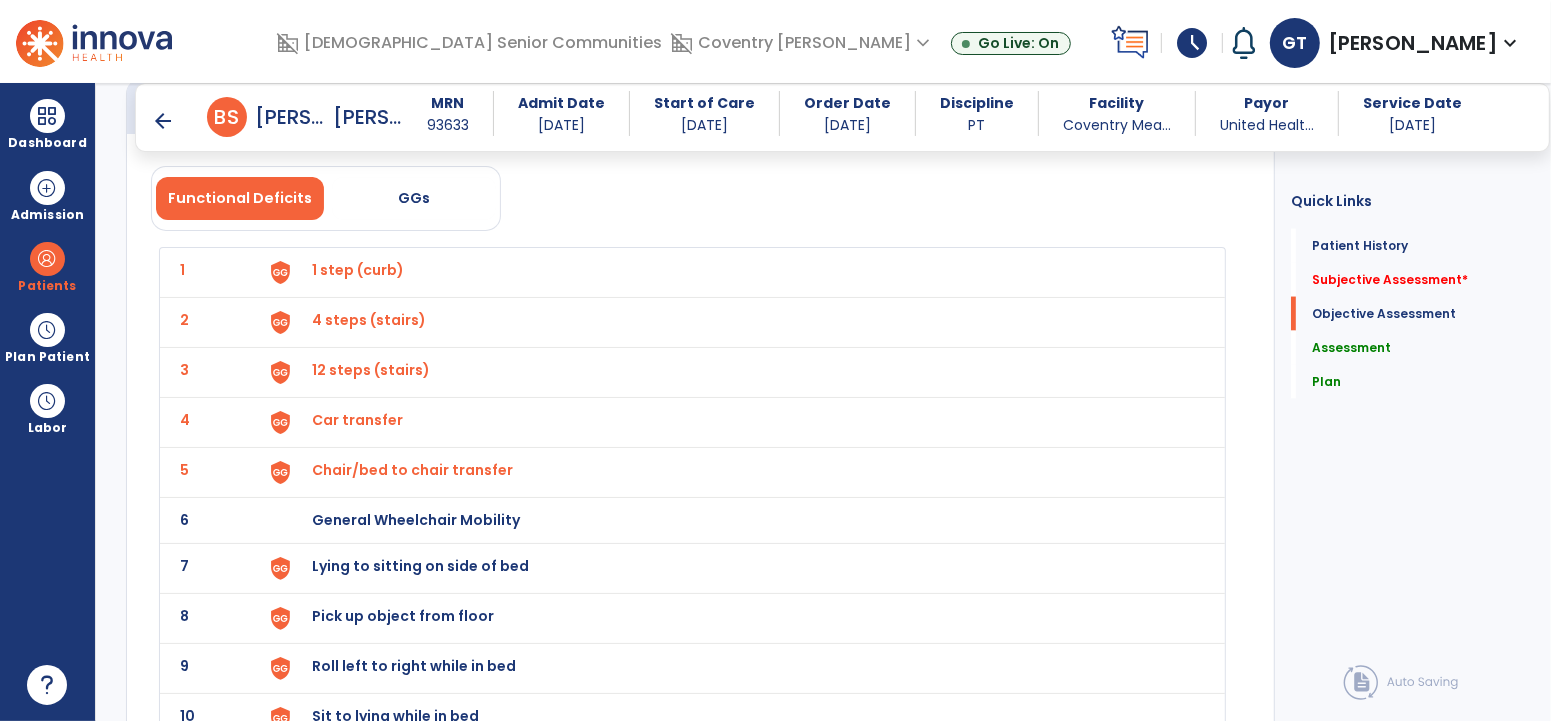 click on "Lying to sitting on side of bed" at bounding box center (358, 270) 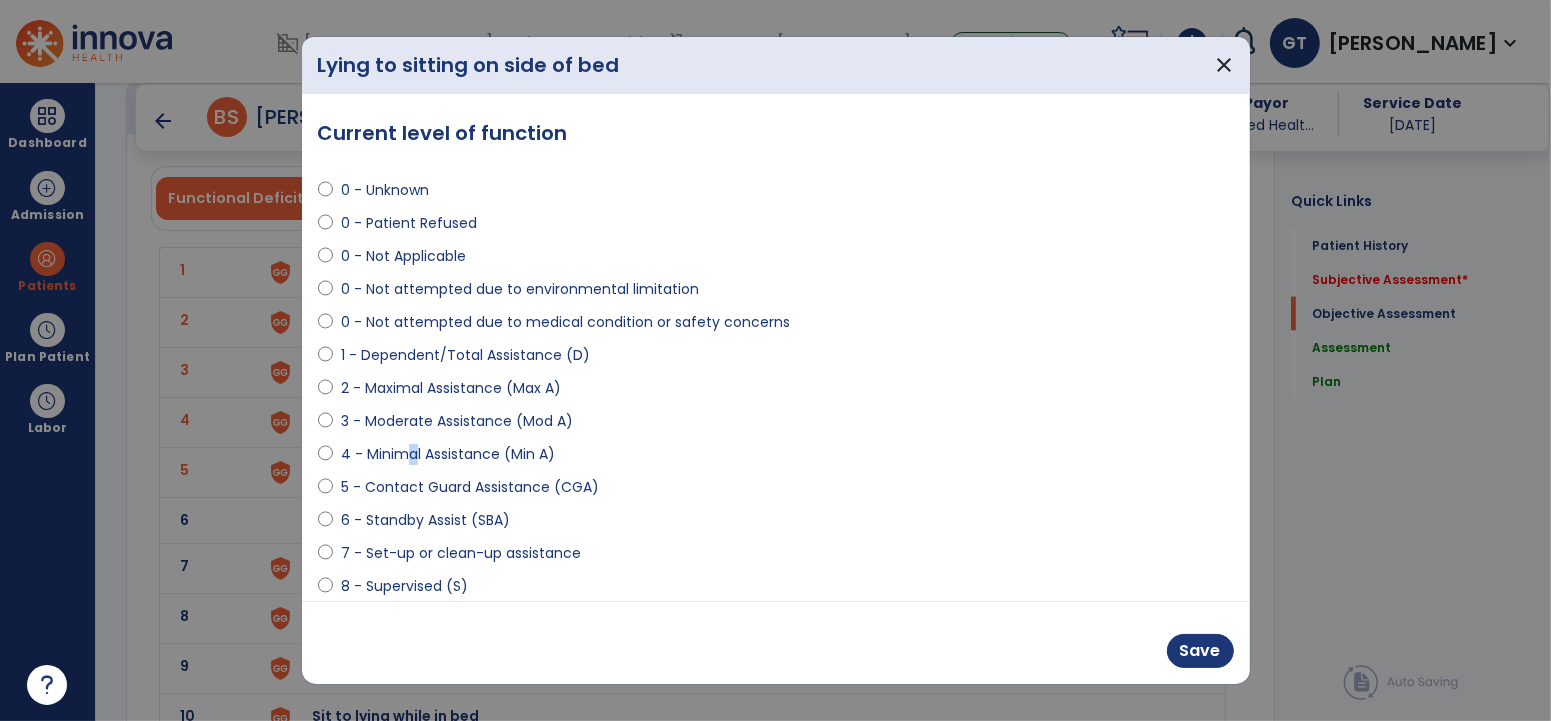 click on "4 - Minimal Assistance (Min A)" at bounding box center [448, 454] 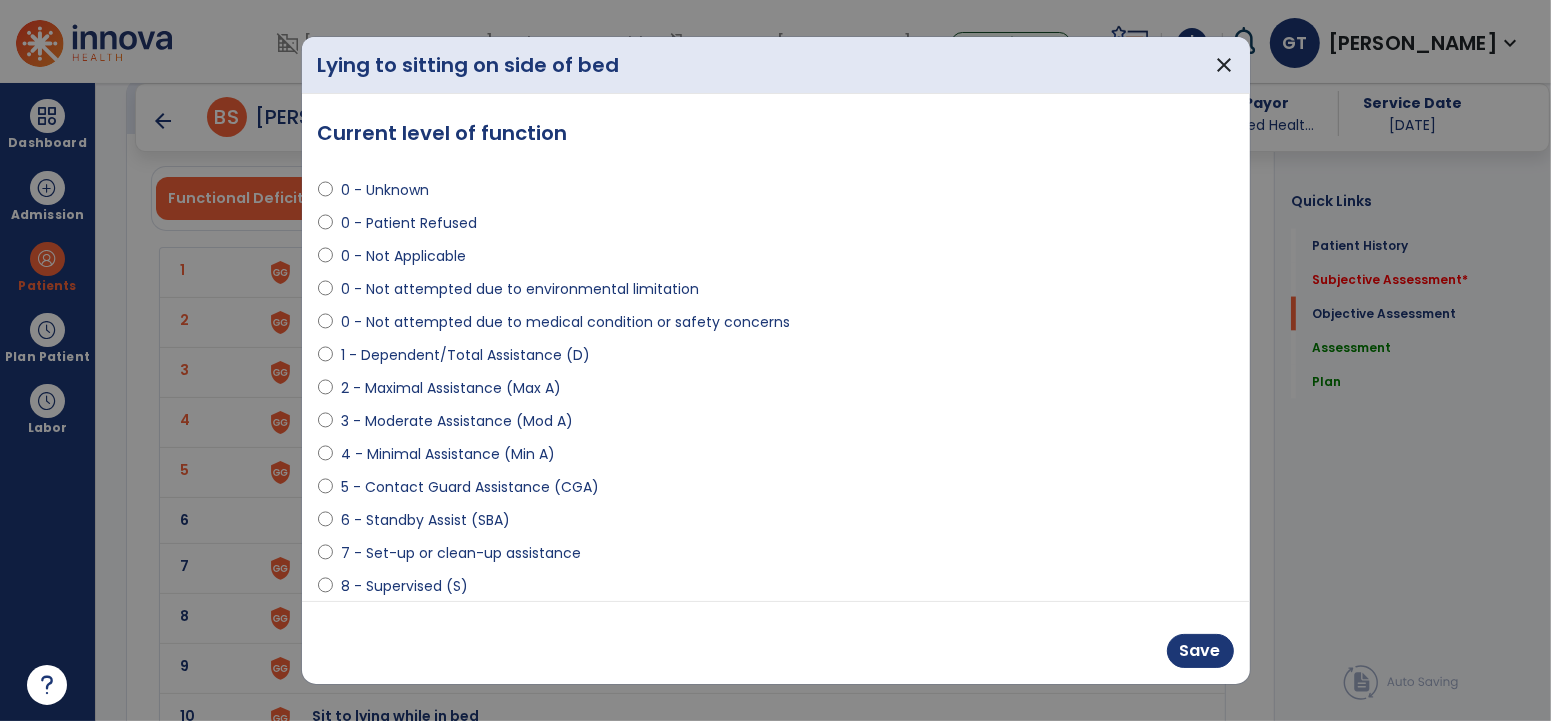 click on "4 - Minimal Assistance (Min A)" at bounding box center [448, 454] 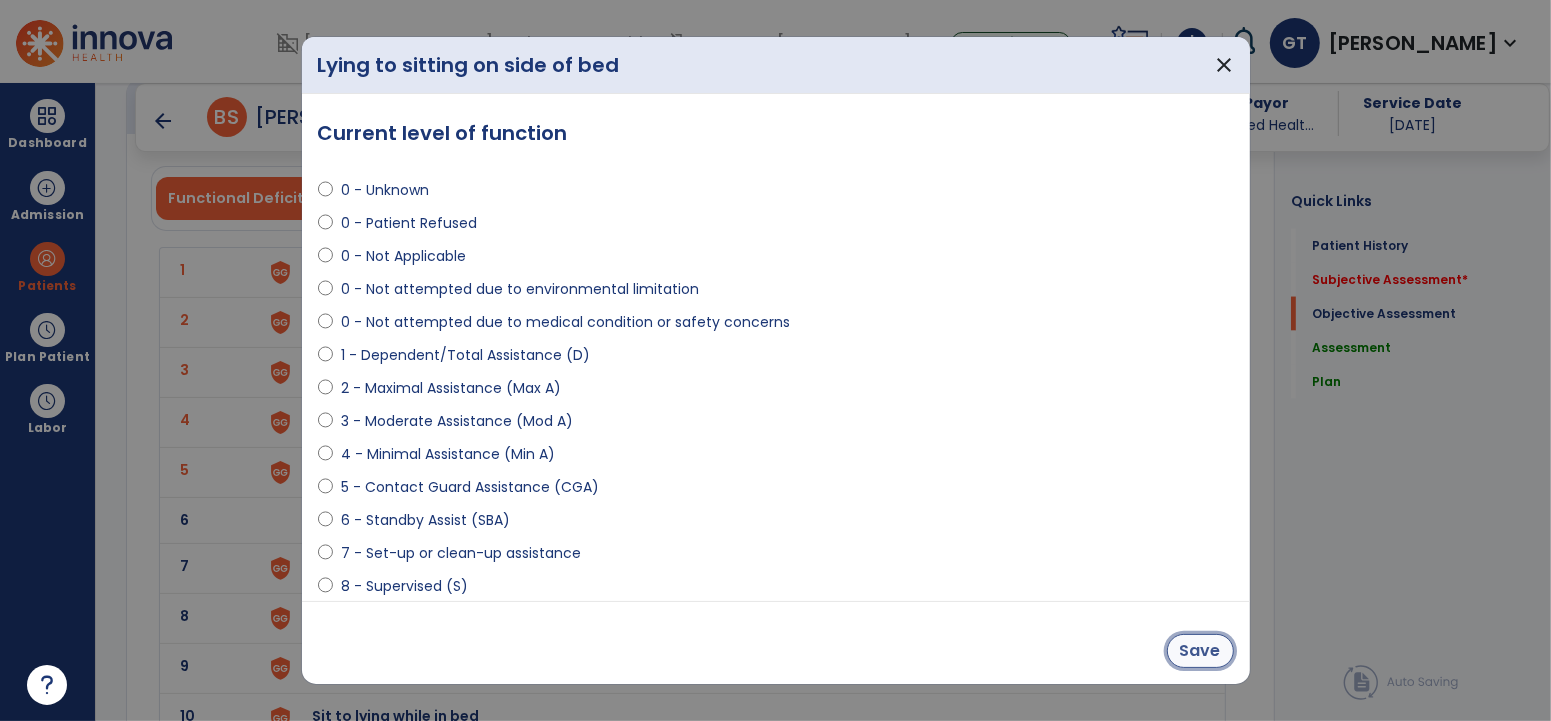 click on "Save" at bounding box center (1200, 651) 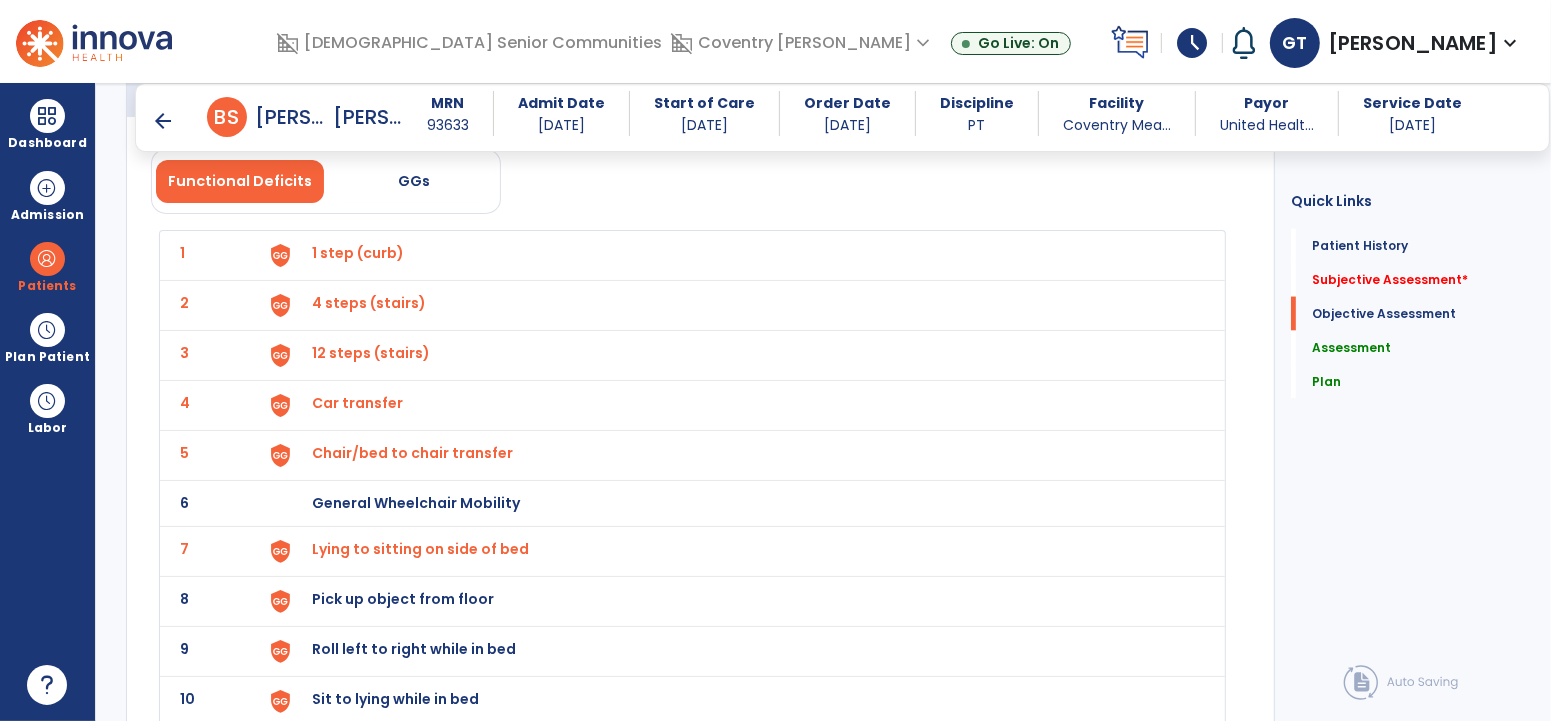 scroll, scrollTop: 2543, scrollLeft: 0, axis: vertical 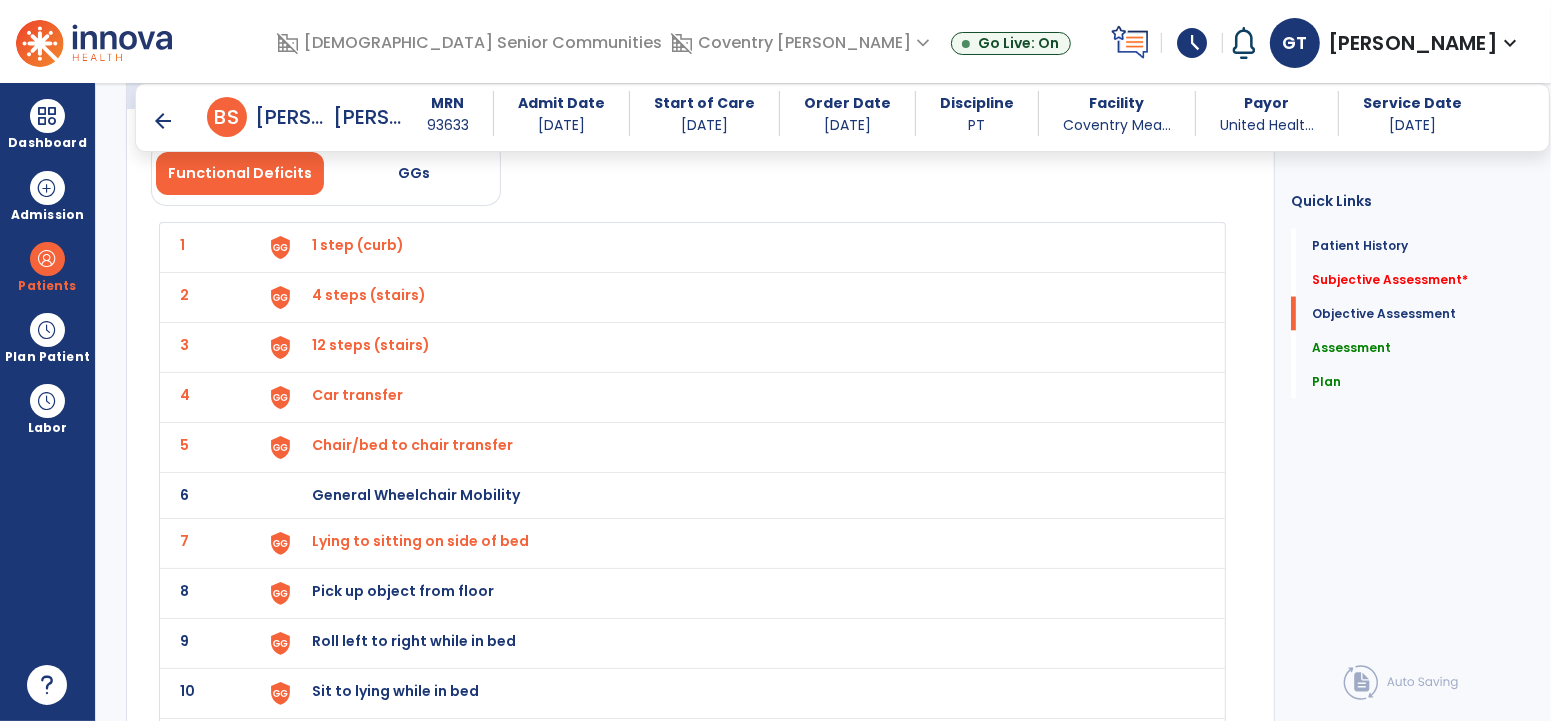 click on "7 Lying to sitting on side of bed" 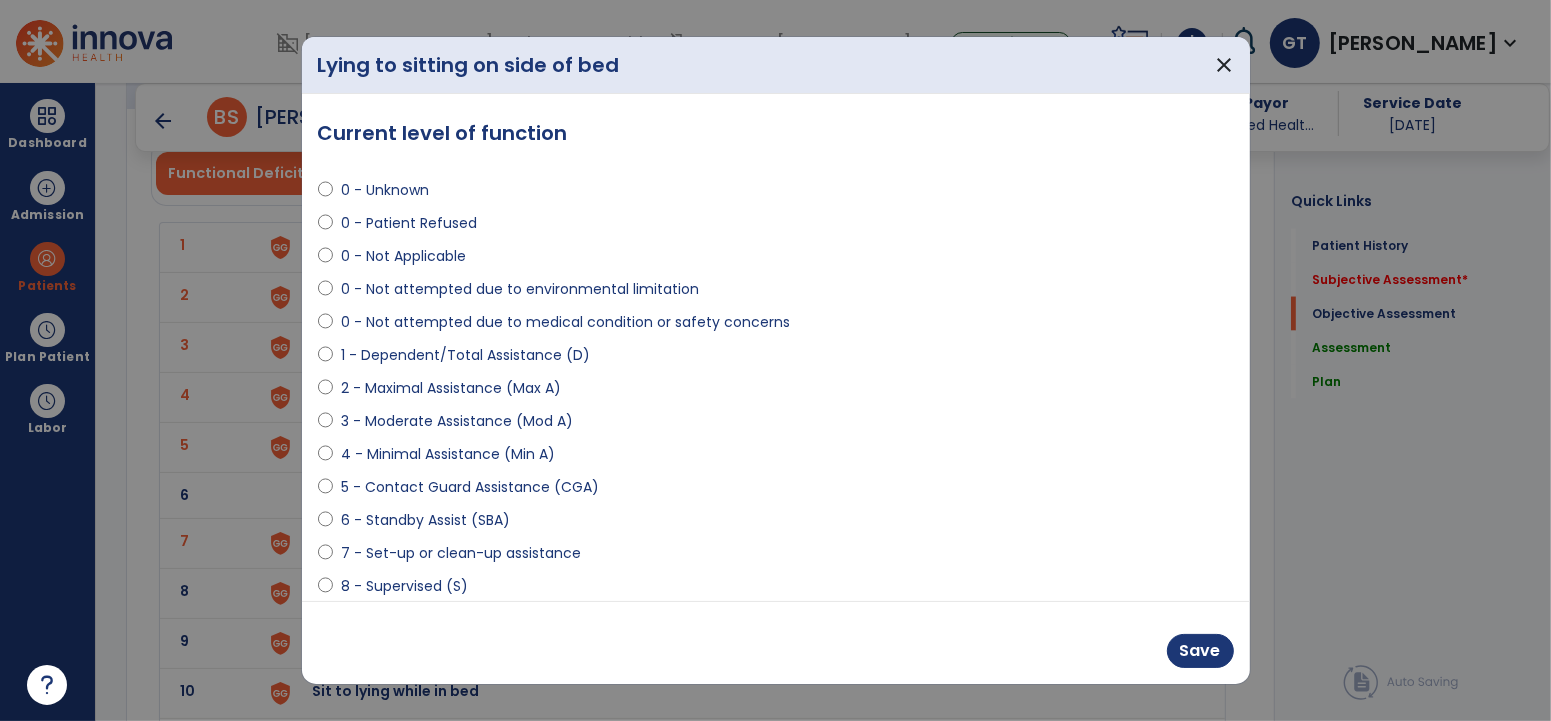 click on "6 - Standby Assist (SBA)" at bounding box center (425, 520) 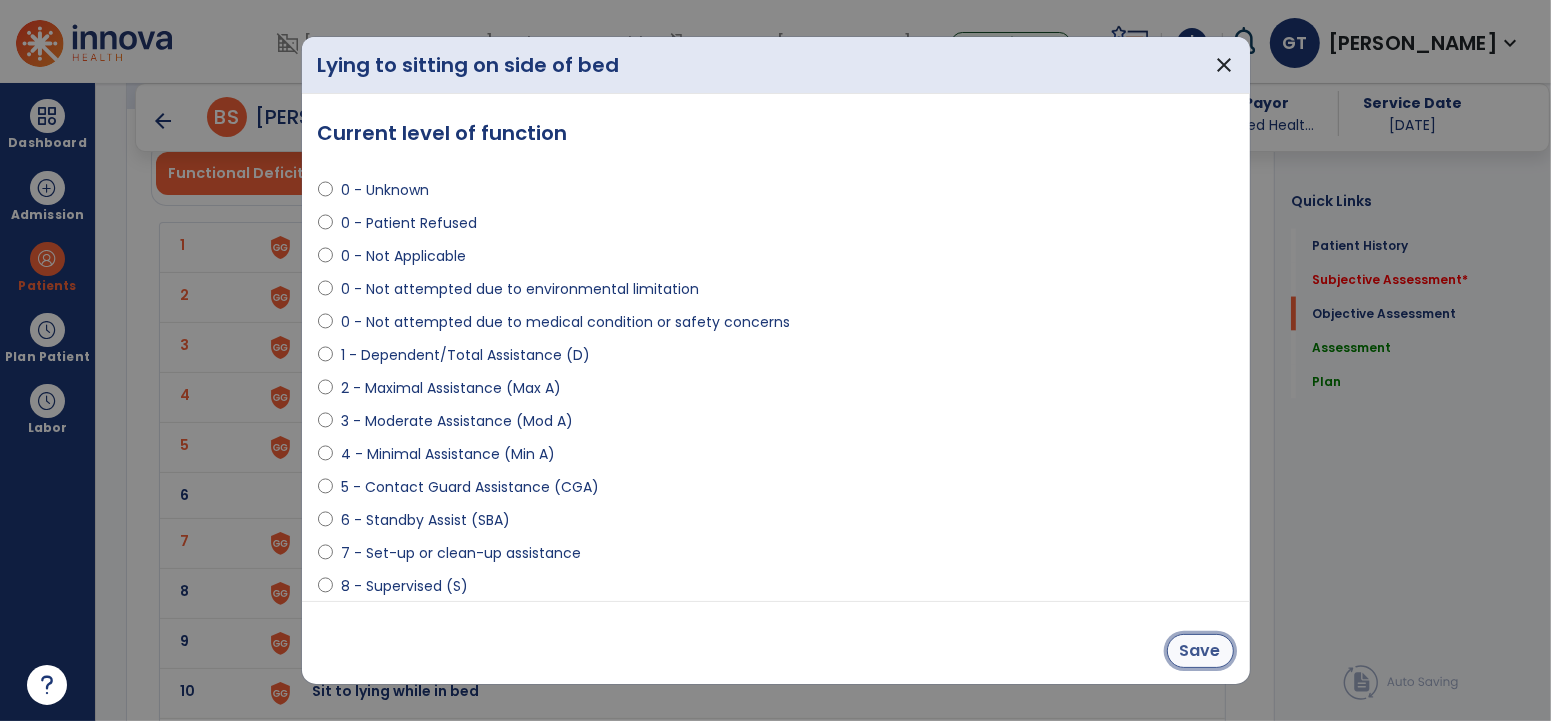 click on "Save" at bounding box center [1200, 651] 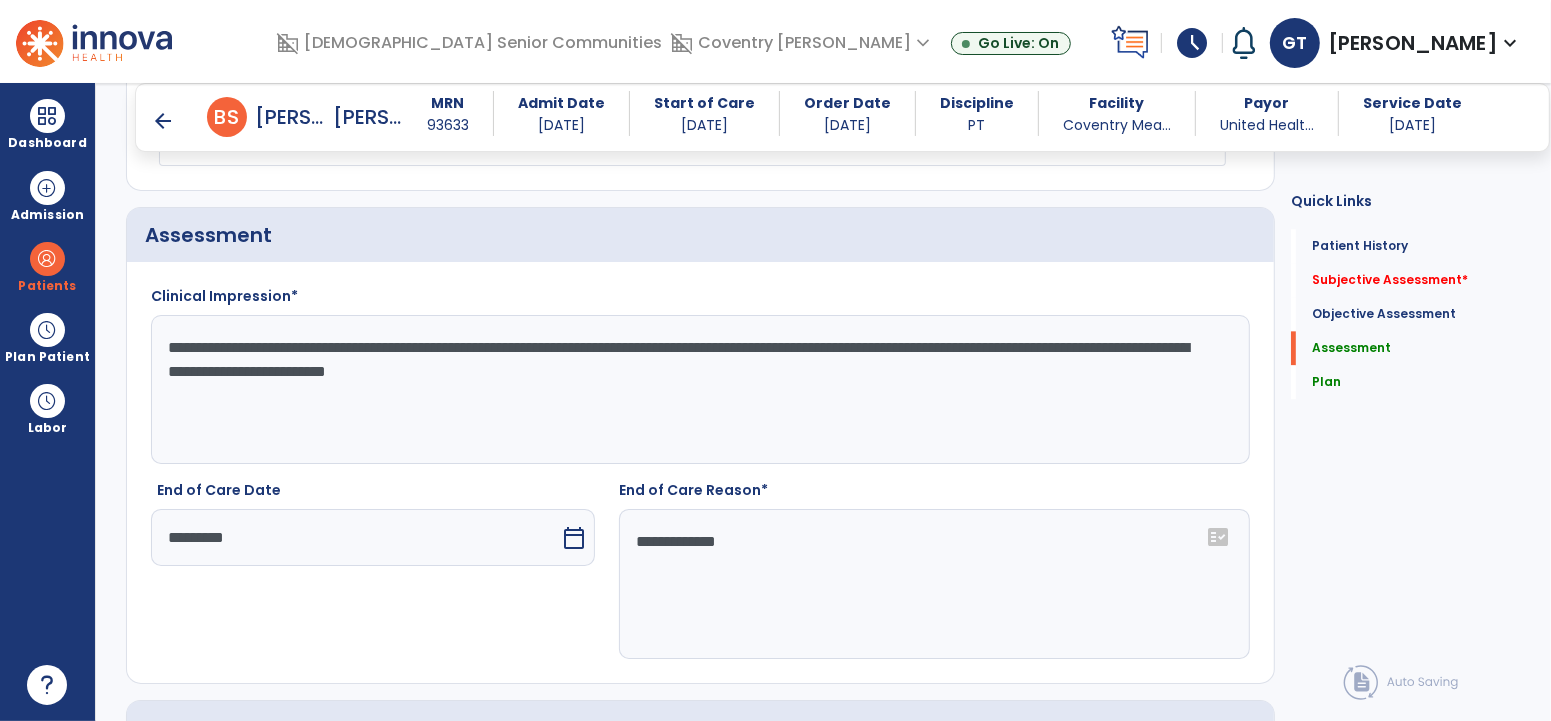 scroll, scrollTop: 3850, scrollLeft: 0, axis: vertical 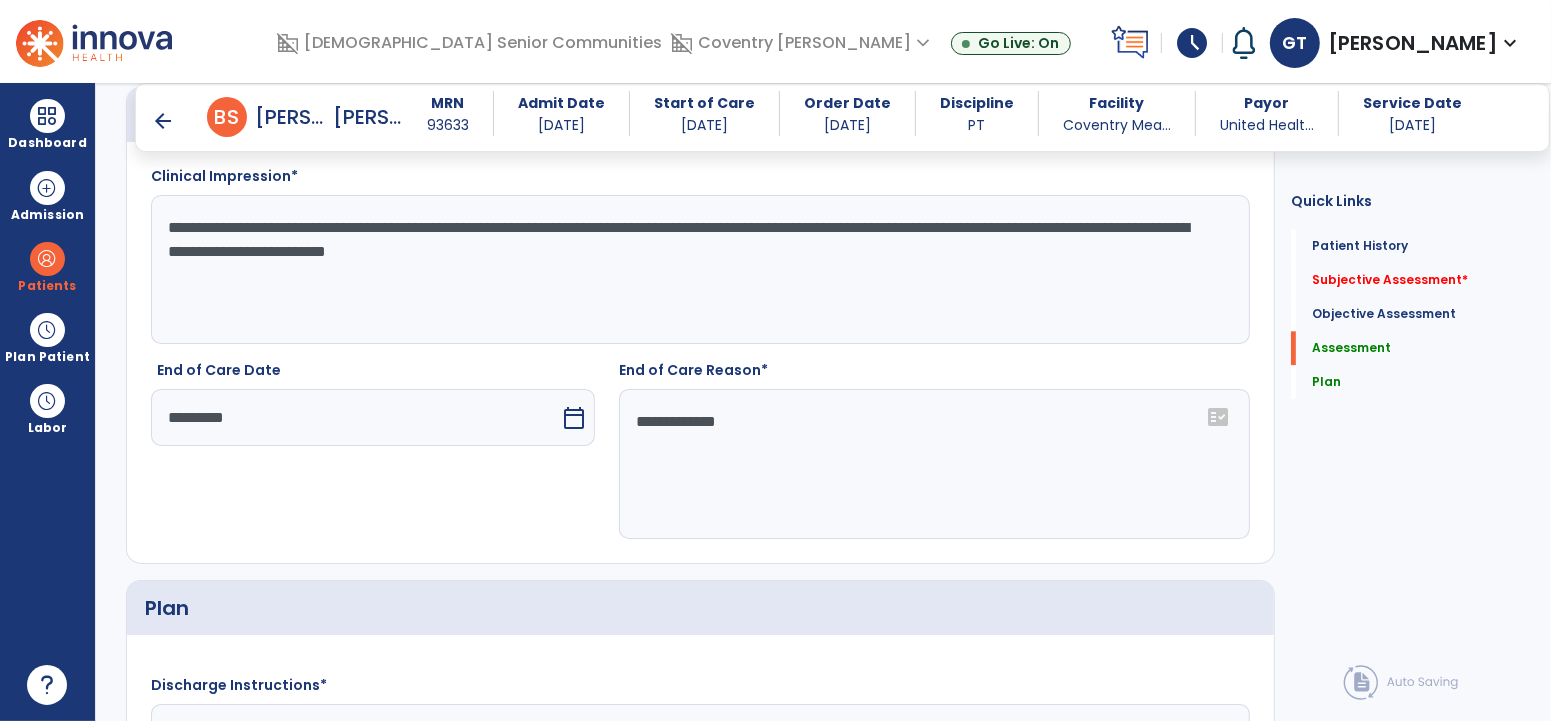 drag, startPoint x: 477, startPoint y: 231, endPoint x: 233, endPoint y: 229, distance: 244.0082 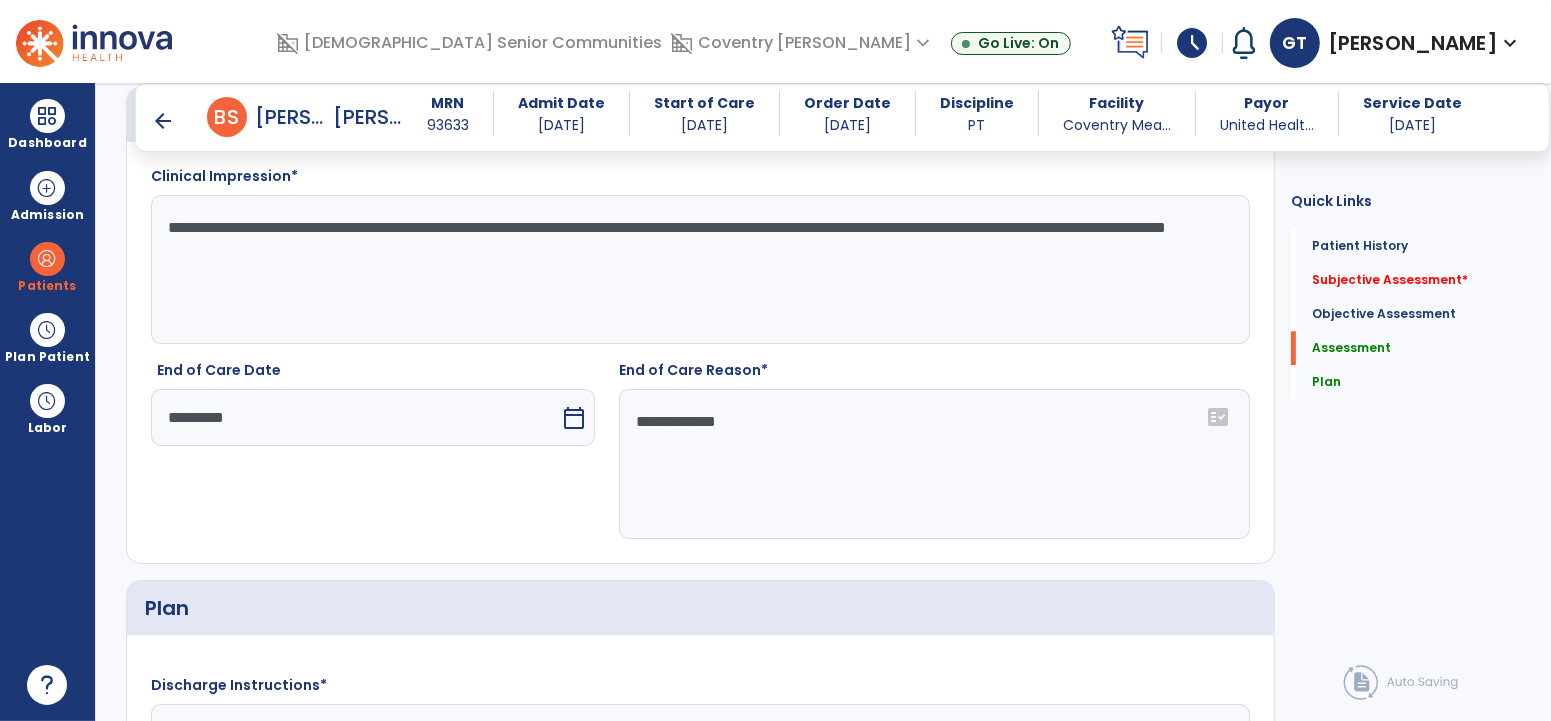 click on "**********" 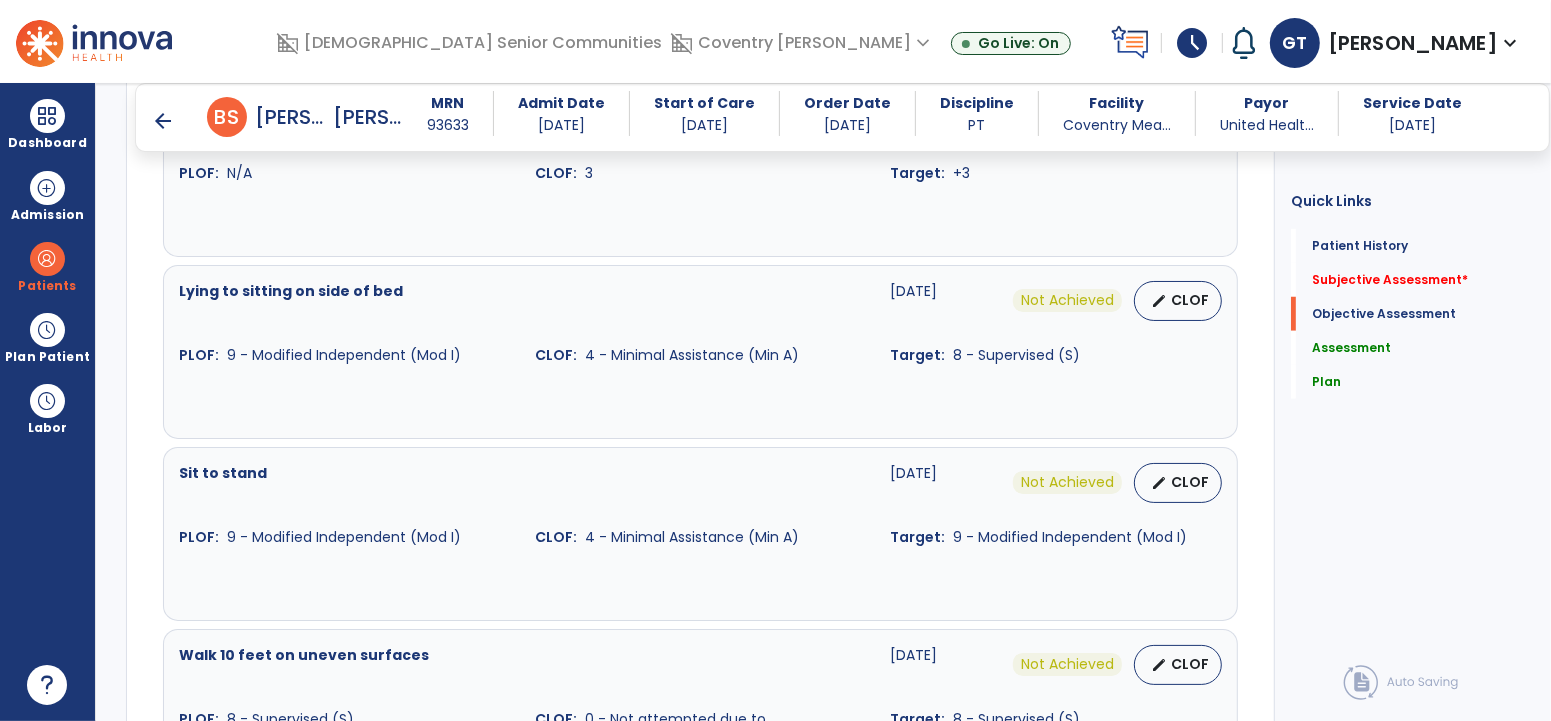 scroll, scrollTop: 1313, scrollLeft: 0, axis: vertical 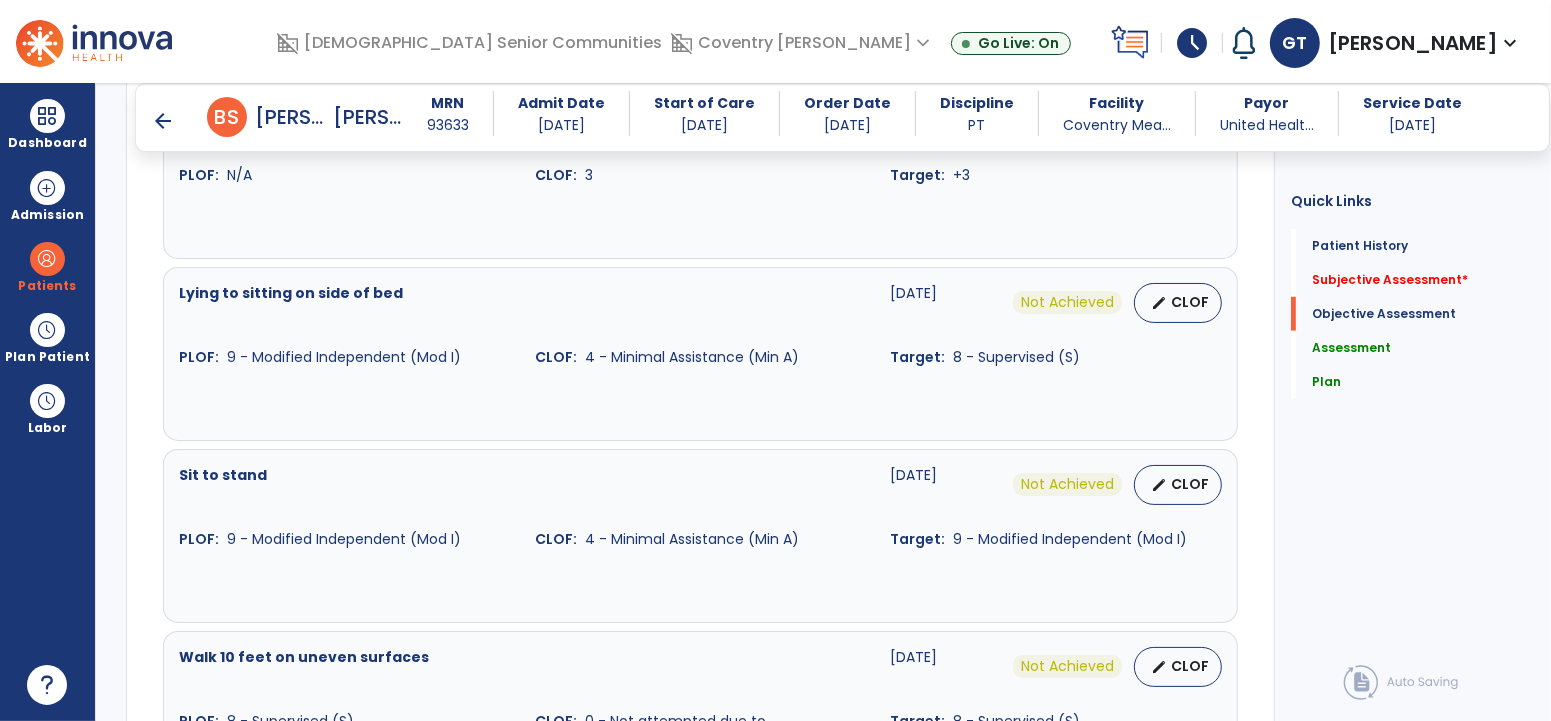 type on "**********" 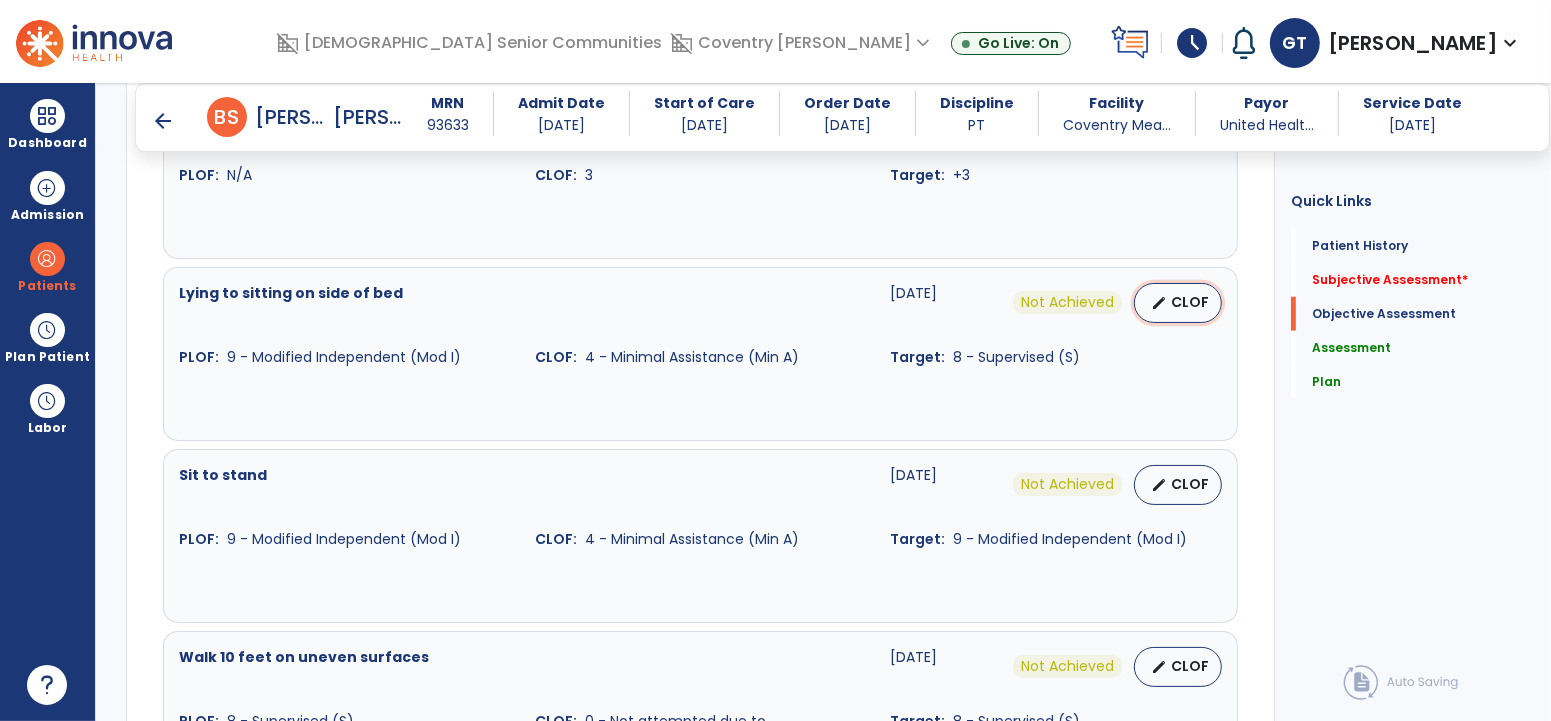 click on "edit   CLOF" at bounding box center (1178, 303) 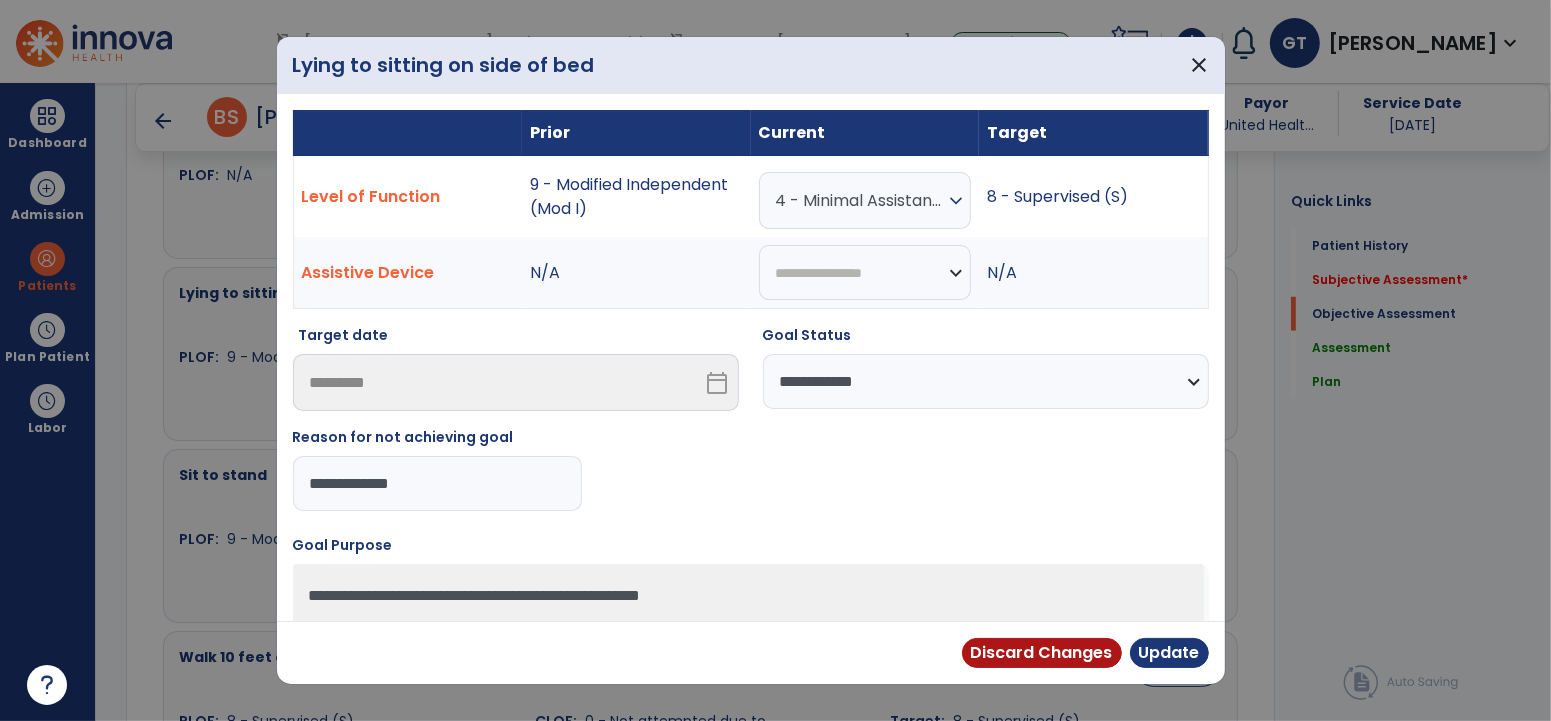 click on "4 - Minimal Assistance (Min A)" at bounding box center (860, 200) 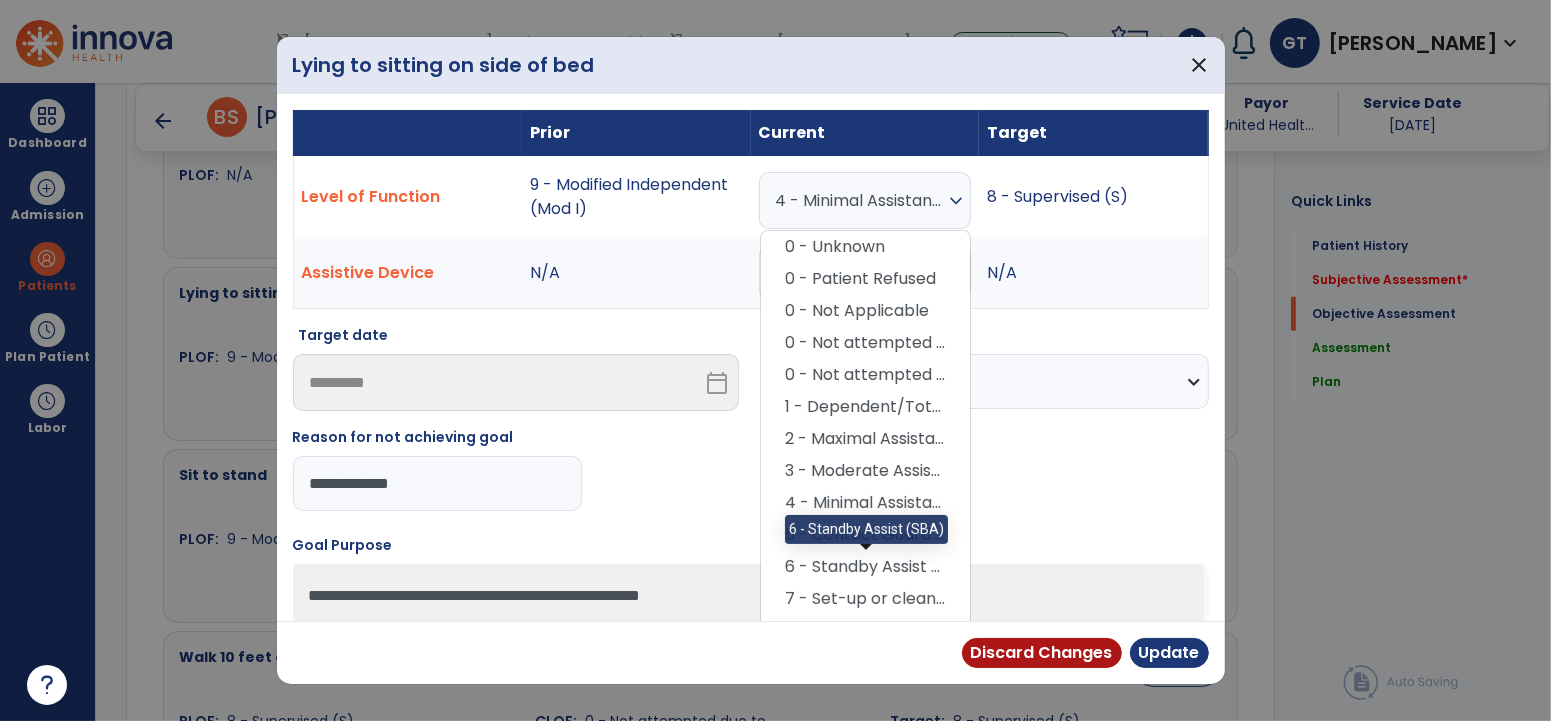 drag, startPoint x: 884, startPoint y: 561, endPoint x: 901, endPoint y: 515, distance: 49.0408 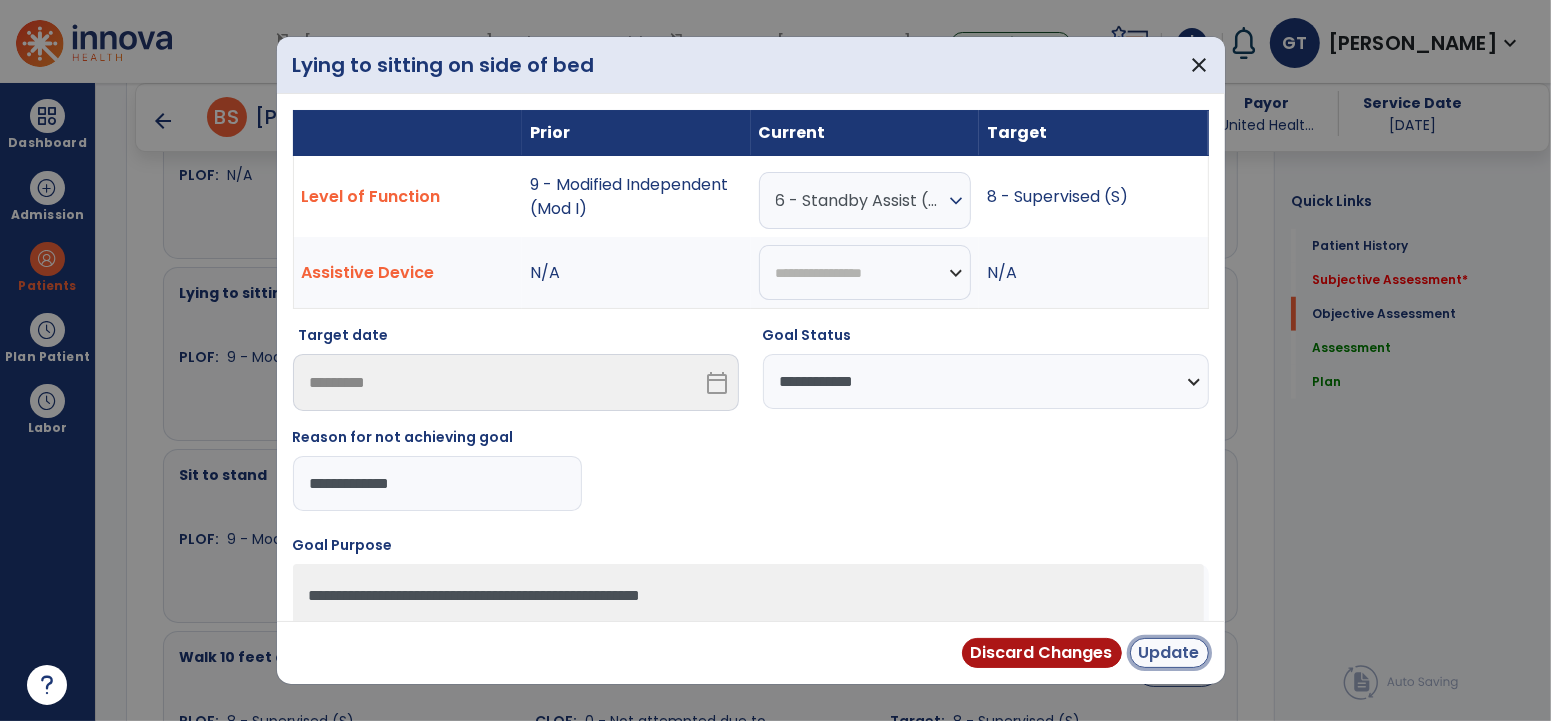 click on "Update" at bounding box center [1169, 653] 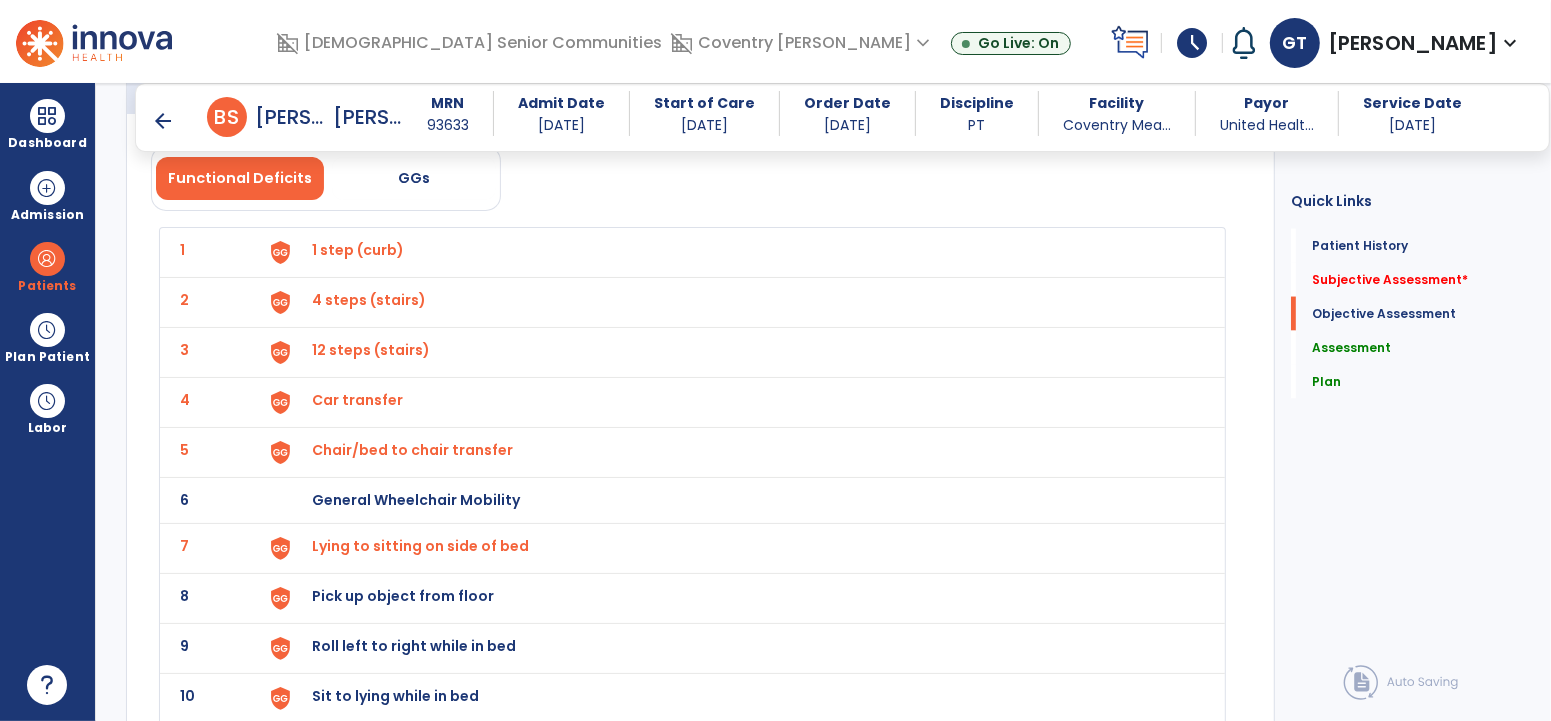 scroll, scrollTop: 2586, scrollLeft: 0, axis: vertical 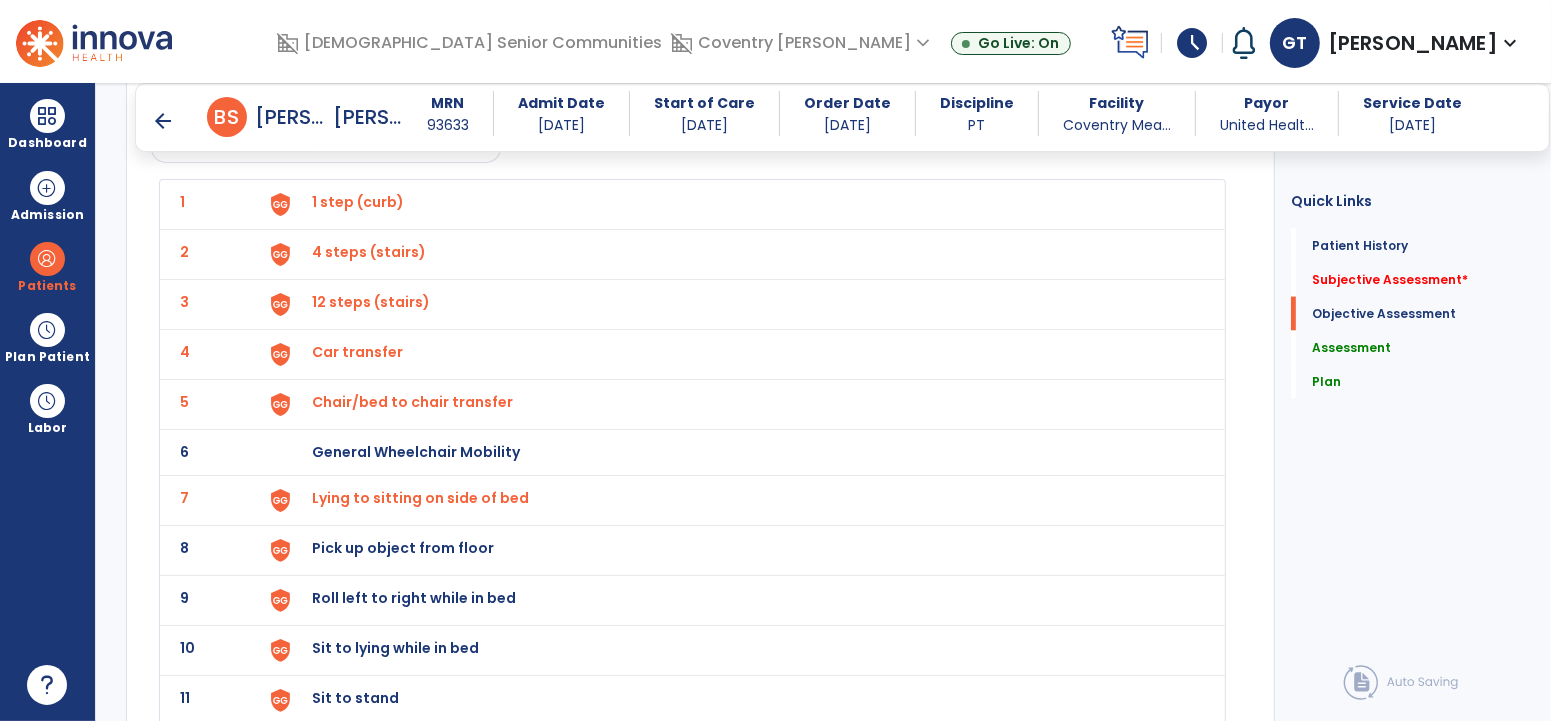 click on "Pick up object from floor" at bounding box center (358, 202) 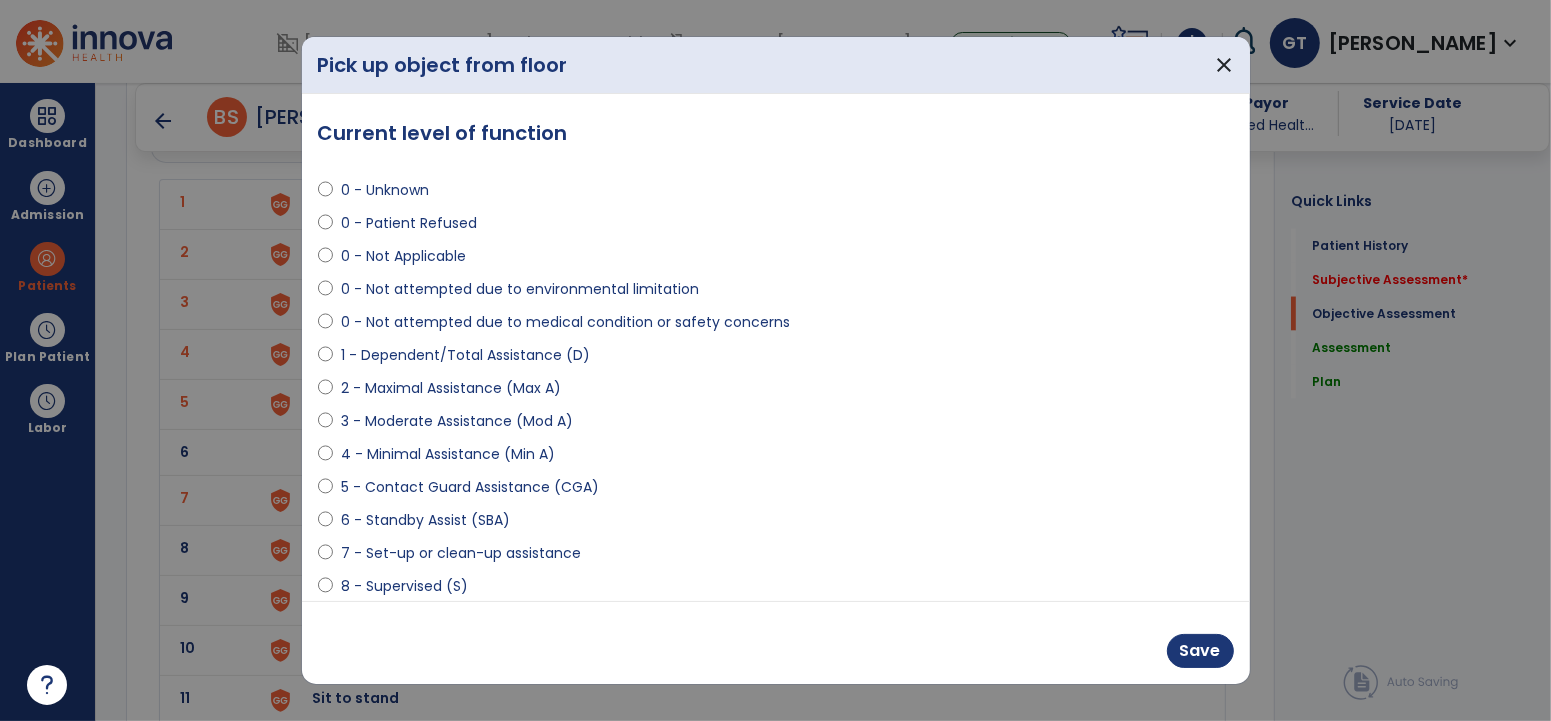click on "0 - Not attempted due to medical condition or safety concerns" at bounding box center [565, 322] 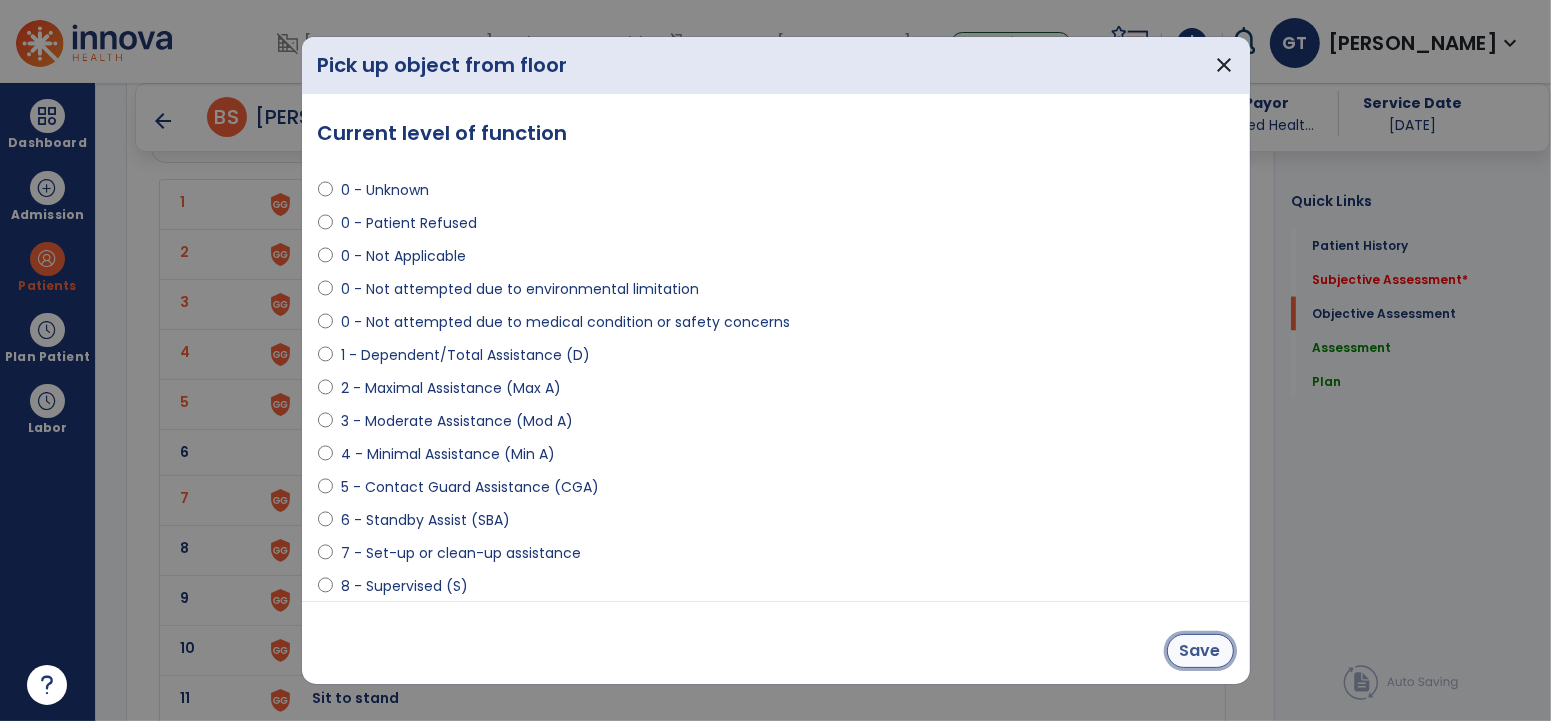 click on "Save" at bounding box center [1200, 651] 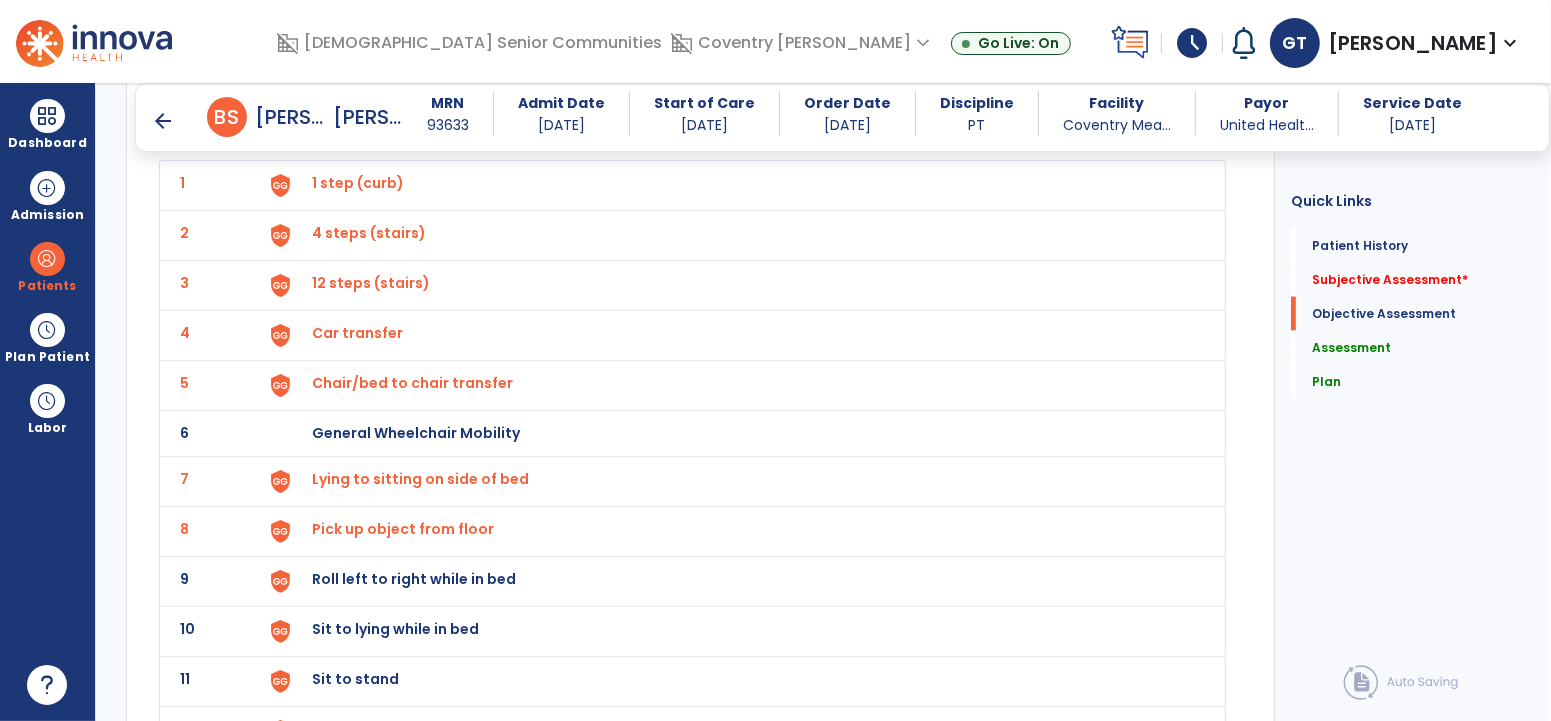 scroll, scrollTop: 2625, scrollLeft: 0, axis: vertical 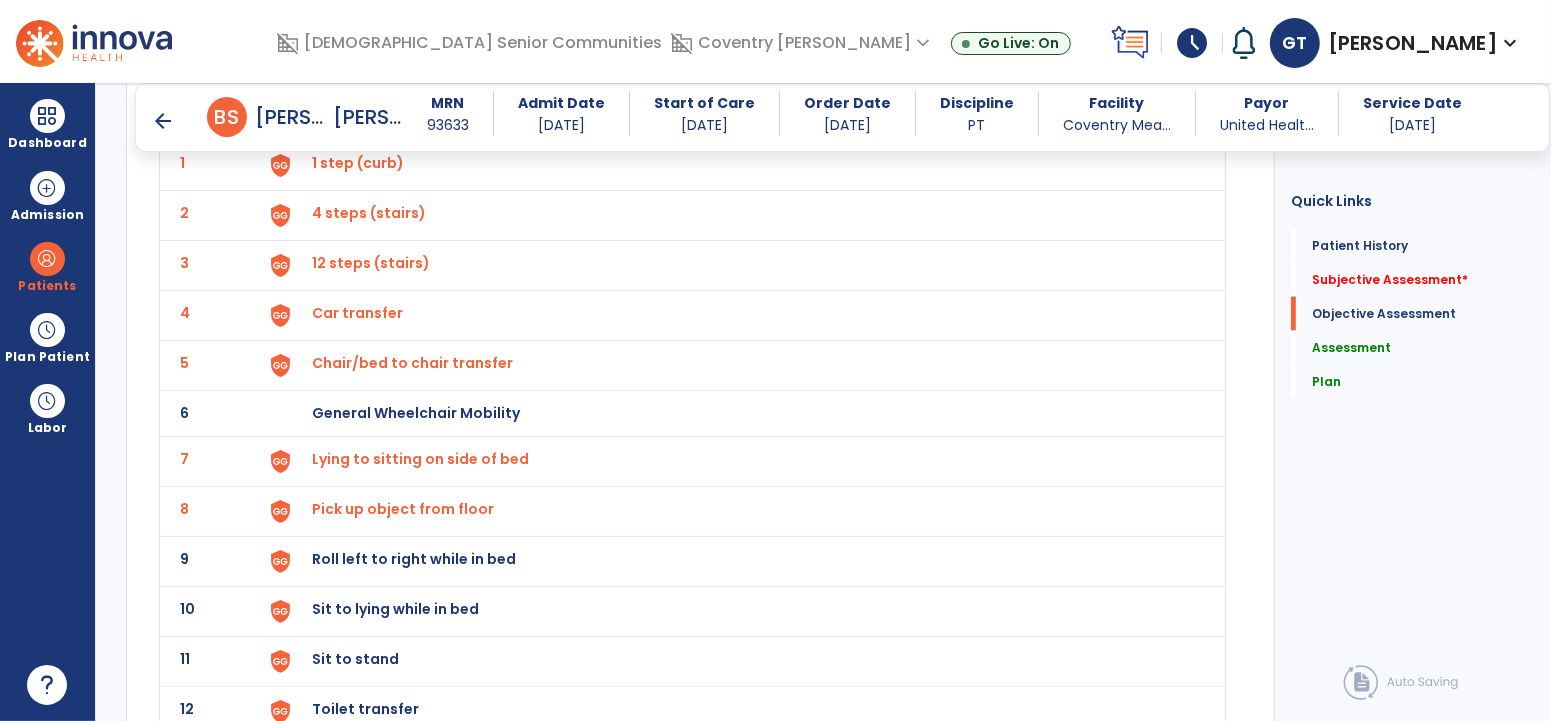 click on "9 Roll left to right while in bed" 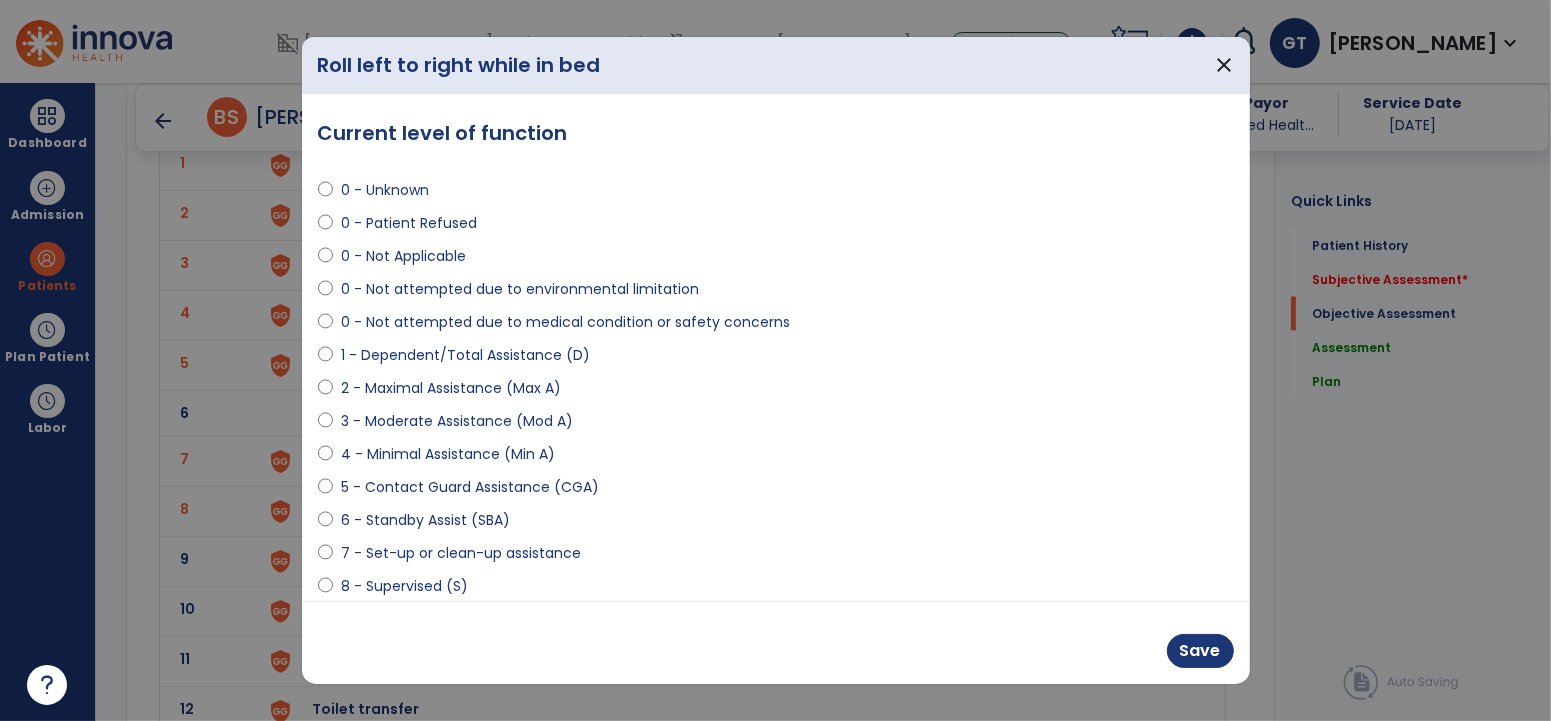 click on "6 - Standby Assist (SBA)" at bounding box center [425, 520] 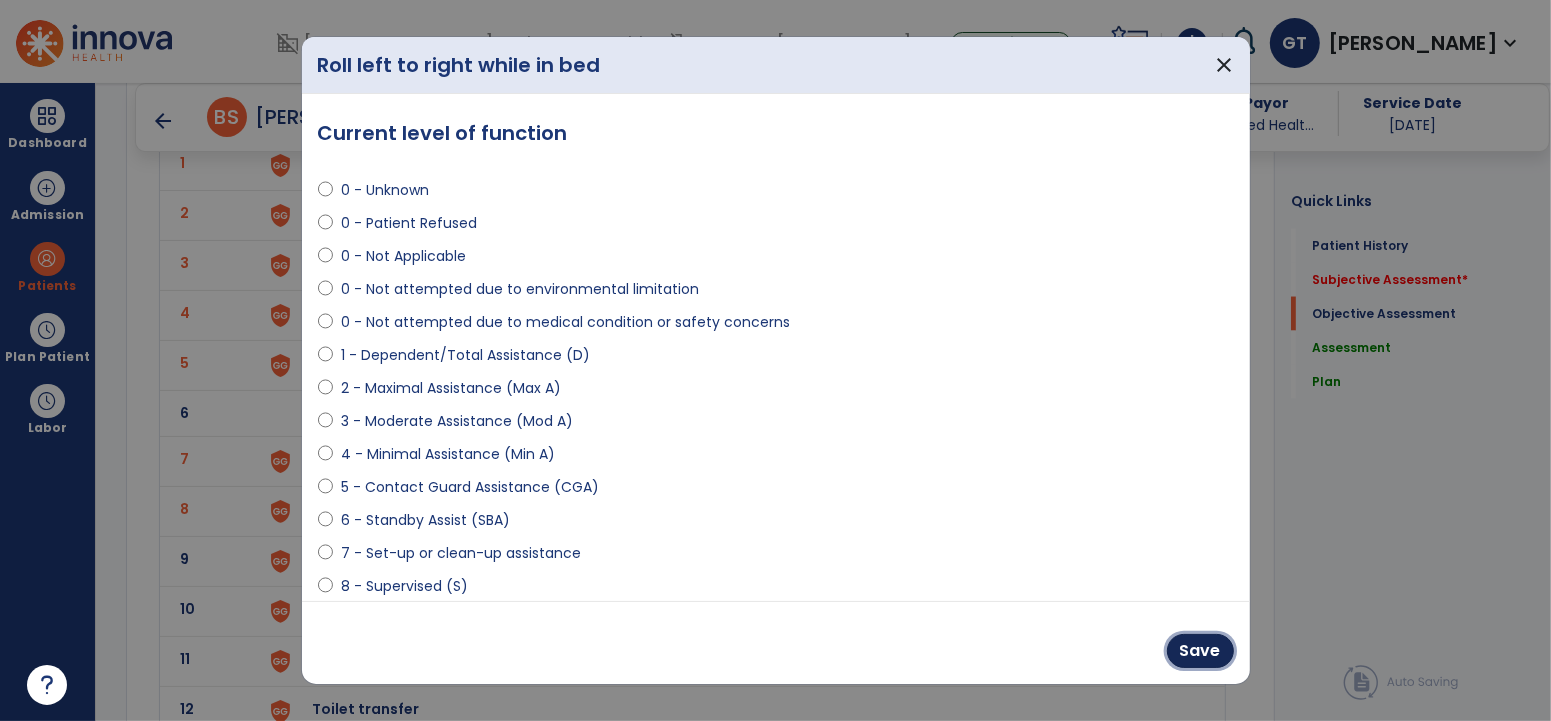 drag, startPoint x: 1207, startPoint y: 650, endPoint x: 587, endPoint y: 534, distance: 630.7583 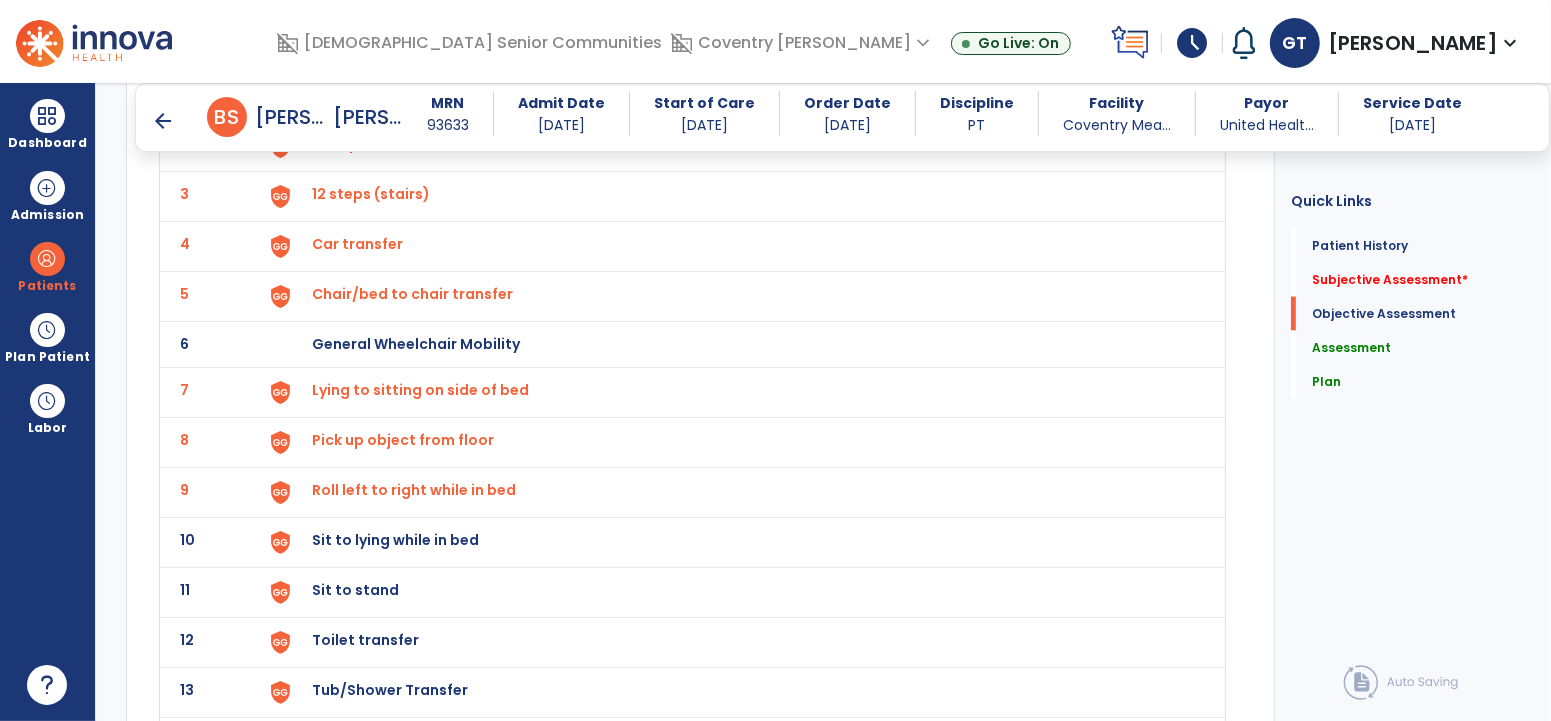 scroll, scrollTop: 2722, scrollLeft: 0, axis: vertical 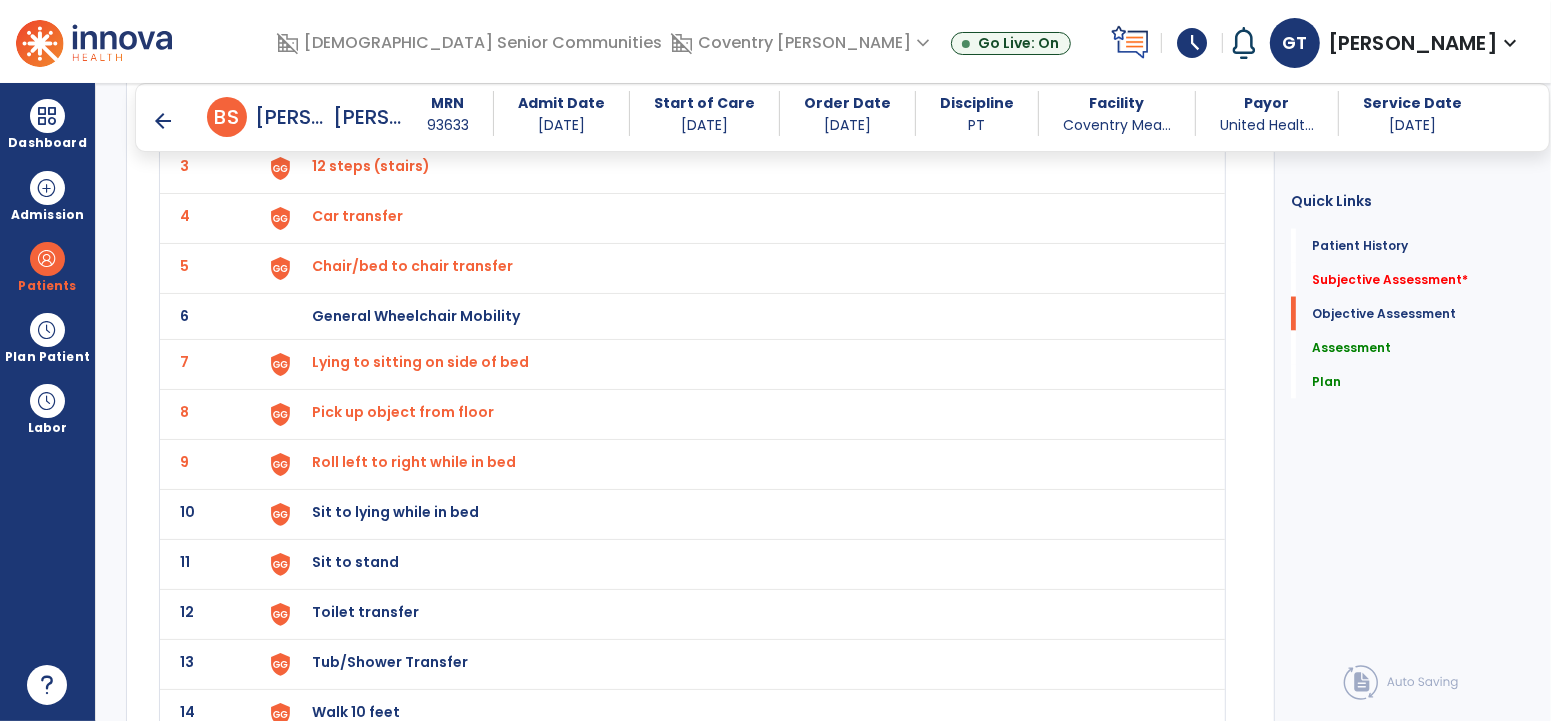 click on "Sit to lying while in bed" at bounding box center (736, 68) 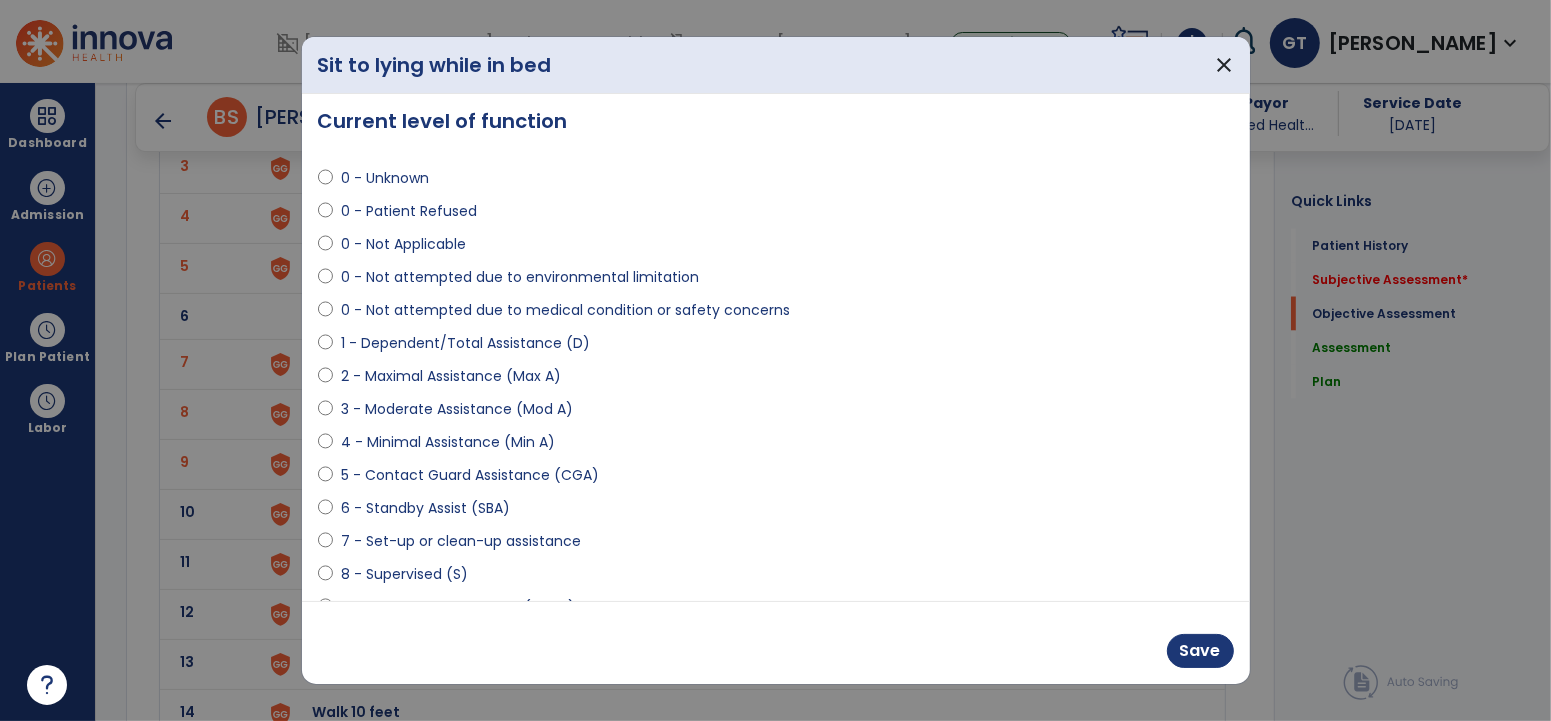 scroll, scrollTop: 13, scrollLeft: 0, axis: vertical 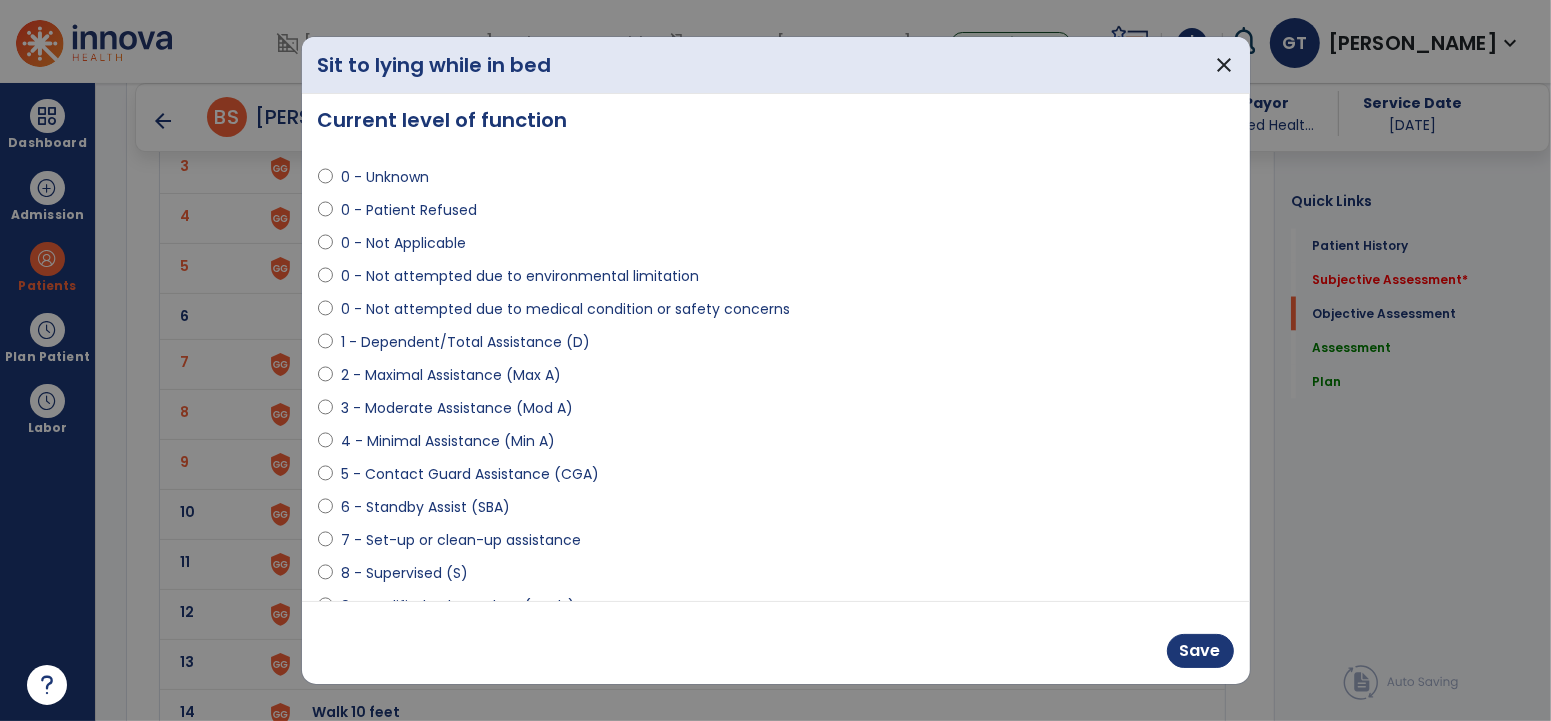 click on "6 - Standby Assist (SBA)" at bounding box center [425, 507] 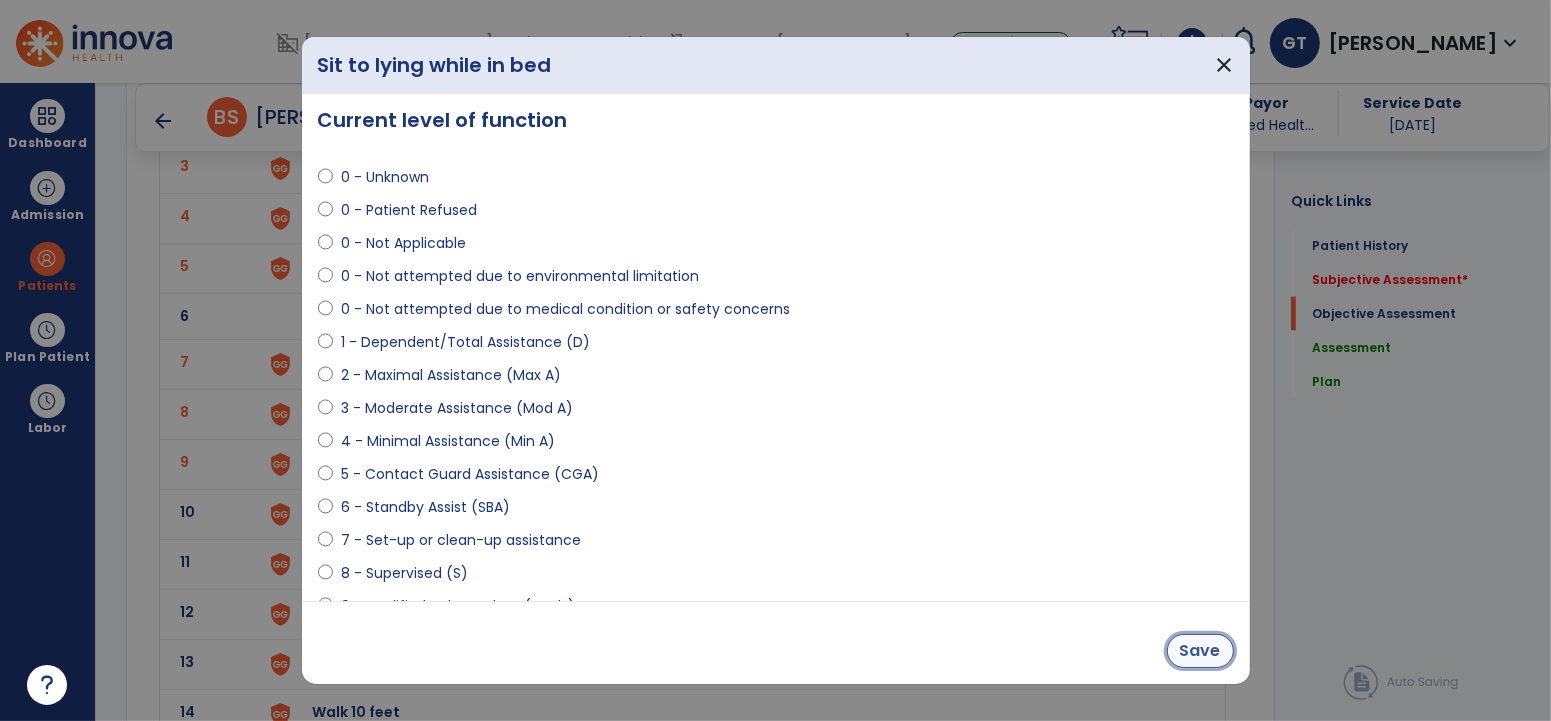 click on "Save" at bounding box center [1200, 651] 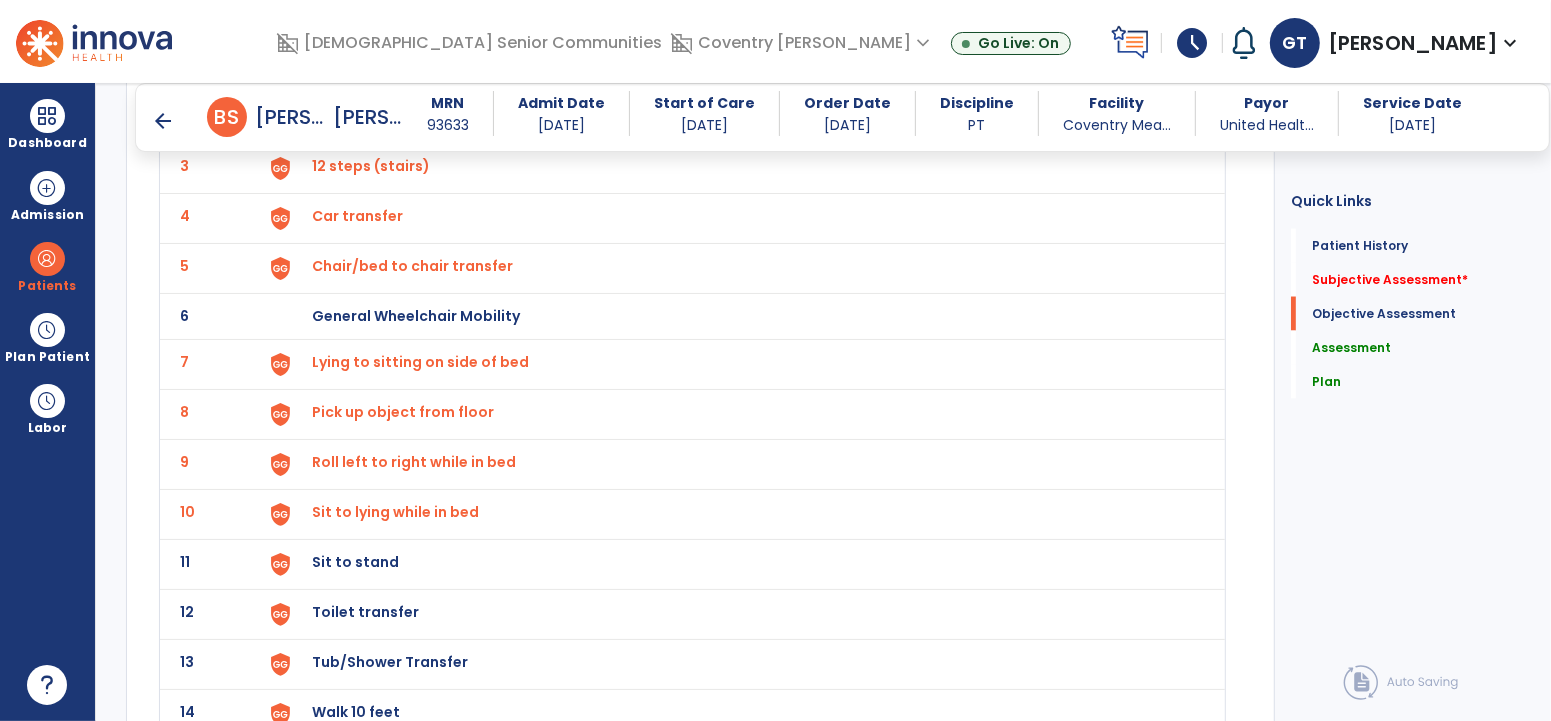 click on "Sit to stand" at bounding box center (736, 68) 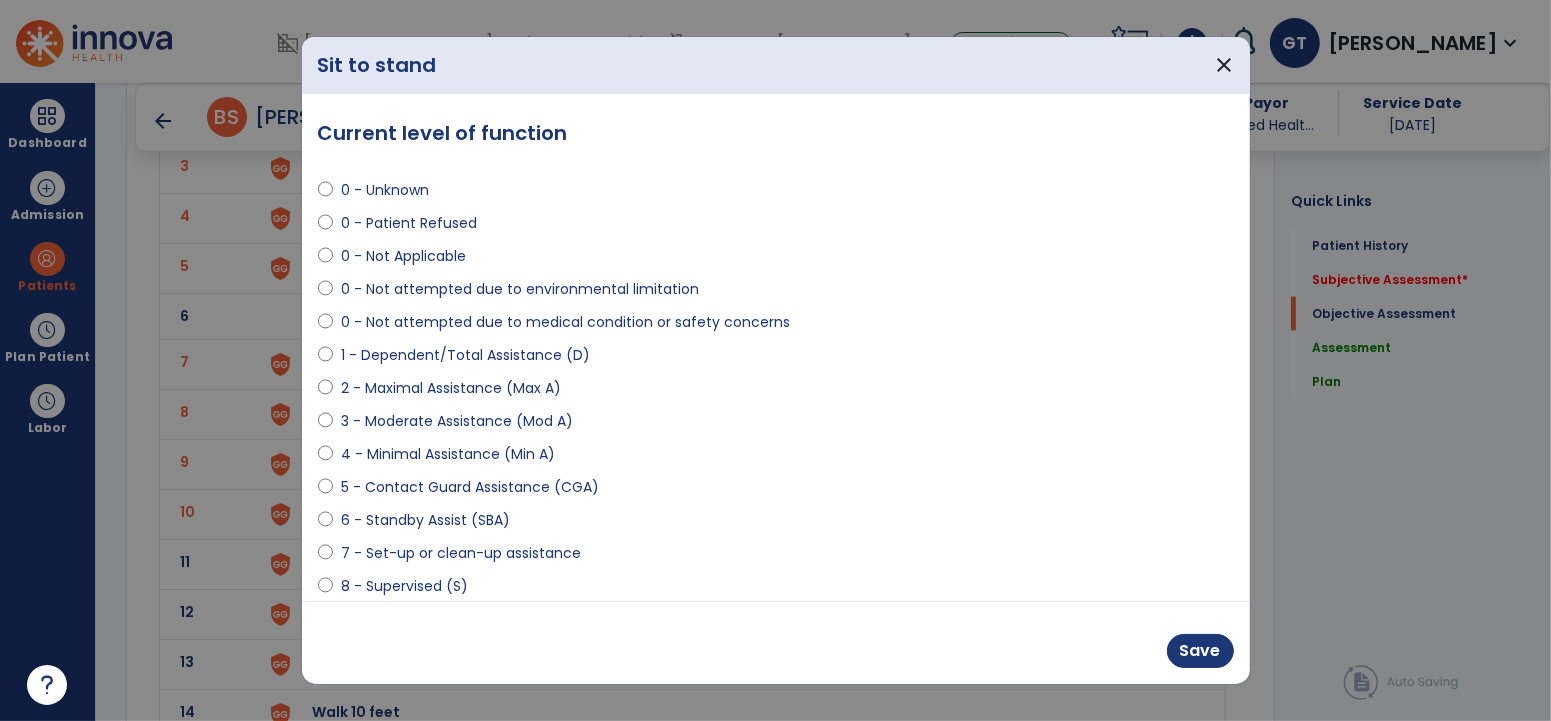 drag, startPoint x: 446, startPoint y: 453, endPoint x: 511, endPoint y: 491, distance: 75.29276 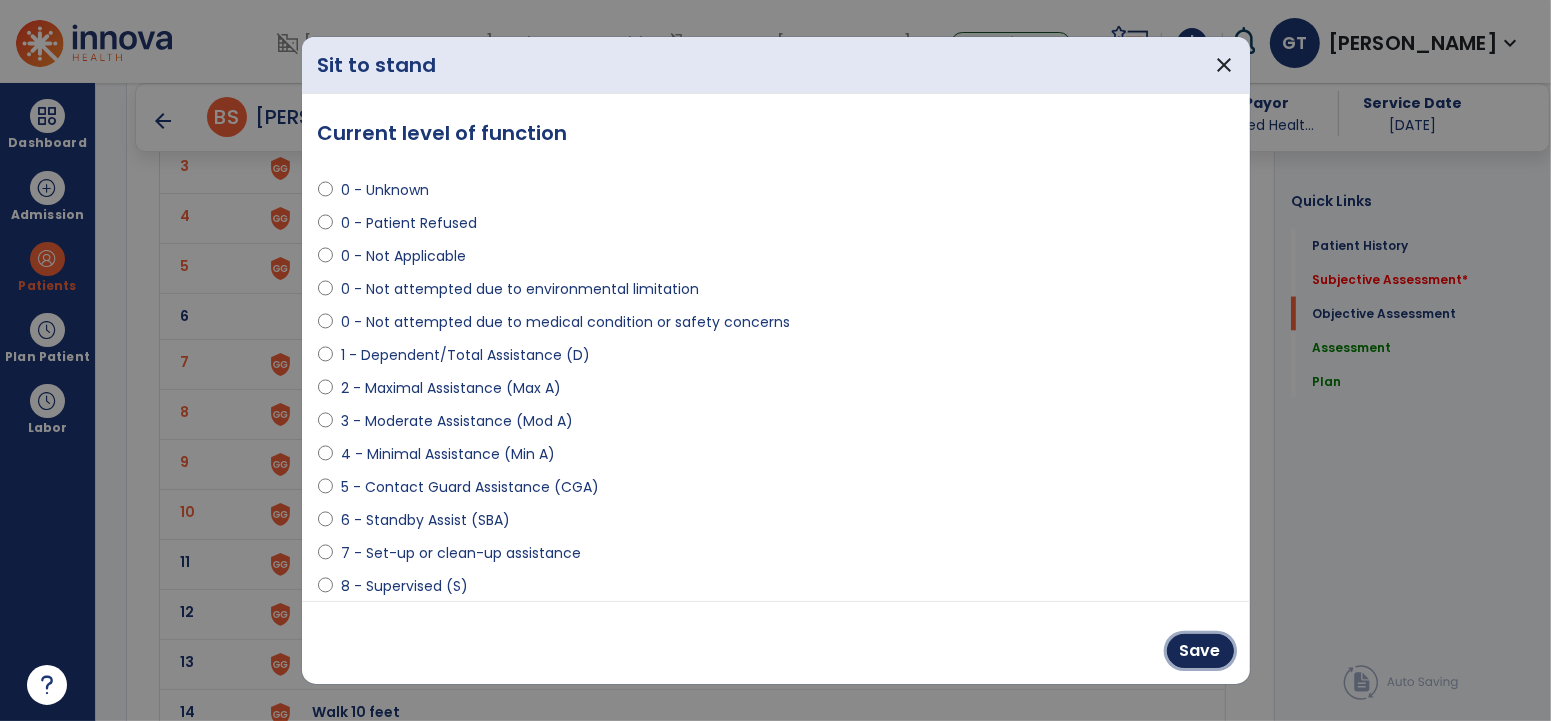 click on "Save" at bounding box center (776, 642) 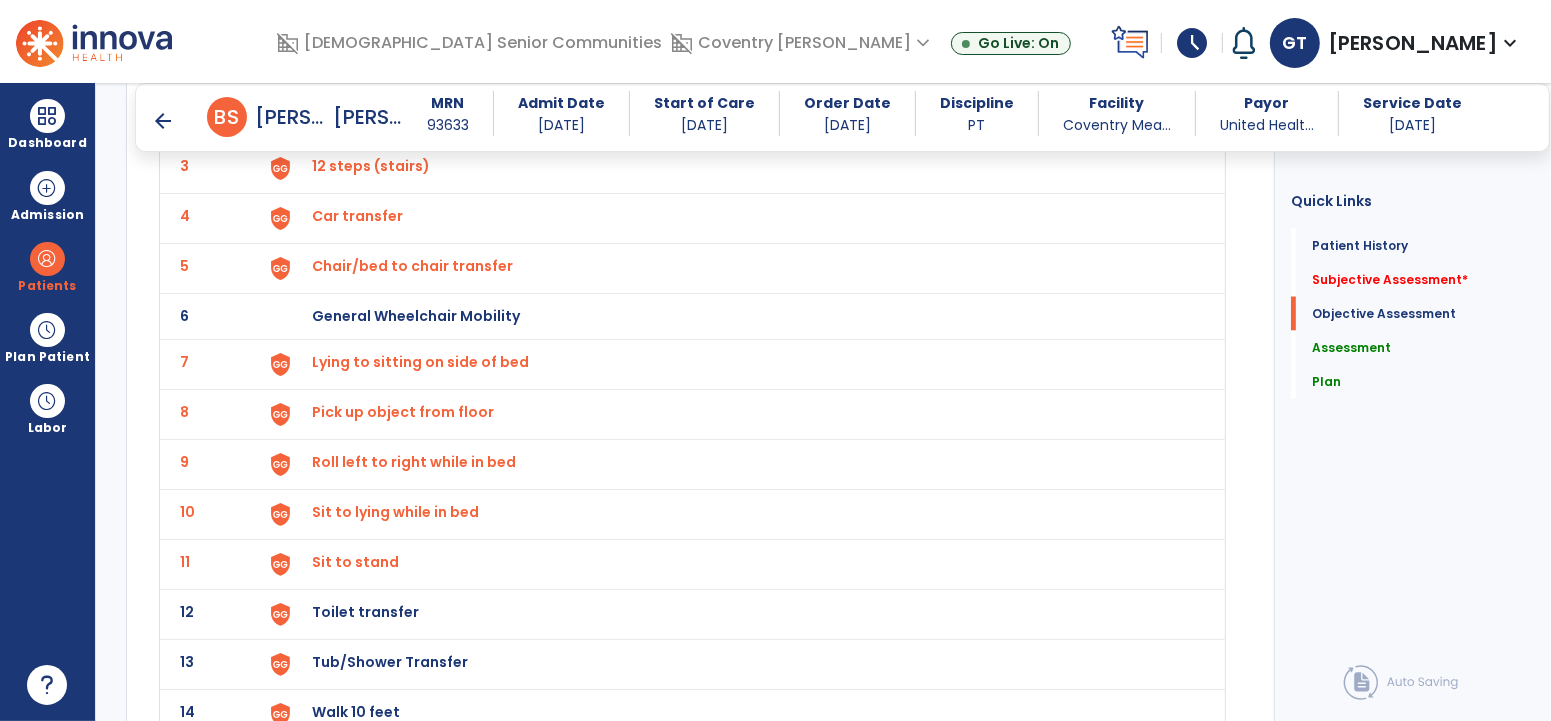 click on "Toilet transfer" at bounding box center (736, 68) 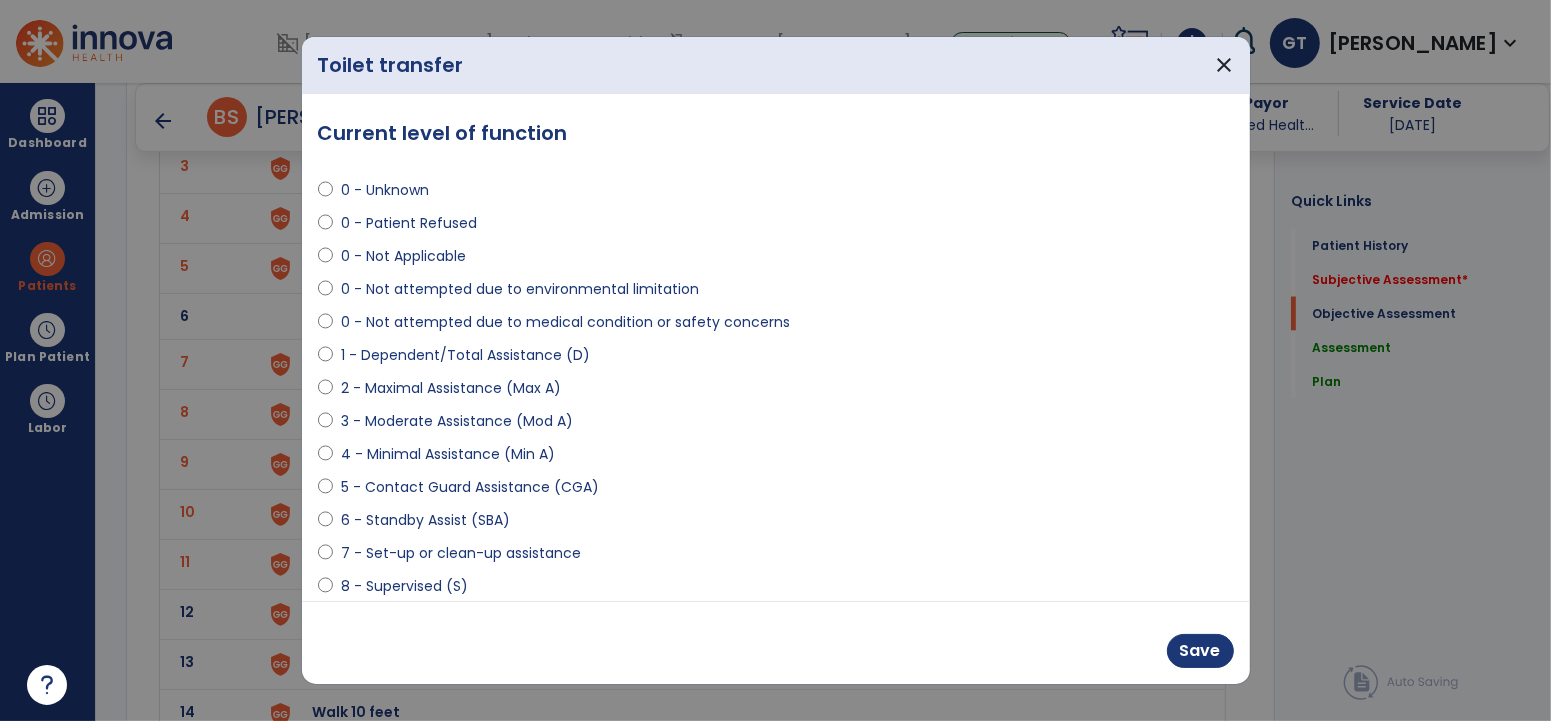 click on "6 - Standby Assist (SBA)" at bounding box center [425, 520] 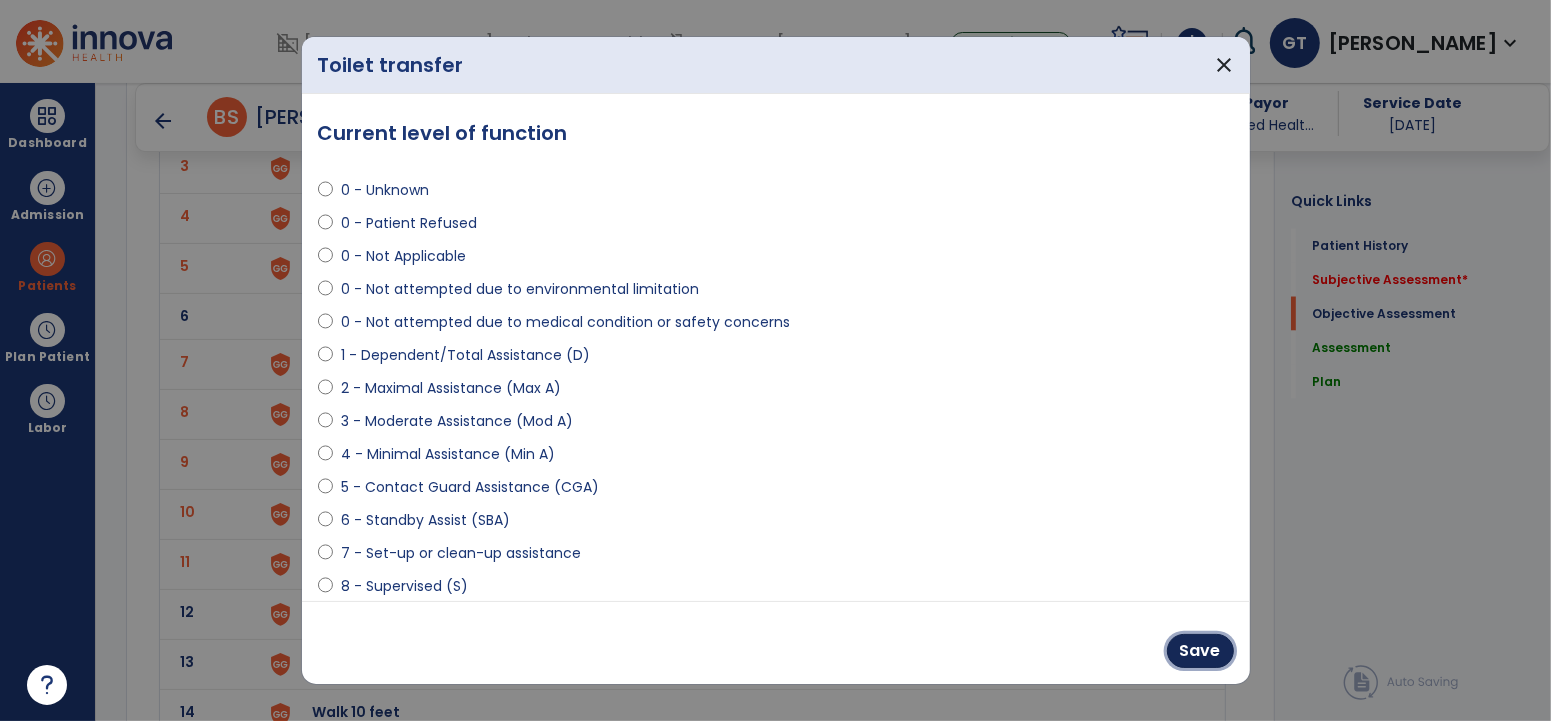 drag, startPoint x: 1195, startPoint y: 654, endPoint x: 1050, endPoint y: 640, distance: 145.6743 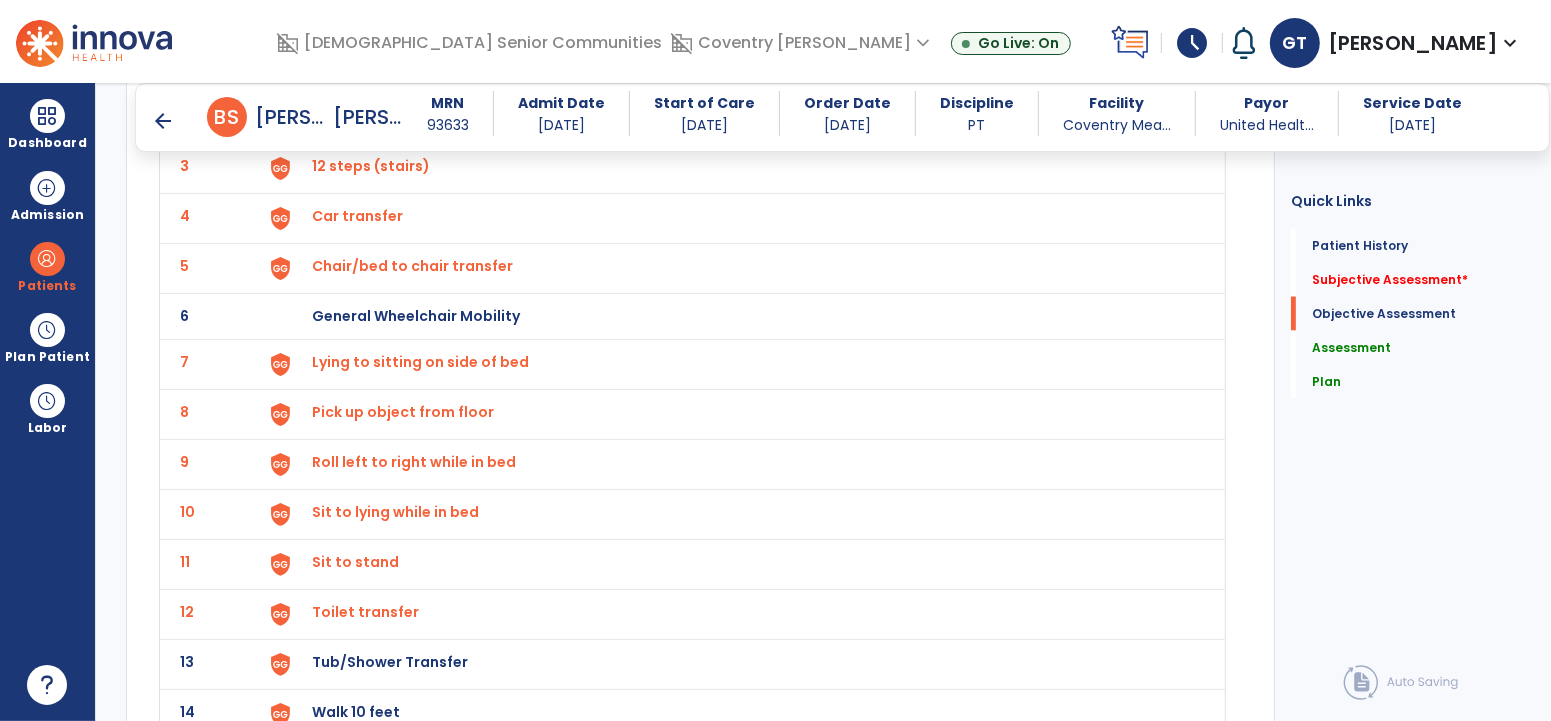 click on "Tub/Shower Transfer" at bounding box center (736, 68) 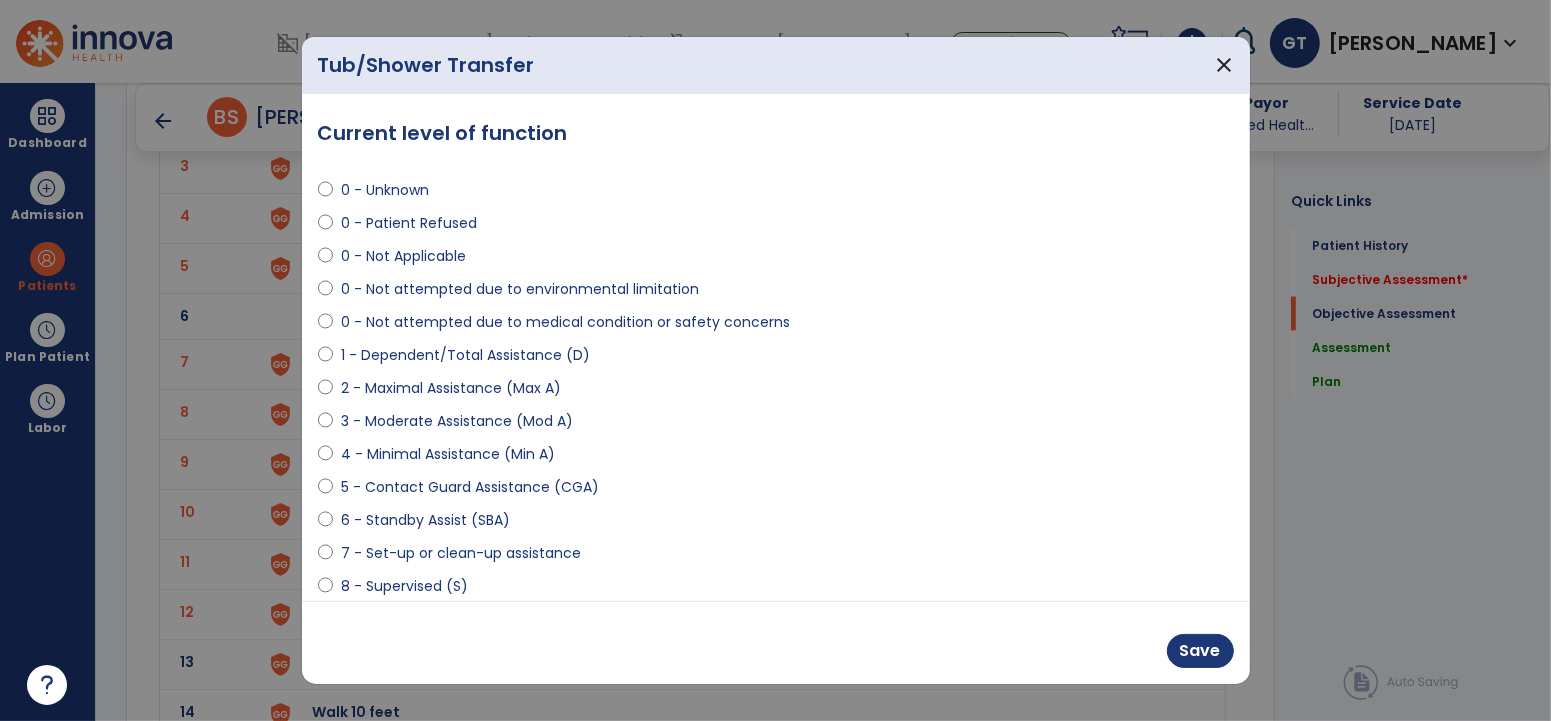click on "0 - Not Applicable" at bounding box center [403, 256] 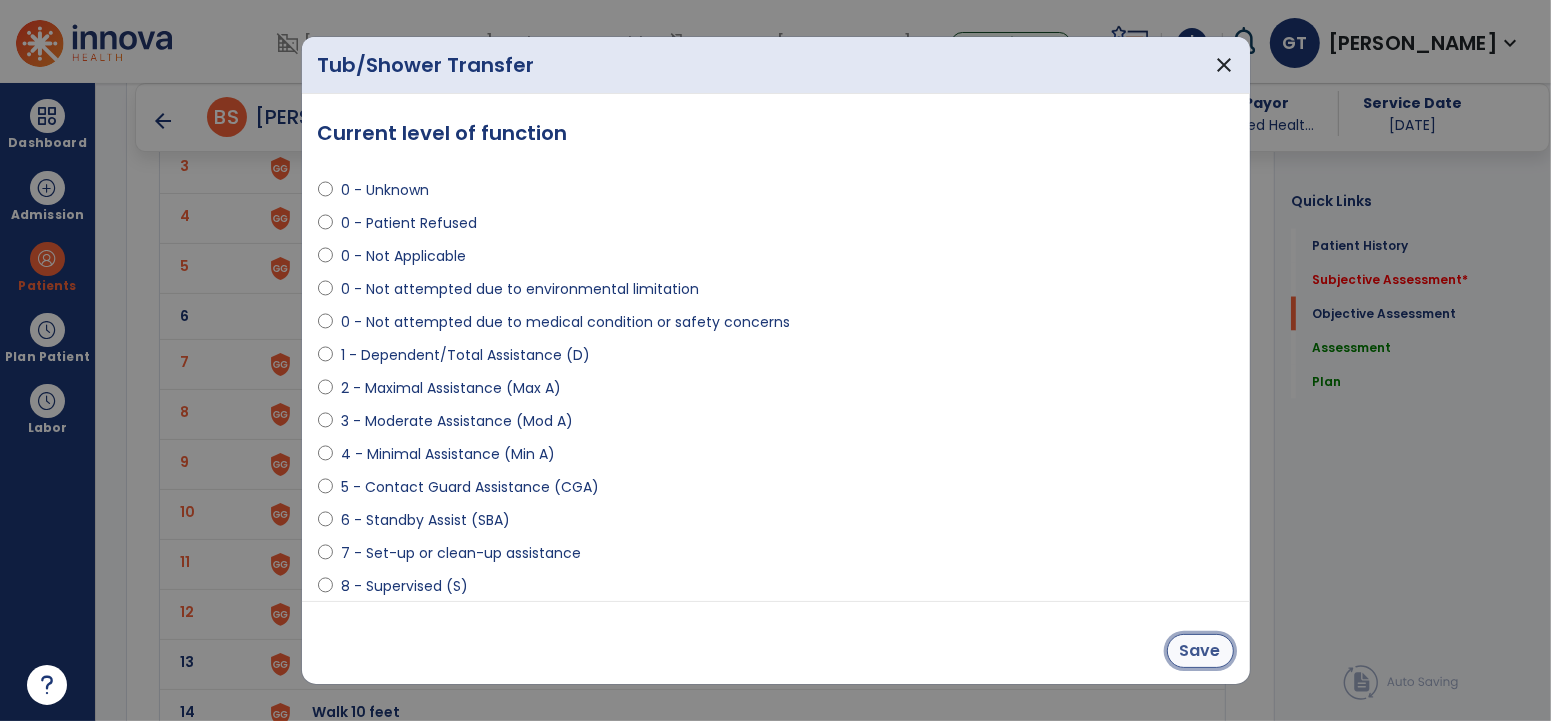 click on "Save" at bounding box center (1200, 651) 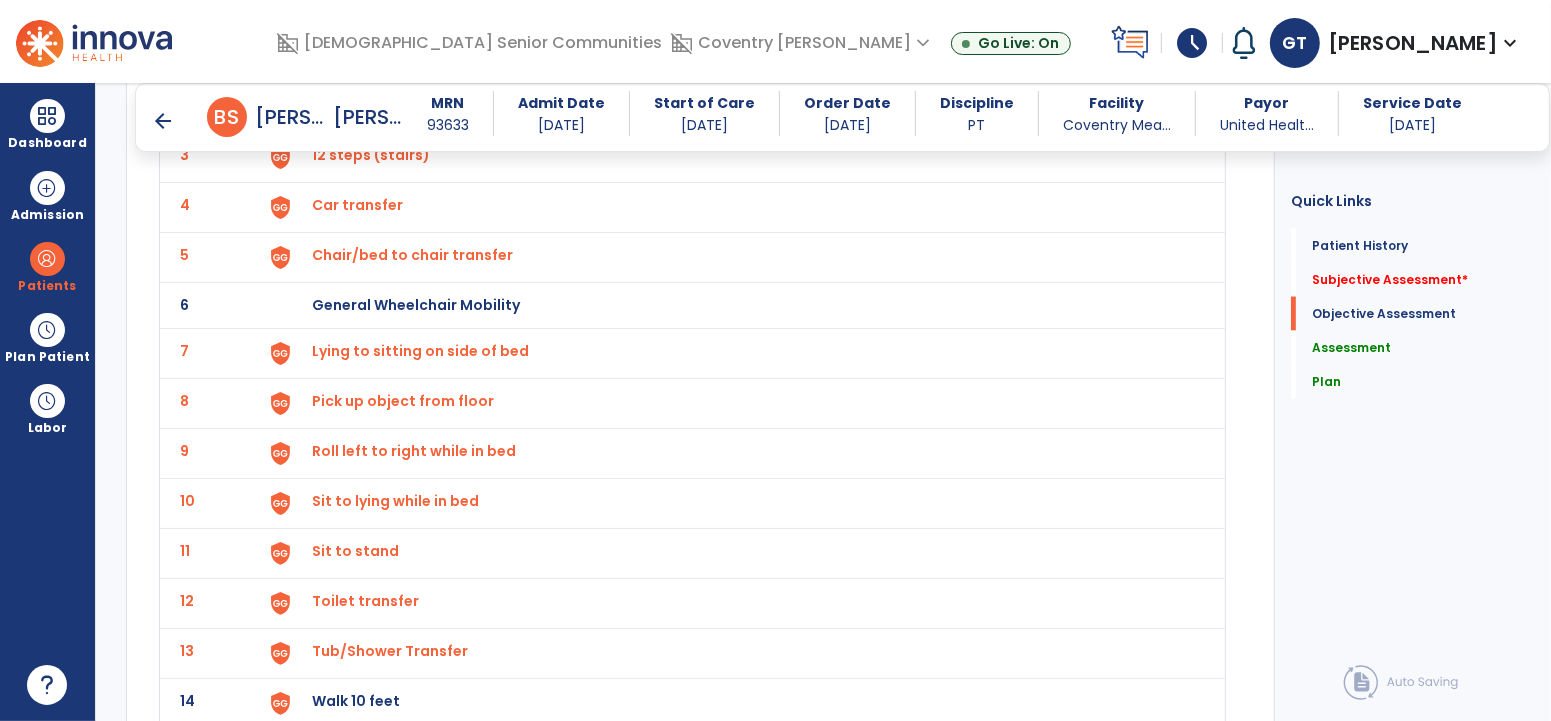 scroll, scrollTop: 2817, scrollLeft: 0, axis: vertical 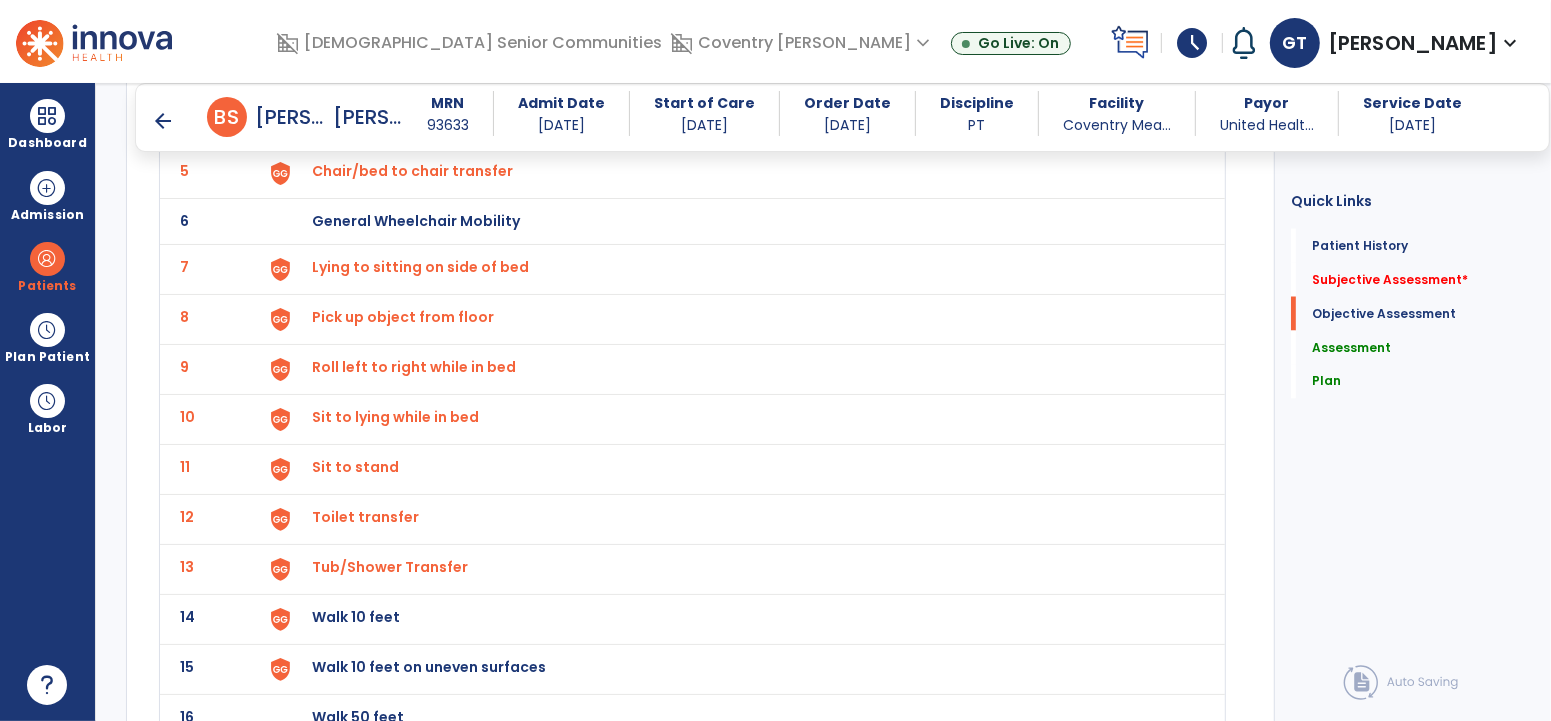 click on "Walk 10 feet" at bounding box center [358, -29] 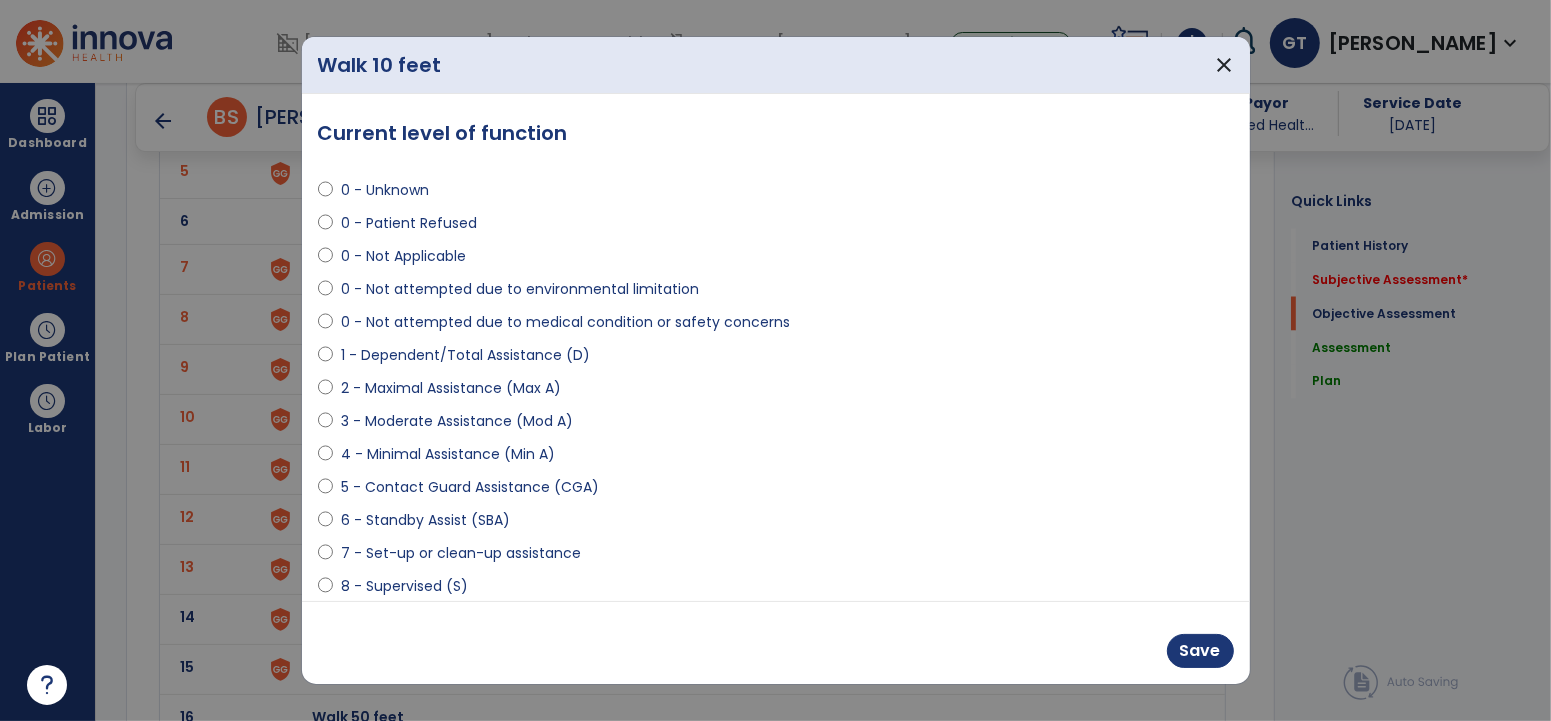 click on "5 - Contact Guard Assistance (CGA)" at bounding box center (470, 487) 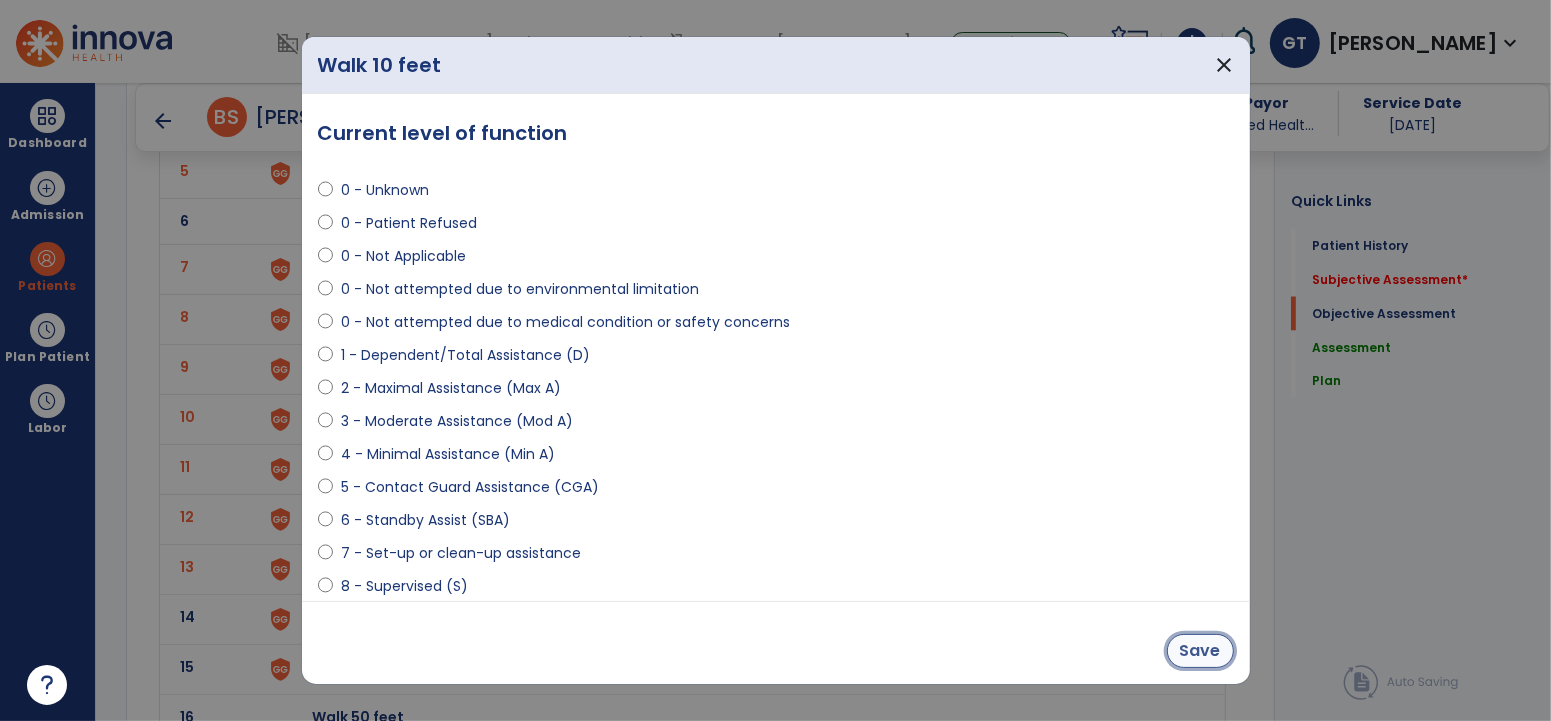 click on "Save" at bounding box center [1200, 651] 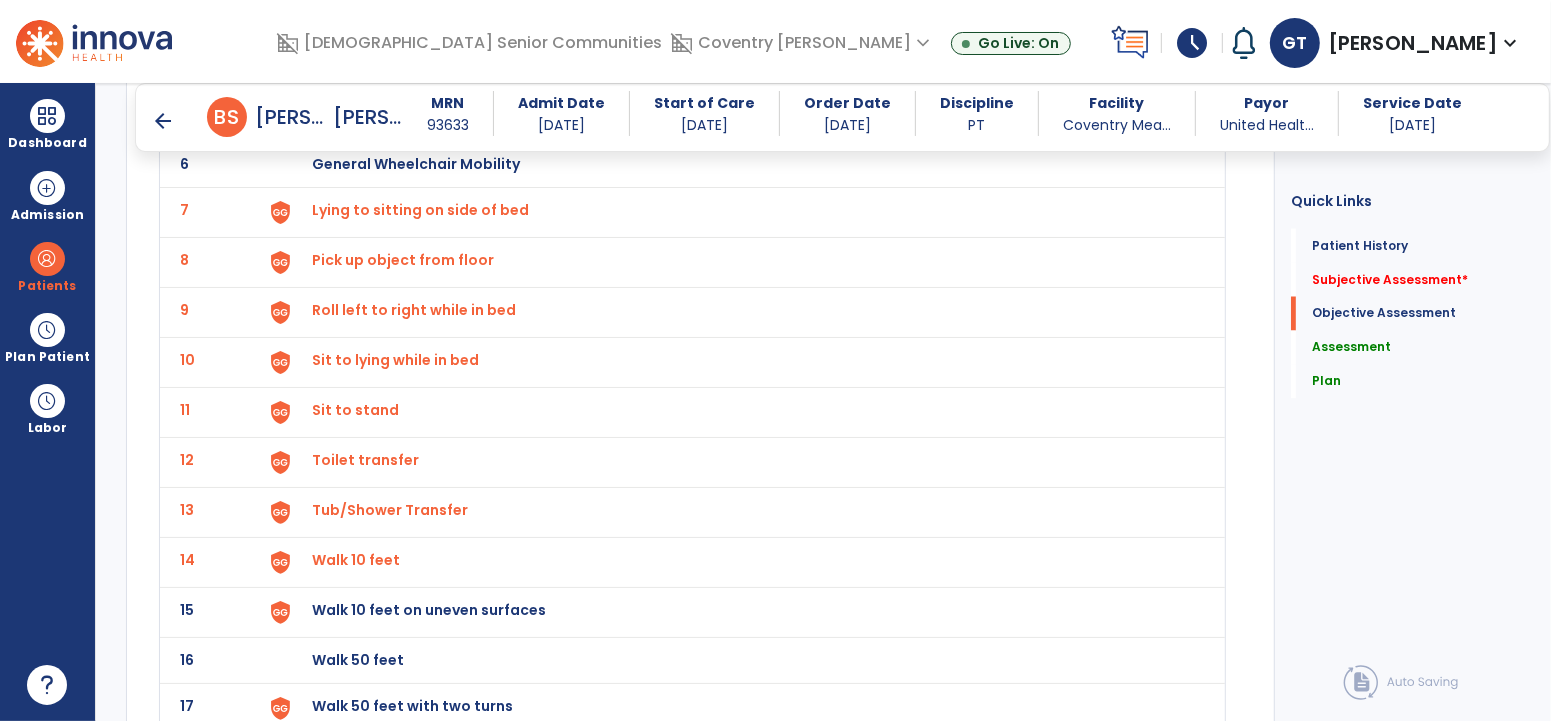 scroll, scrollTop: 2894, scrollLeft: 0, axis: vertical 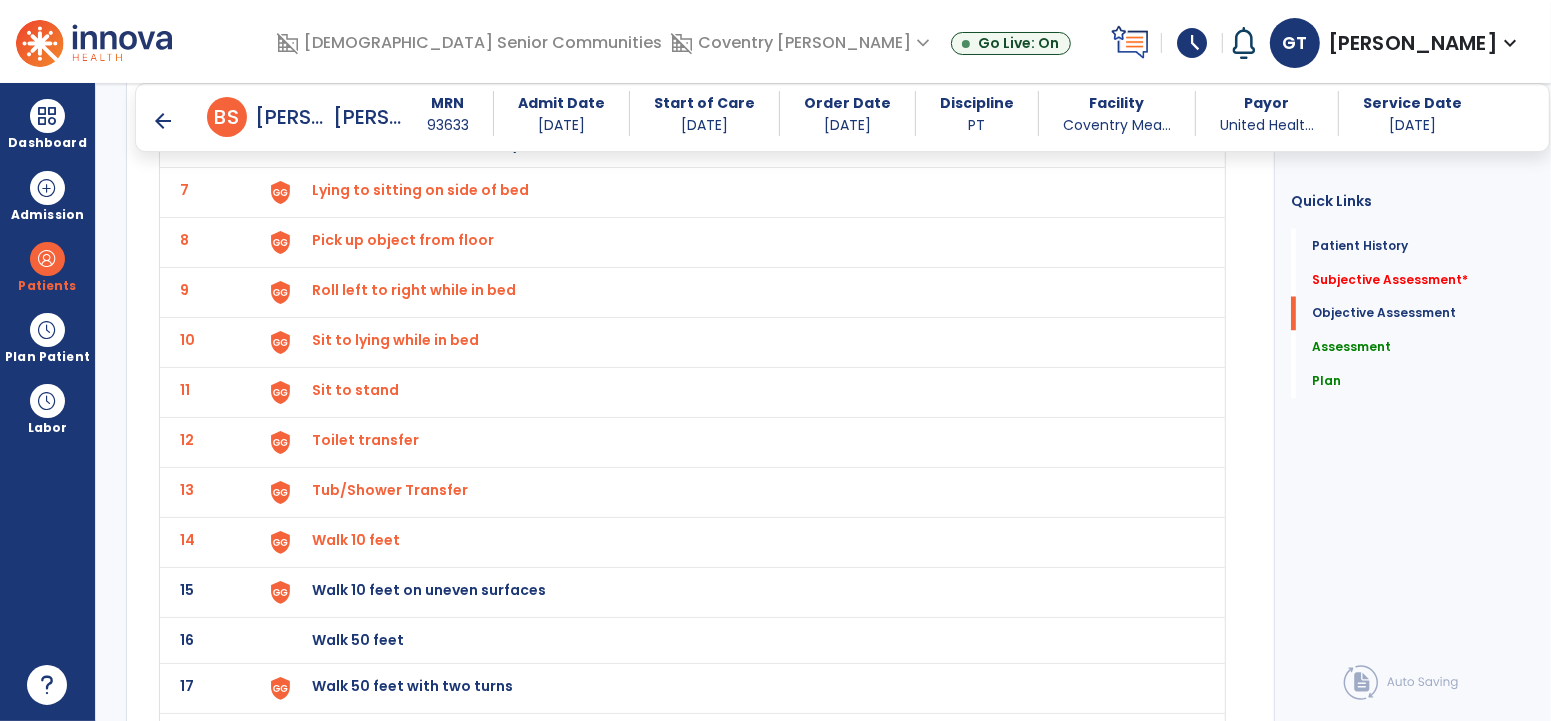 click on "Walk 10 feet on uneven surfaces" at bounding box center (358, -106) 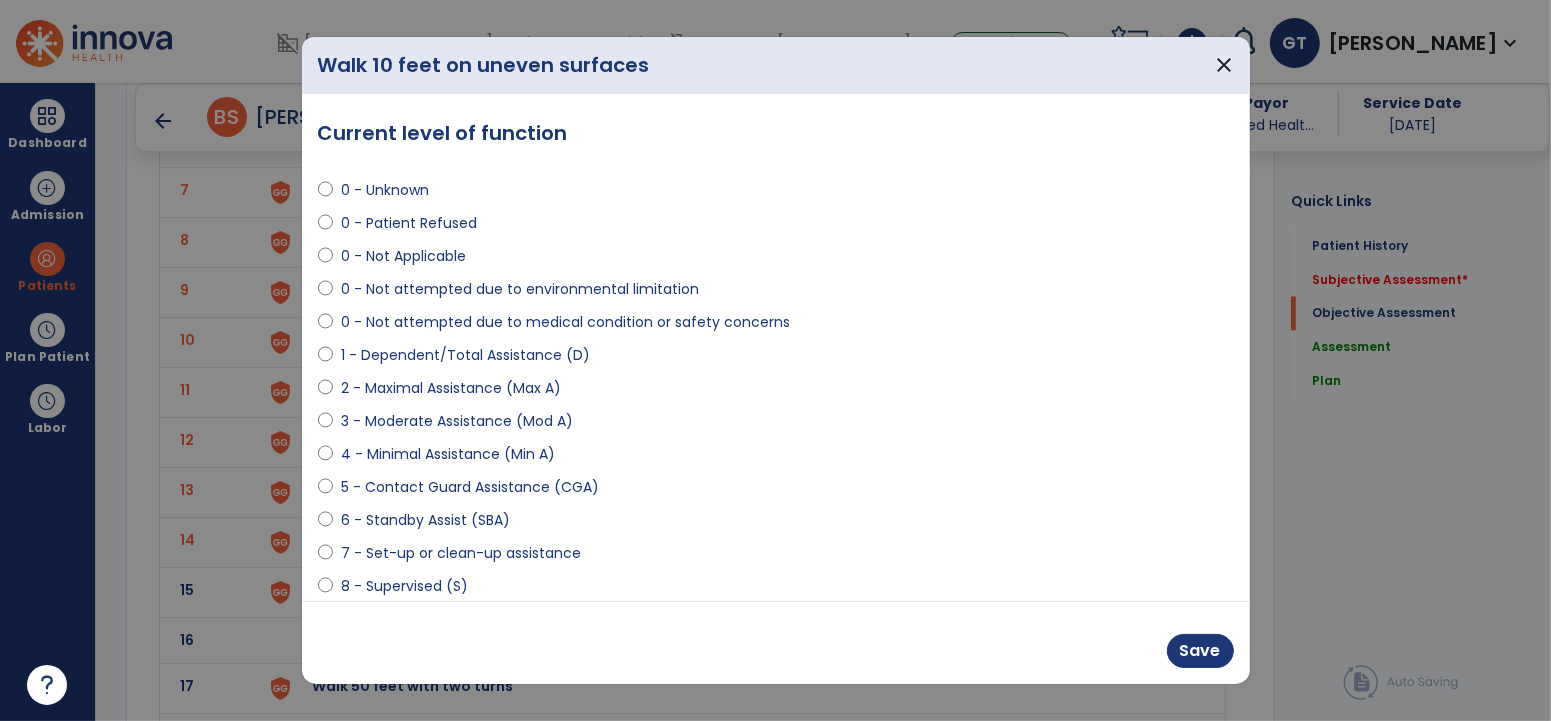 click on "0 - Not attempted due to environmental limitation" at bounding box center (520, 289) 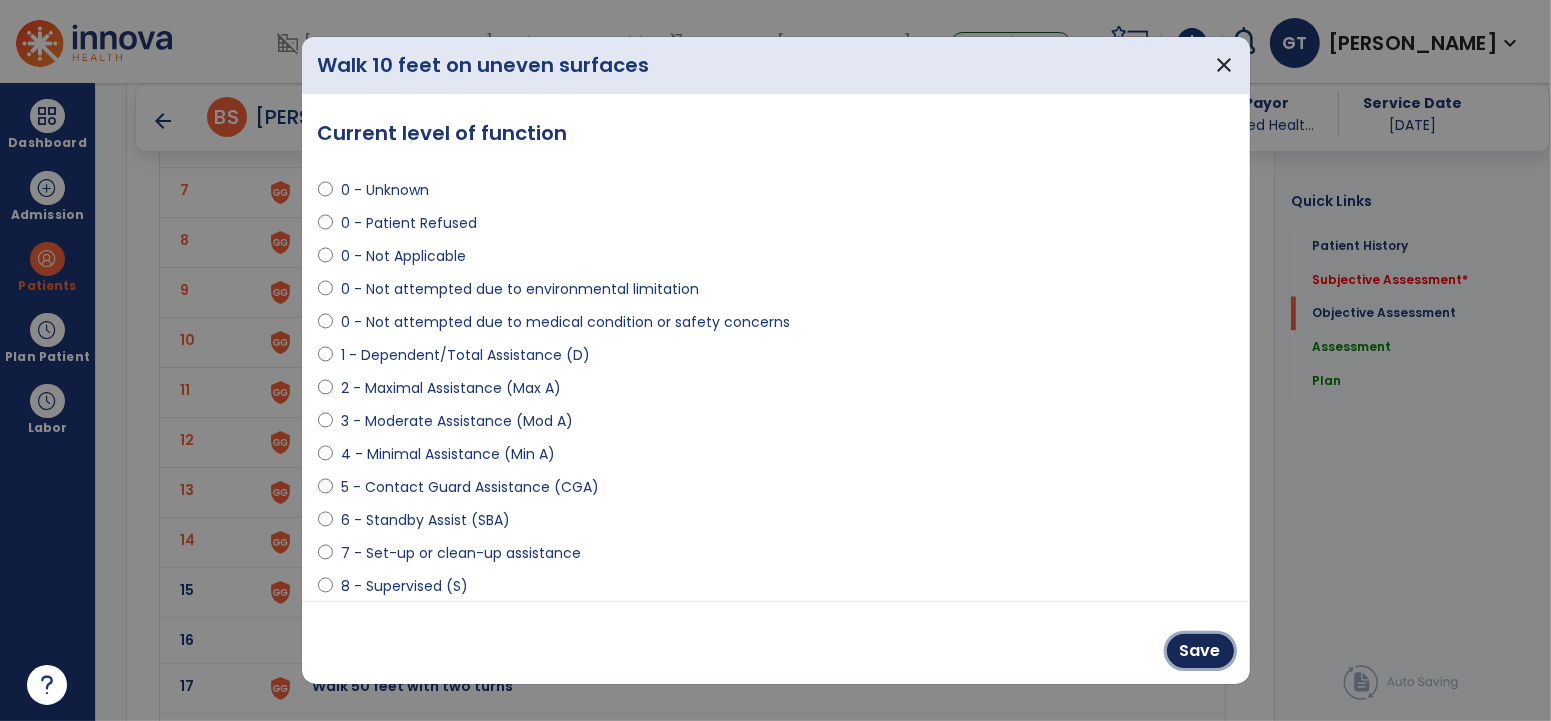 drag, startPoint x: 1202, startPoint y: 653, endPoint x: 958, endPoint y: 558, distance: 261.84155 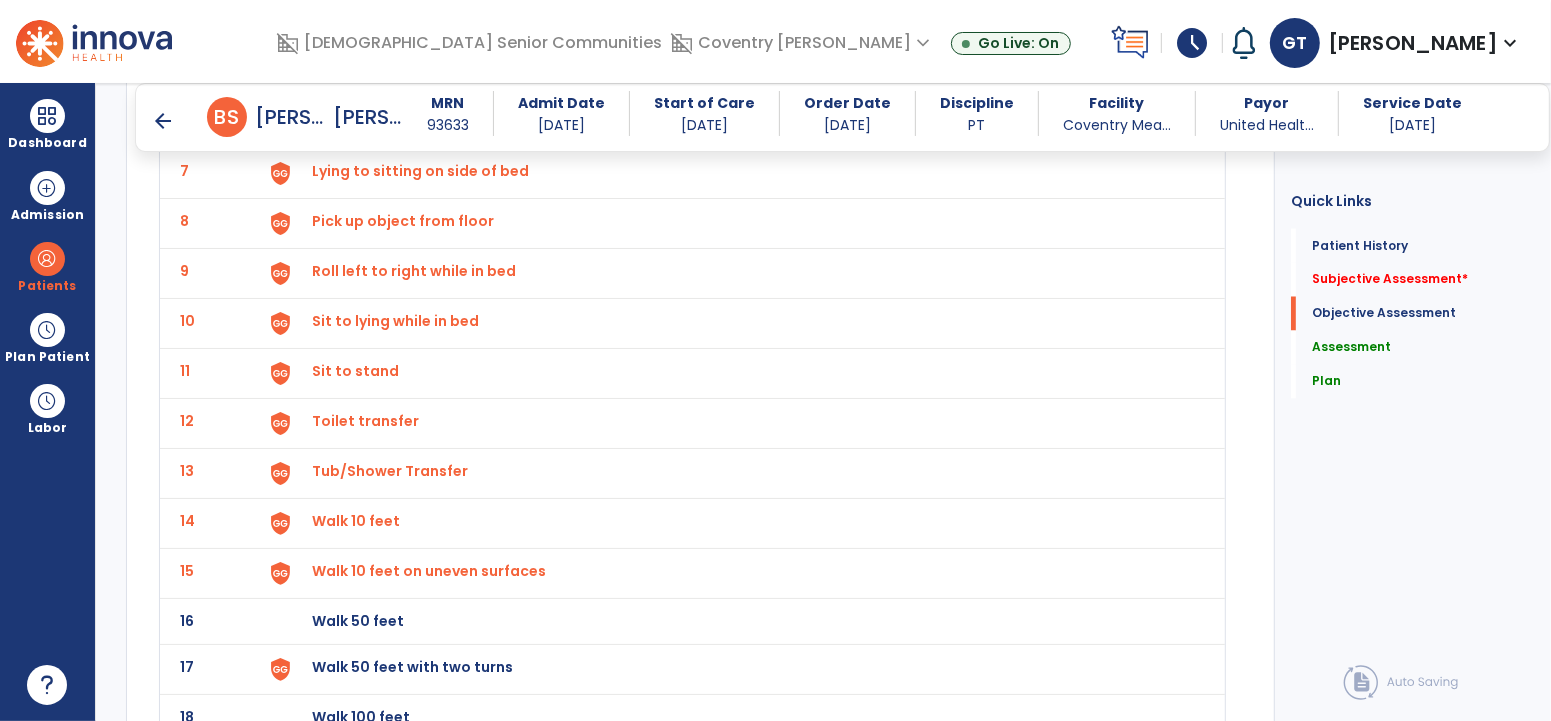 scroll, scrollTop: 2934, scrollLeft: 0, axis: vertical 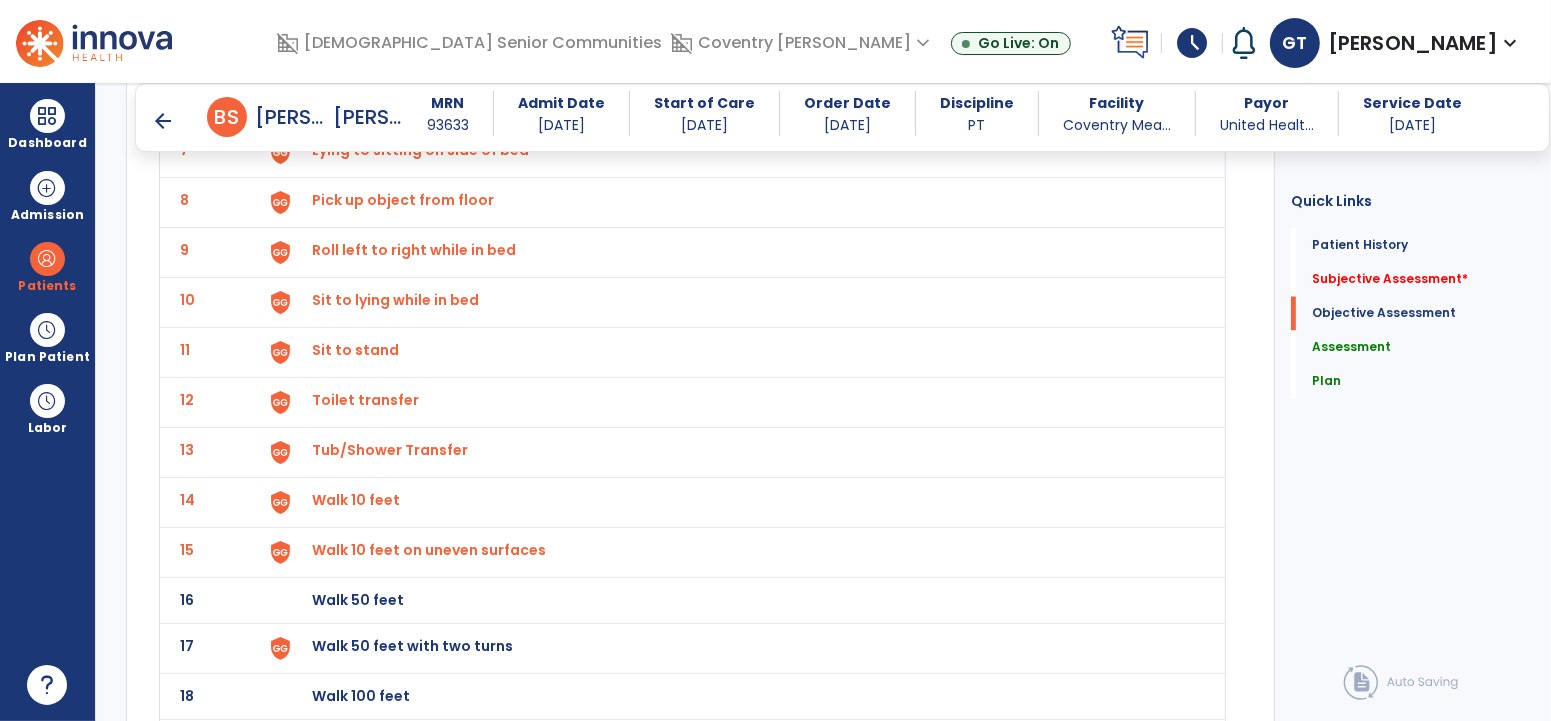 click on "Walk 50 feet with two turns" at bounding box center [736, -144] 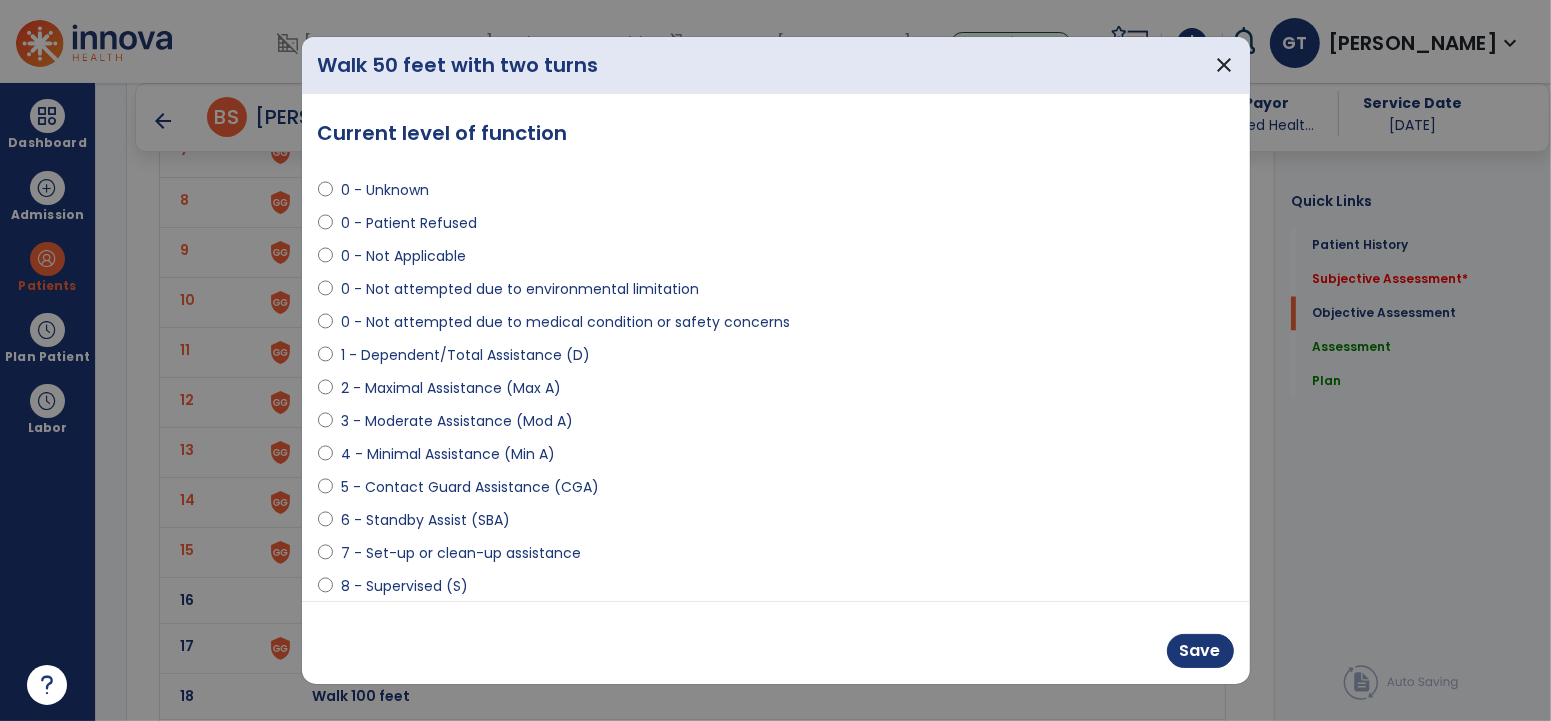 click on "5 - Contact Guard Assistance (CGA)" at bounding box center [470, 487] 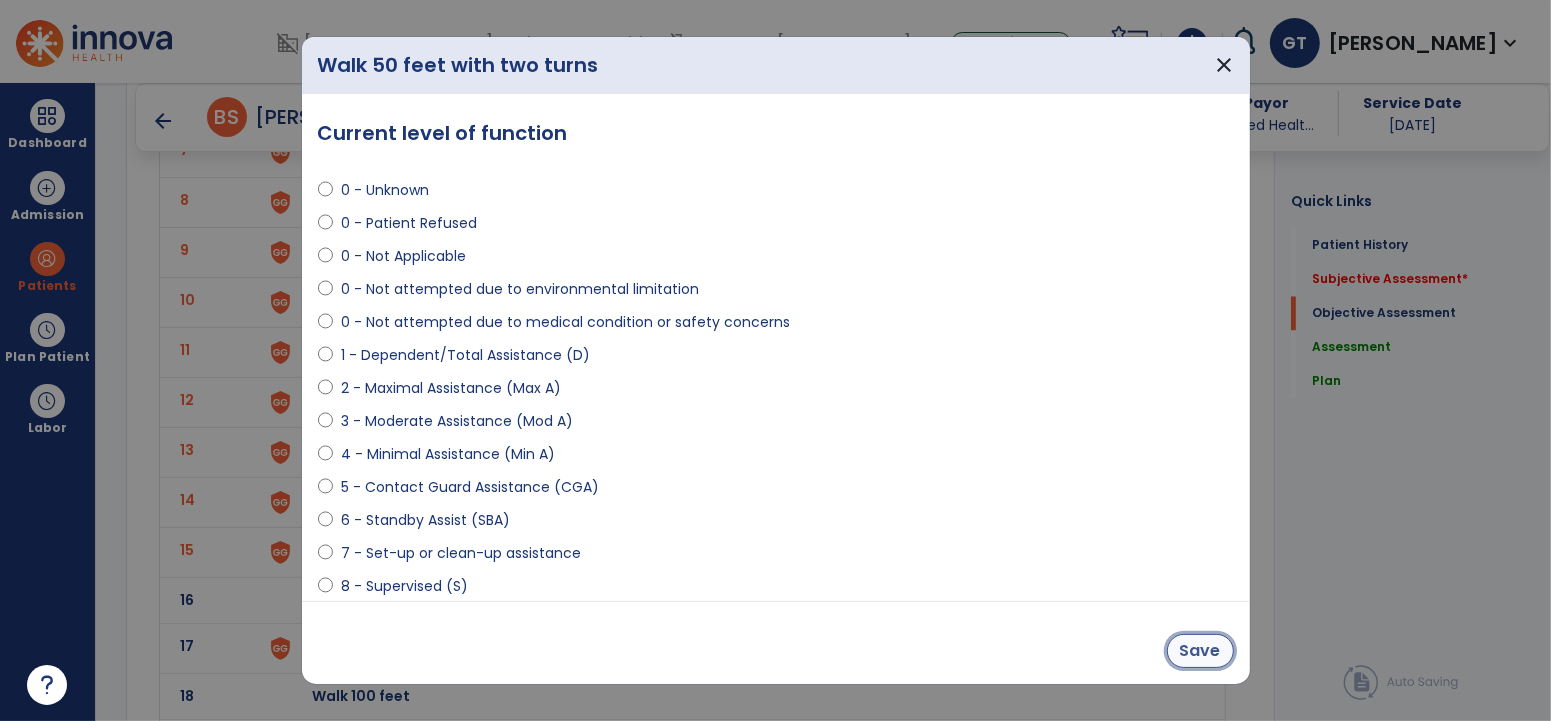 click on "Save" at bounding box center [1200, 651] 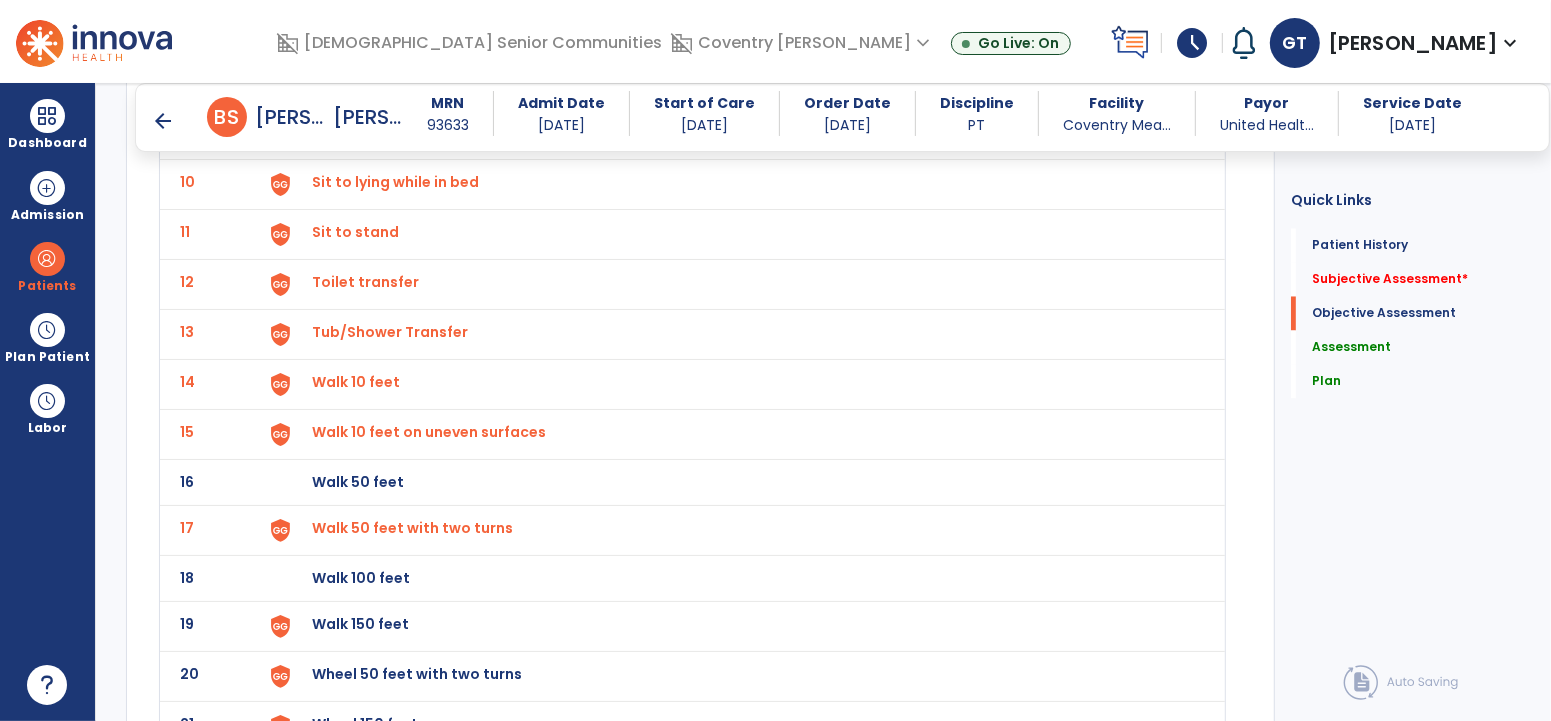 scroll, scrollTop: 3065, scrollLeft: 0, axis: vertical 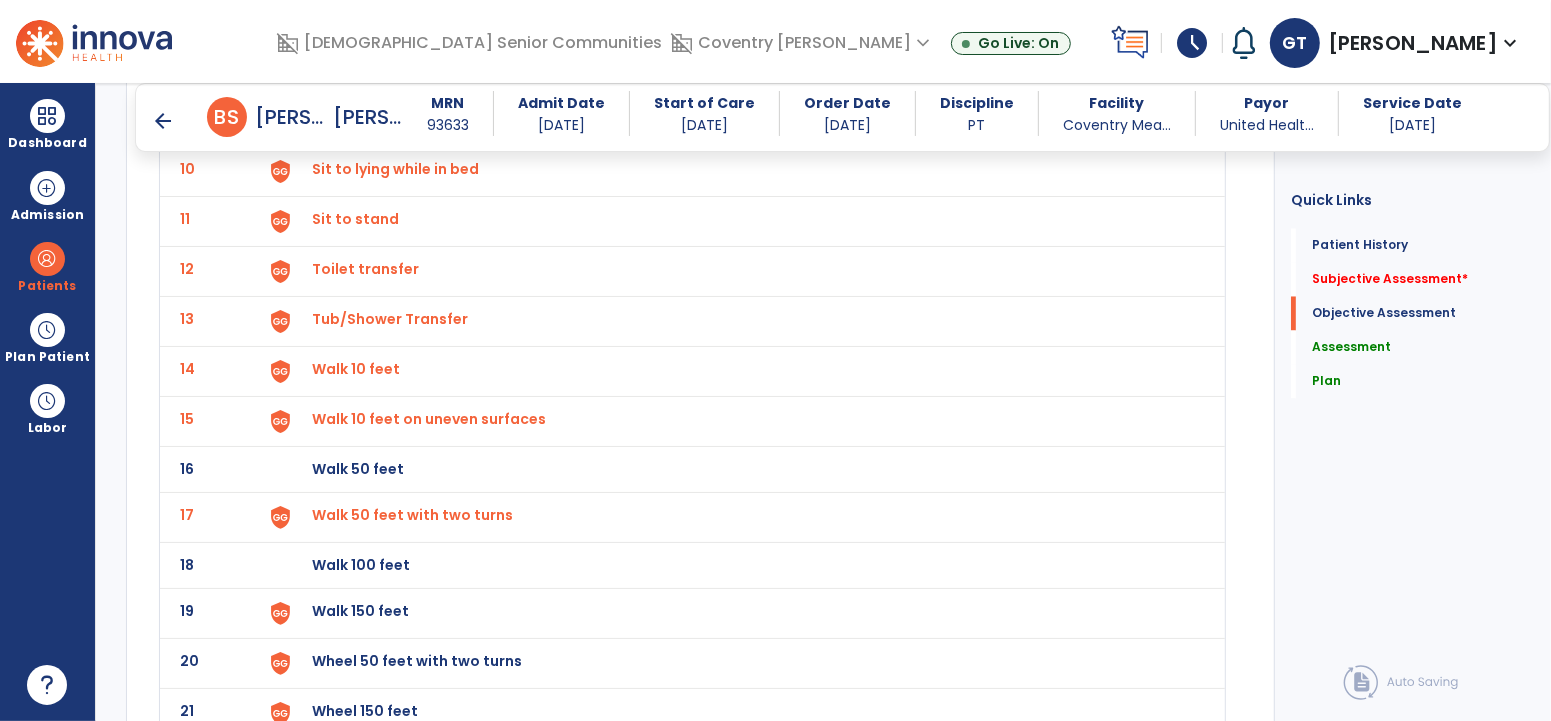 click on "Walk 150 feet" at bounding box center [358, -277] 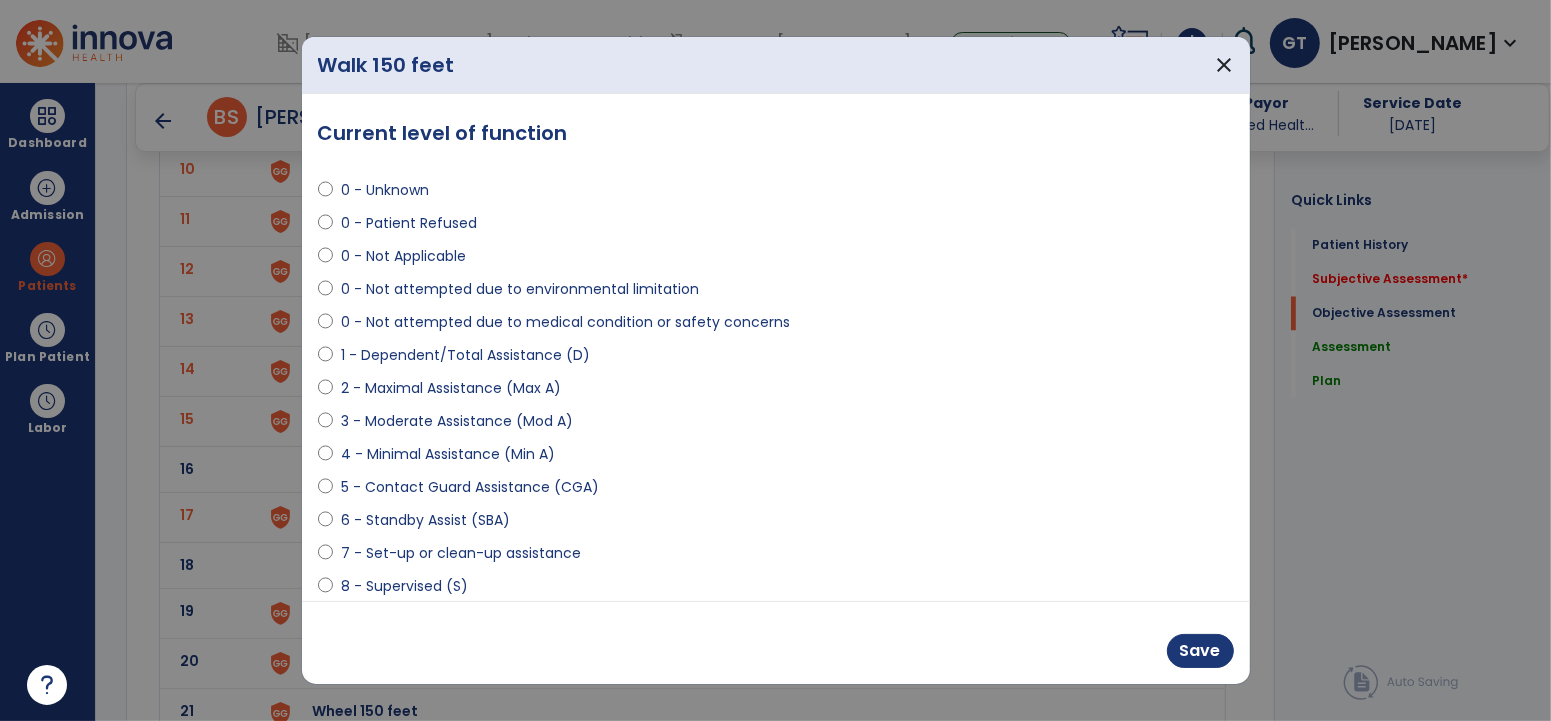 click on "0 - Not attempted due to medical condition or safety concerns" at bounding box center (565, 322) 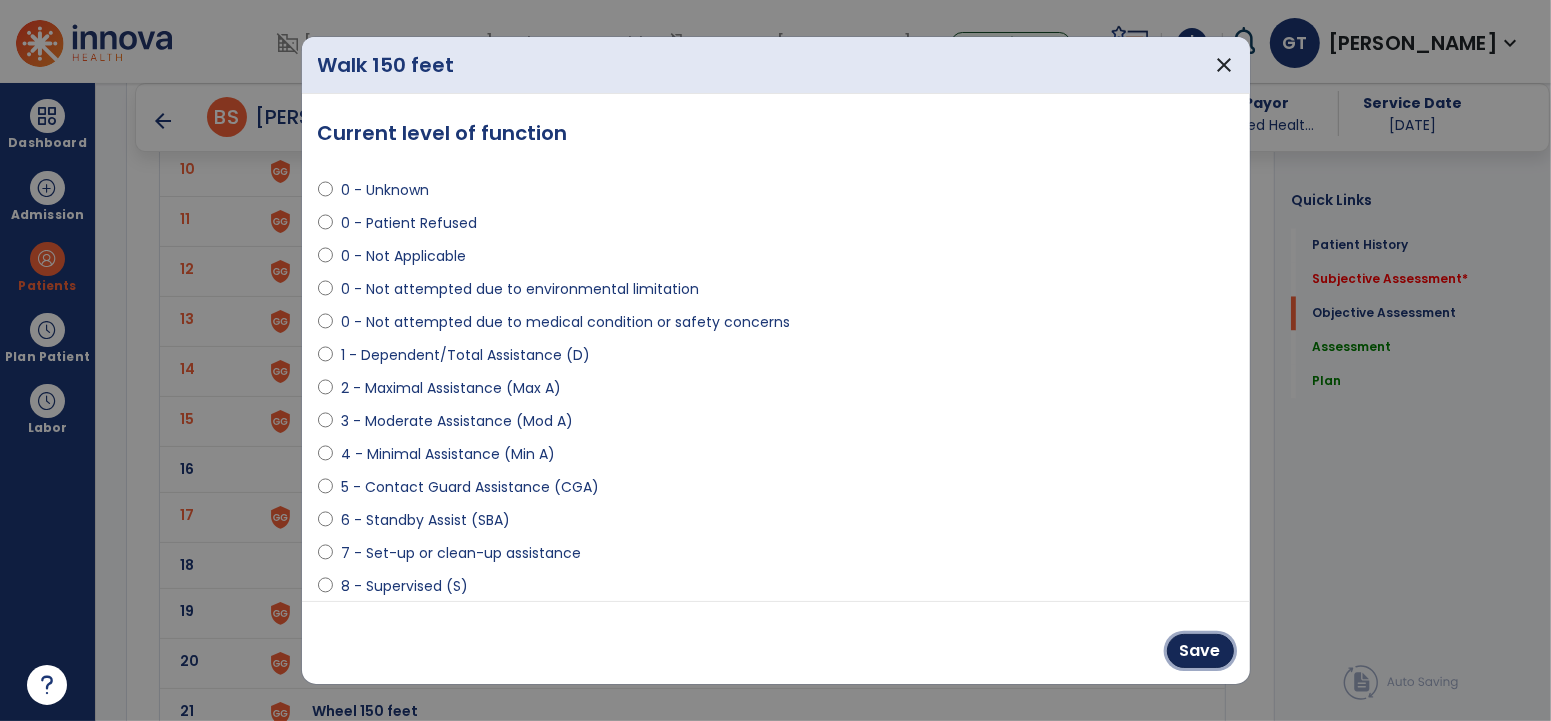 drag, startPoint x: 1222, startPoint y: 651, endPoint x: 802, endPoint y: 523, distance: 439.07175 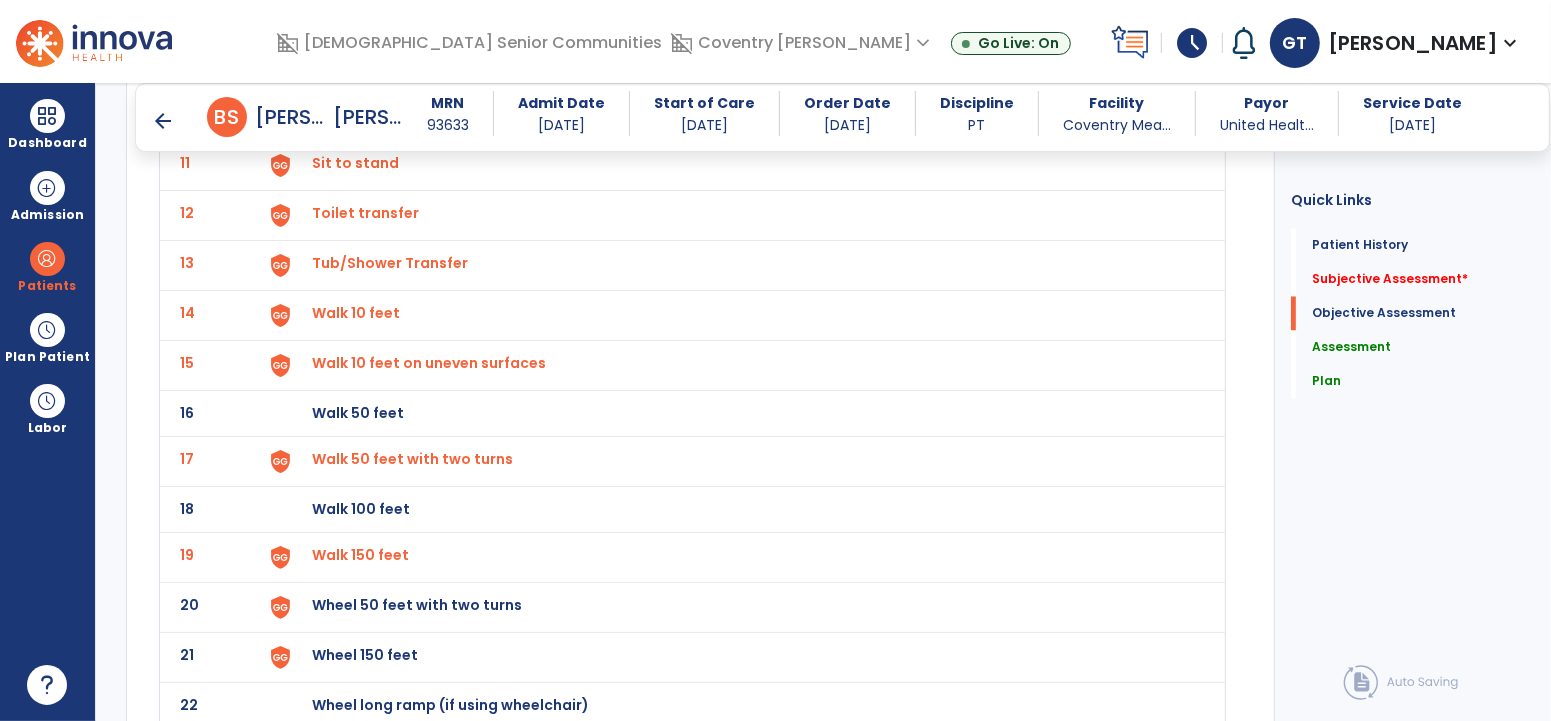 scroll, scrollTop: 3142, scrollLeft: 0, axis: vertical 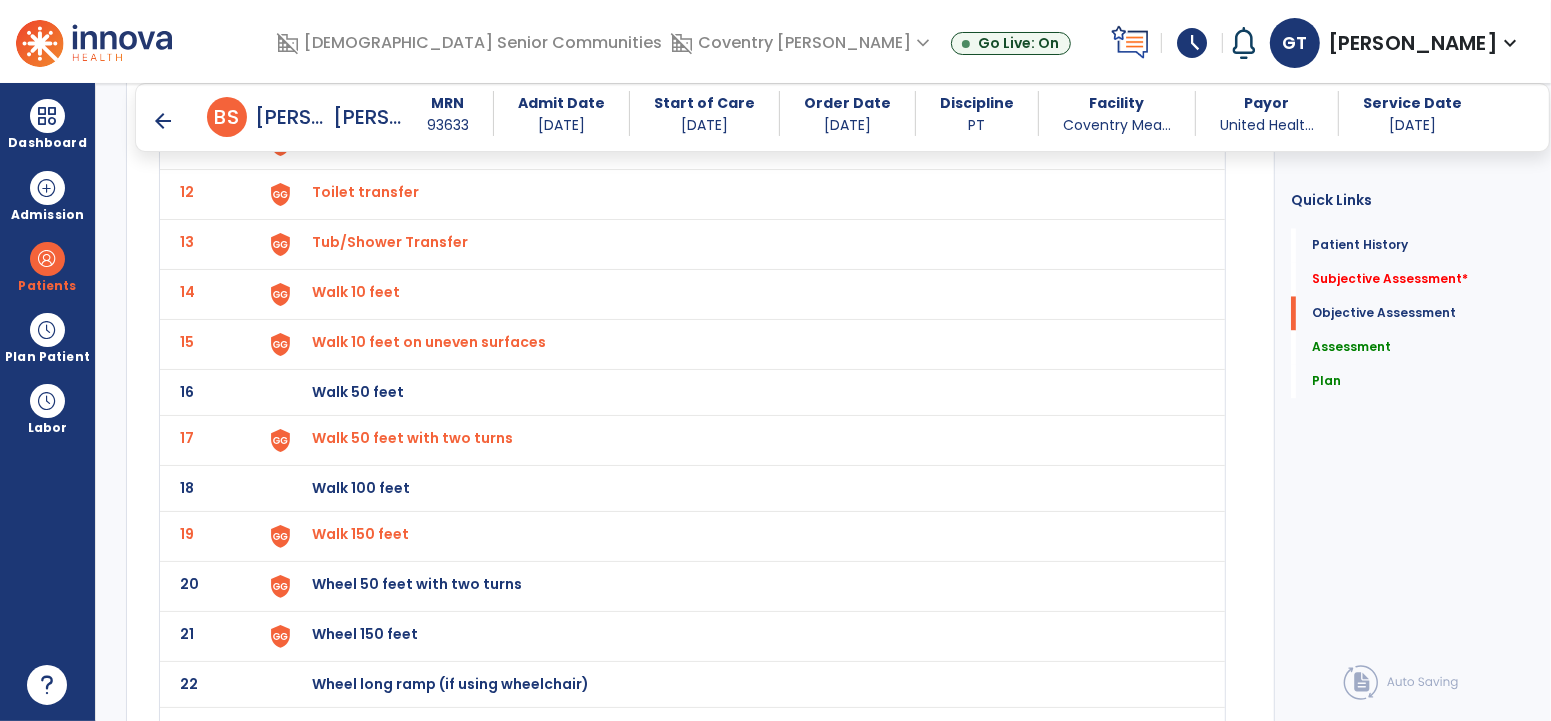 click on "Wheel 50 feet with two turns" at bounding box center [736, -352] 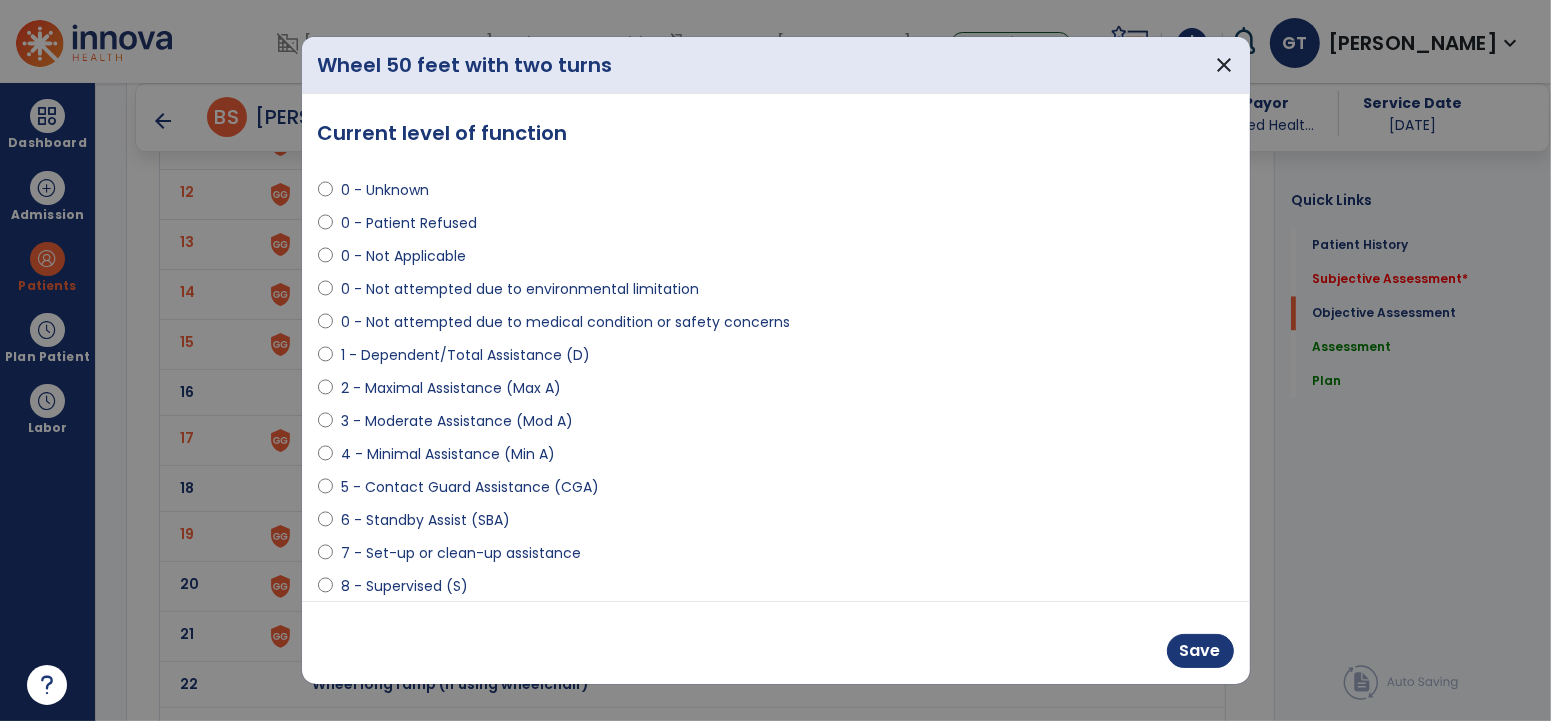 click on "0 - Not Applicable" at bounding box center [403, 256] 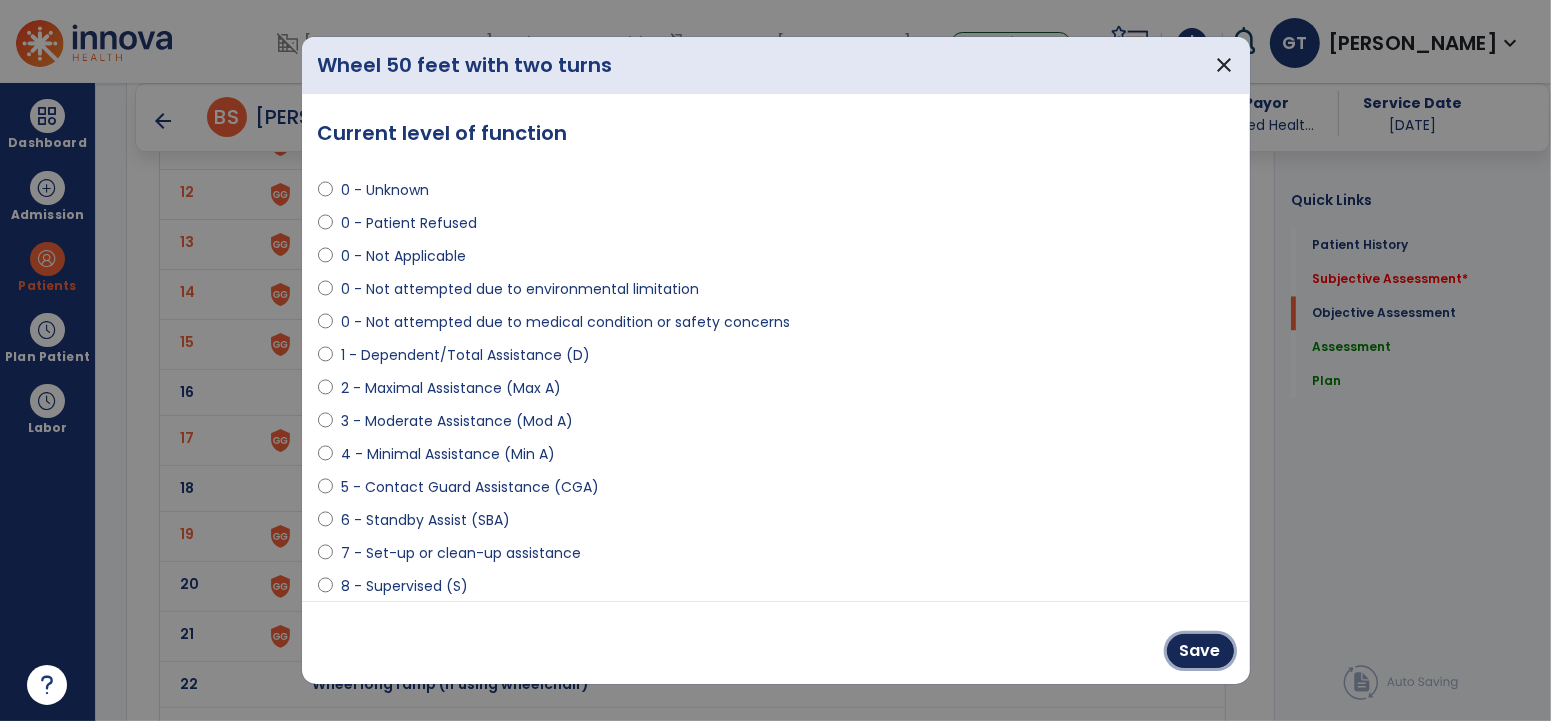 drag, startPoint x: 1194, startPoint y: 650, endPoint x: 943, endPoint y: 558, distance: 267.32938 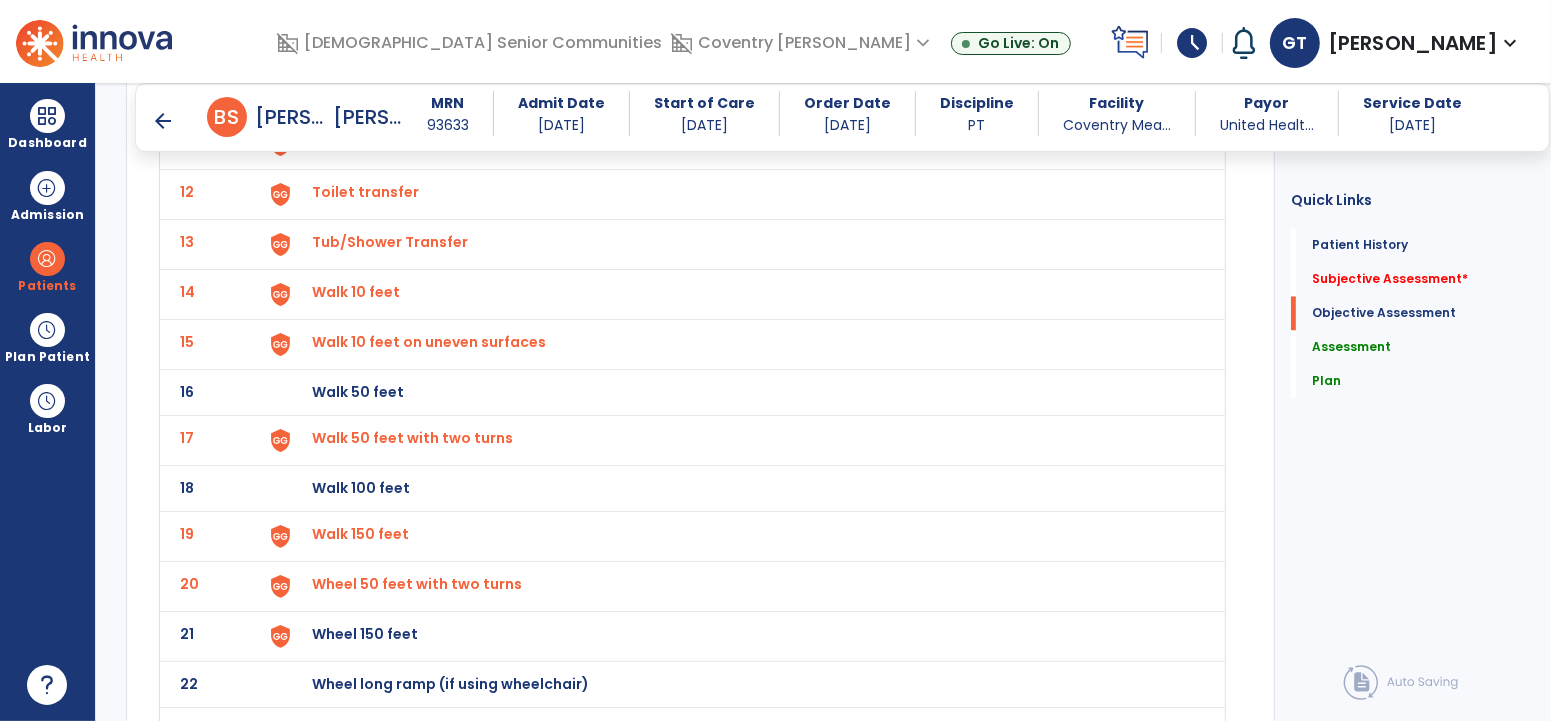 scroll, scrollTop: 3301, scrollLeft: 0, axis: vertical 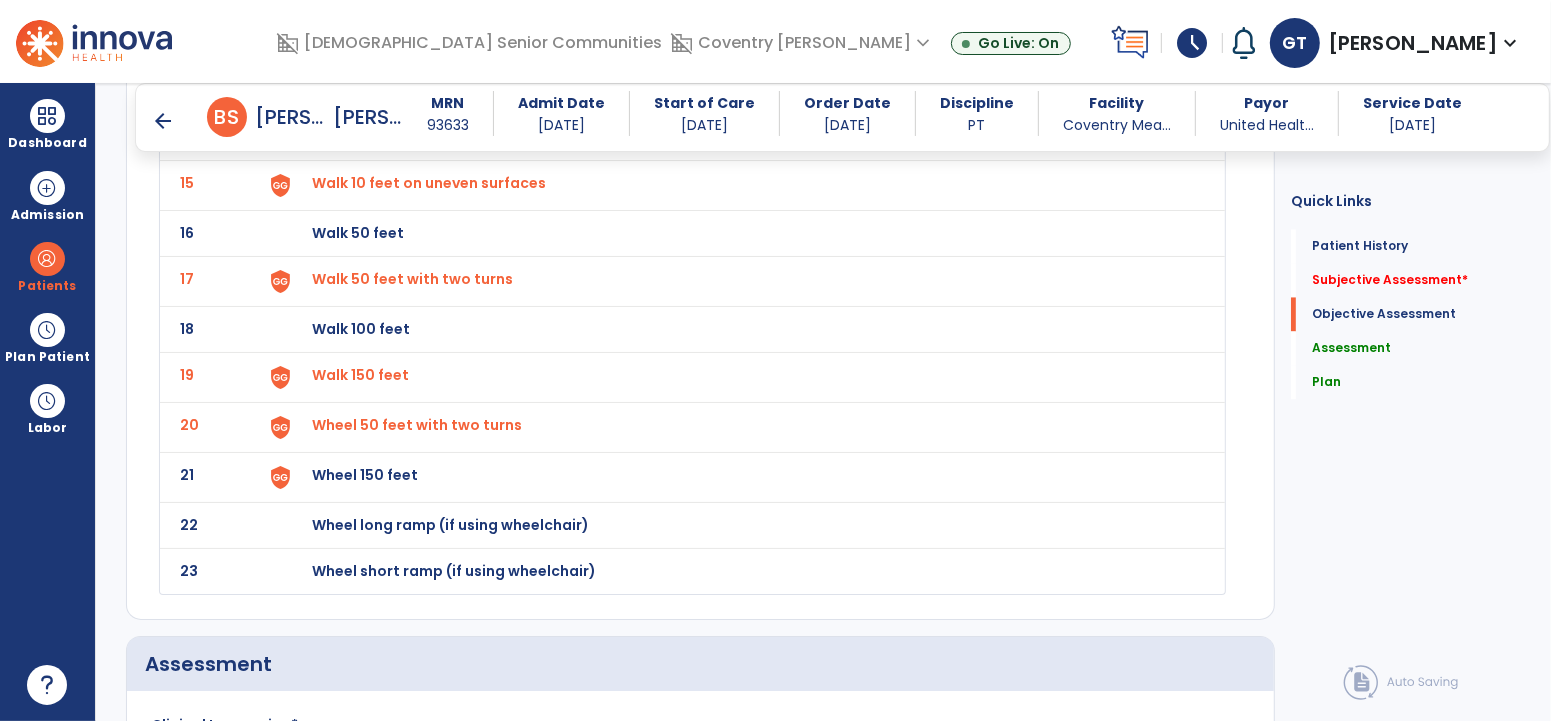 click on "Wheel 150 feet" at bounding box center (736, -511) 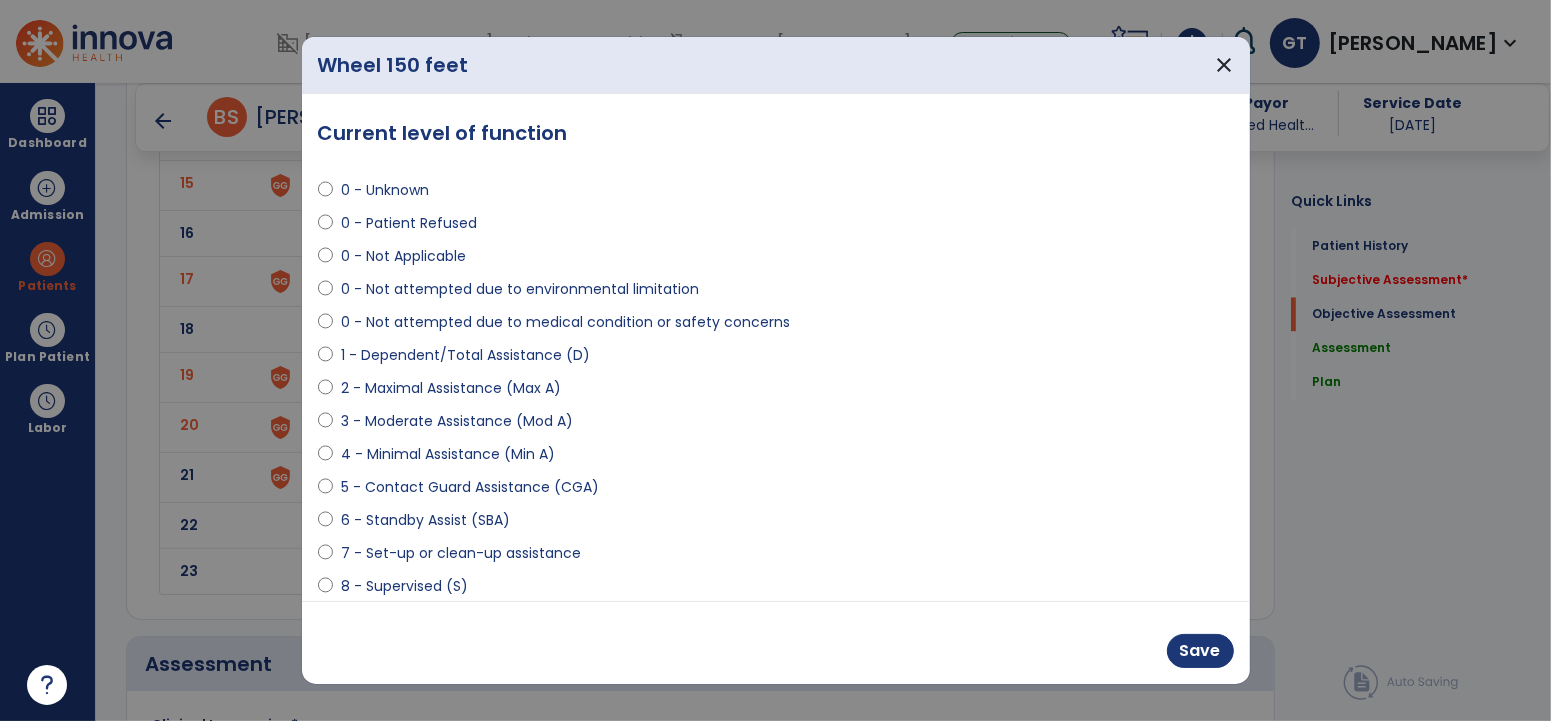 click on "0 - Not Applicable" at bounding box center [403, 256] 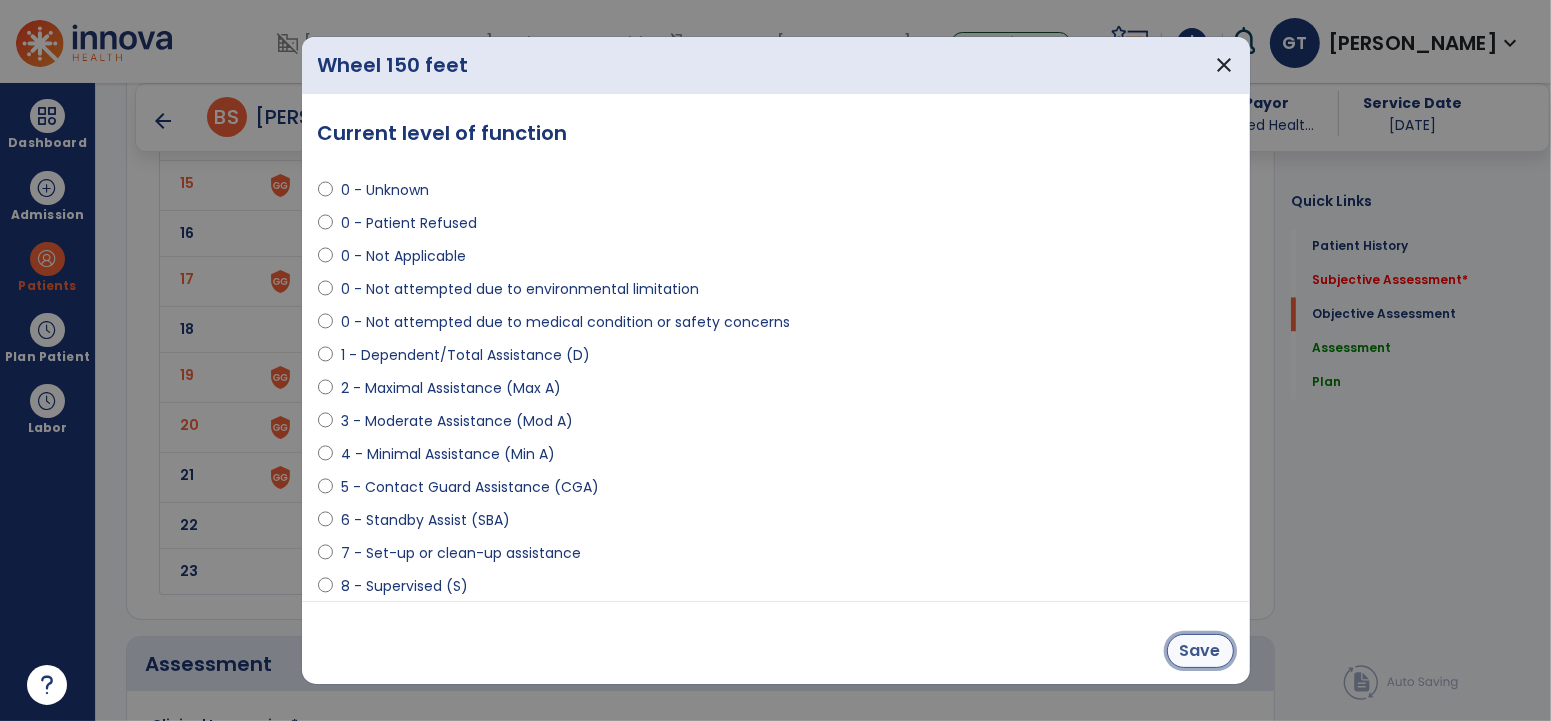 click on "Save" at bounding box center [1200, 651] 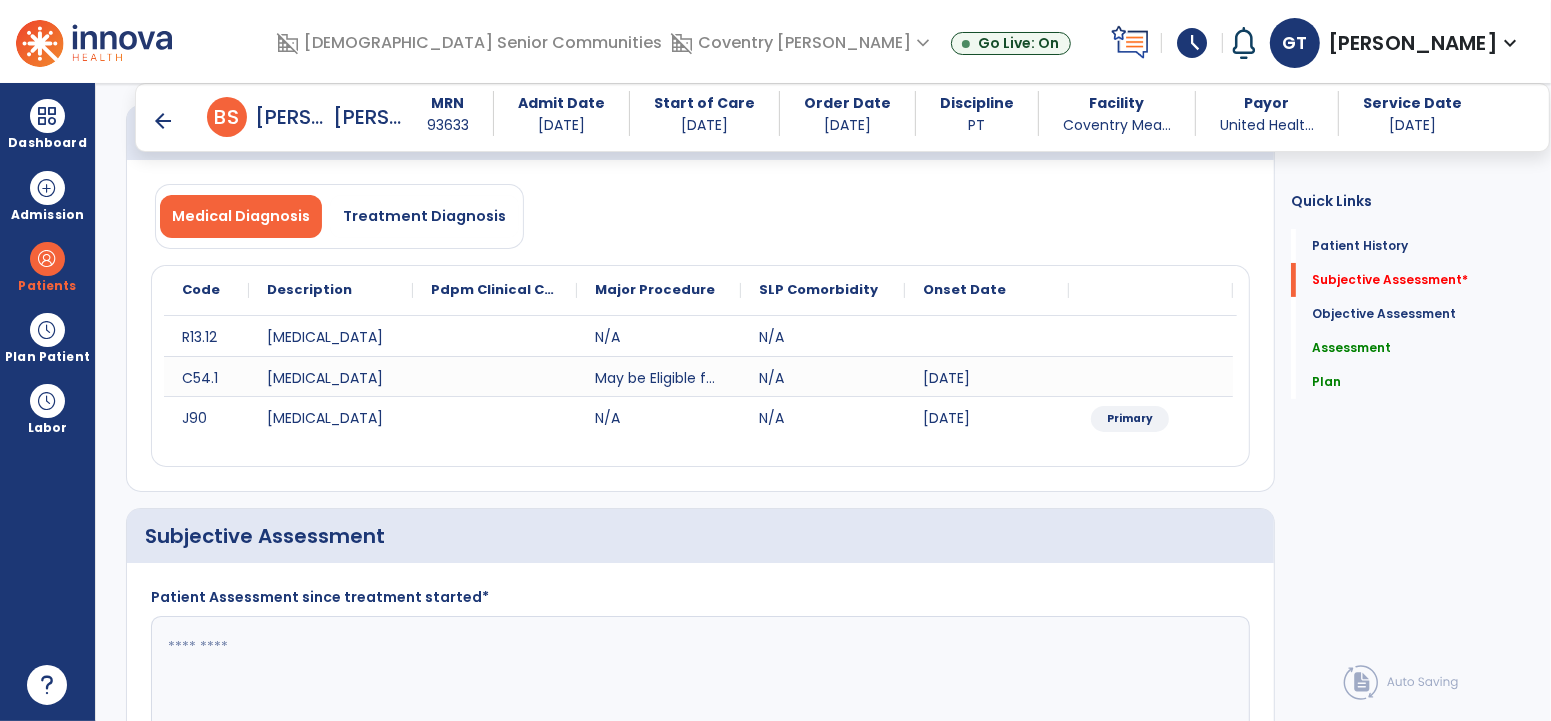 scroll, scrollTop: 355, scrollLeft: 0, axis: vertical 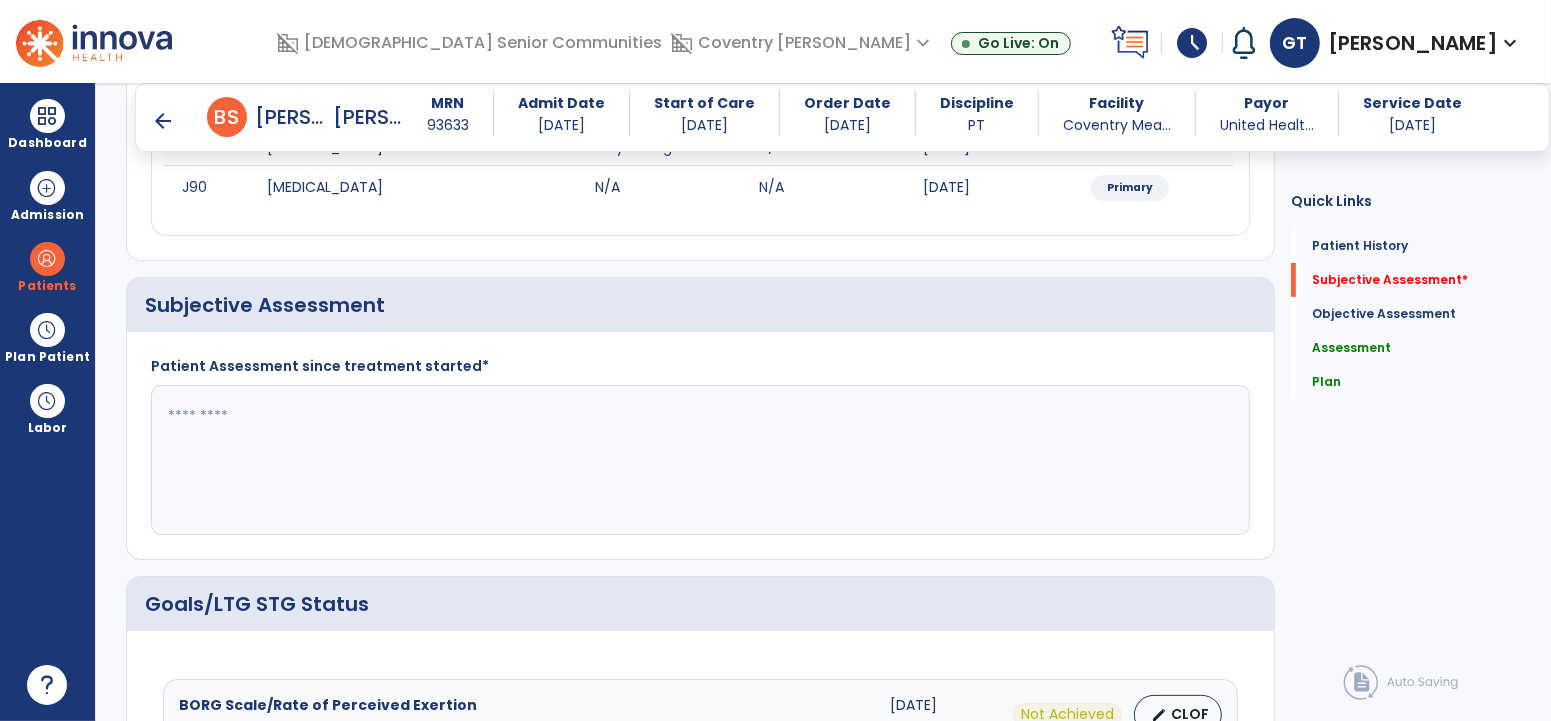 click 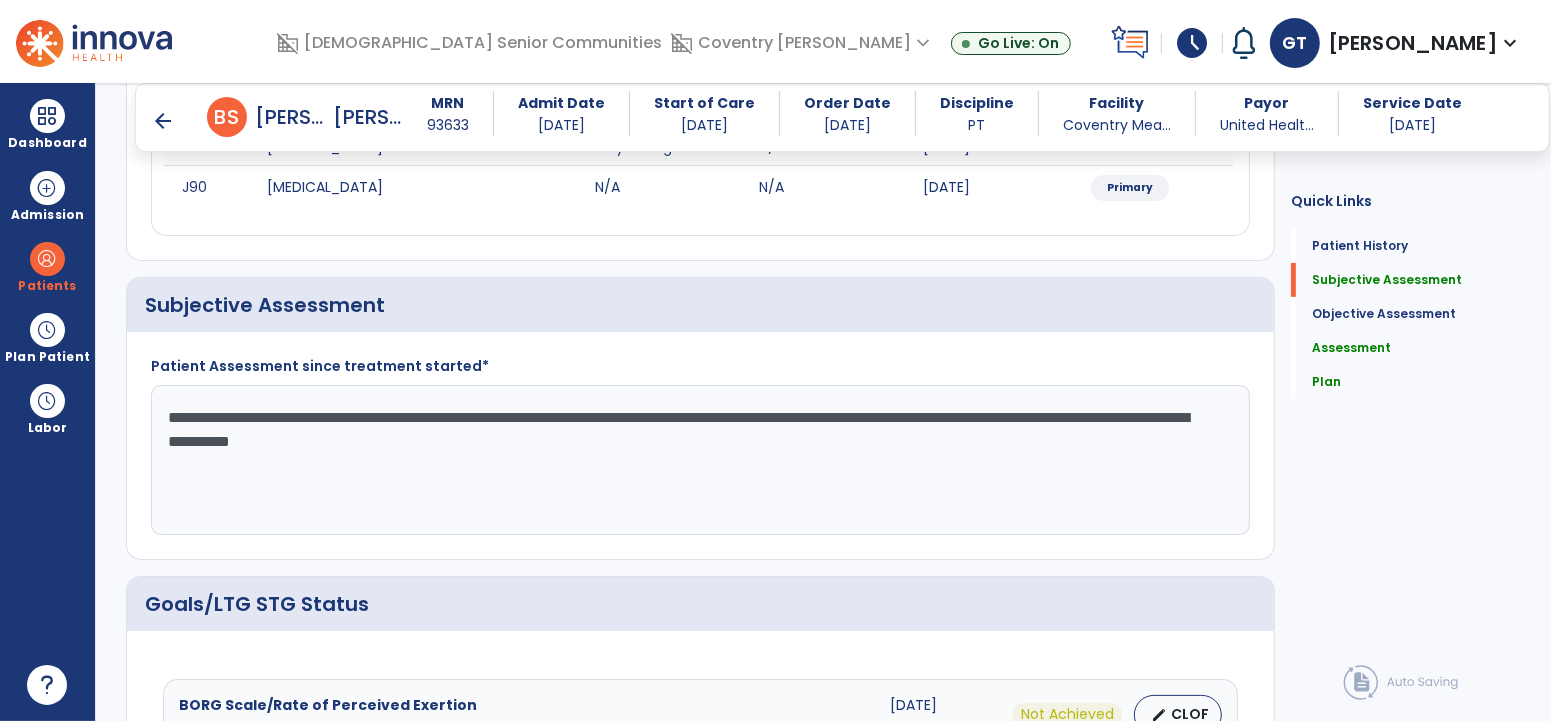 drag, startPoint x: 524, startPoint y: 423, endPoint x: 927, endPoint y: 416, distance: 403.0608 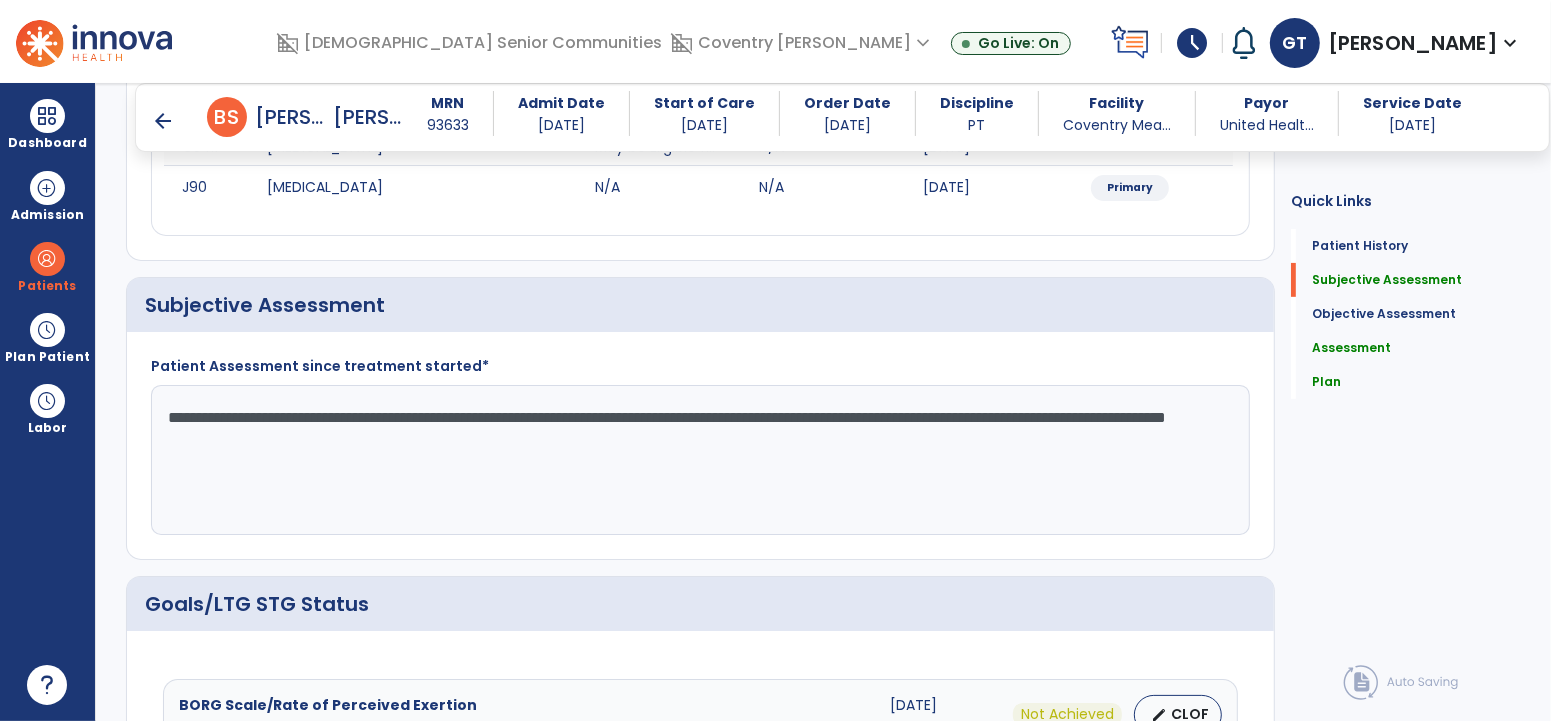 click on "**********" 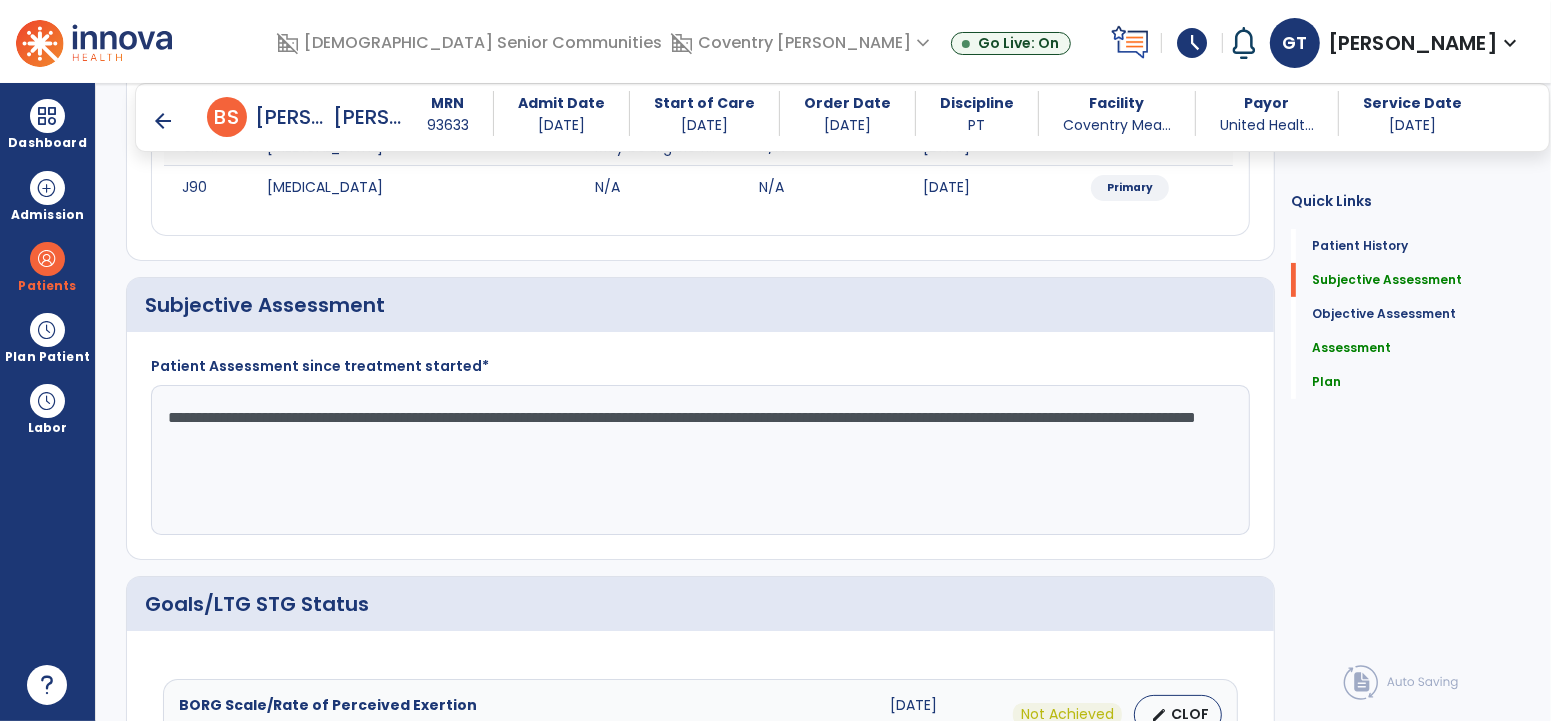 click on "**********" 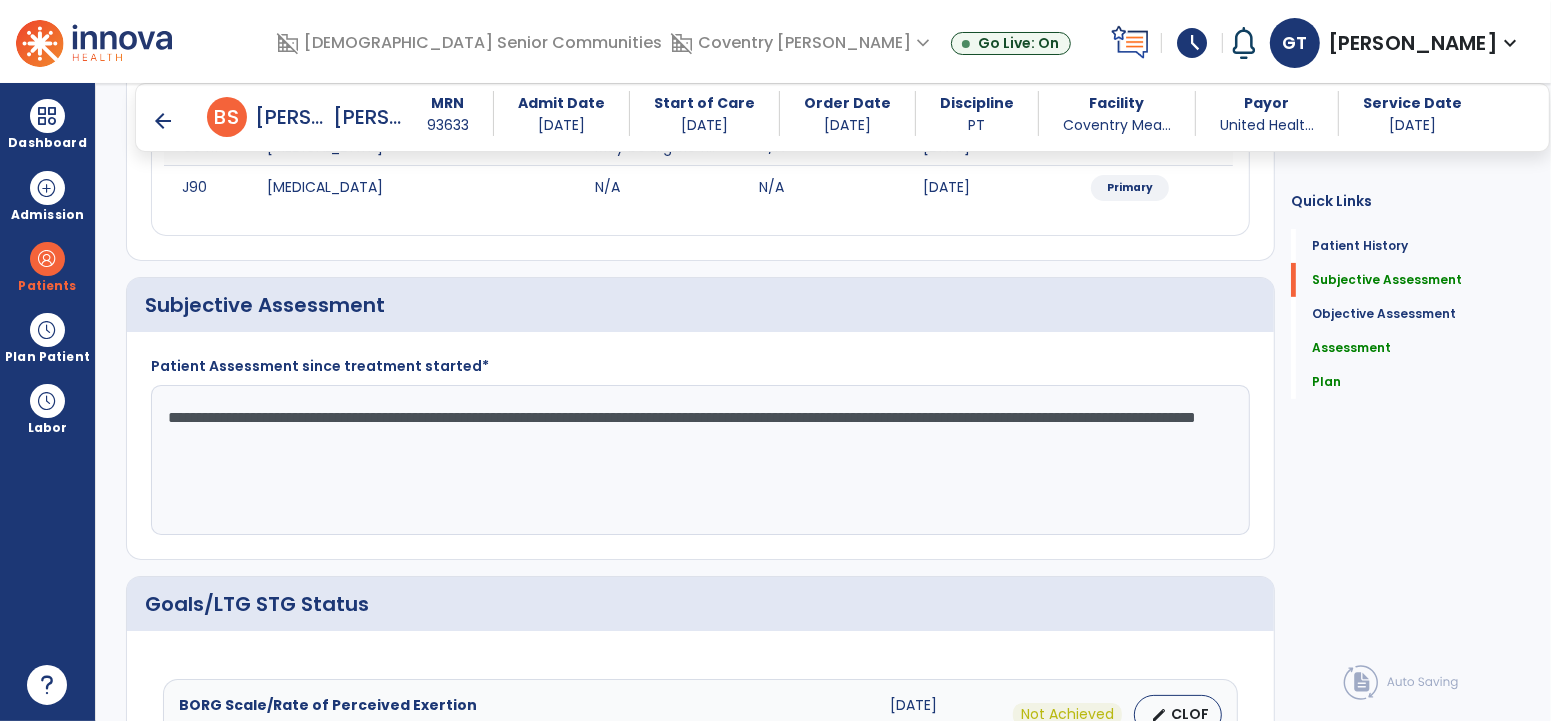 drag, startPoint x: 537, startPoint y: 432, endPoint x: 581, endPoint y: 452, distance: 48.332184 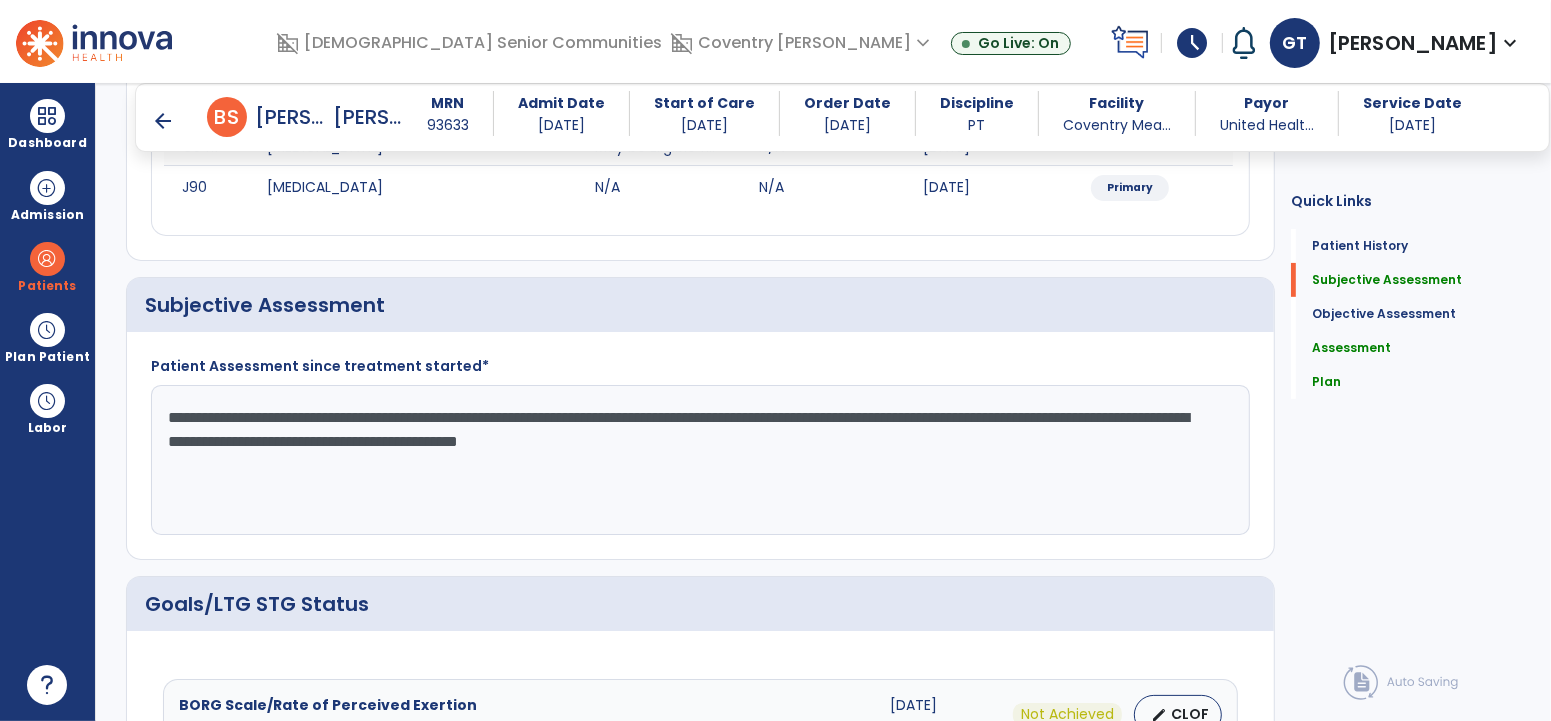 click on "**********" 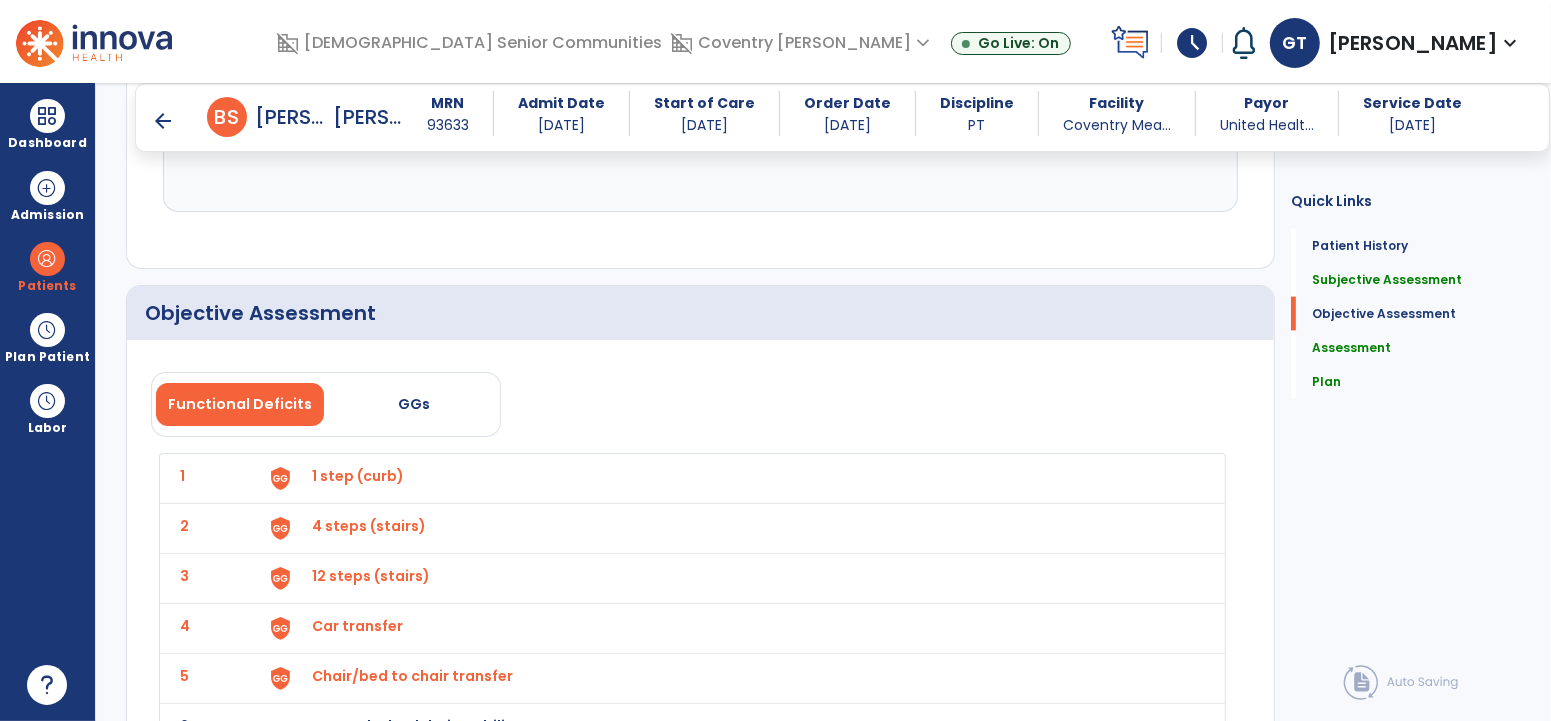 scroll, scrollTop: 2325, scrollLeft: 0, axis: vertical 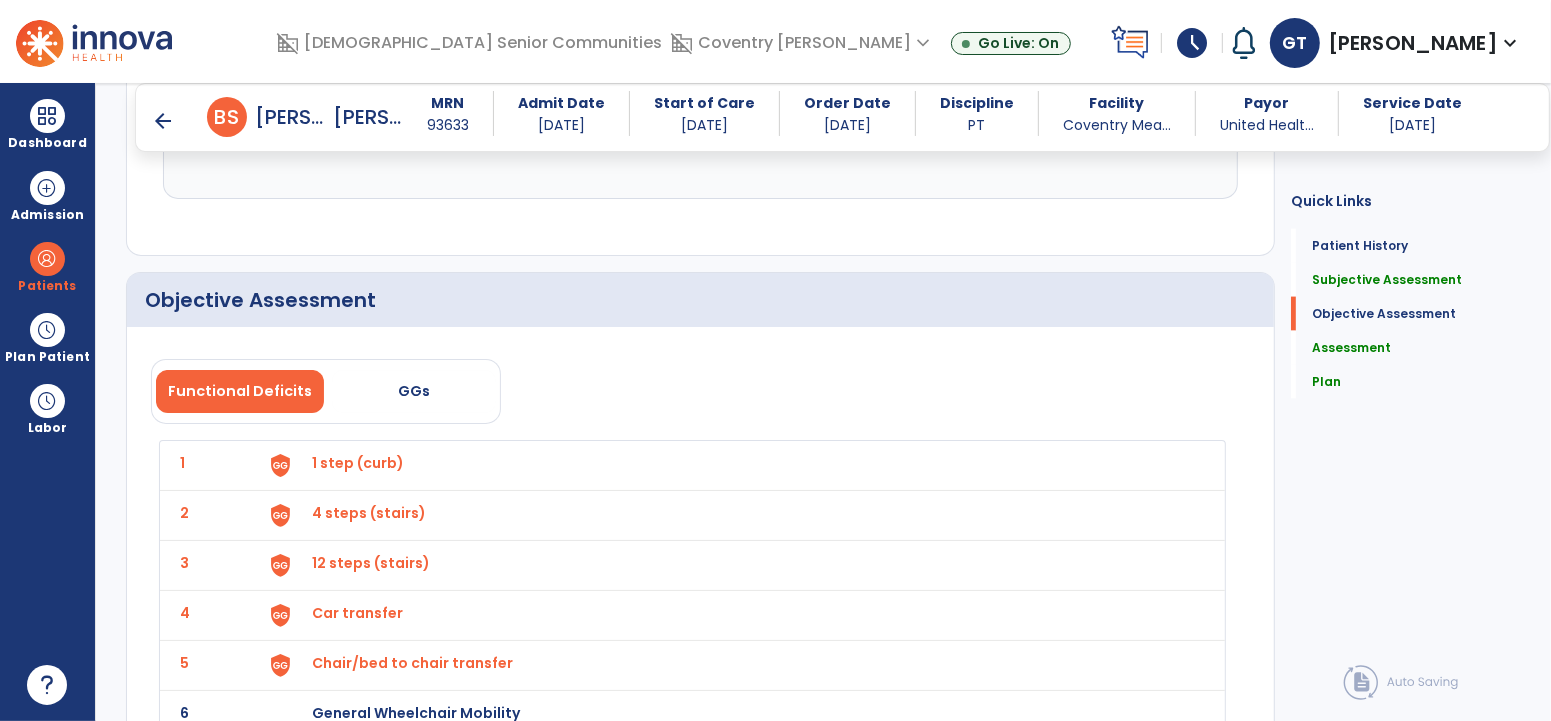 type on "**********" 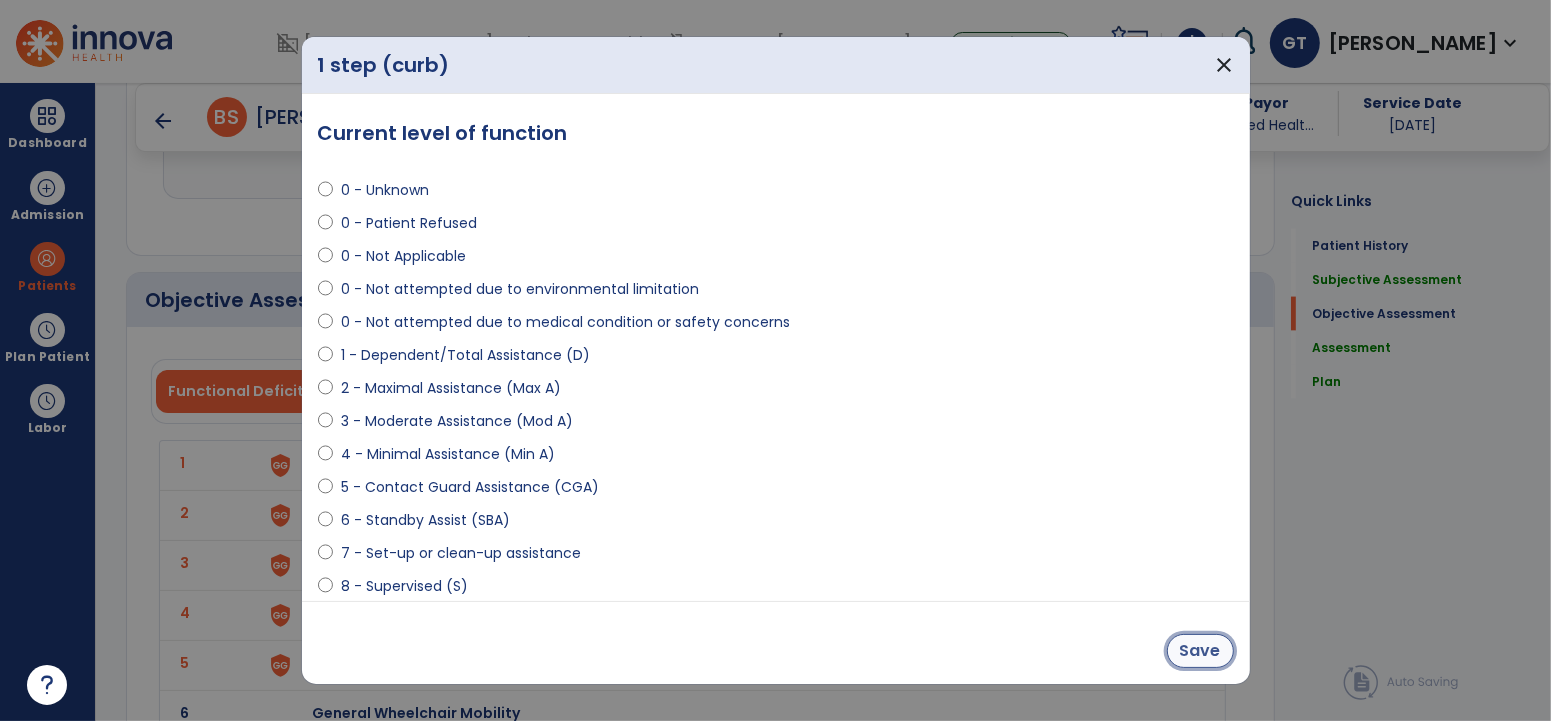click on "Save" at bounding box center [1200, 651] 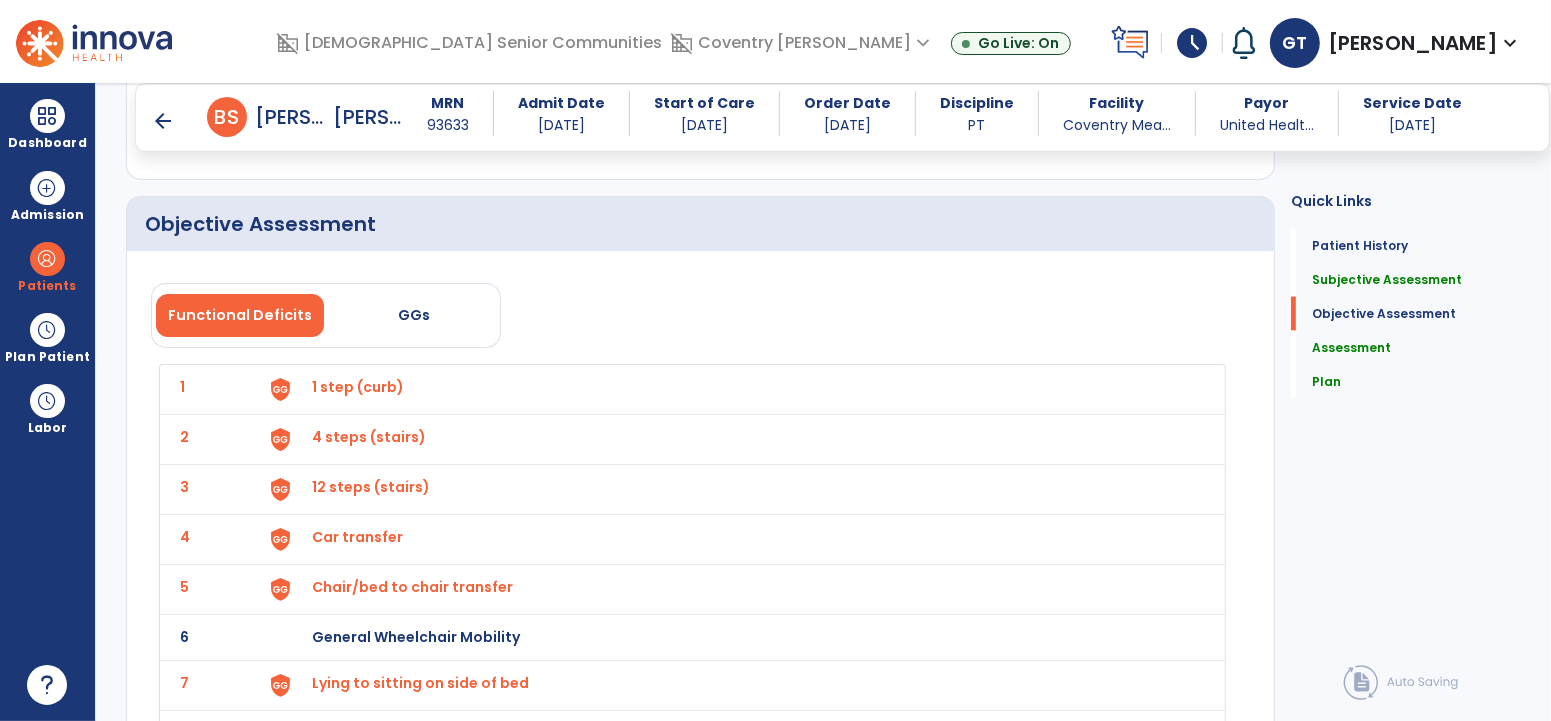 scroll, scrollTop: 2414, scrollLeft: 0, axis: vertical 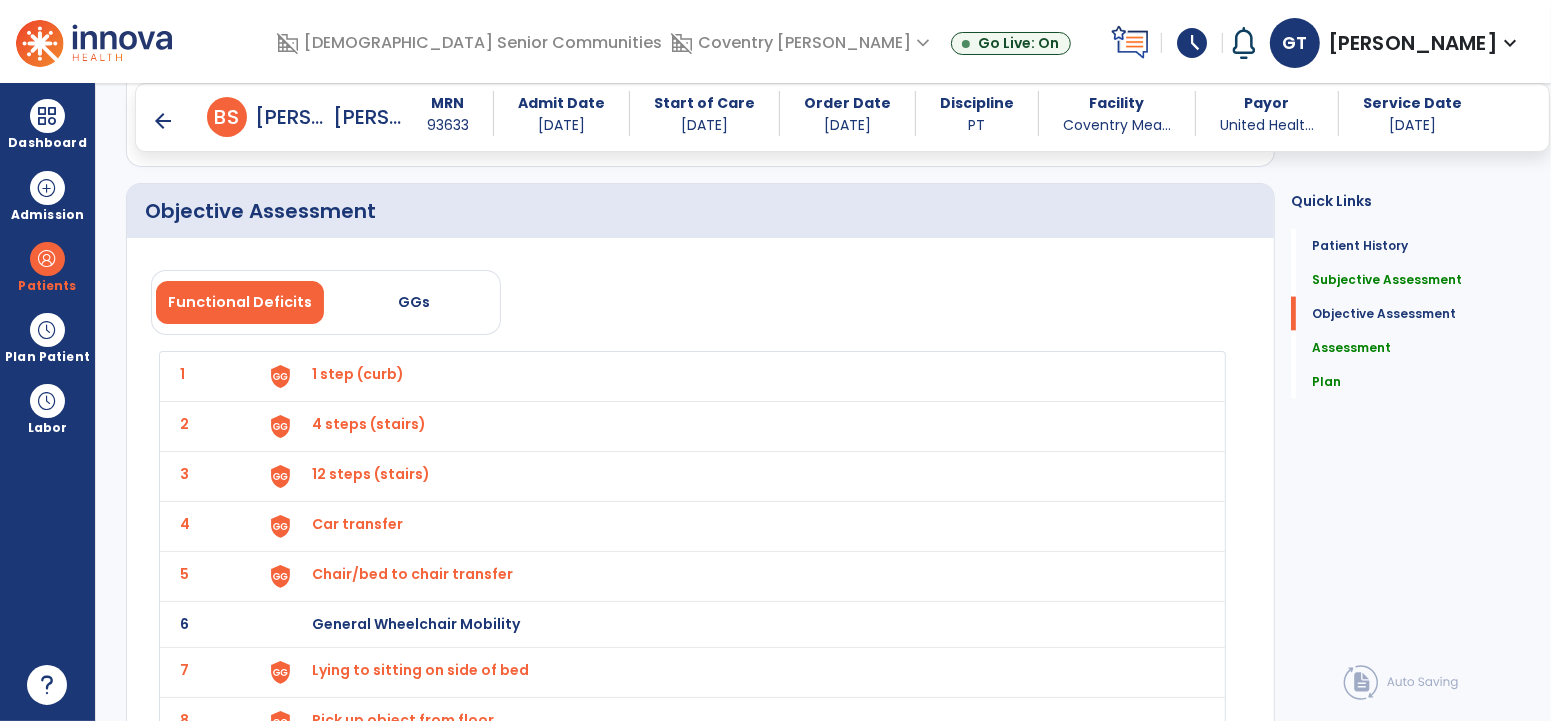 click on "Chair/bed to chair transfer" at bounding box center (358, 374) 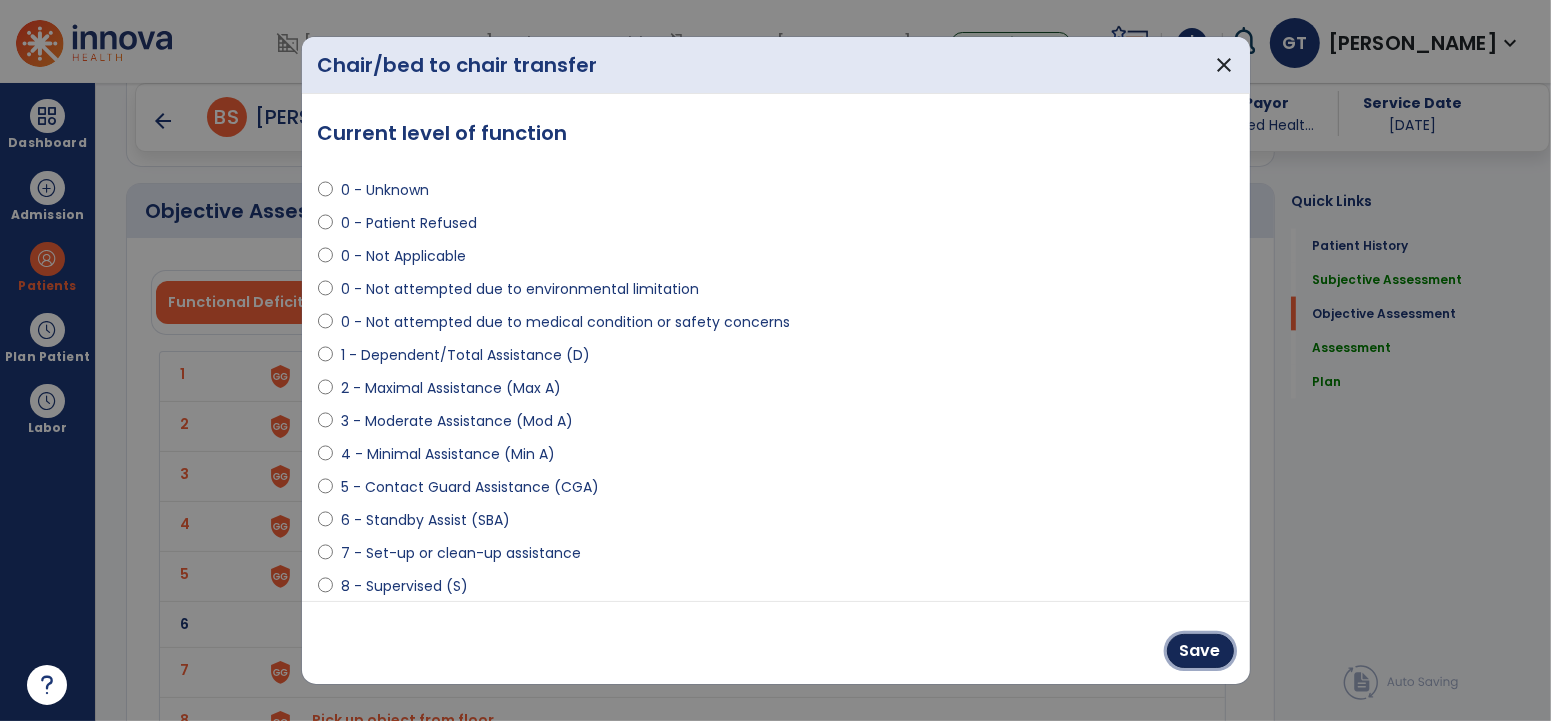 click on "Save" at bounding box center (1200, 651) 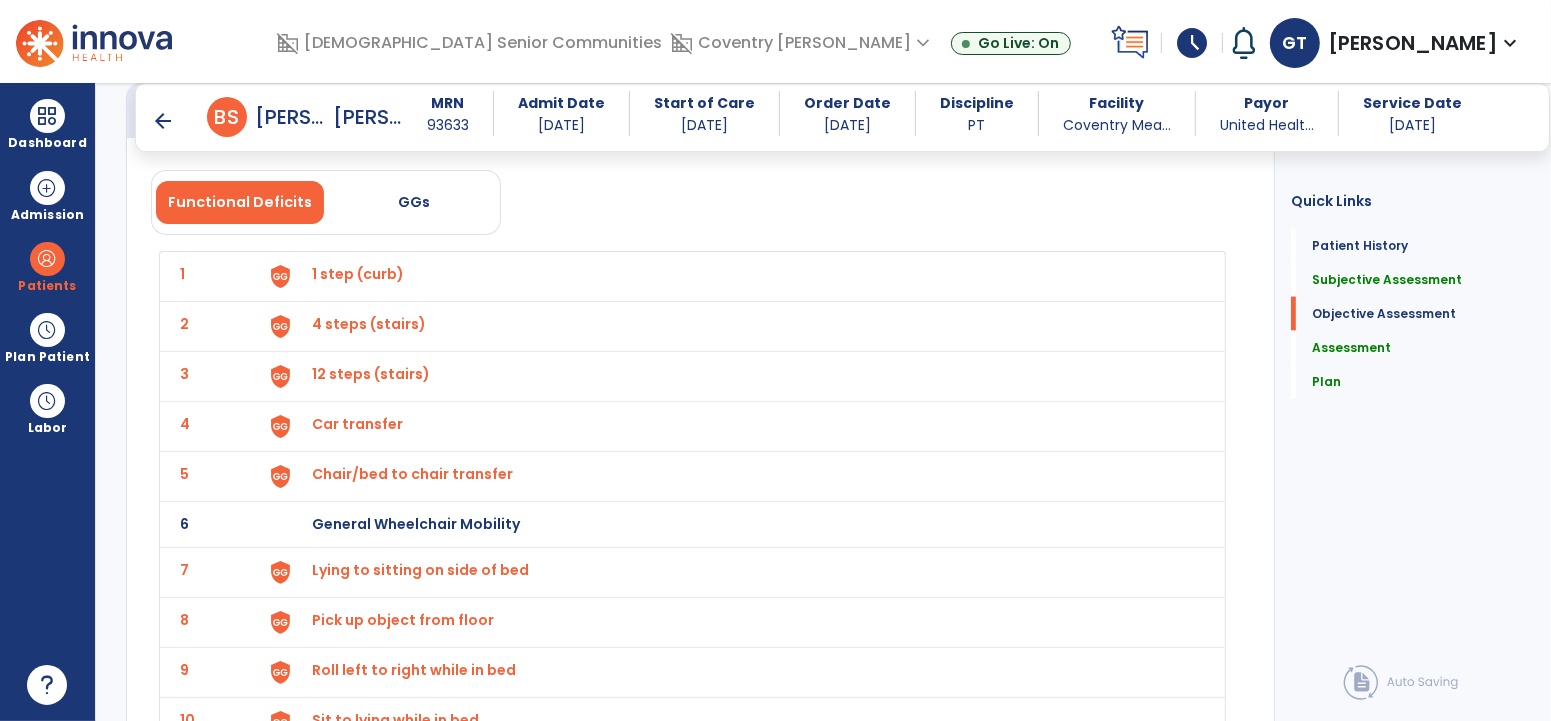 scroll, scrollTop: 2609, scrollLeft: 0, axis: vertical 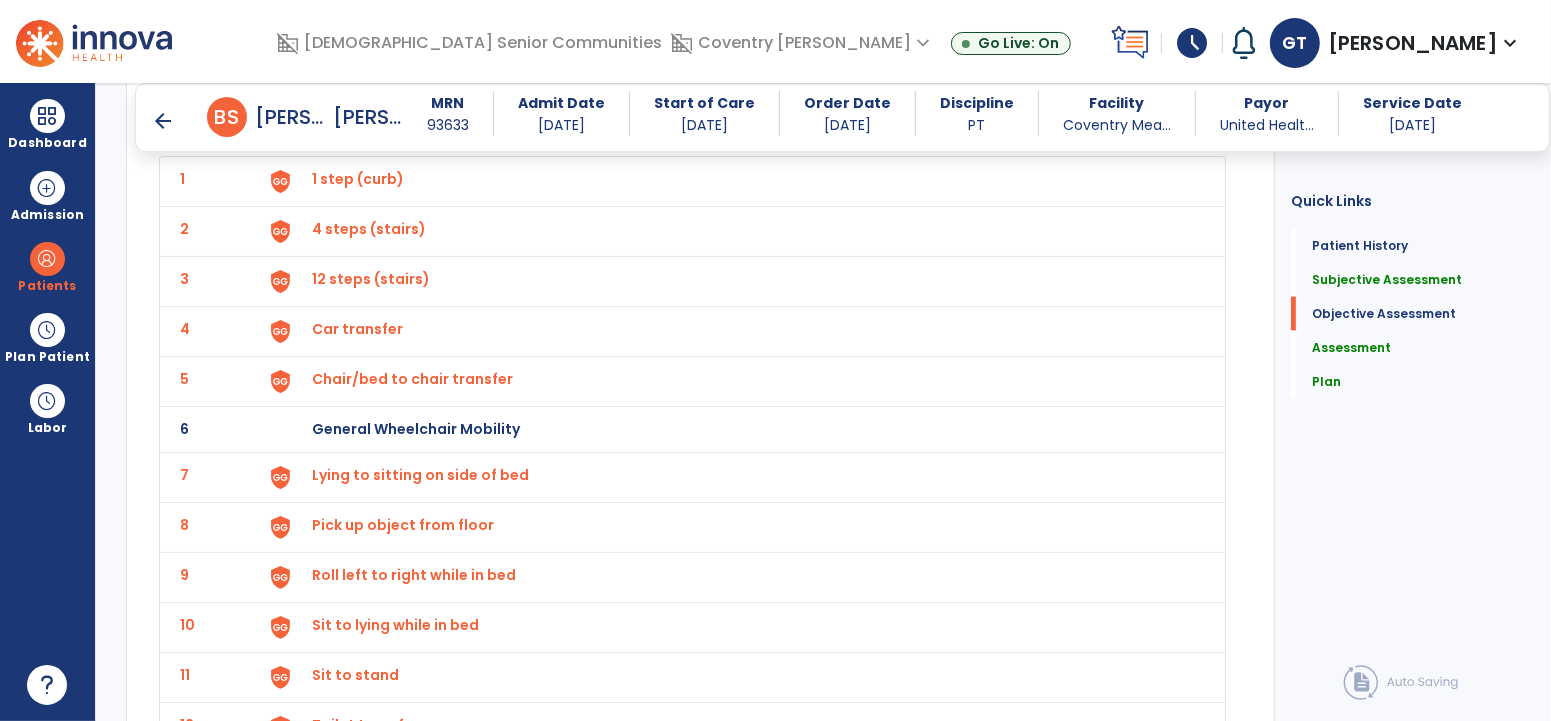 click on "Lying to sitting on side of bed" at bounding box center (358, 179) 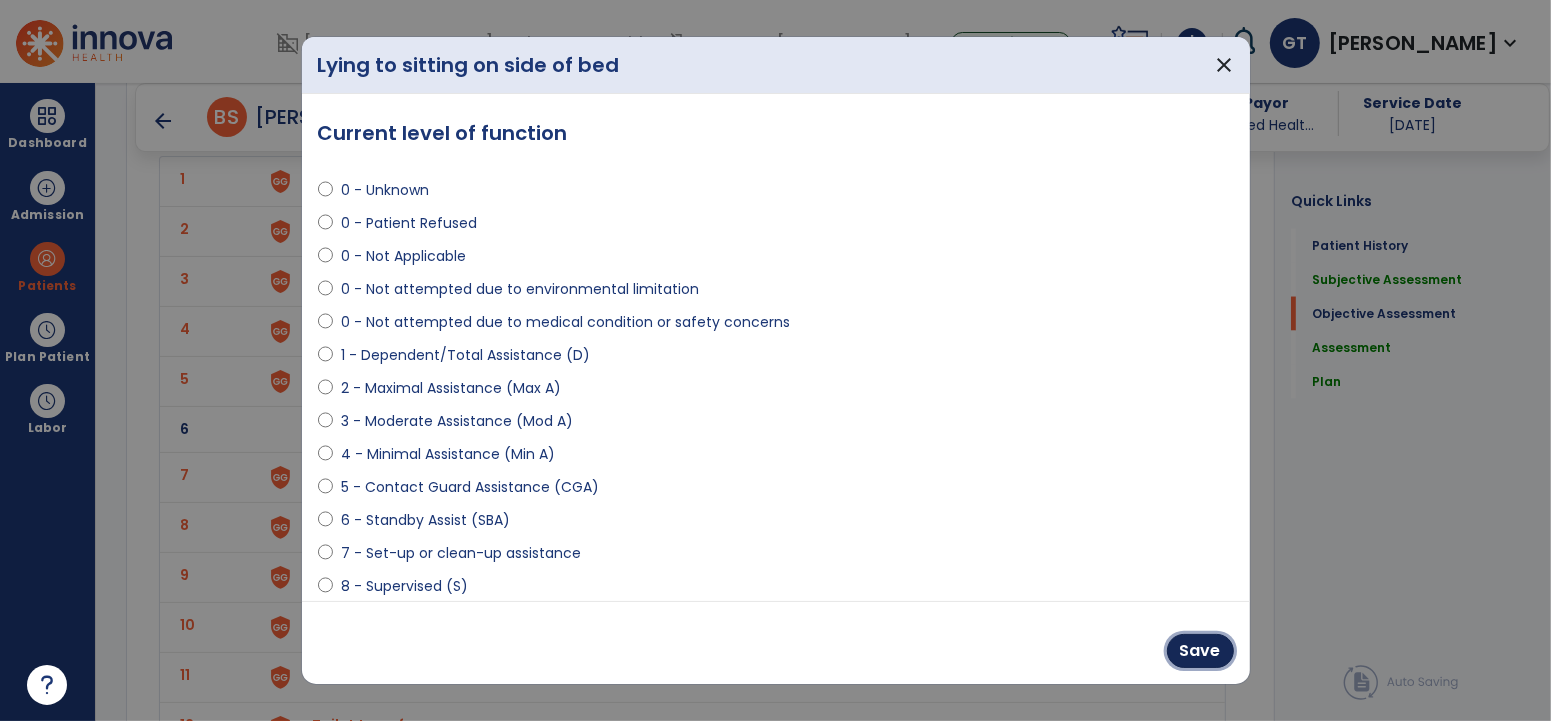 drag, startPoint x: 1192, startPoint y: 652, endPoint x: 1005, endPoint y: 601, distance: 193.82982 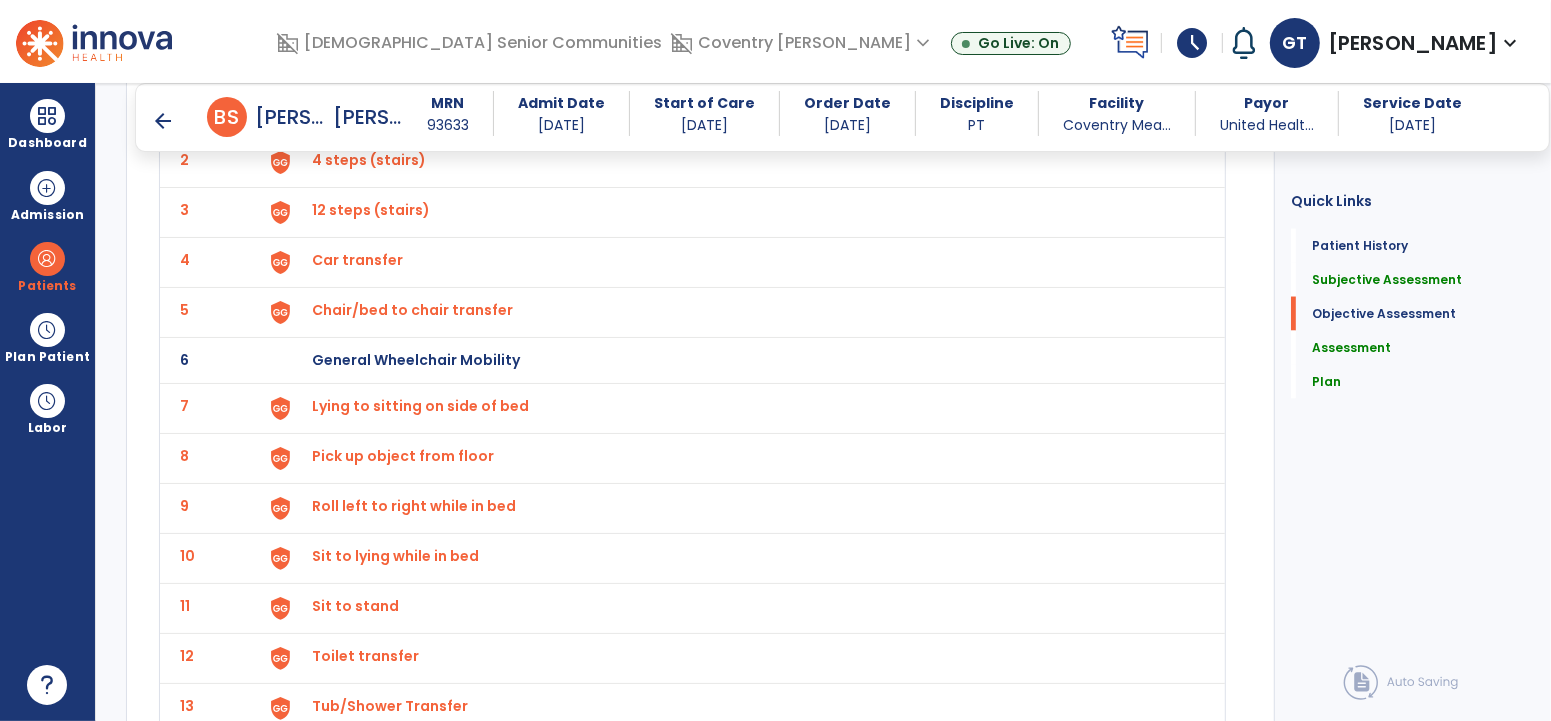 scroll, scrollTop: 2683, scrollLeft: 0, axis: vertical 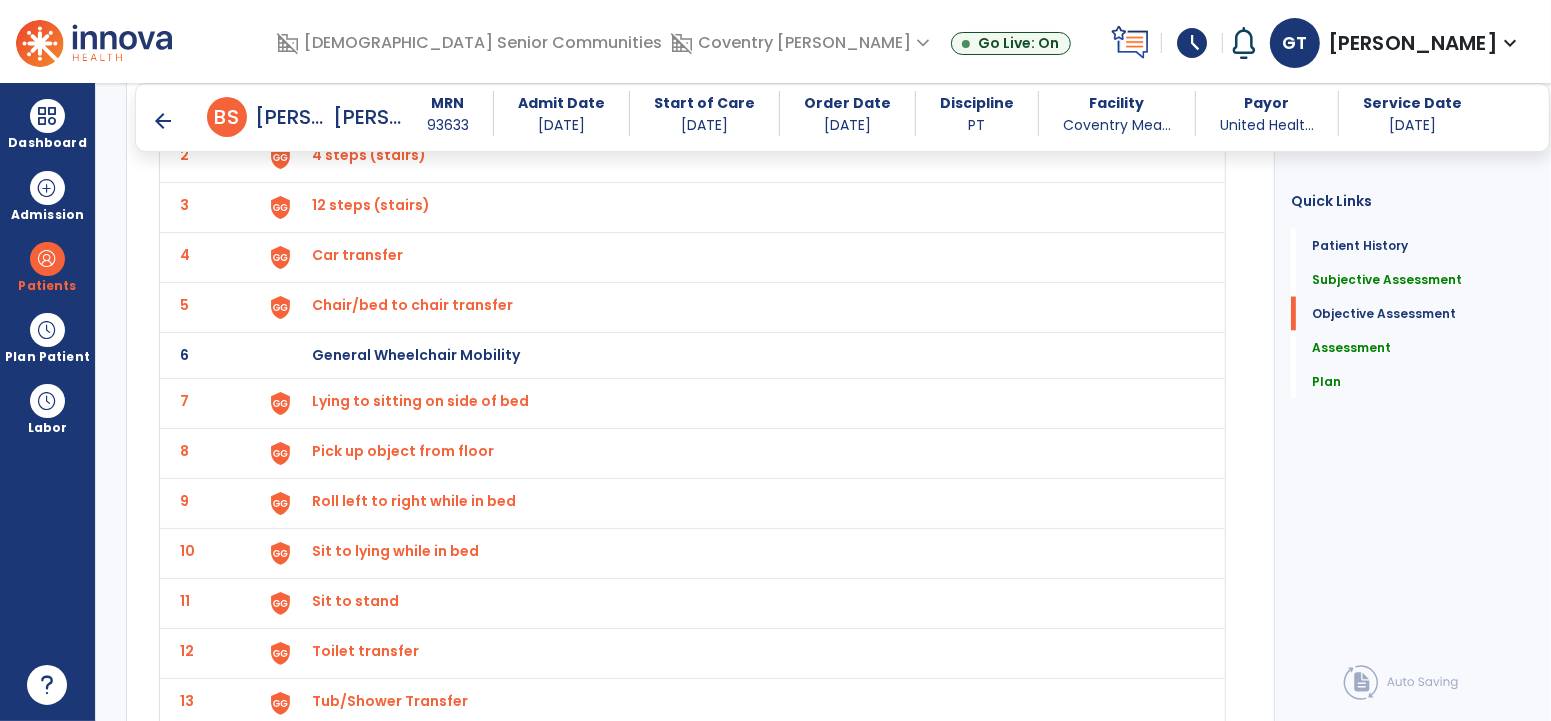 click on "Sit to lying while in bed" at bounding box center (736, 107) 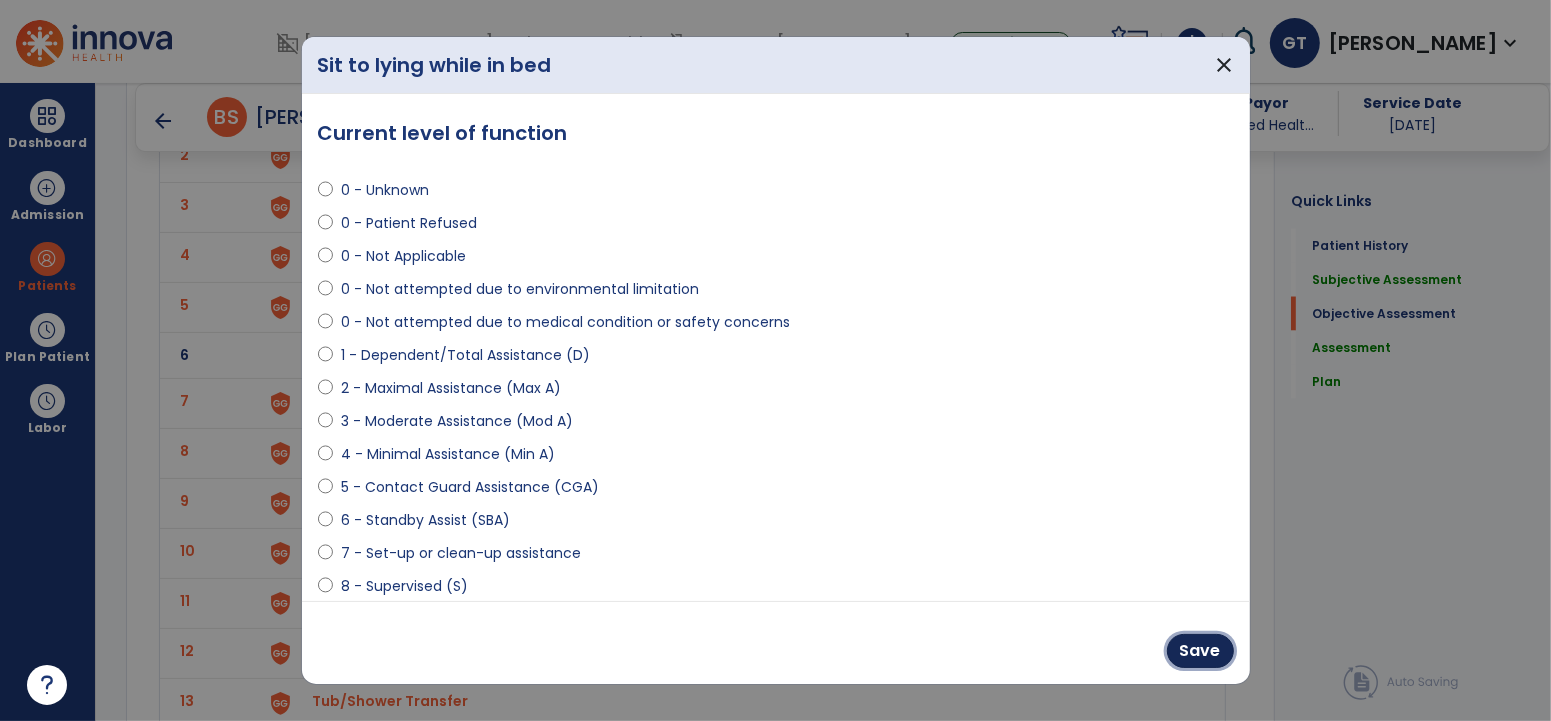 drag, startPoint x: 1210, startPoint y: 649, endPoint x: 435, endPoint y: 509, distance: 787.54364 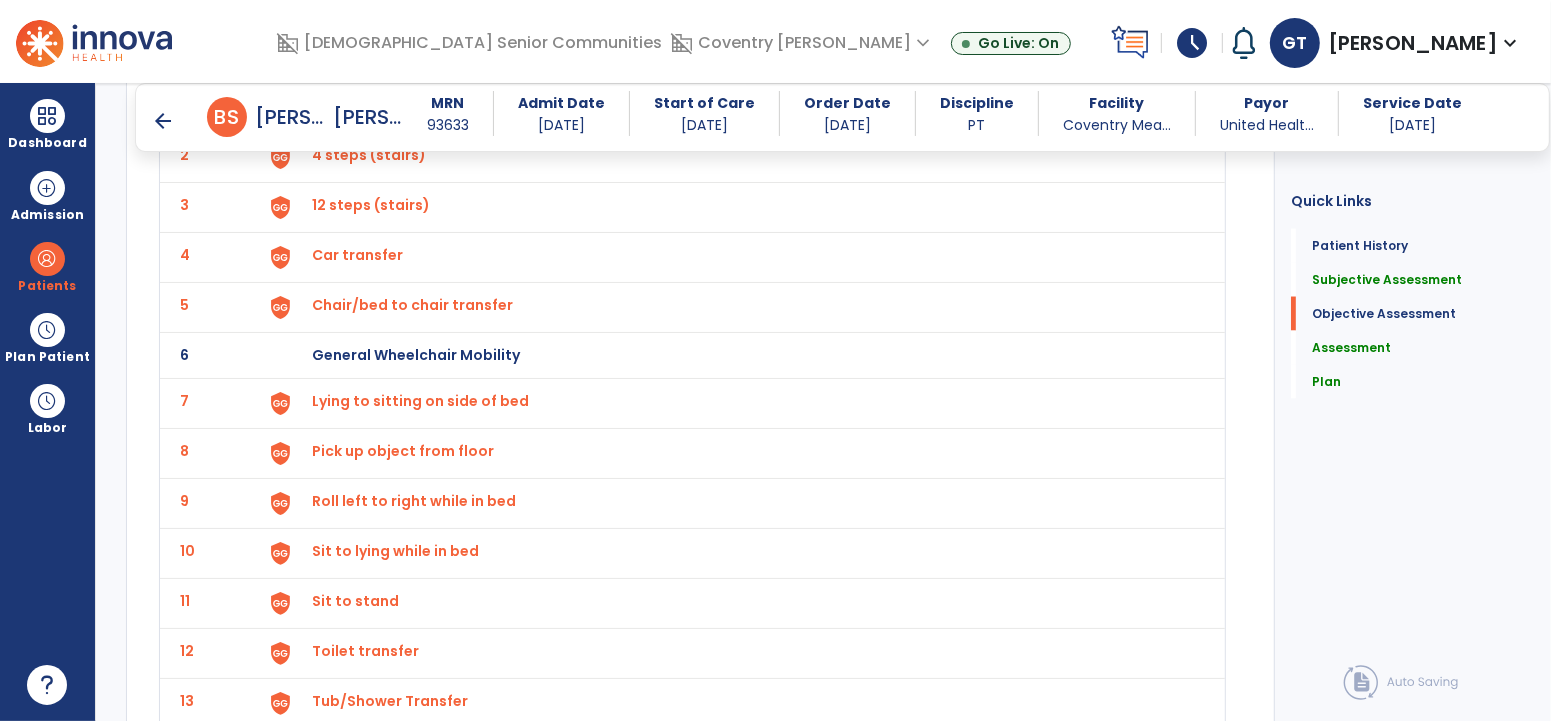 click on "Roll left to right while in bed" at bounding box center (358, 105) 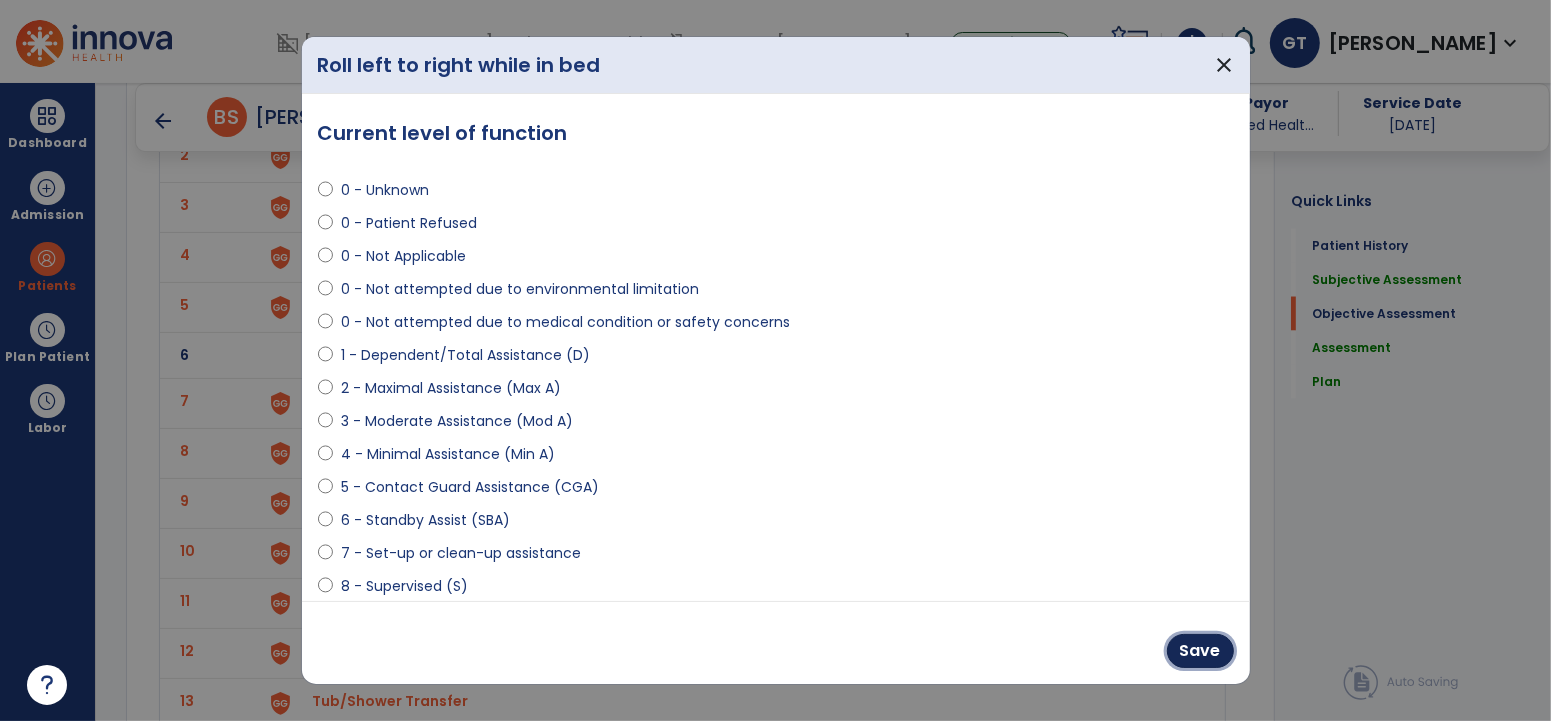 drag, startPoint x: 1215, startPoint y: 650, endPoint x: 789, endPoint y: 589, distance: 430.3452 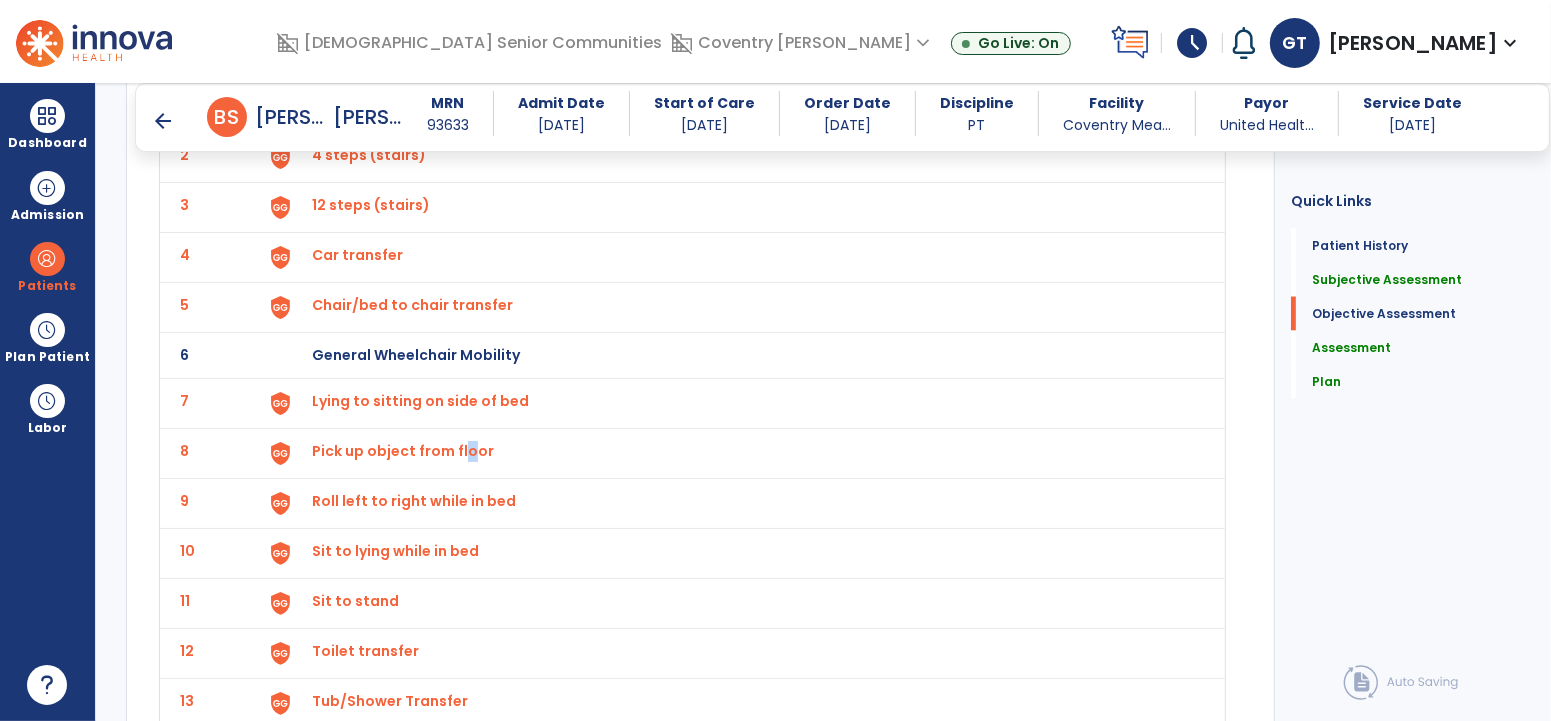 click on "Pick up object from floor" at bounding box center [358, 105] 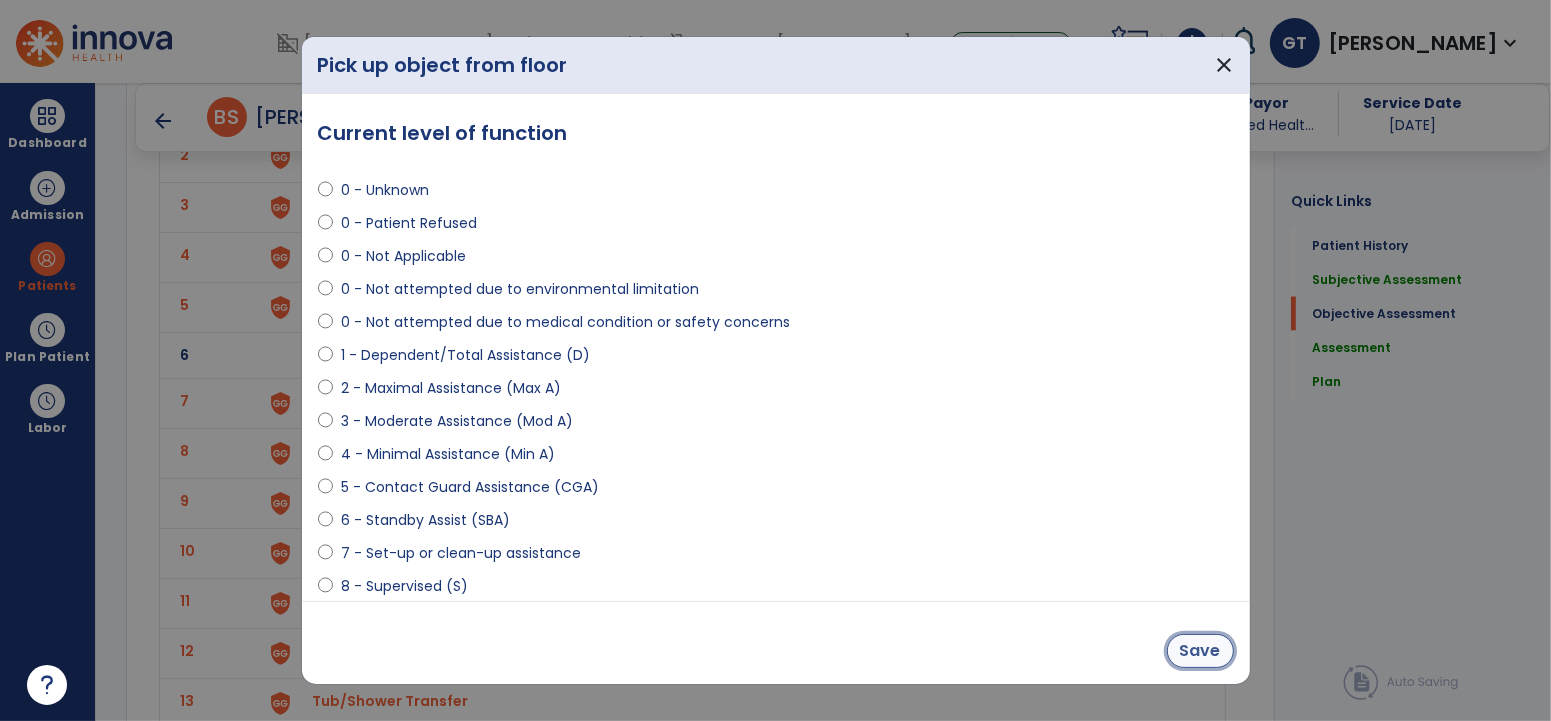 click on "Save" at bounding box center (1200, 651) 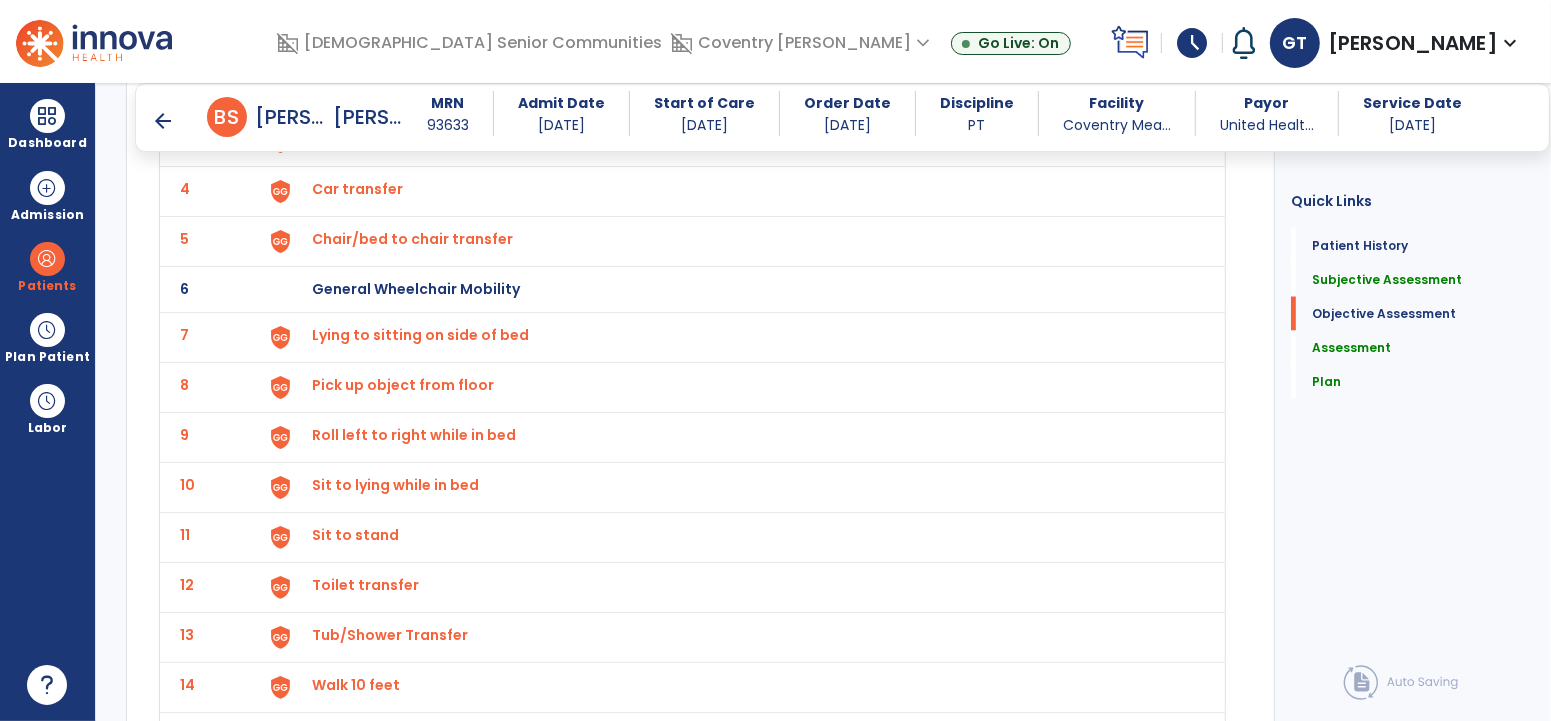 scroll, scrollTop: 2757, scrollLeft: 0, axis: vertical 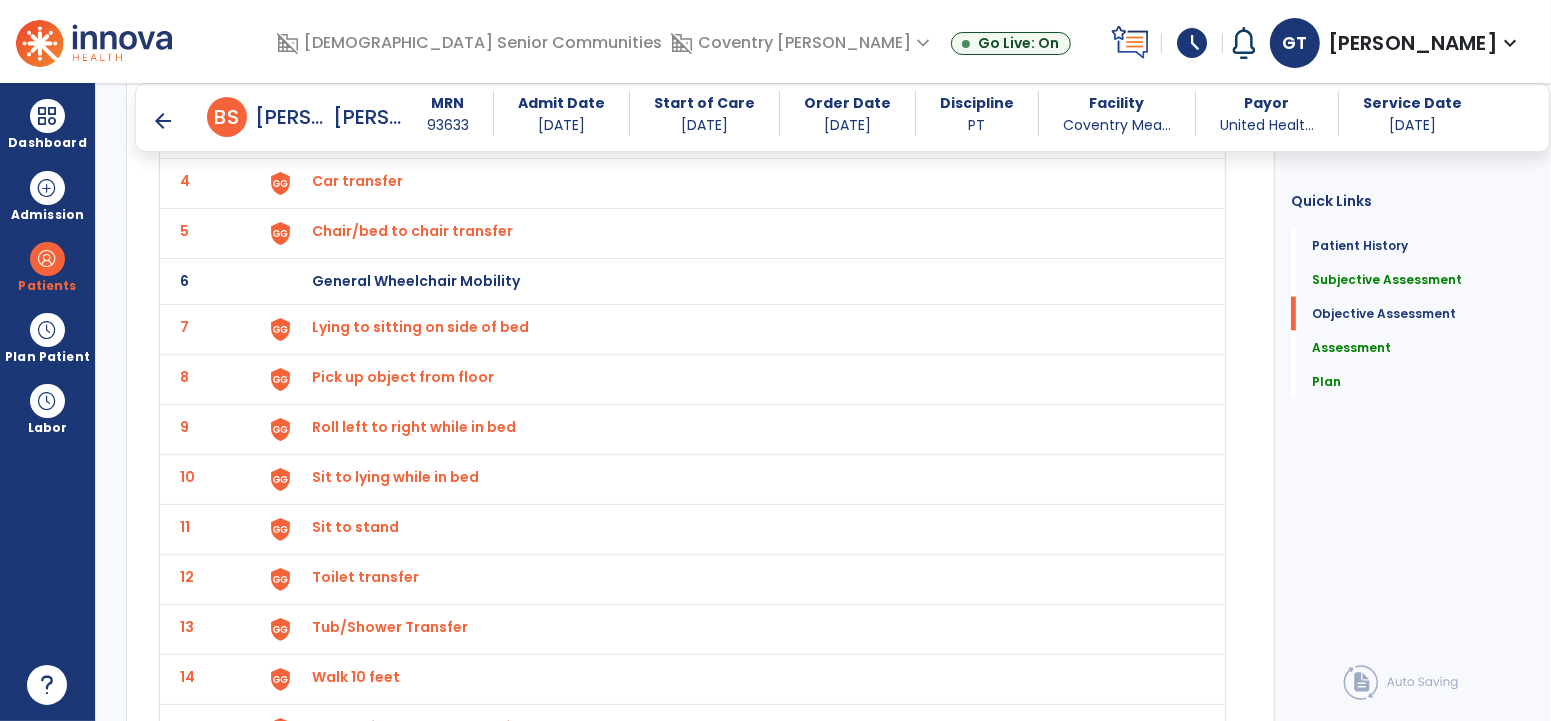 click on "Sit to stand" at bounding box center [736, 33] 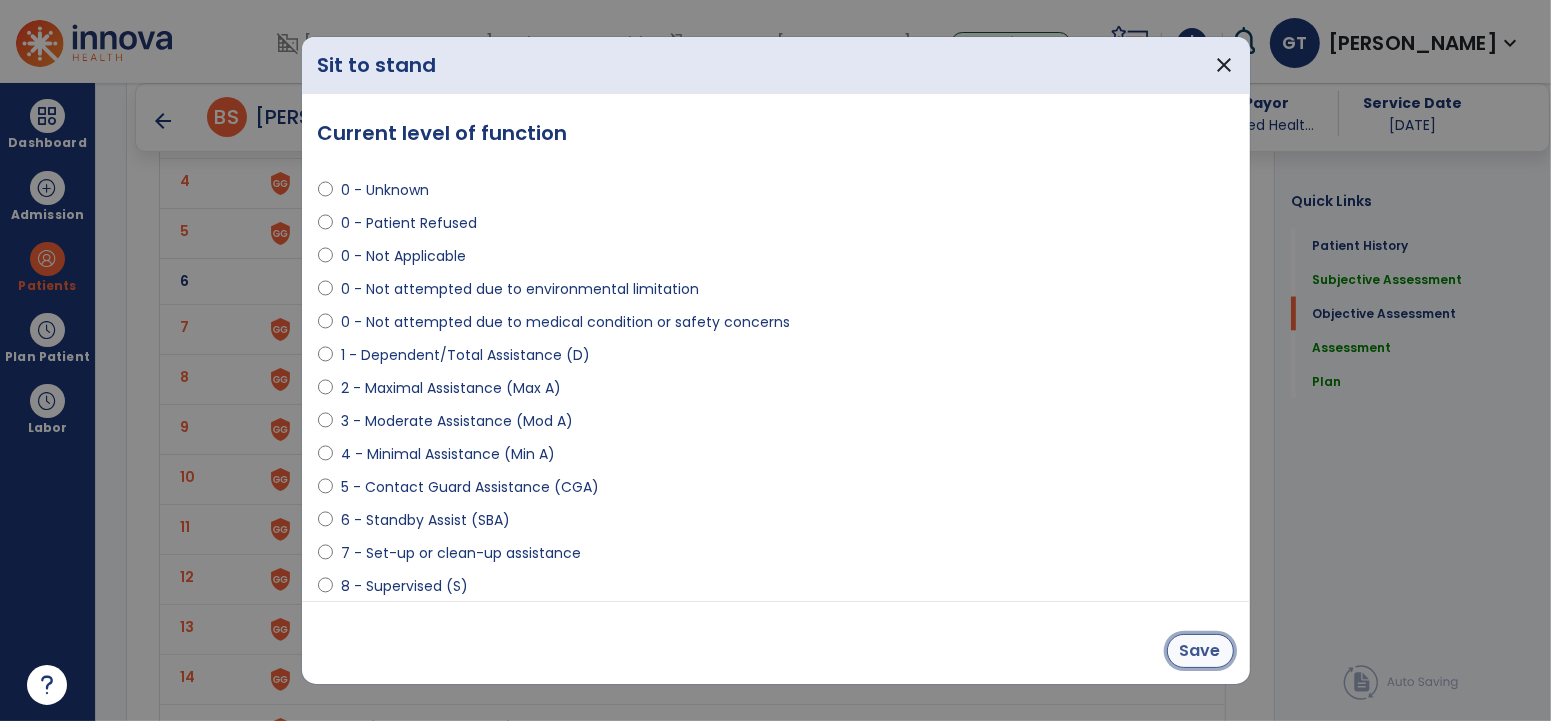click on "Save" at bounding box center [1200, 651] 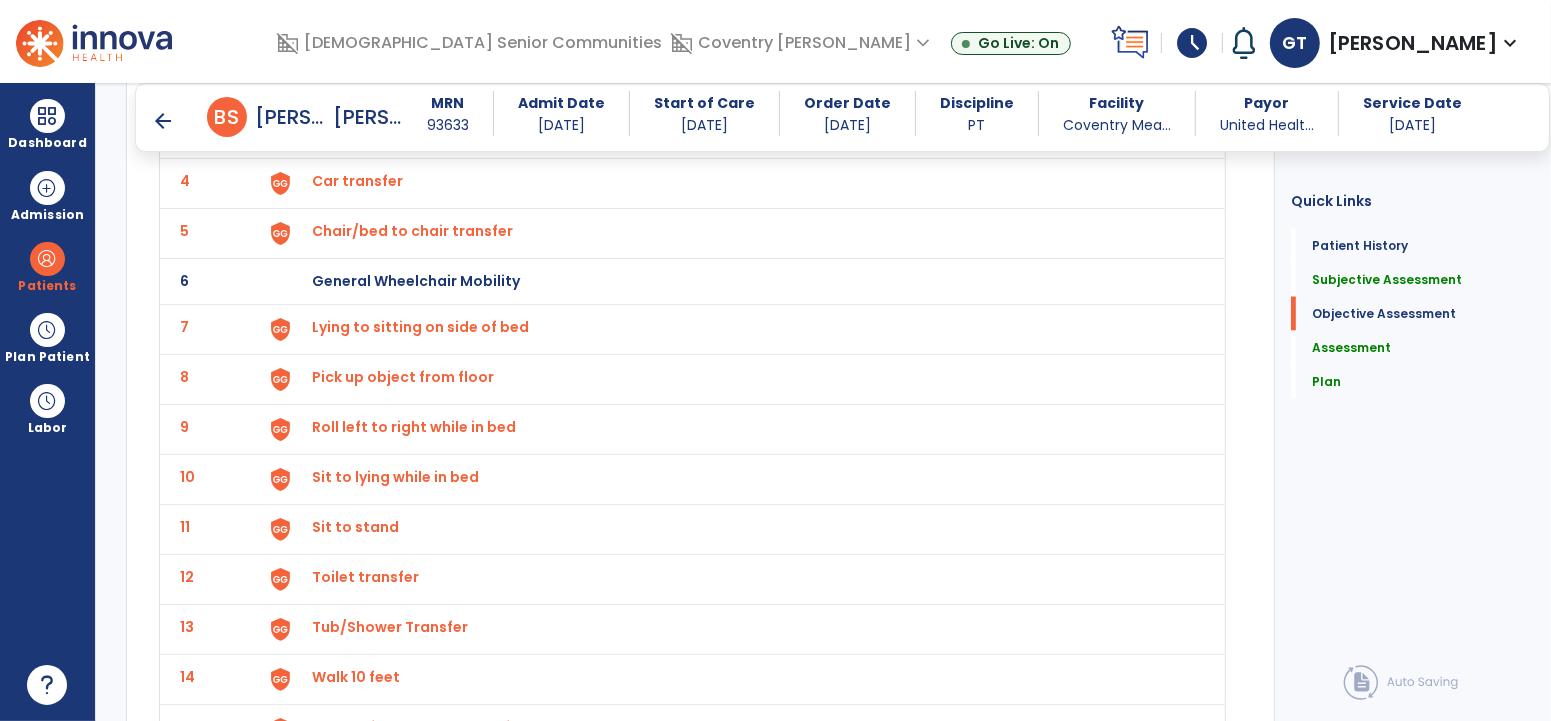 click on "Toilet transfer" at bounding box center [736, 33] 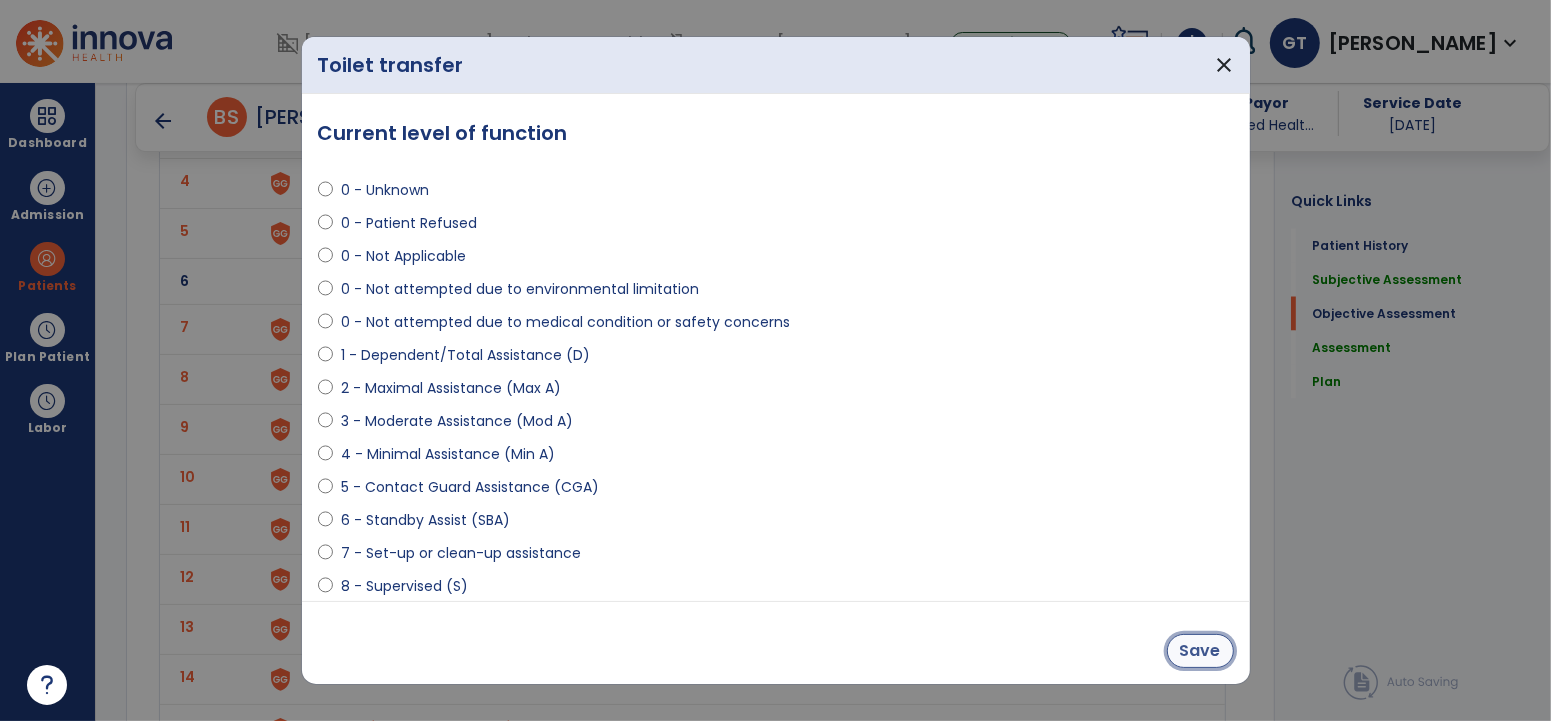 click on "Save" at bounding box center [1200, 651] 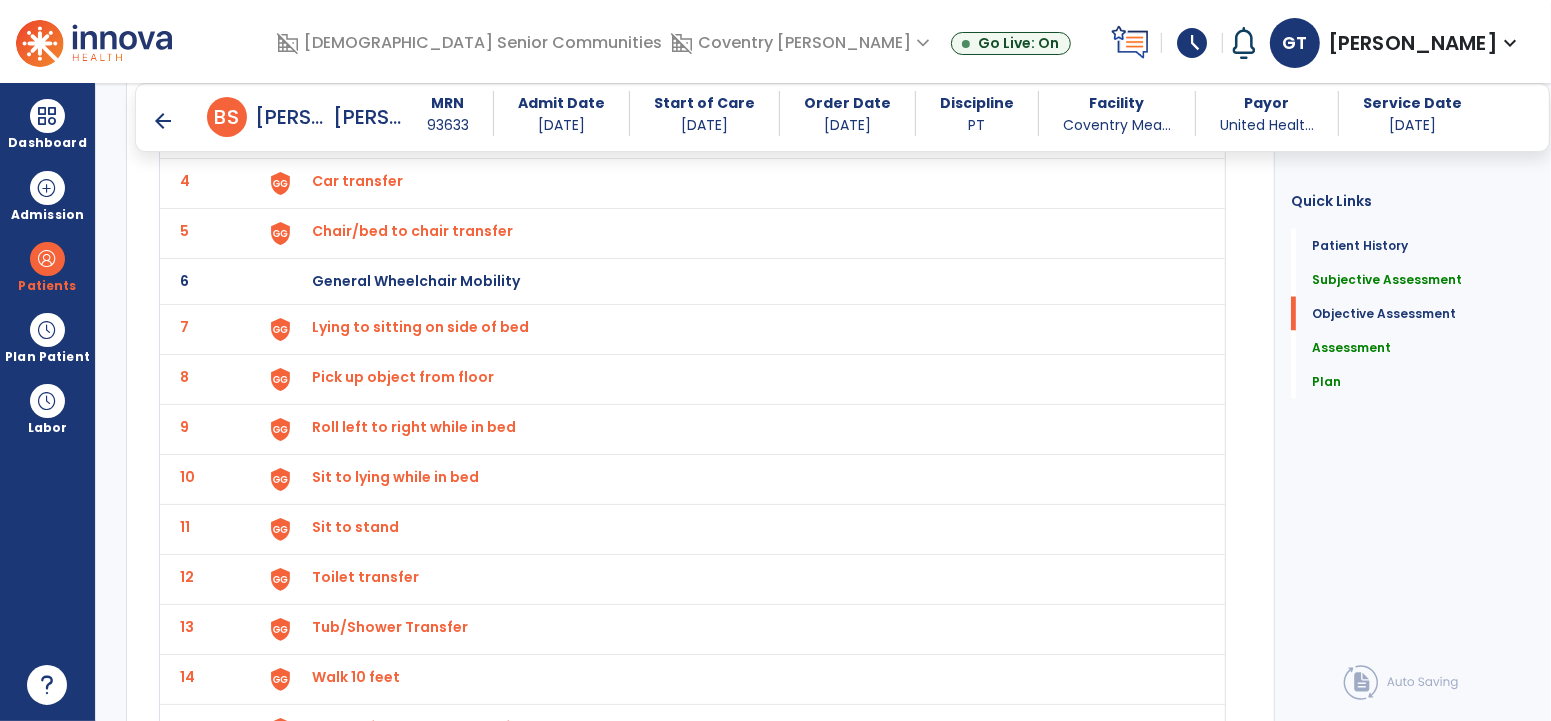 click on "Tub/Shower Transfer" at bounding box center [358, 31] 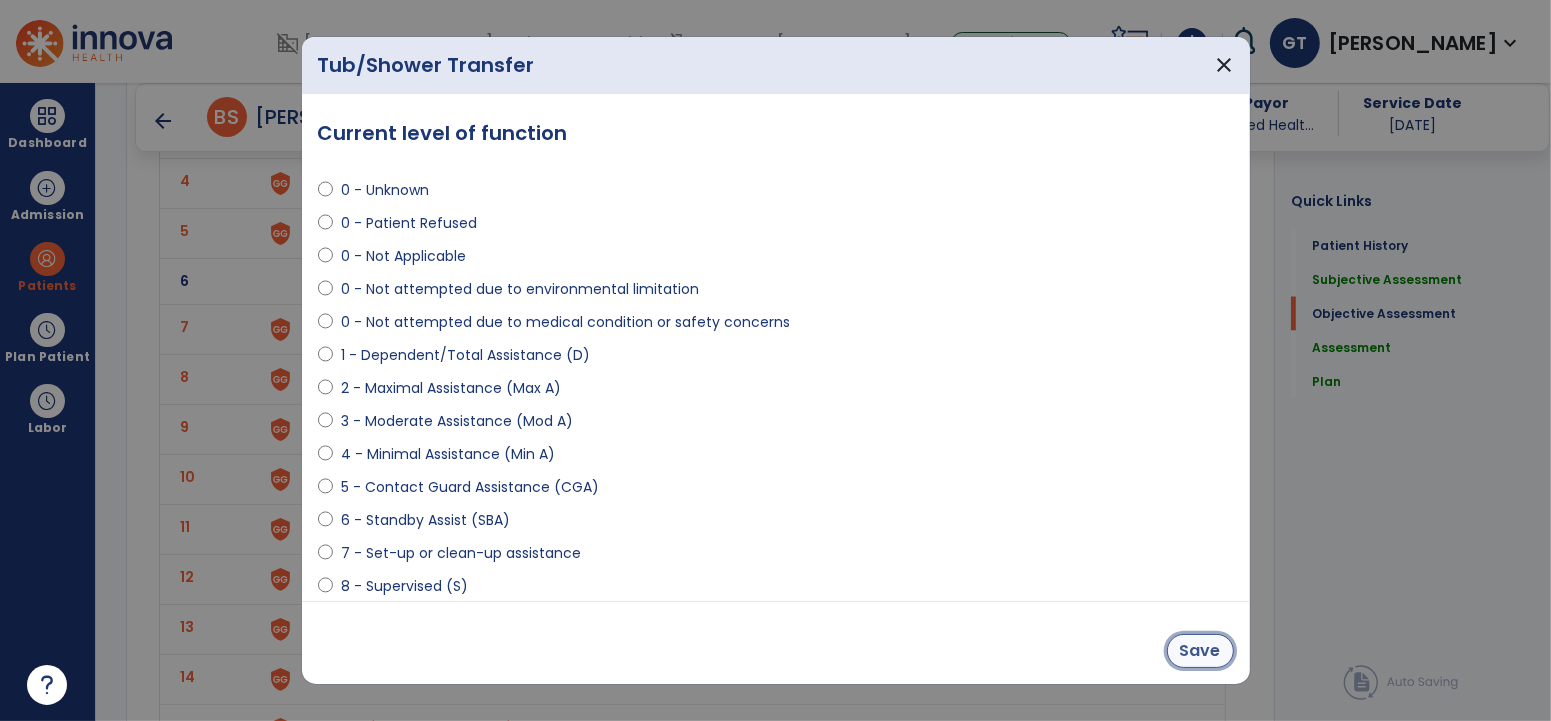click on "Save" at bounding box center (1200, 651) 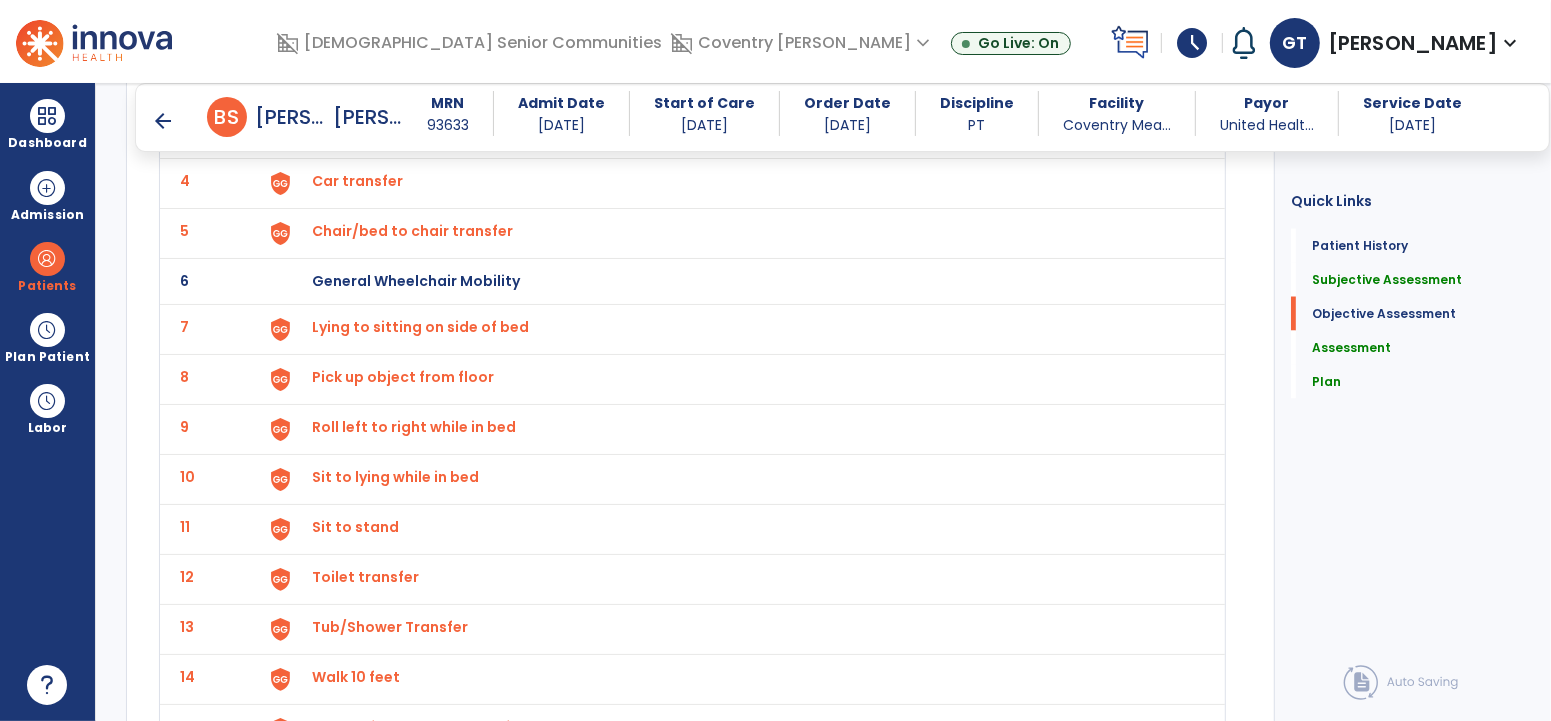 scroll, scrollTop: 2833, scrollLeft: 0, axis: vertical 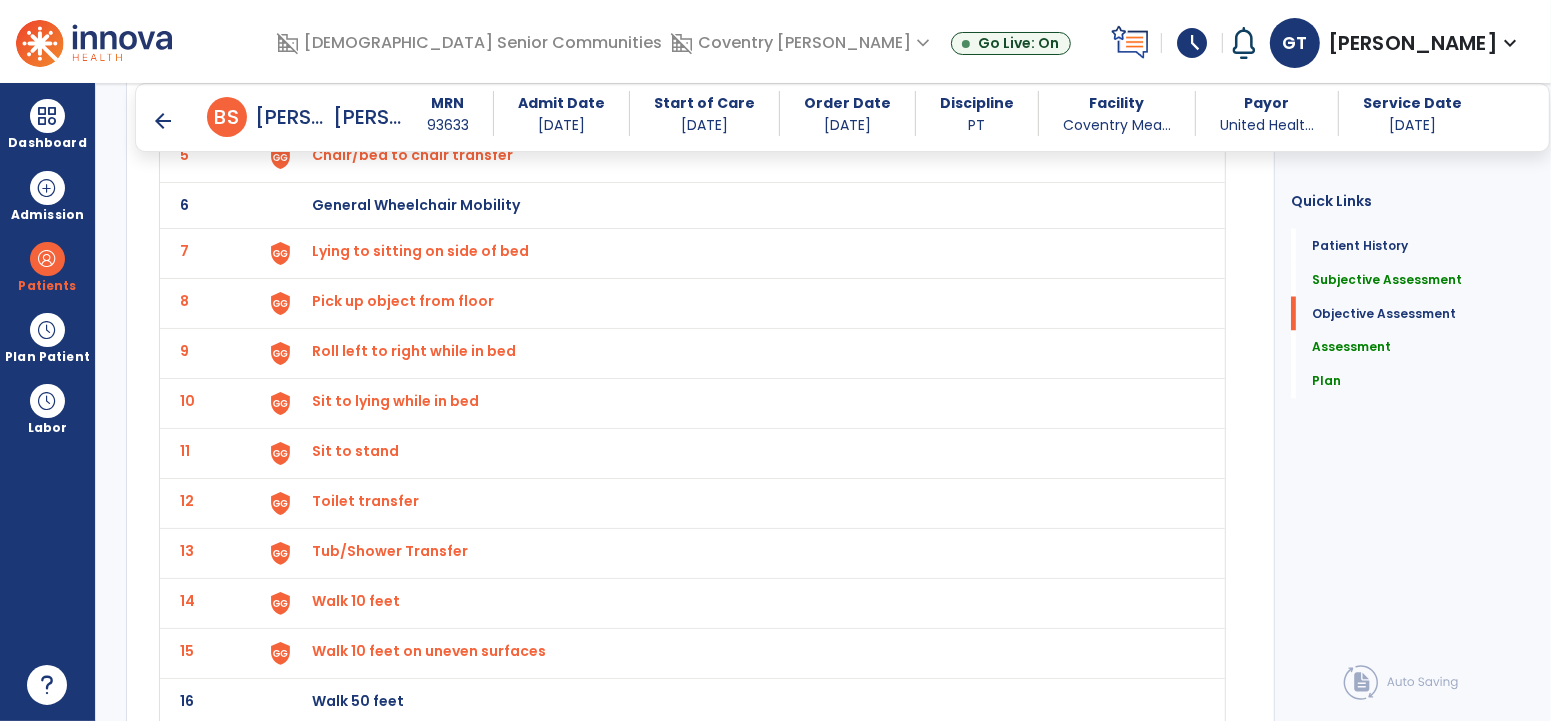 click on "Tub/Shower Transfer" at bounding box center (358, -45) 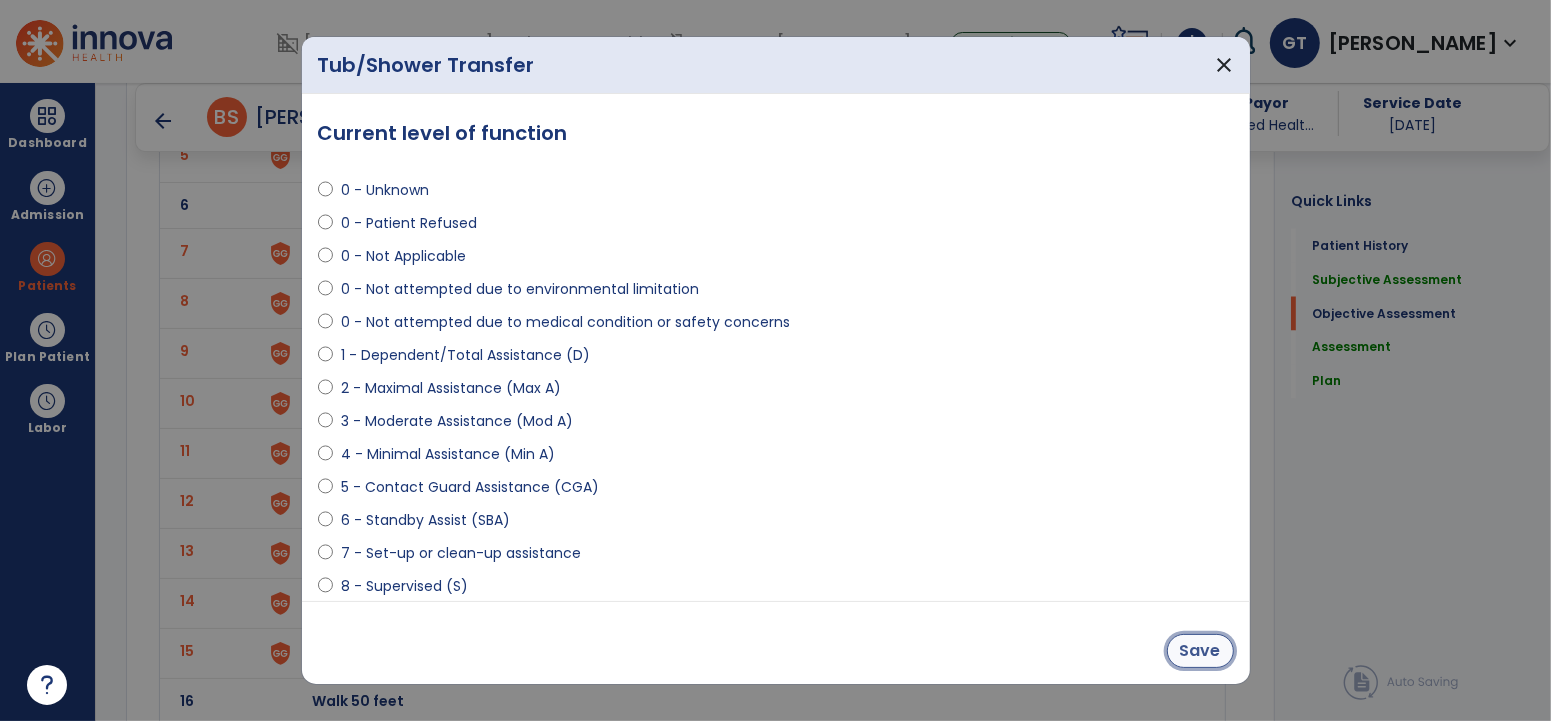 click on "Save" at bounding box center (1200, 651) 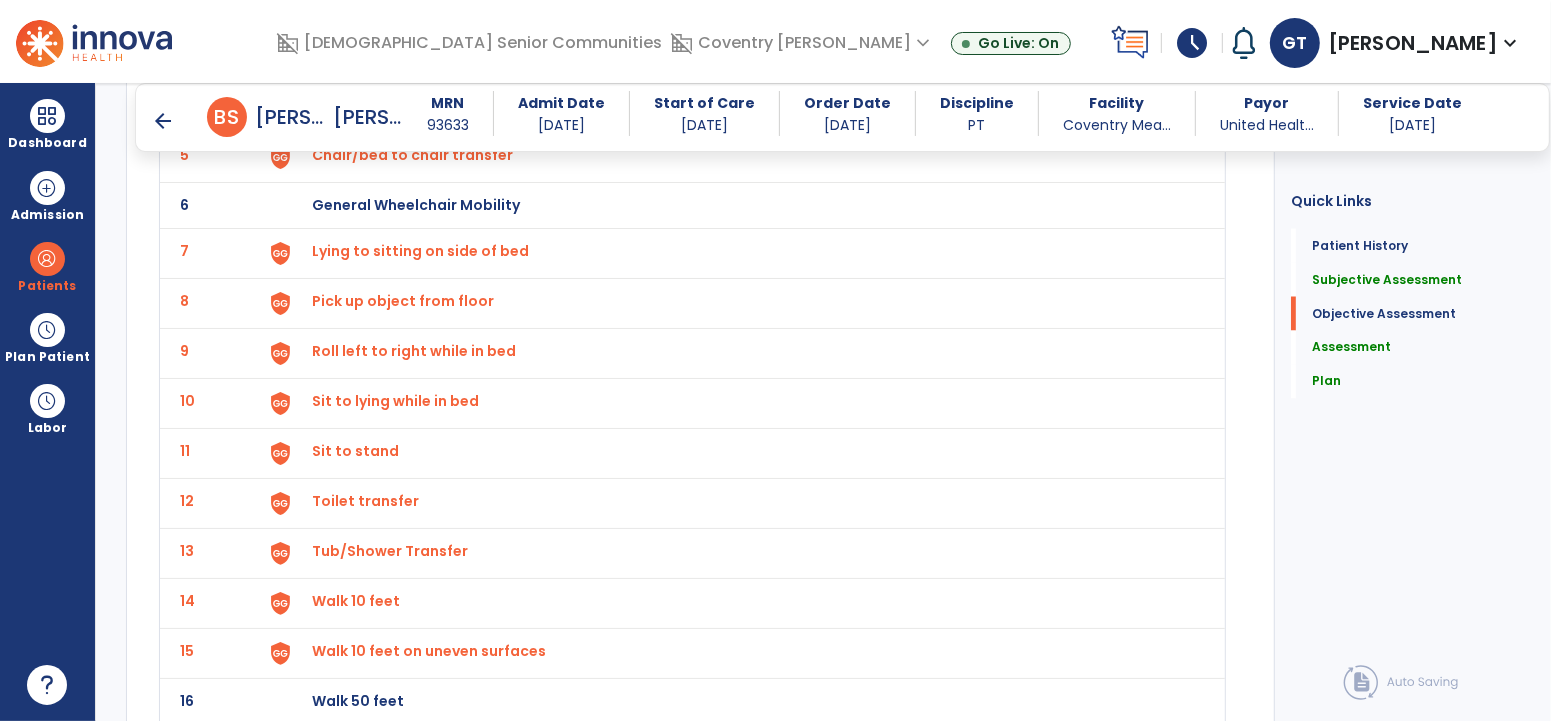 click on "Walk 10 feet" at bounding box center (358, -45) 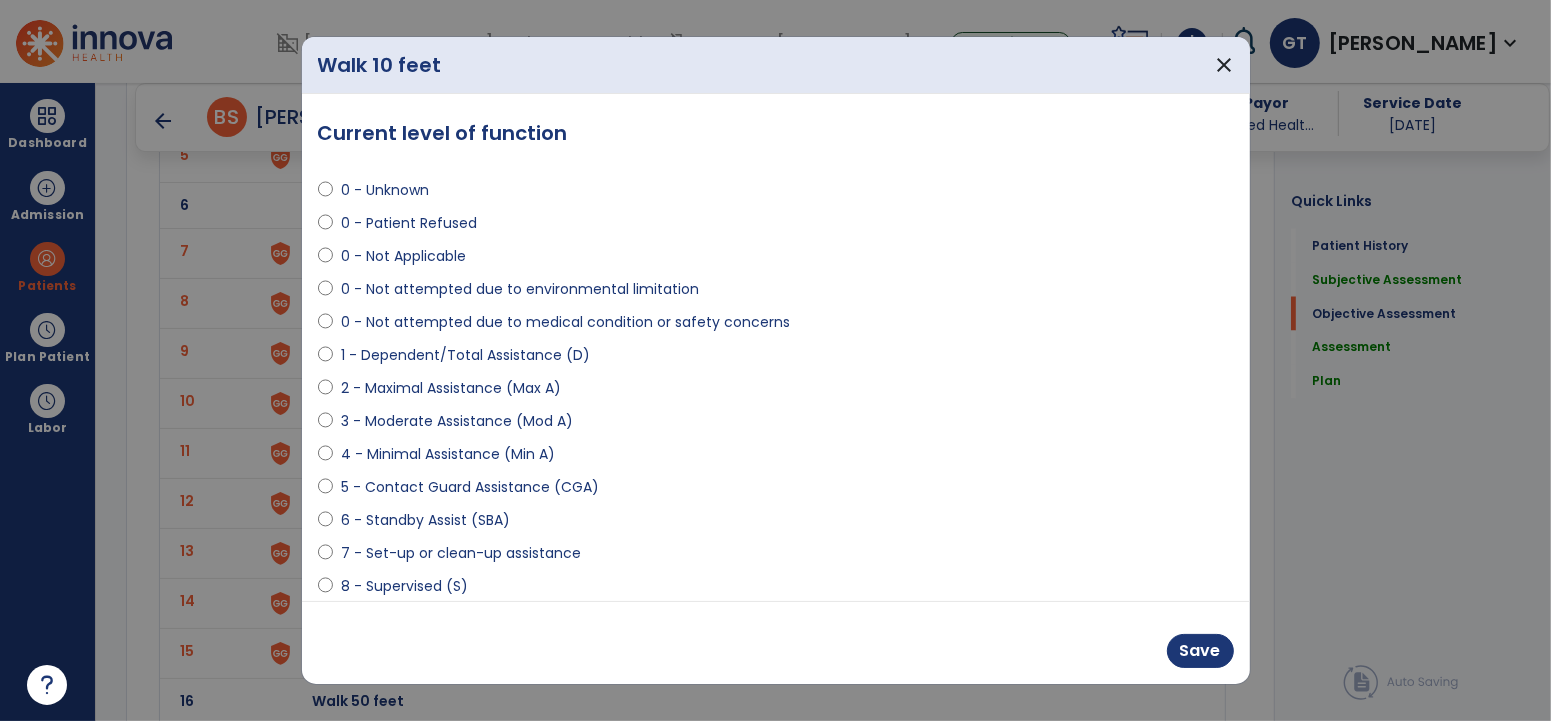 scroll, scrollTop: 182, scrollLeft: 0, axis: vertical 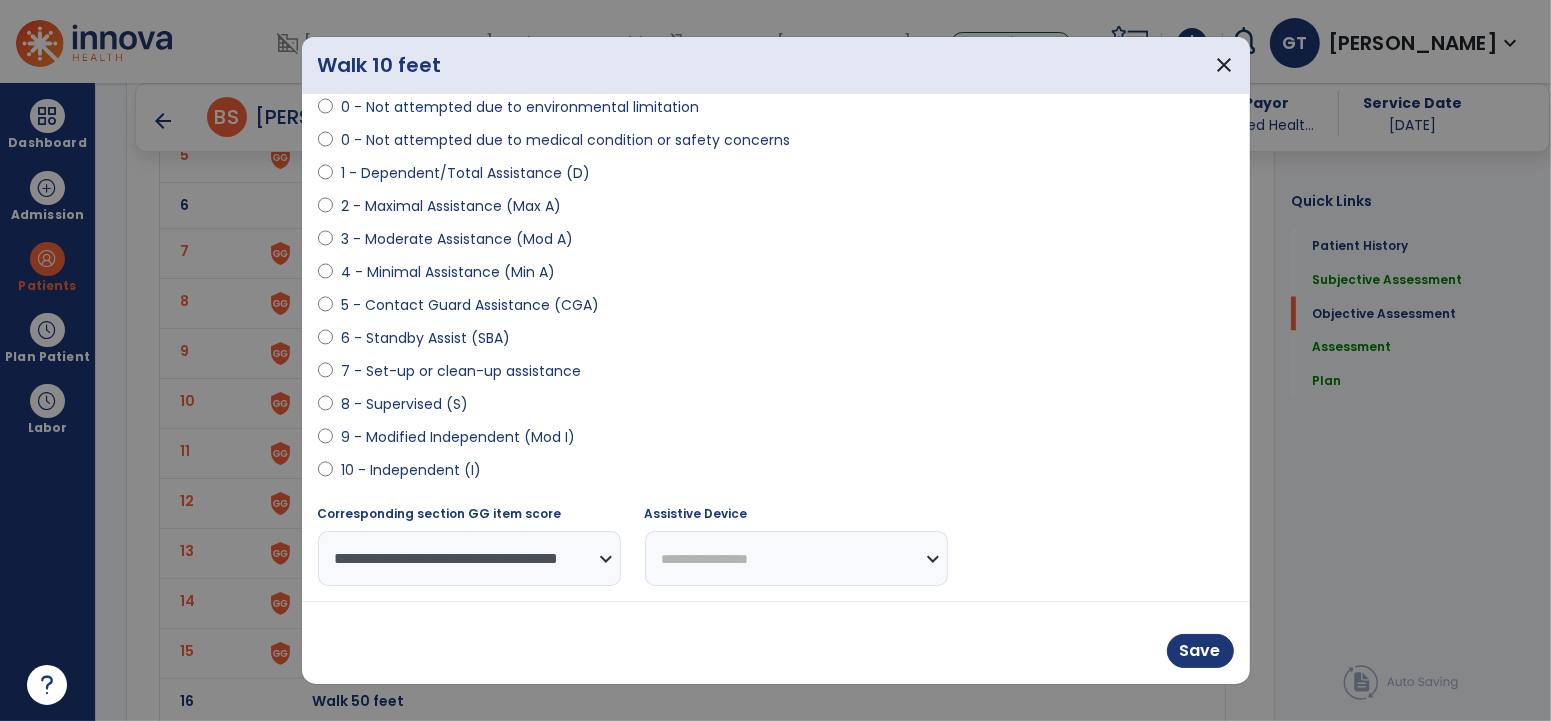 click on "**********" at bounding box center (796, 558) 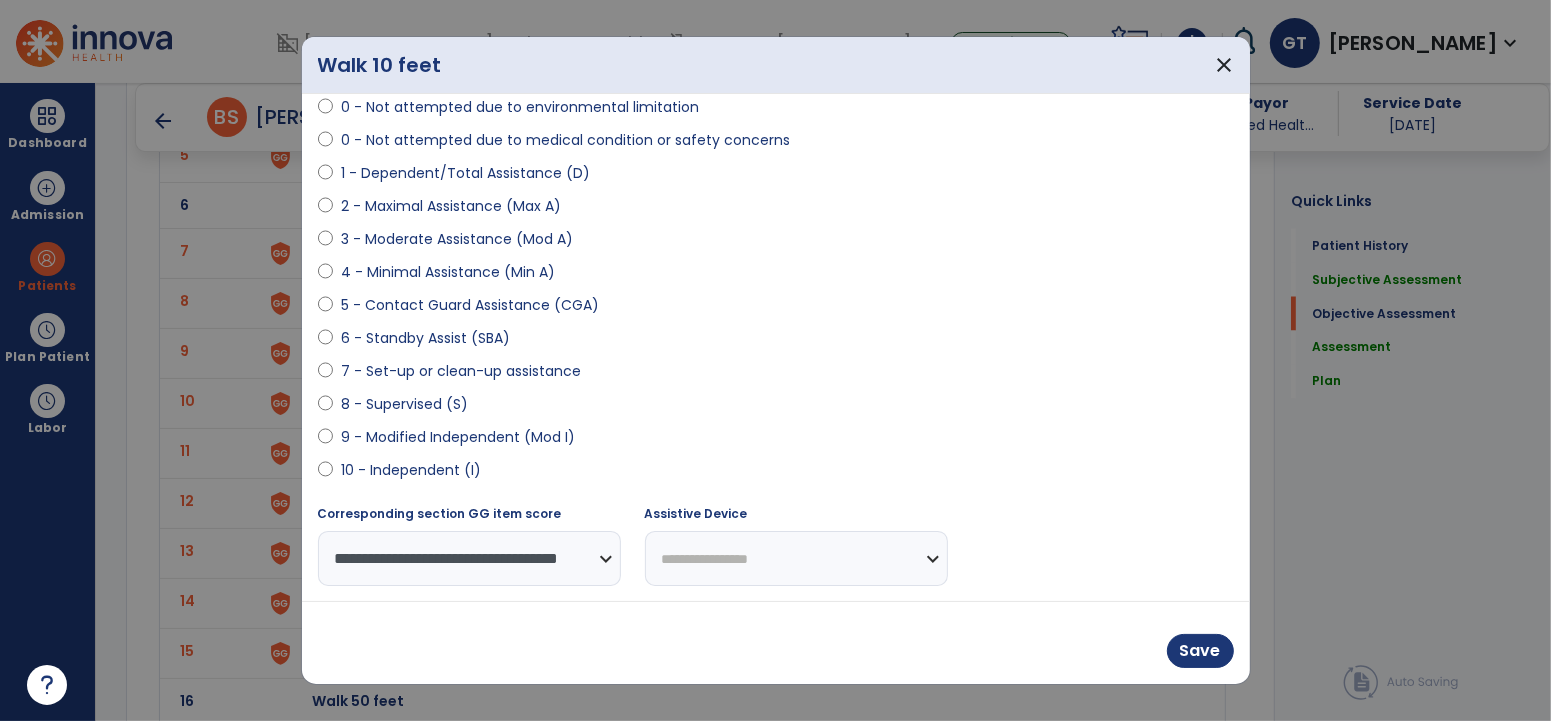 select on "**********" 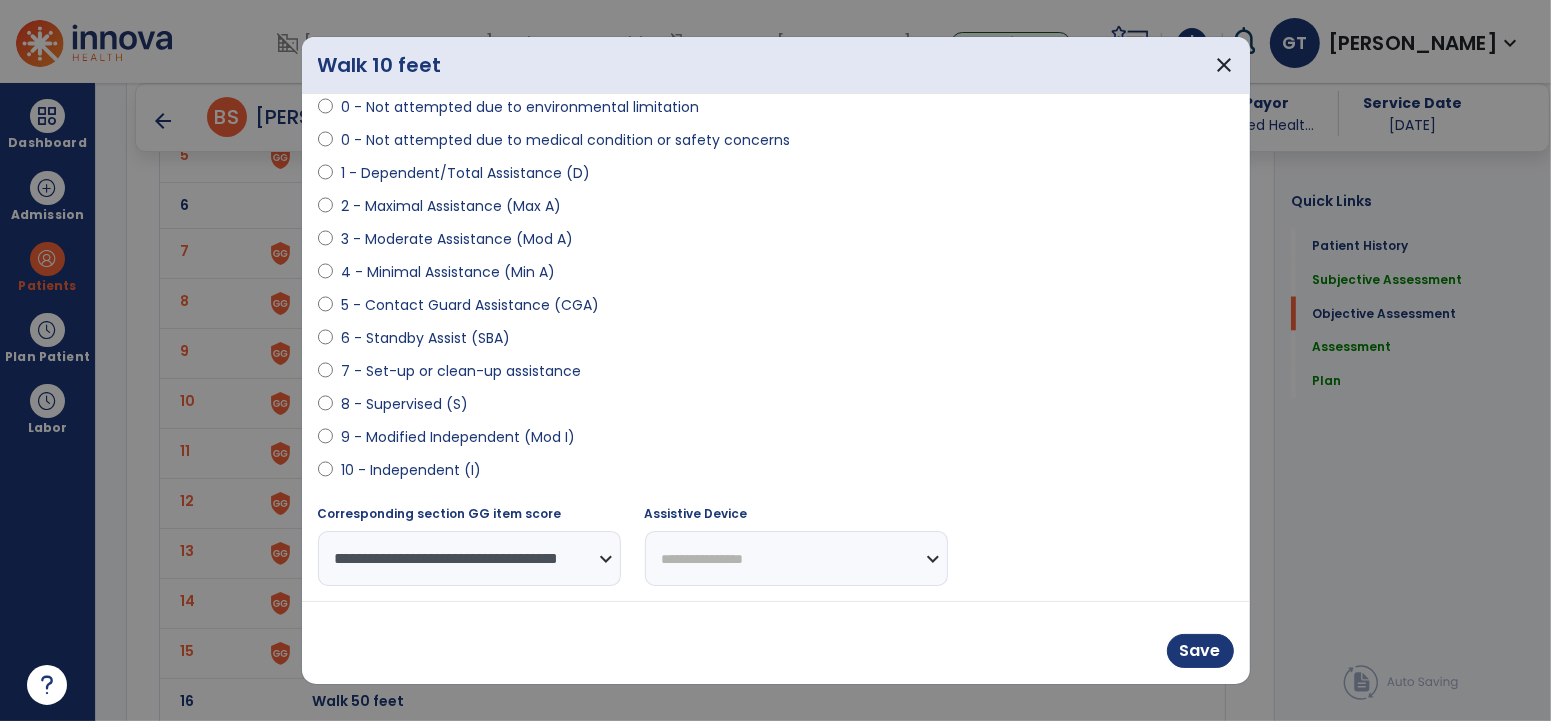 click on "**********" at bounding box center (796, 558) 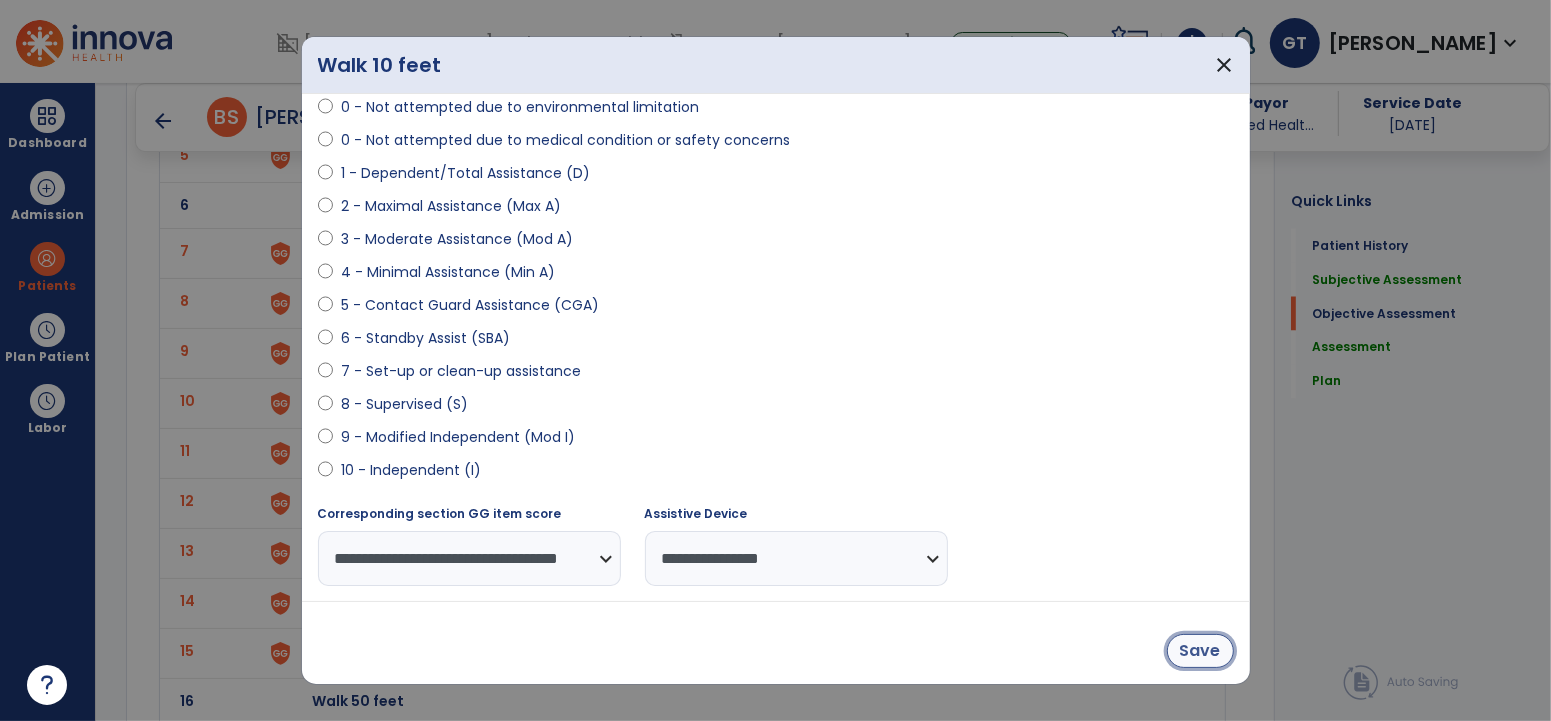 click on "Save" at bounding box center [1200, 651] 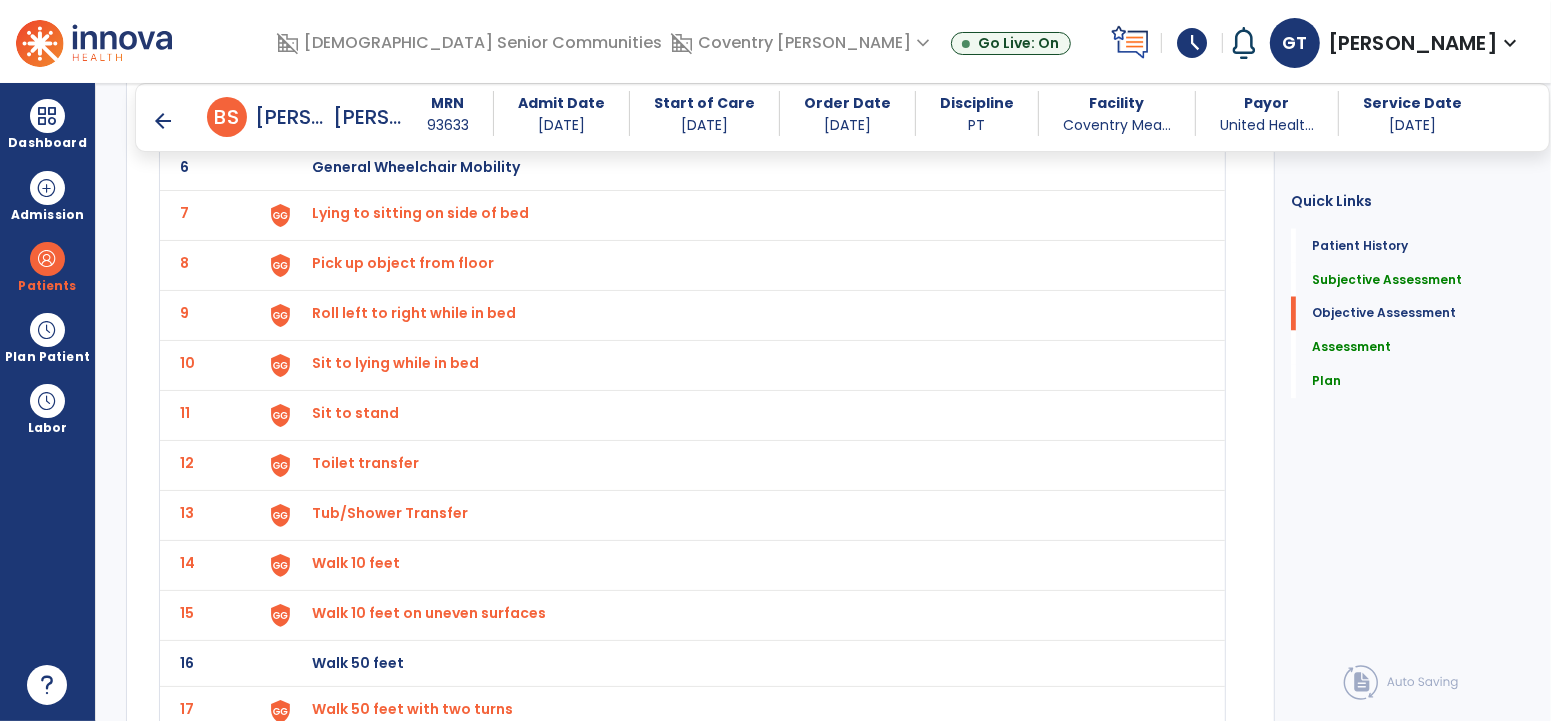 scroll, scrollTop: 2874, scrollLeft: 0, axis: vertical 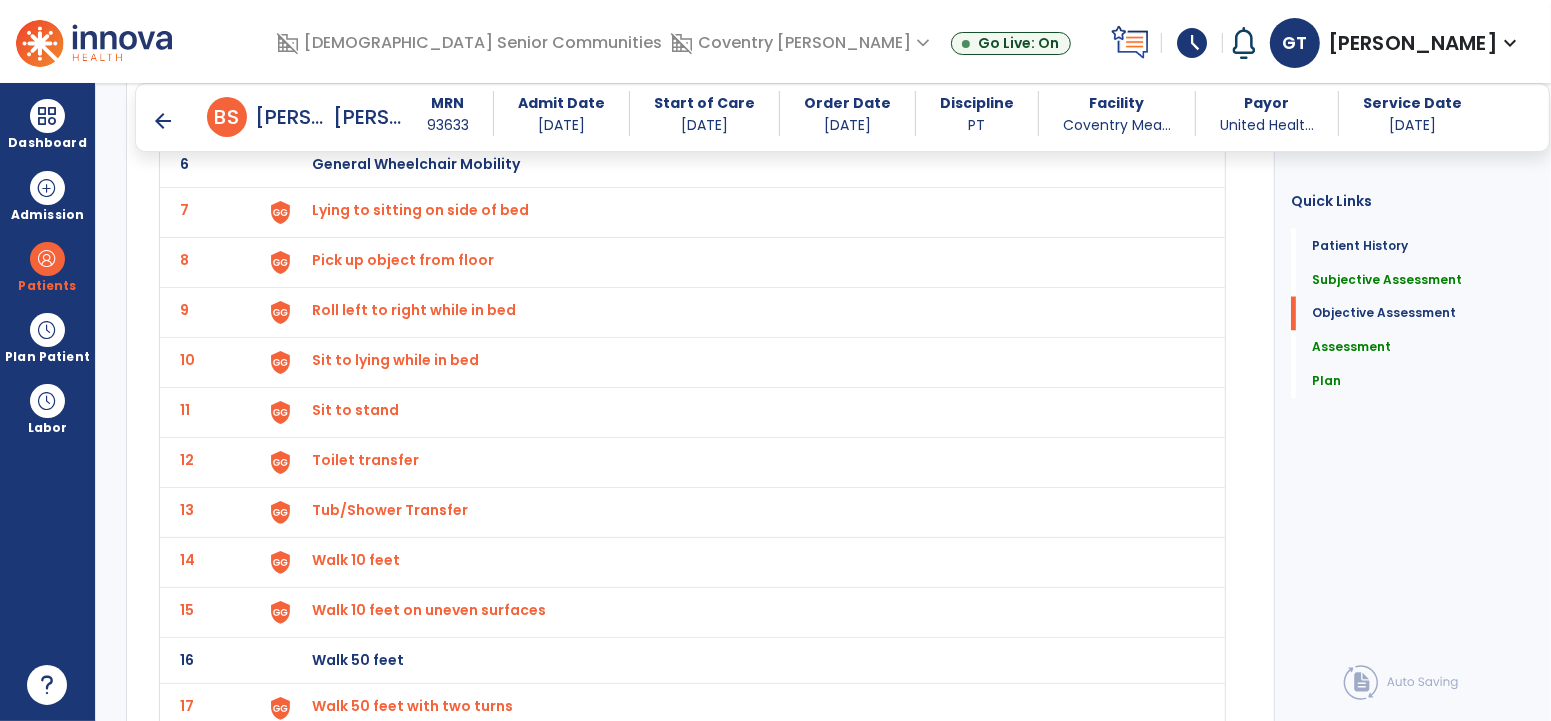 click on "Walk 10 feet on uneven surfaces" at bounding box center [358, -86] 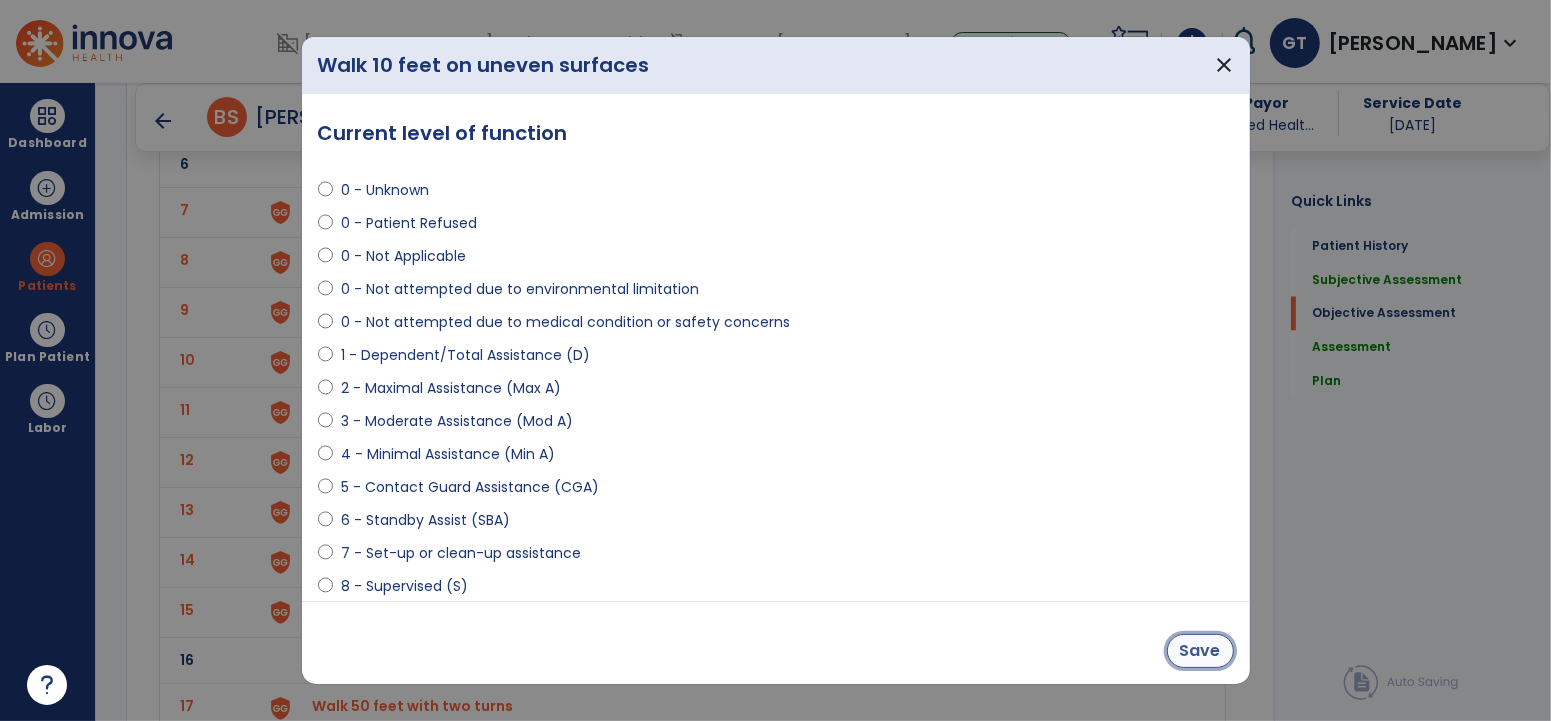 click on "Save" at bounding box center [1200, 651] 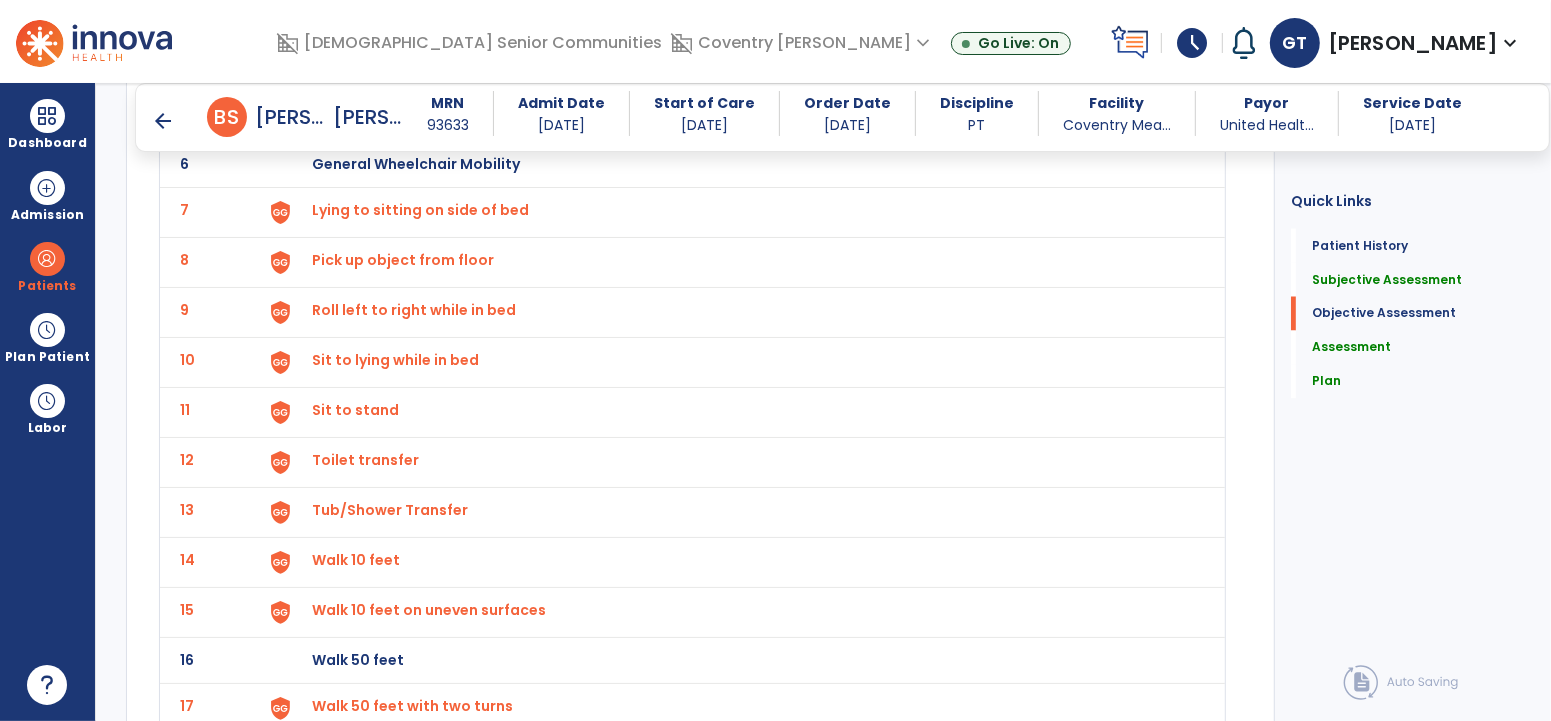 scroll, scrollTop: 2961, scrollLeft: 0, axis: vertical 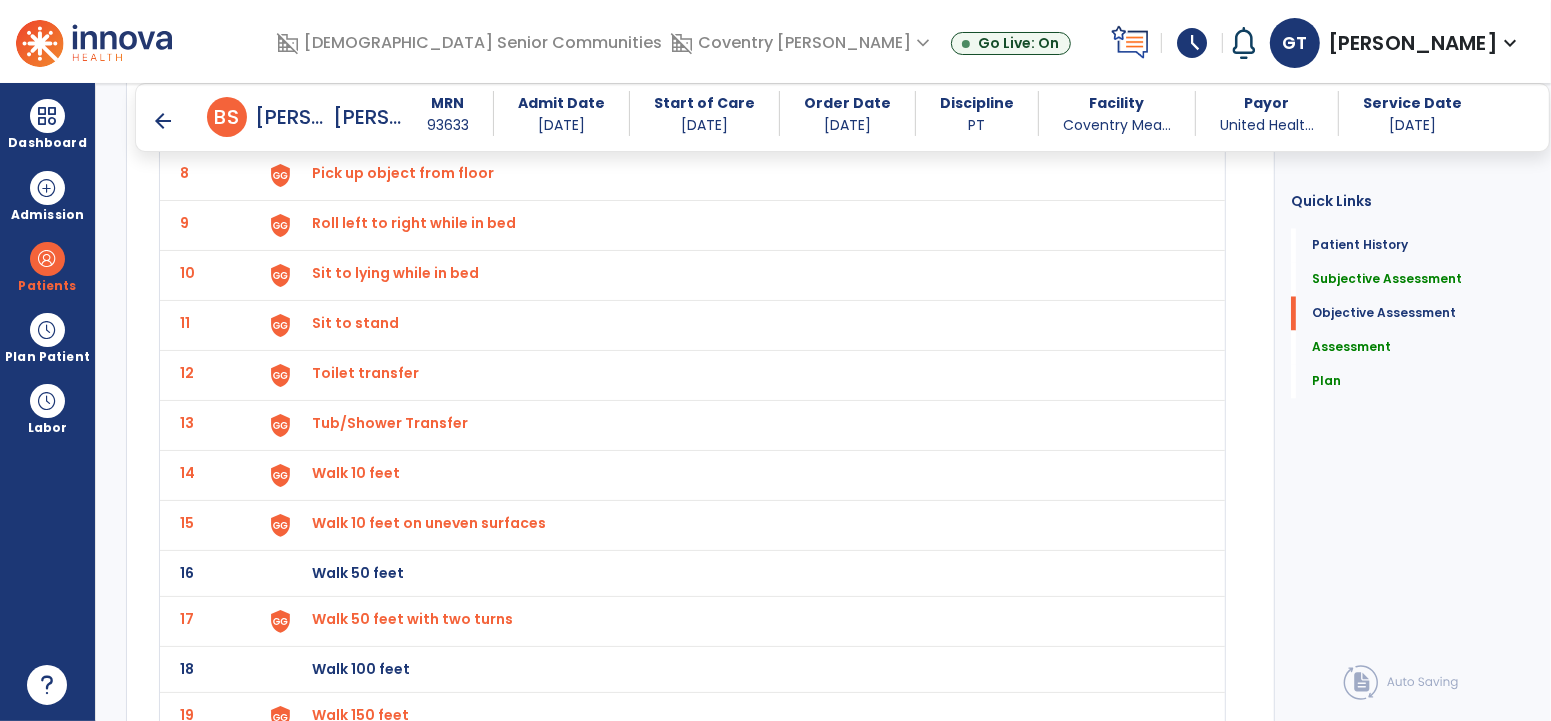 click on "Walk 10 feet" at bounding box center (736, -171) 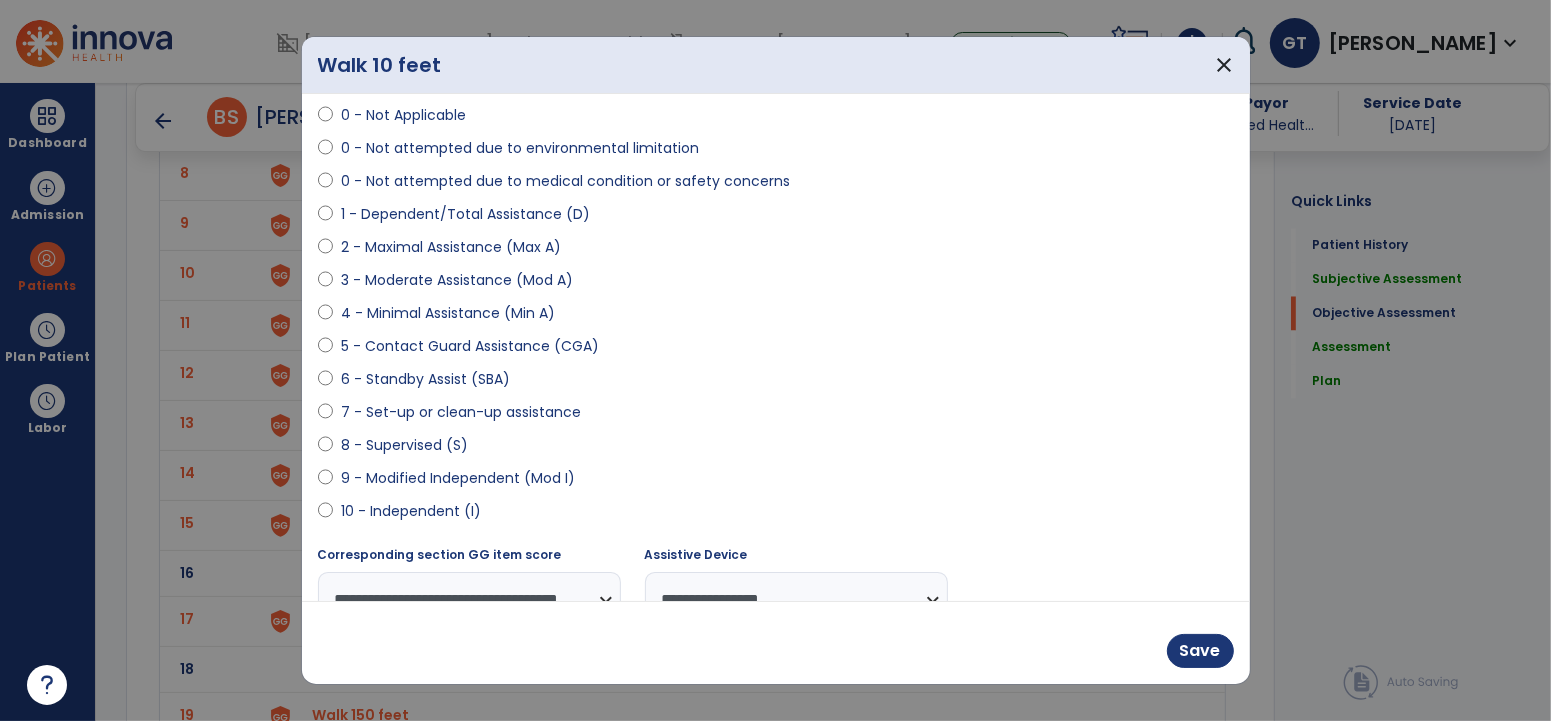 scroll, scrollTop: 182, scrollLeft: 0, axis: vertical 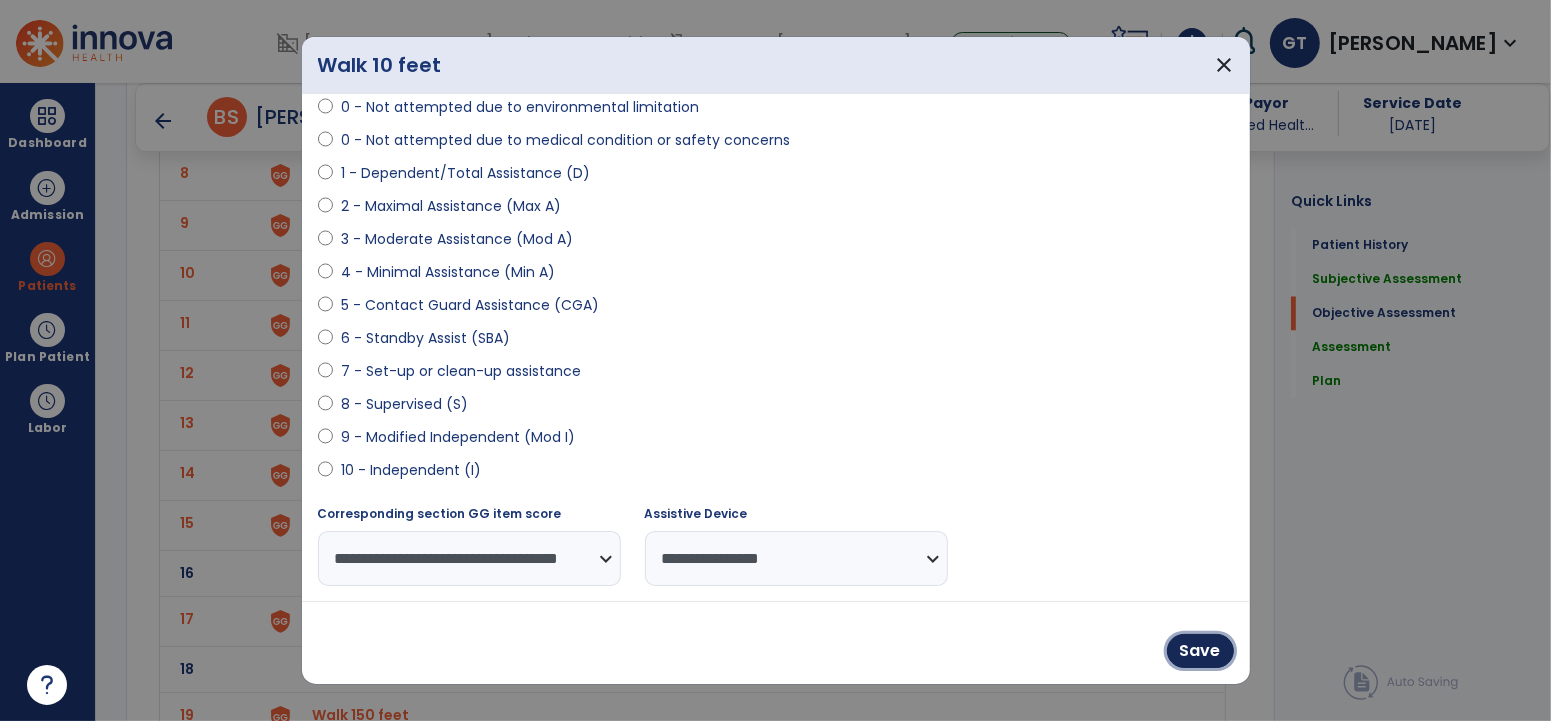click on "Save" at bounding box center (1200, 651) 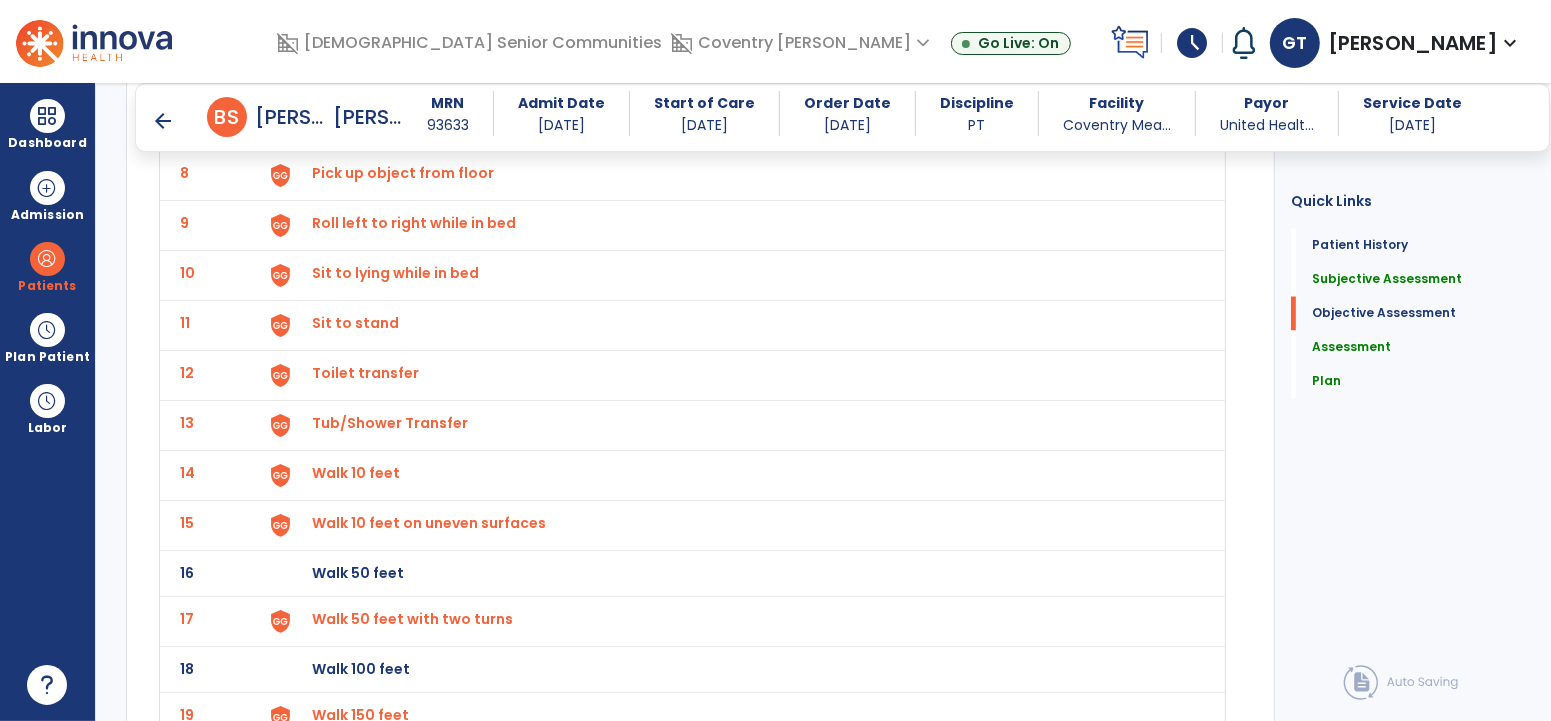 scroll, scrollTop: 3066, scrollLeft: 0, axis: vertical 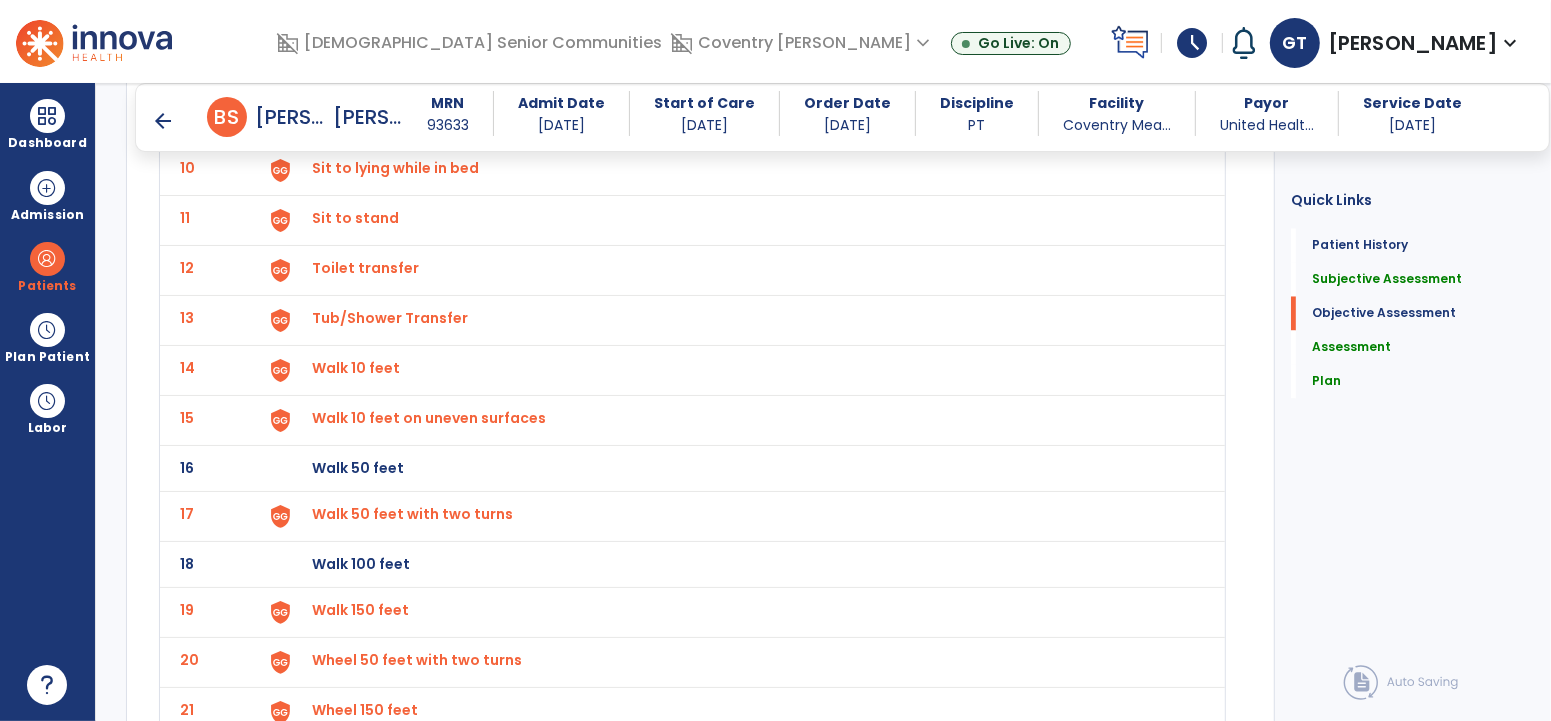 click on "Walk 50 feet with two turns" at bounding box center [358, -278] 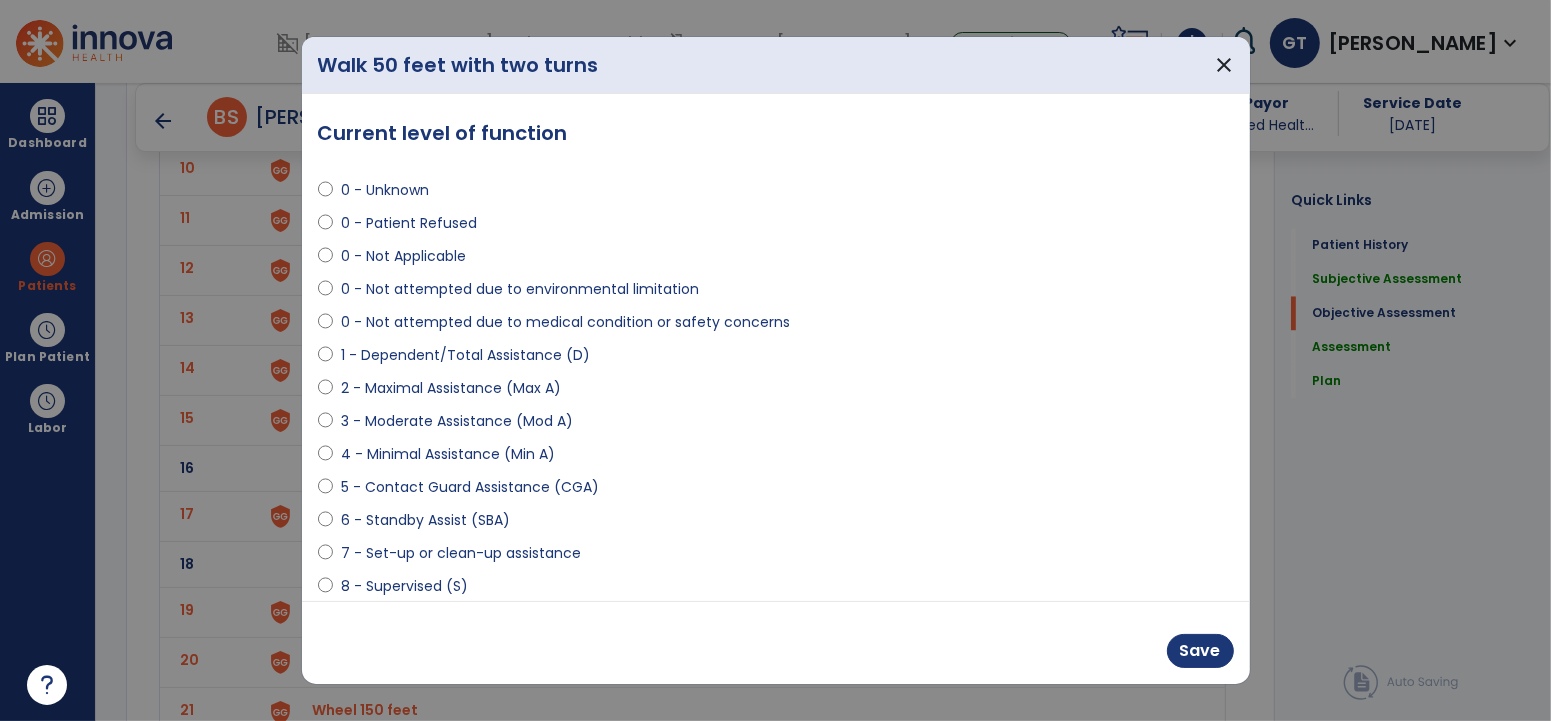 scroll, scrollTop: 182, scrollLeft: 0, axis: vertical 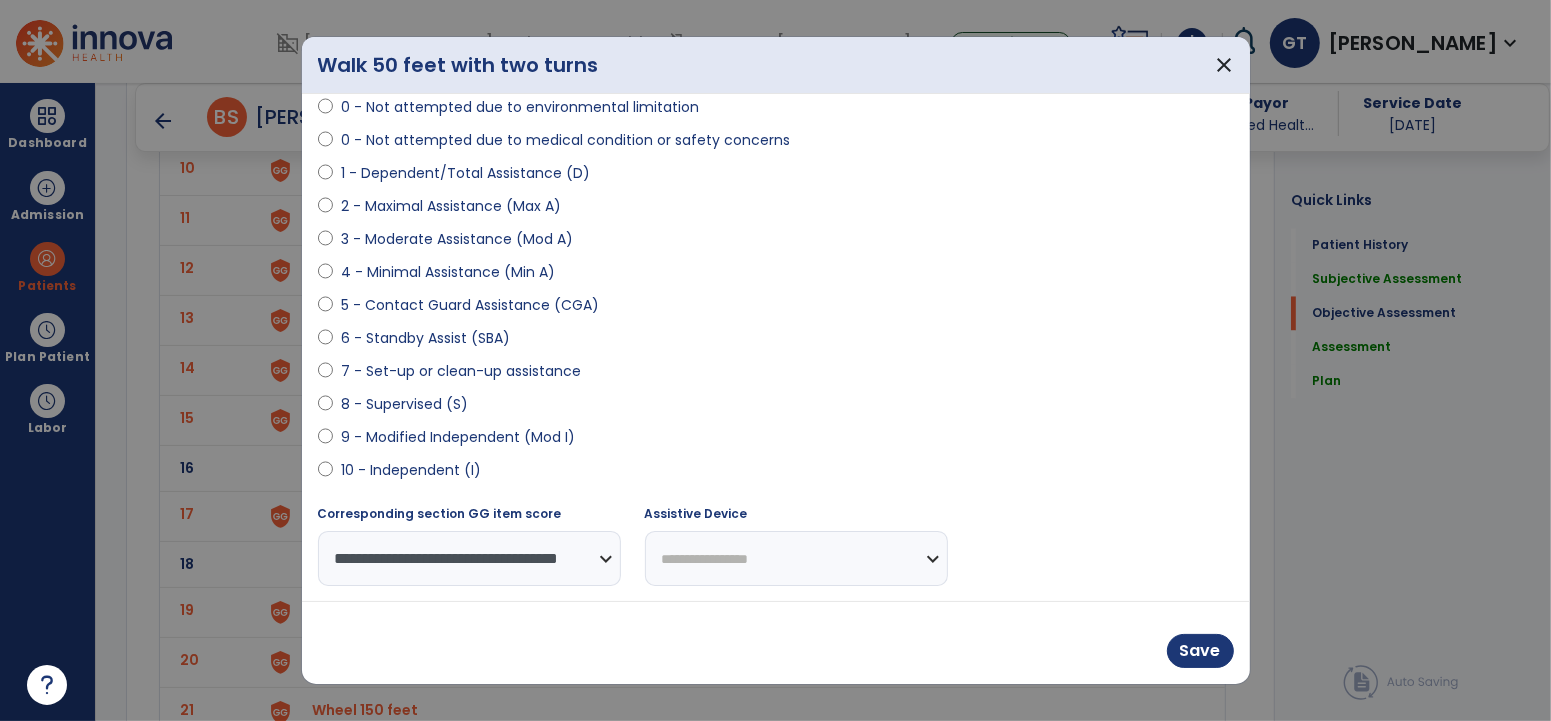 click on "**********" at bounding box center (796, 558) 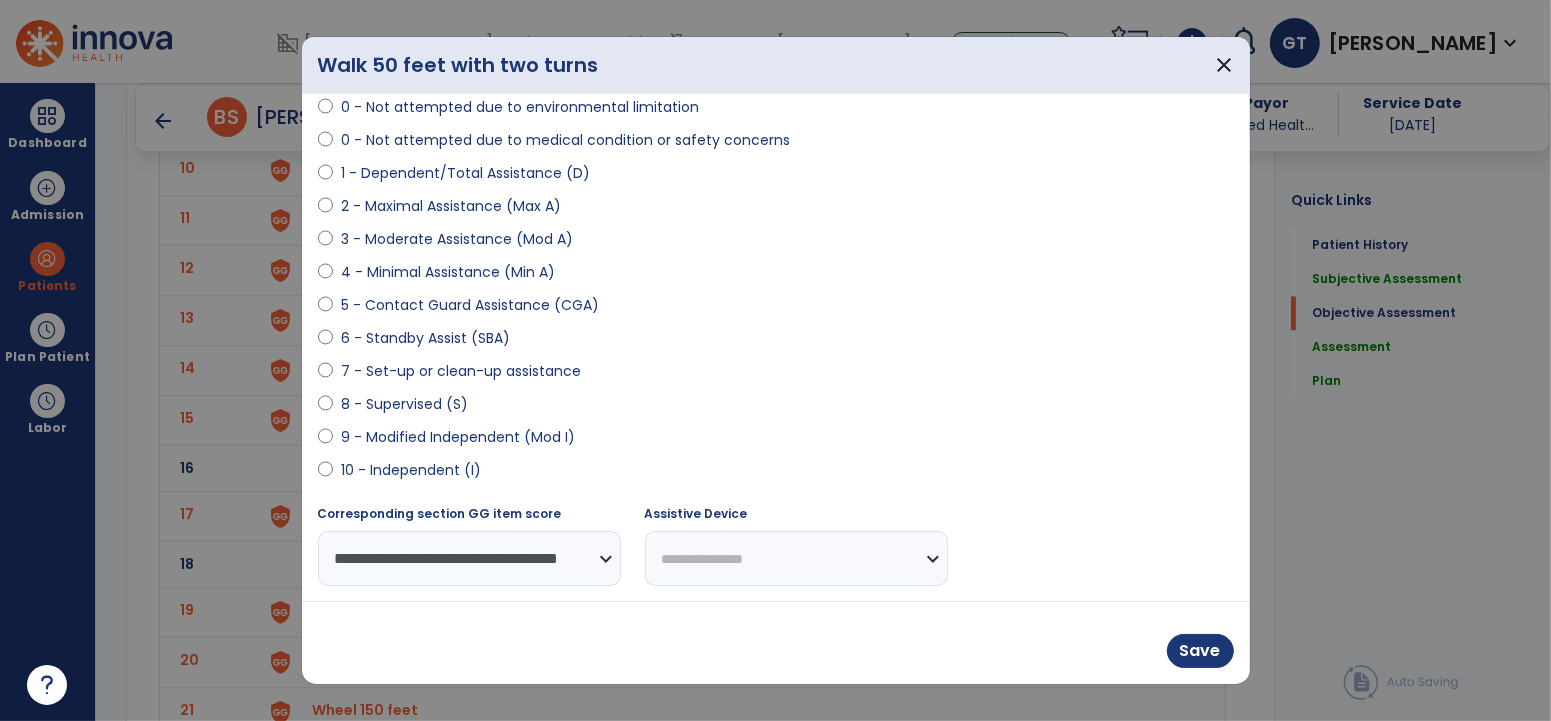 click on "**********" at bounding box center [796, 558] 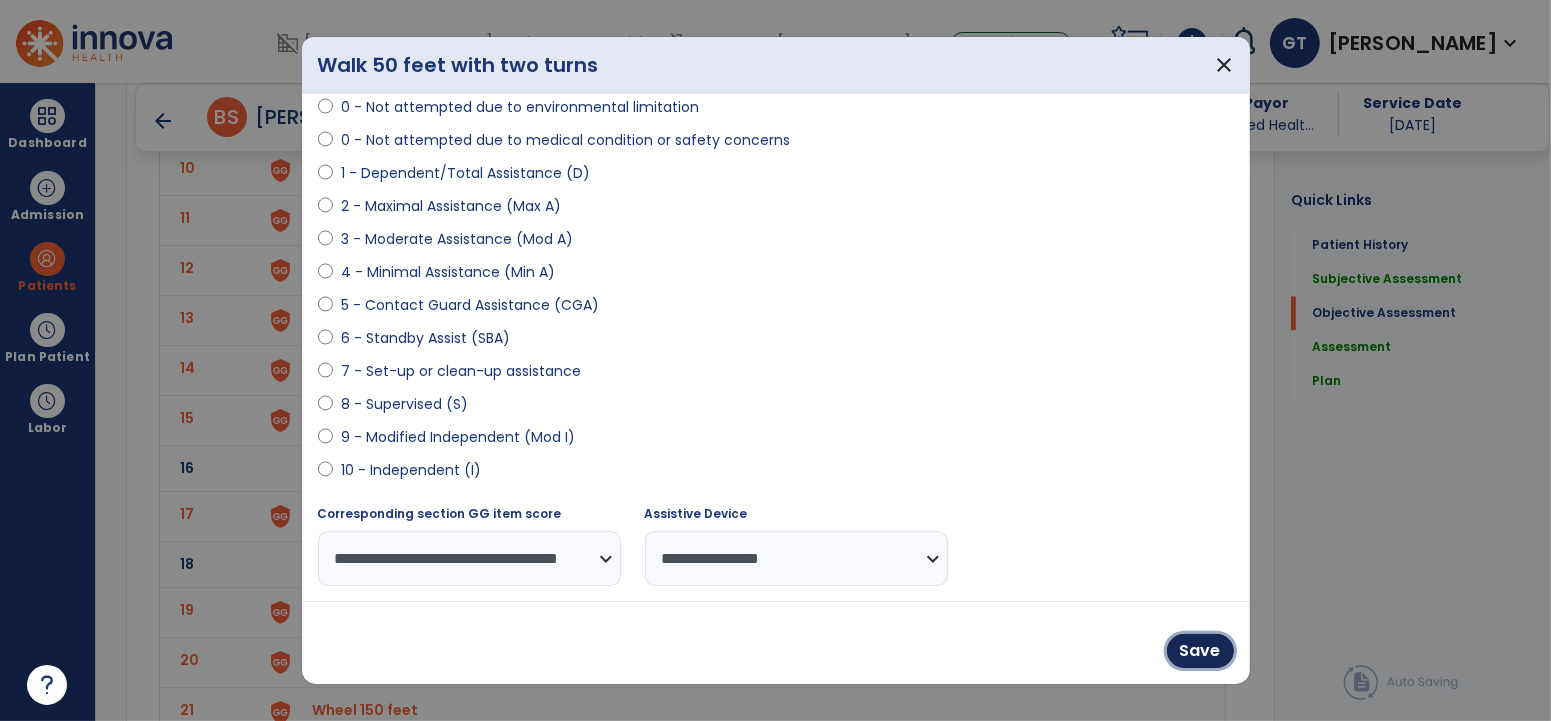 drag, startPoint x: 1207, startPoint y: 650, endPoint x: 1145, endPoint y: 623, distance: 67.62396 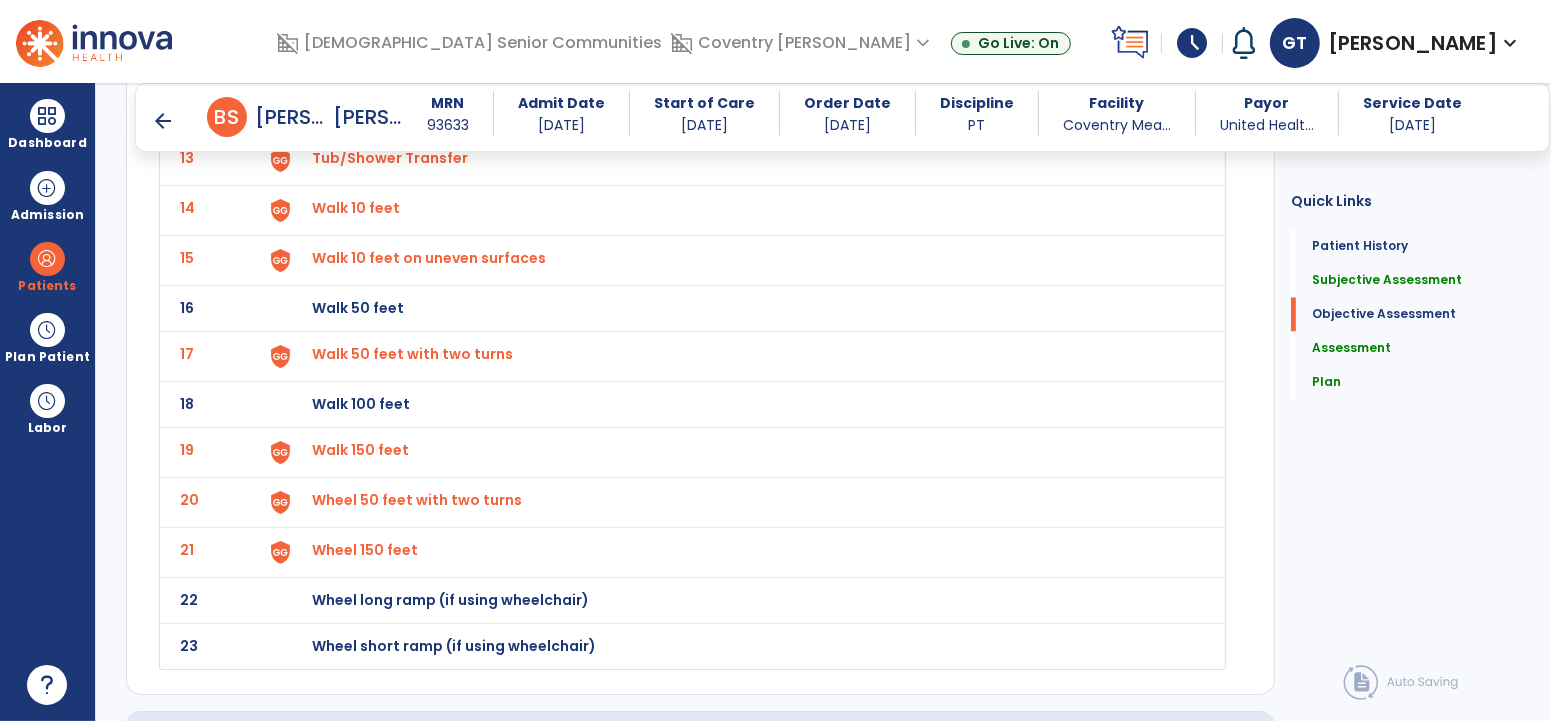 scroll, scrollTop: 3231, scrollLeft: 0, axis: vertical 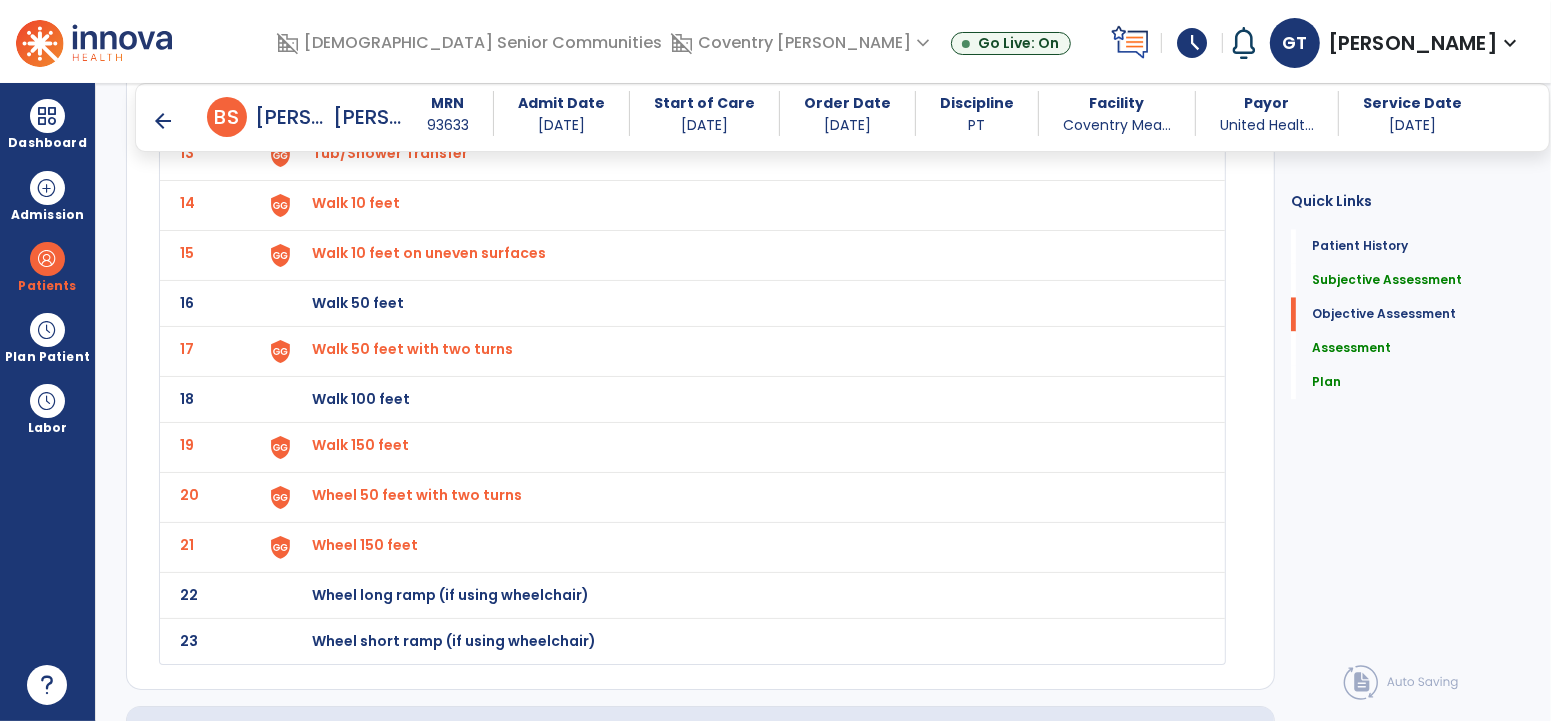 click on "Walk 150 feet" at bounding box center (736, -441) 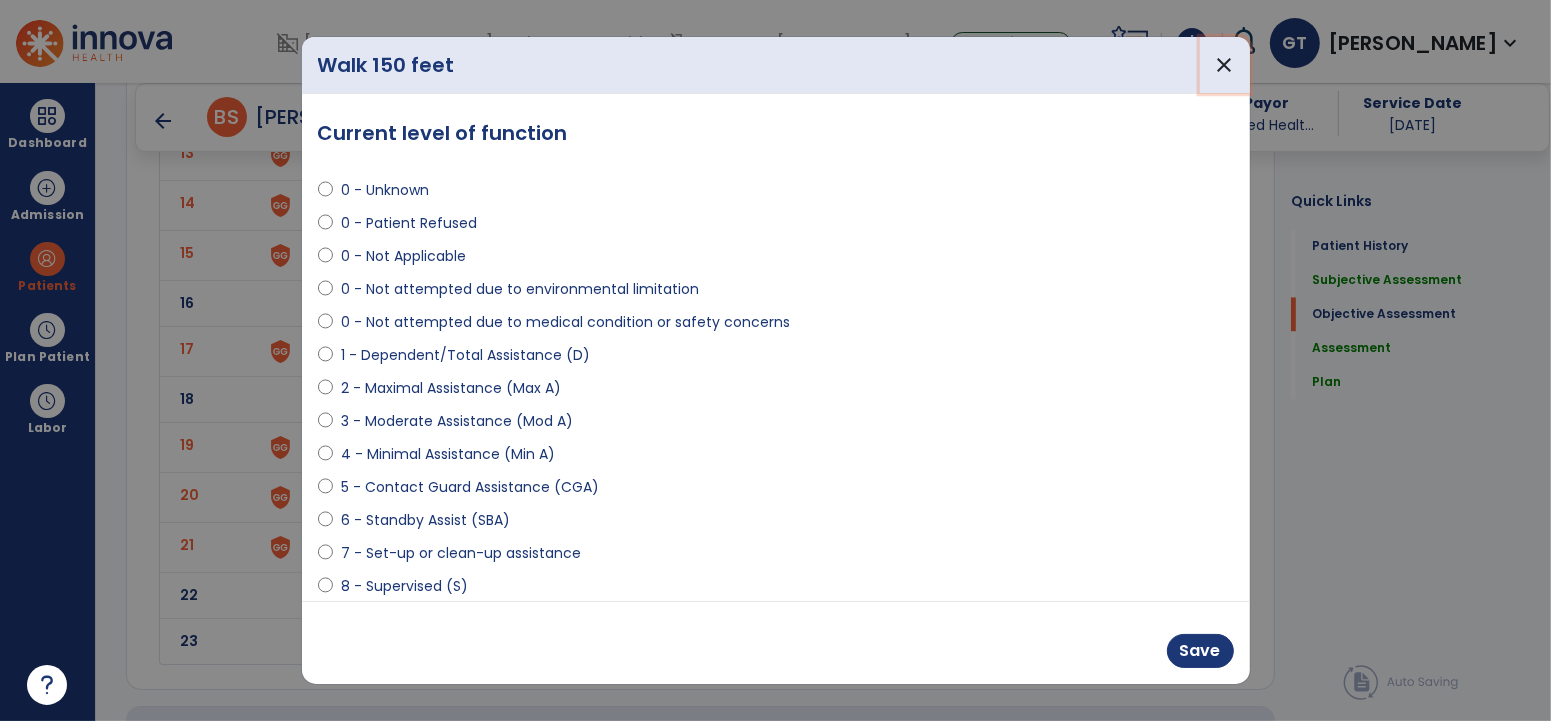 drag, startPoint x: 1244, startPoint y: 59, endPoint x: 836, endPoint y: 164, distance: 421.29443 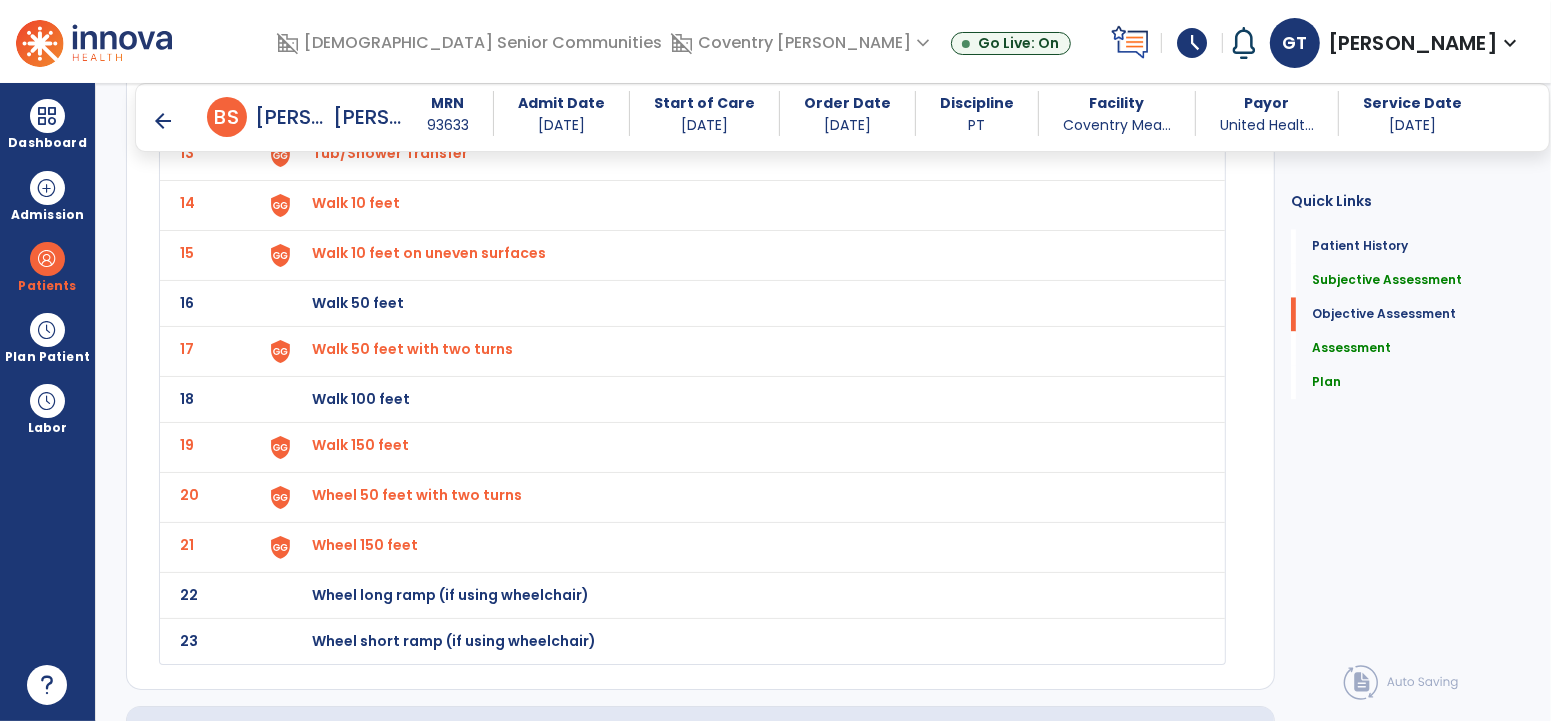 click on "20 Wheel 50 feet with two turns" 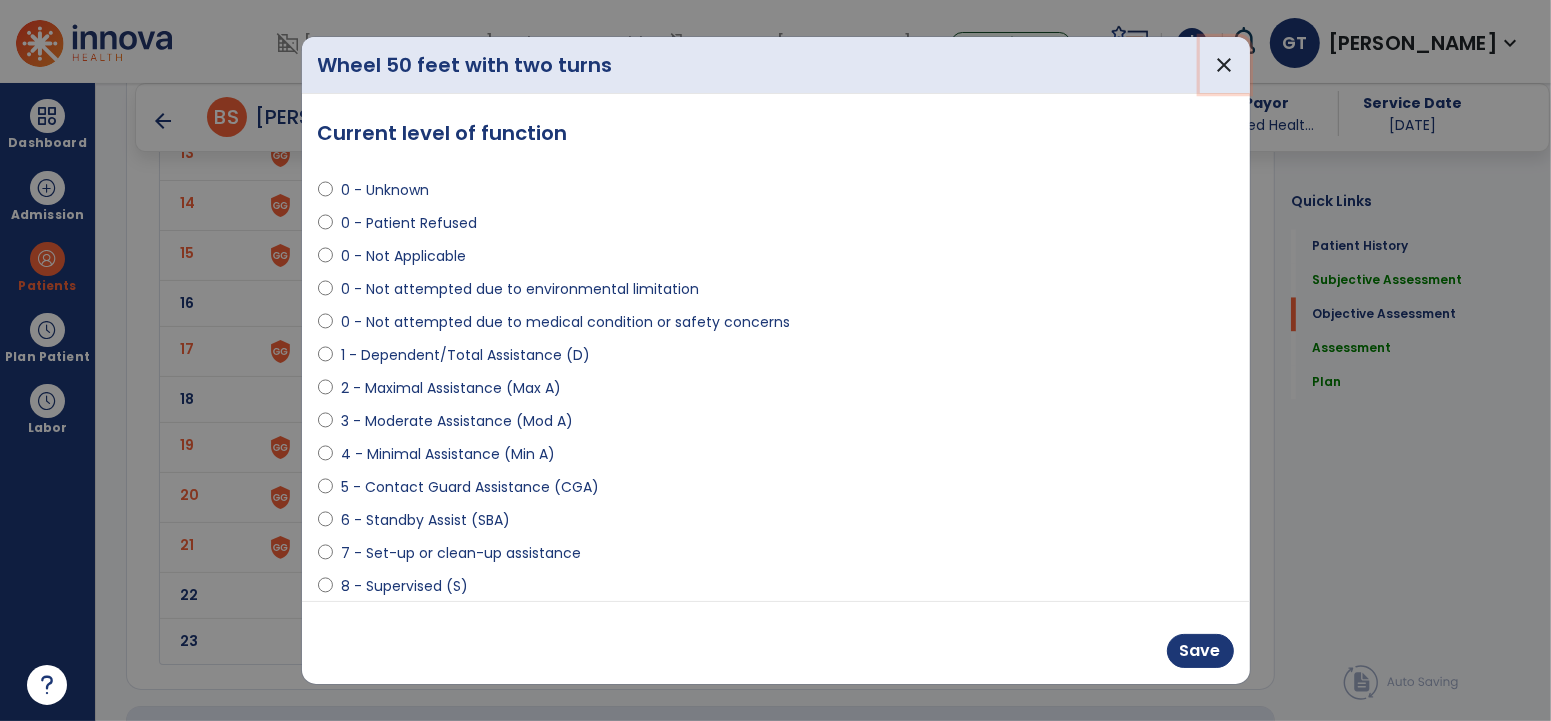 click on "close" at bounding box center (1225, 65) 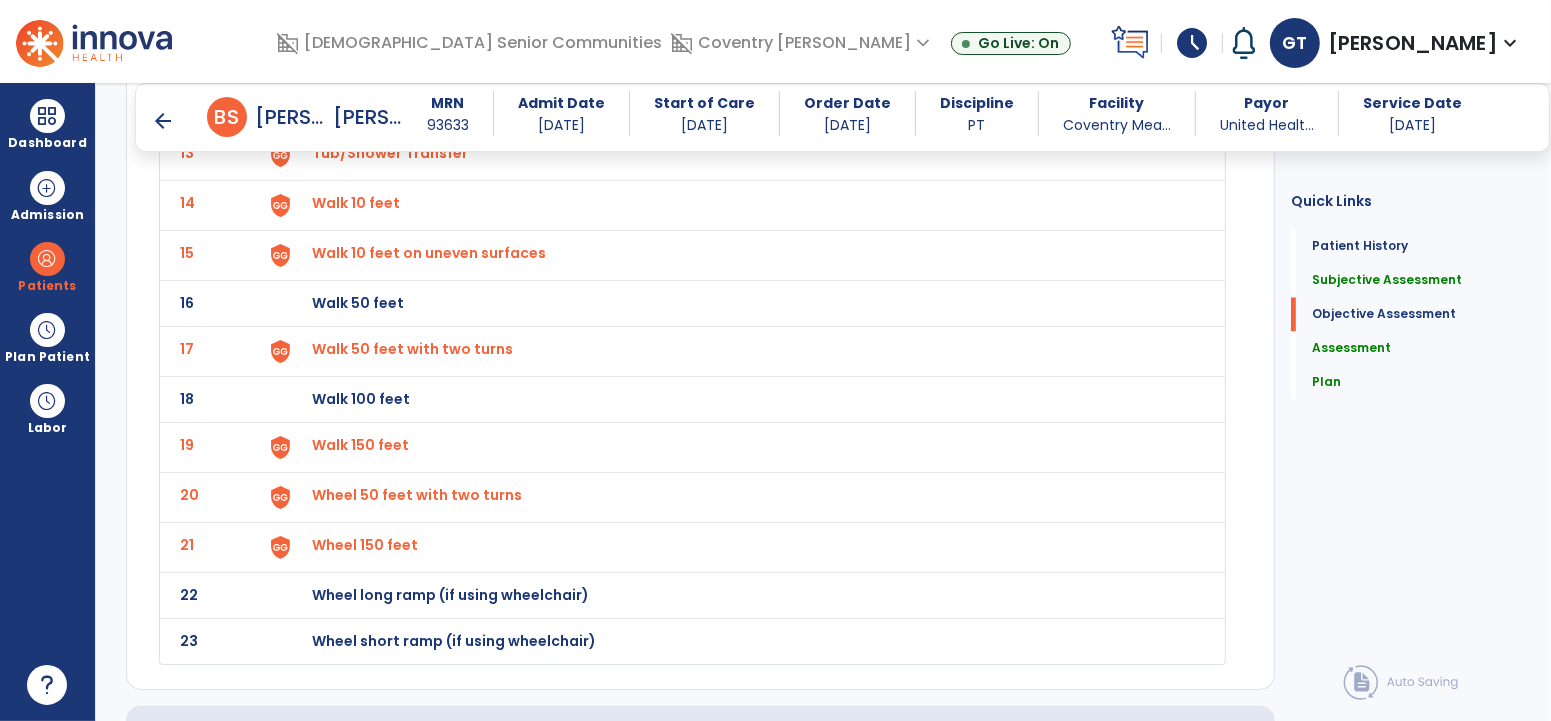 click on "Wheel 150 feet" at bounding box center (736, -441) 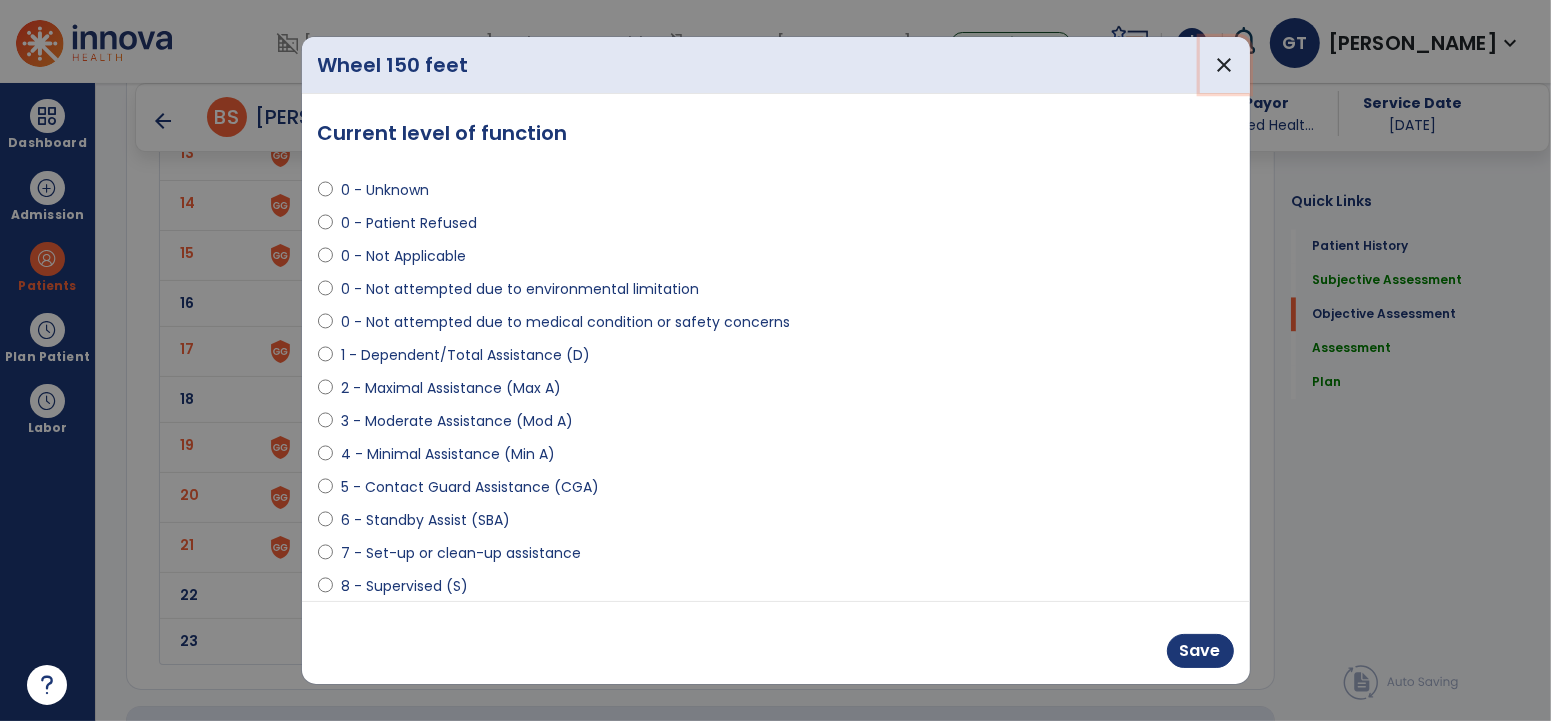 drag, startPoint x: 1233, startPoint y: 65, endPoint x: 1092, endPoint y: 102, distance: 145.7738 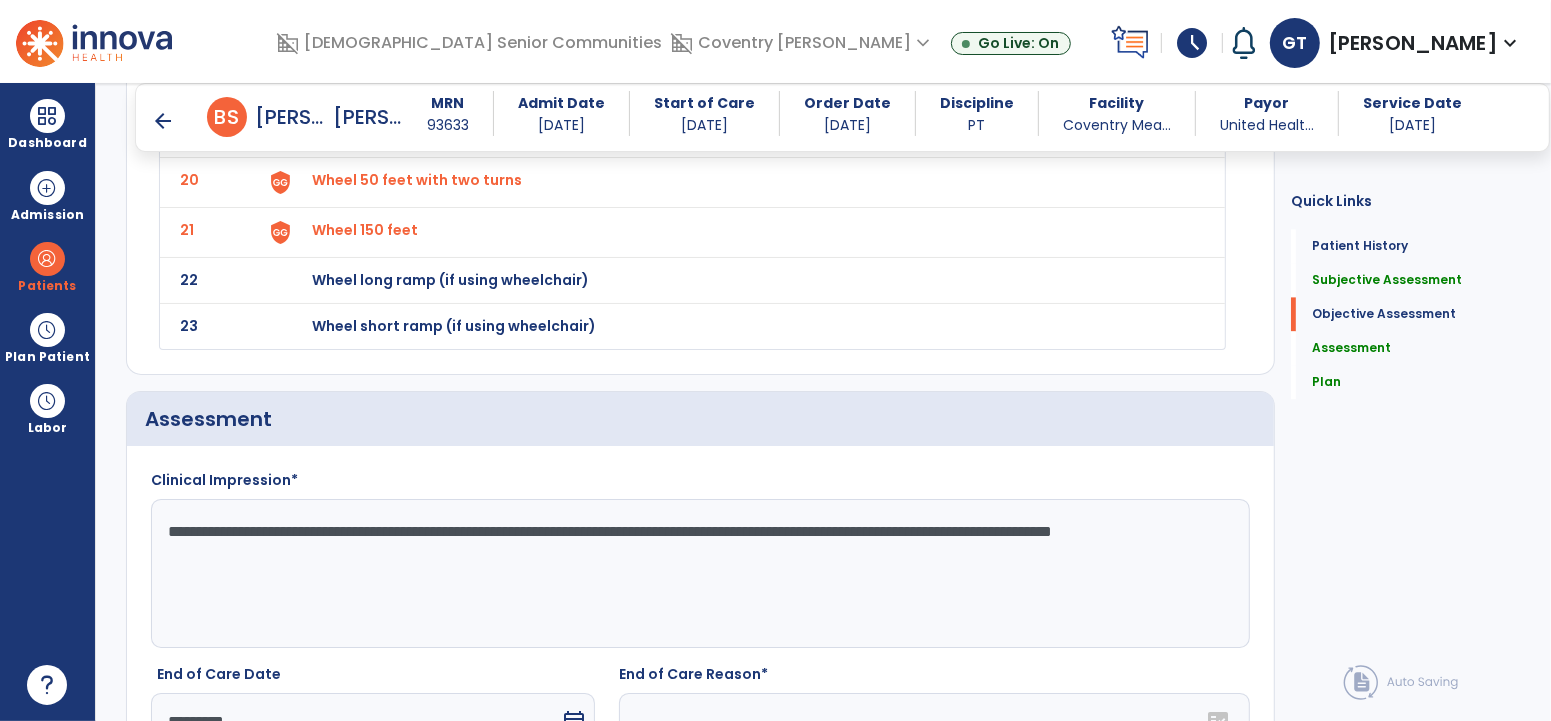 scroll, scrollTop: 3547, scrollLeft: 0, axis: vertical 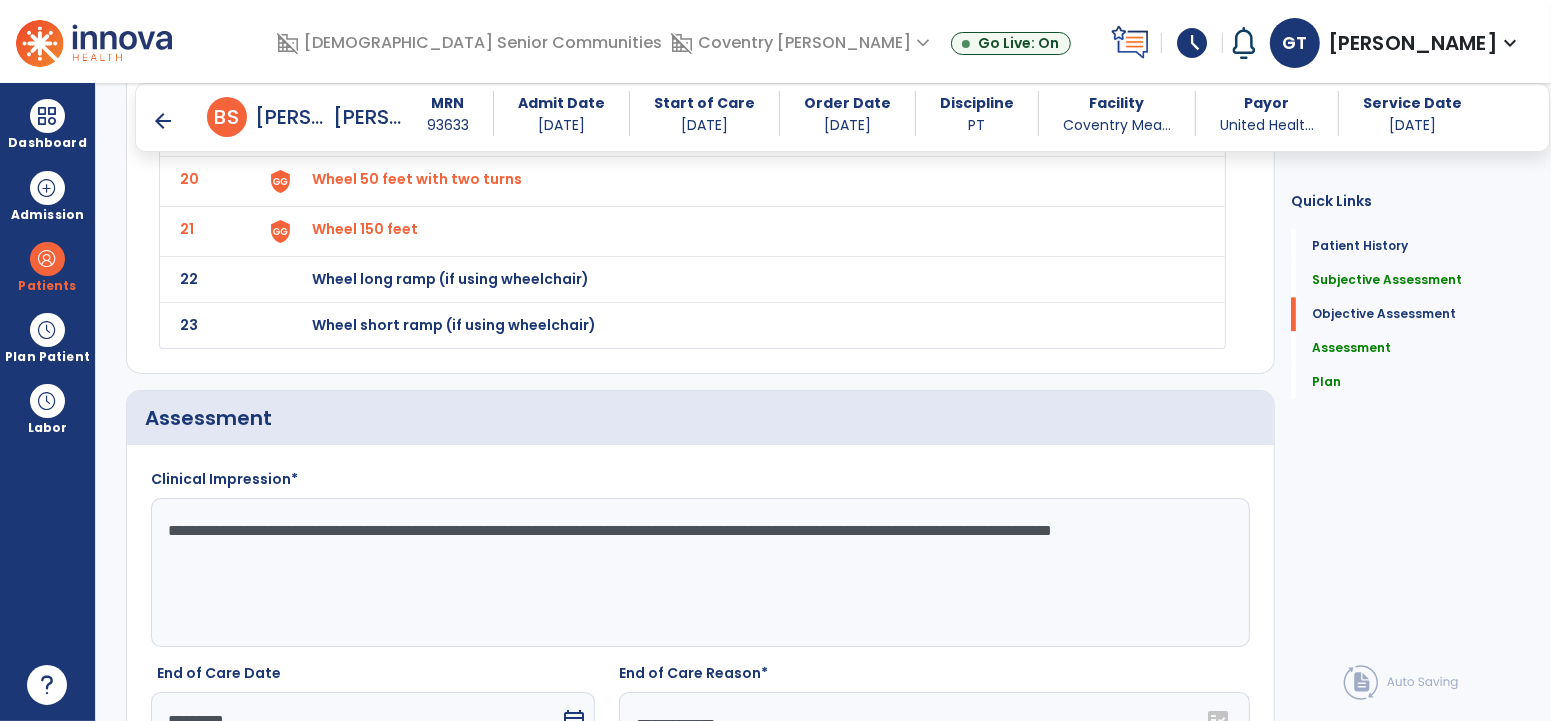click on "**********" 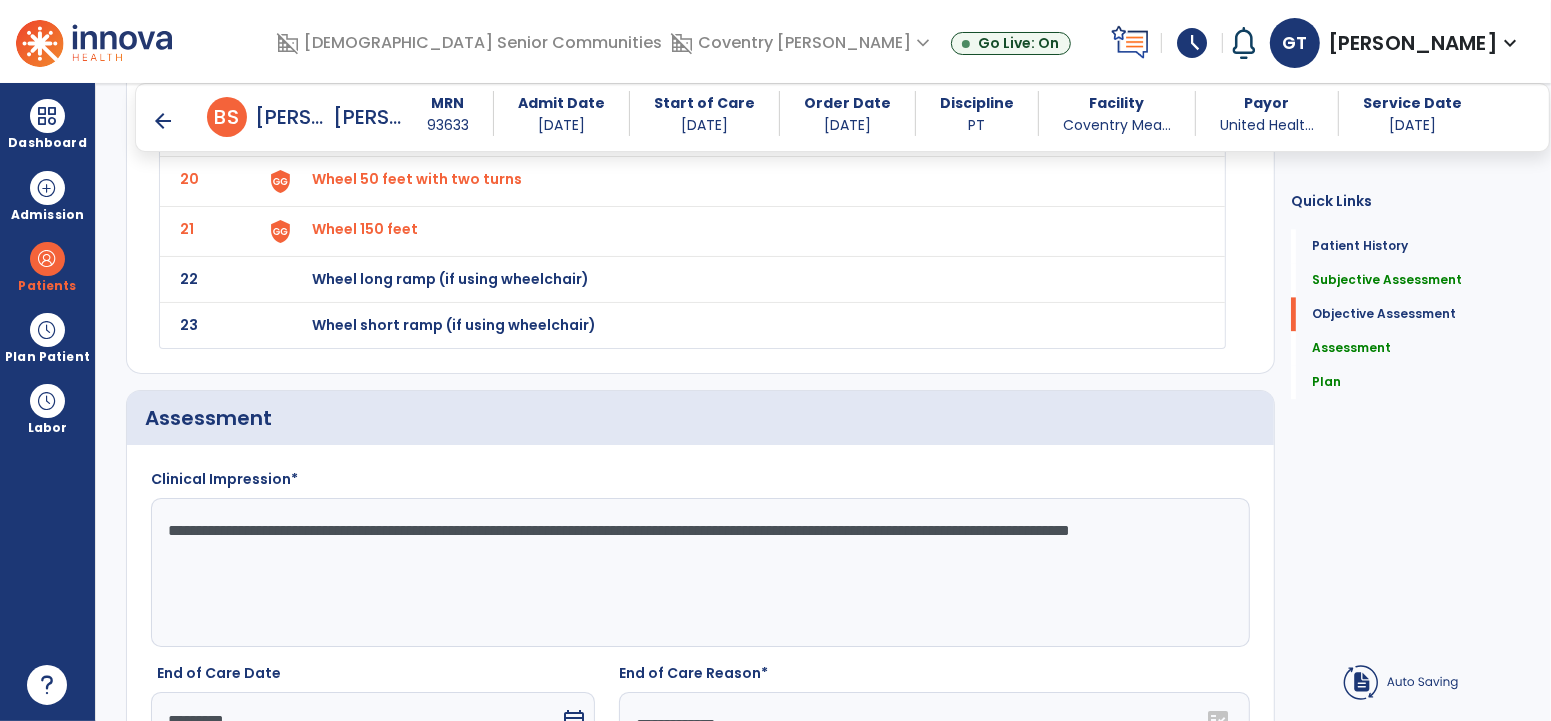 click on "**********" 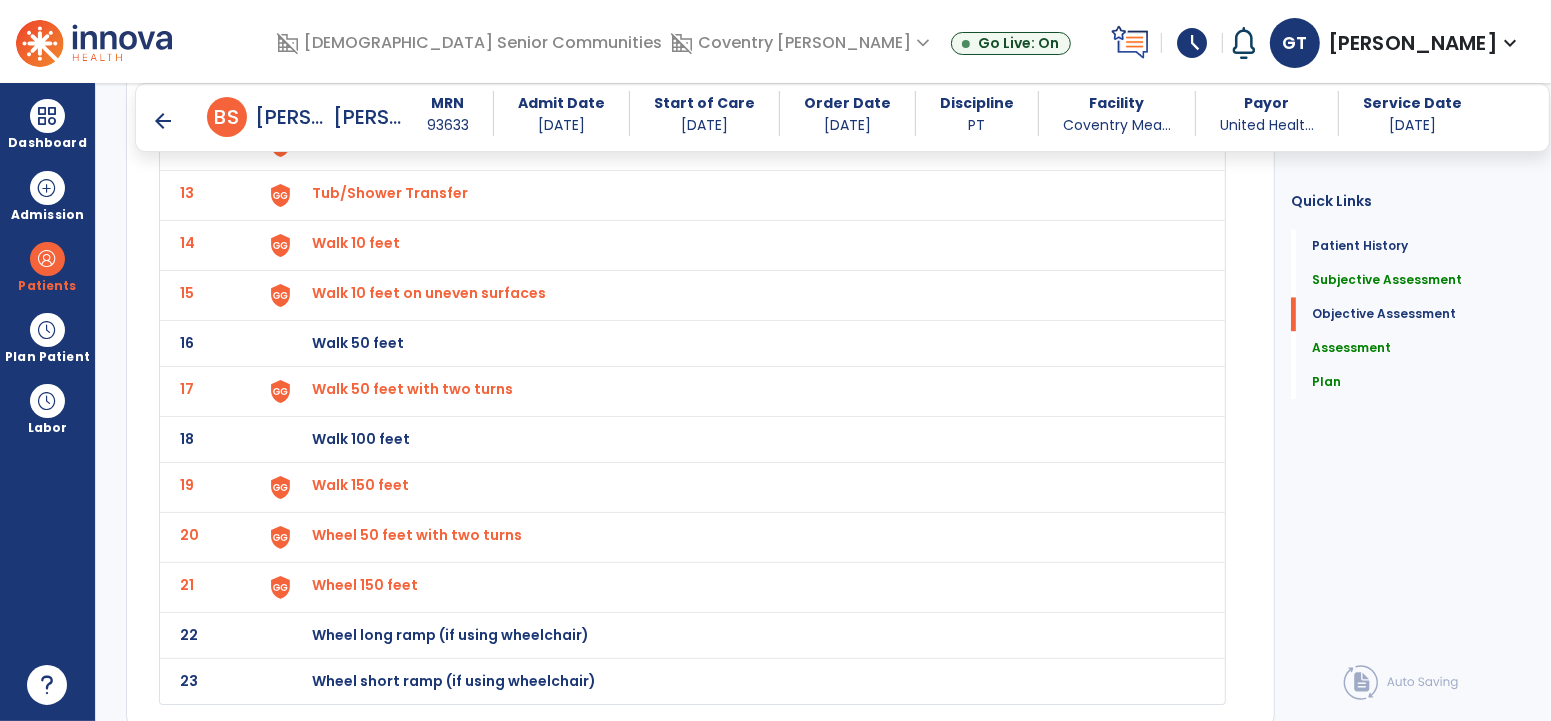 scroll, scrollTop: 3147, scrollLeft: 0, axis: vertical 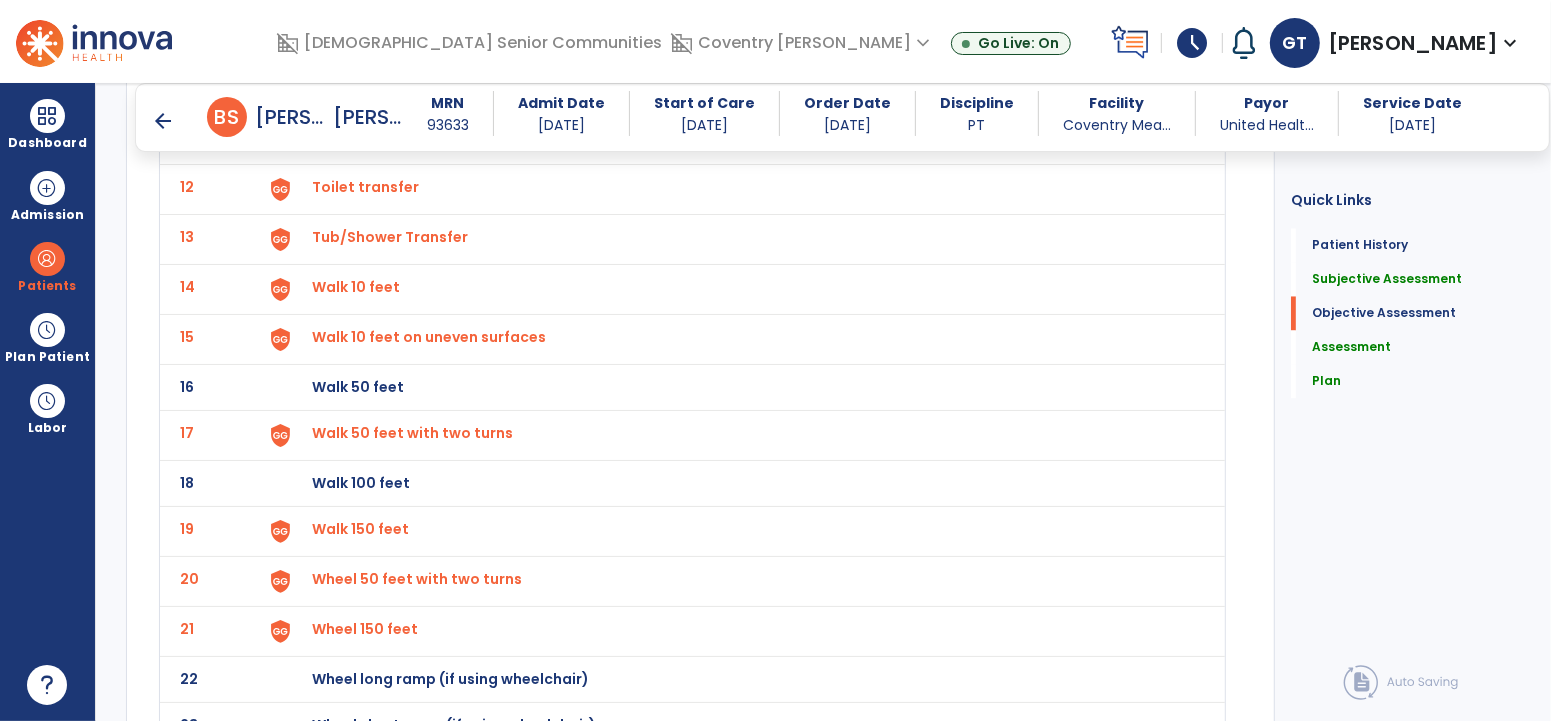 type on "**********" 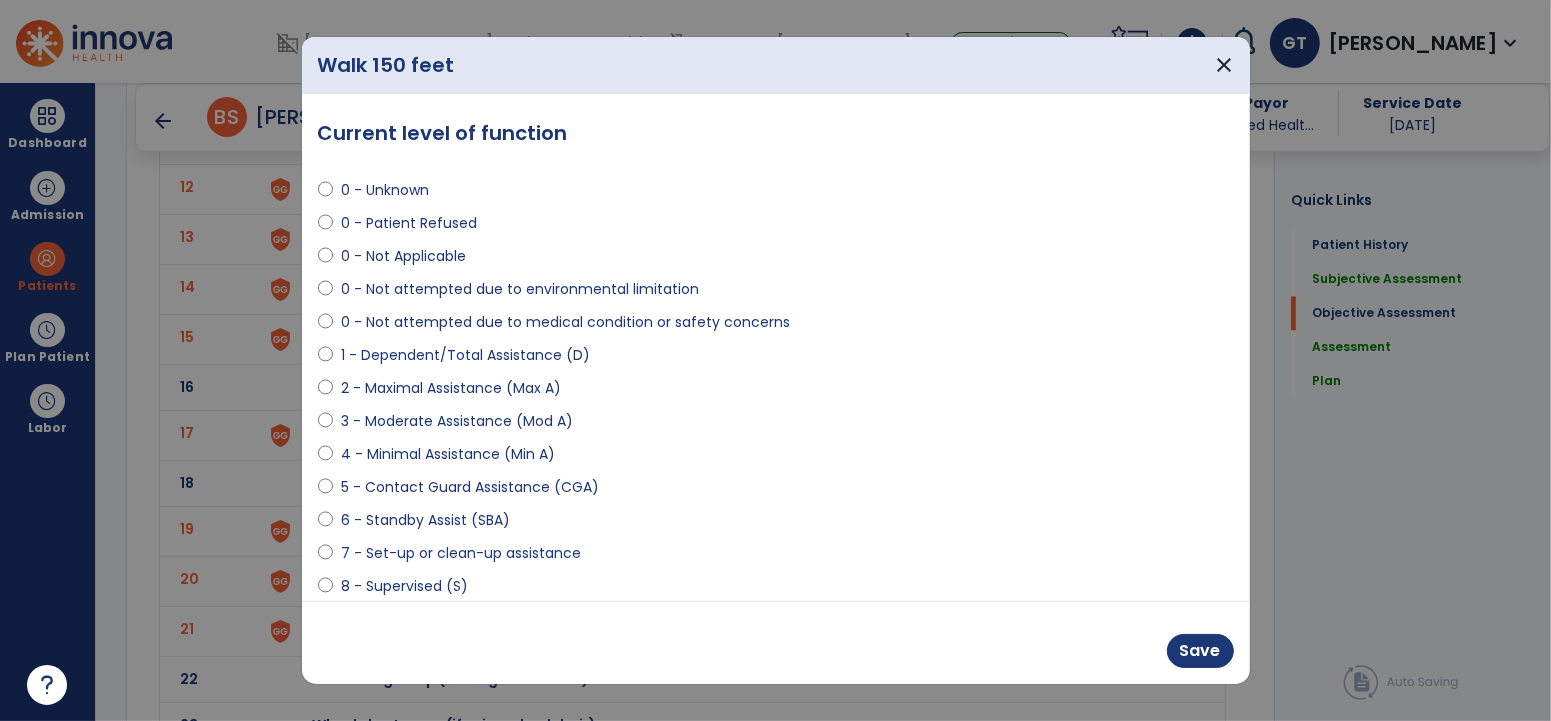 click on "6 - Standby Assist (SBA)" at bounding box center [425, 520] 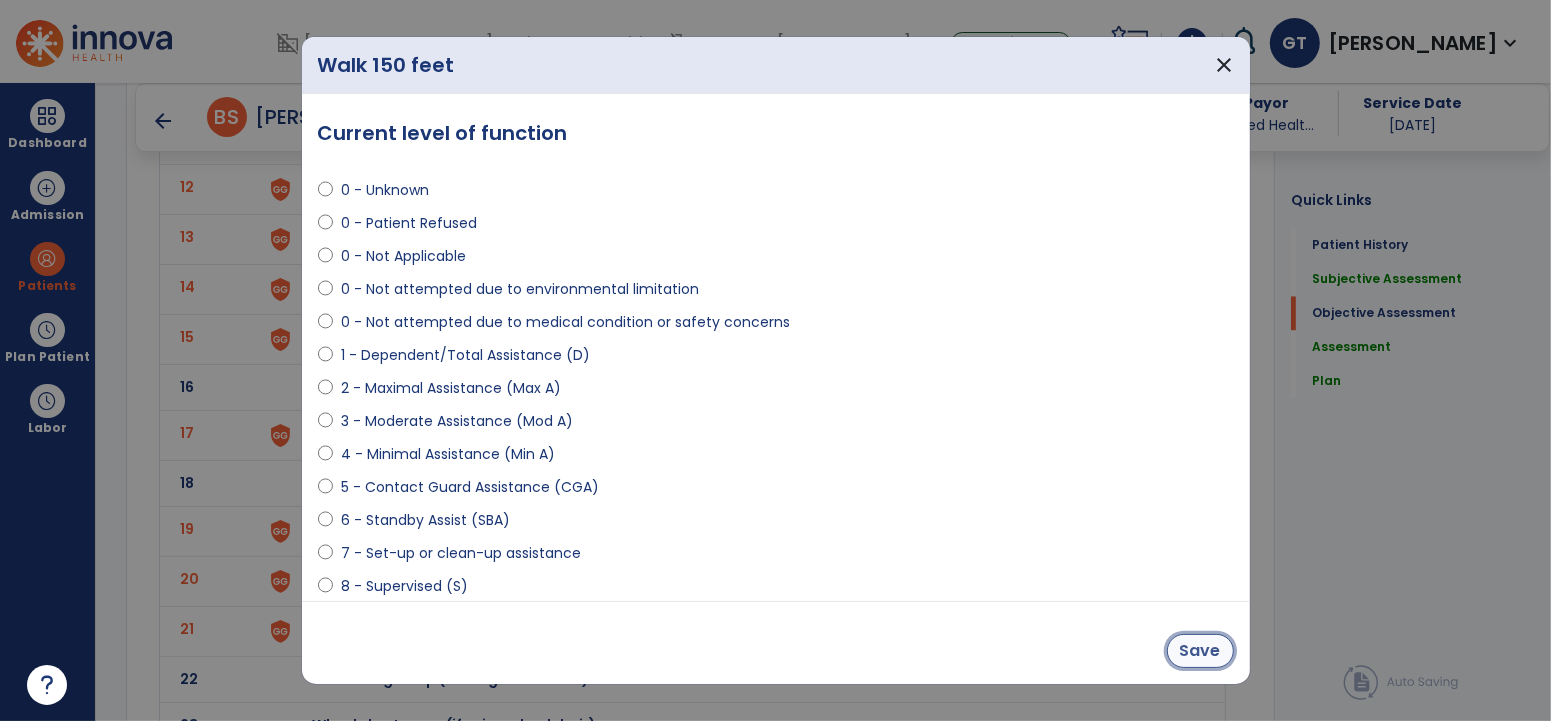 click on "Save" at bounding box center (1200, 651) 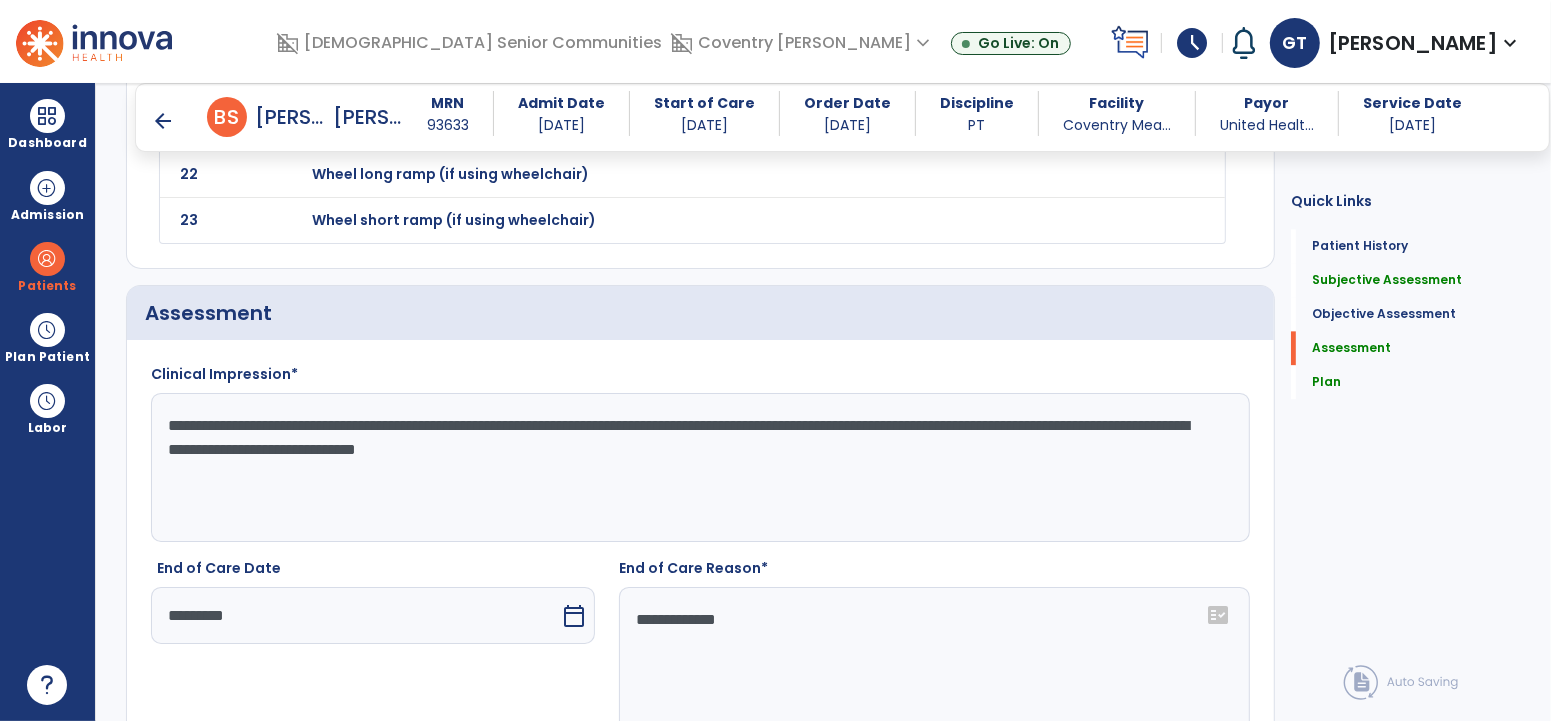 scroll, scrollTop: 3136, scrollLeft: 0, axis: vertical 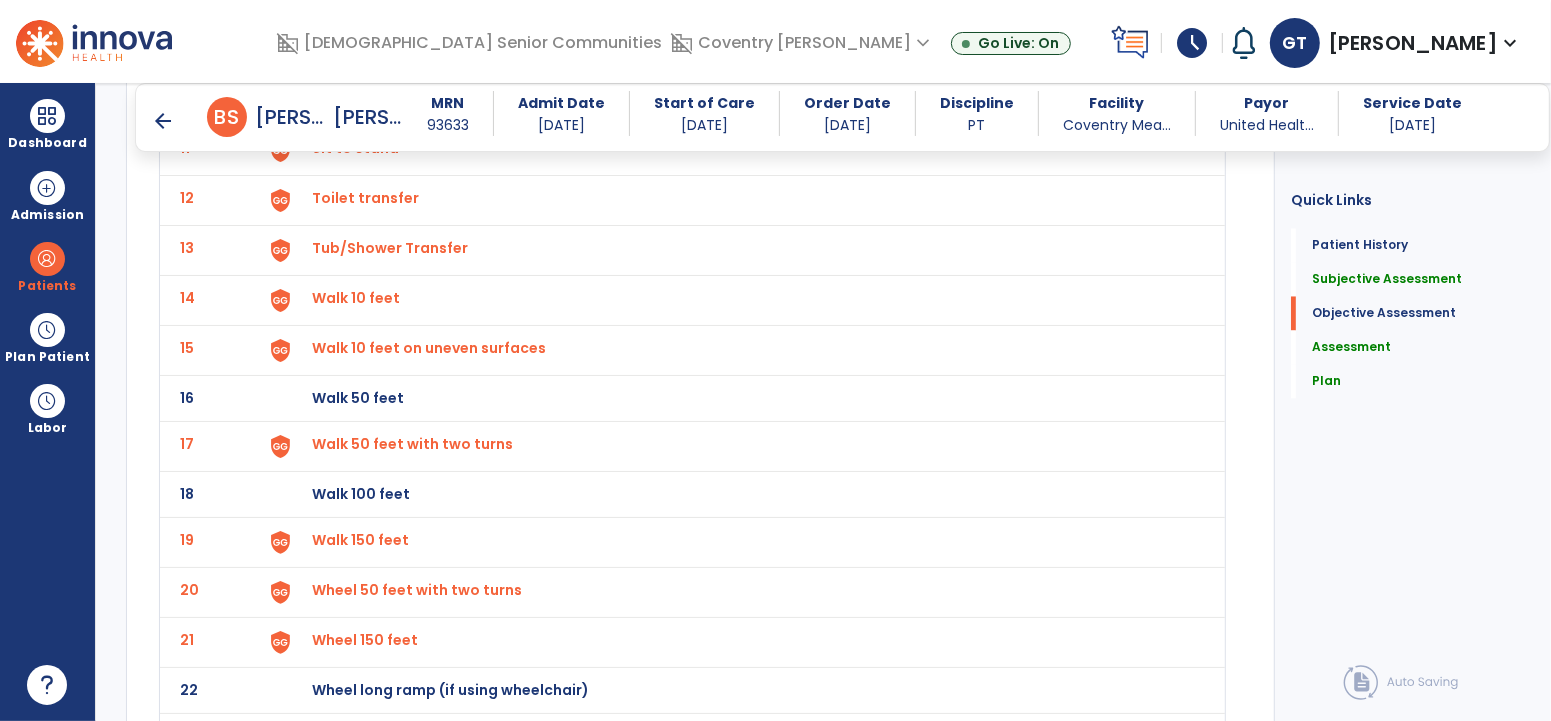 click on "Walk 10 feet" at bounding box center (736, -346) 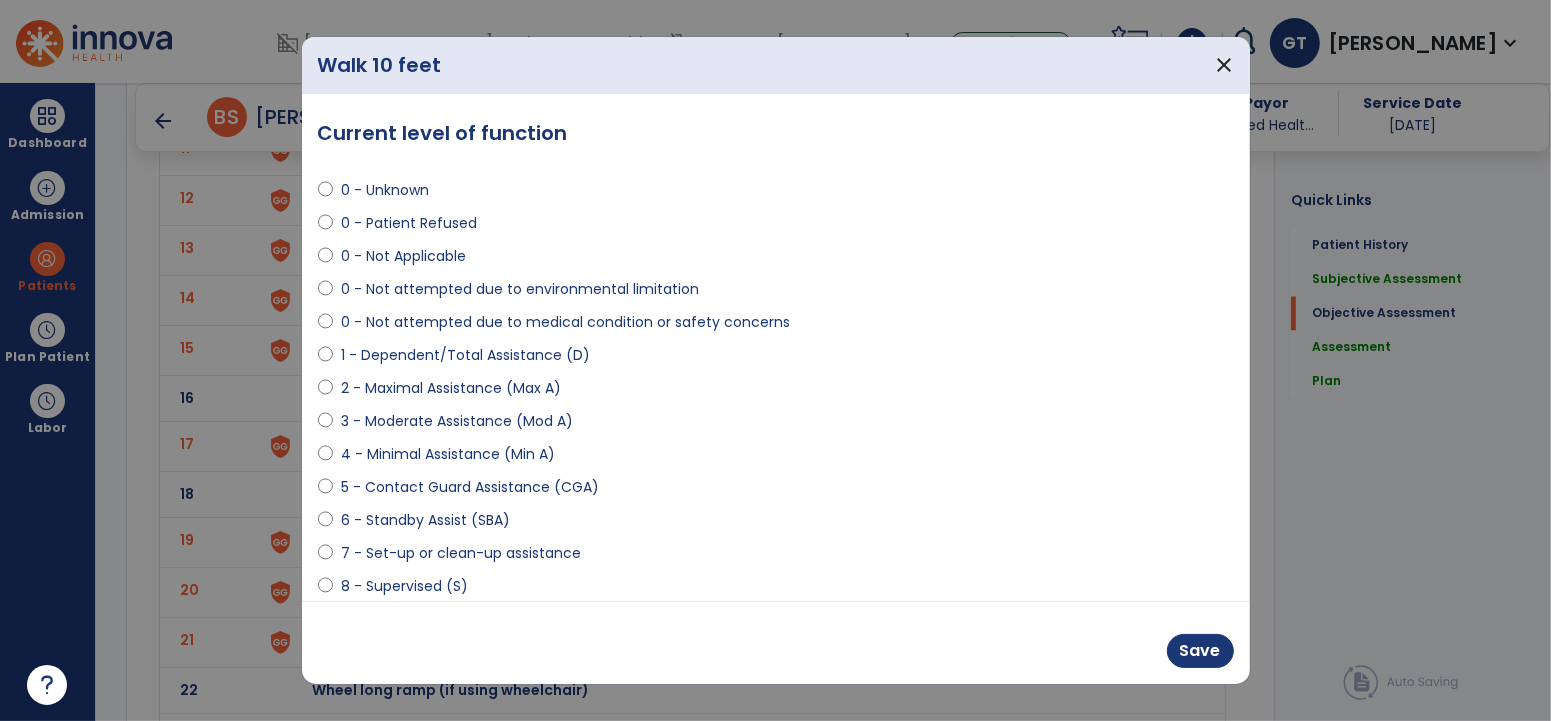 click on "6 - Standby Assist (SBA)" at bounding box center (425, 520) 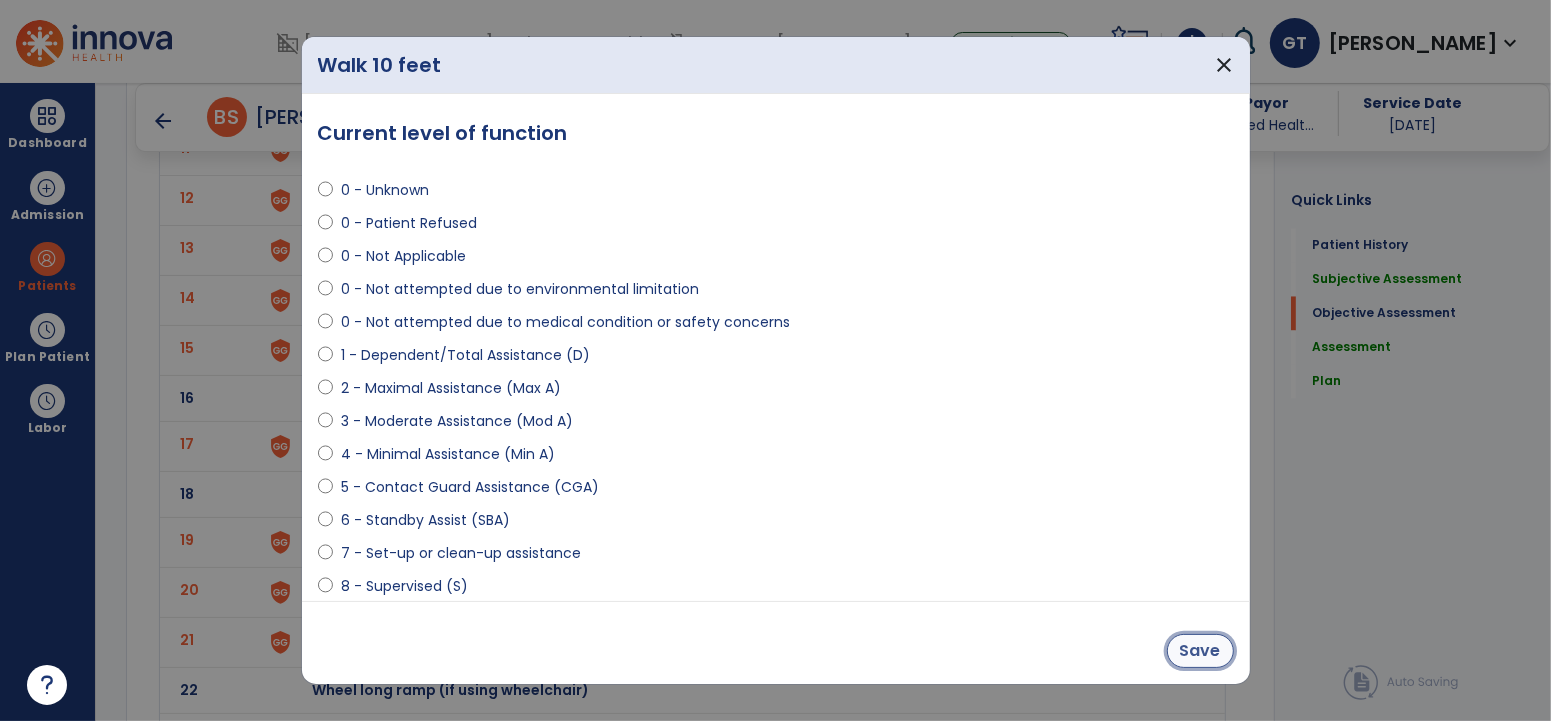click on "Save" at bounding box center [1200, 651] 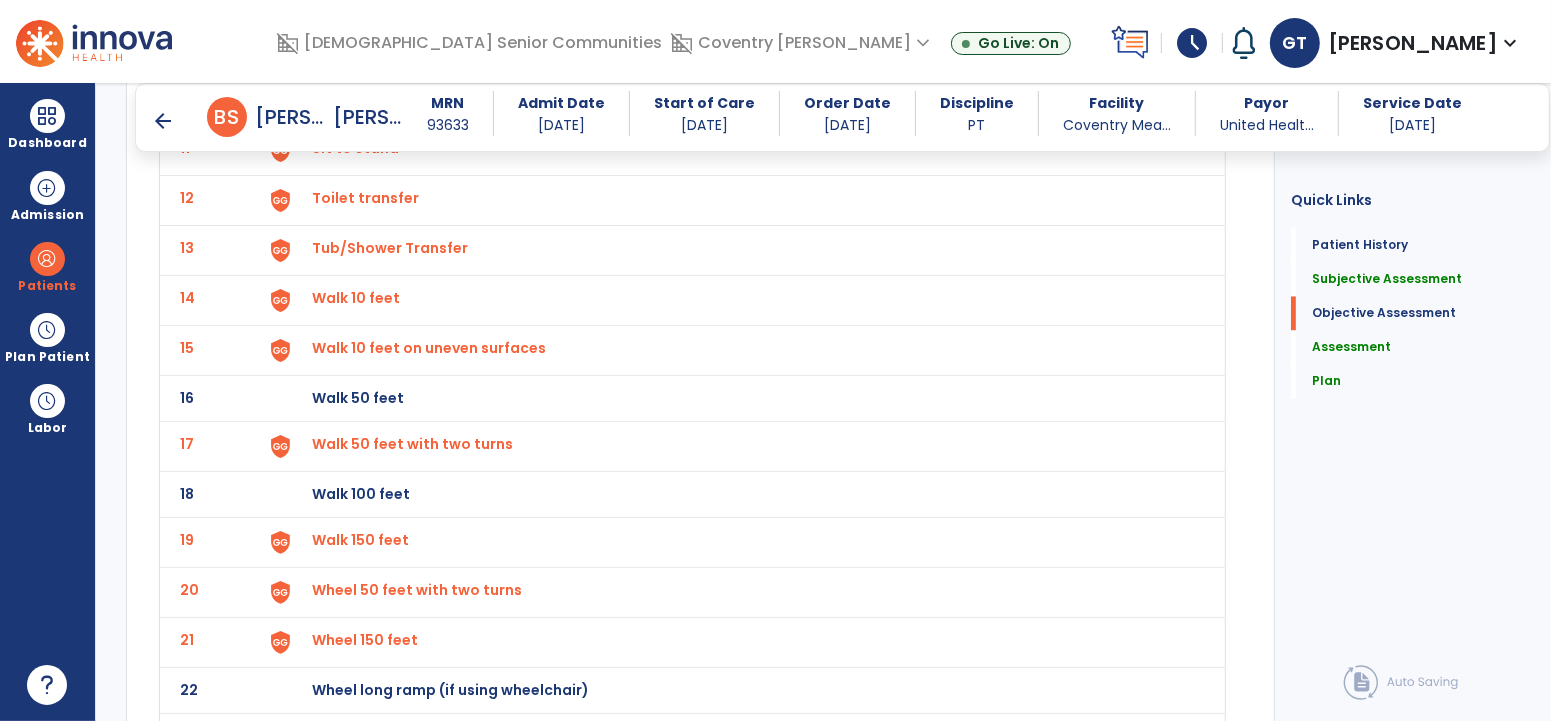 click on "Walk 50 feet with two turns" at bounding box center [358, -348] 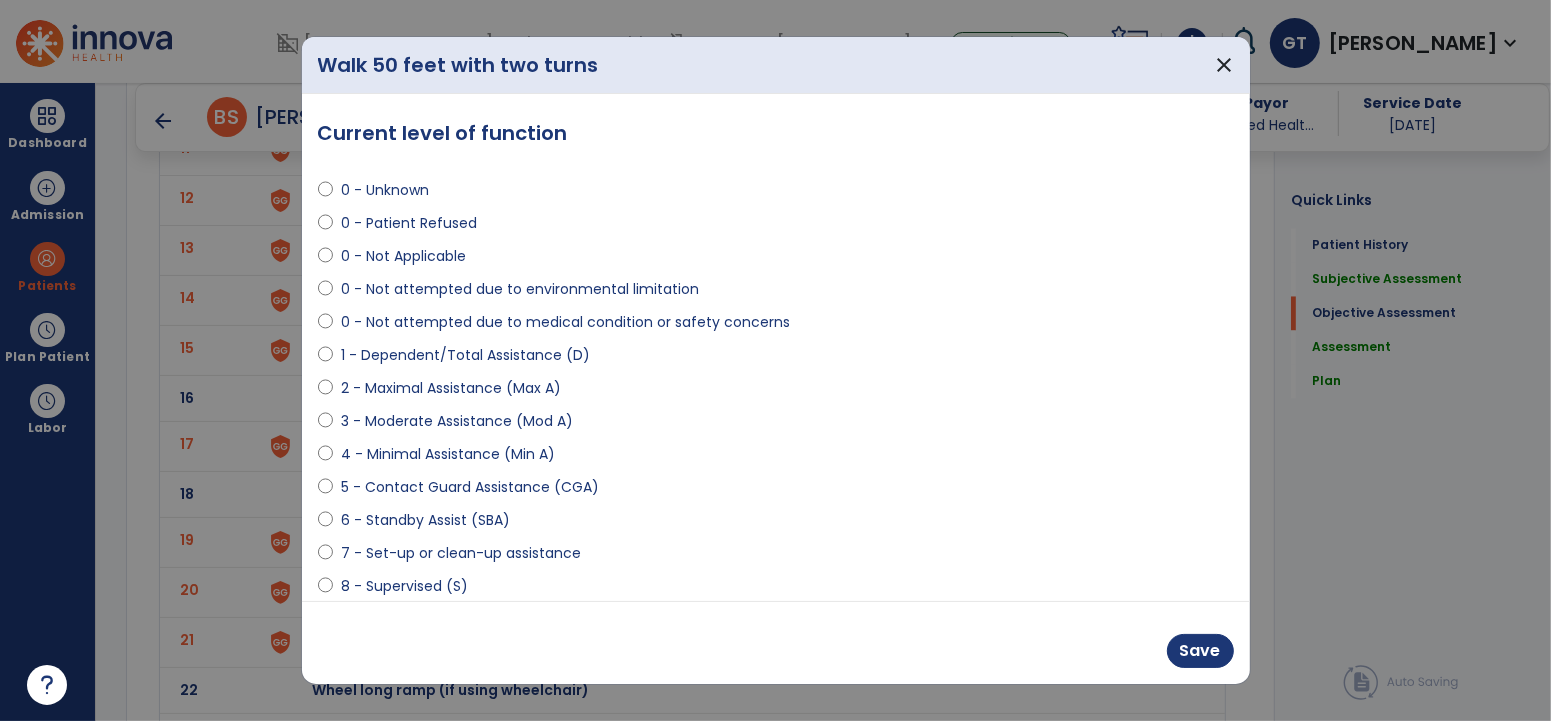 click on "6 - Standby Assist (SBA)" at bounding box center (425, 520) 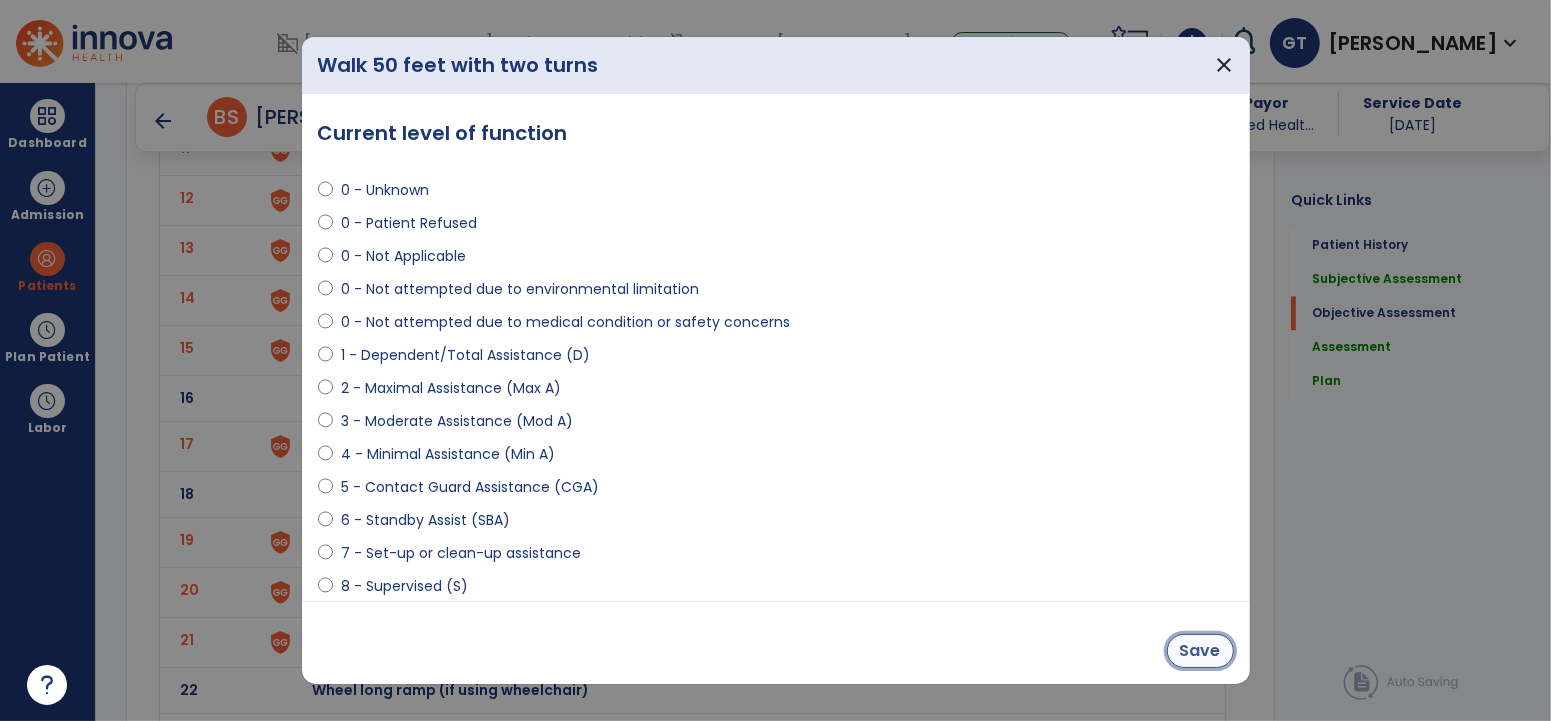 click on "Save" at bounding box center (1200, 651) 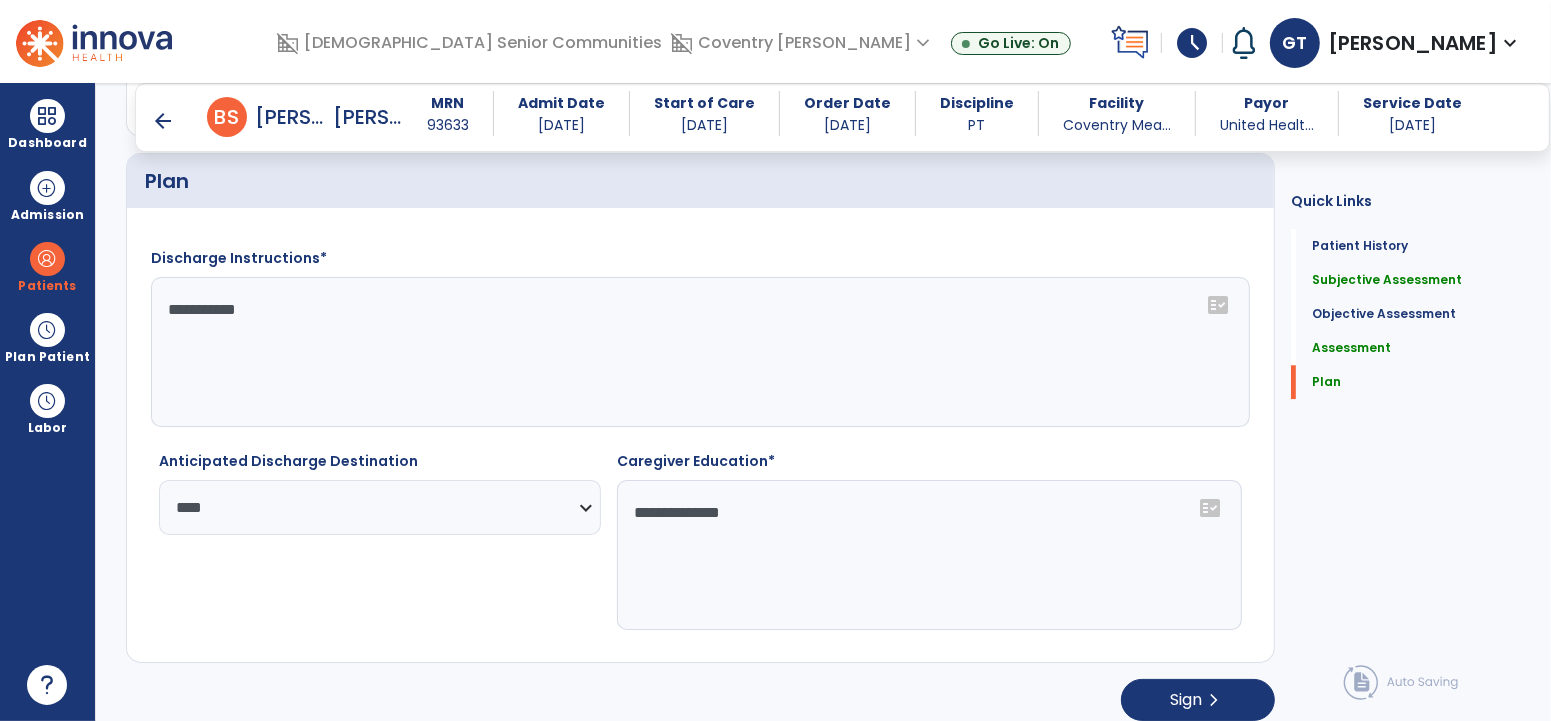 scroll, scrollTop: 4299, scrollLeft: 0, axis: vertical 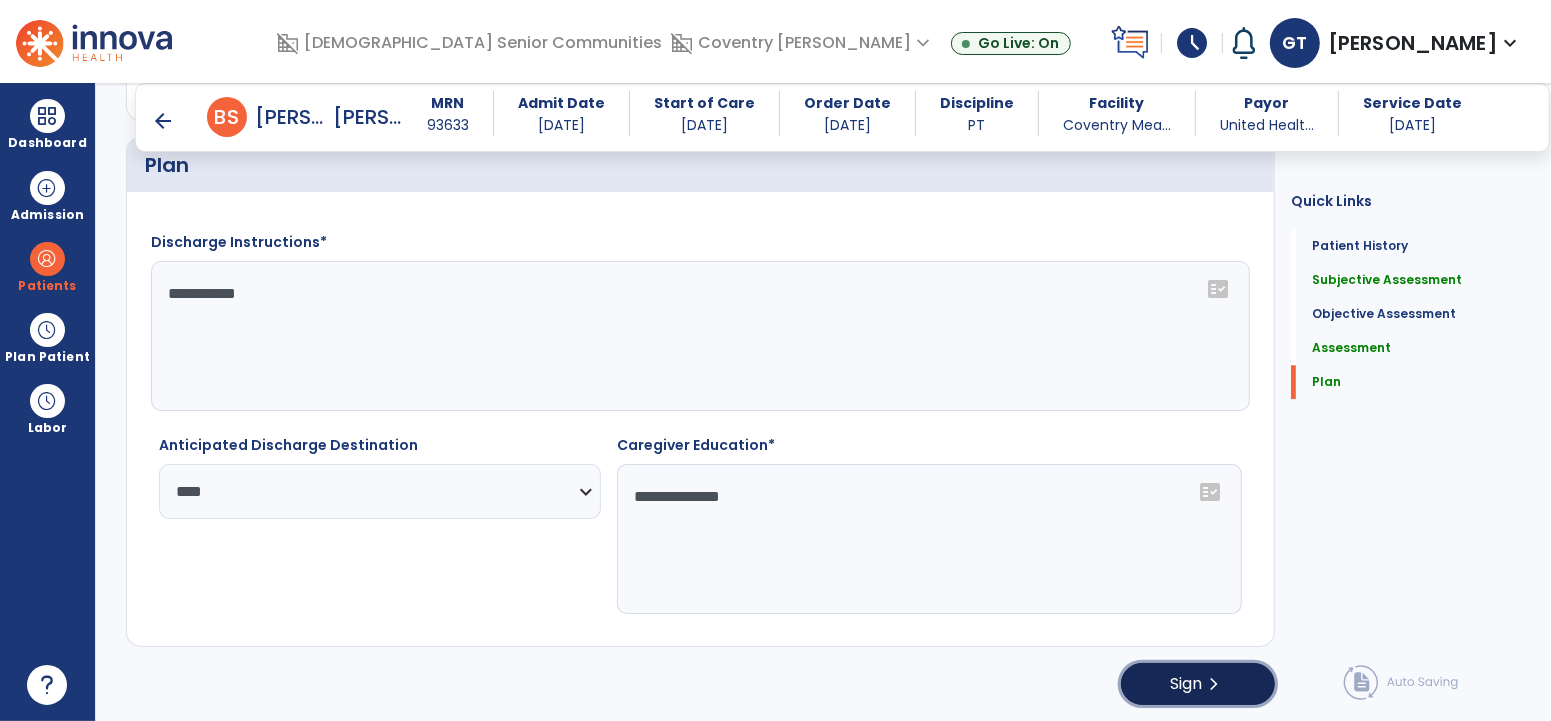 click on "Sign" 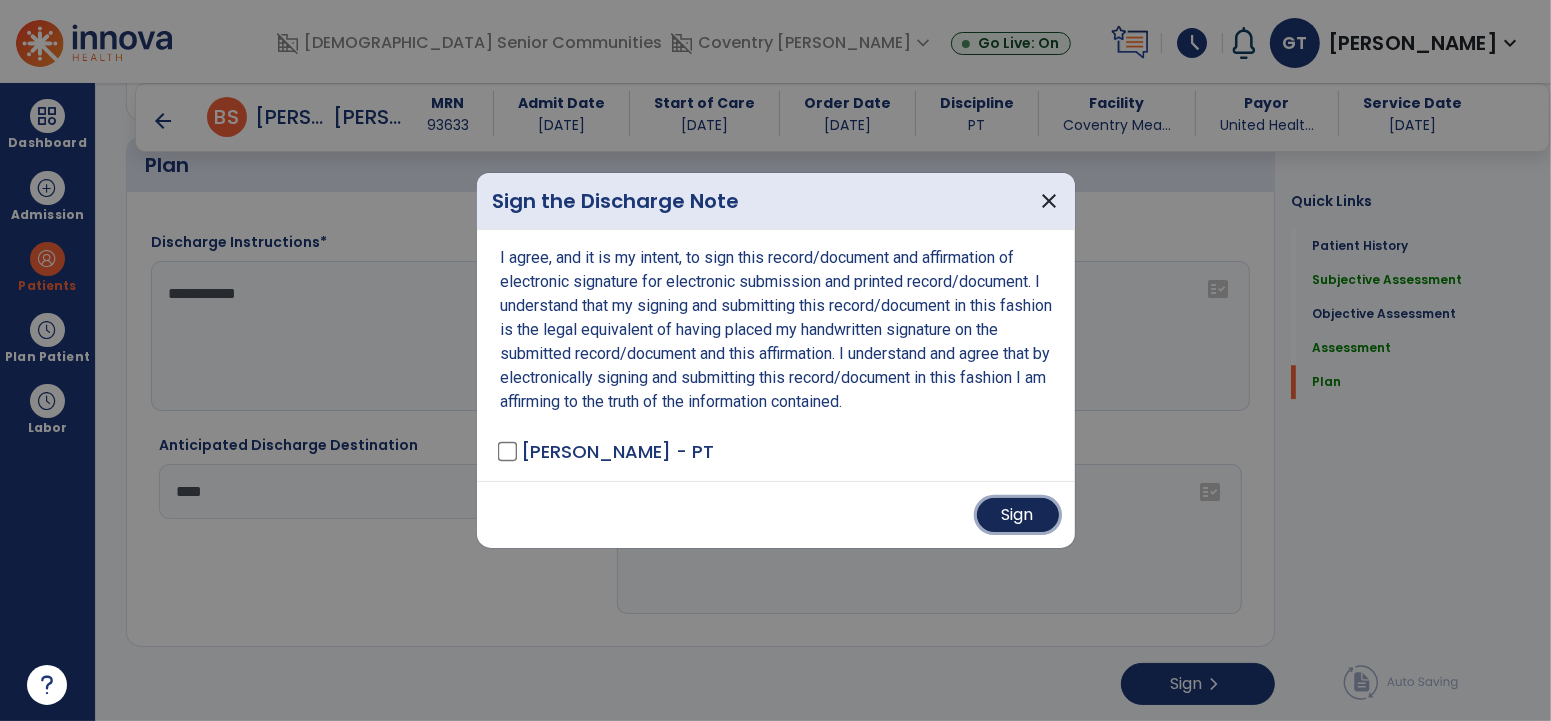 click on "Sign" at bounding box center (1018, 515) 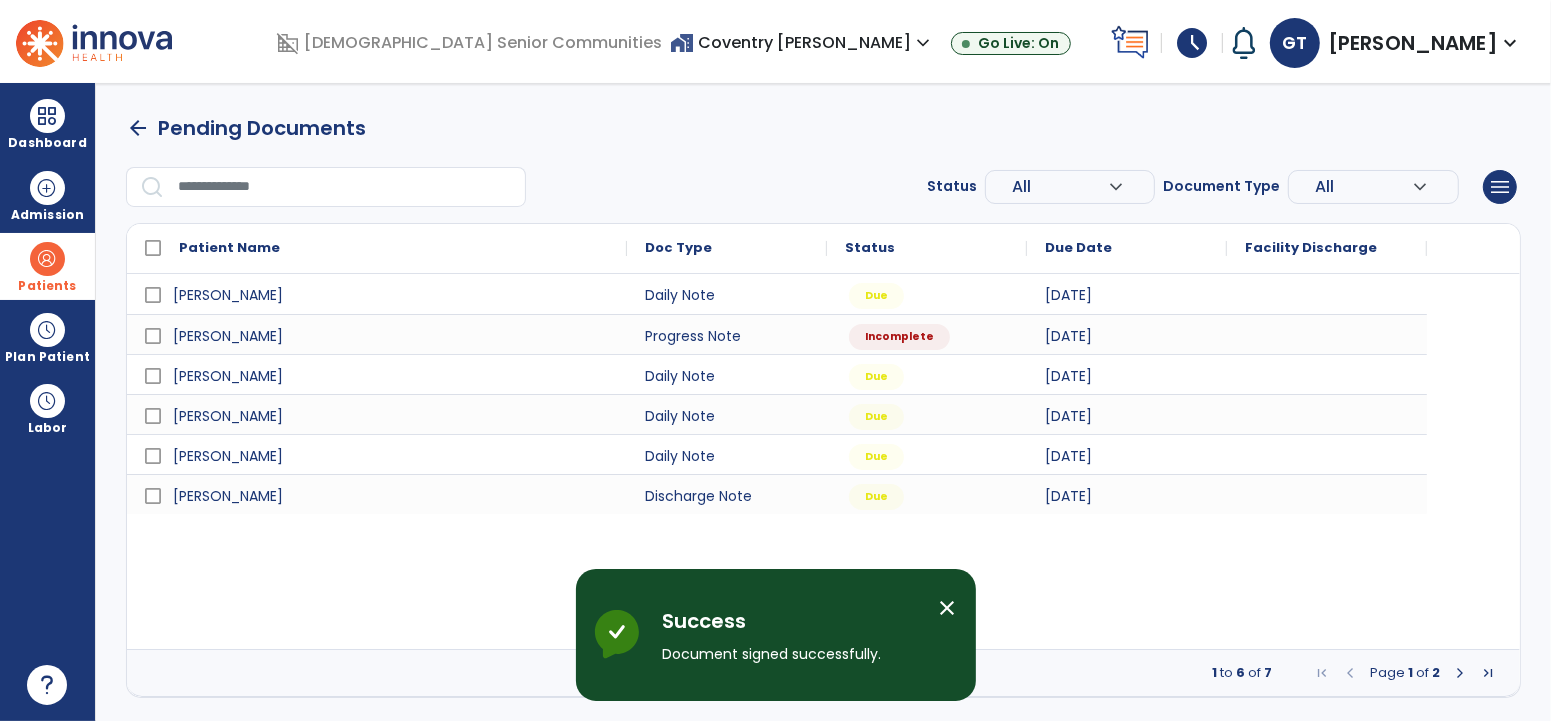 scroll, scrollTop: 0, scrollLeft: 0, axis: both 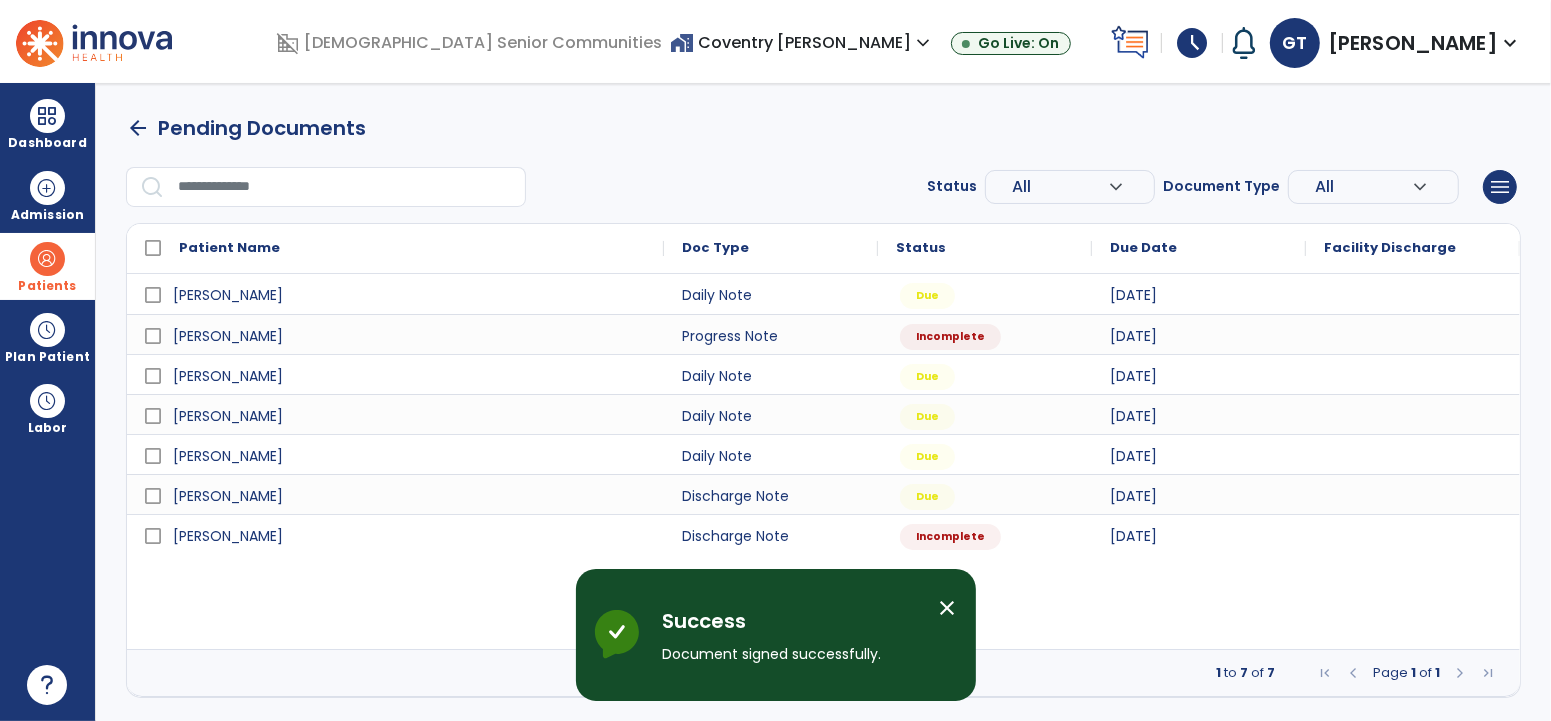 drag, startPoint x: 35, startPoint y: 262, endPoint x: 83, endPoint y: 271, distance: 48.83646 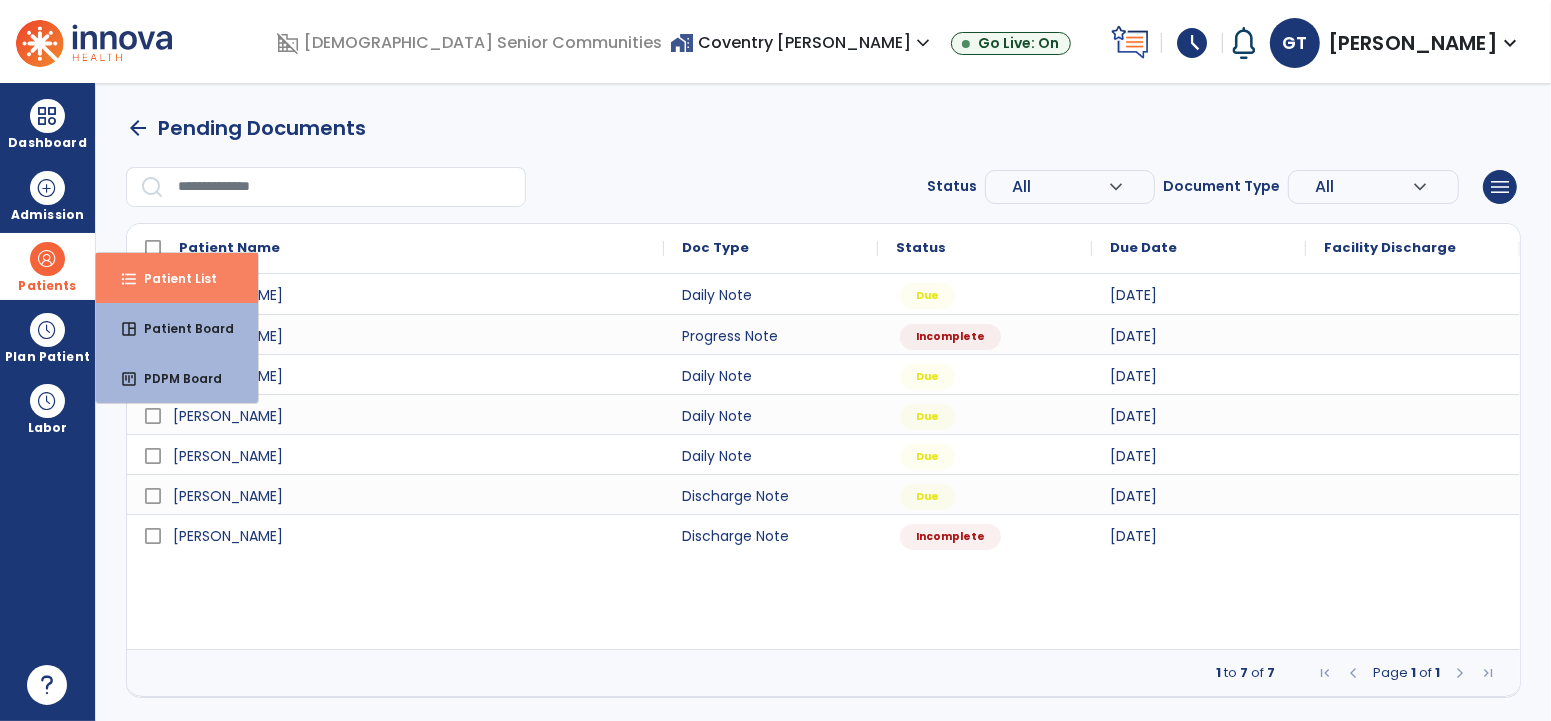 click on "Patient List" at bounding box center (172, 278) 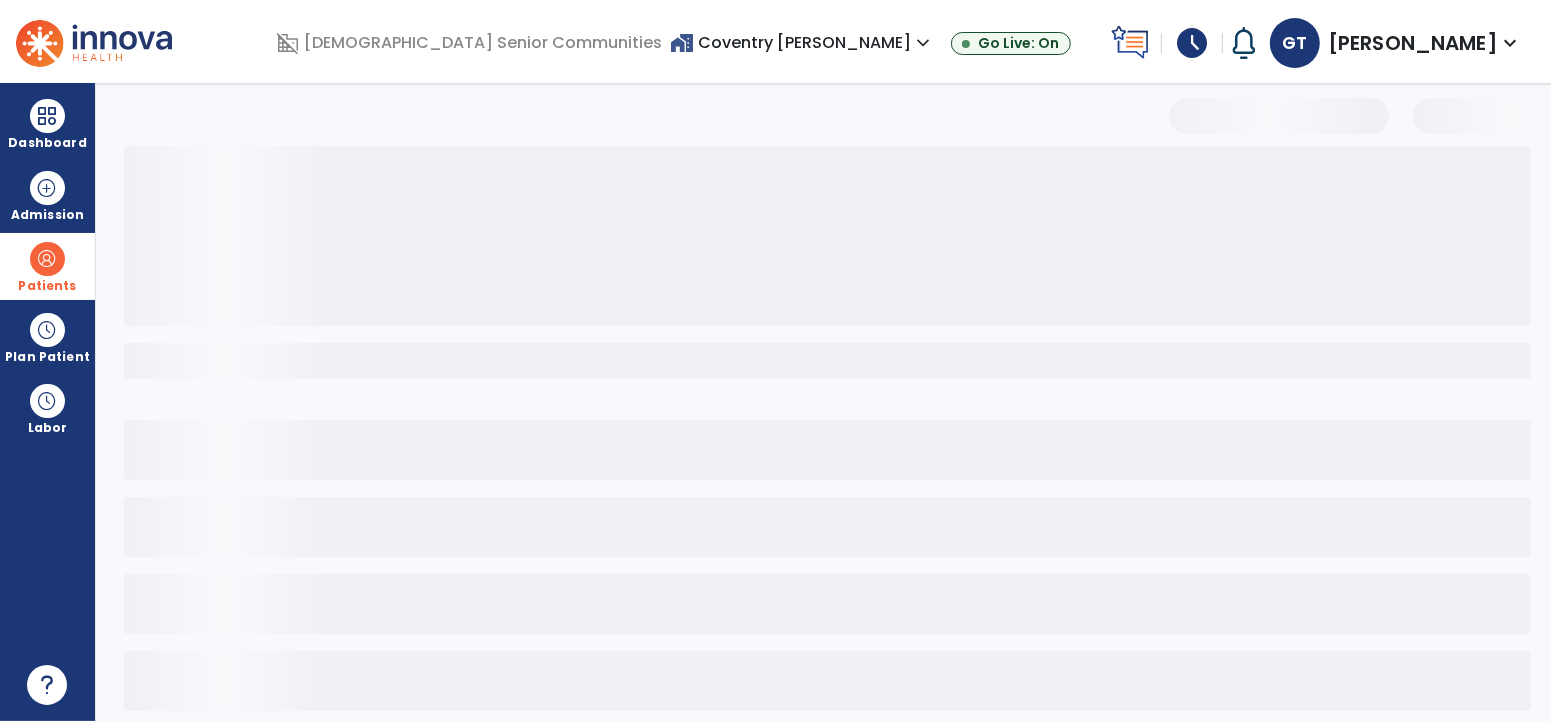 select on "***" 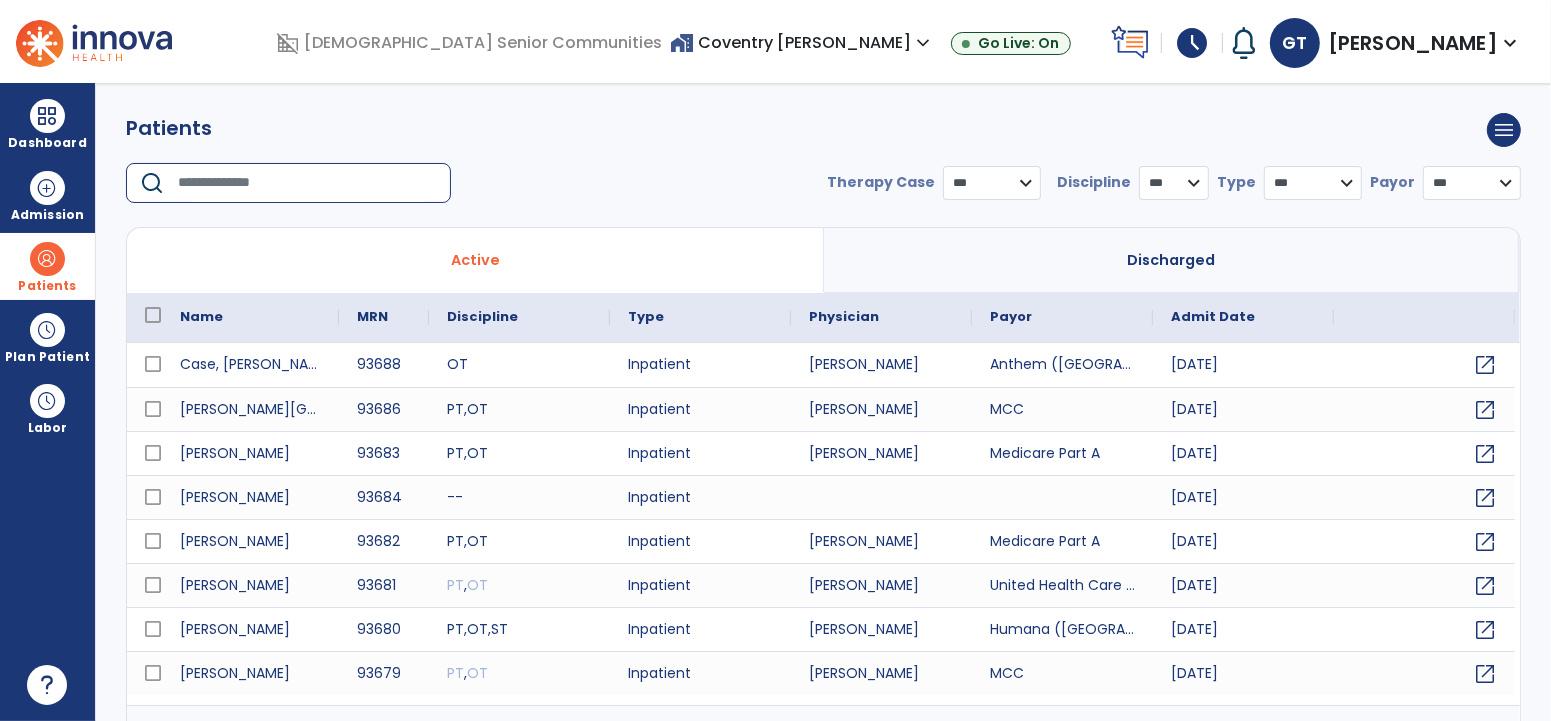 click at bounding box center (307, 183) 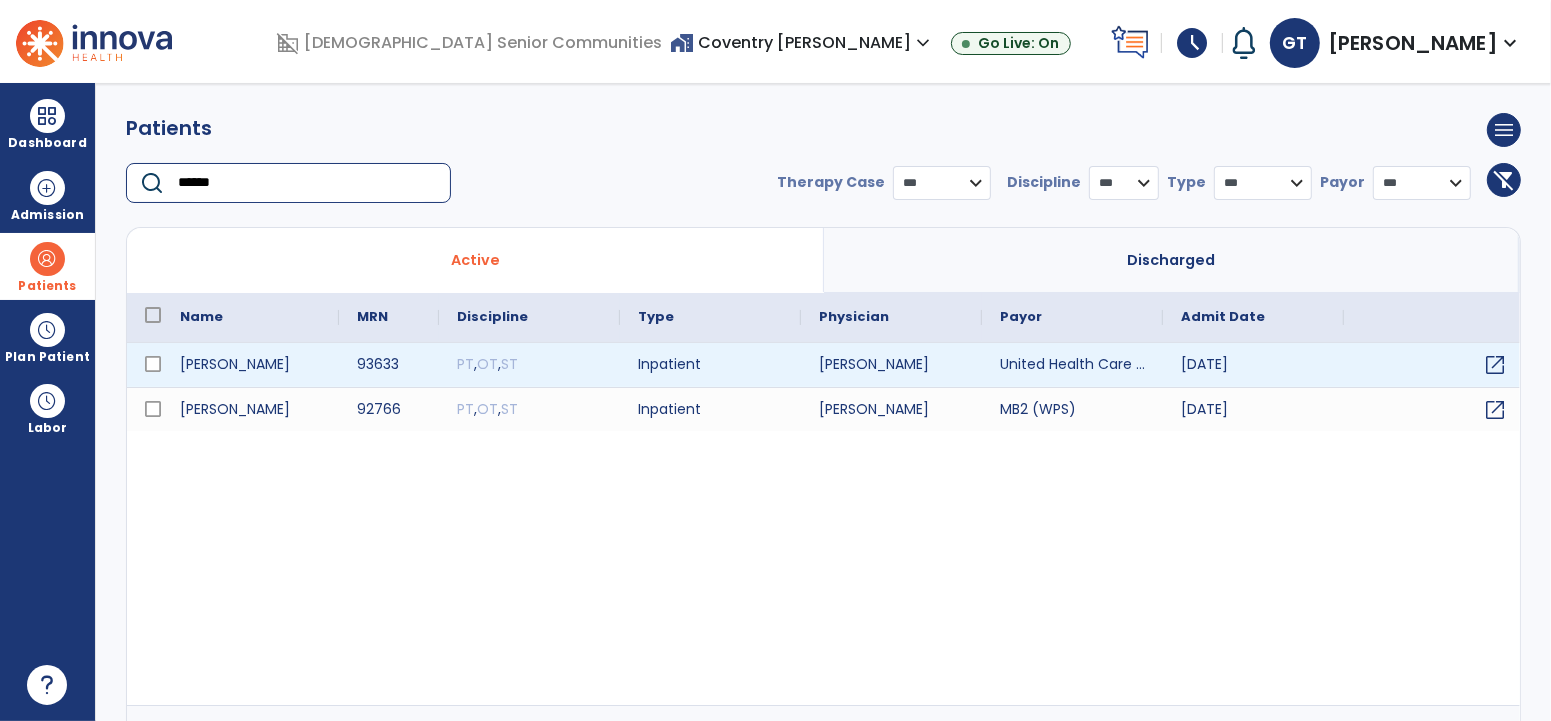 type on "******" 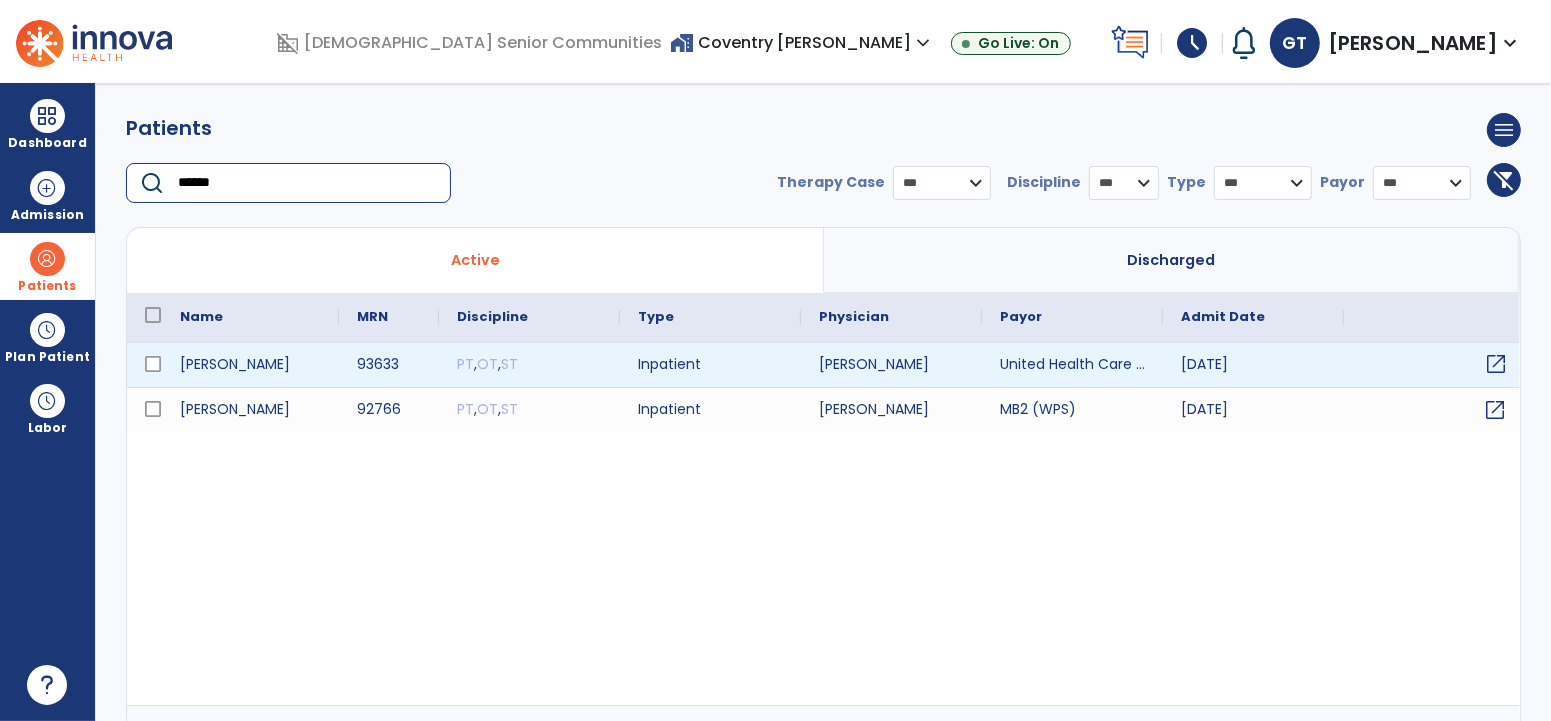 click on "open_in_new" at bounding box center (1496, 364) 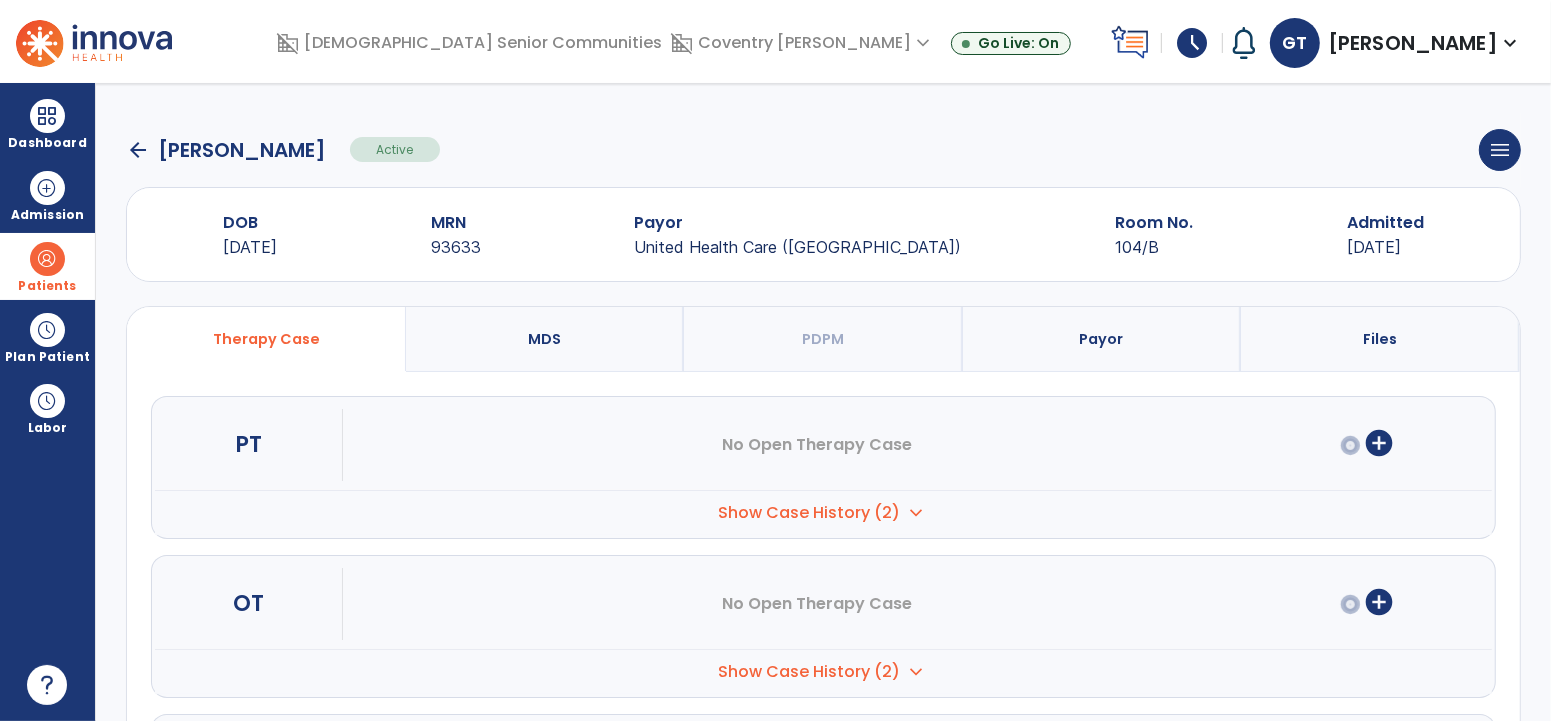 click on "Show Case History (2)     expand_more" at bounding box center [823, 512] 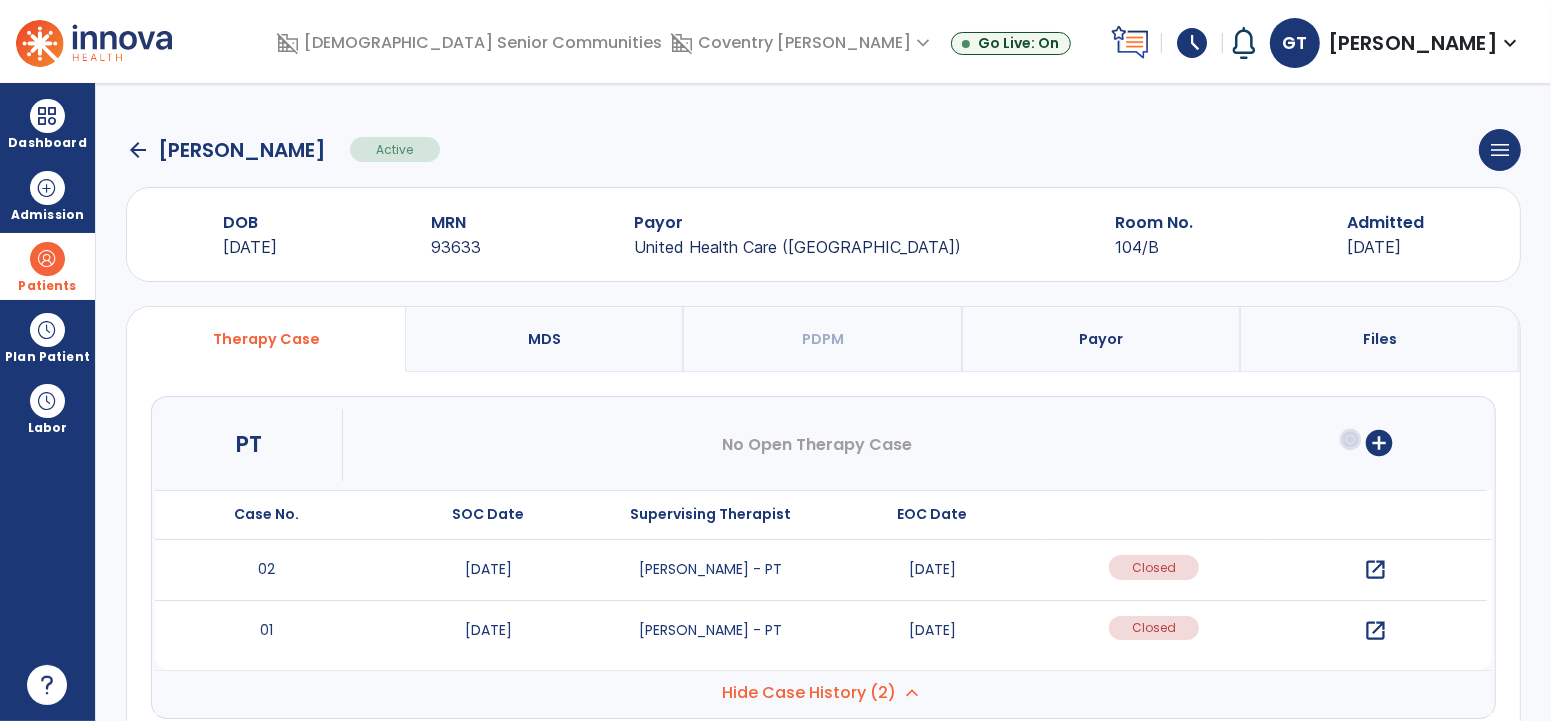 scroll, scrollTop: 24, scrollLeft: 0, axis: vertical 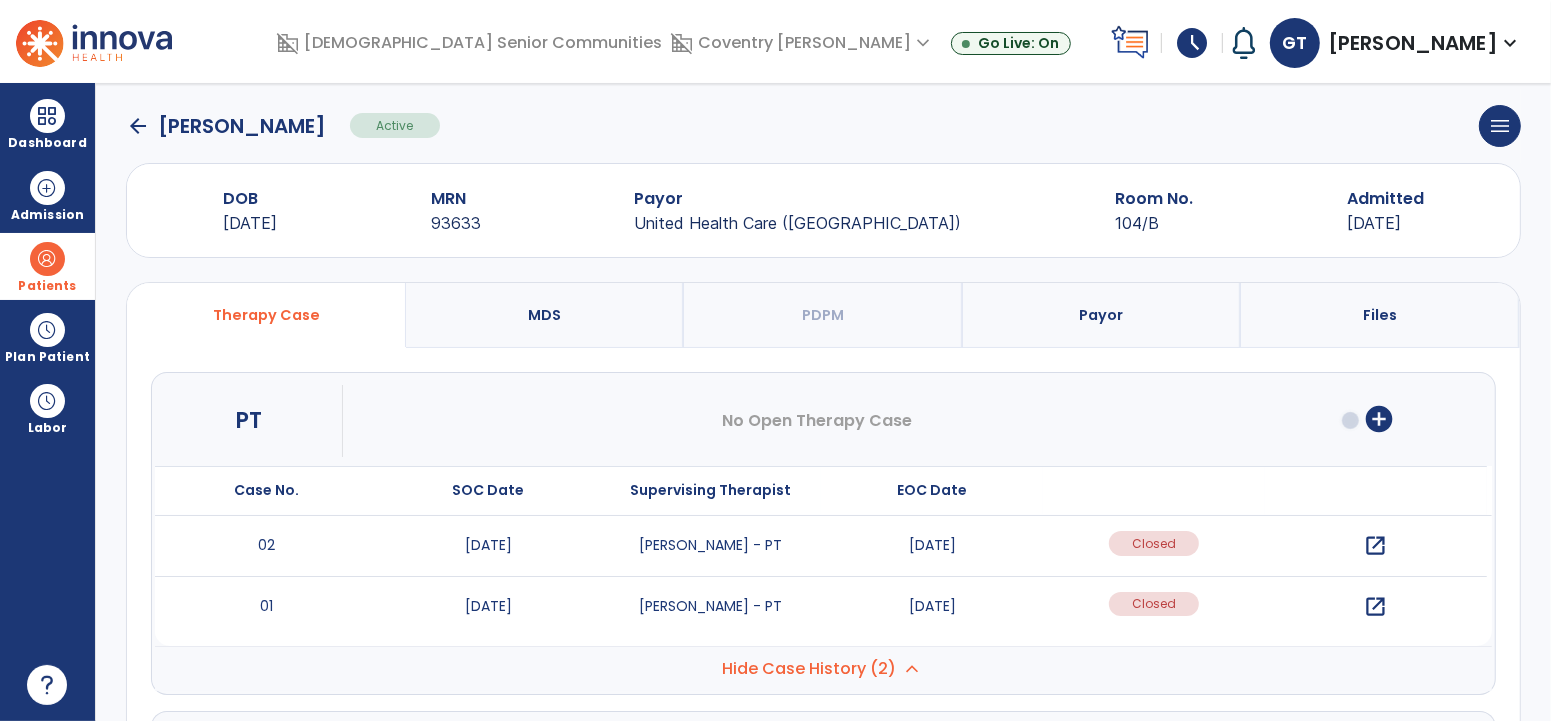 click on "open_in_new" at bounding box center [1376, 546] 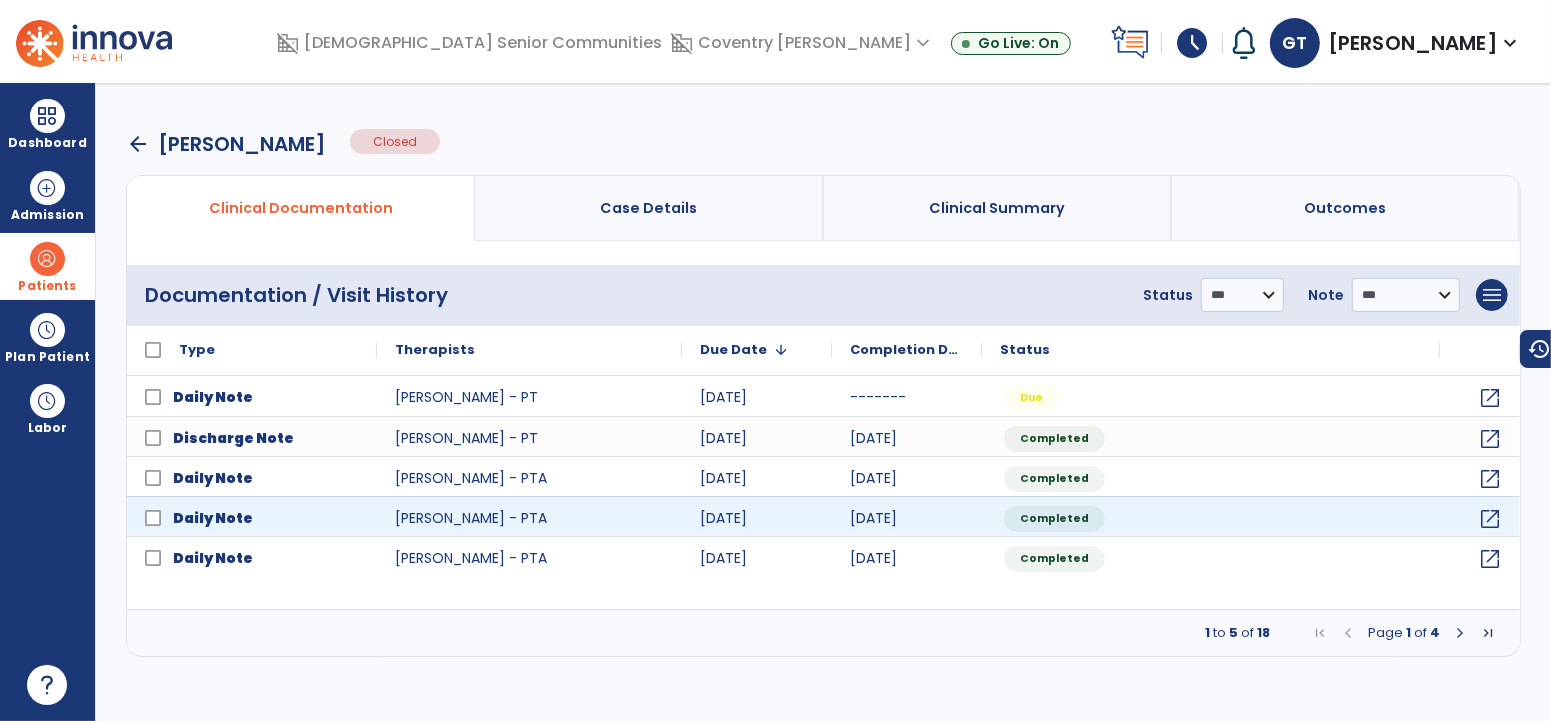 scroll, scrollTop: 0, scrollLeft: 0, axis: both 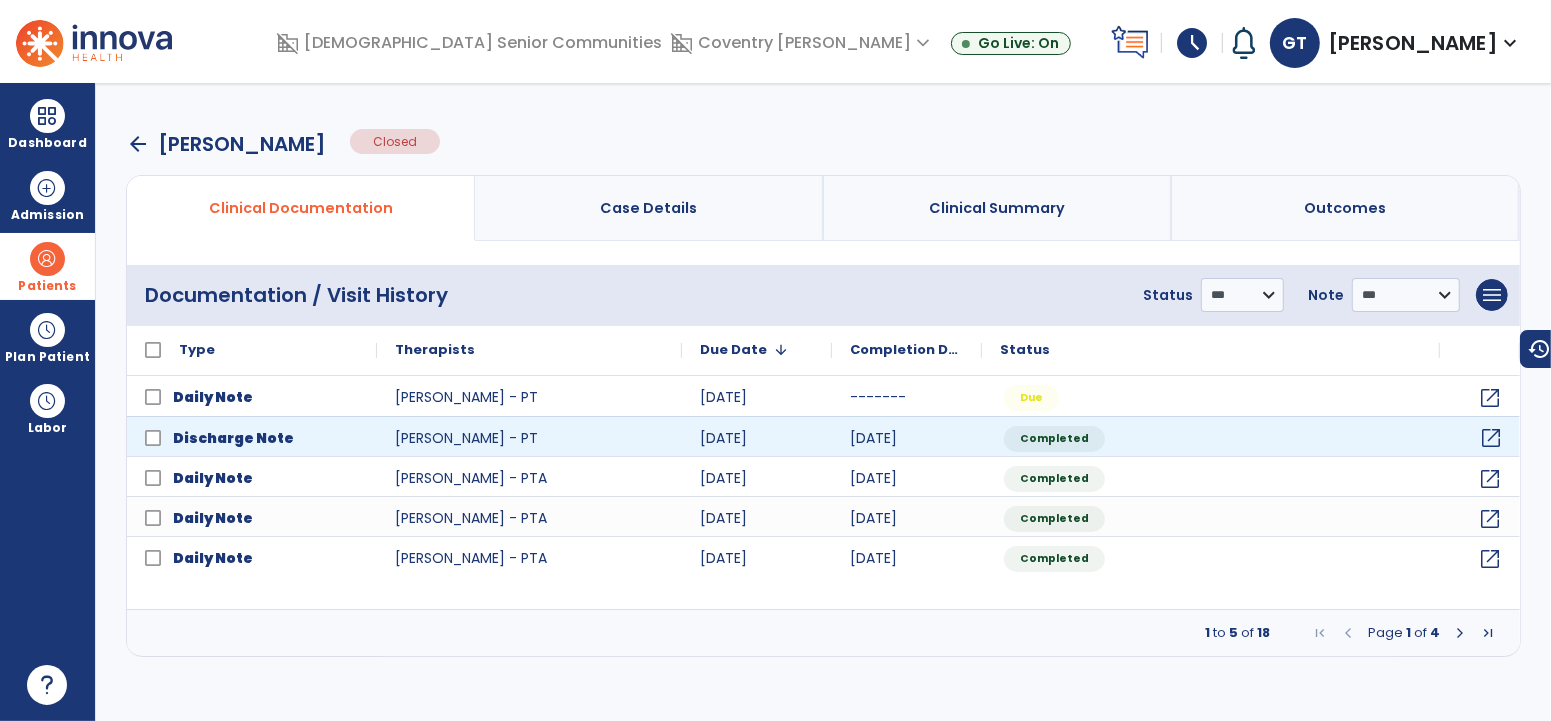 click on "open_in_new" 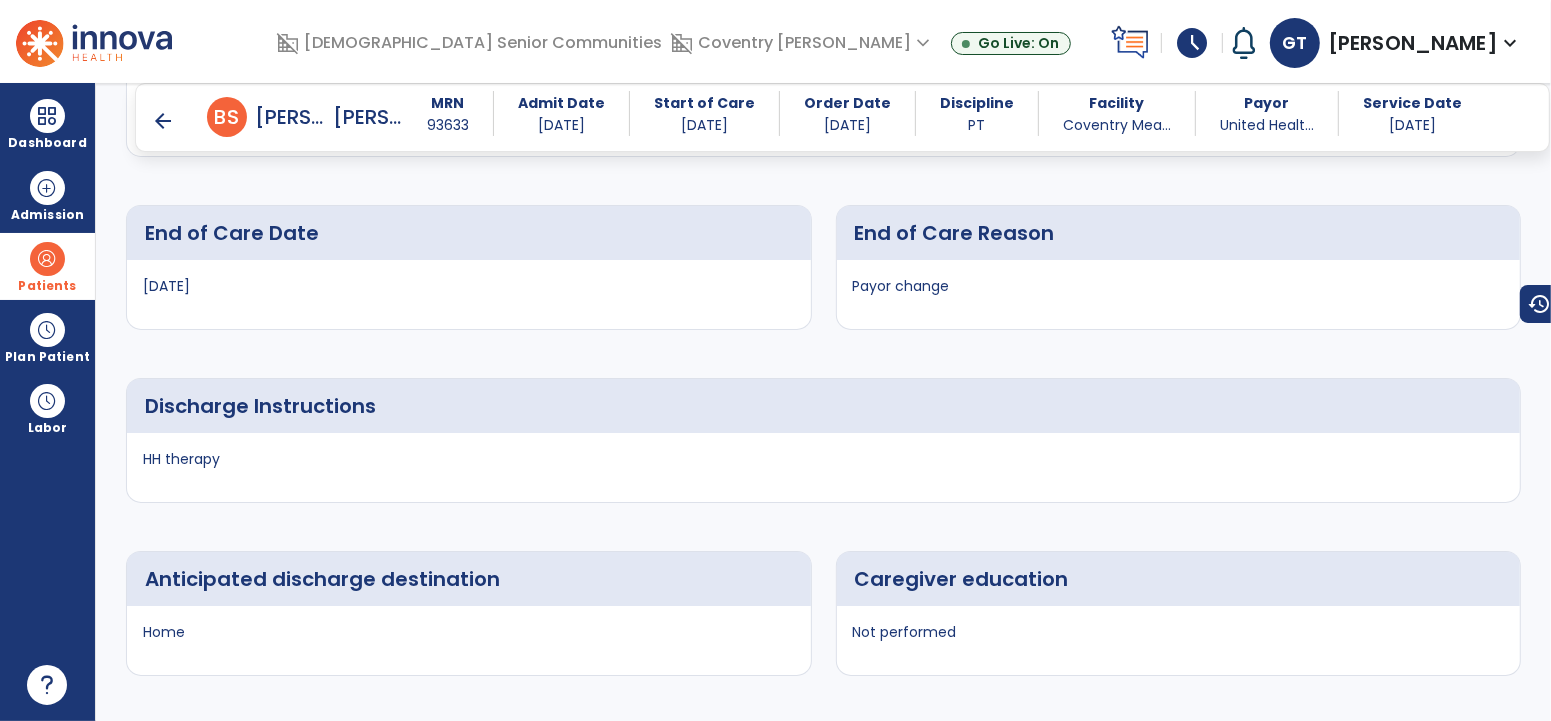 scroll, scrollTop: 5148, scrollLeft: 0, axis: vertical 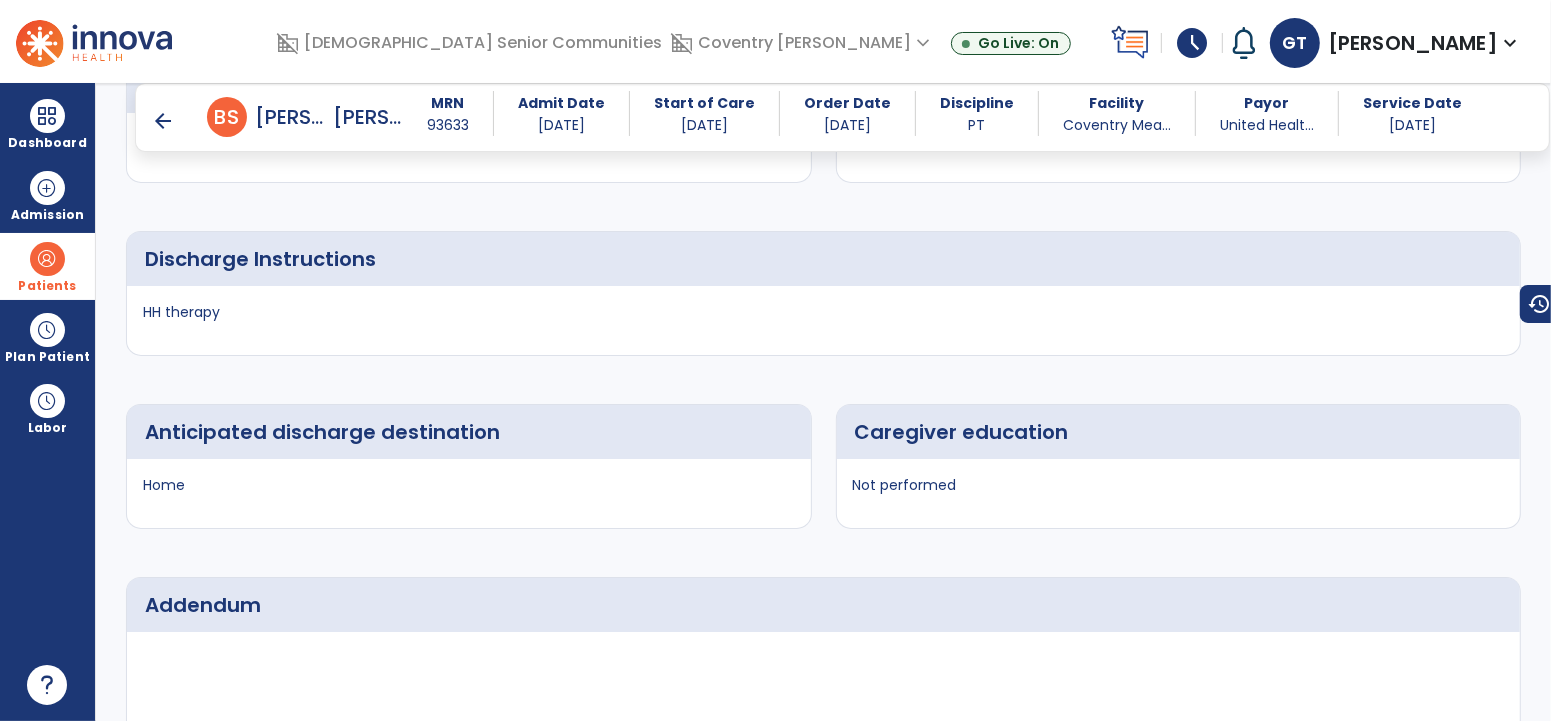 click on "arrow_back" at bounding box center [163, 121] 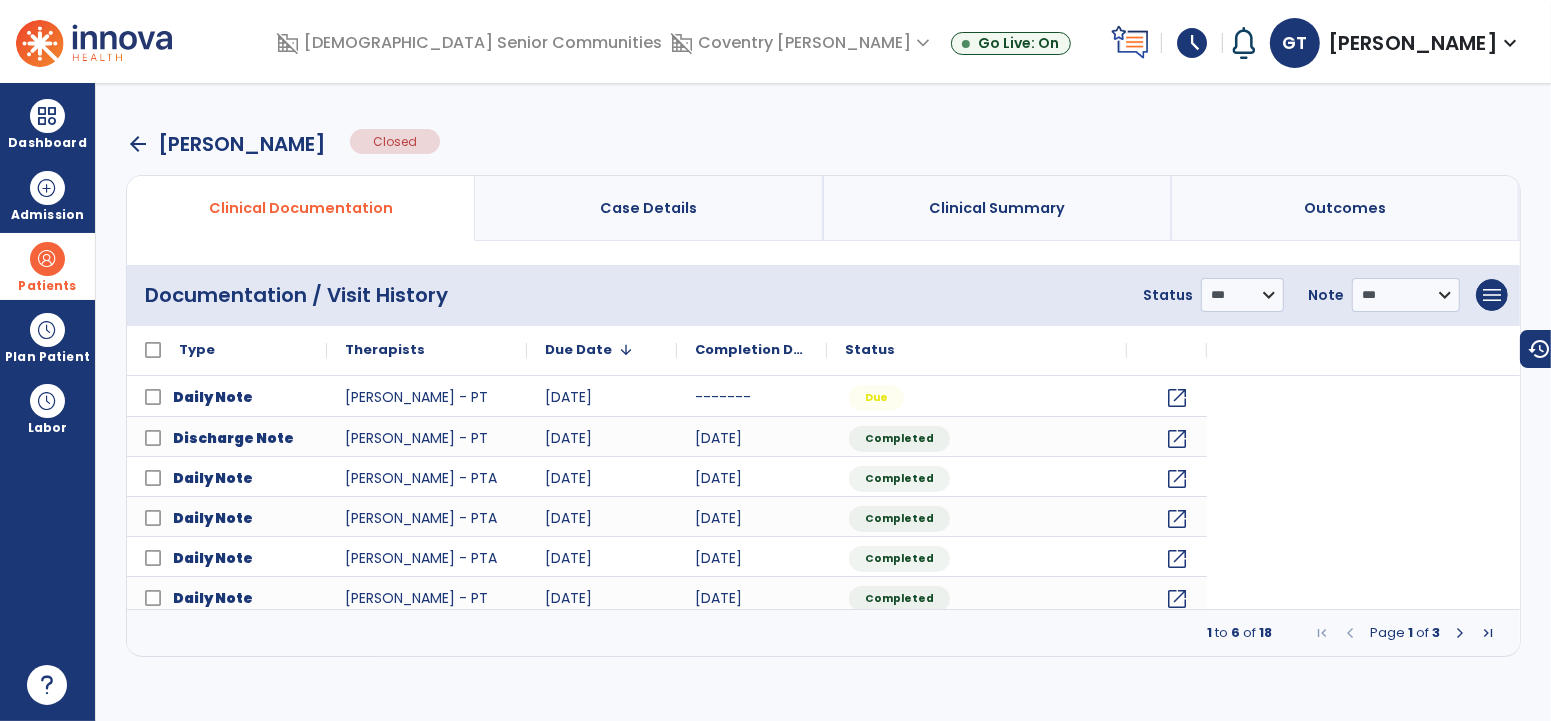 scroll, scrollTop: 0, scrollLeft: 0, axis: both 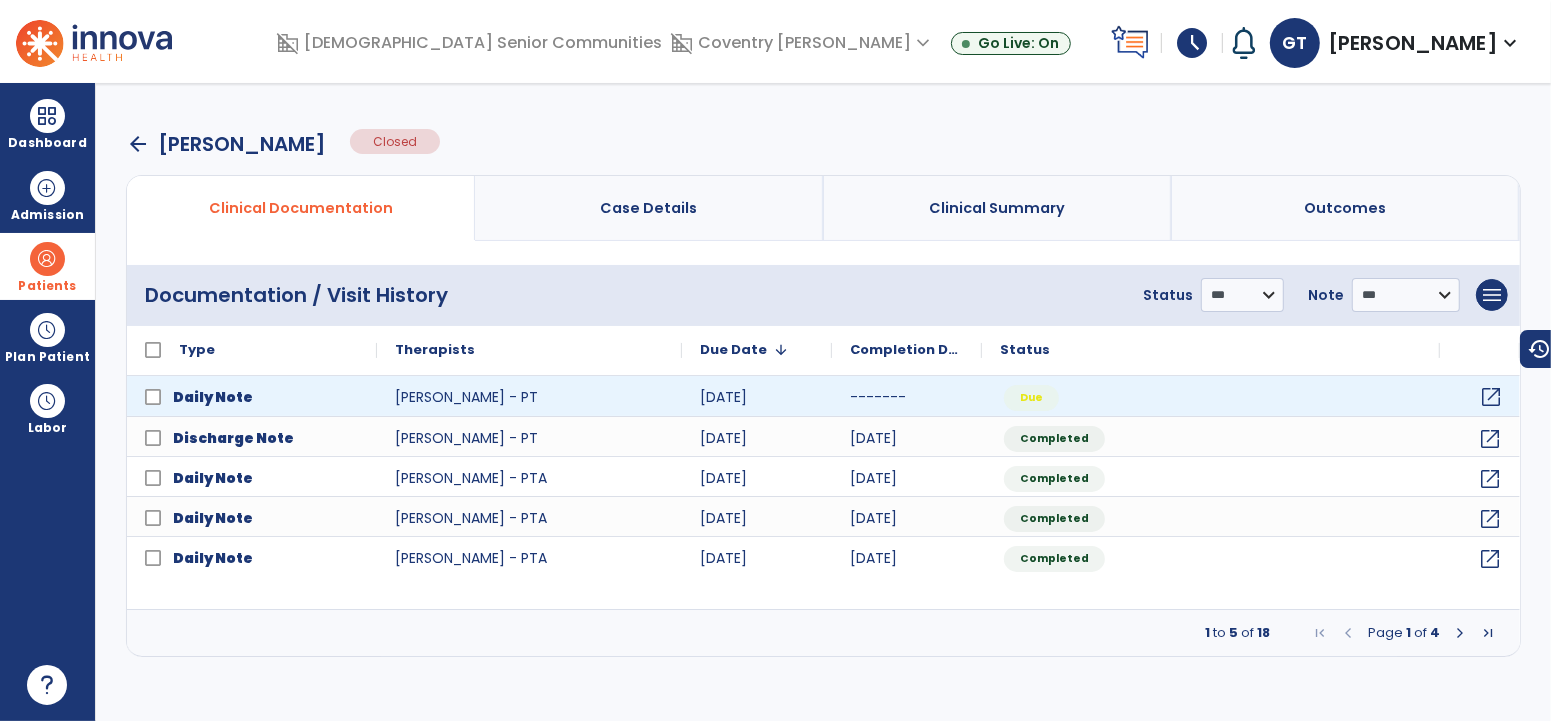 click on "open_in_new" 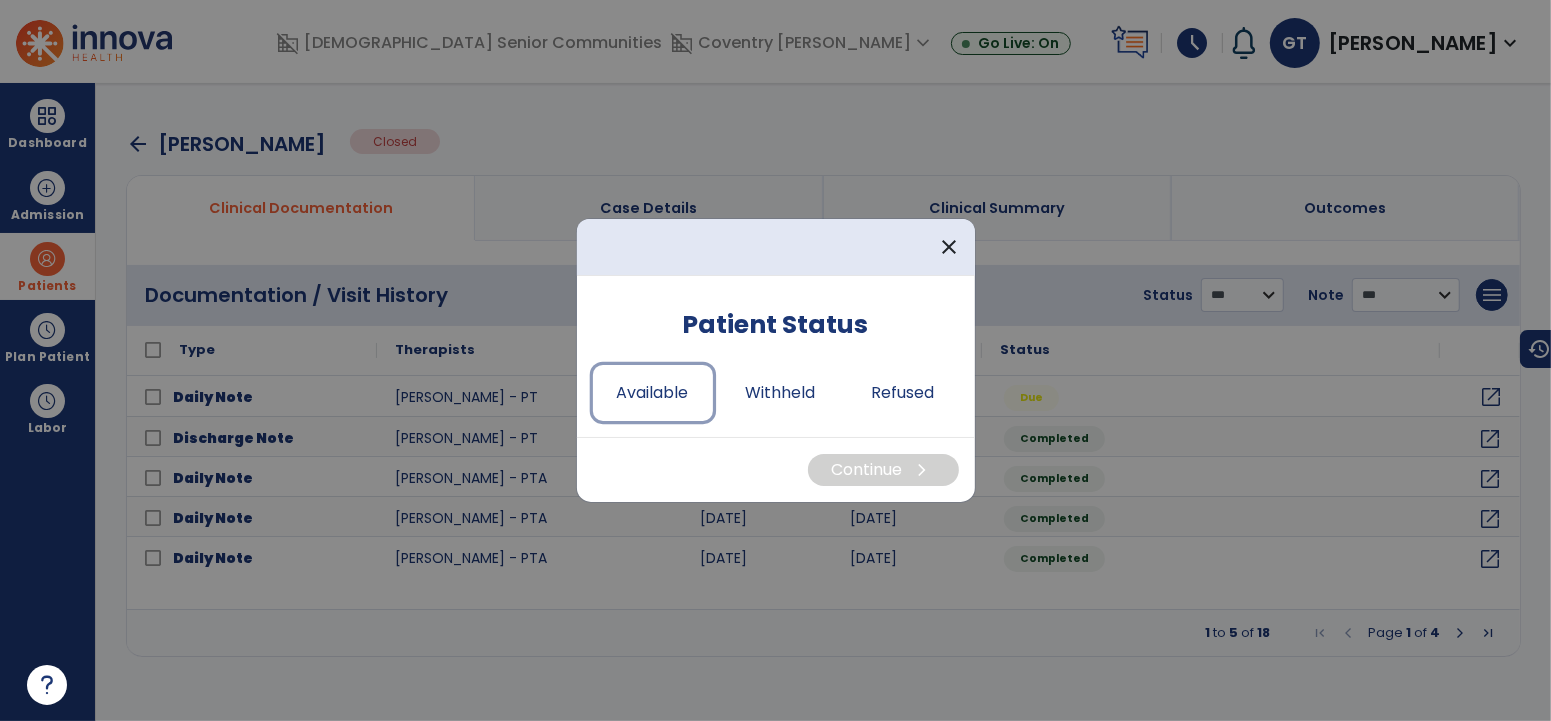 drag, startPoint x: 651, startPoint y: 402, endPoint x: 827, endPoint y: 464, distance: 186.60118 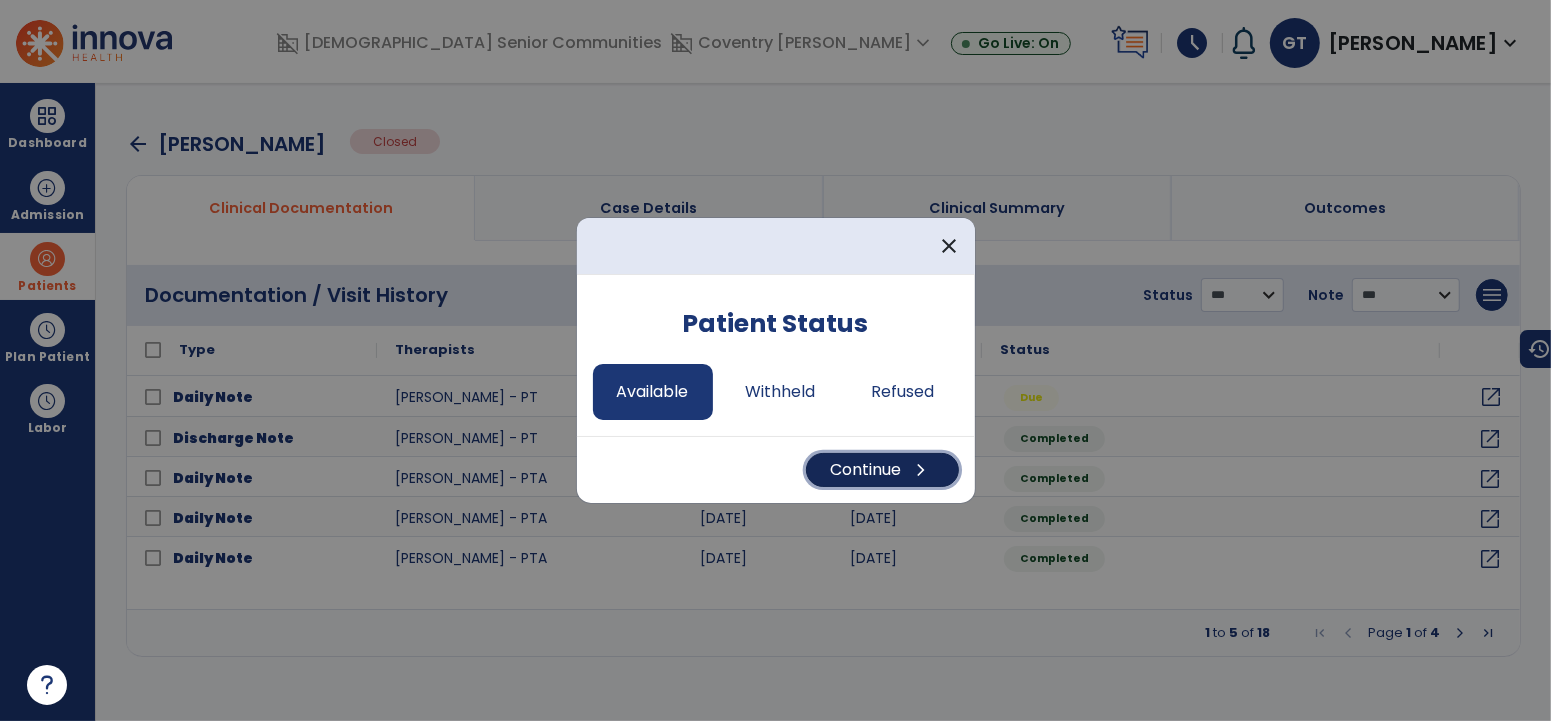 drag, startPoint x: 852, startPoint y: 468, endPoint x: 793, endPoint y: 447, distance: 62.625874 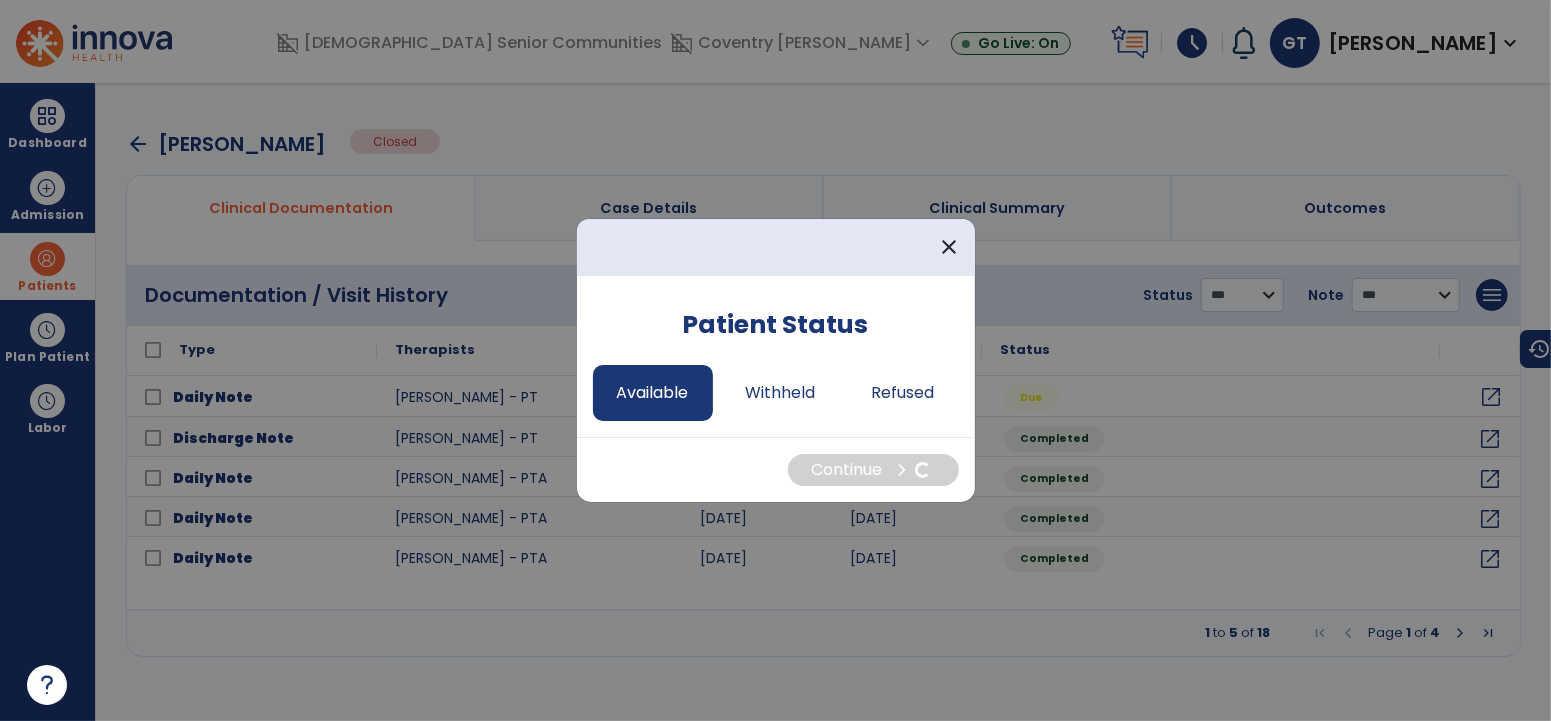 select on "*" 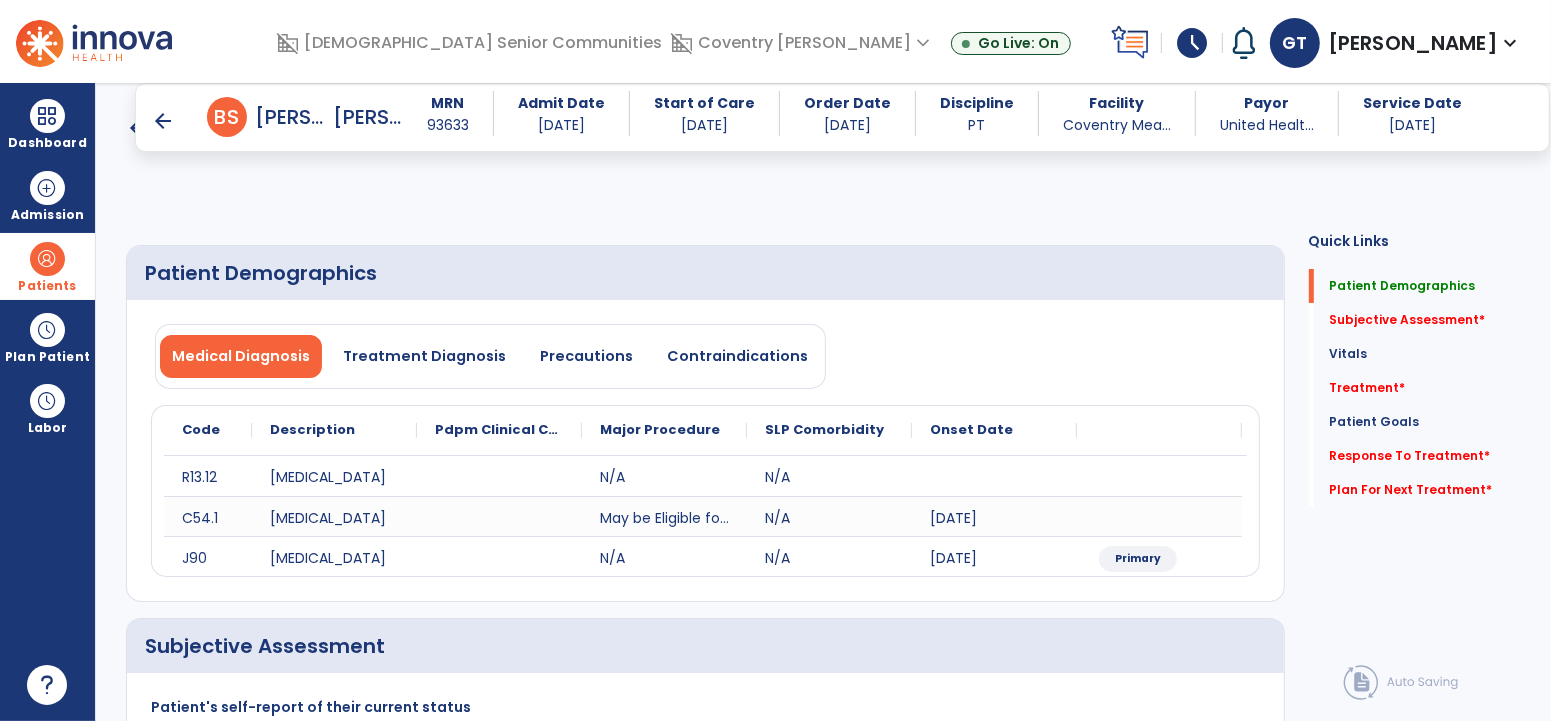 scroll, scrollTop: 172, scrollLeft: 0, axis: vertical 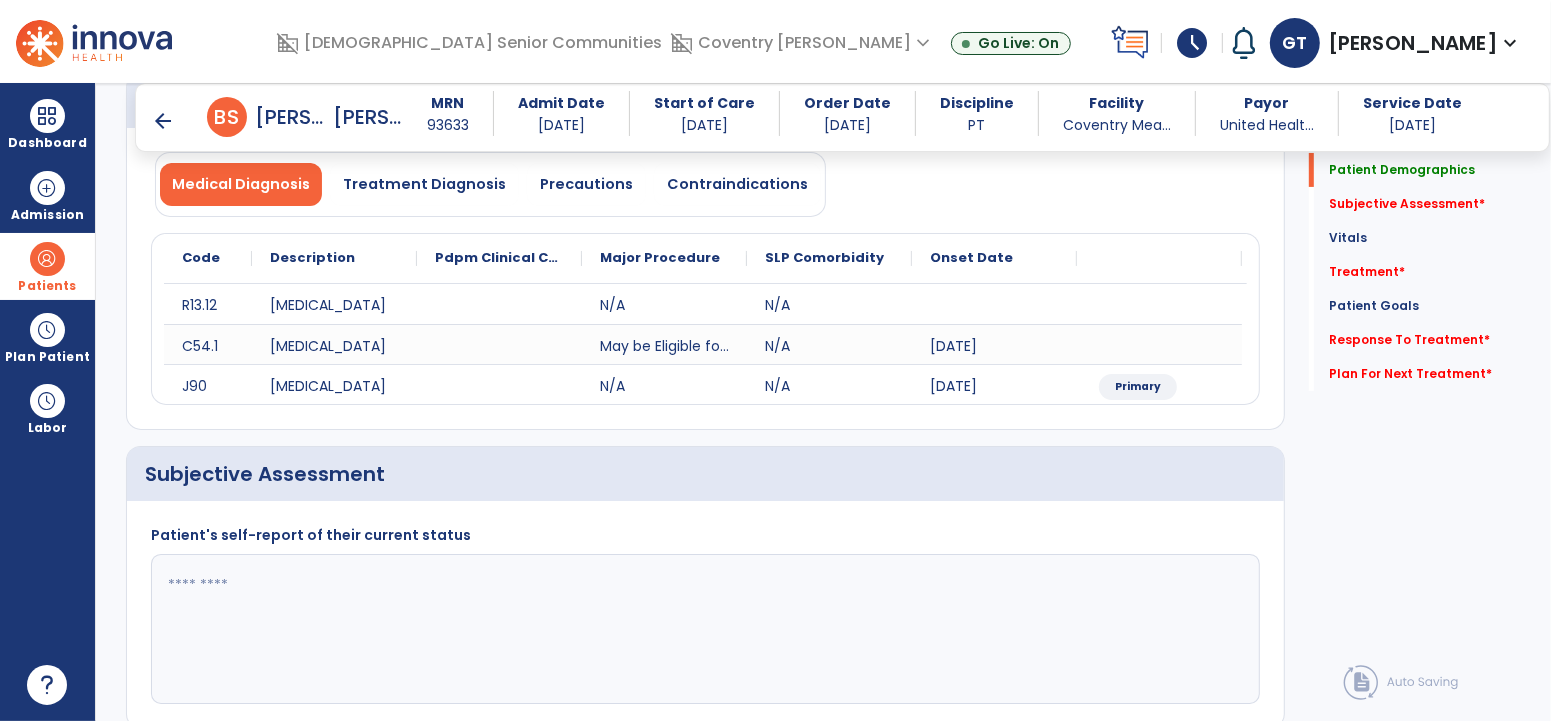 drag, startPoint x: 314, startPoint y: 614, endPoint x: 351, endPoint y: 609, distance: 37.336308 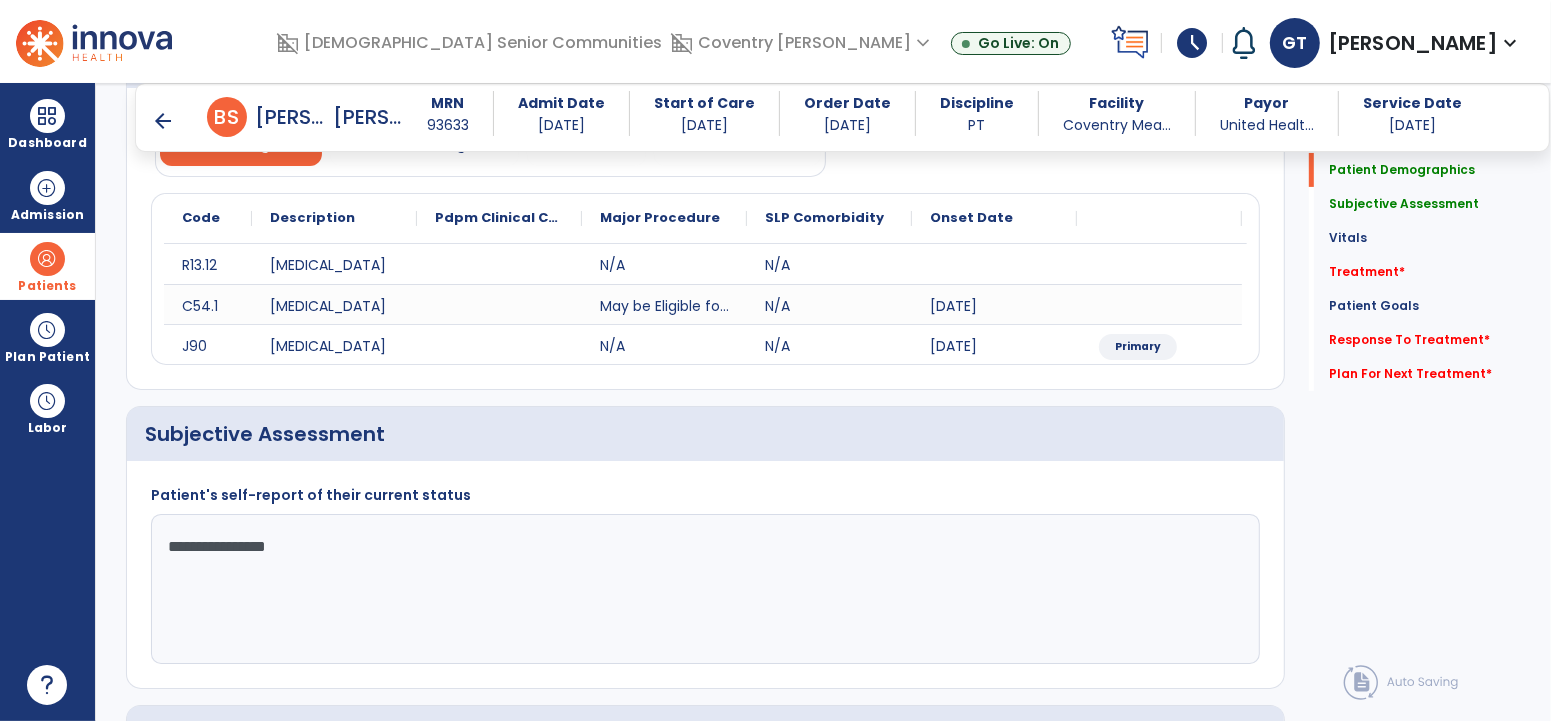 scroll, scrollTop: 219, scrollLeft: 0, axis: vertical 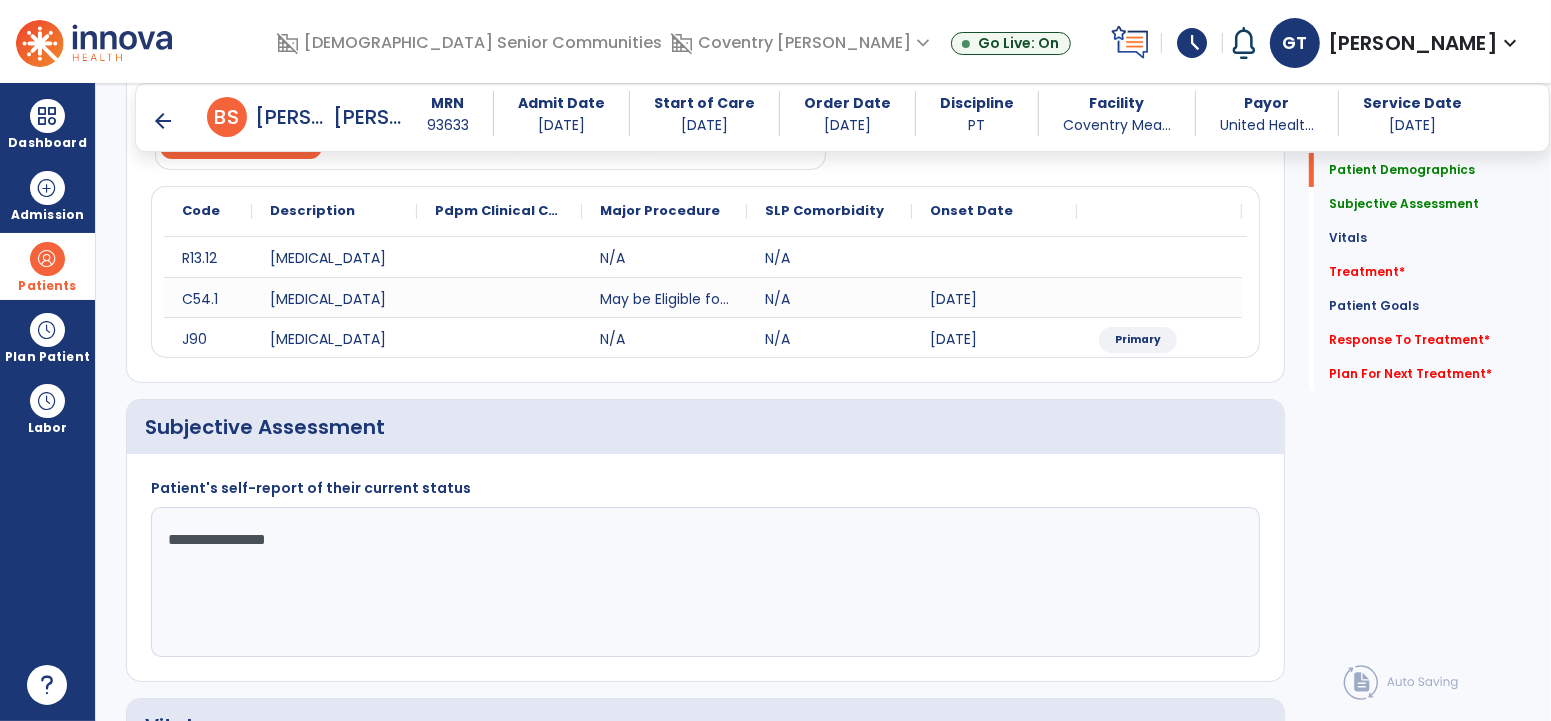type on "**********" 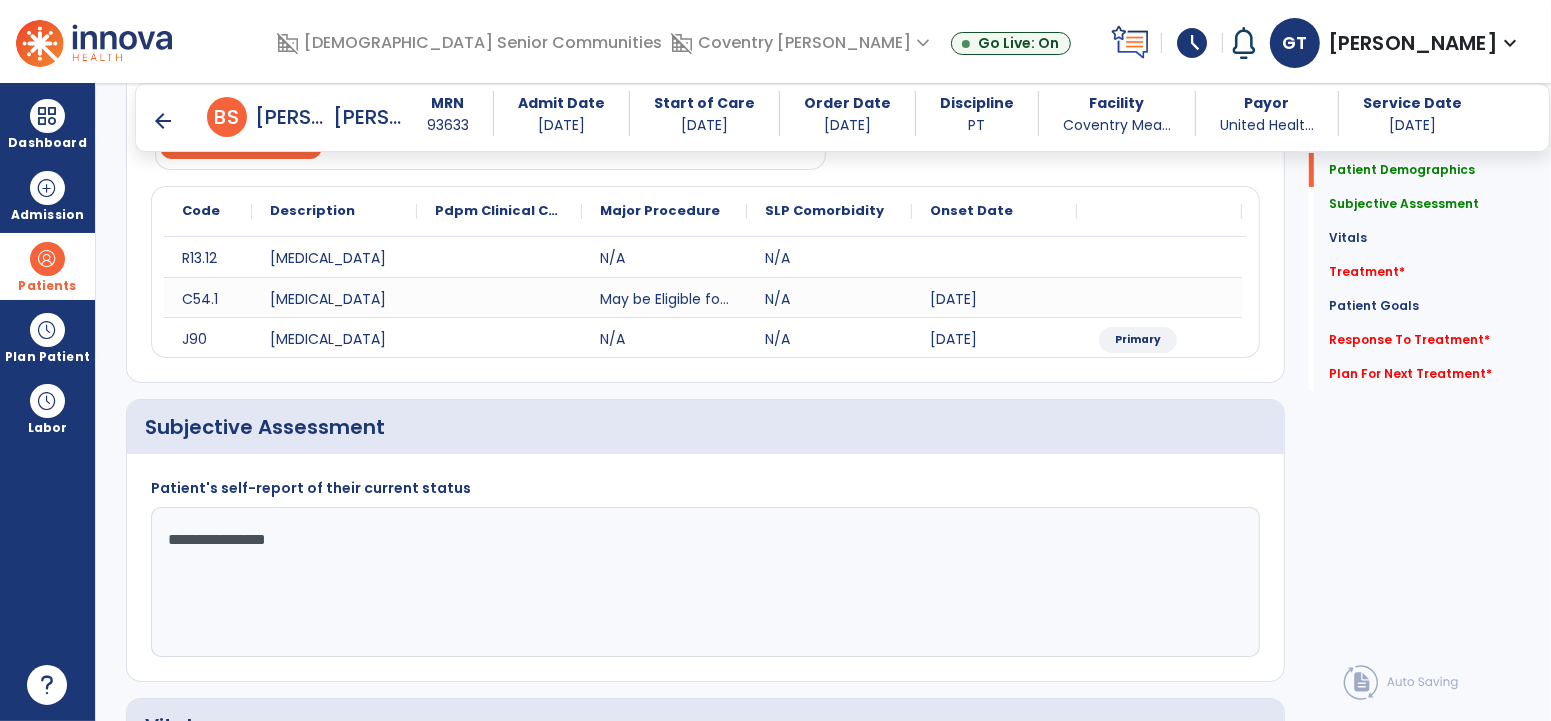 drag, startPoint x: 0, startPoint y: 340, endPoint x: 0, endPoint y: 495, distance: 155 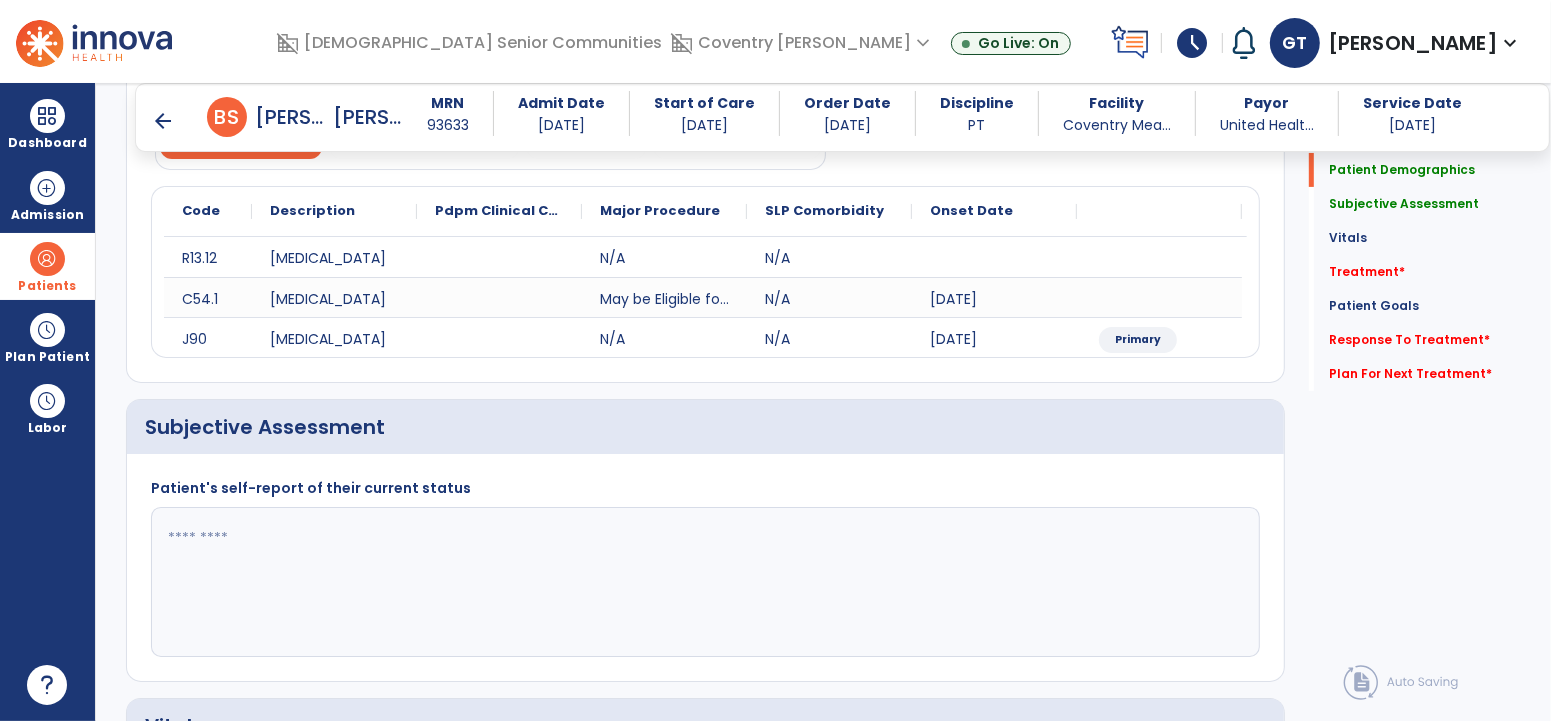 paste on "**********" 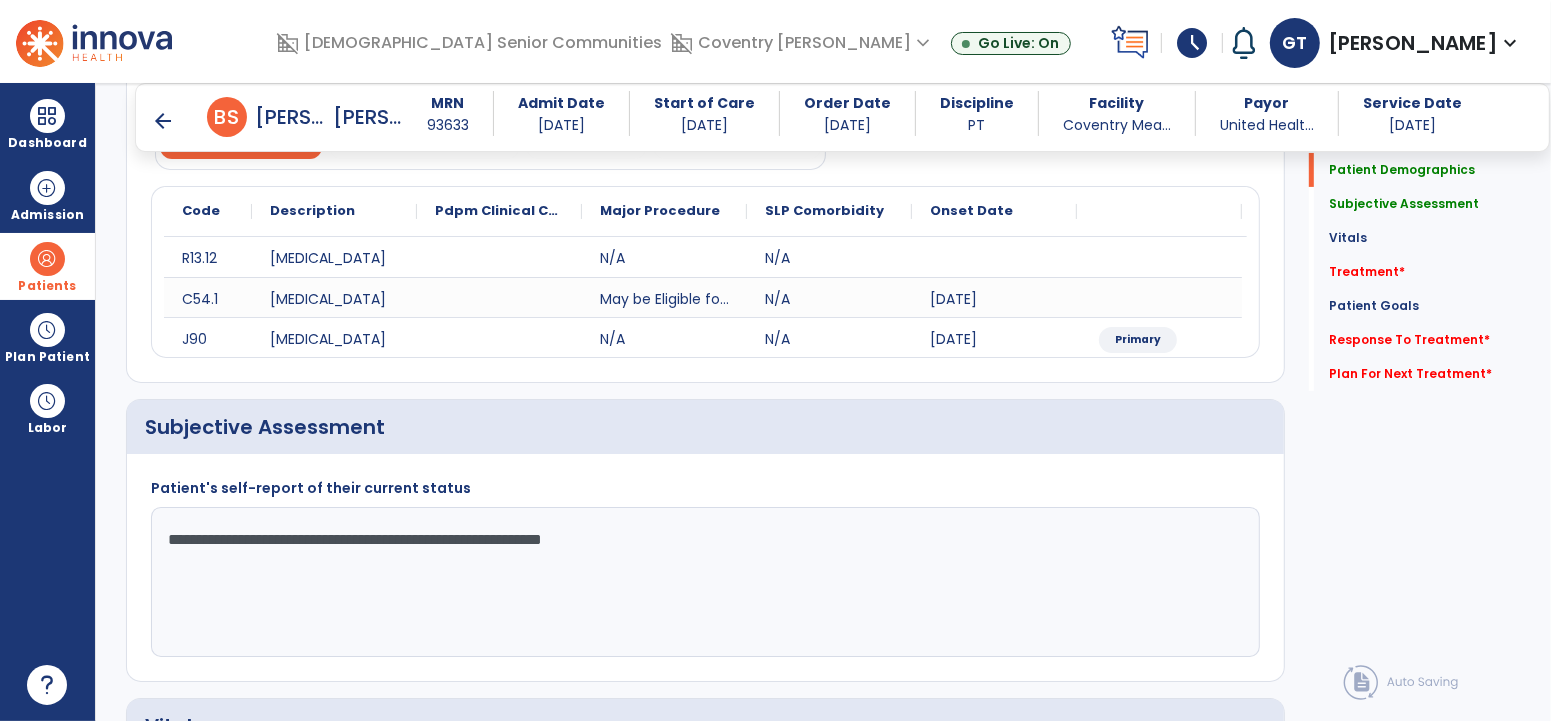 click on "**********" 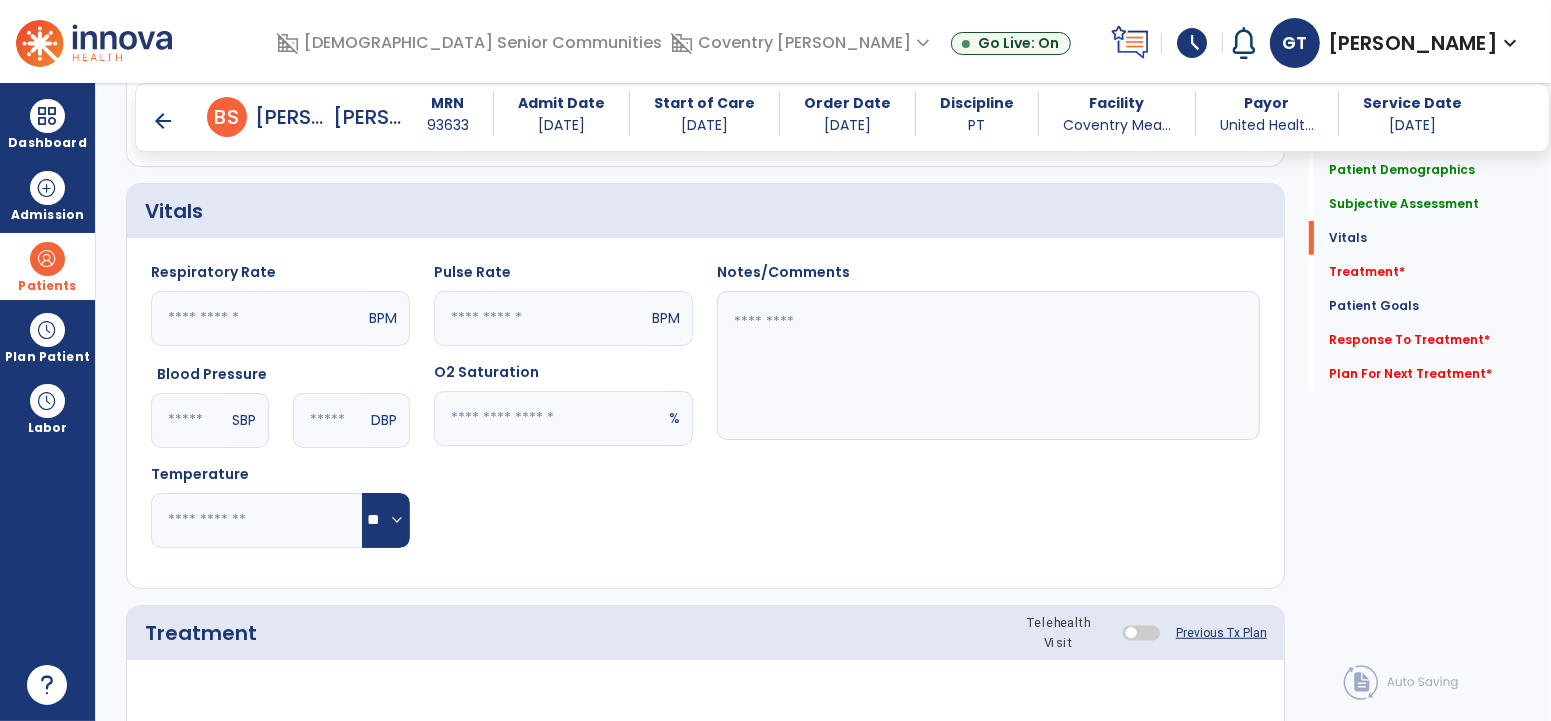 scroll, scrollTop: 1125, scrollLeft: 0, axis: vertical 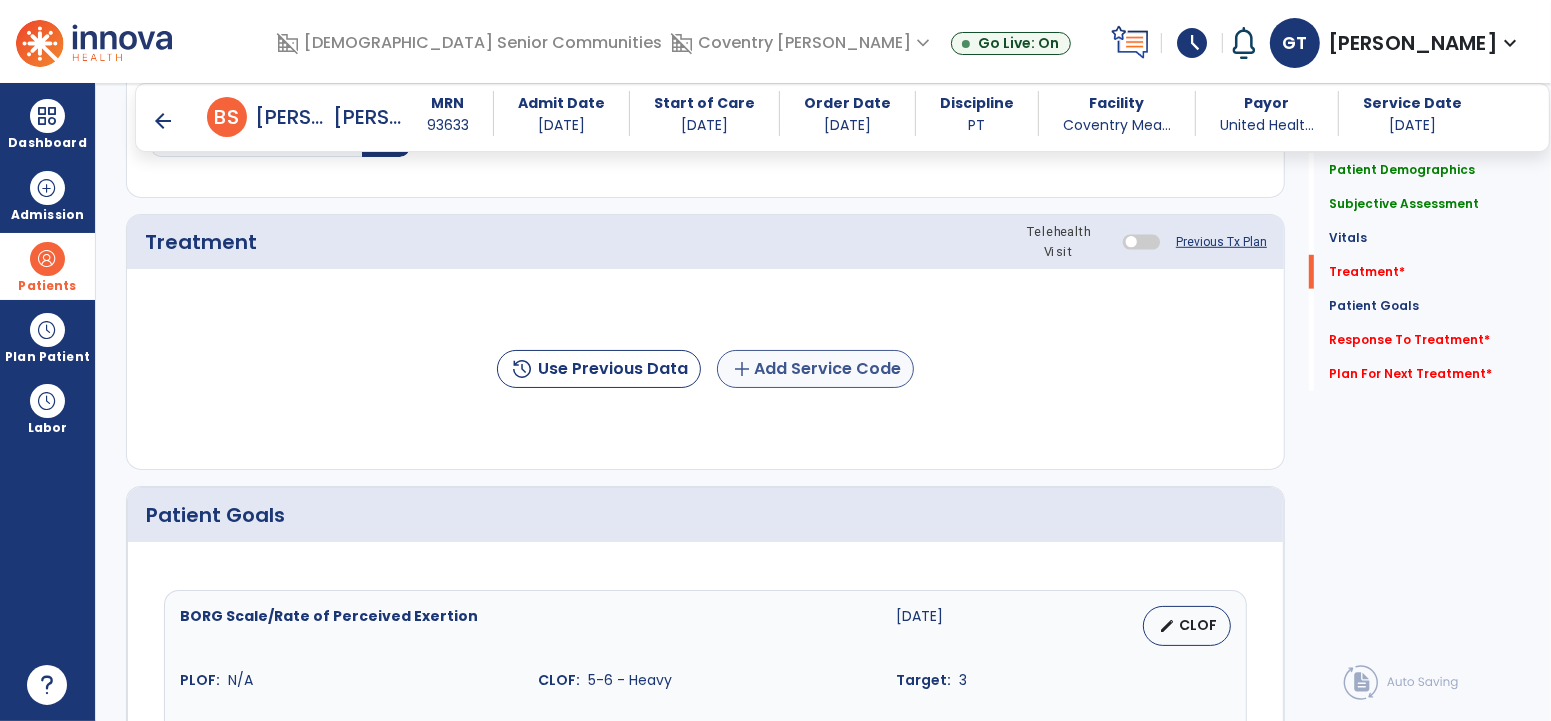 type on "**********" 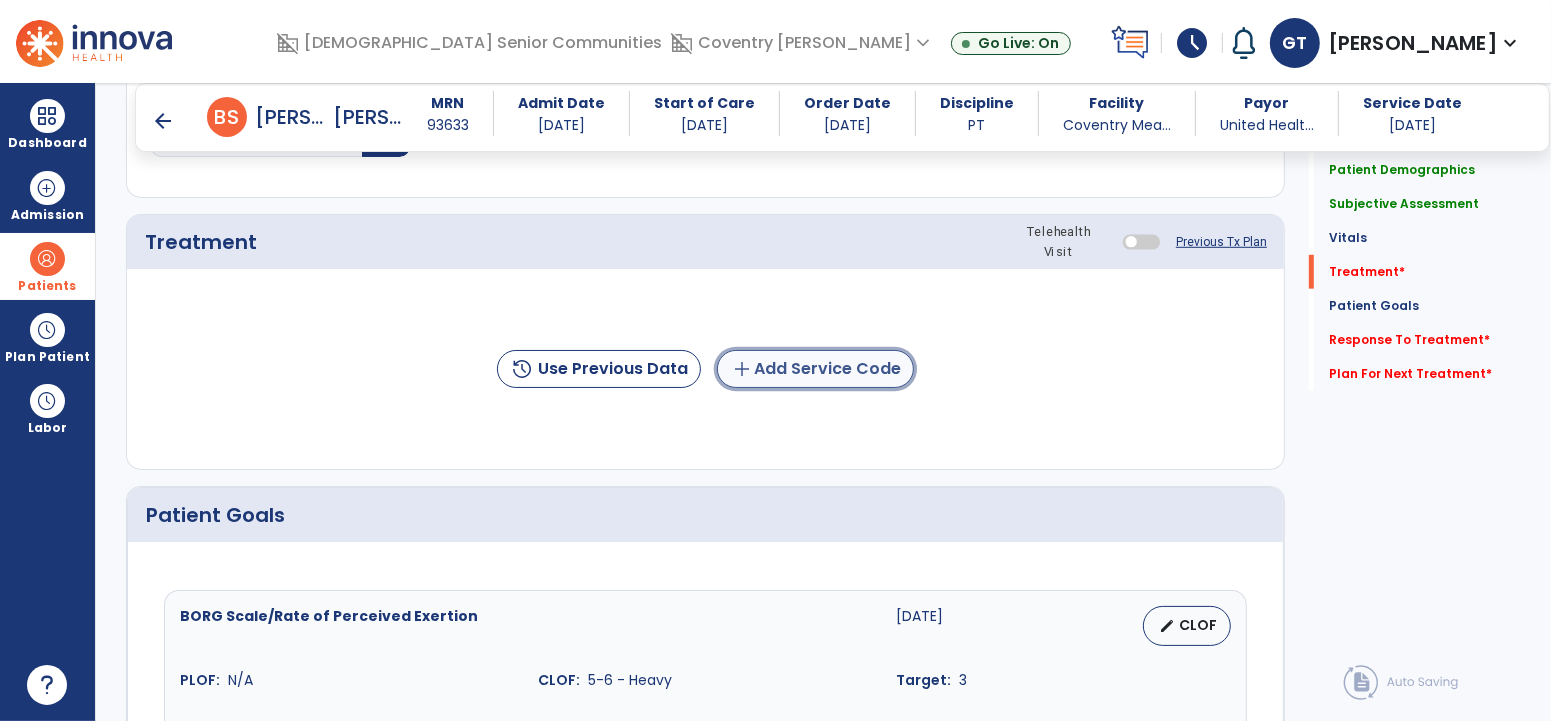 click on "add  Add Service Code" 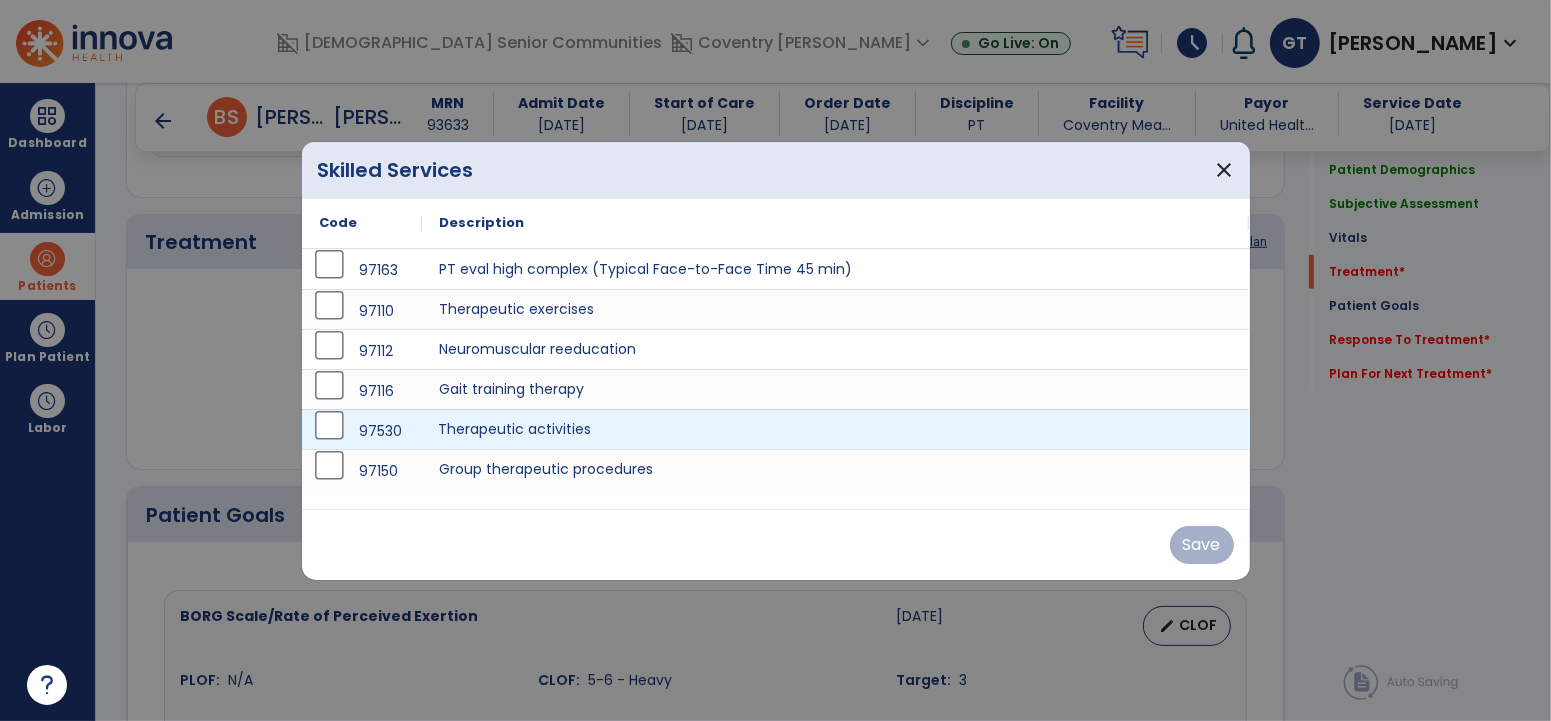 click on "Therapeutic activities" at bounding box center [836, 429] 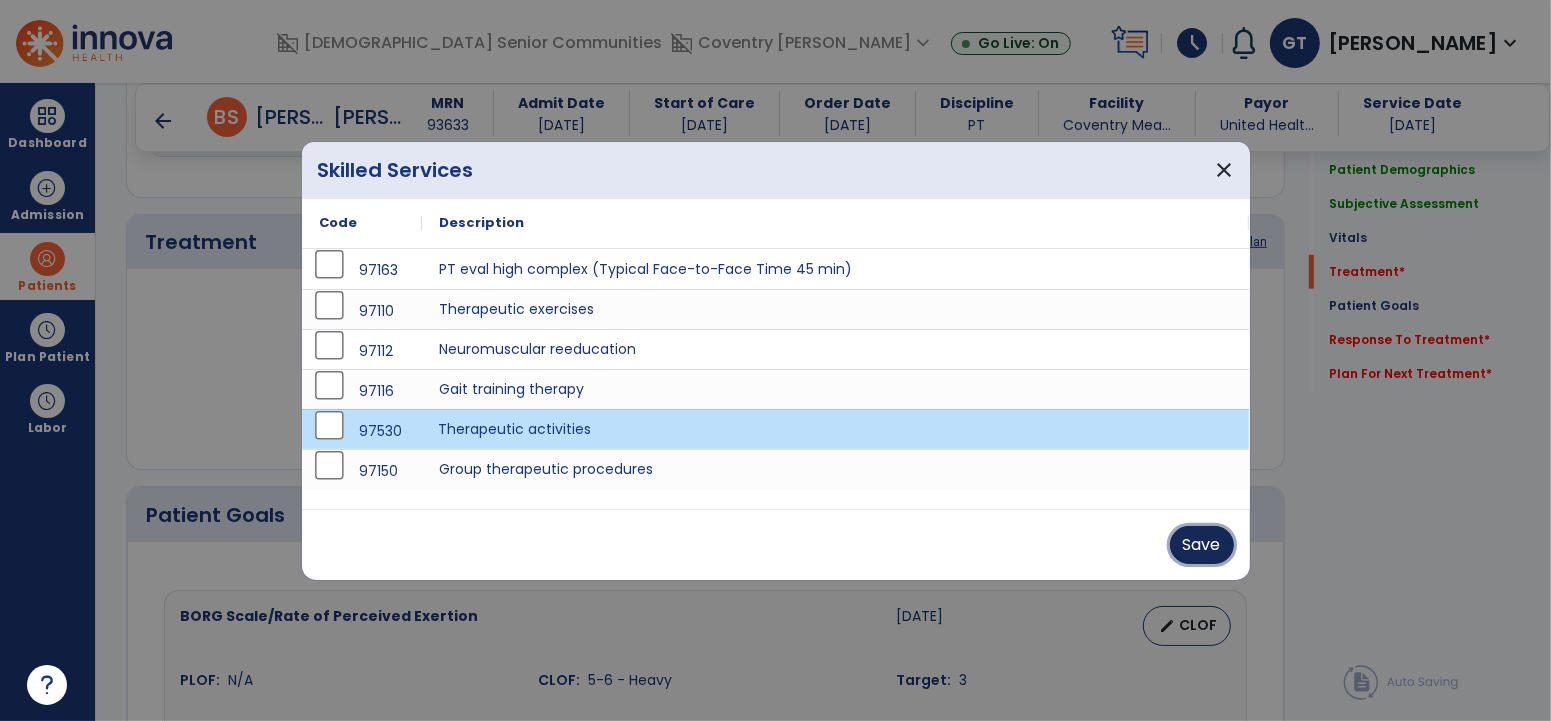 drag, startPoint x: 1197, startPoint y: 541, endPoint x: 811, endPoint y: 418, distance: 405.12344 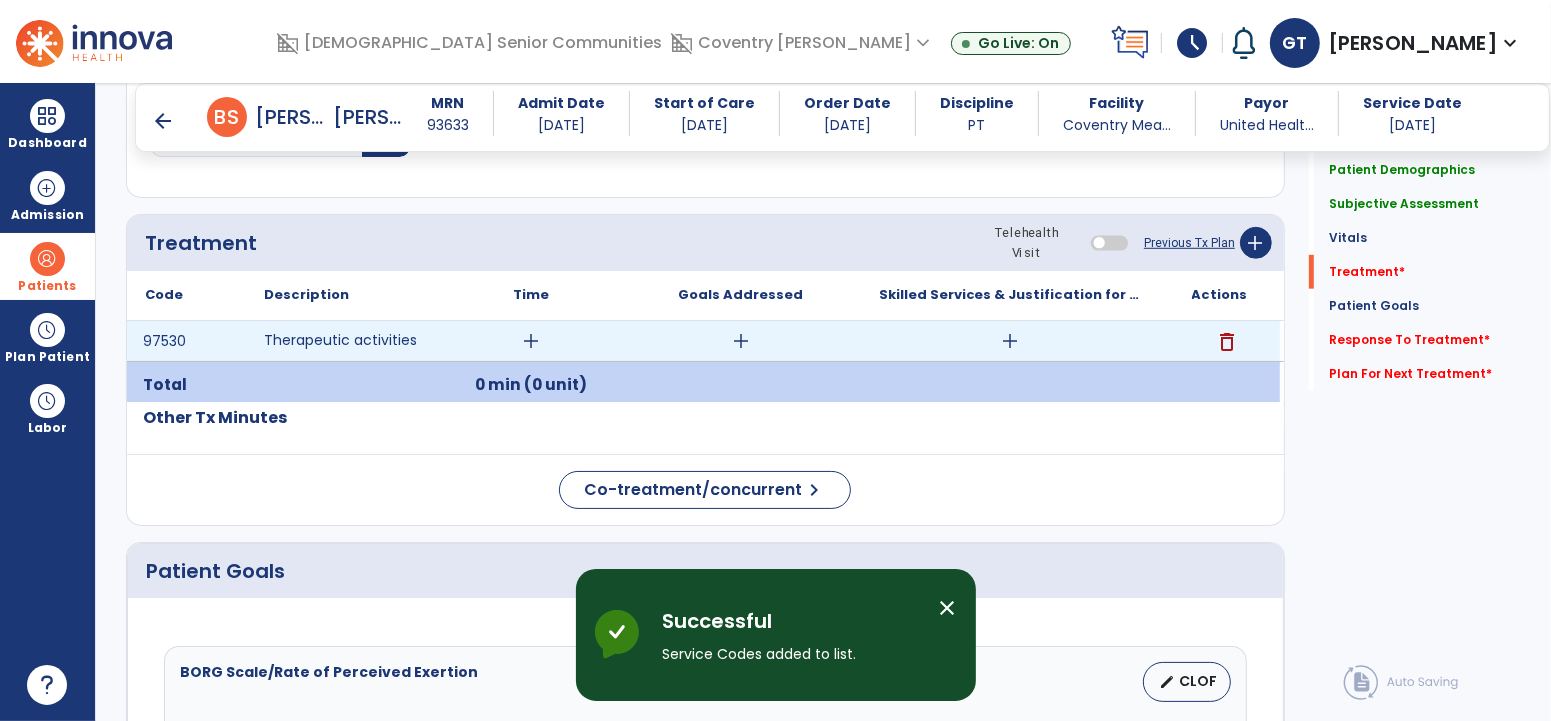 click on "add" at bounding box center [531, 341] 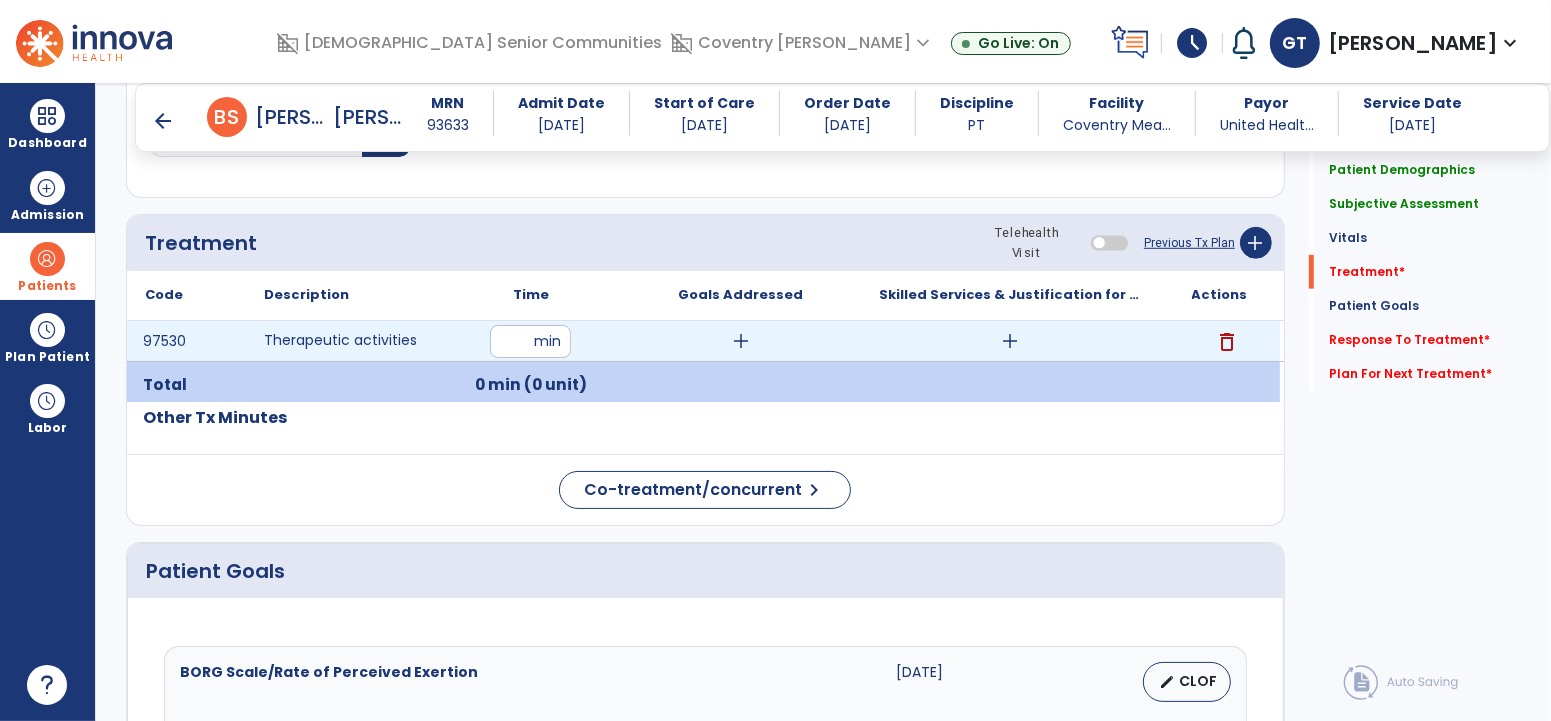 type on "**" 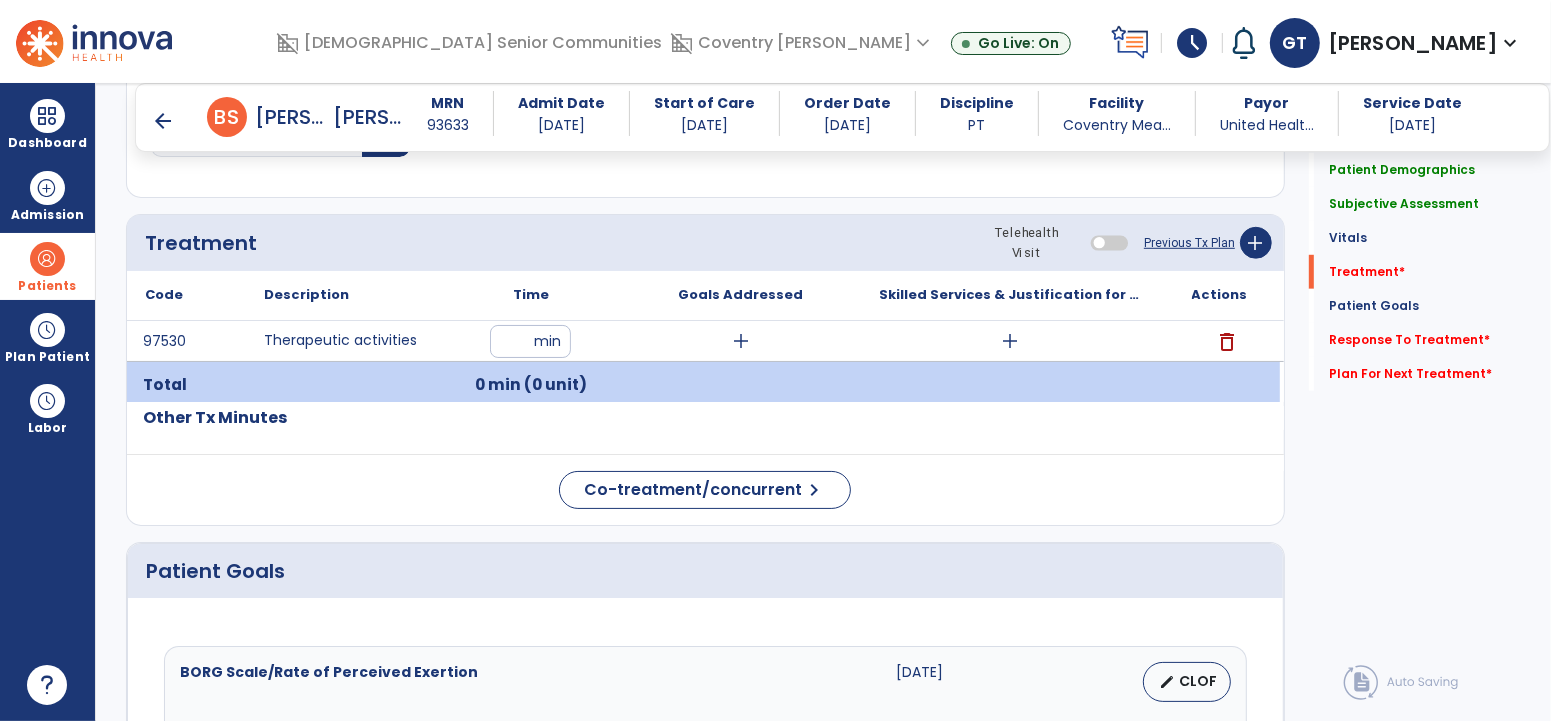 click on "Quick Links  Patient Demographics   Patient Demographics   Subjective Assessment   Subjective Assessment   Vitals   Vitals   Treatment   *  Treatment   *  Patient Goals   Patient Goals   Response To Treatment   *  Response To Treatment   *  Plan For Next Treatment   *  Plan For Next Treatment   *" 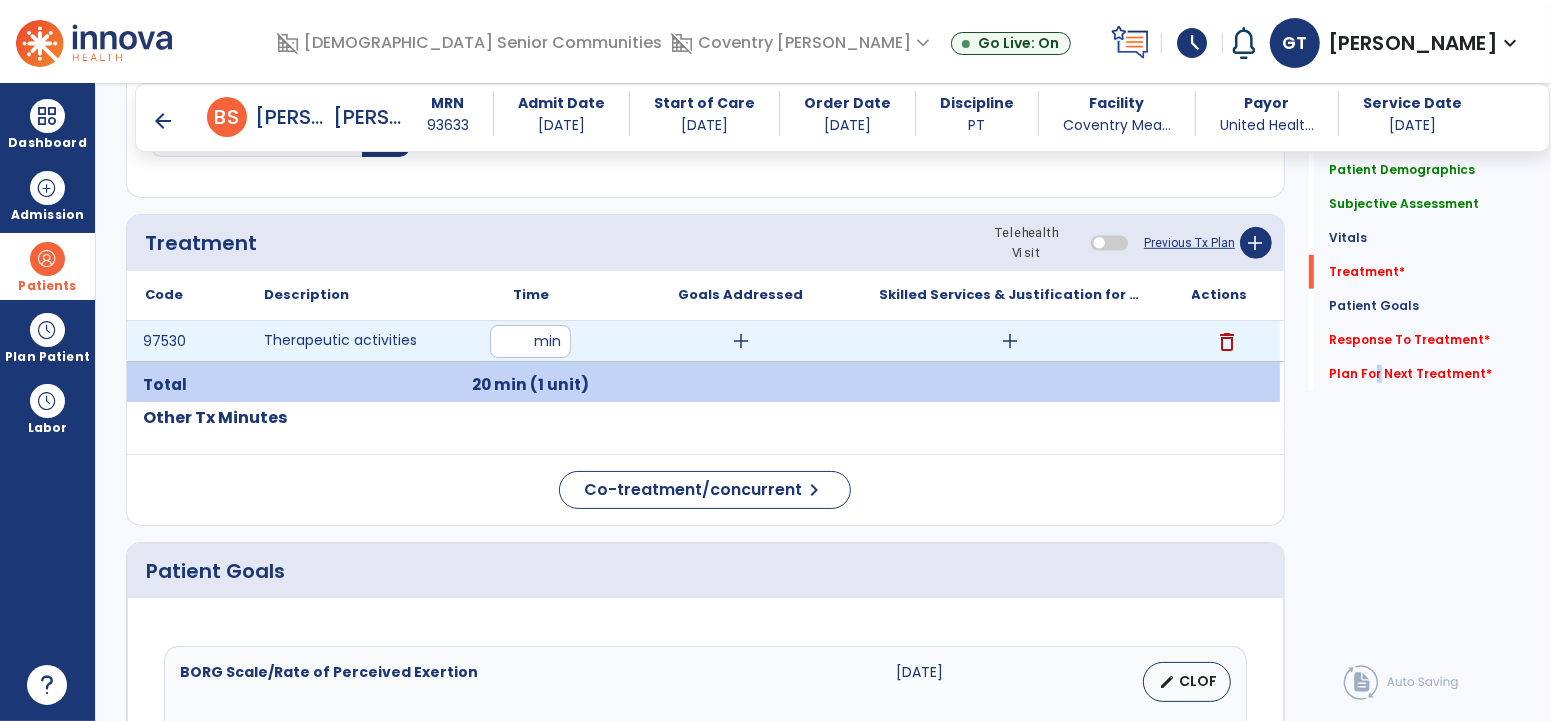 click on "add" at bounding box center (1010, 341) 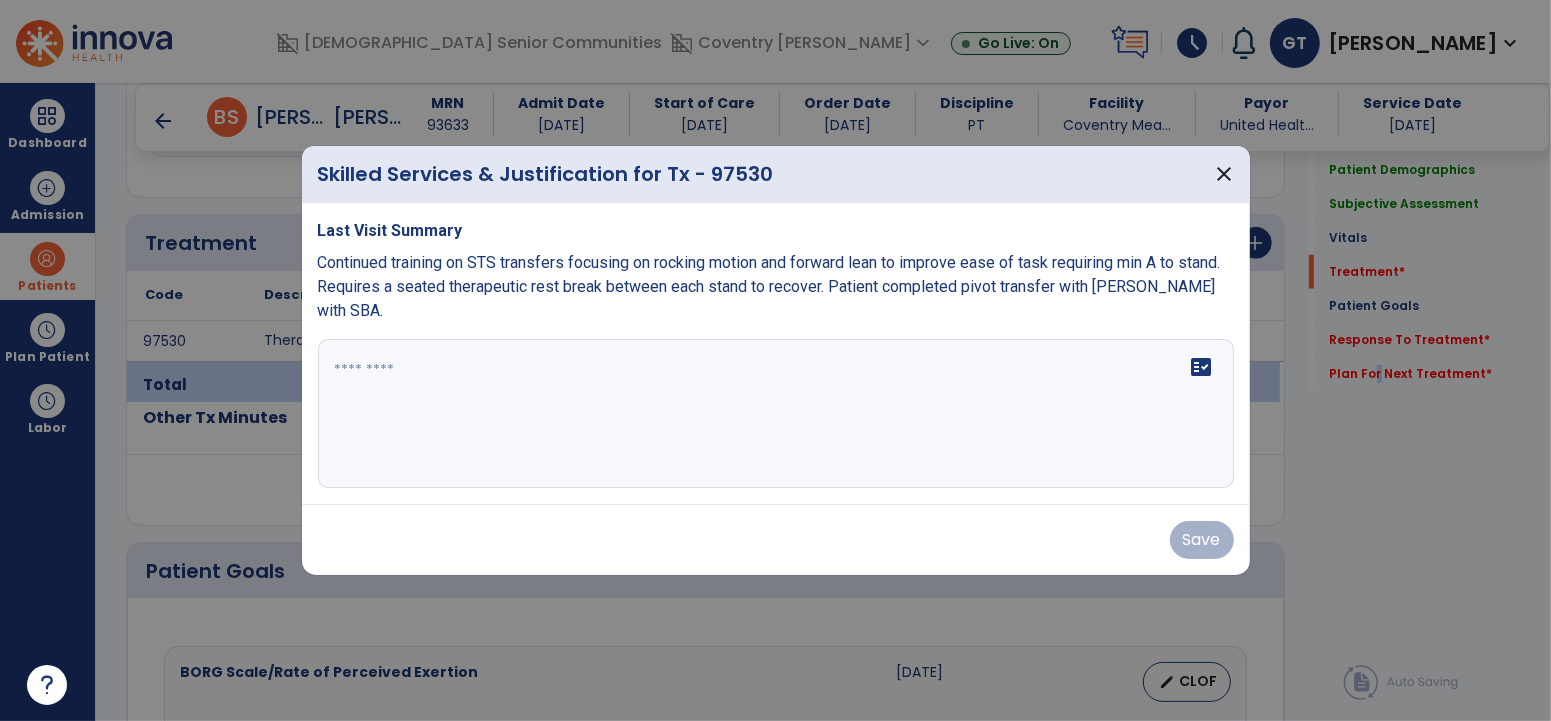 click at bounding box center [775, 414] 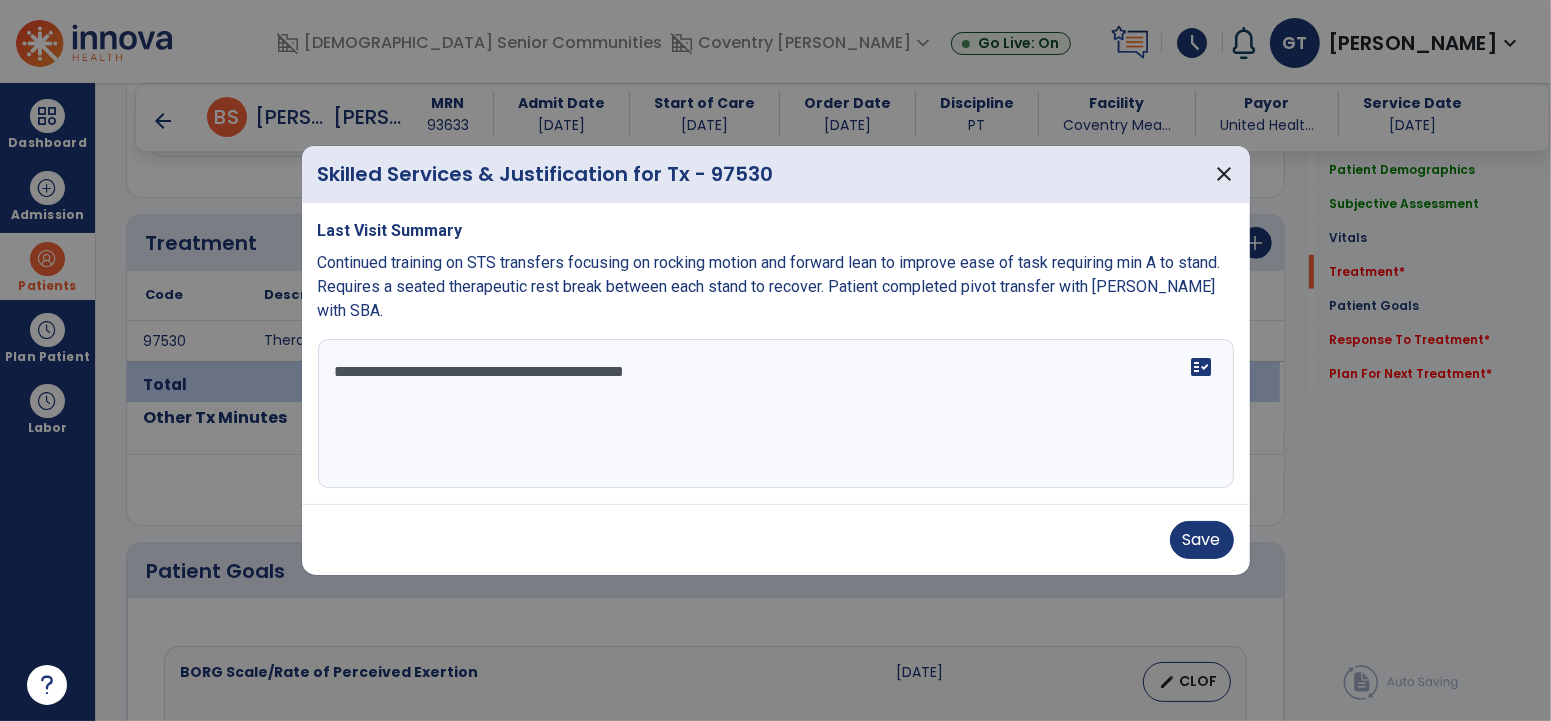 paste on "**********" 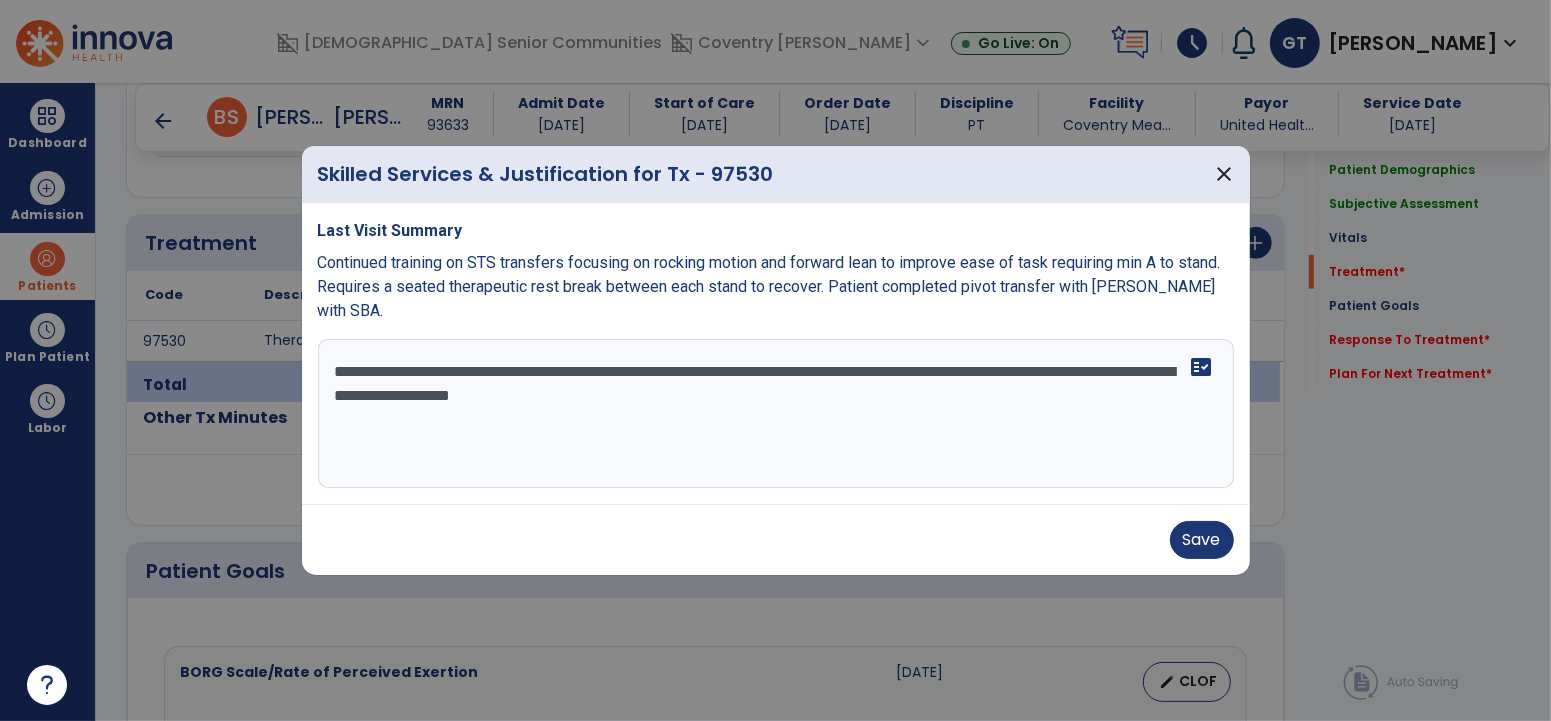 click on "**********" at bounding box center [775, 414] 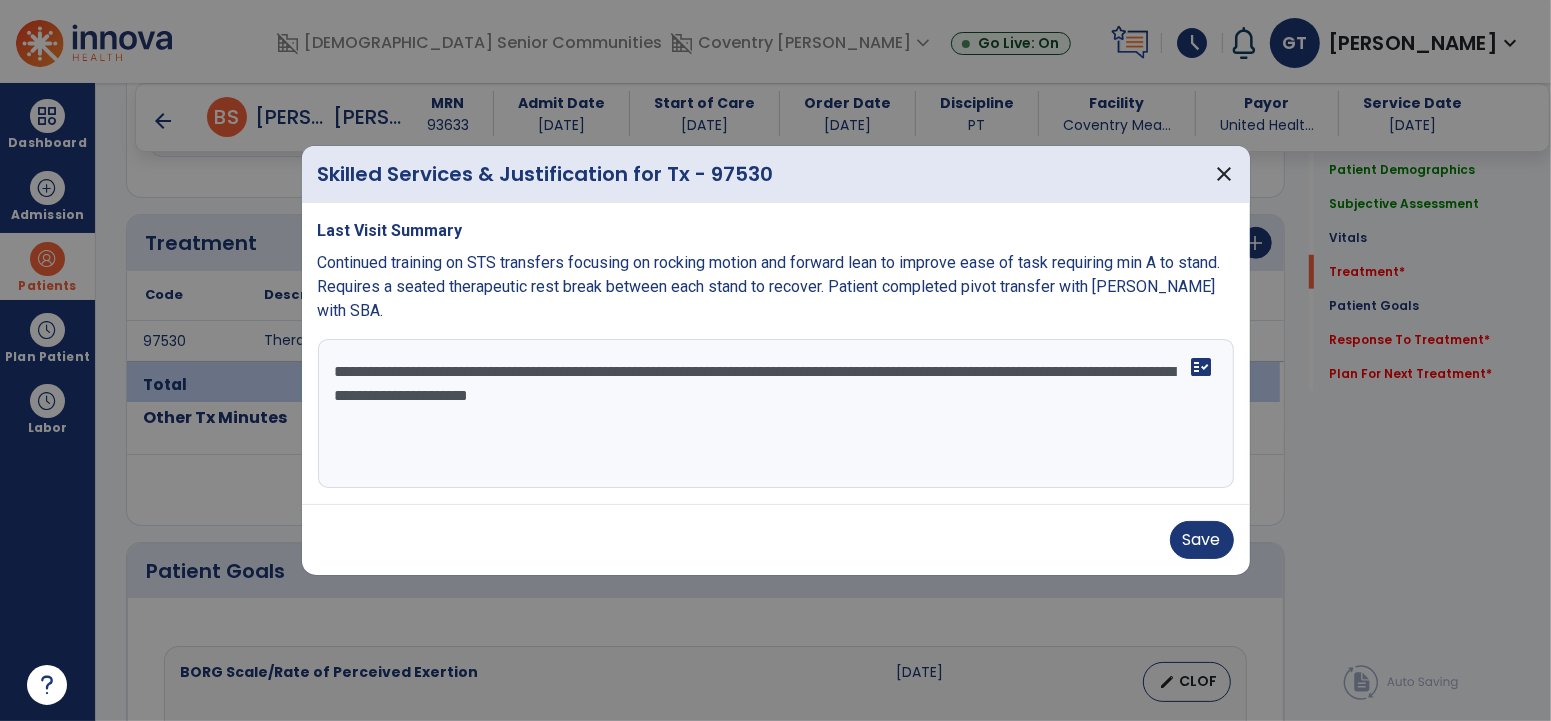 click on "**********" at bounding box center (775, 414) 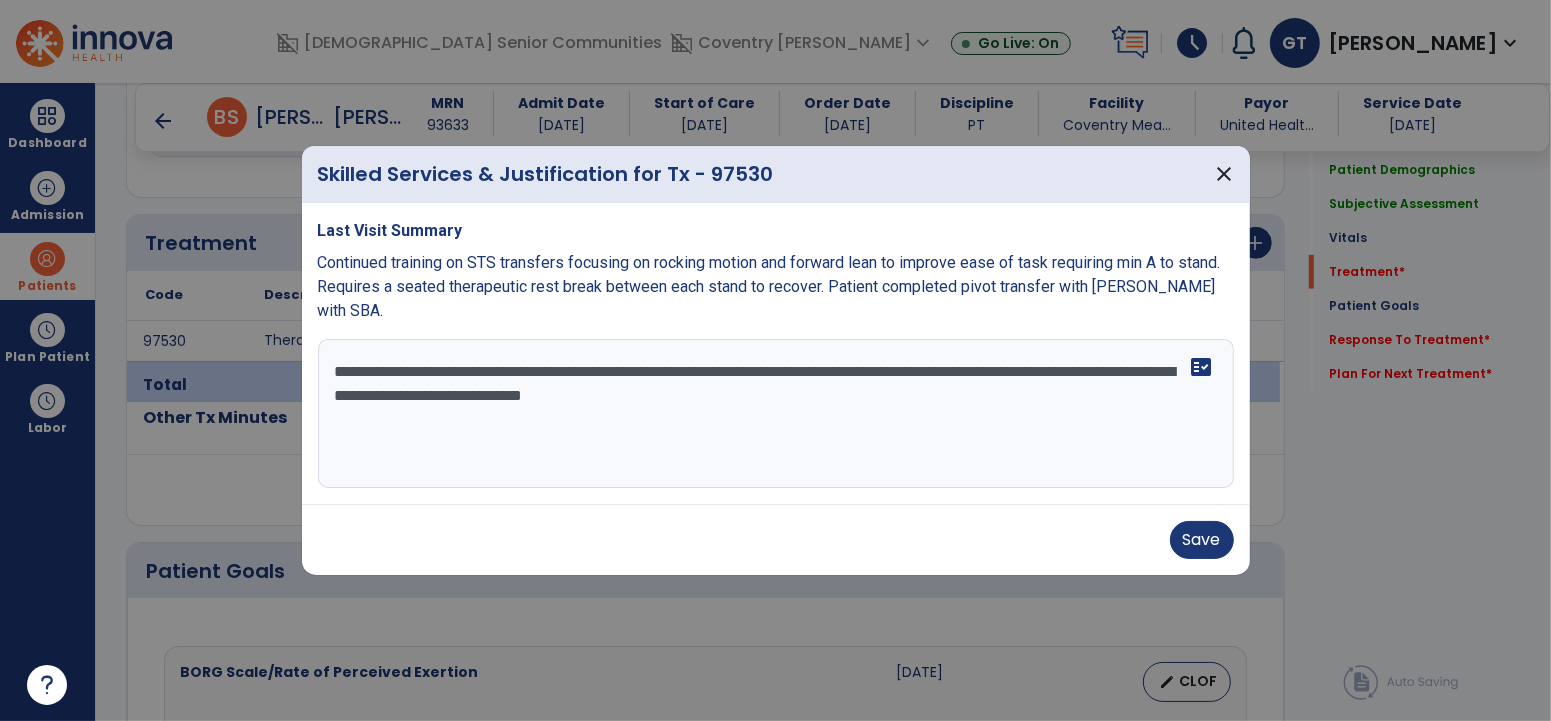 drag, startPoint x: 967, startPoint y: 403, endPoint x: 927, endPoint y: 380, distance: 46.141087 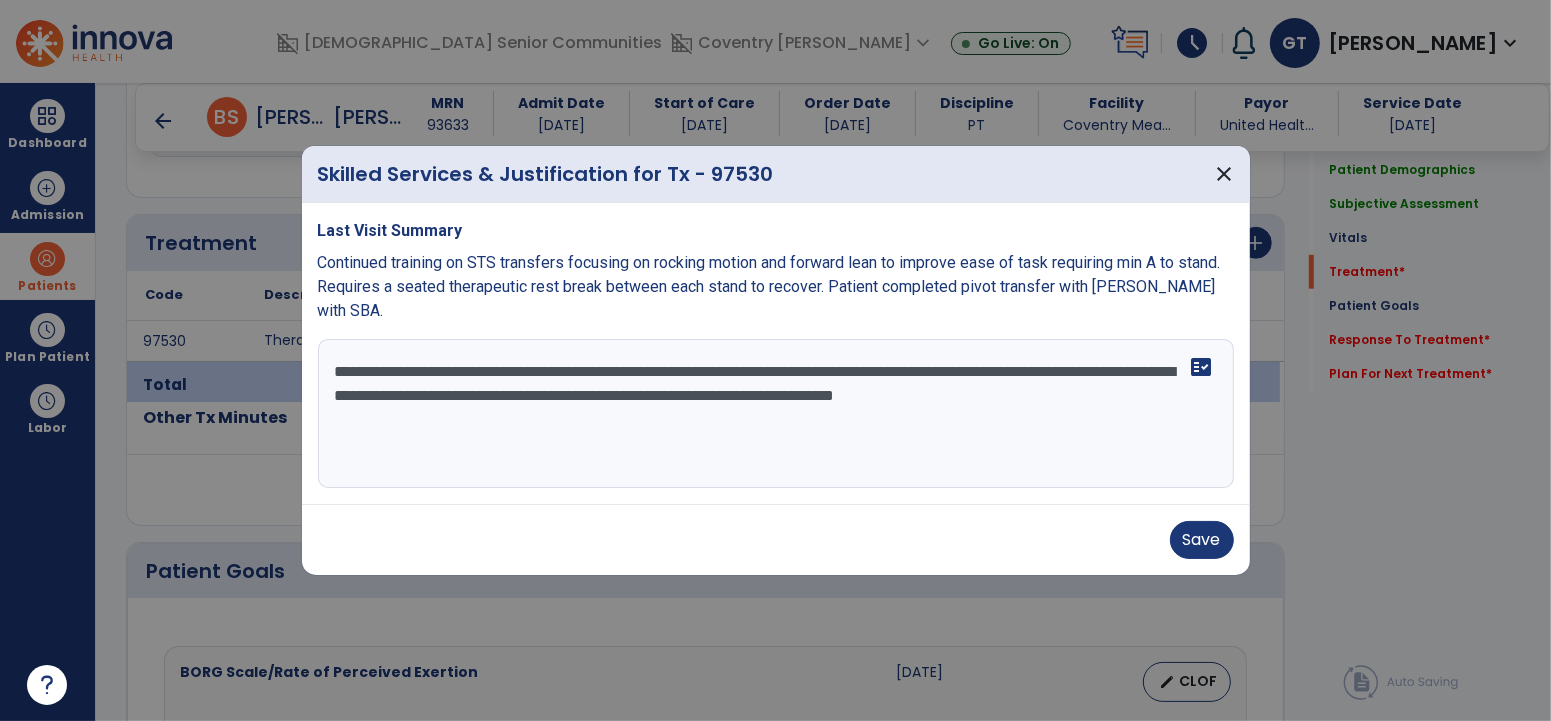 type on "**********" 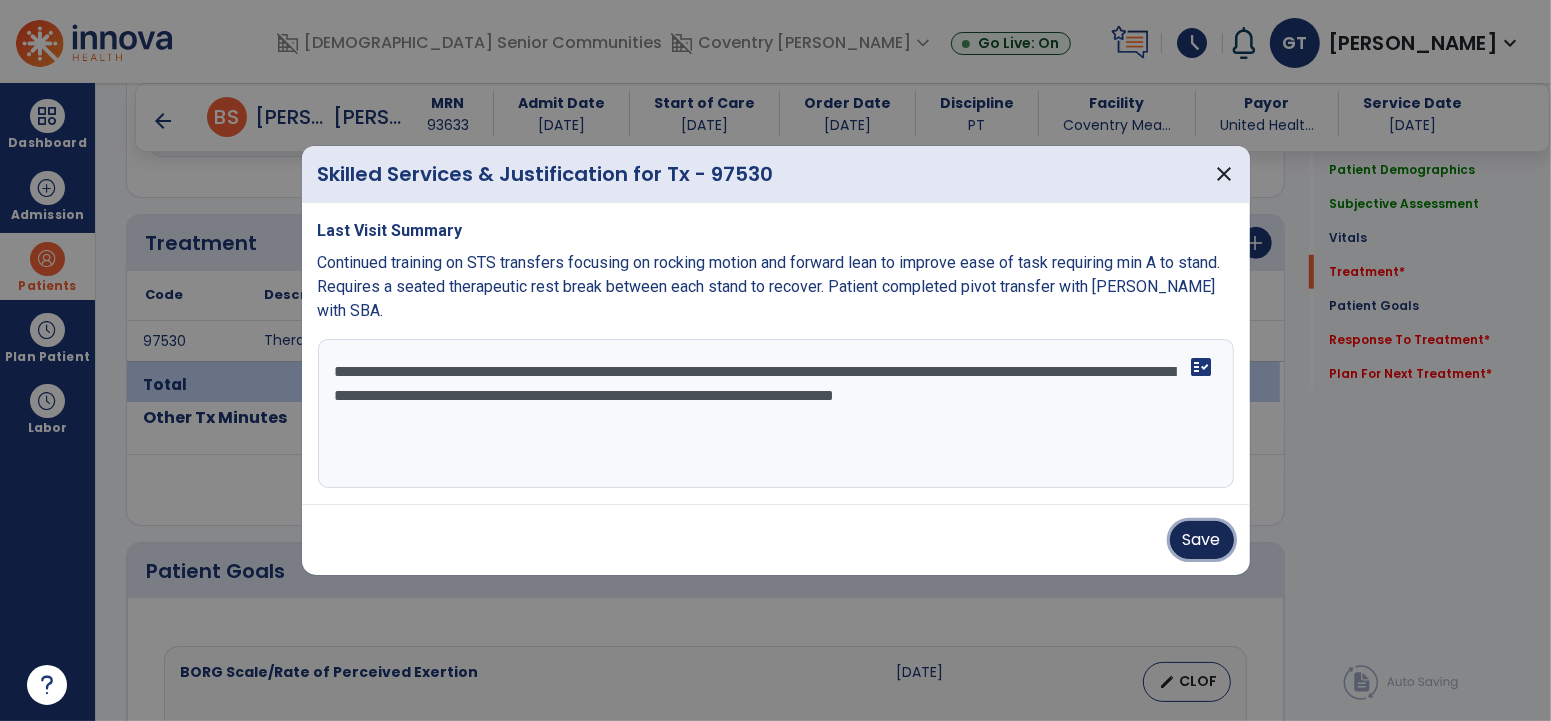 click on "Save" at bounding box center (776, 539) 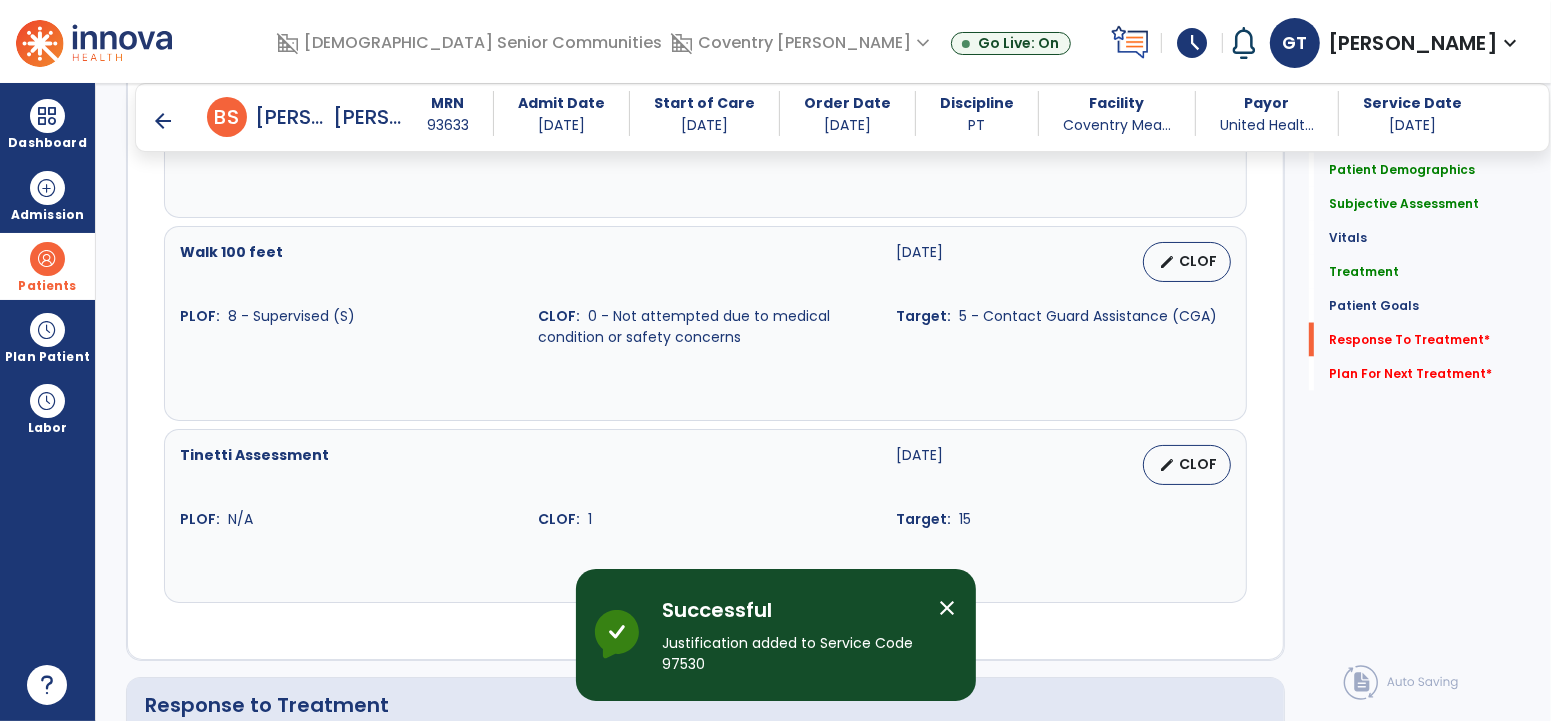 scroll, scrollTop: 3230, scrollLeft: 0, axis: vertical 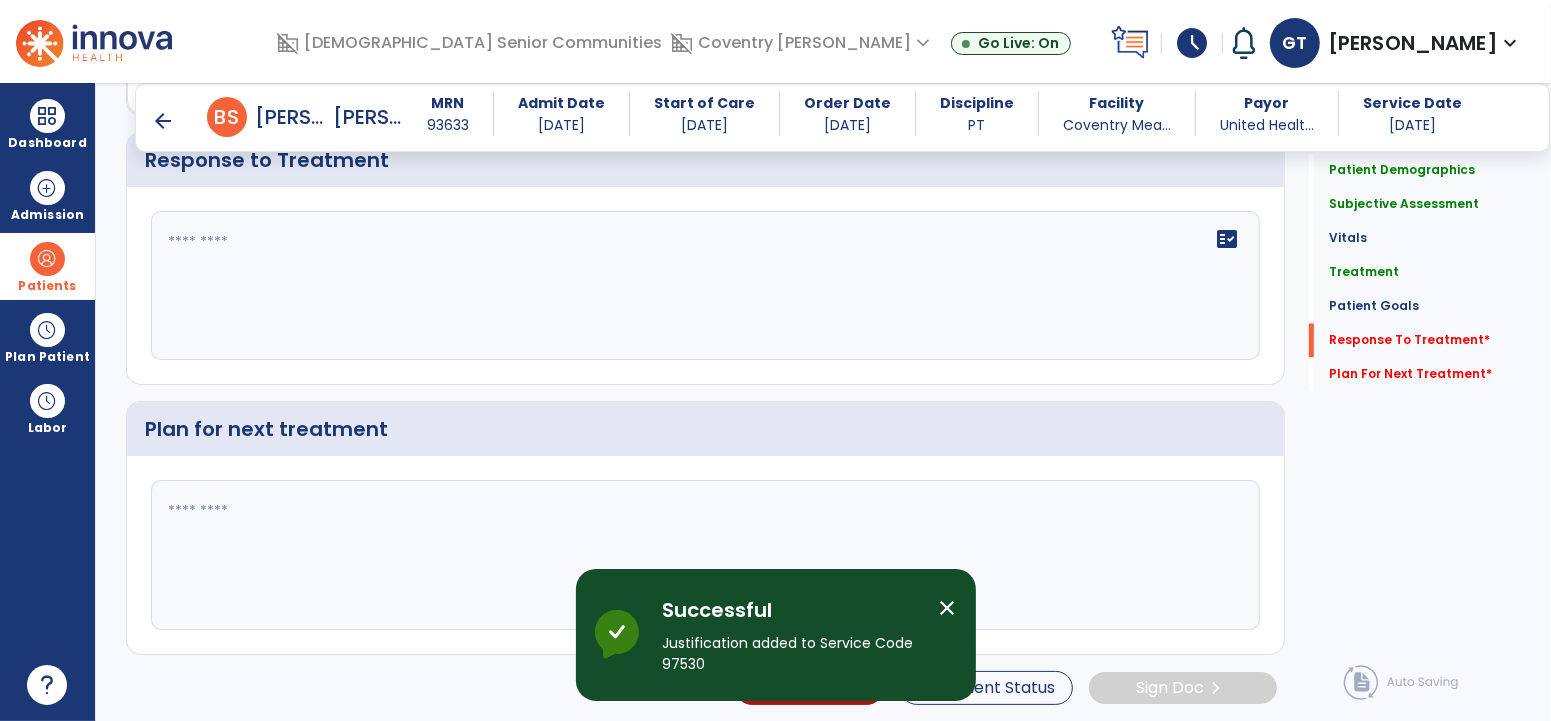 click 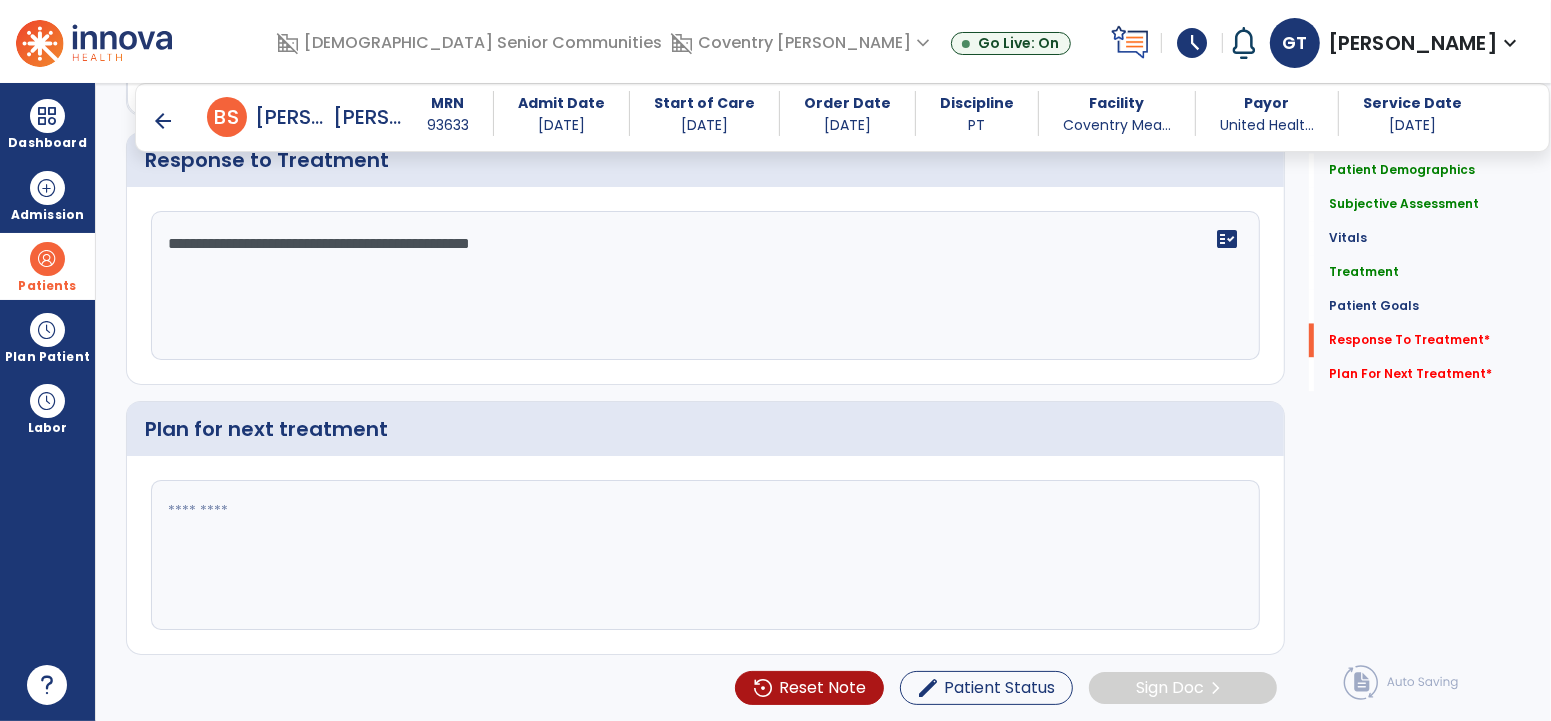 type on "**********" 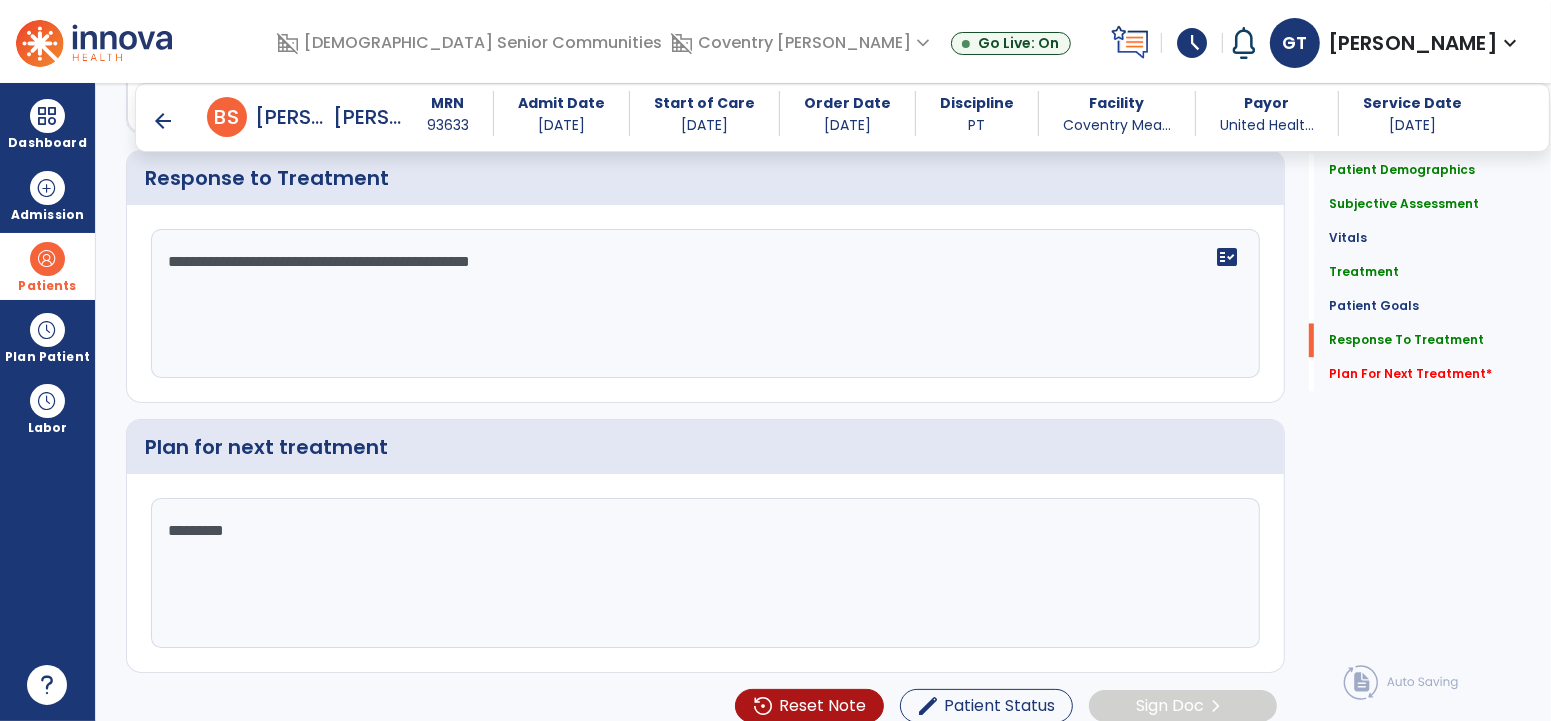 scroll, scrollTop: 3230, scrollLeft: 0, axis: vertical 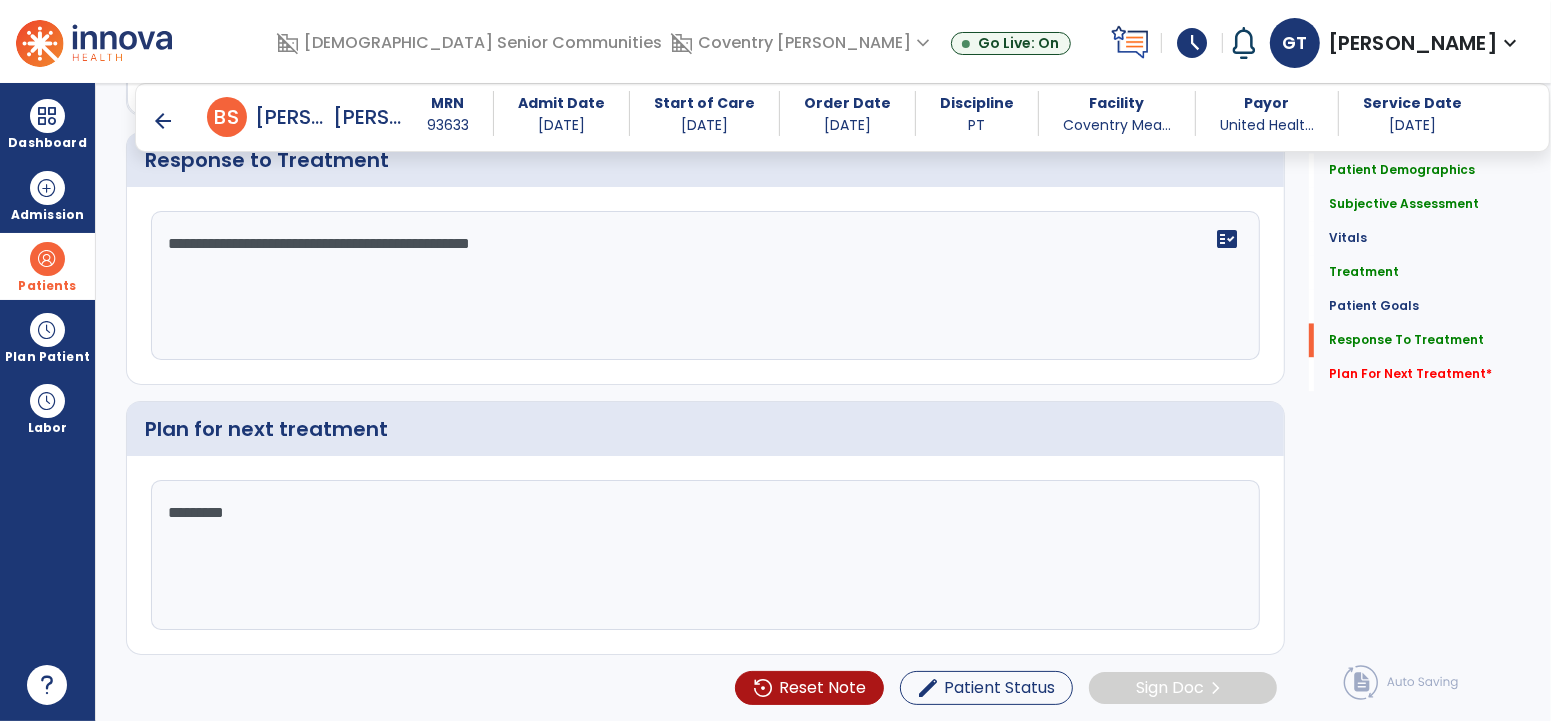type on "********" 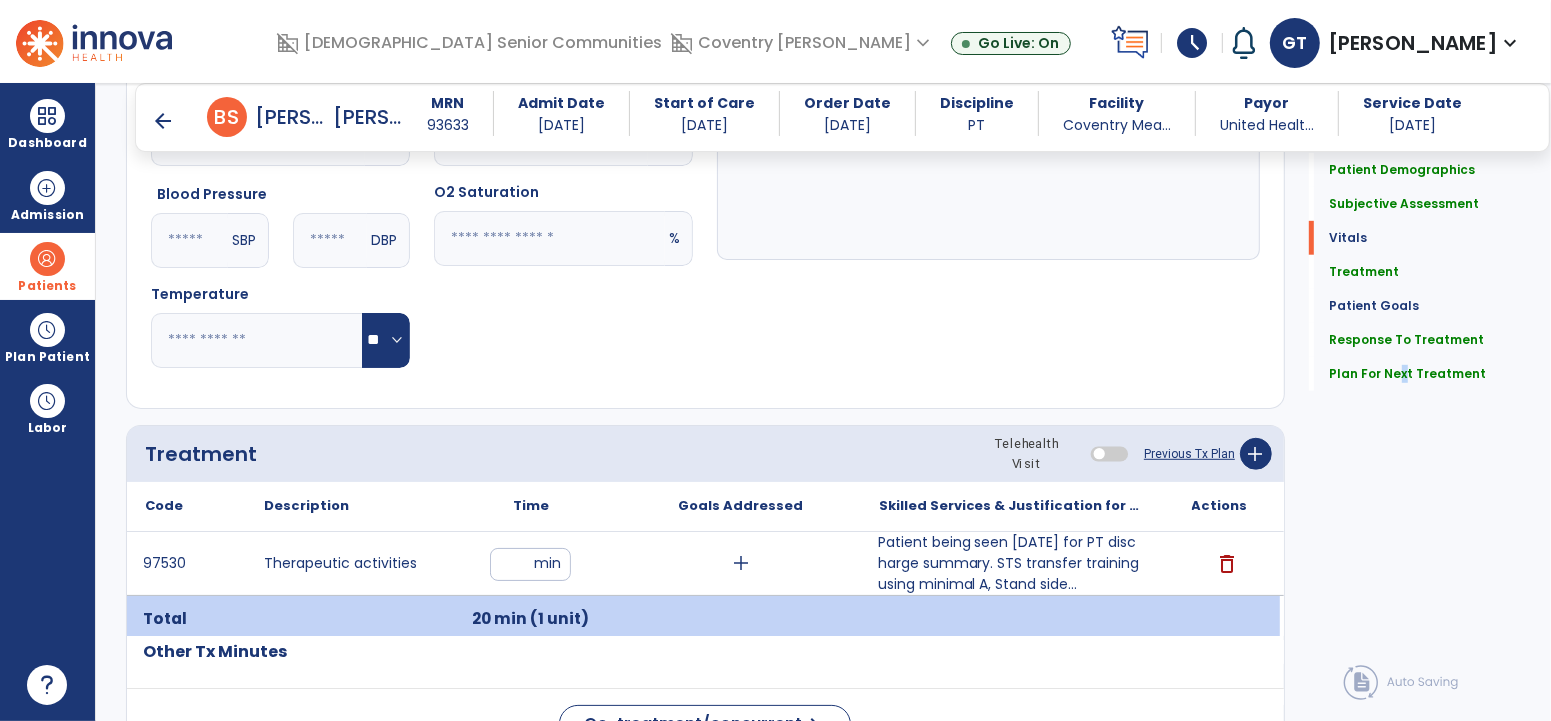 scroll, scrollTop: 945, scrollLeft: 0, axis: vertical 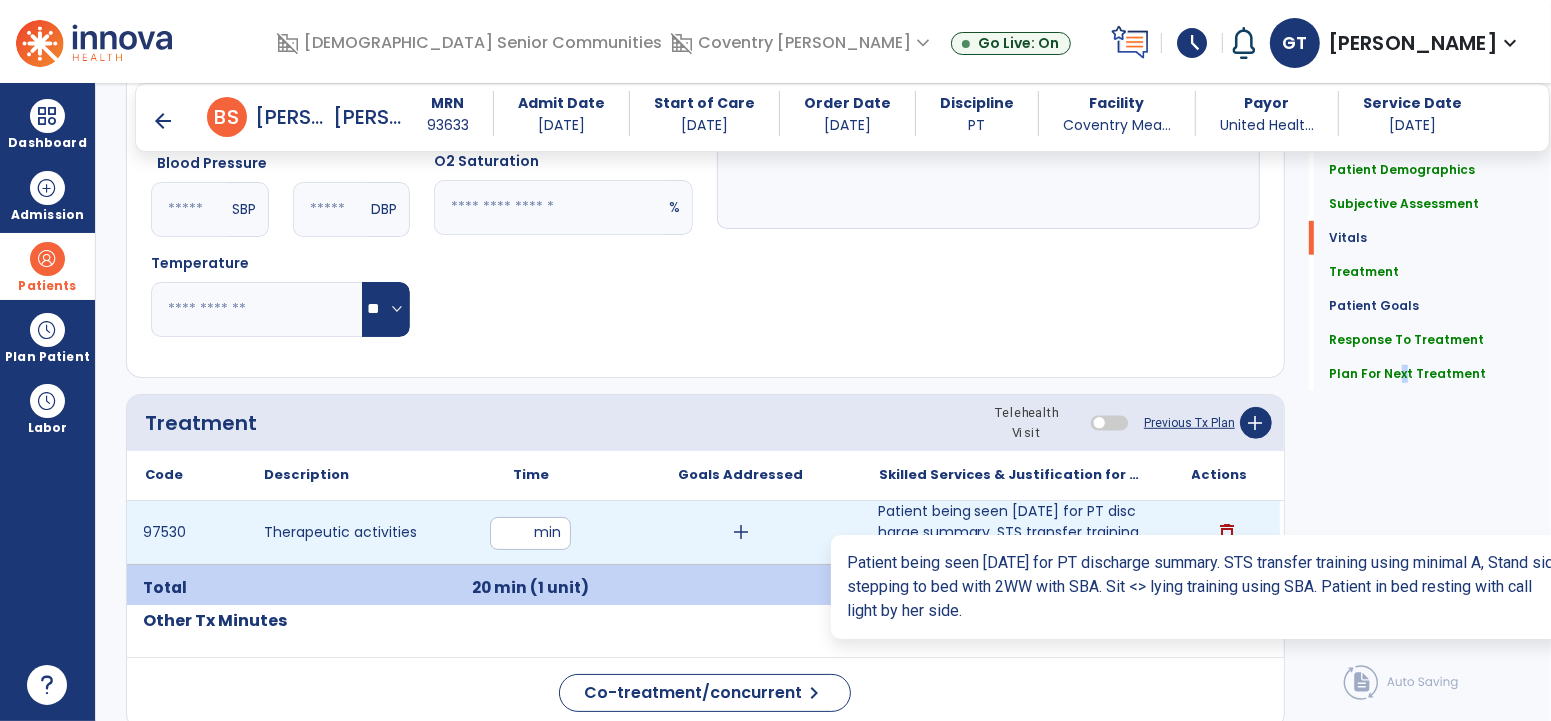 click on "Patient being seen [DATE] for PT discharge summary. STS transfer training using minimal A, Stand side..." at bounding box center [1010, 532] 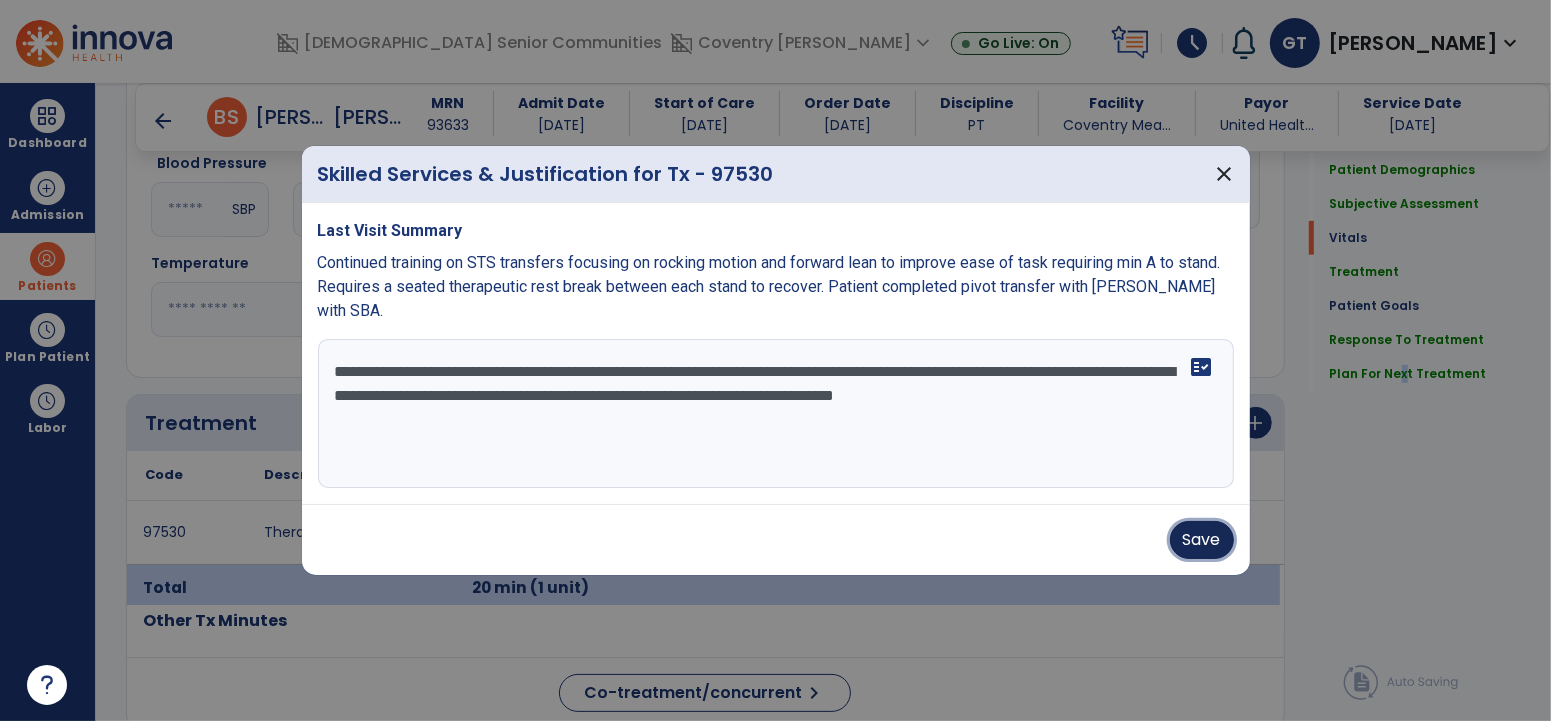 click on "Save" at bounding box center (1202, 540) 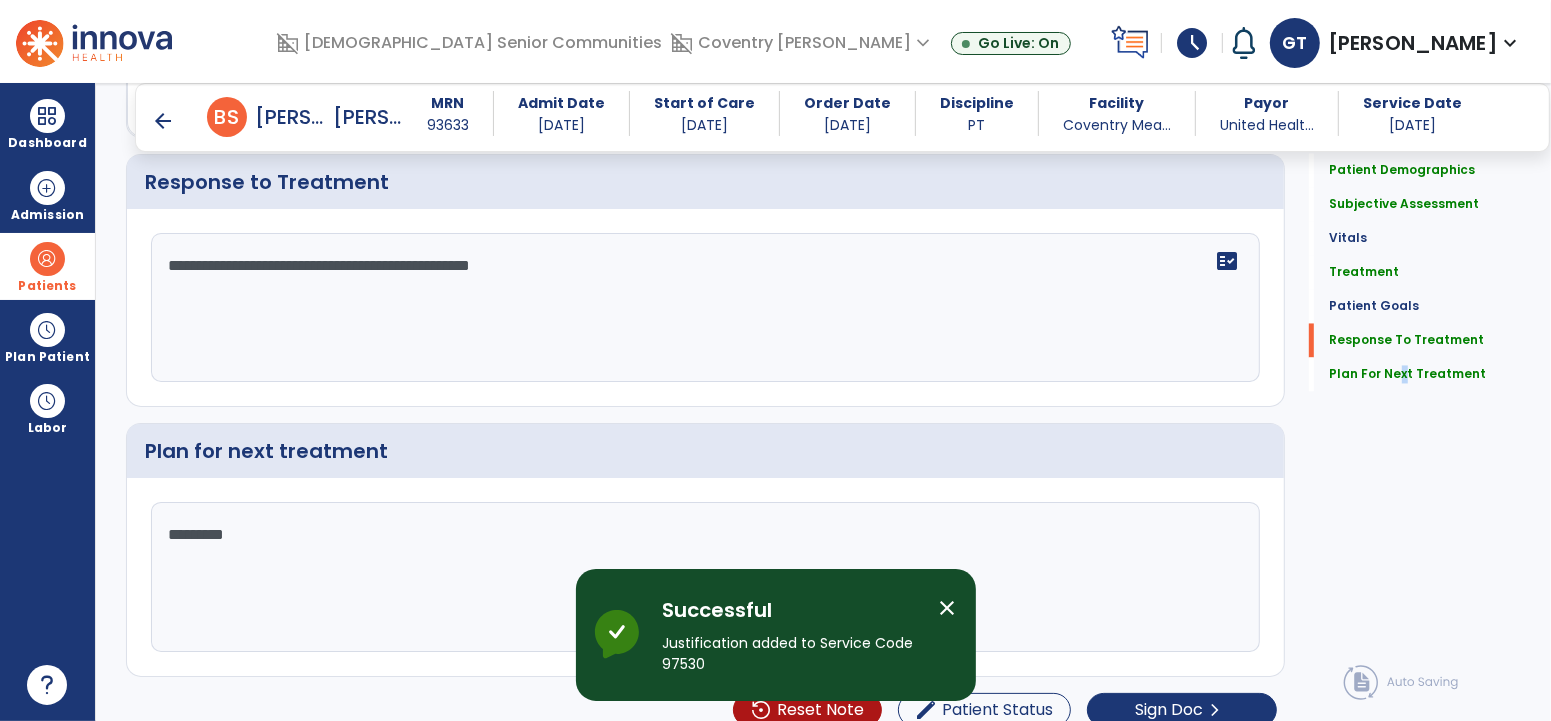 scroll, scrollTop: 3230, scrollLeft: 0, axis: vertical 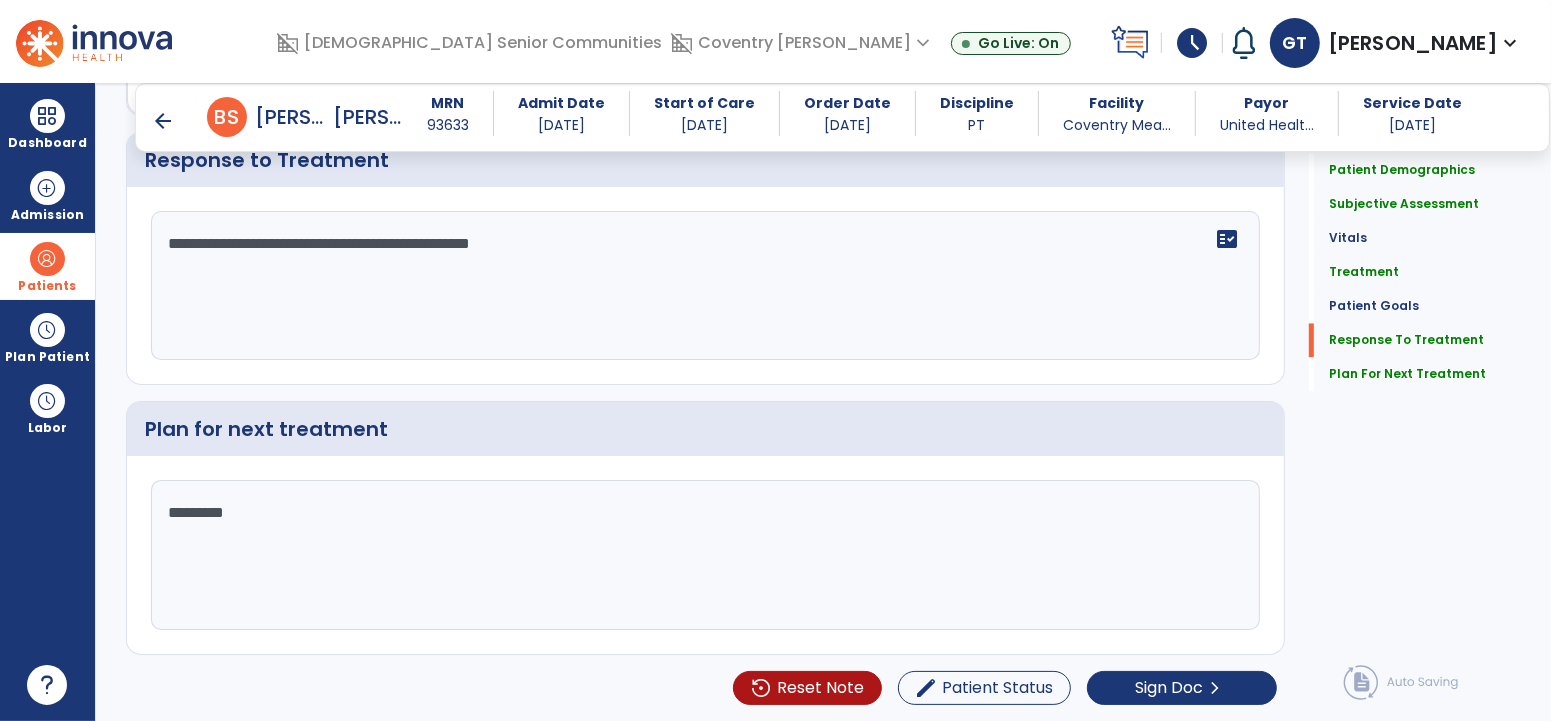 click on "**********" 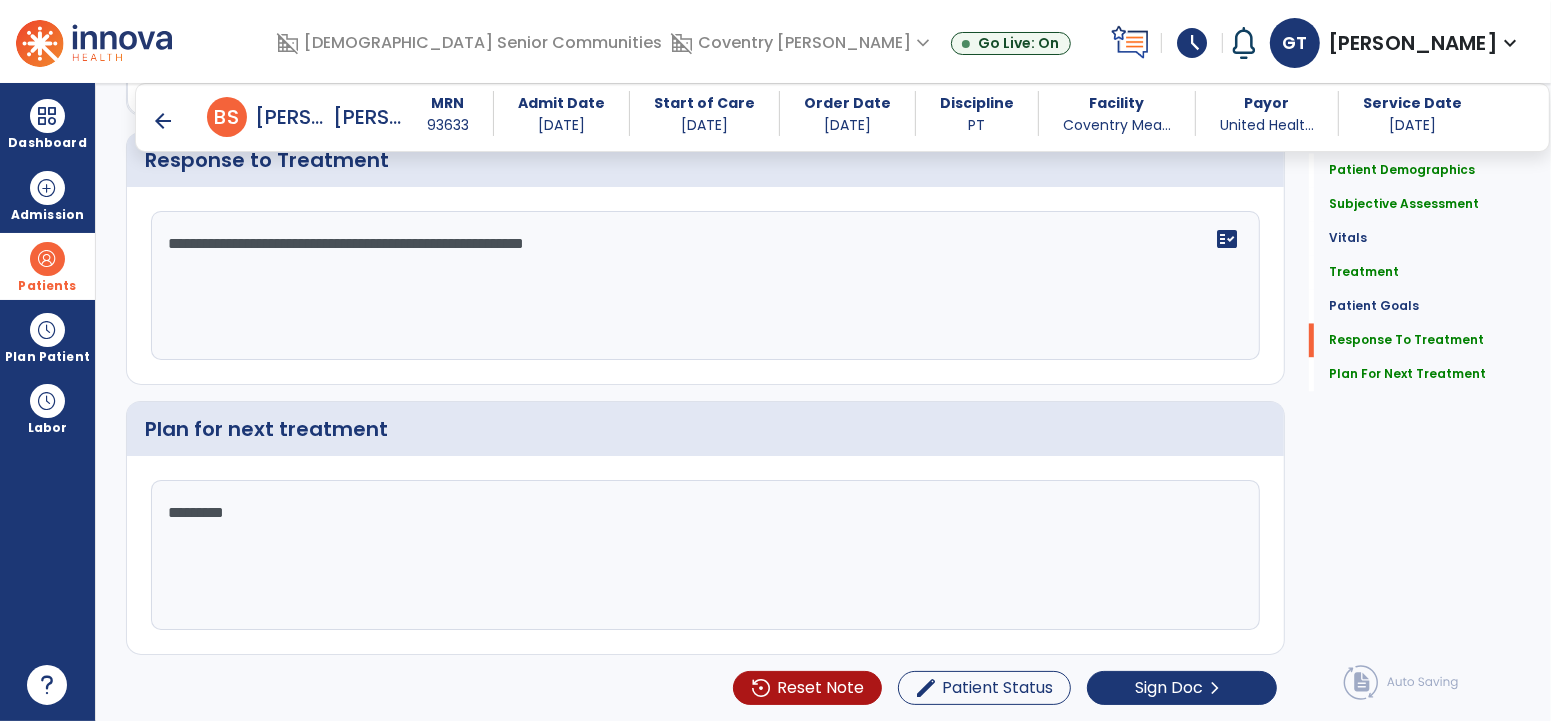 click on "**********" 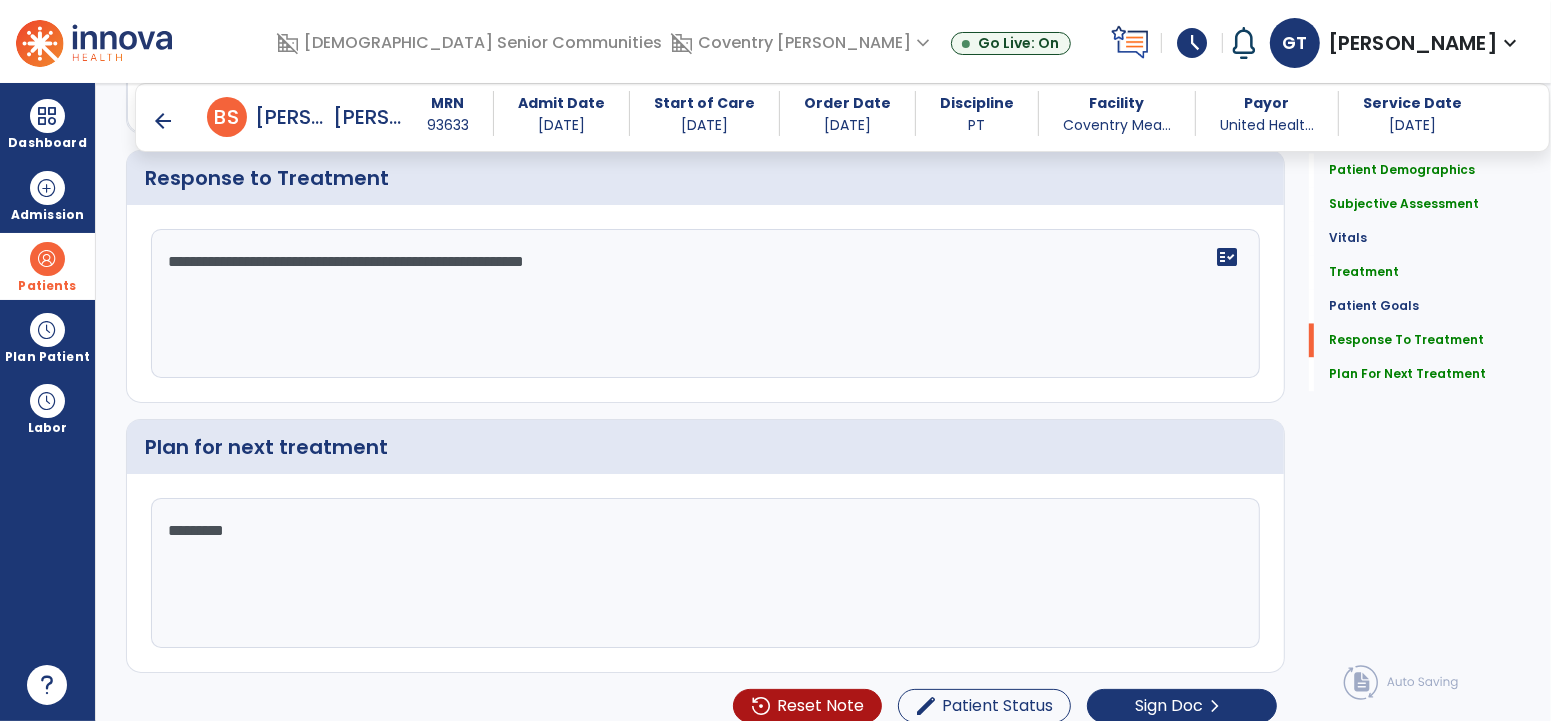 scroll, scrollTop: 3230, scrollLeft: 0, axis: vertical 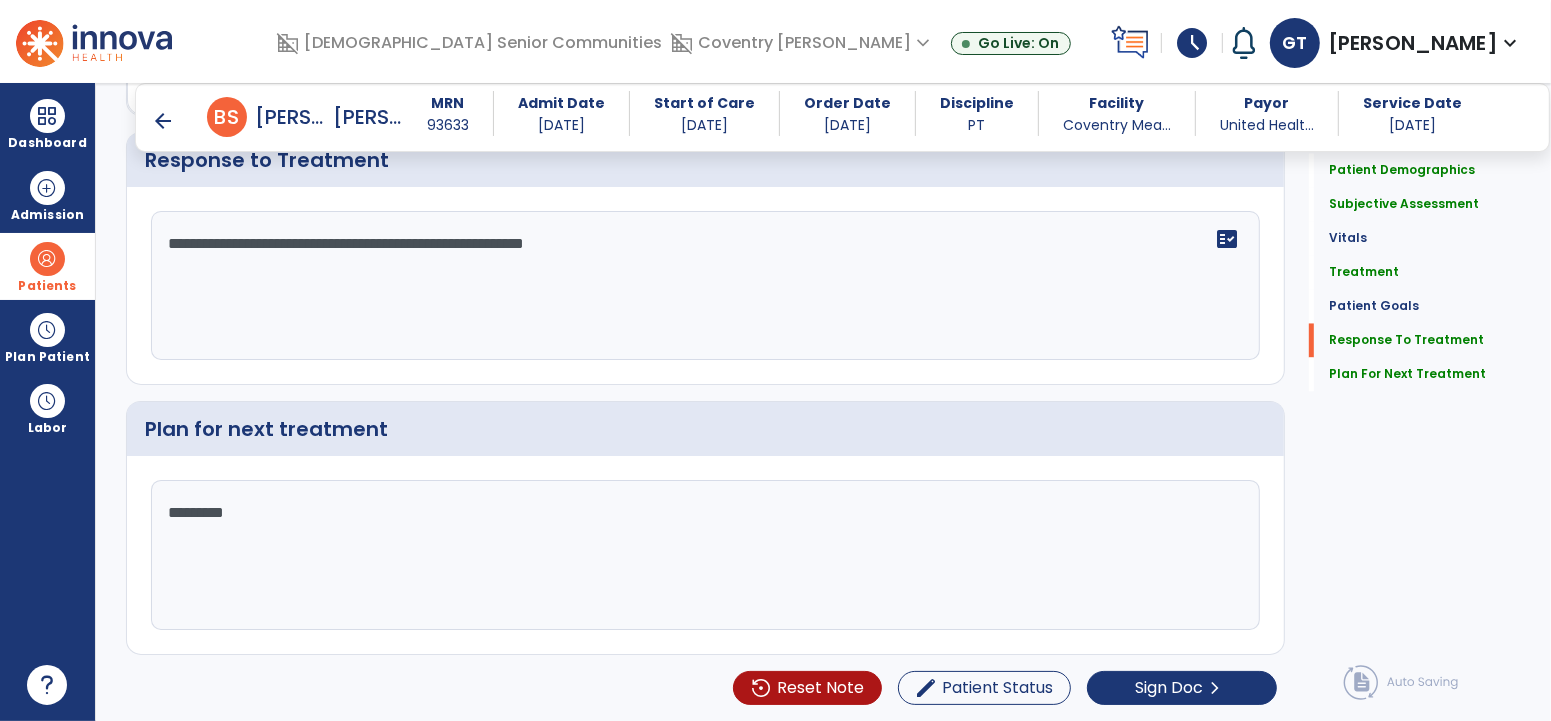 click on "**********" 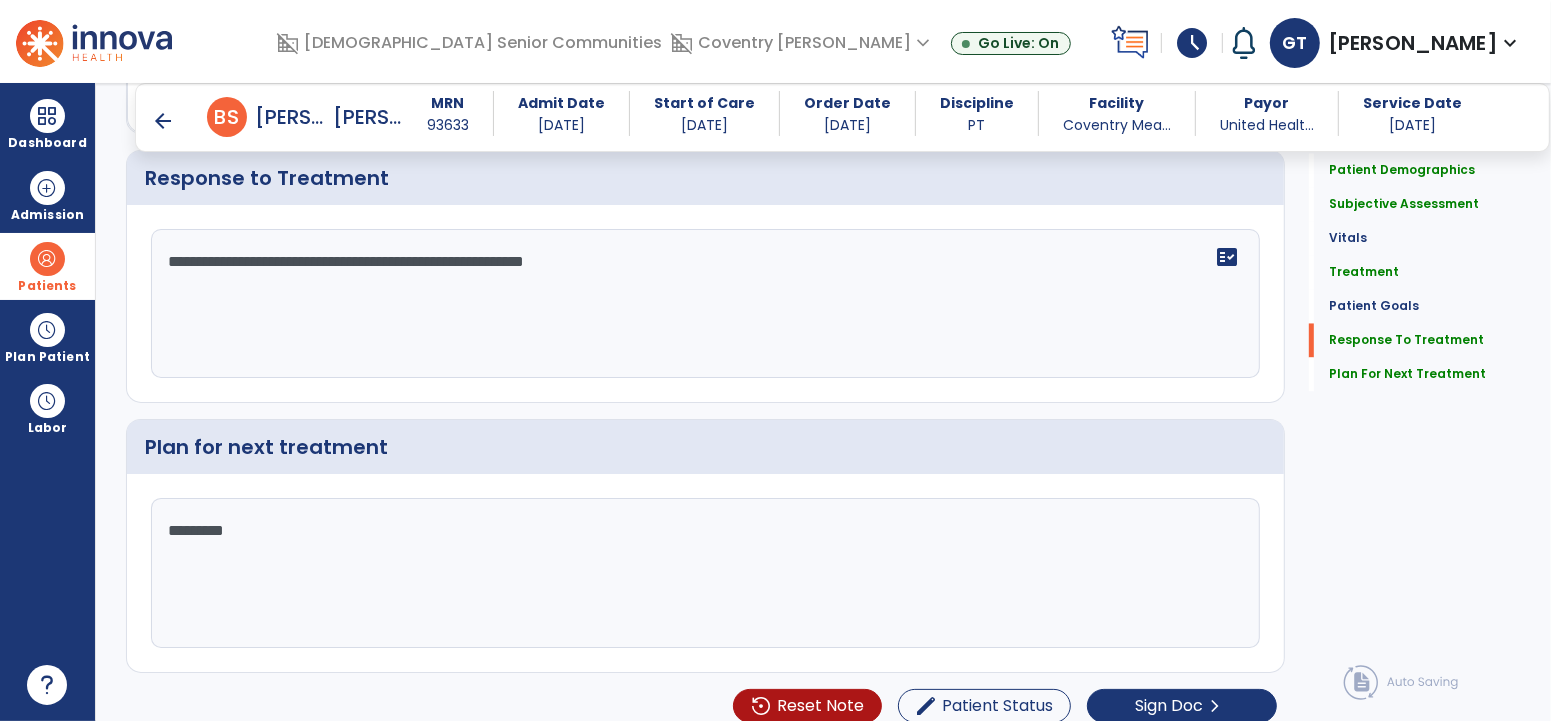 scroll, scrollTop: 3230, scrollLeft: 0, axis: vertical 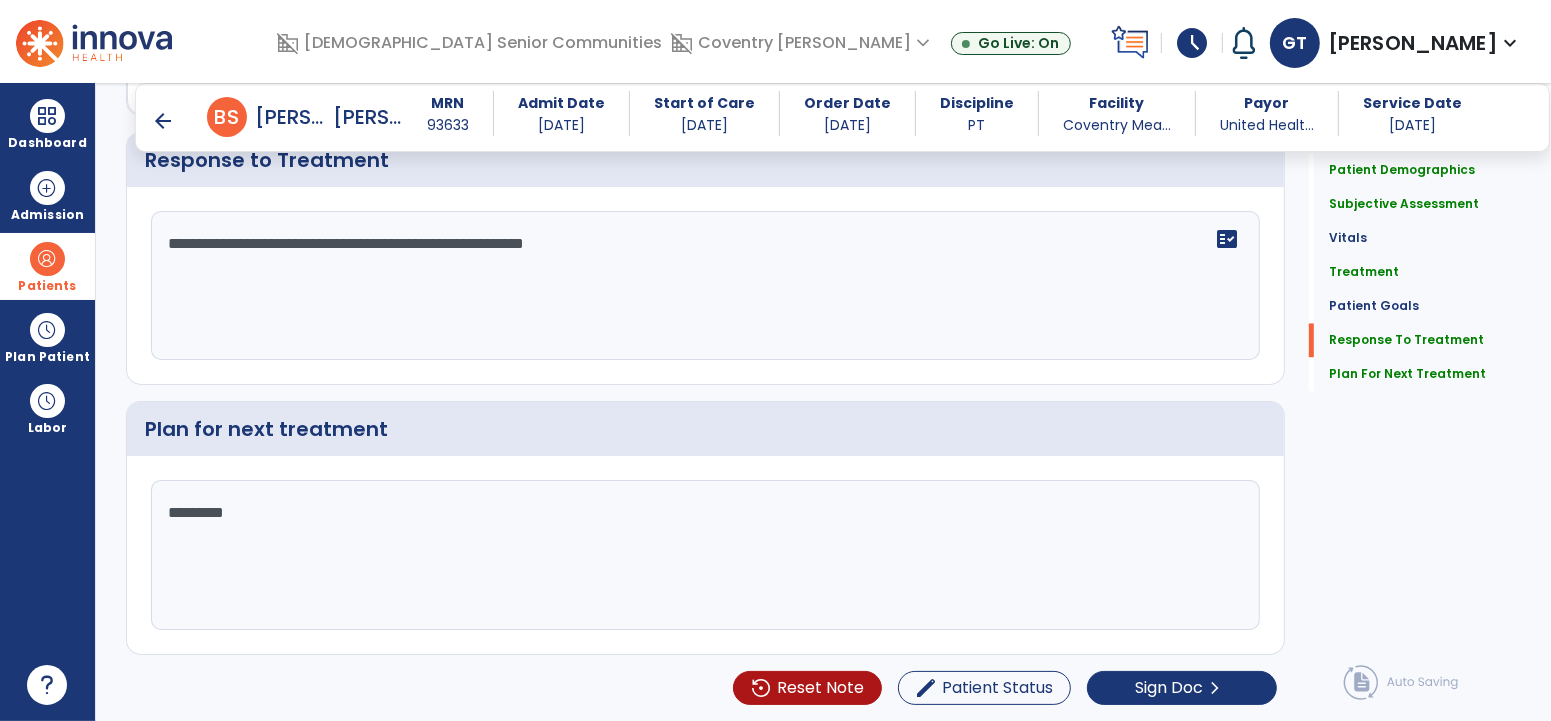 drag, startPoint x: 385, startPoint y: 238, endPoint x: 463, endPoint y: 224, distance: 79.24645 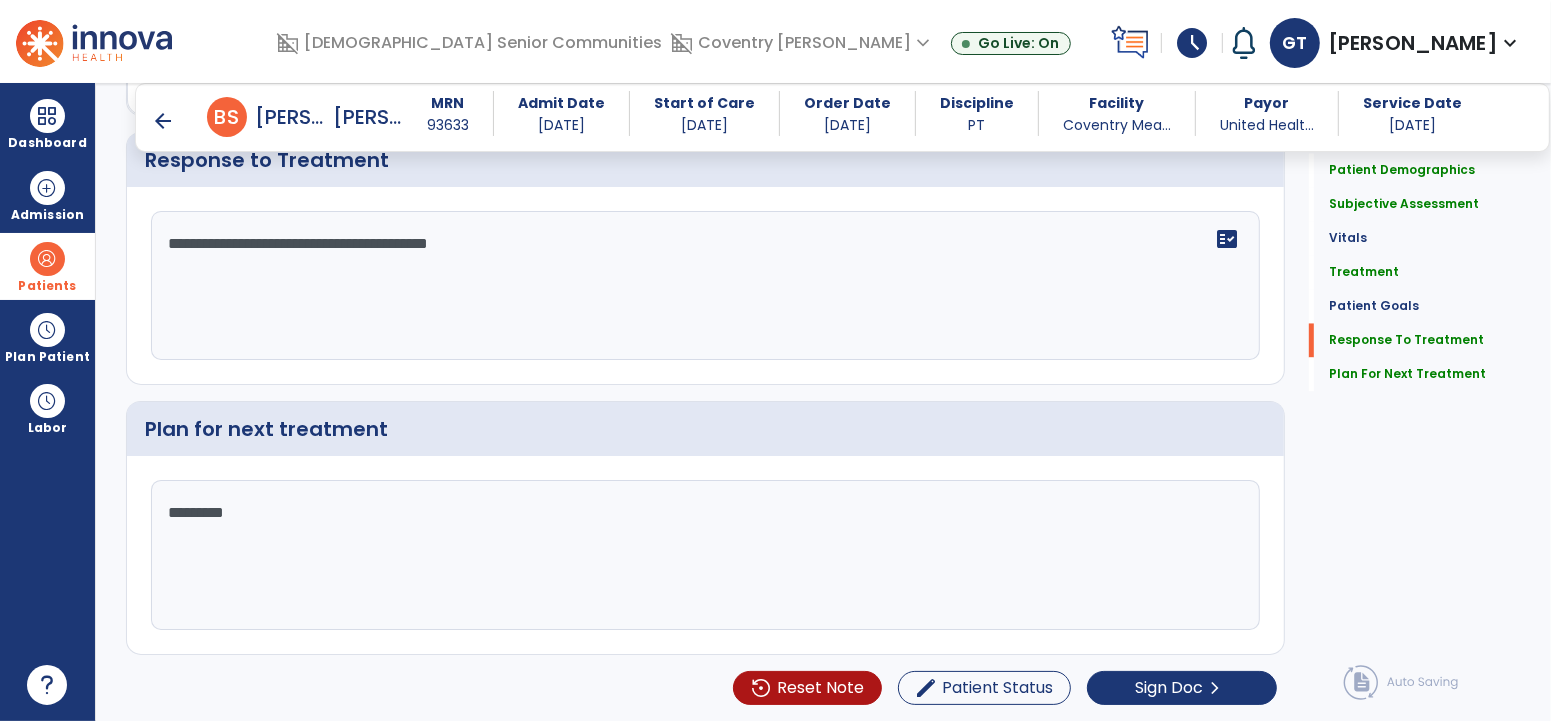 click on "**********" 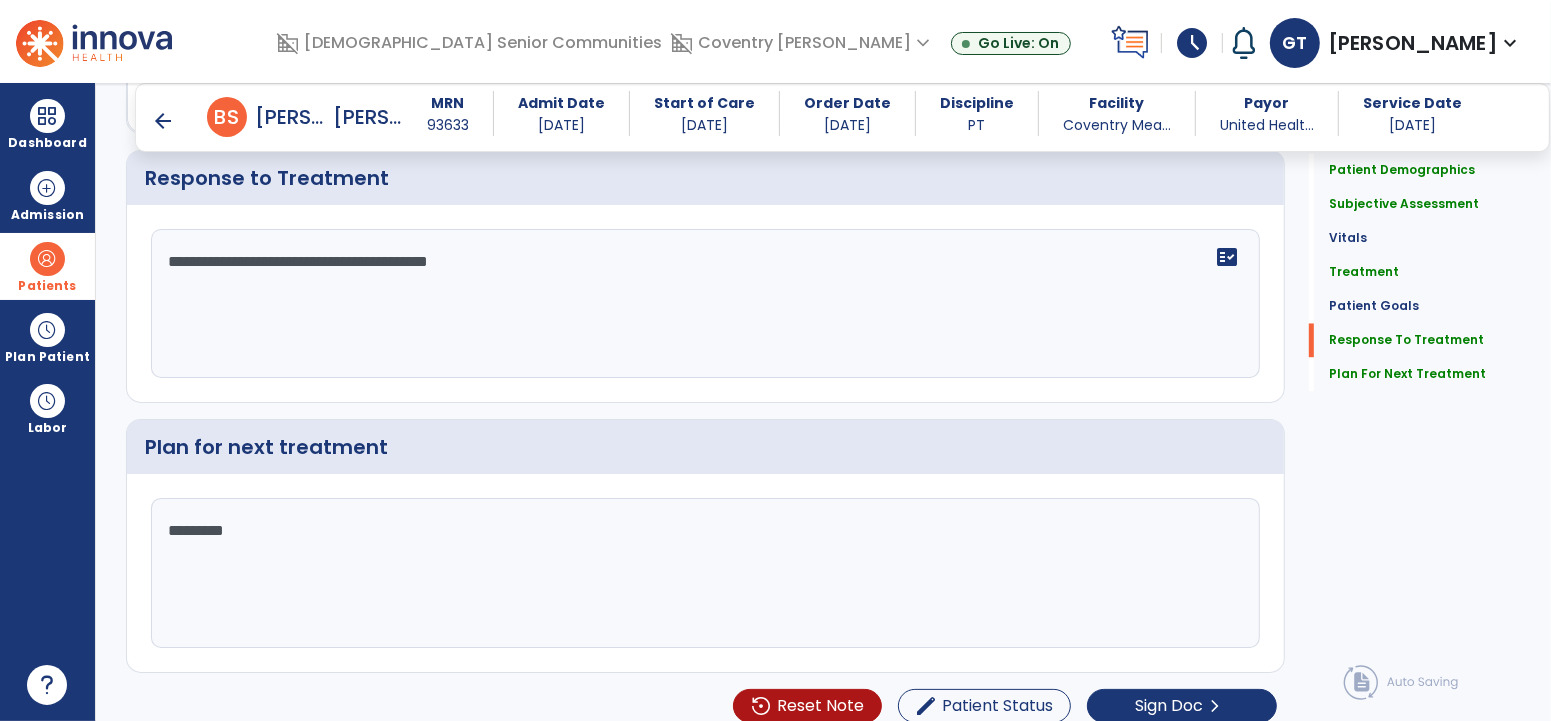 scroll, scrollTop: 3230, scrollLeft: 0, axis: vertical 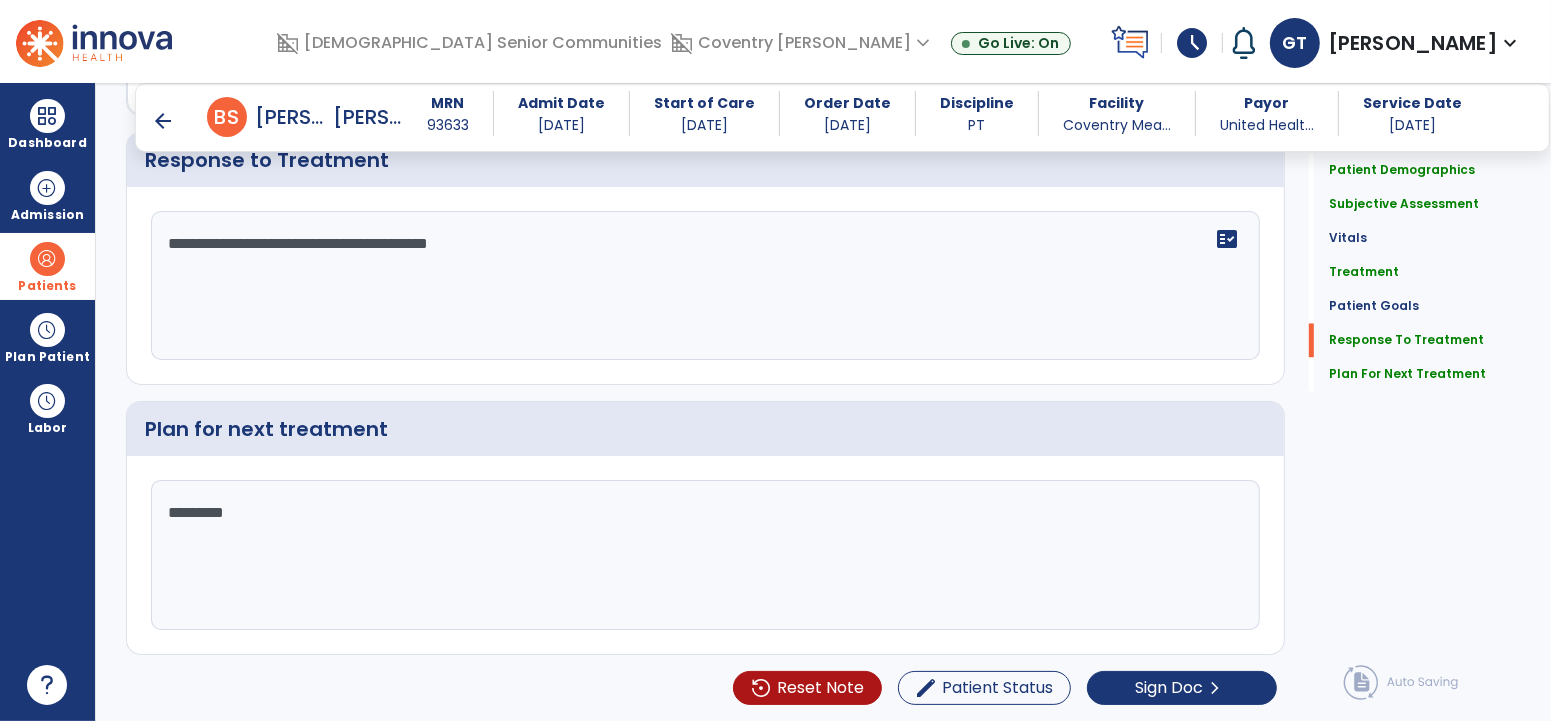 type on "**********" 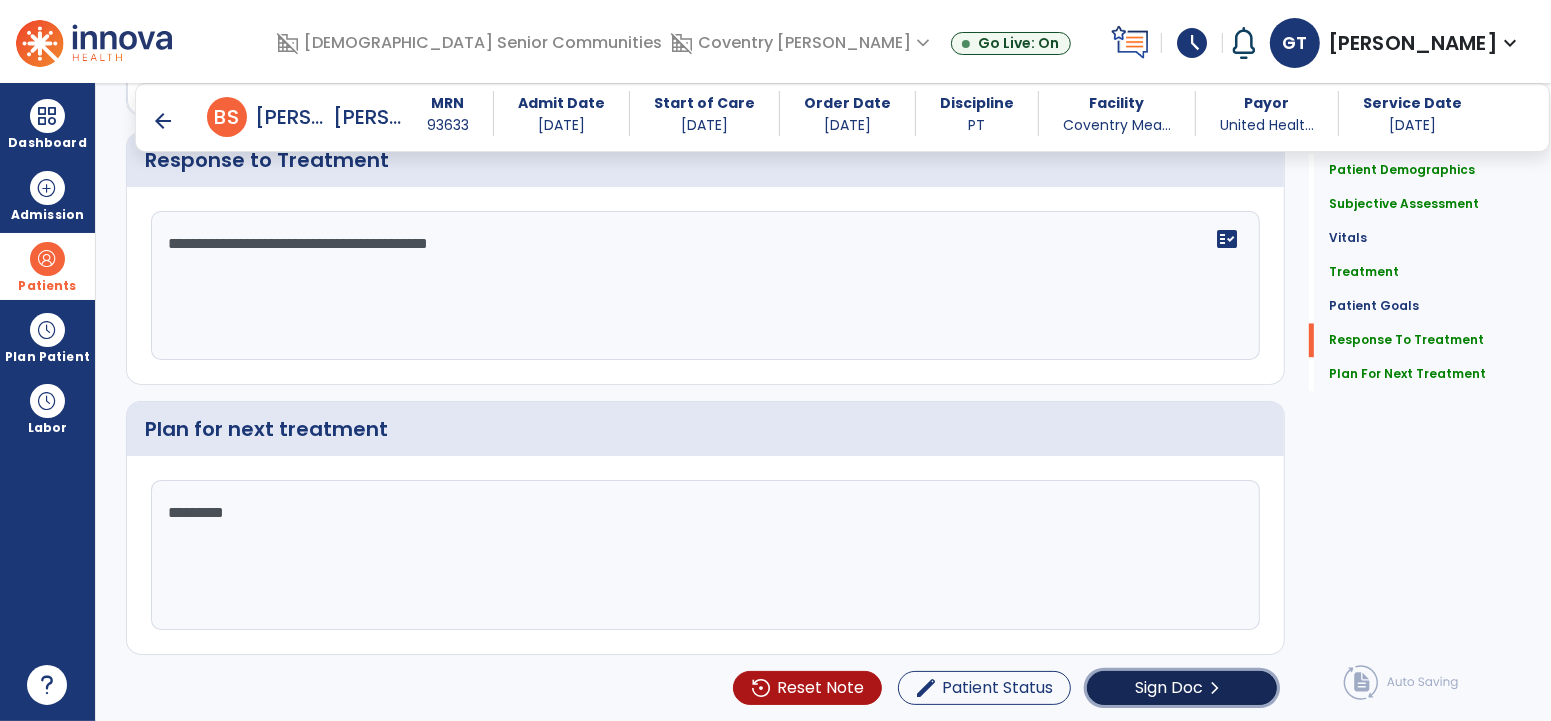 click on "chevron_right" 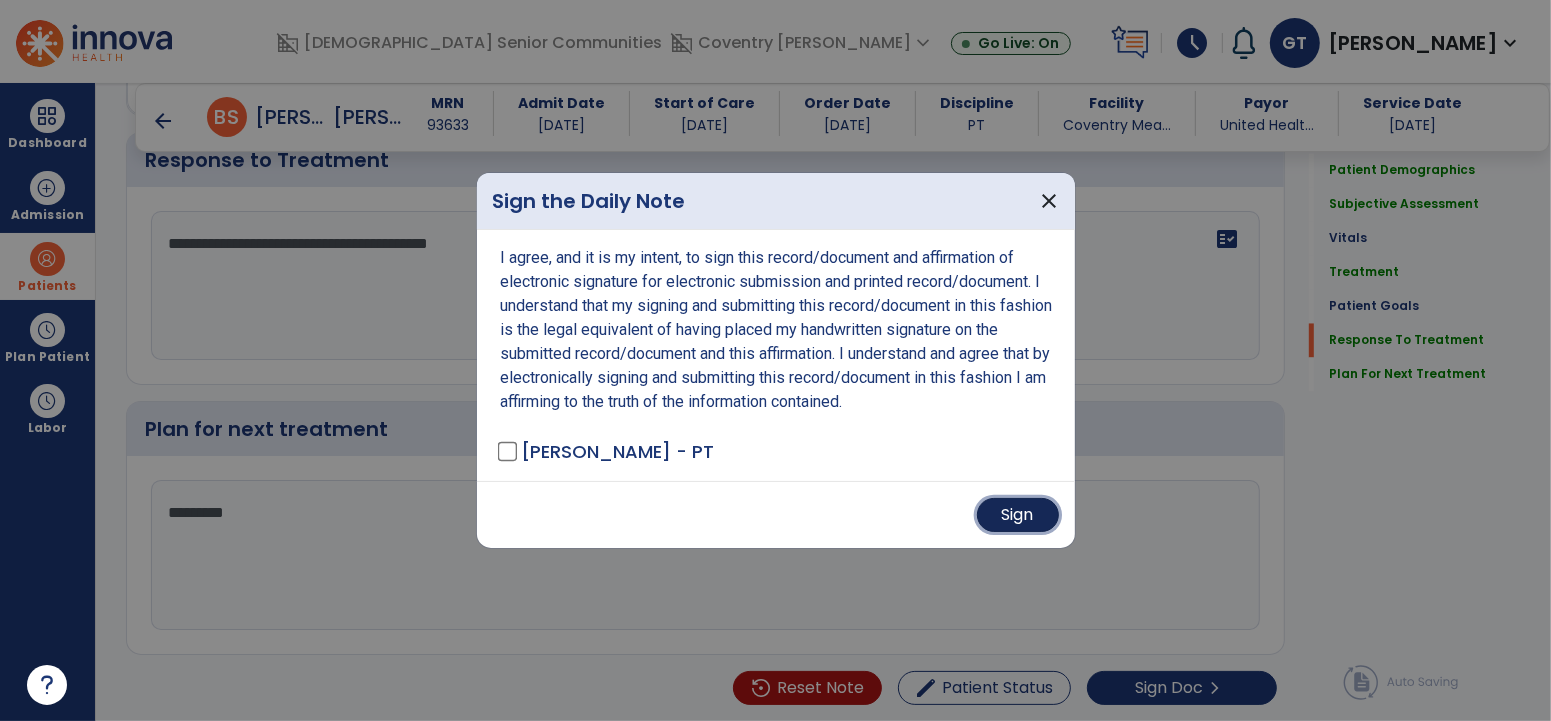 click on "Sign" at bounding box center (1018, 515) 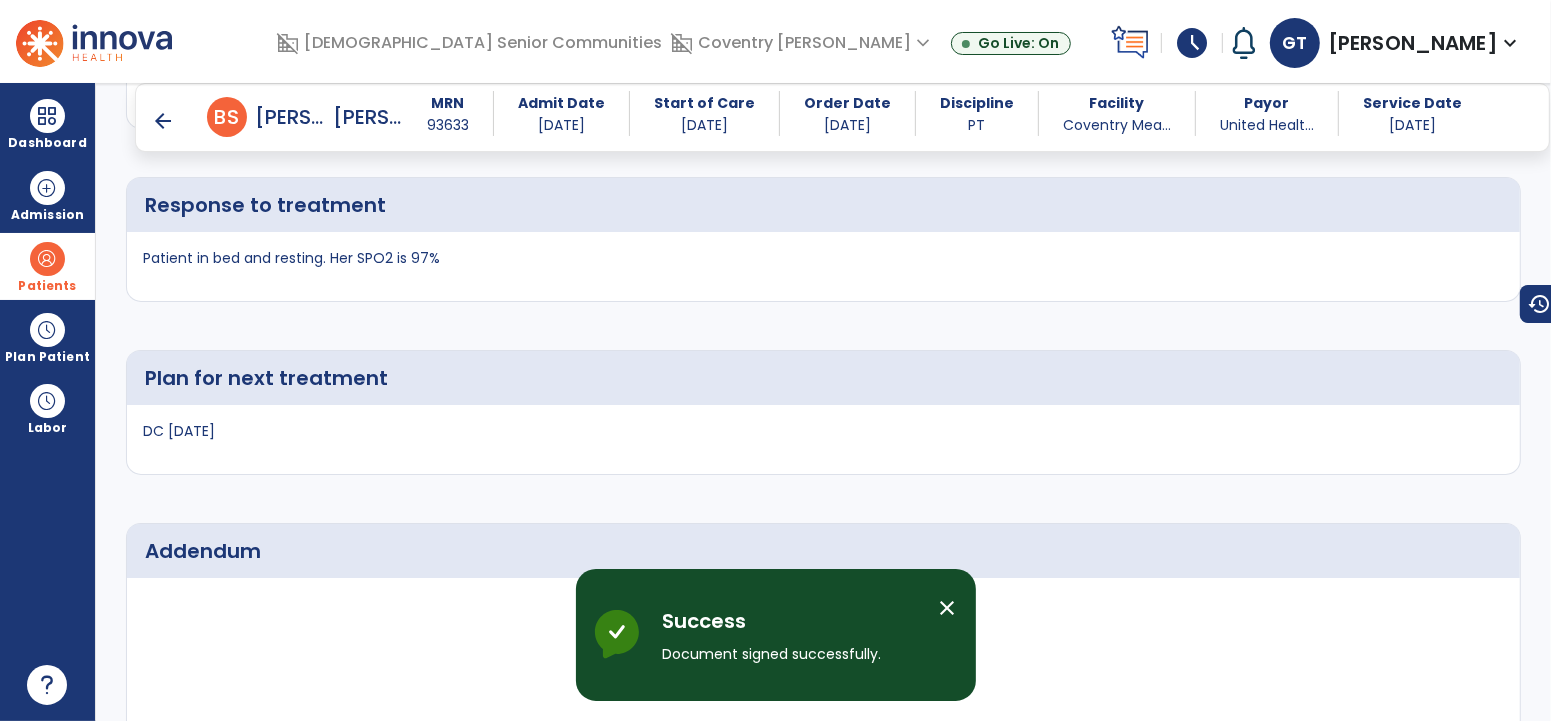 scroll, scrollTop: 3968, scrollLeft: 0, axis: vertical 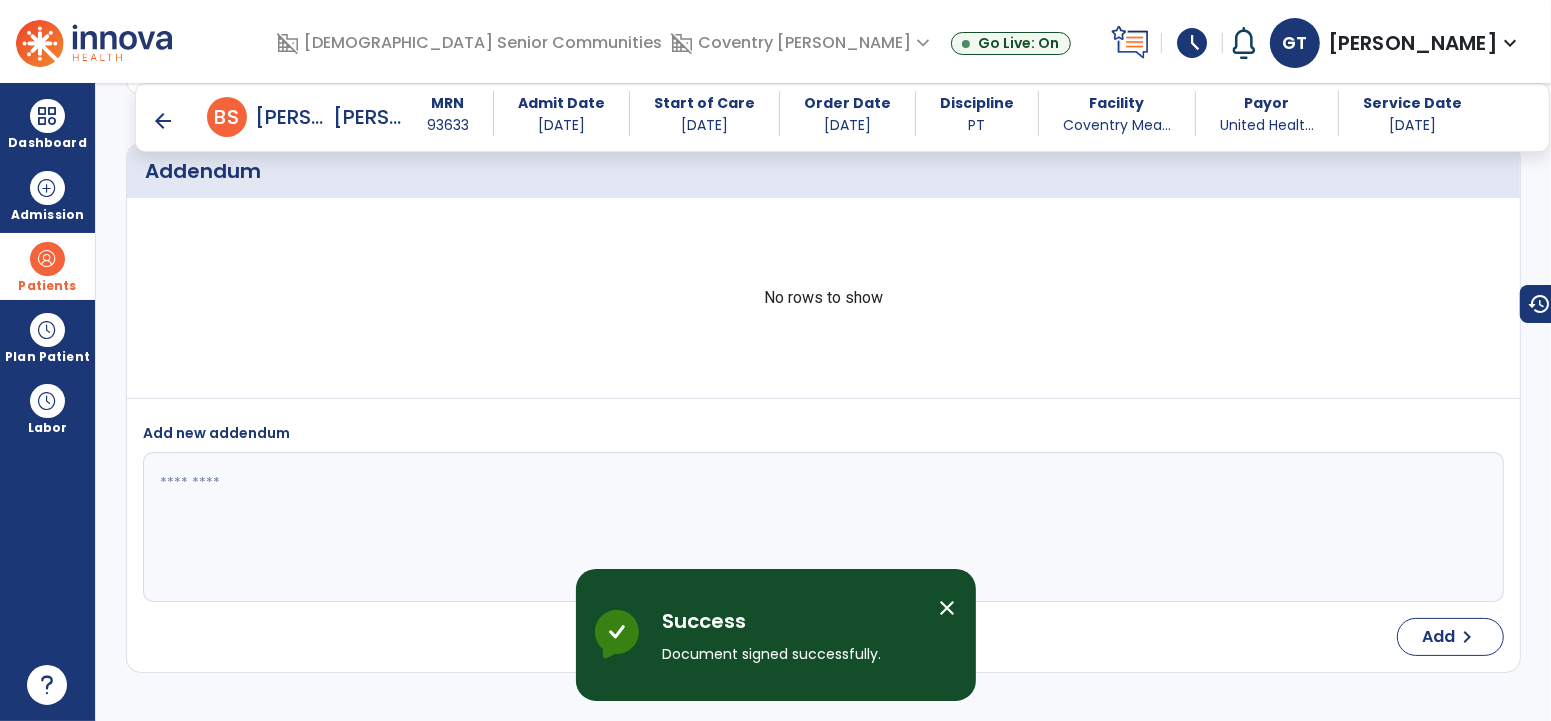drag, startPoint x: 161, startPoint y: 121, endPoint x: 1550, endPoint y: 505, distance: 1441.1027 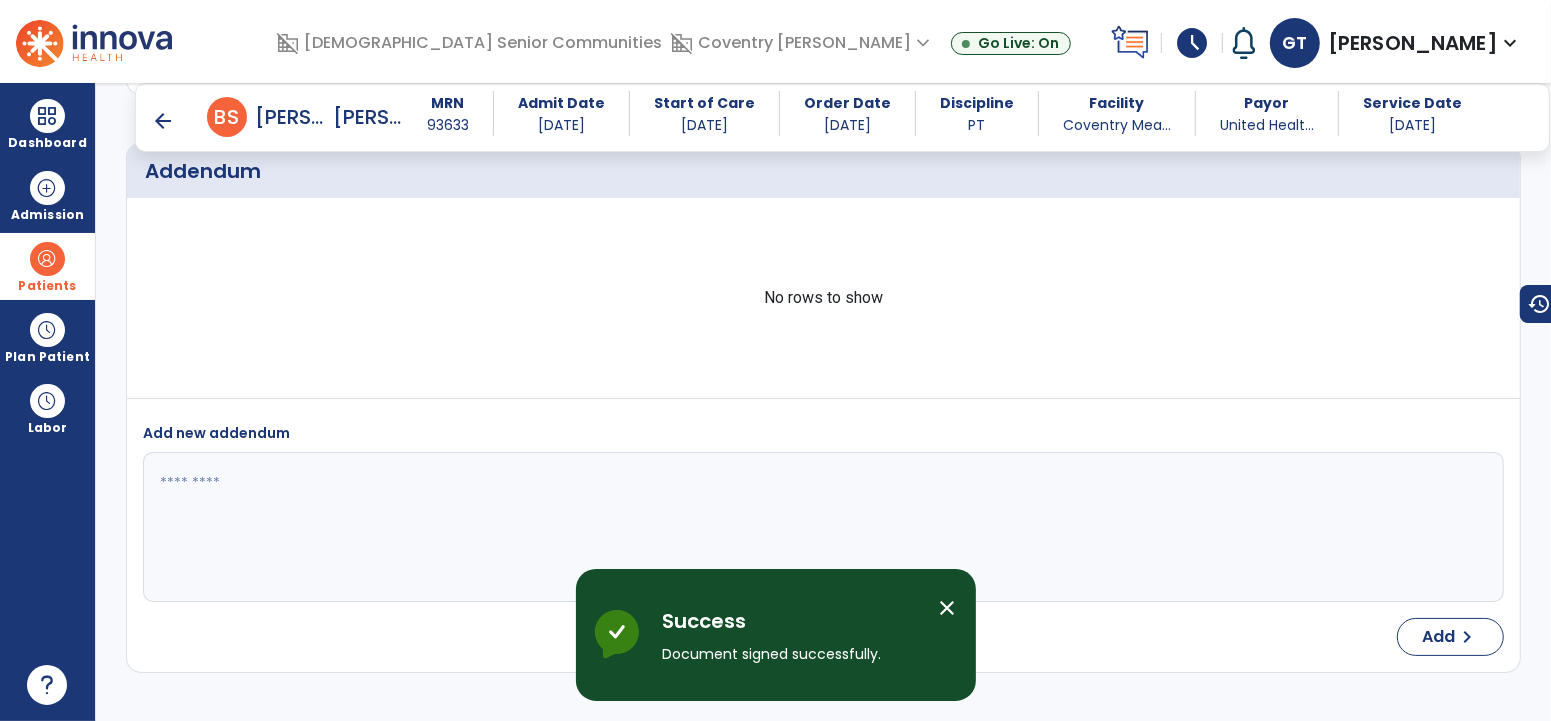 click on "arrow_back" at bounding box center [163, 121] 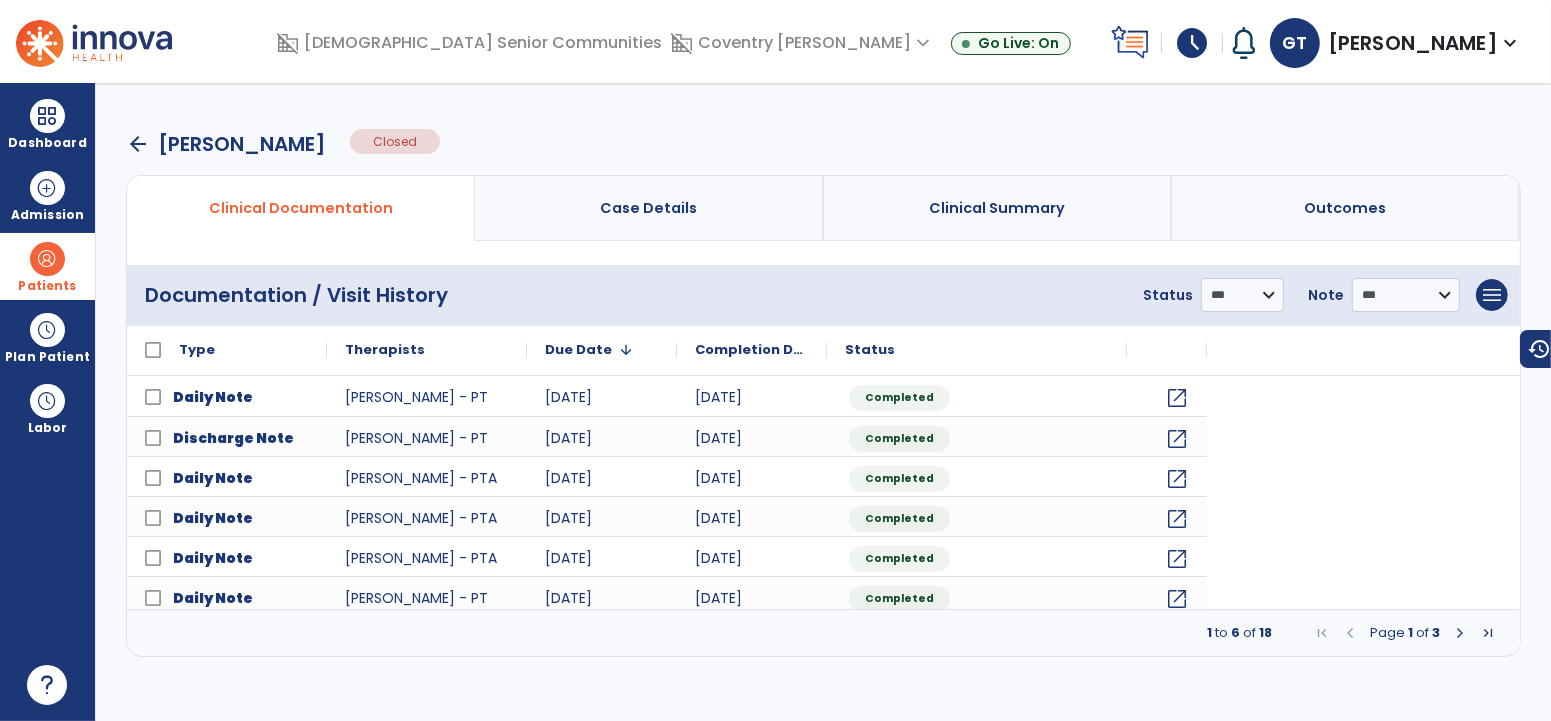 scroll, scrollTop: 0, scrollLeft: 0, axis: both 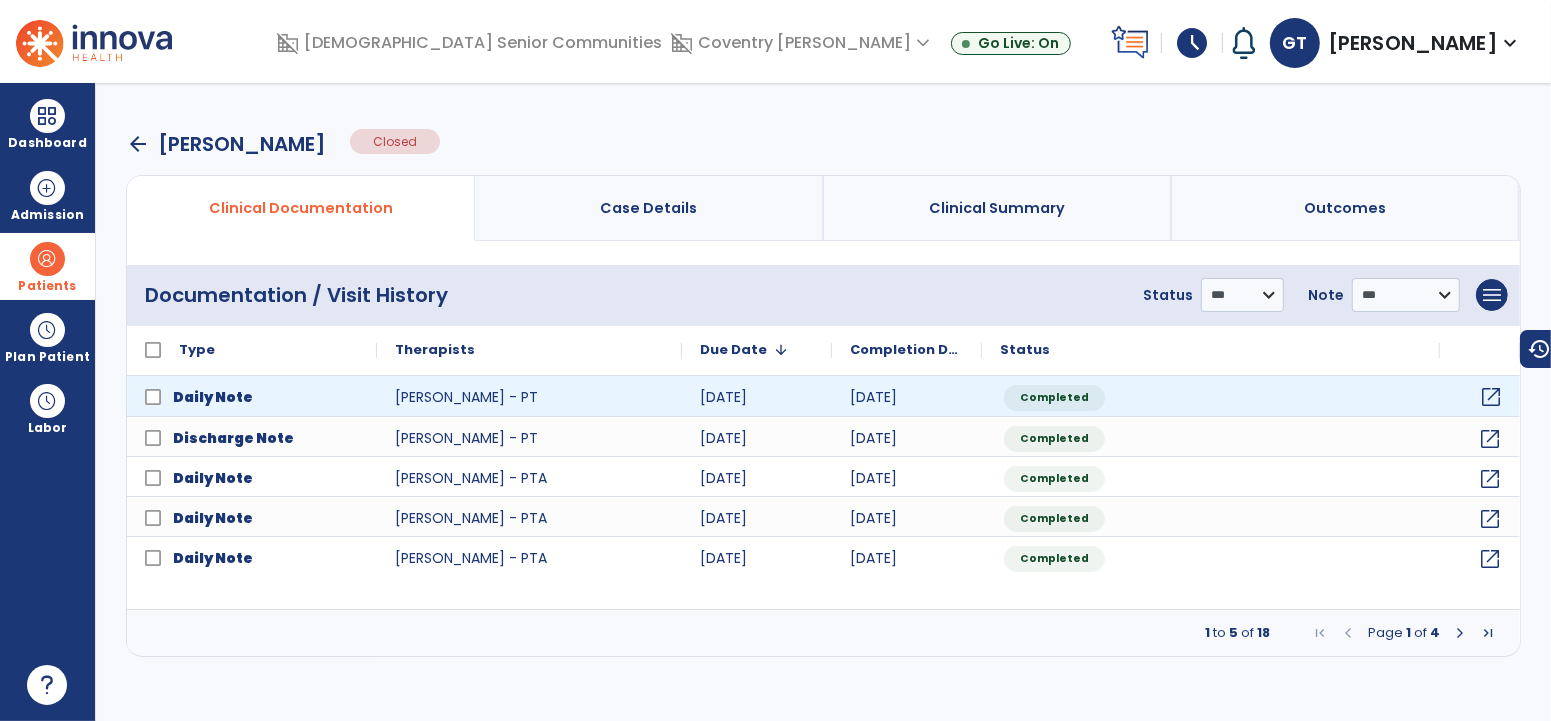 drag, startPoint x: 1478, startPoint y: 387, endPoint x: 1147, endPoint y: 380, distance: 331.074 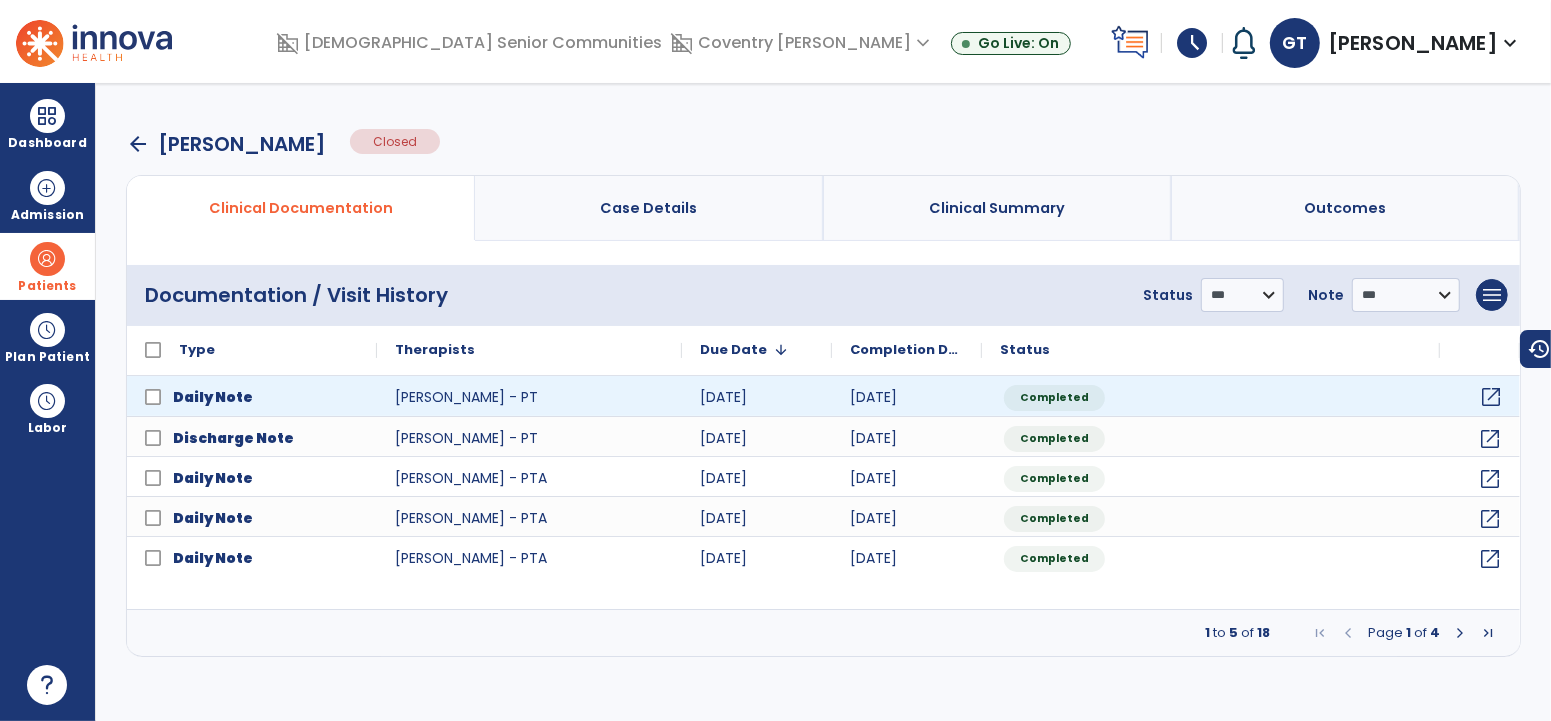 click on "open_in_new" 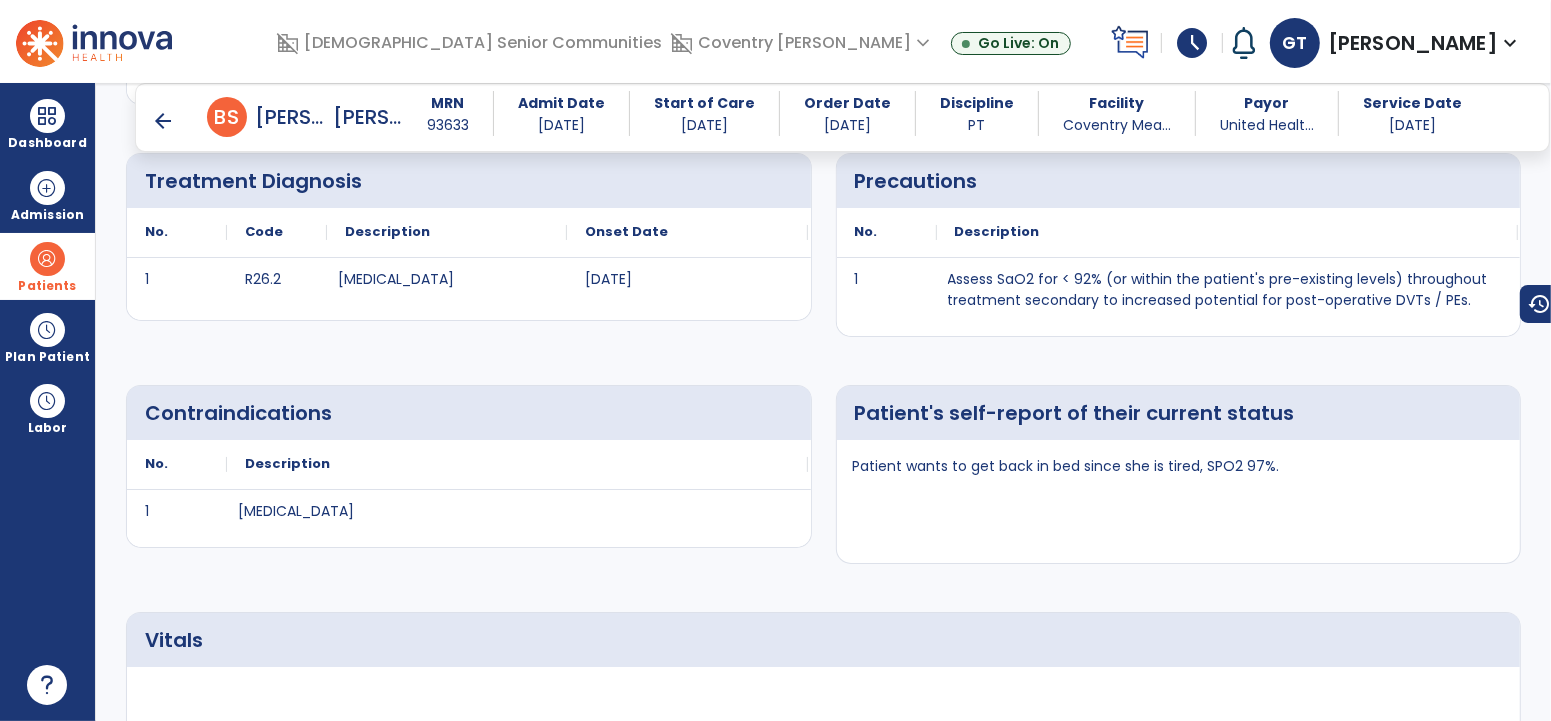 scroll, scrollTop: 1249, scrollLeft: 0, axis: vertical 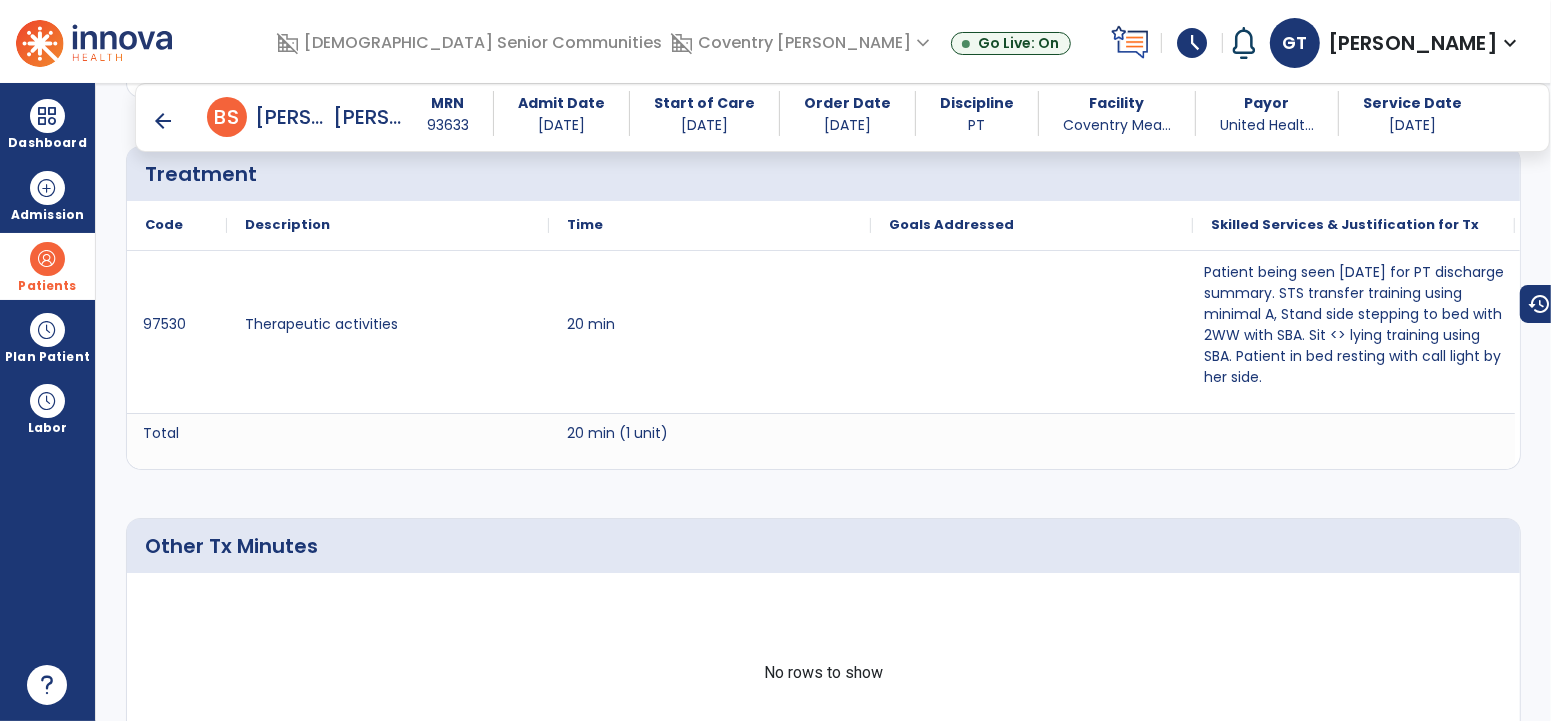click on "arrow_back" at bounding box center (163, 121) 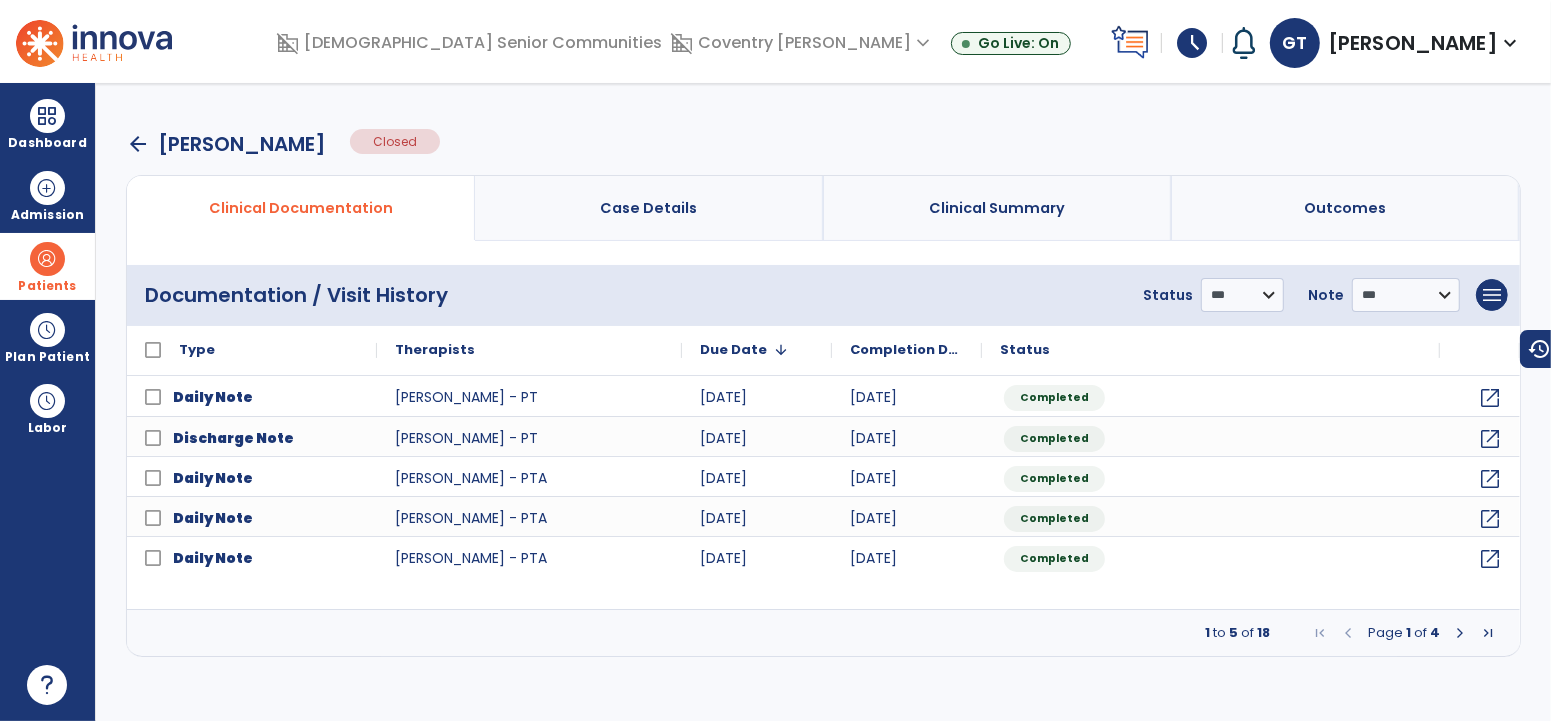 scroll, scrollTop: 0, scrollLeft: 0, axis: both 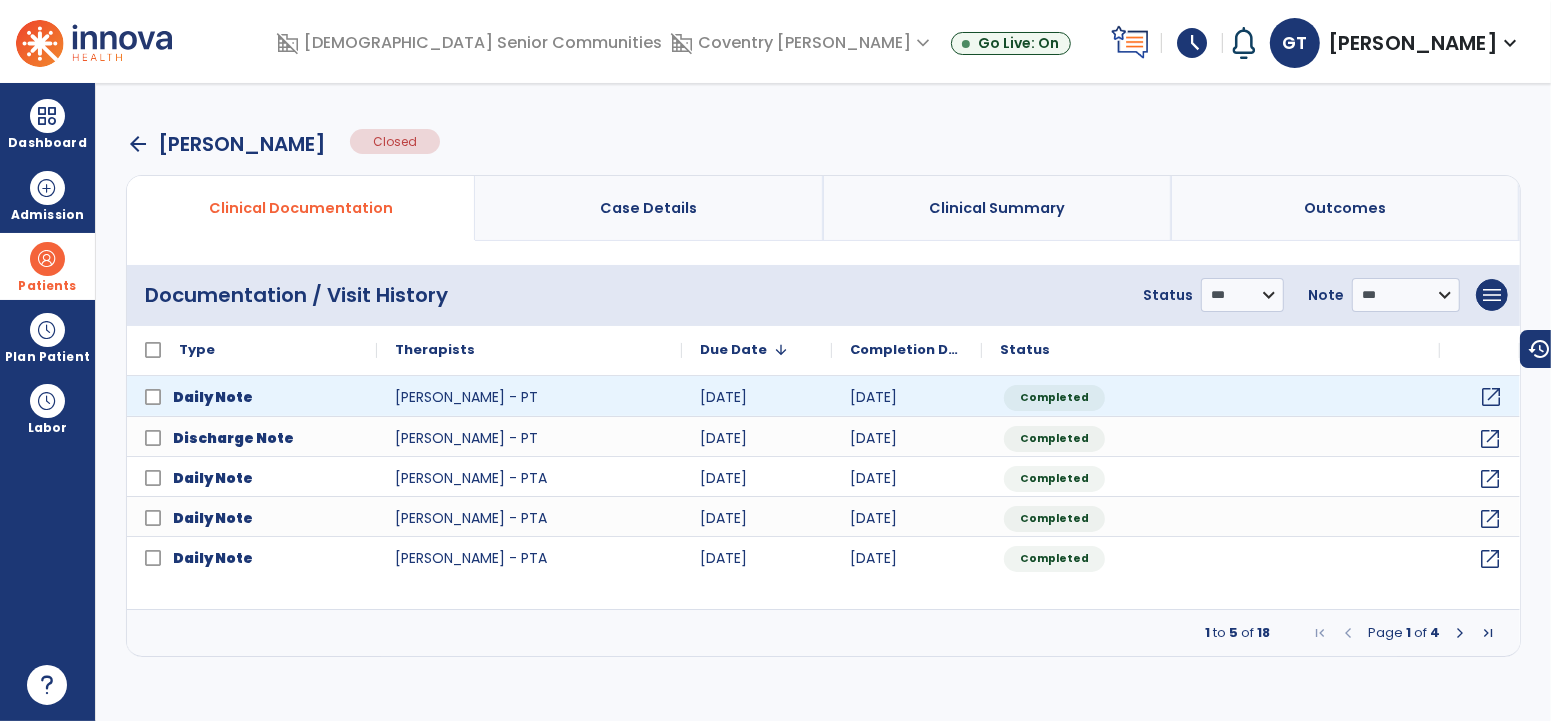 click on "open_in_new" 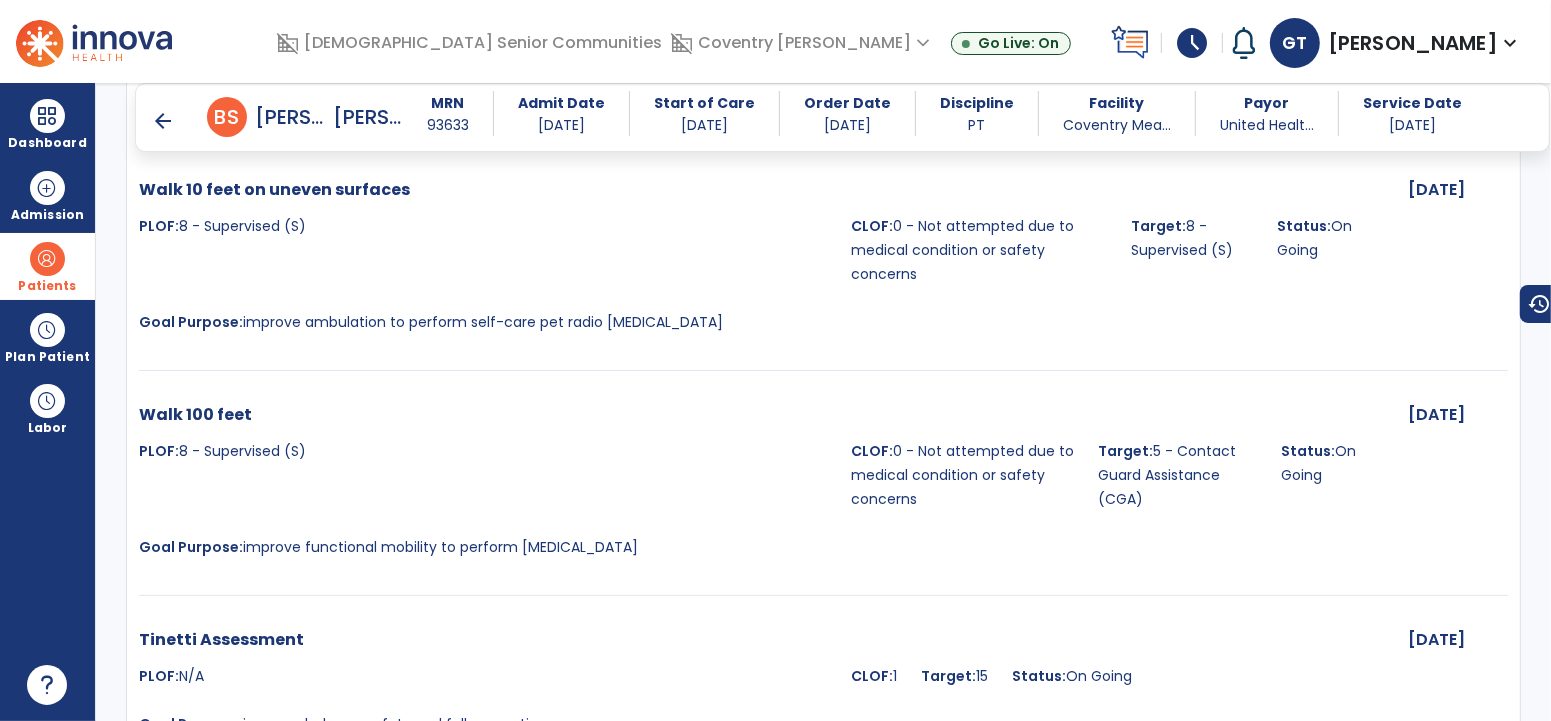 scroll, scrollTop: 3539, scrollLeft: 0, axis: vertical 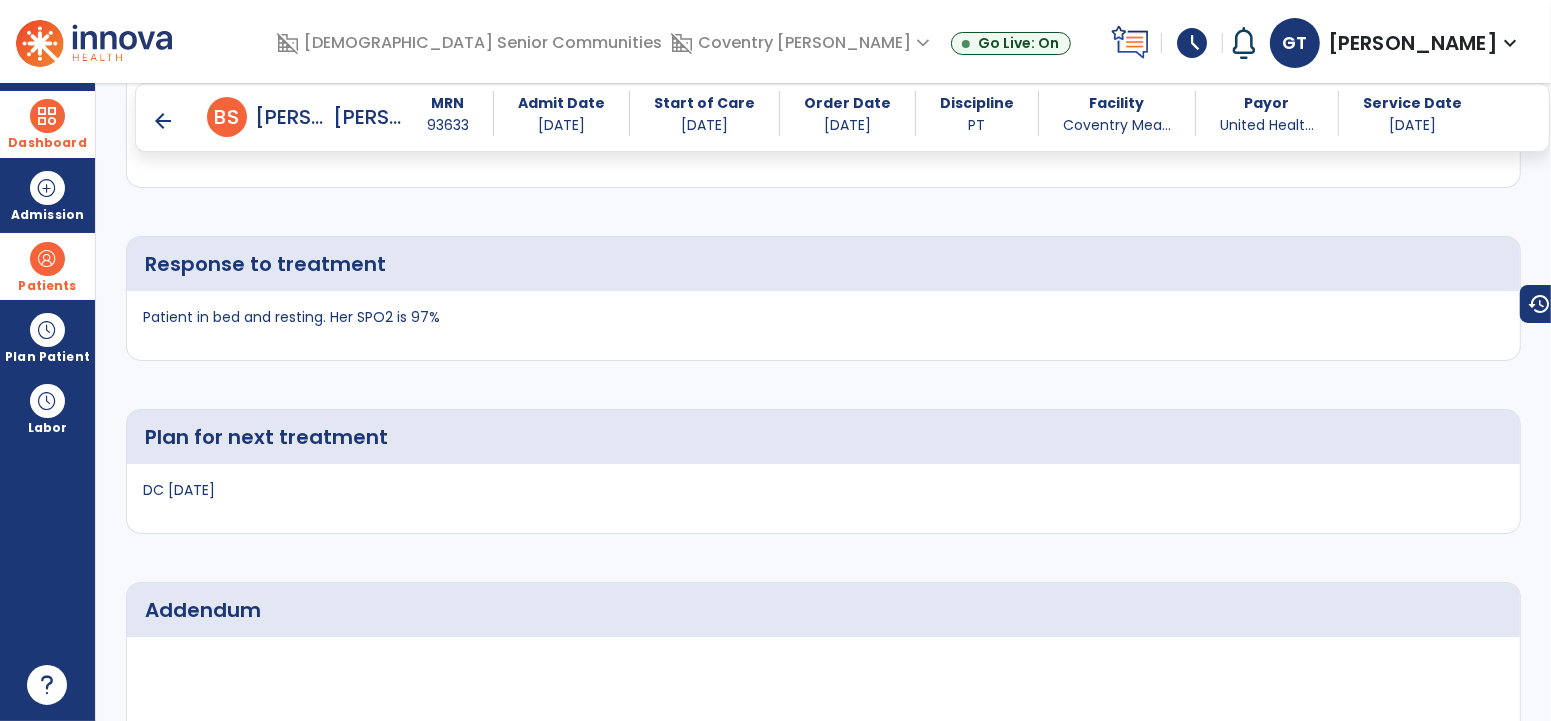 click at bounding box center (47, 116) 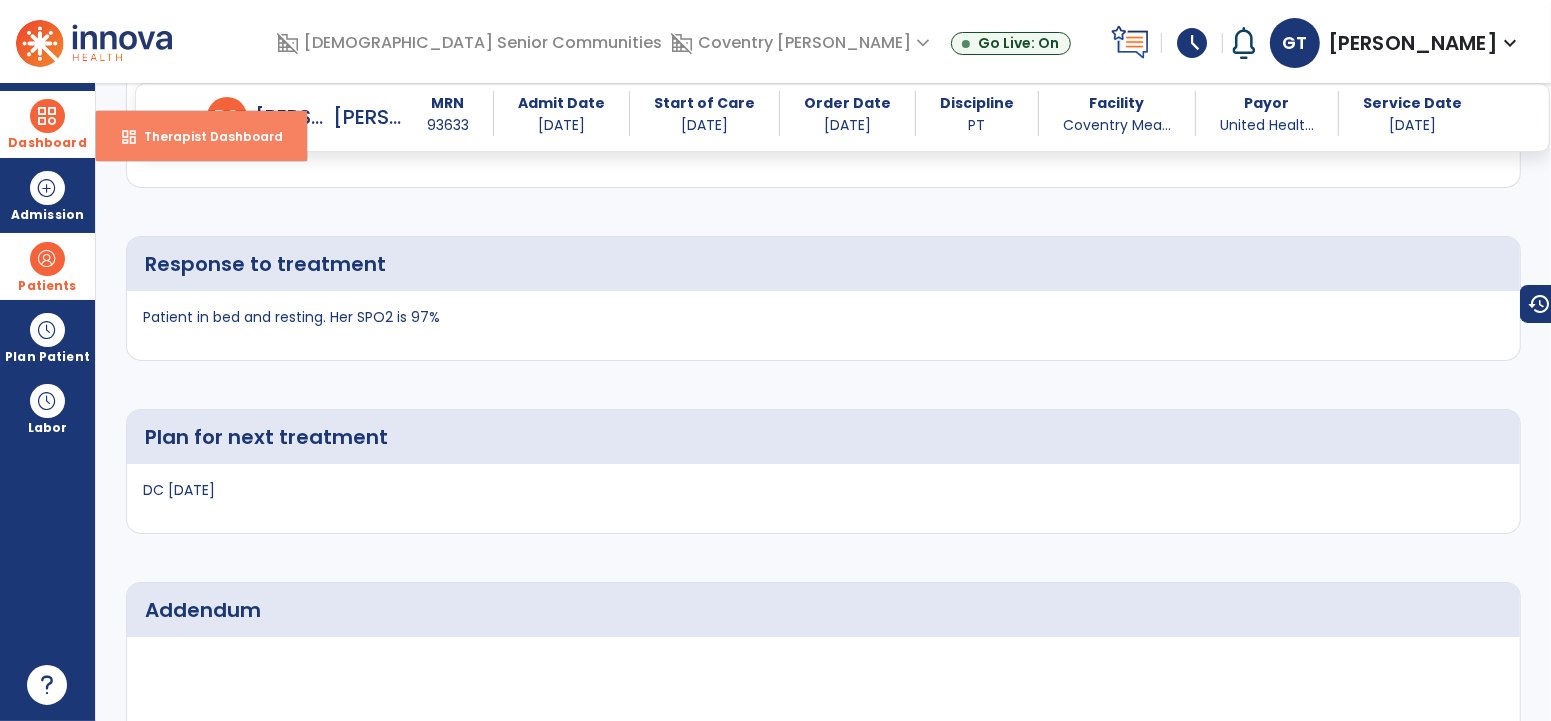 click on "dashboard  Therapist Dashboard" at bounding box center [201, 136] 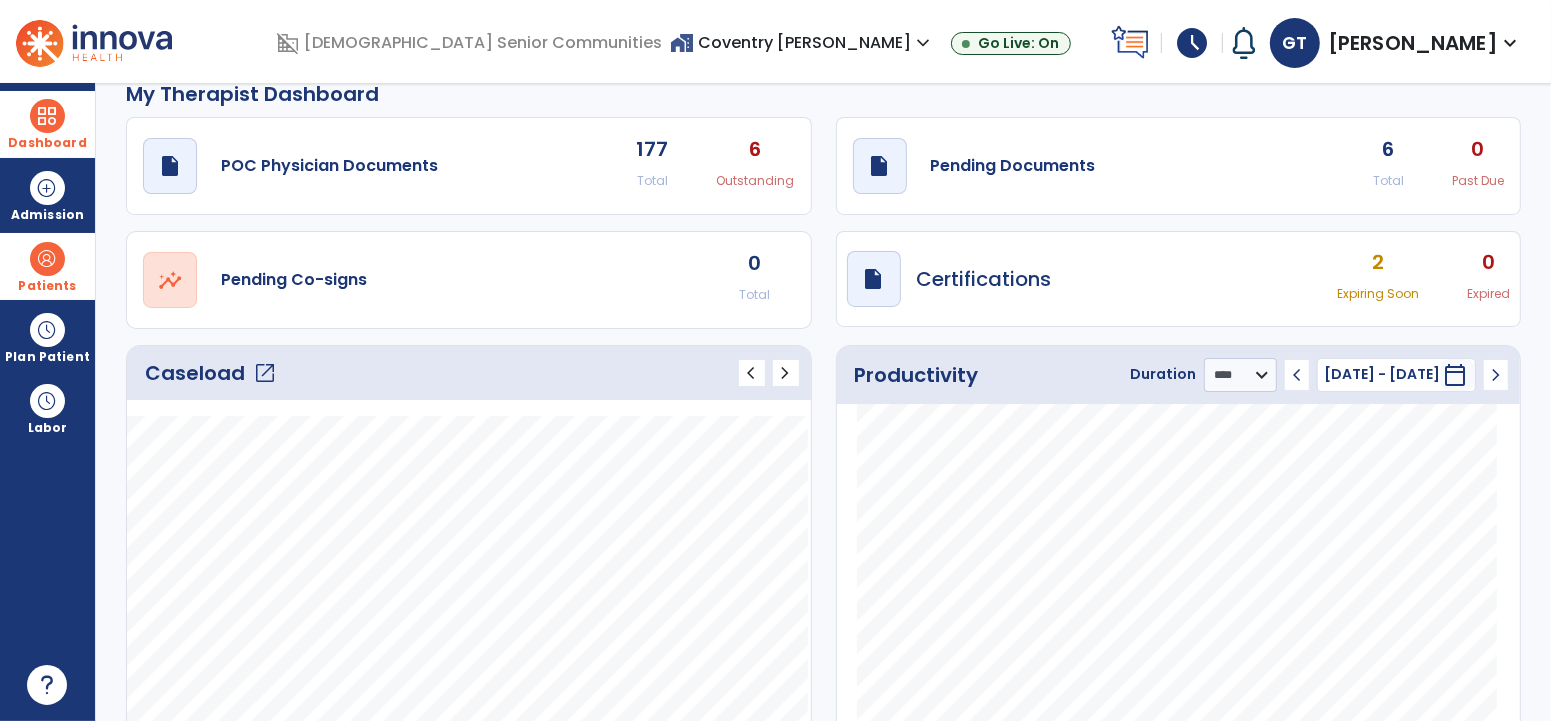 scroll, scrollTop: 0, scrollLeft: 0, axis: both 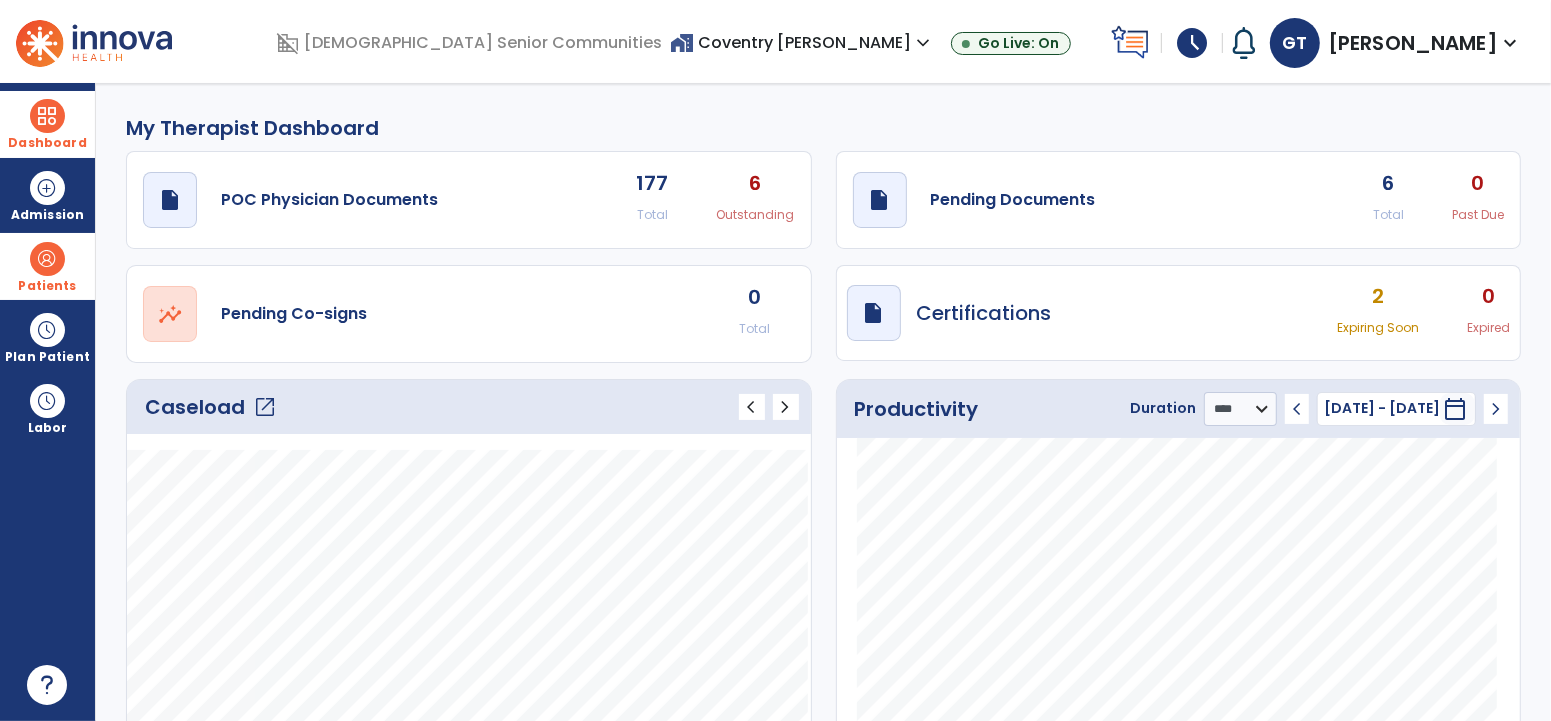 click on "6" 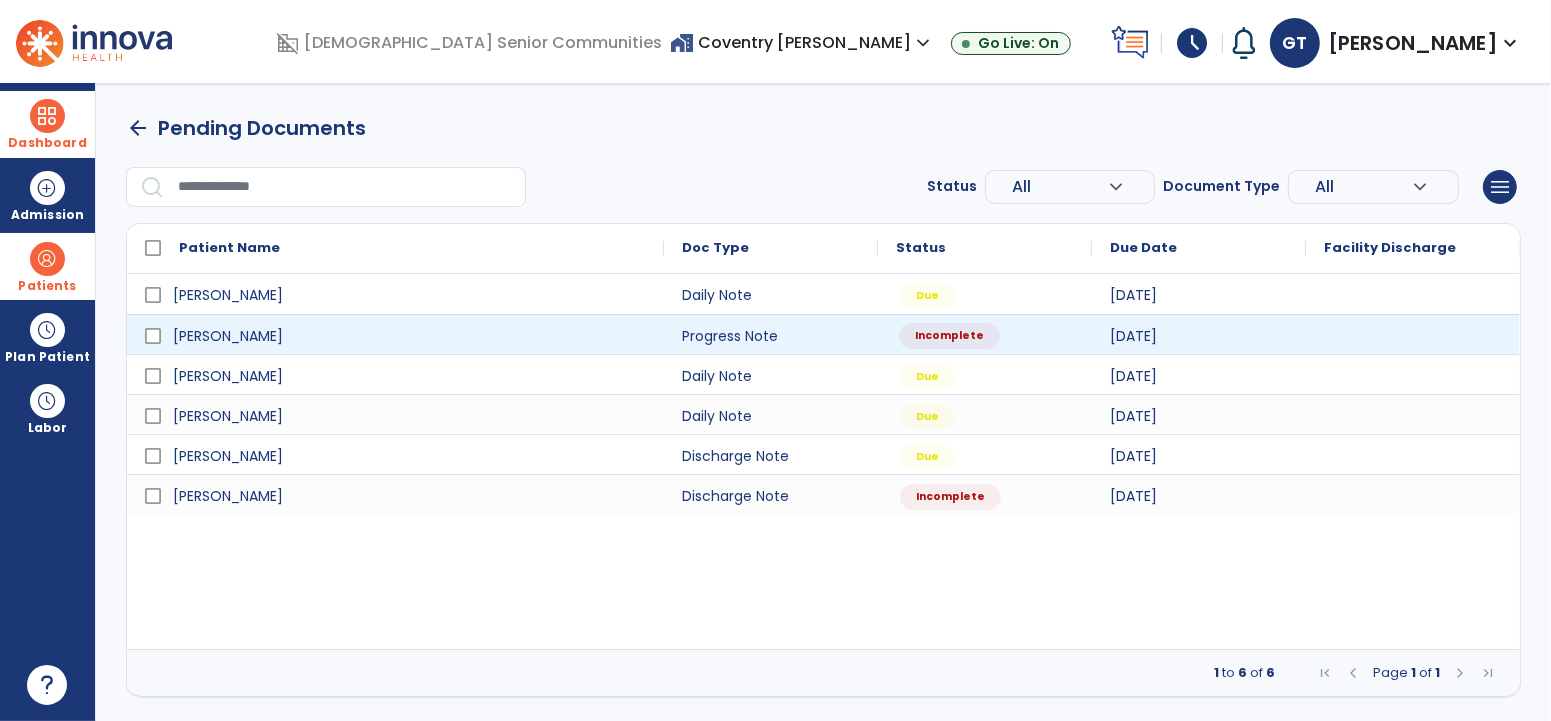 click on "Incomplete" at bounding box center [949, 336] 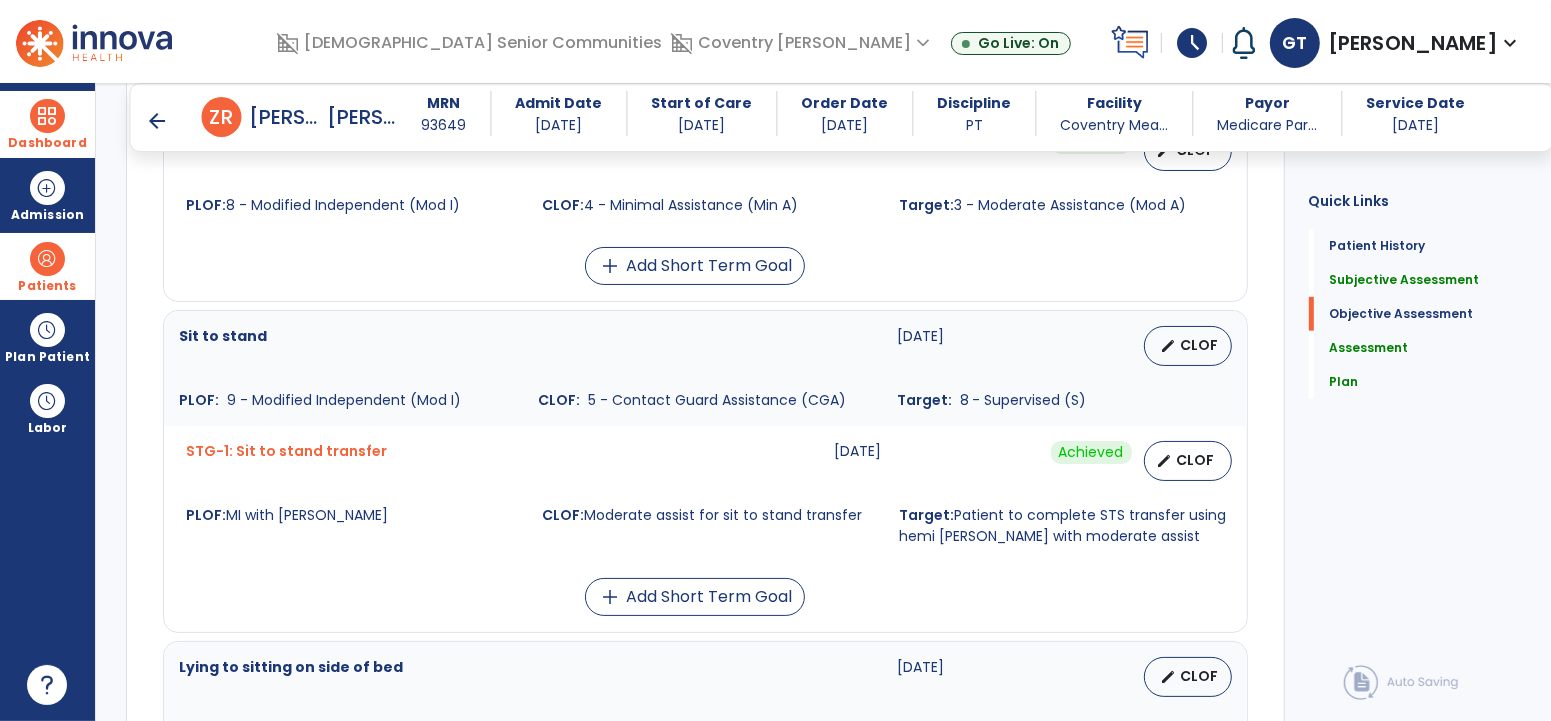 scroll, scrollTop: 991, scrollLeft: 0, axis: vertical 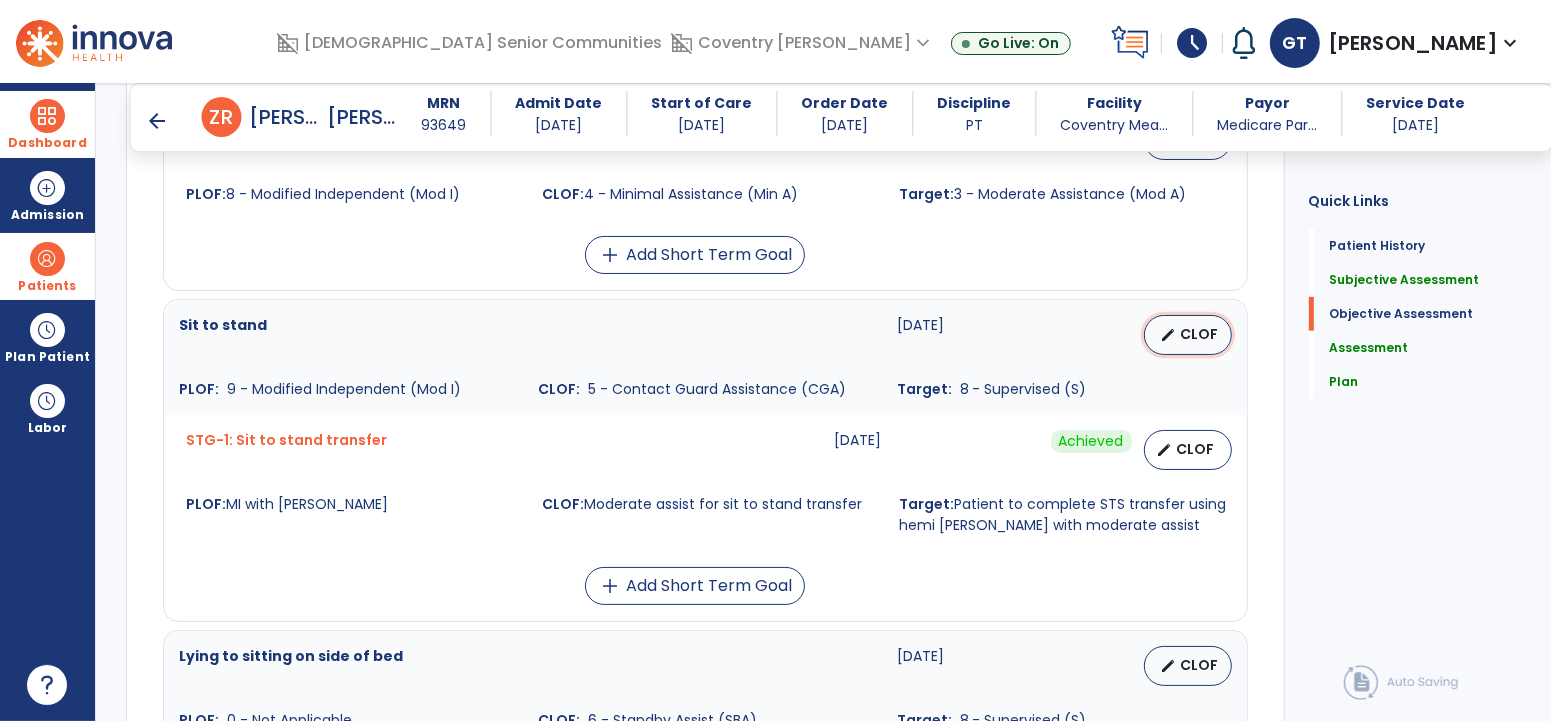 click on "edit   CLOF" at bounding box center [1188, 335] 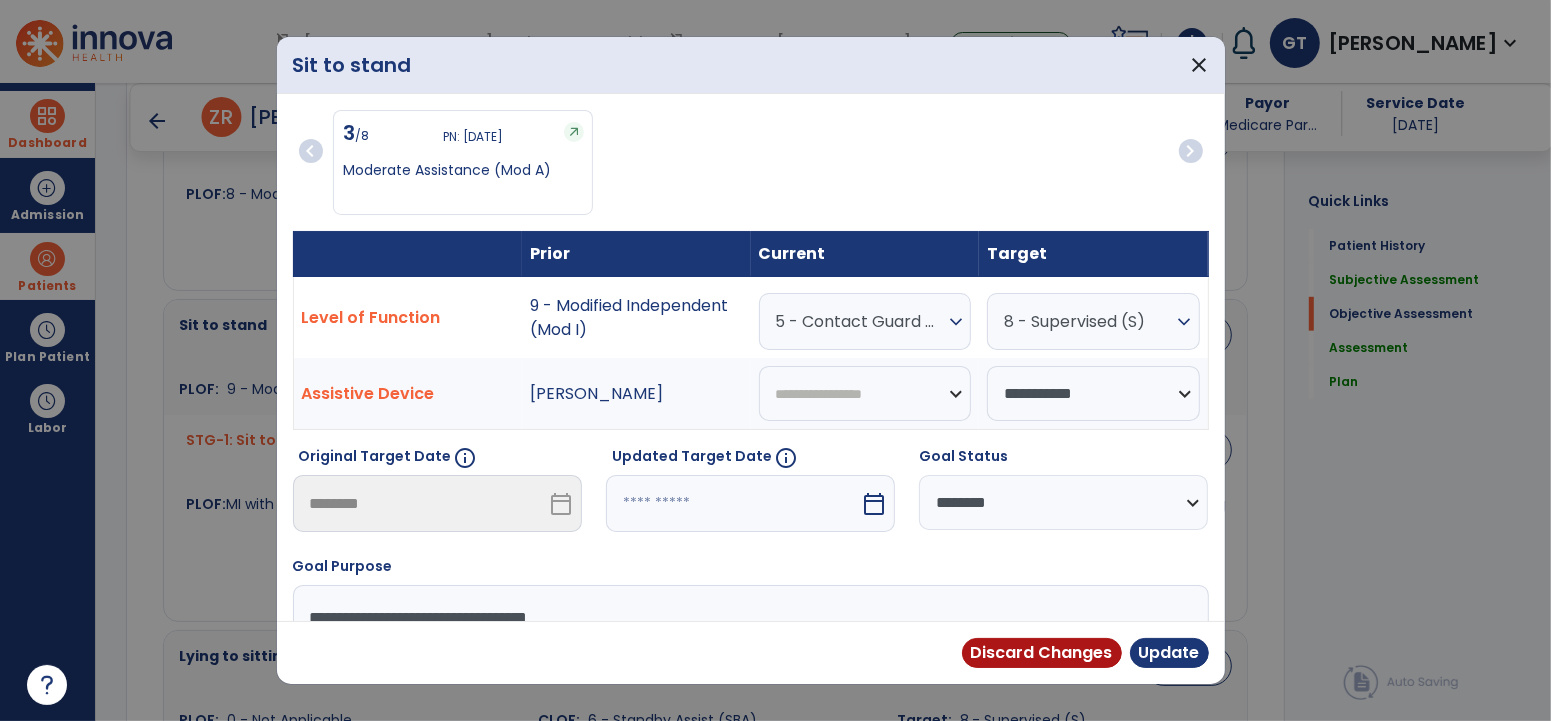 click on "5 - Contact Guard Assistance (CGA)" at bounding box center [860, 321] 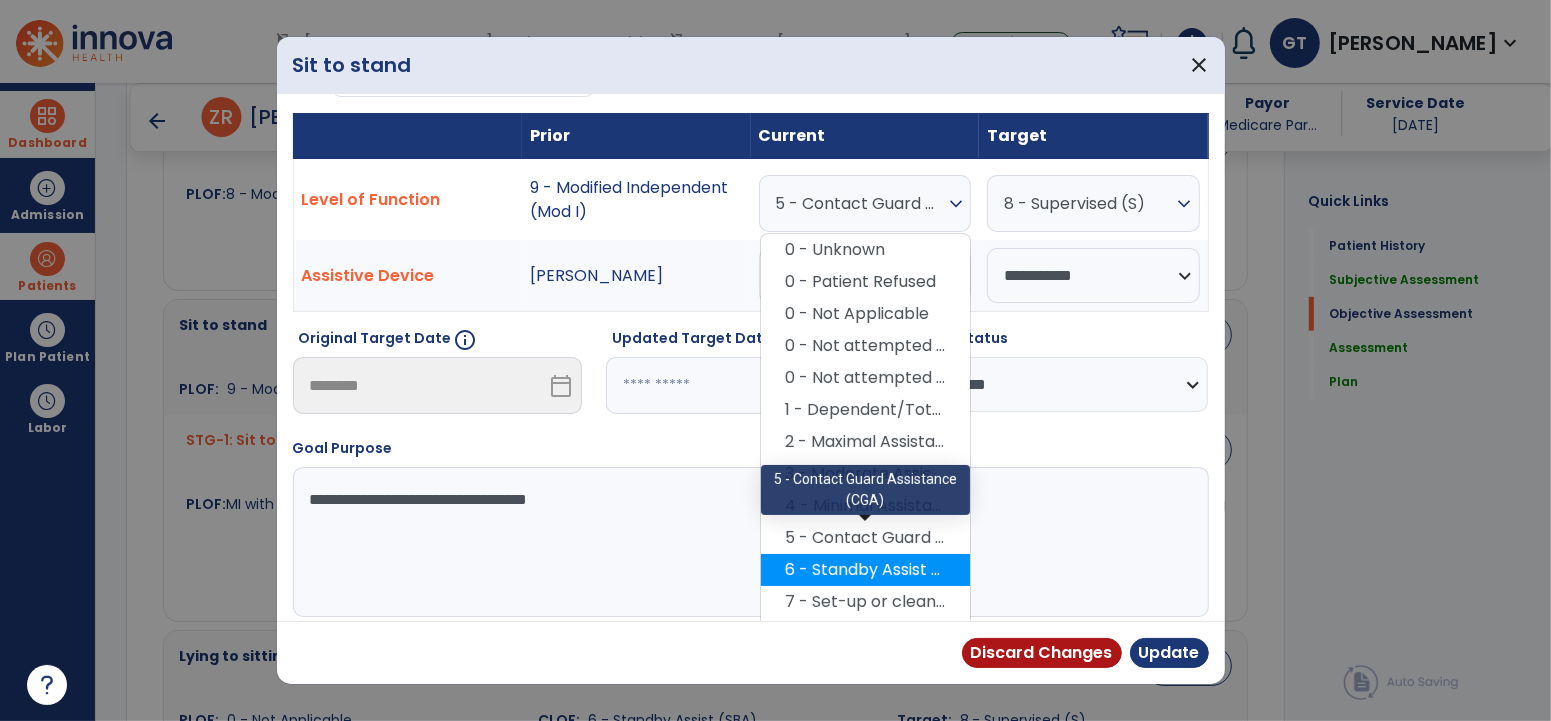scroll, scrollTop: 119, scrollLeft: 0, axis: vertical 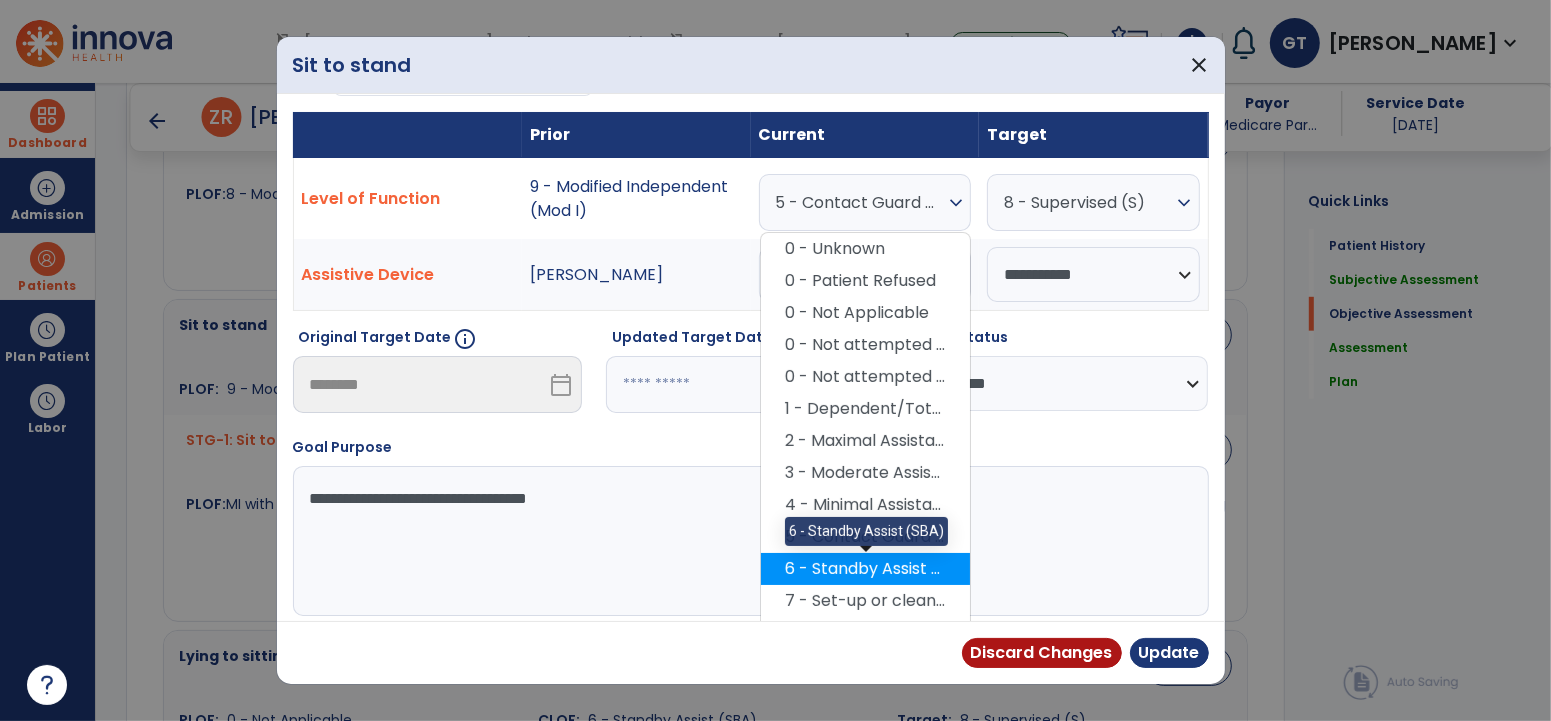 click on "6 - Standby Assist (SBA)" at bounding box center [865, 569] 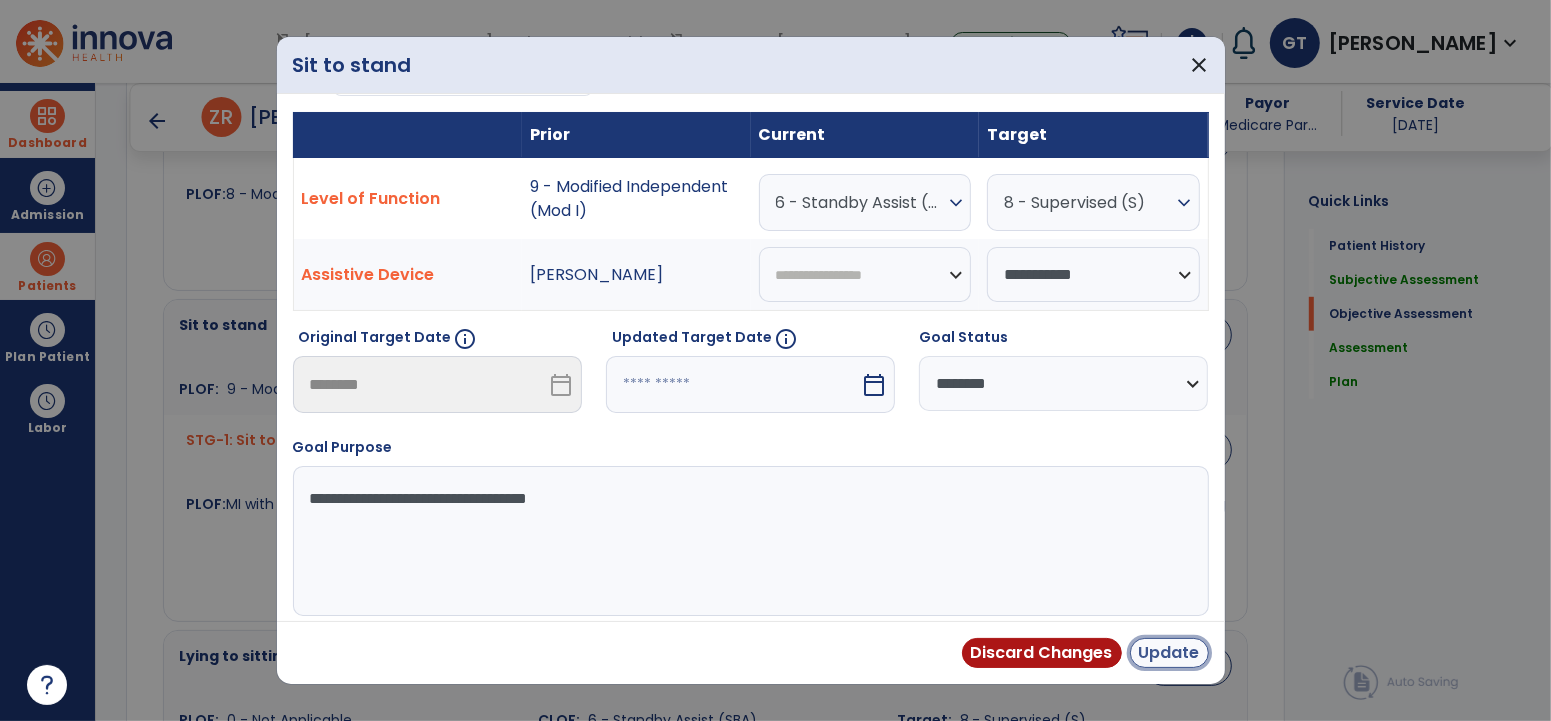 click on "Update" at bounding box center (1169, 653) 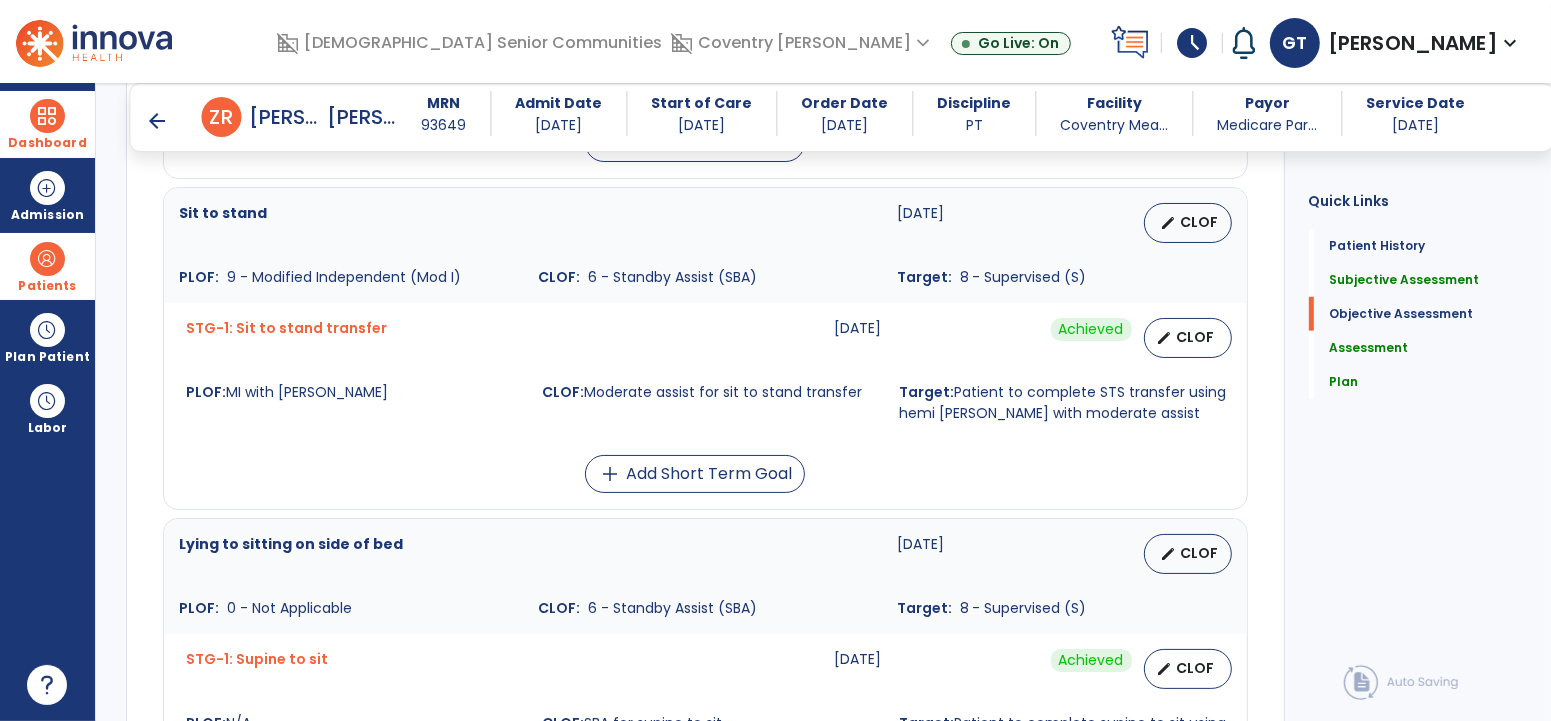 scroll, scrollTop: 1157, scrollLeft: 0, axis: vertical 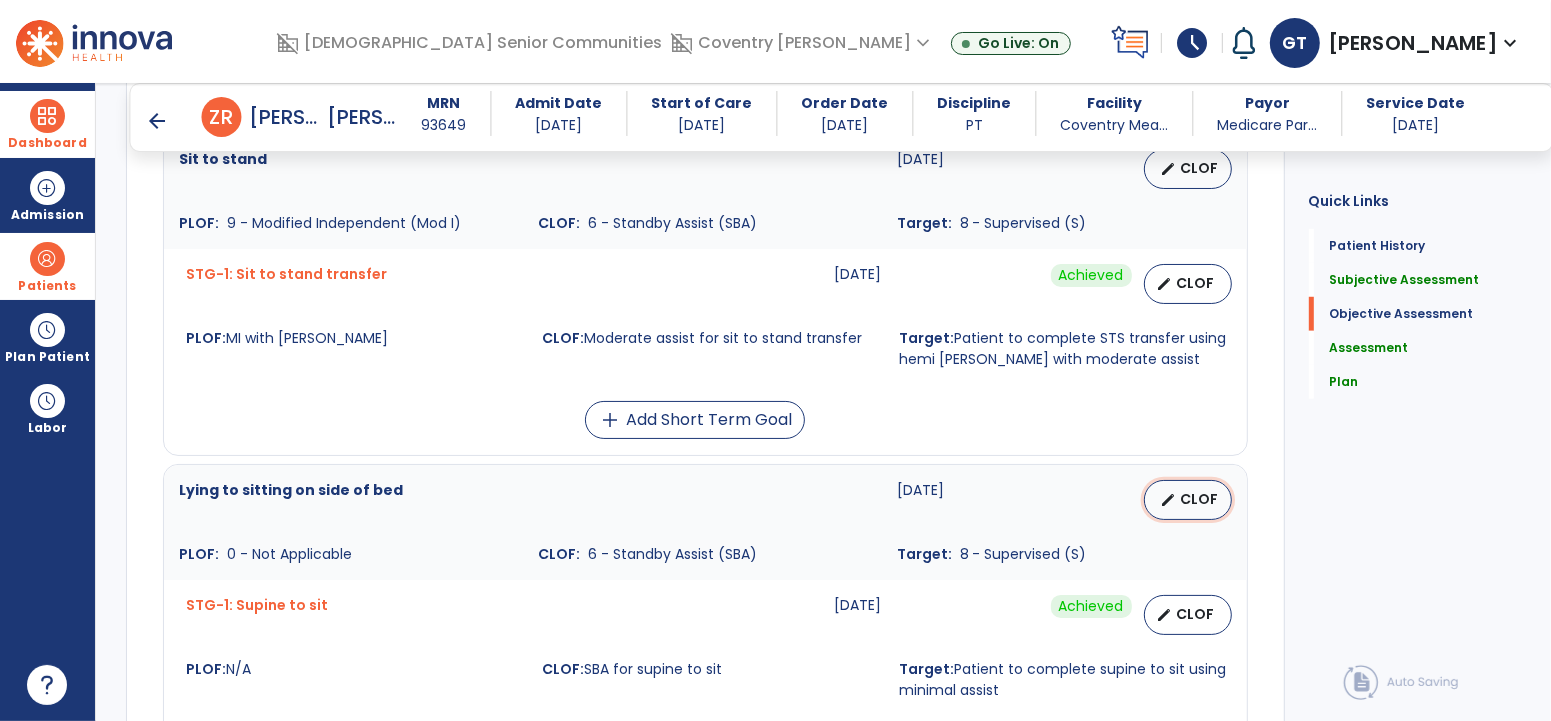 click on "edit   CLOF" at bounding box center (1188, 500) 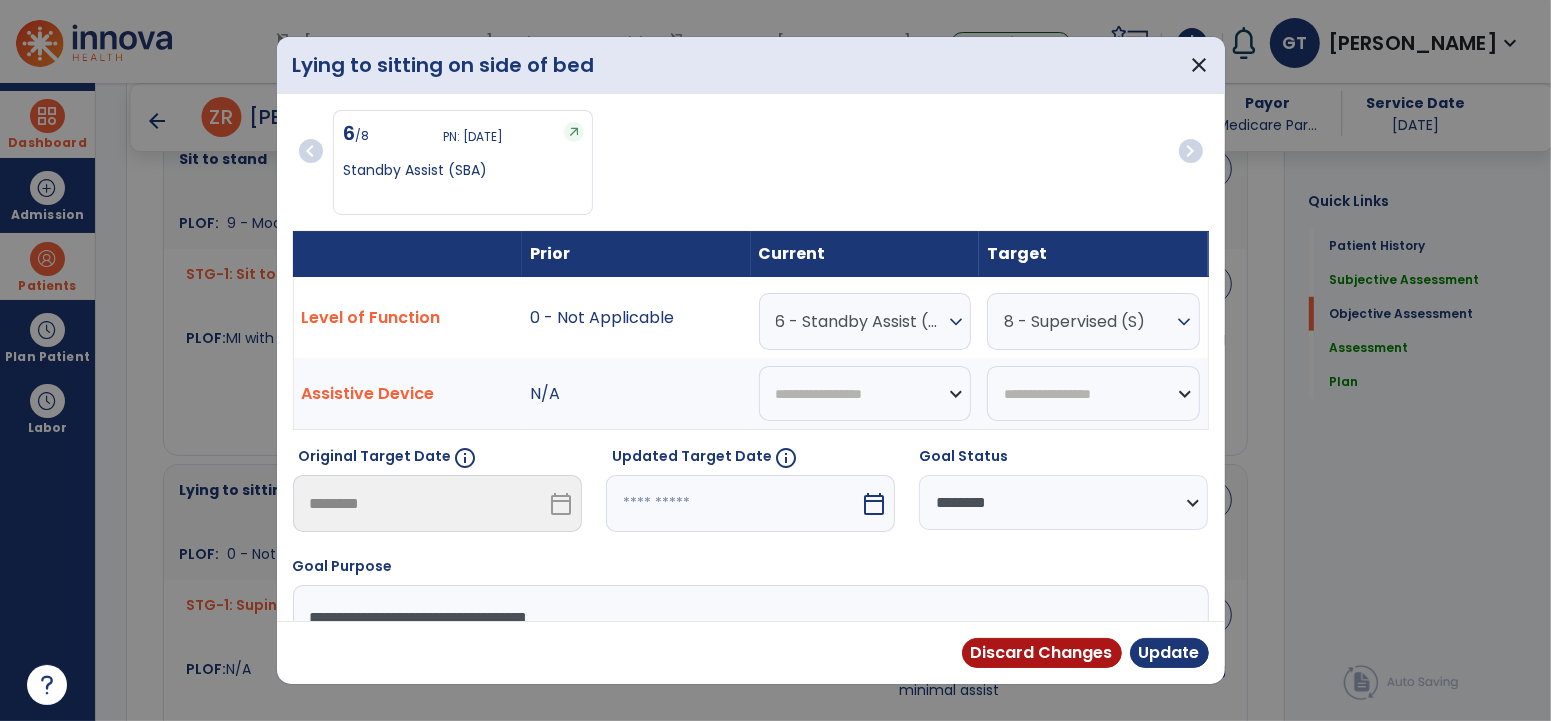click on "**********" at bounding box center (1063, 502) 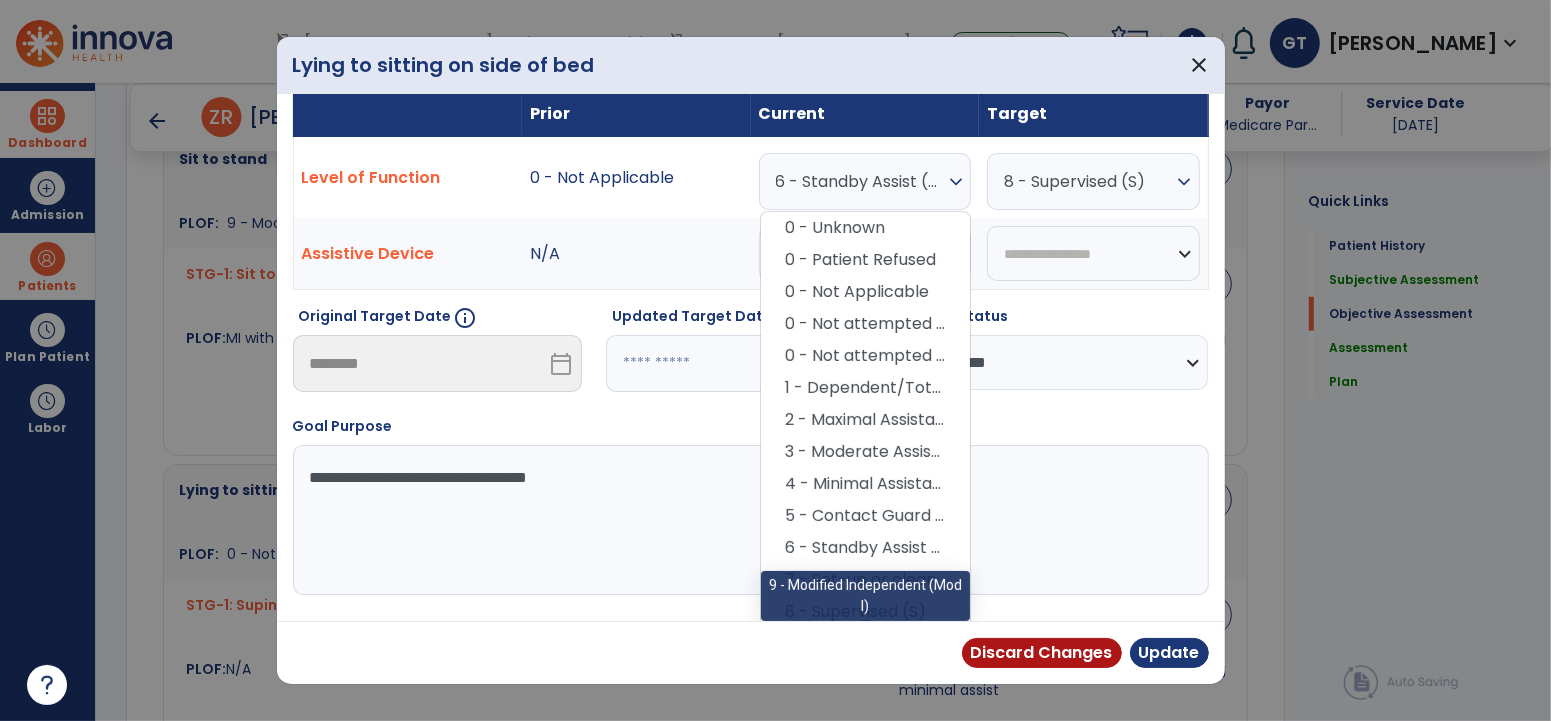 scroll, scrollTop: 212, scrollLeft: 0, axis: vertical 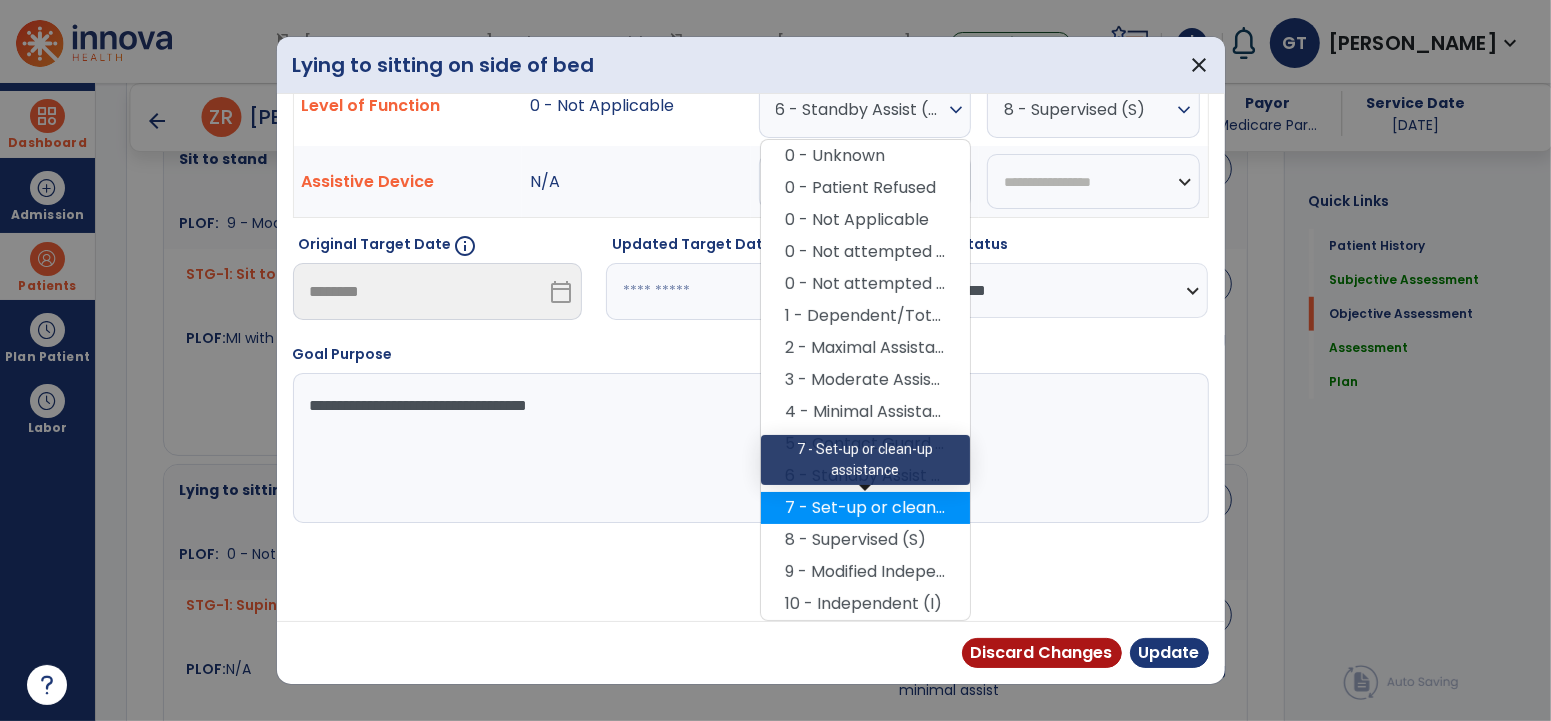 click on "7 - Set-up or clean-up assistance" at bounding box center (865, 508) 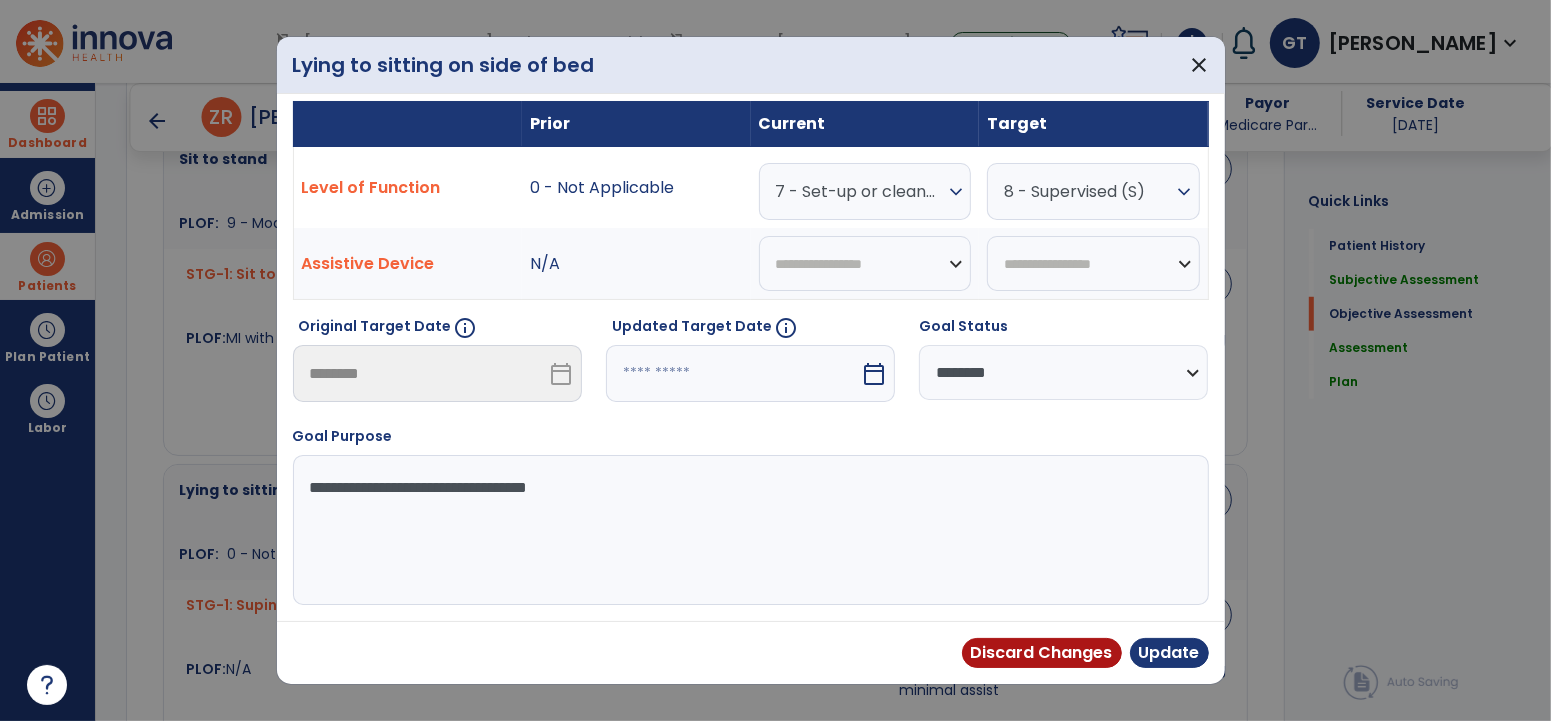 scroll, scrollTop: 130, scrollLeft: 0, axis: vertical 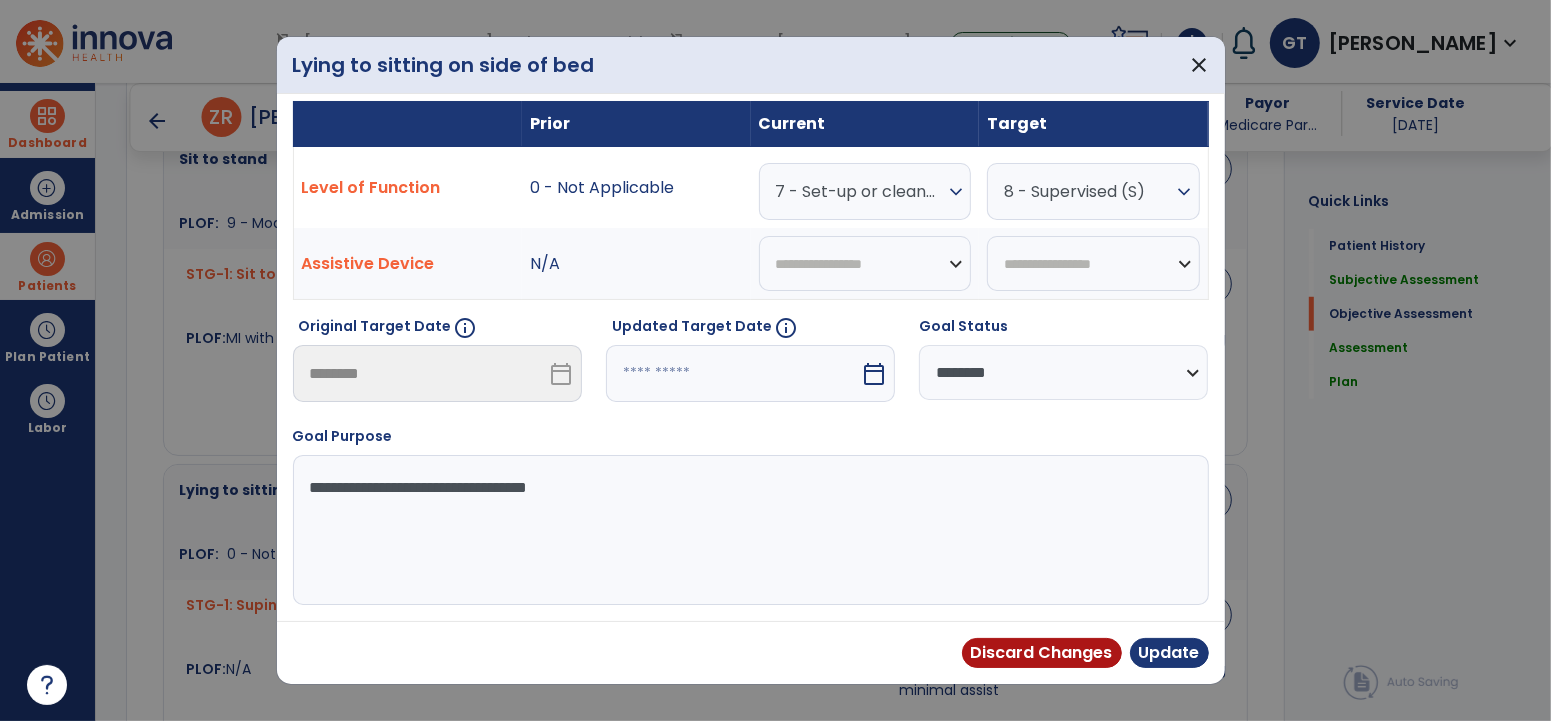 click on "**********" at bounding box center [1063, 372] 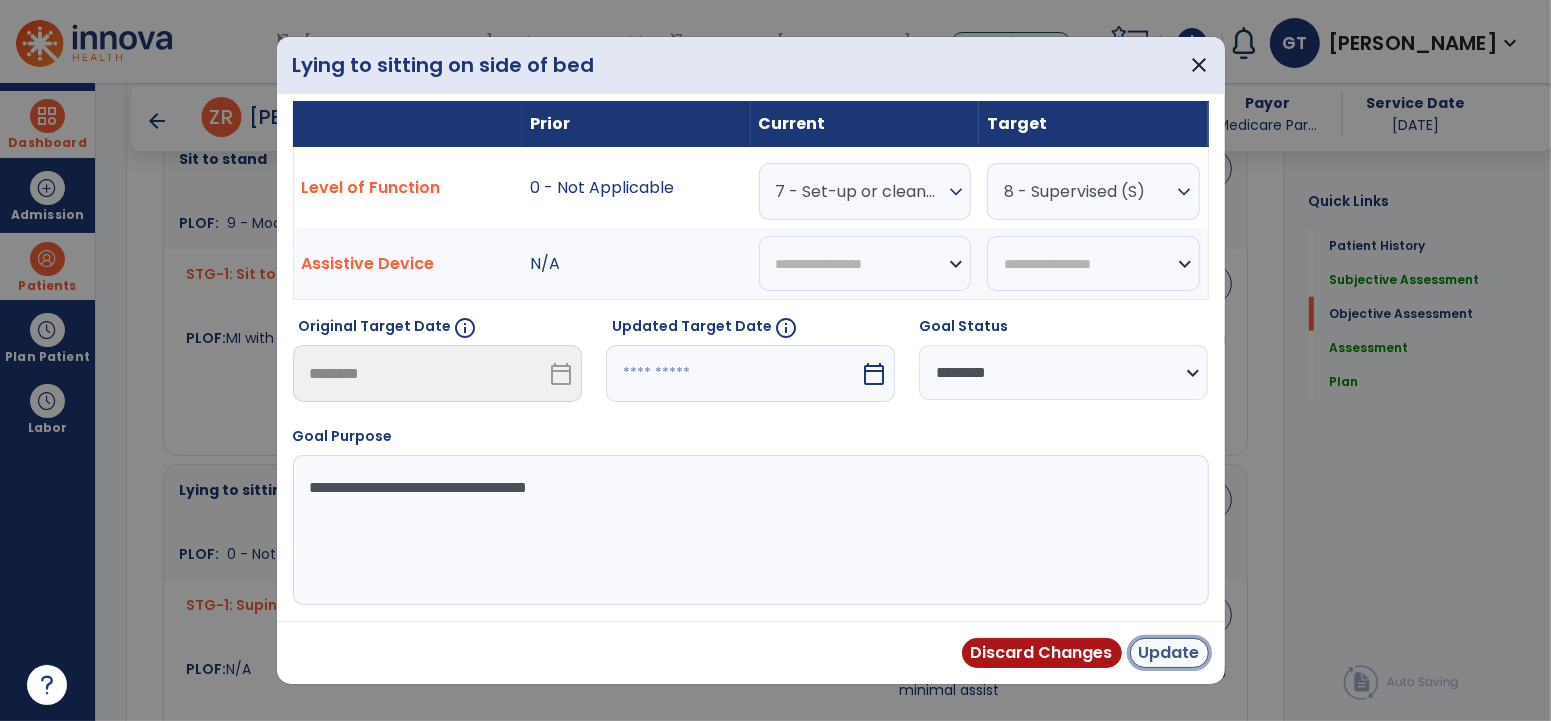 click on "Update" at bounding box center [1169, 653] 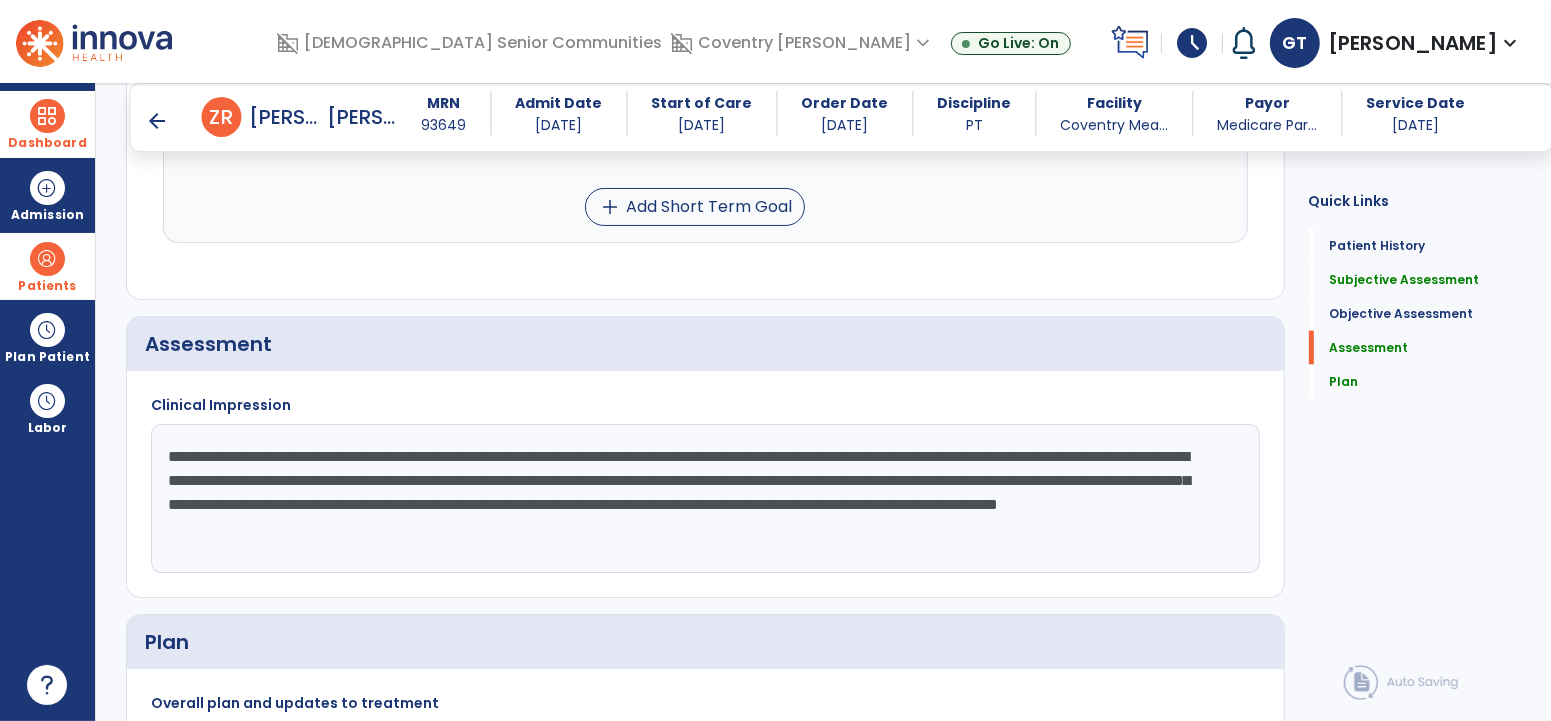 scroll, scrollTop: 2448, scrollLeft: 0, axis: vertical 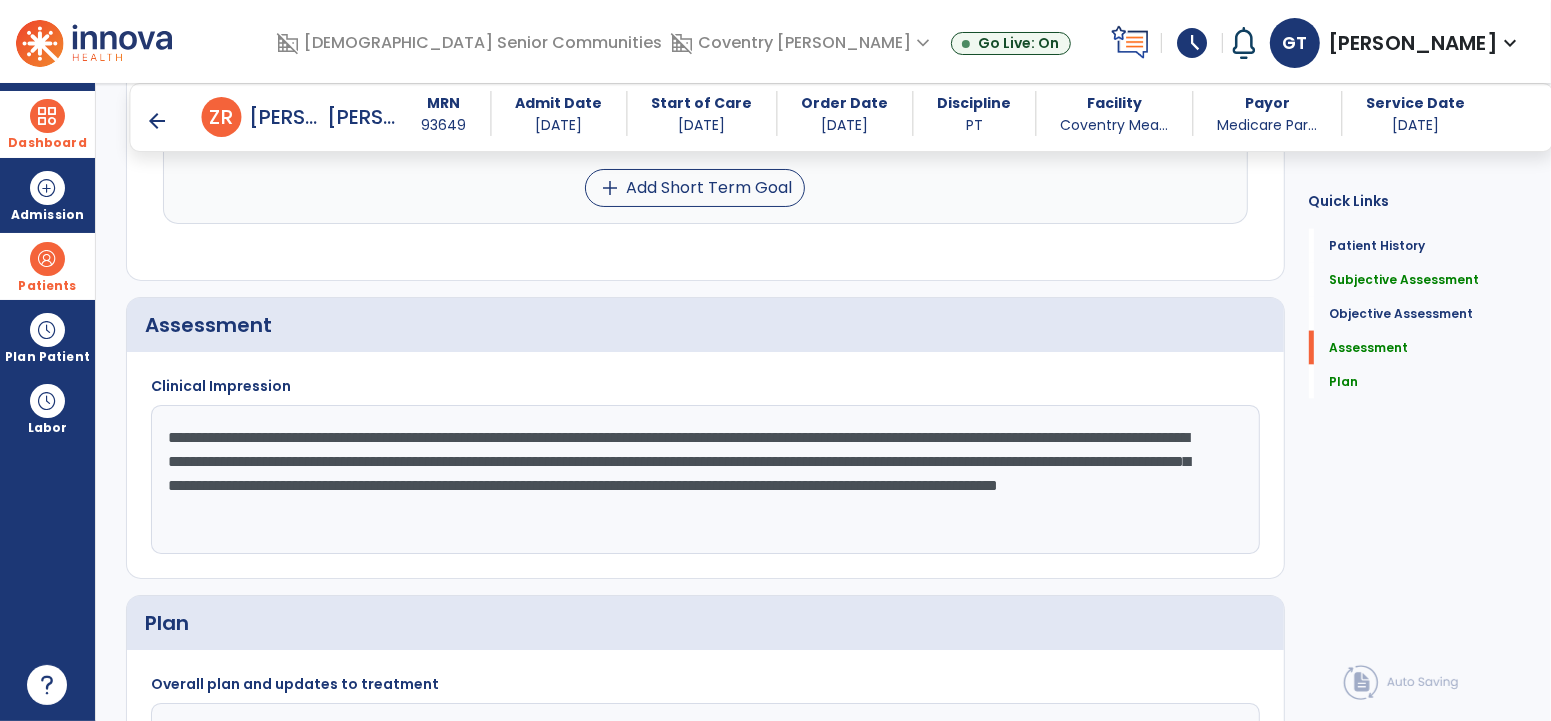 click on "**********" 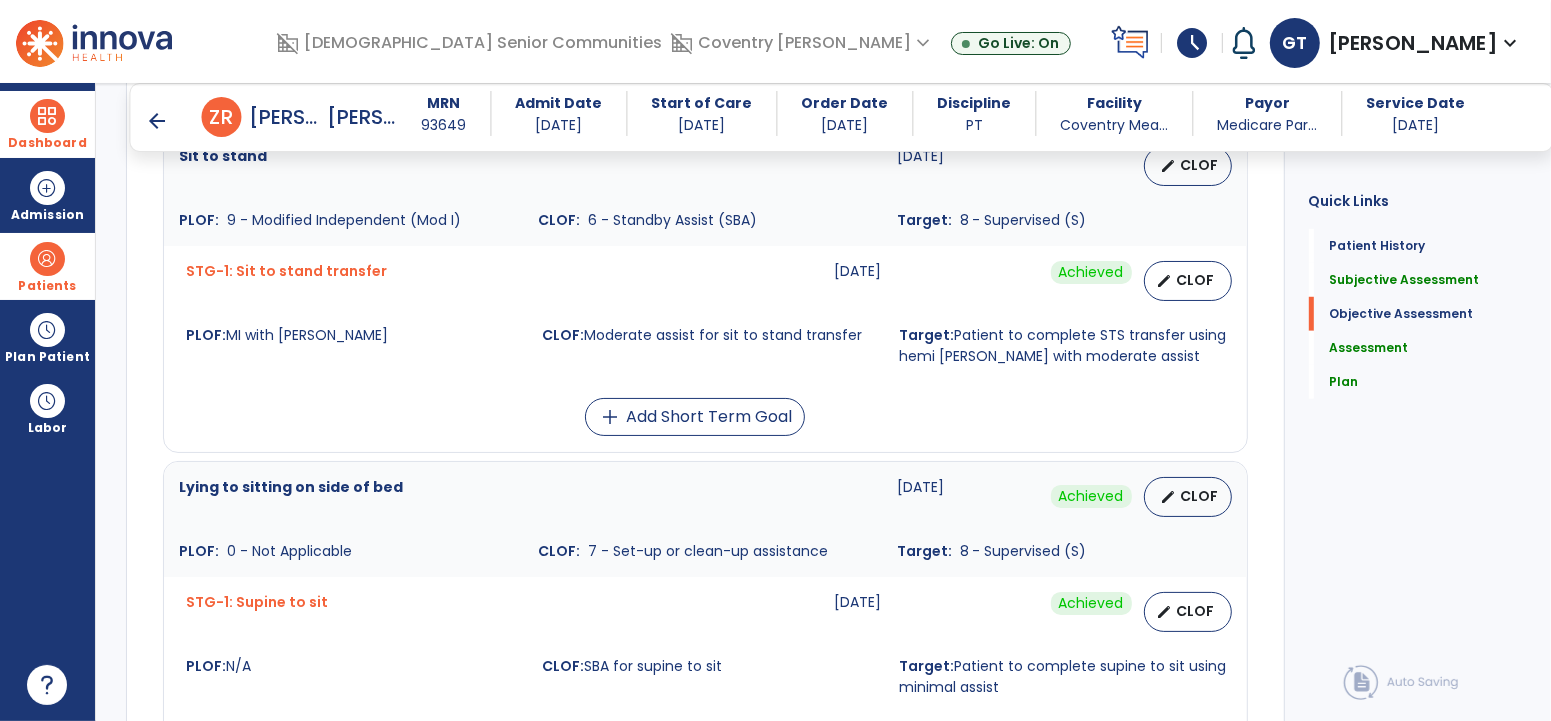 scroll, scrollTop: 1166, scrollLeft: 0, axis: vertical 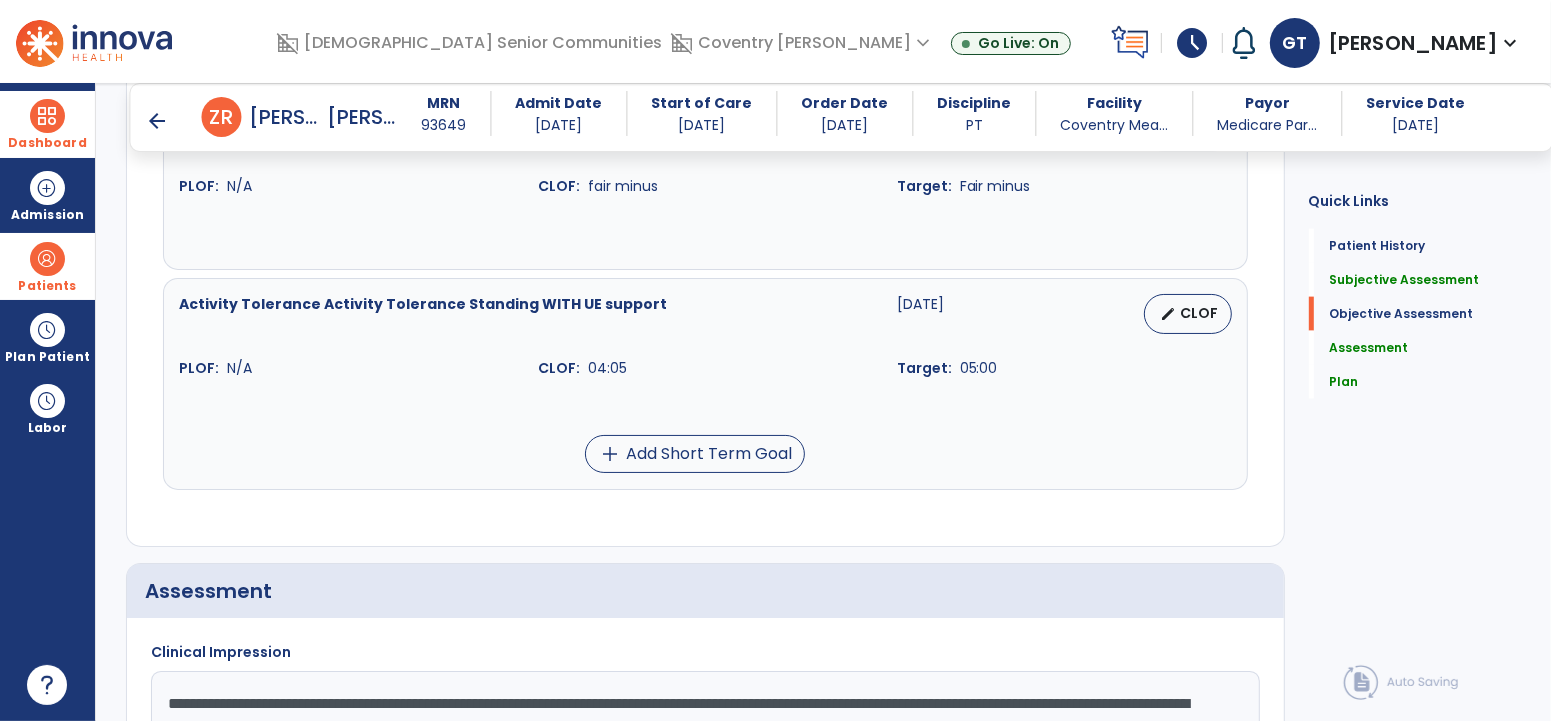 click on "Quick Links  Patient History   Patient History   Subjective Assessment   Subjective Assessment   Objective Assessment   Objective Assessment   Assessment   Assessment   Plan   Plan" 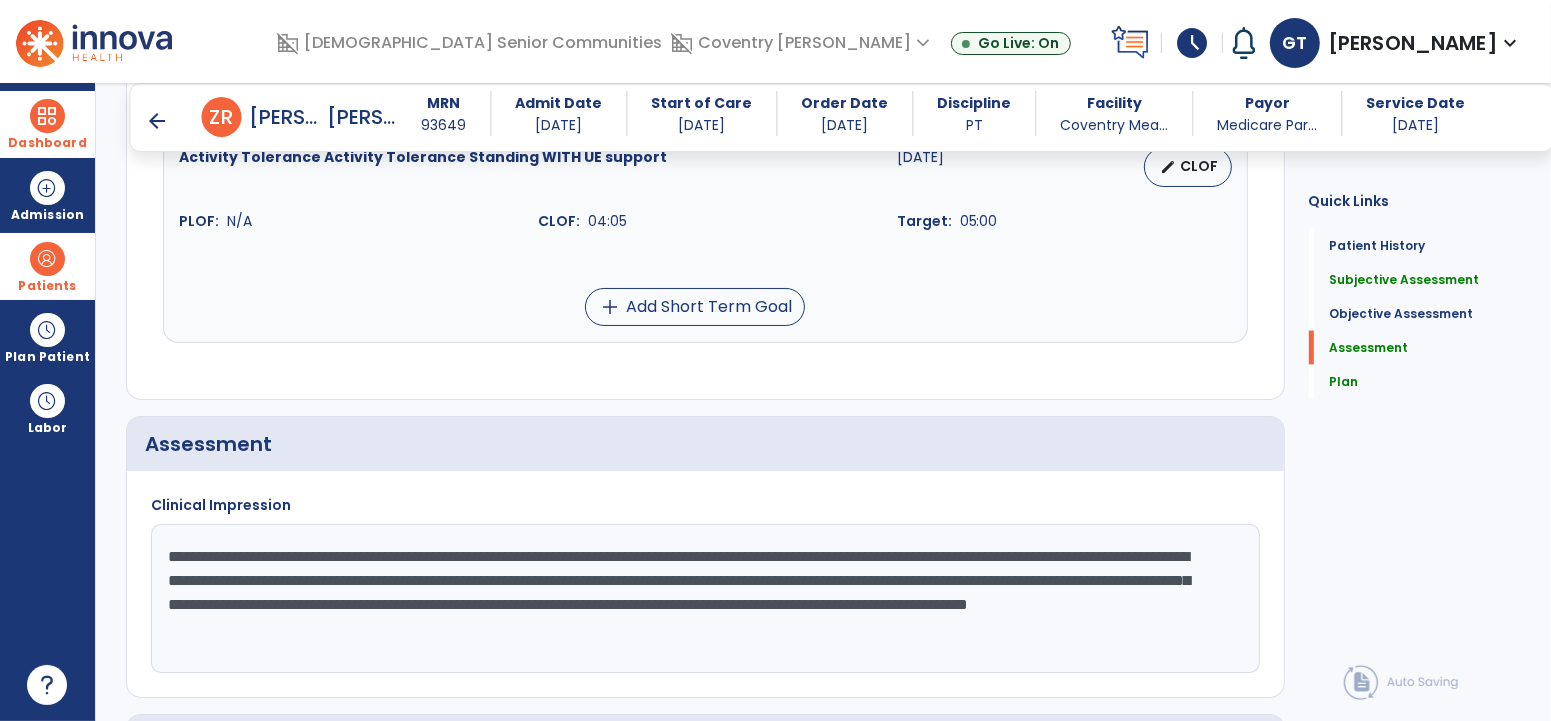 scroll, scrollTop: 2488, scrollLeft: 0, axis: vertical 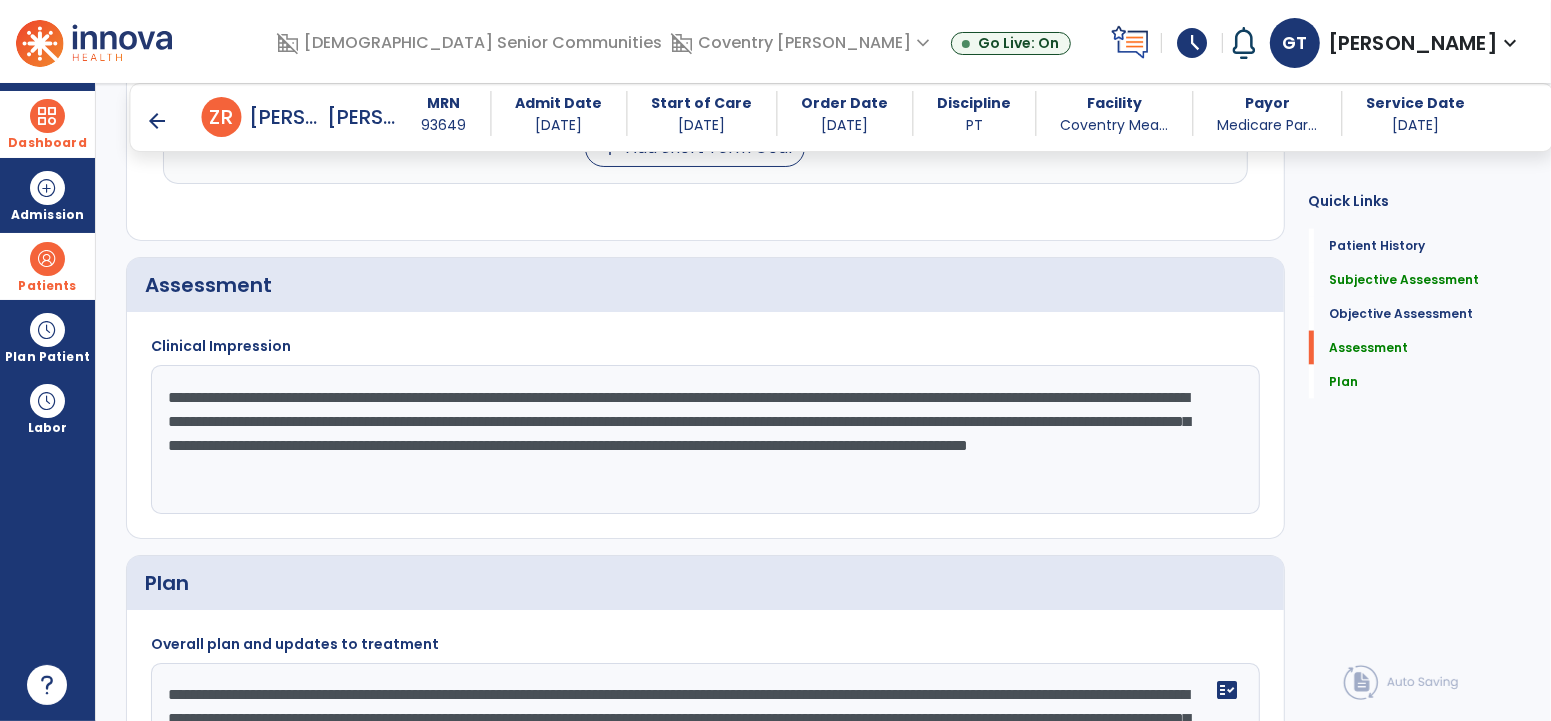 click on "**********" 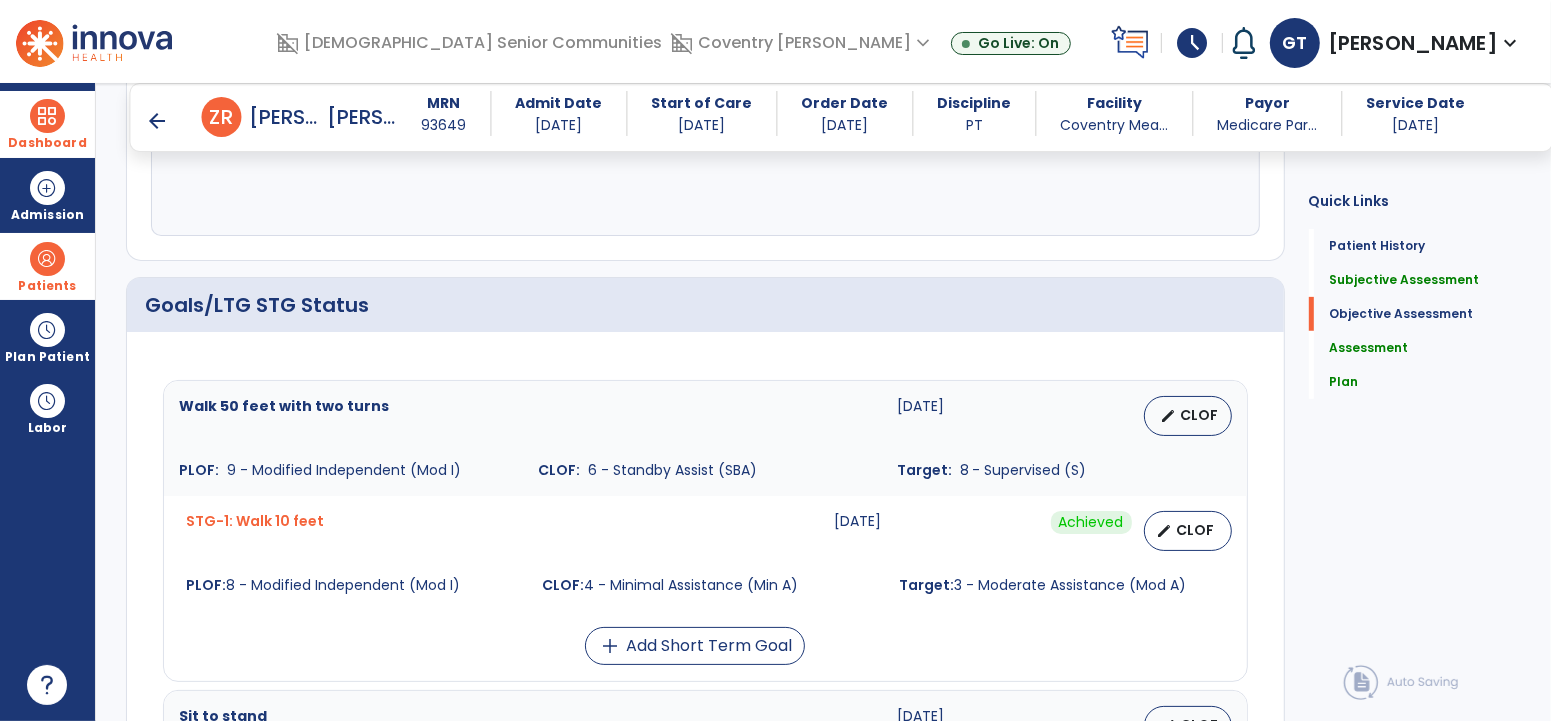 scroll, scrollTop: 503, scrollLeft: 0, axis: vertical 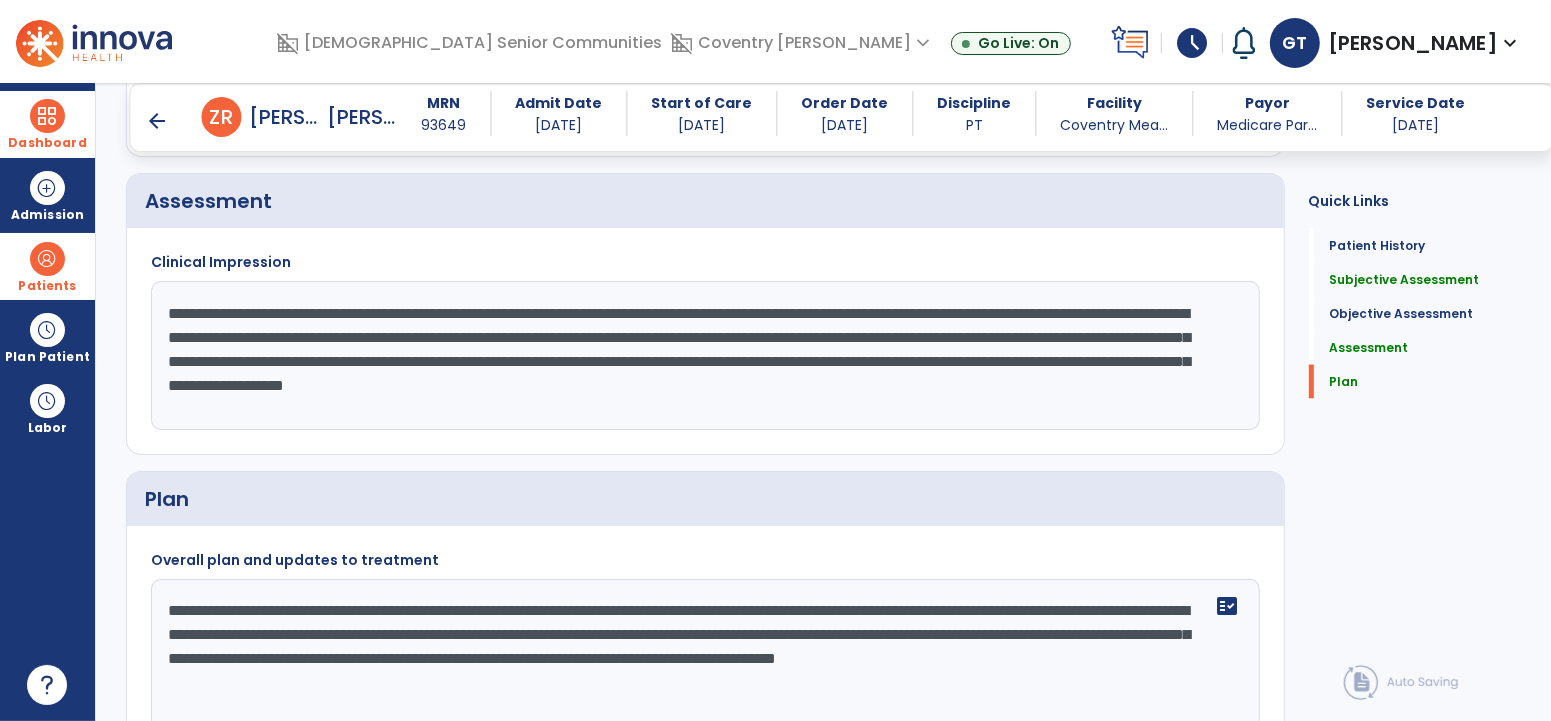 click on "**********" 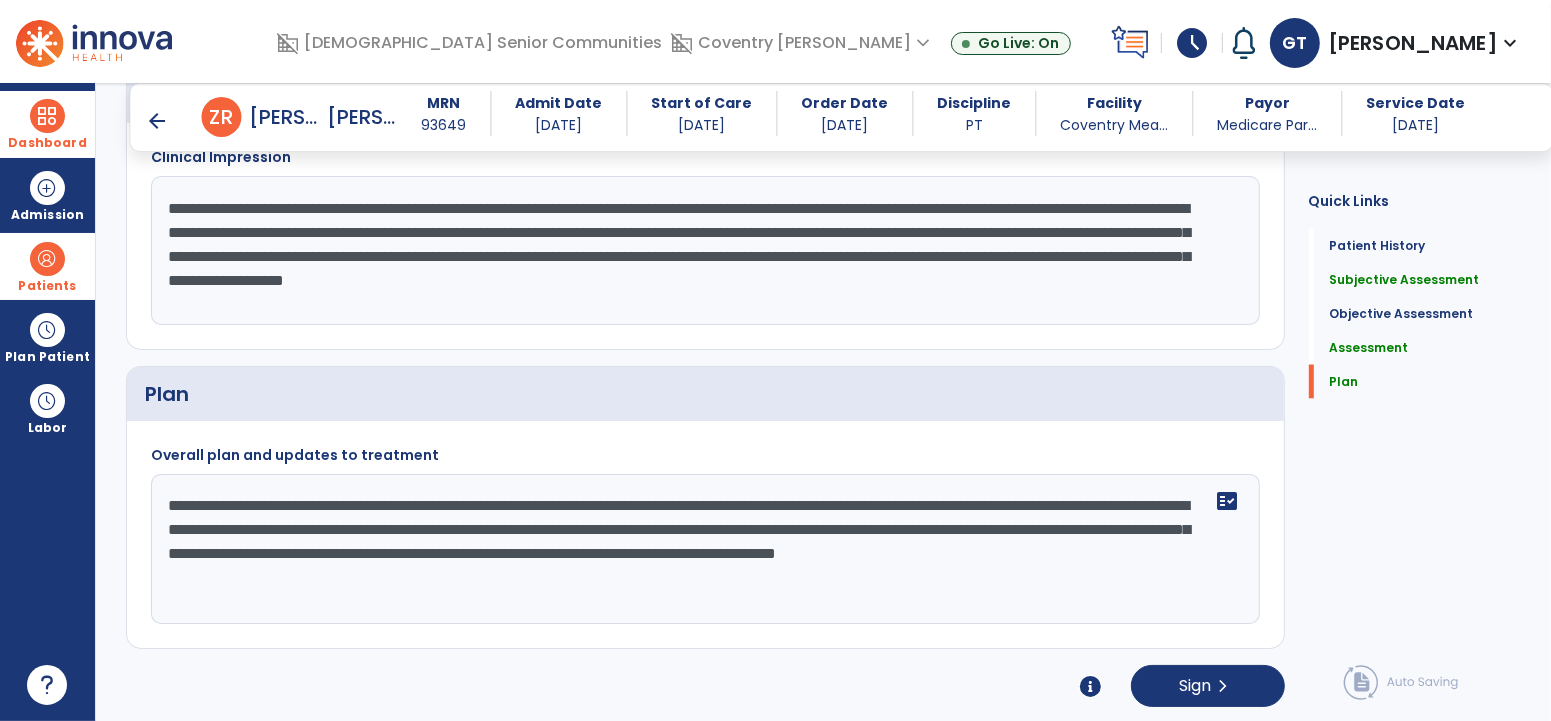 scroll, scrollTop: 2681, scrollLeft: 0, axis: vertical 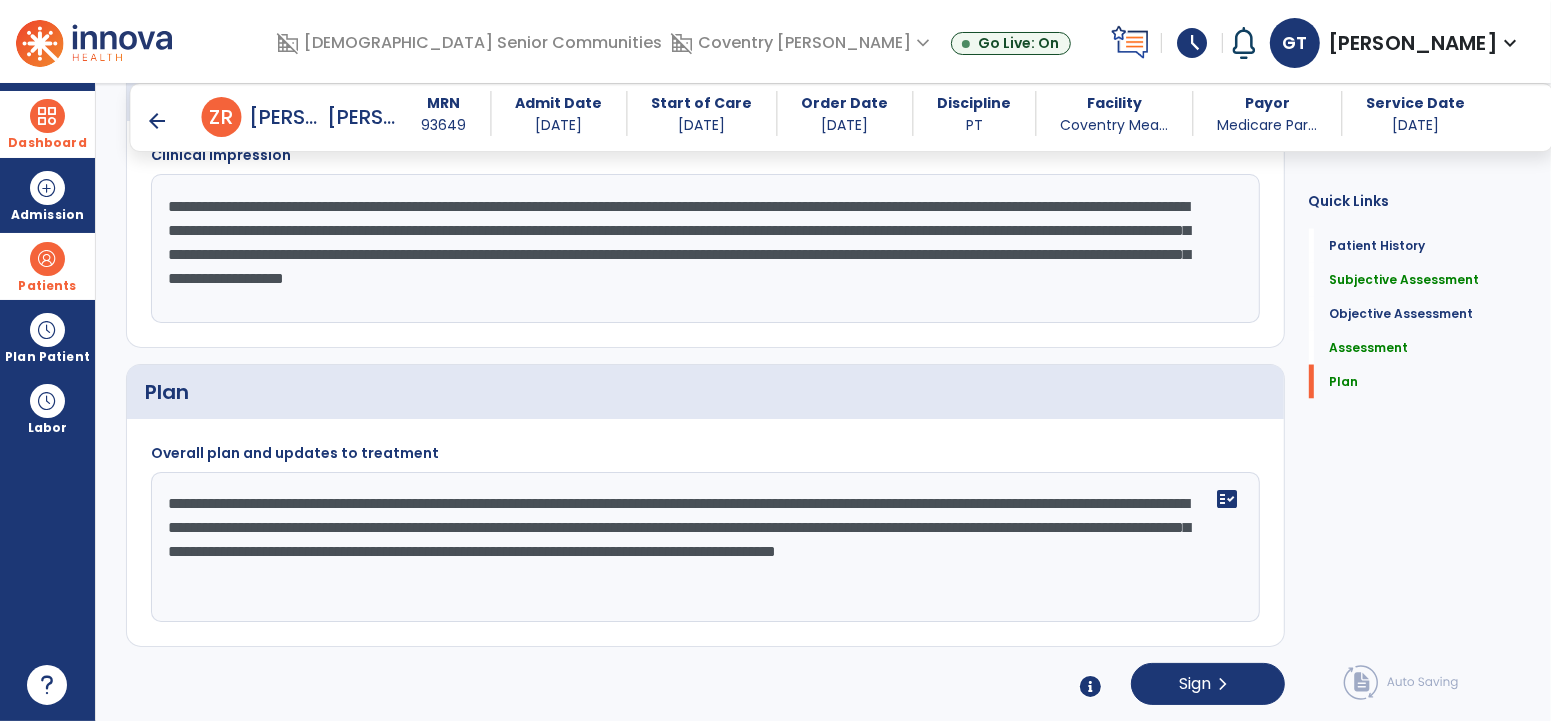 type on "**********" 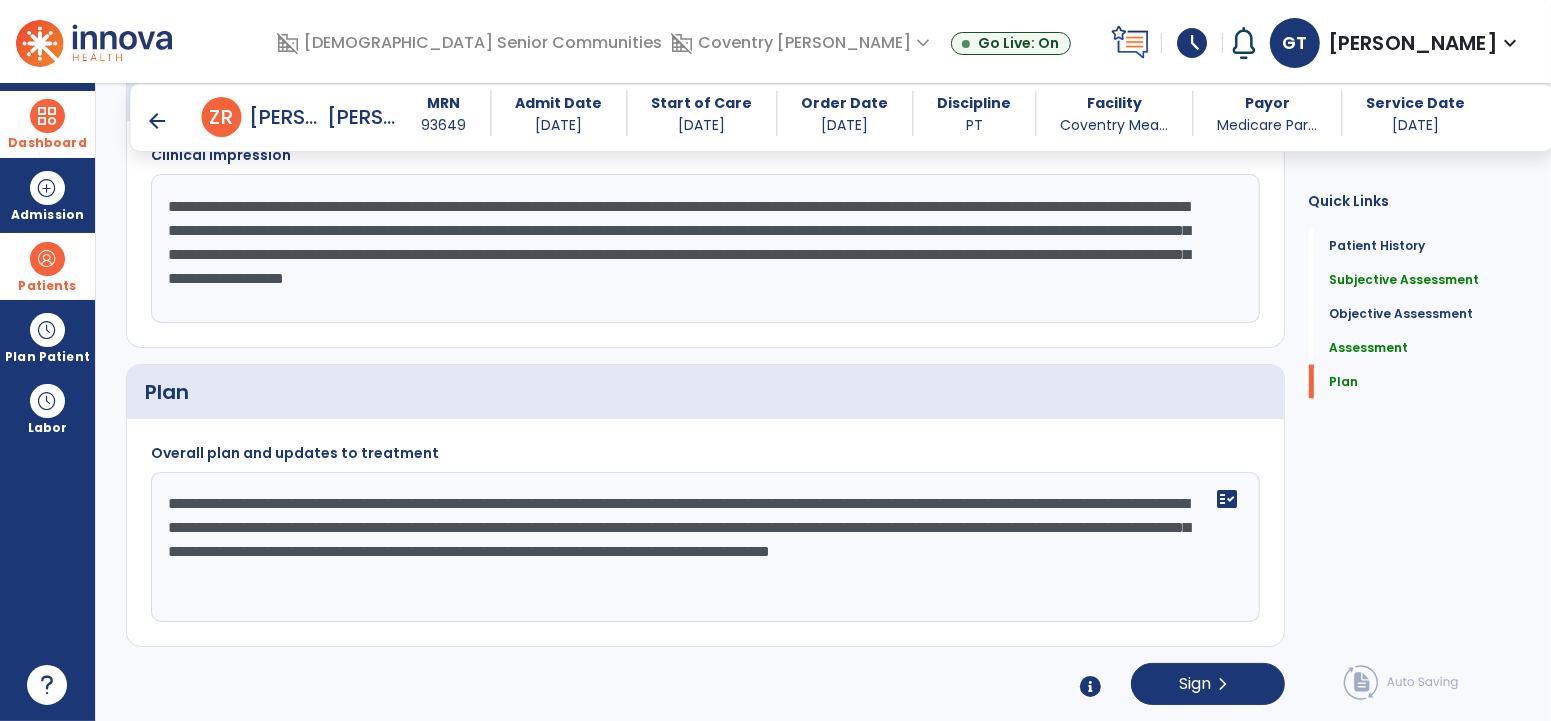 type on "**********" 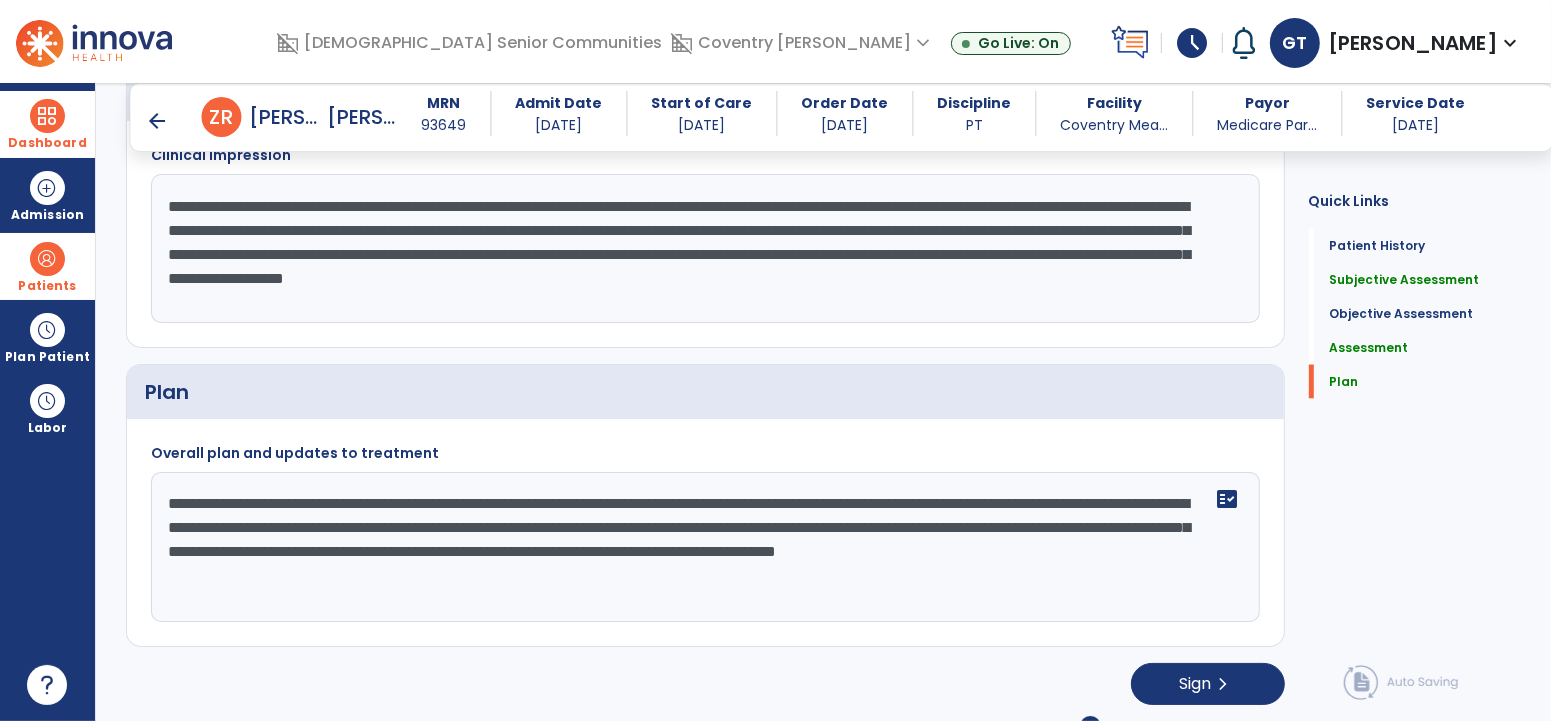 scroll, scrollTop: 2683, scrollLeft: 0, axis: vertical 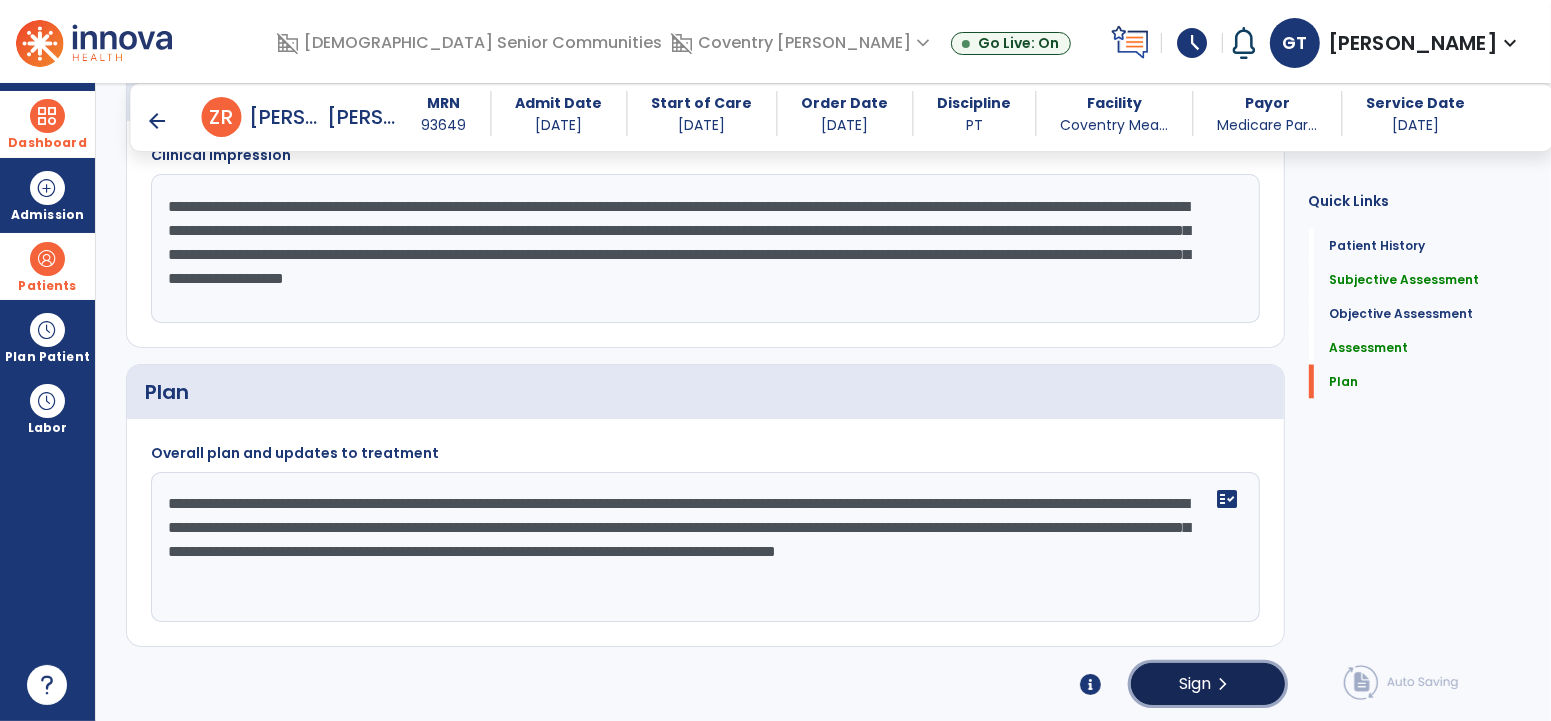 click on "Sign  chevron_right" 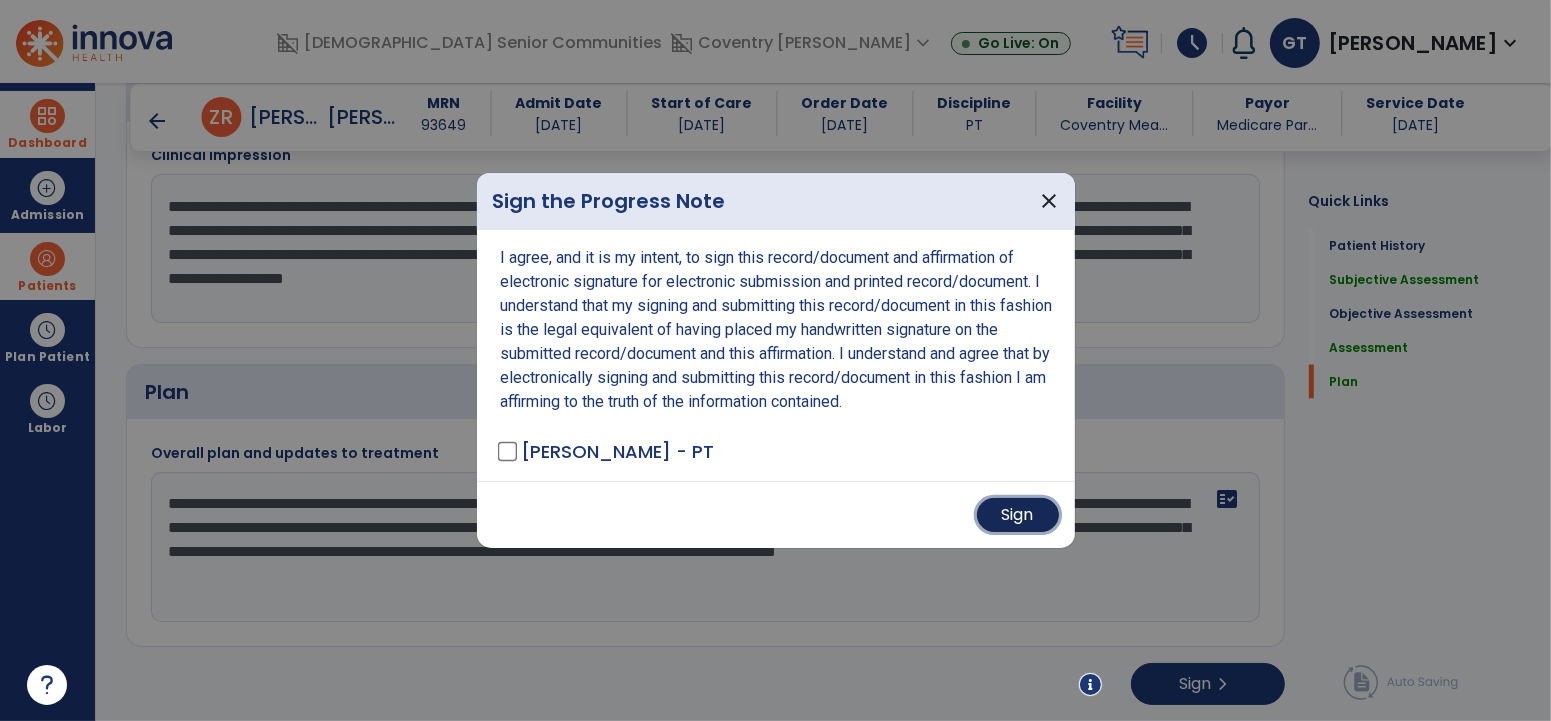 click on "Sign" at bounding box center (1018, 515) 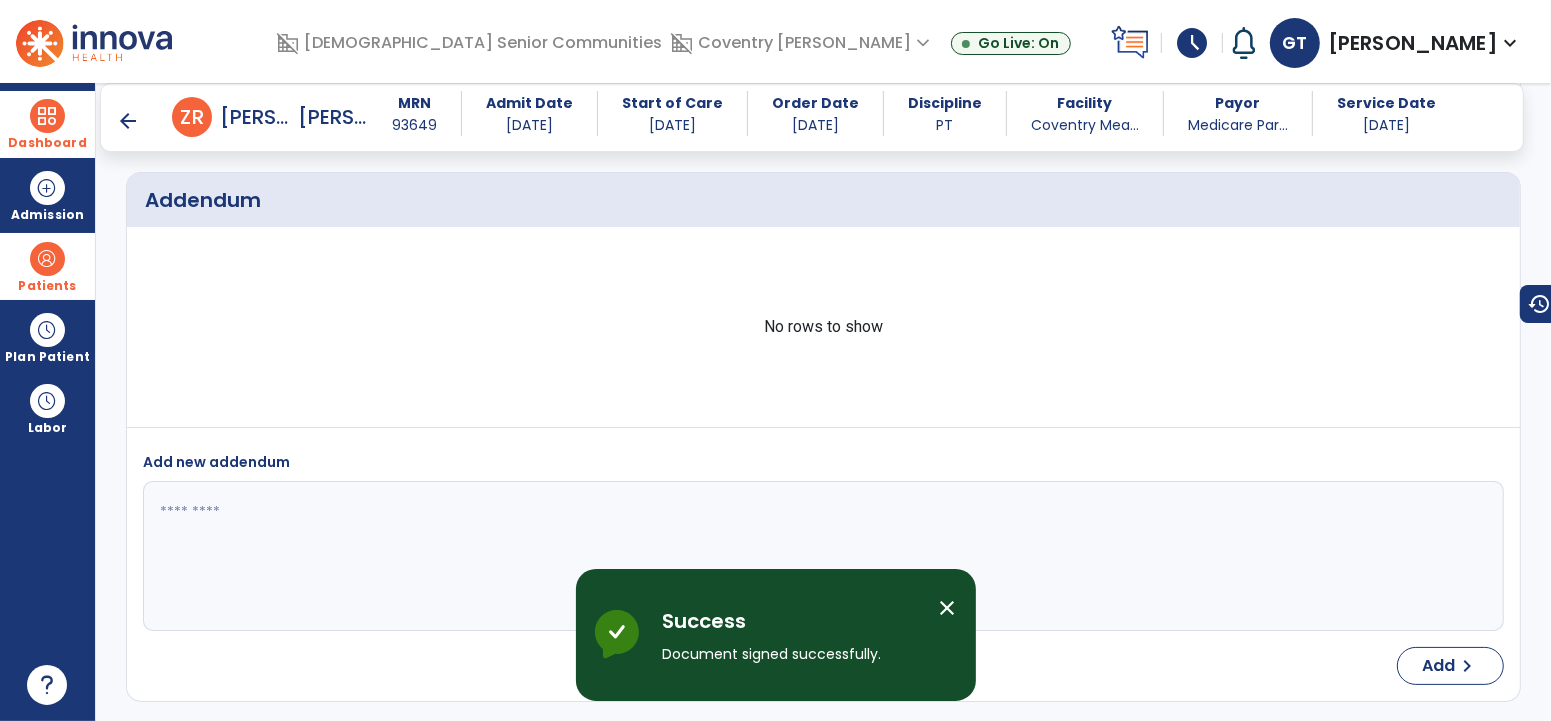 click on "arrow_back" at bounding box center (128, 121) 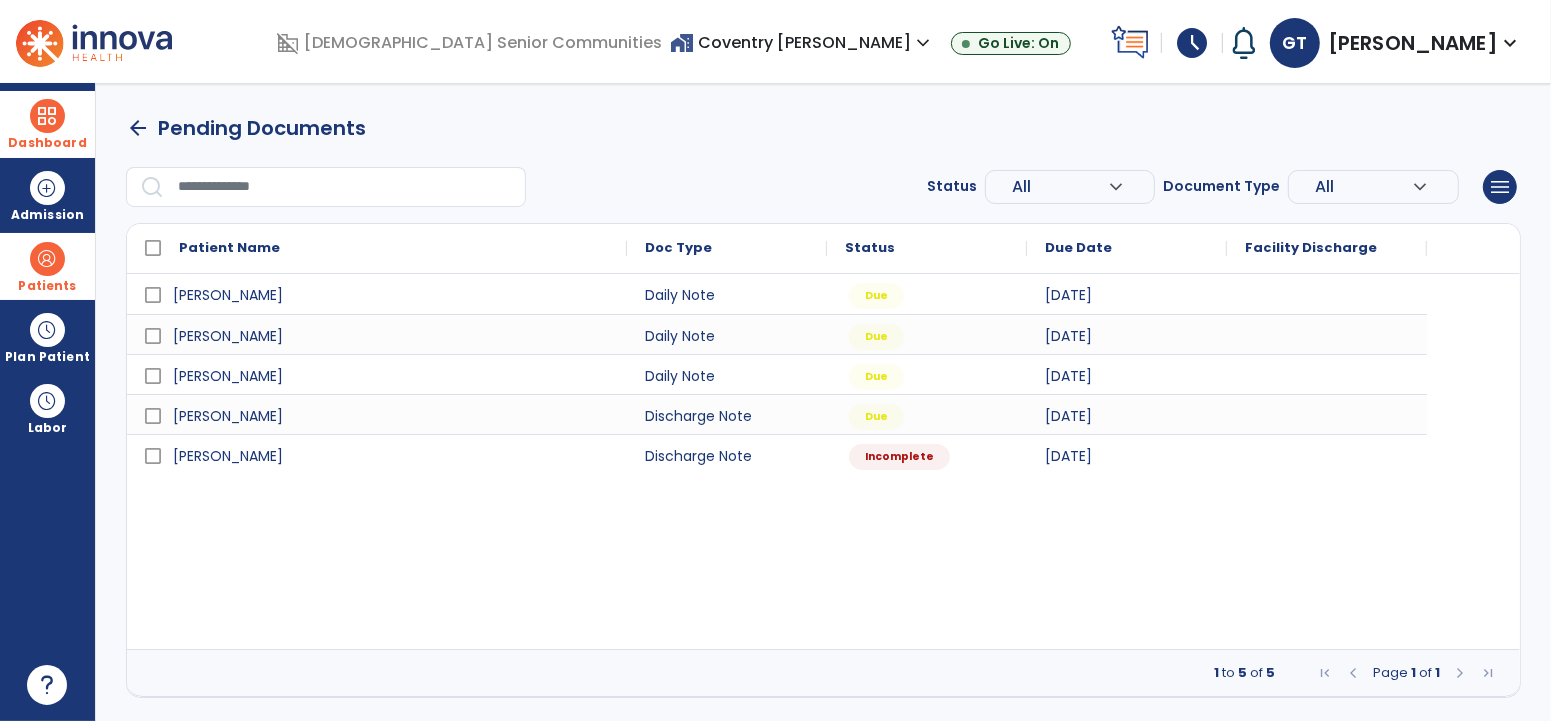 scroll, scrollTop: 0, scrollLeft: 0, axis: both 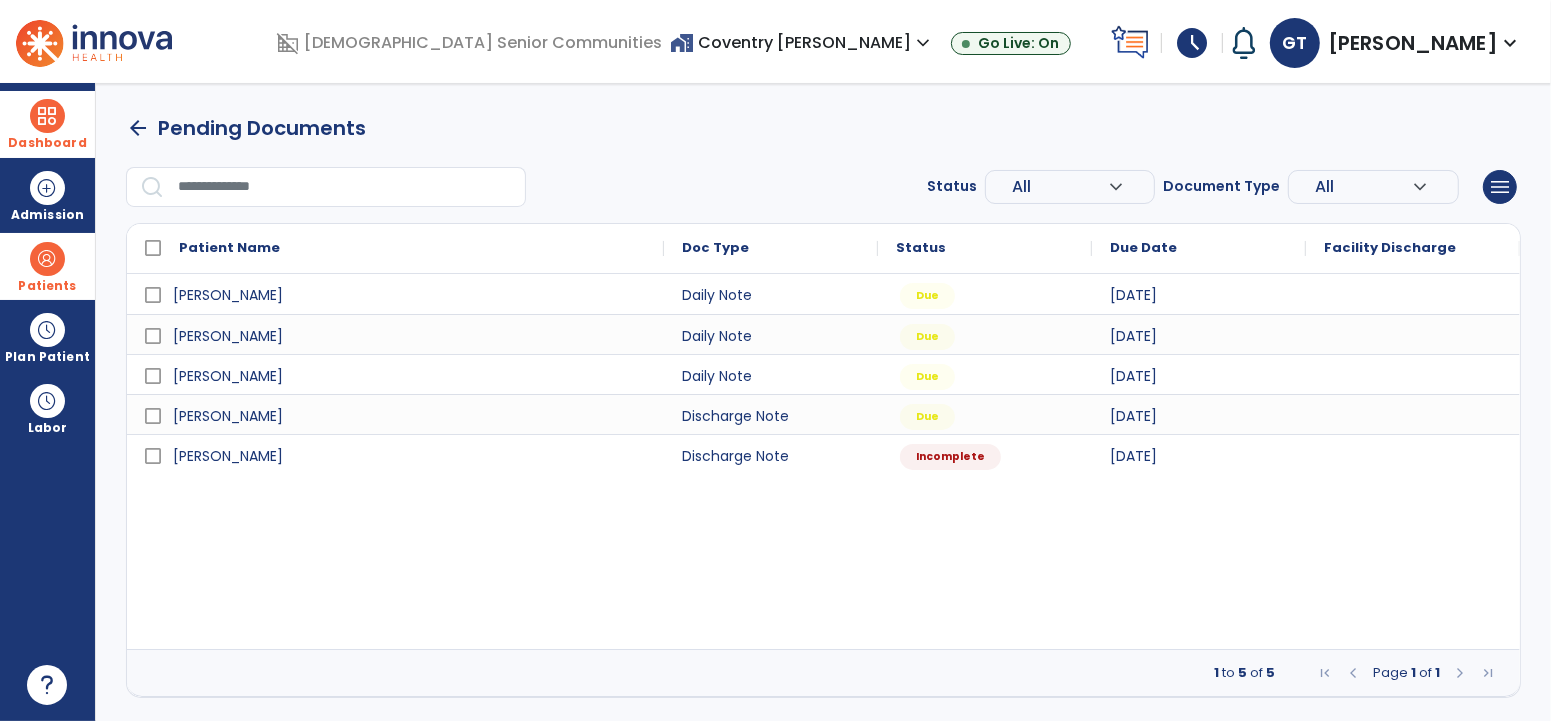 drag, startPoint x: 57, startPoint y: 265, endPoint x: 96, endPoint y: 260, distance: 39.319206 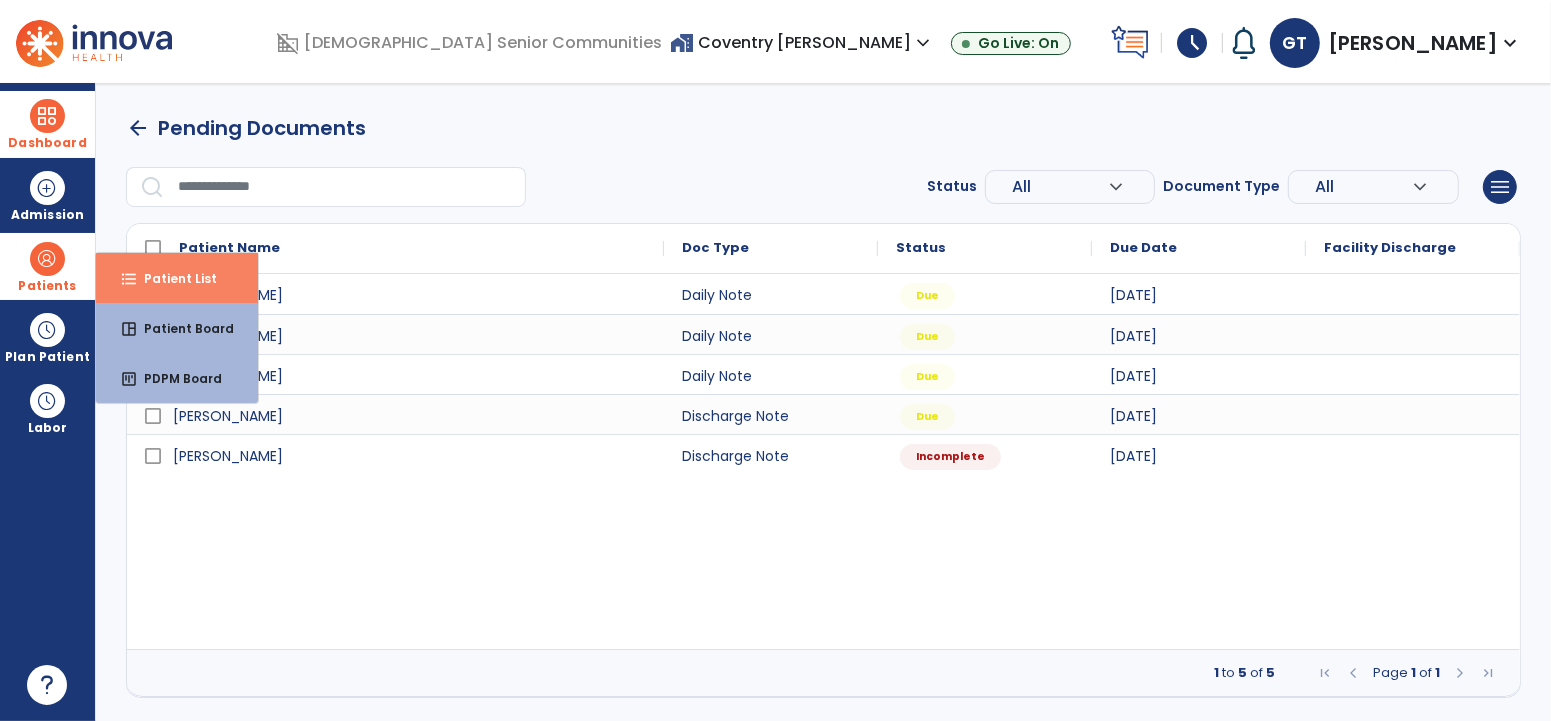 click on "format_list_bulleted  Patient List" at bounding box center (177, 278) 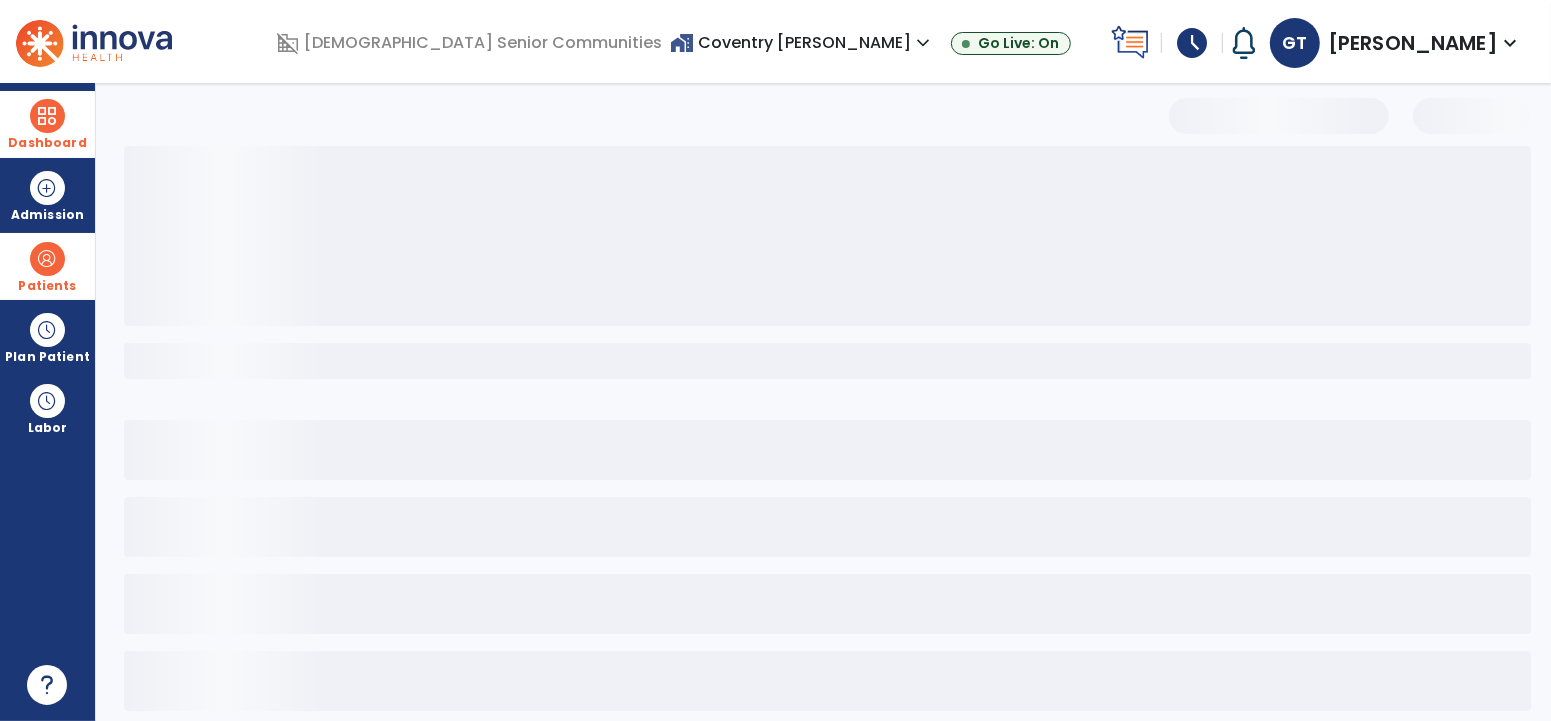 select on "***" 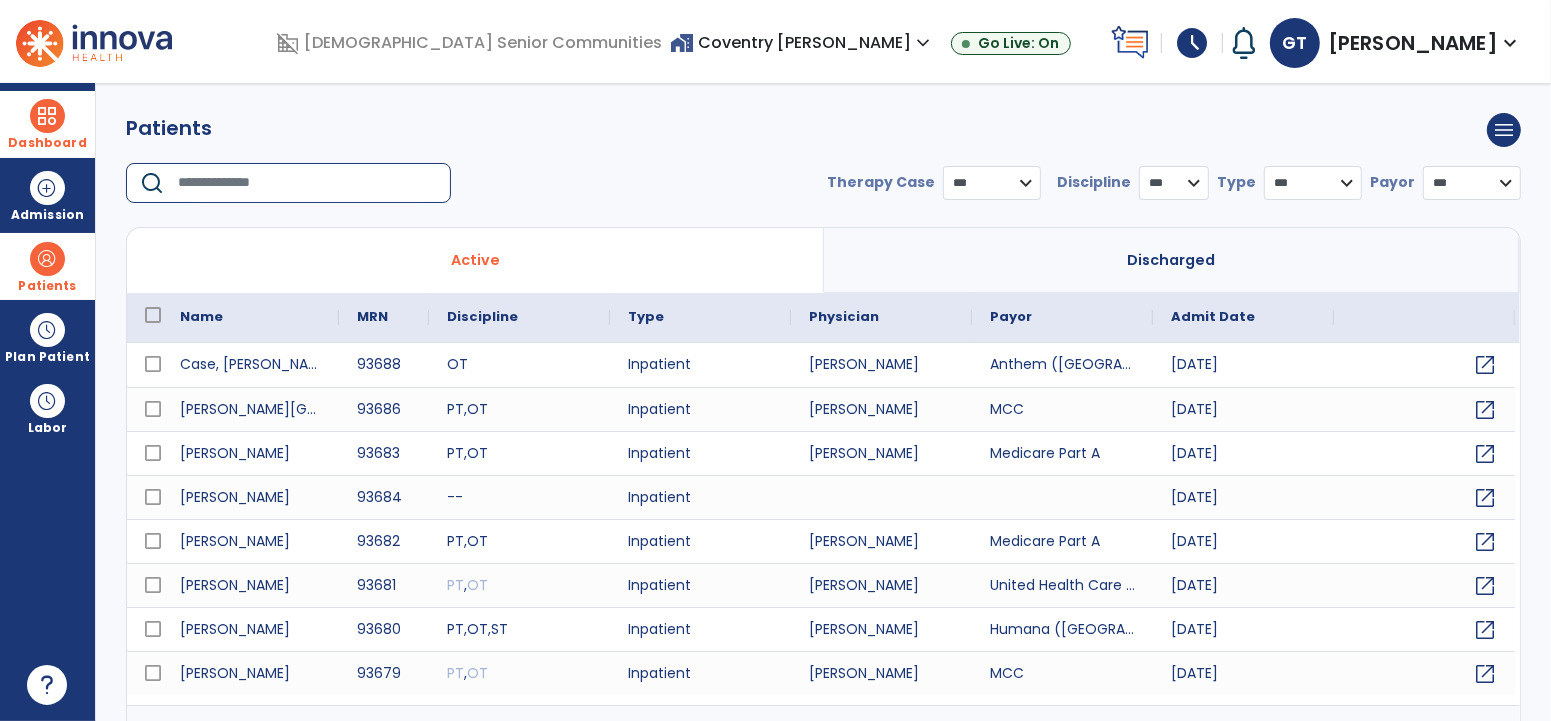 click at bounding box center [307, 183] 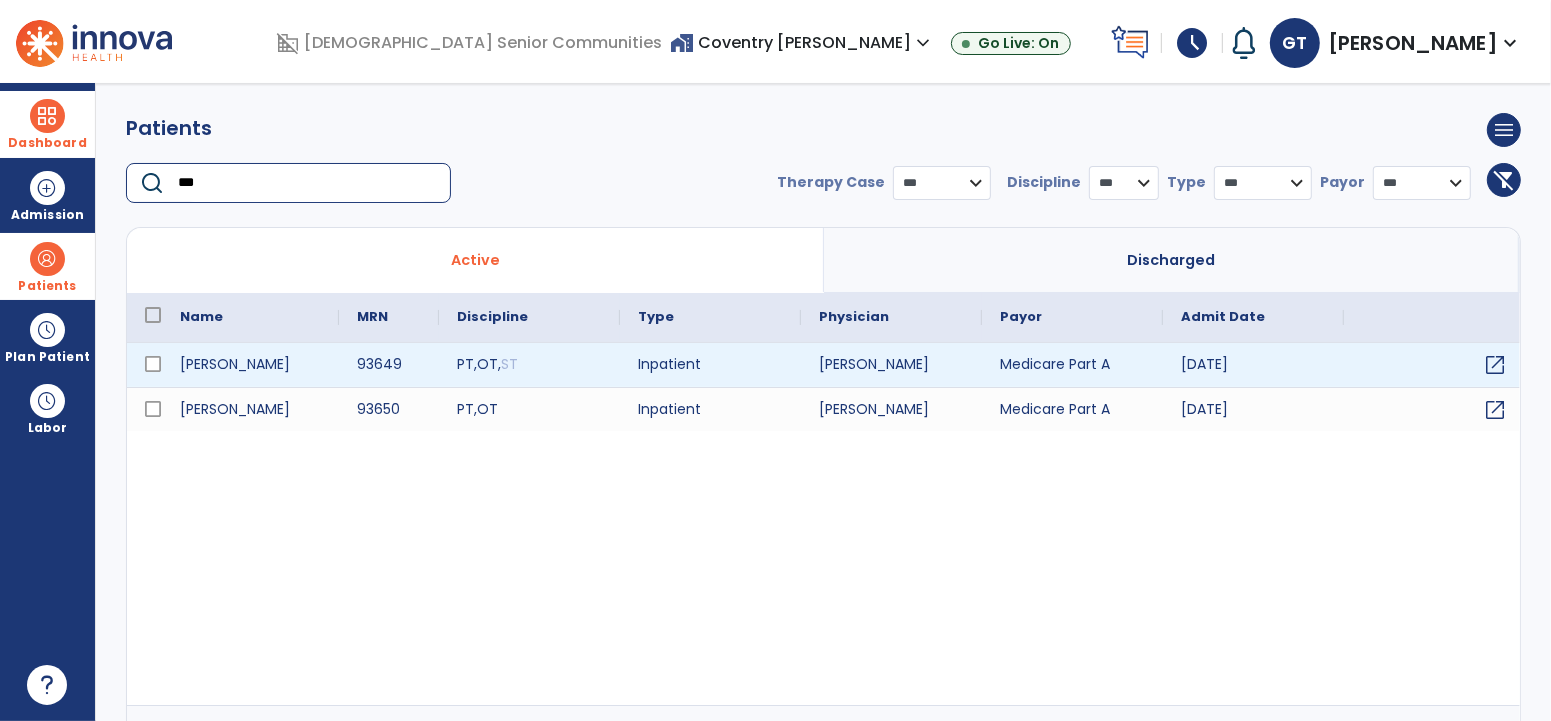 type on "***" 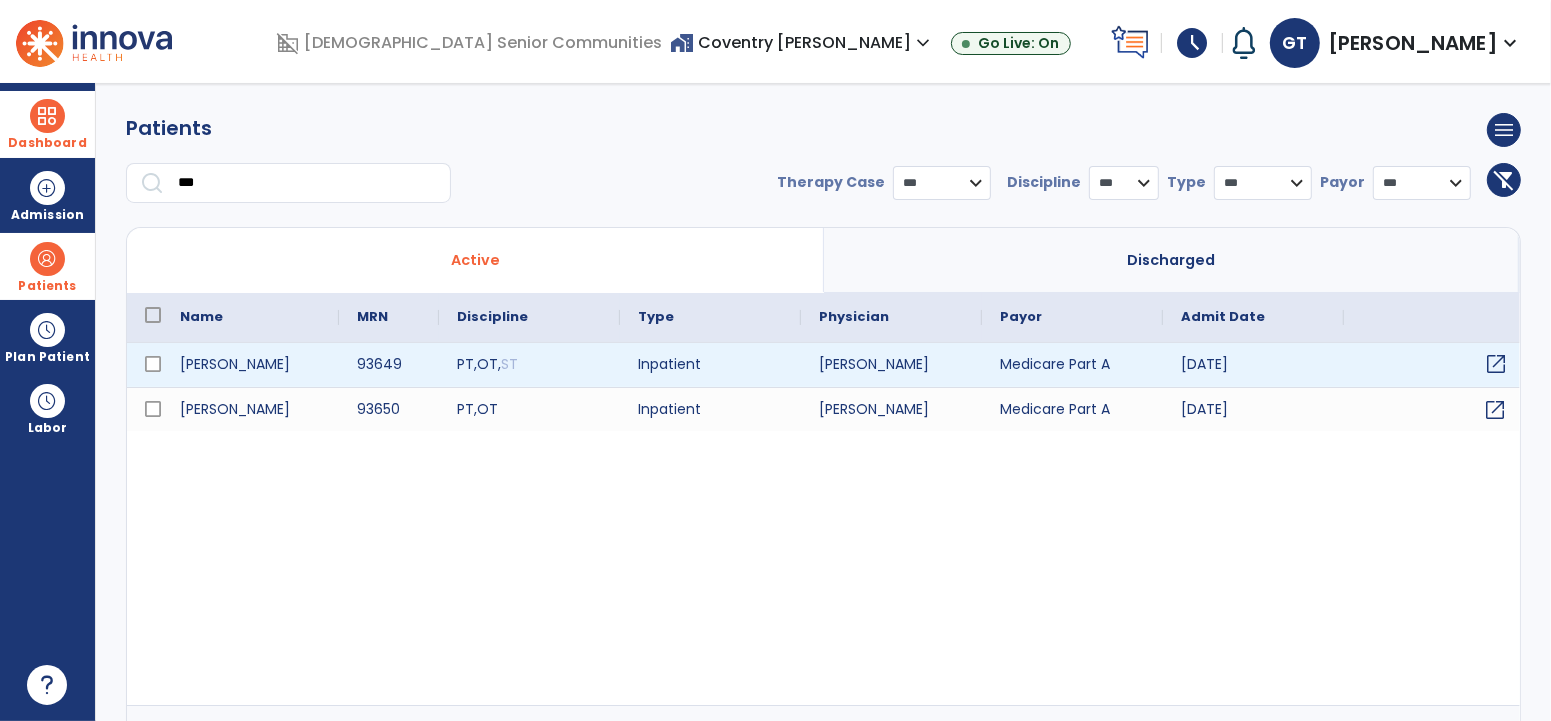 click on "open_in_new" at bounding box center (1496, 364) 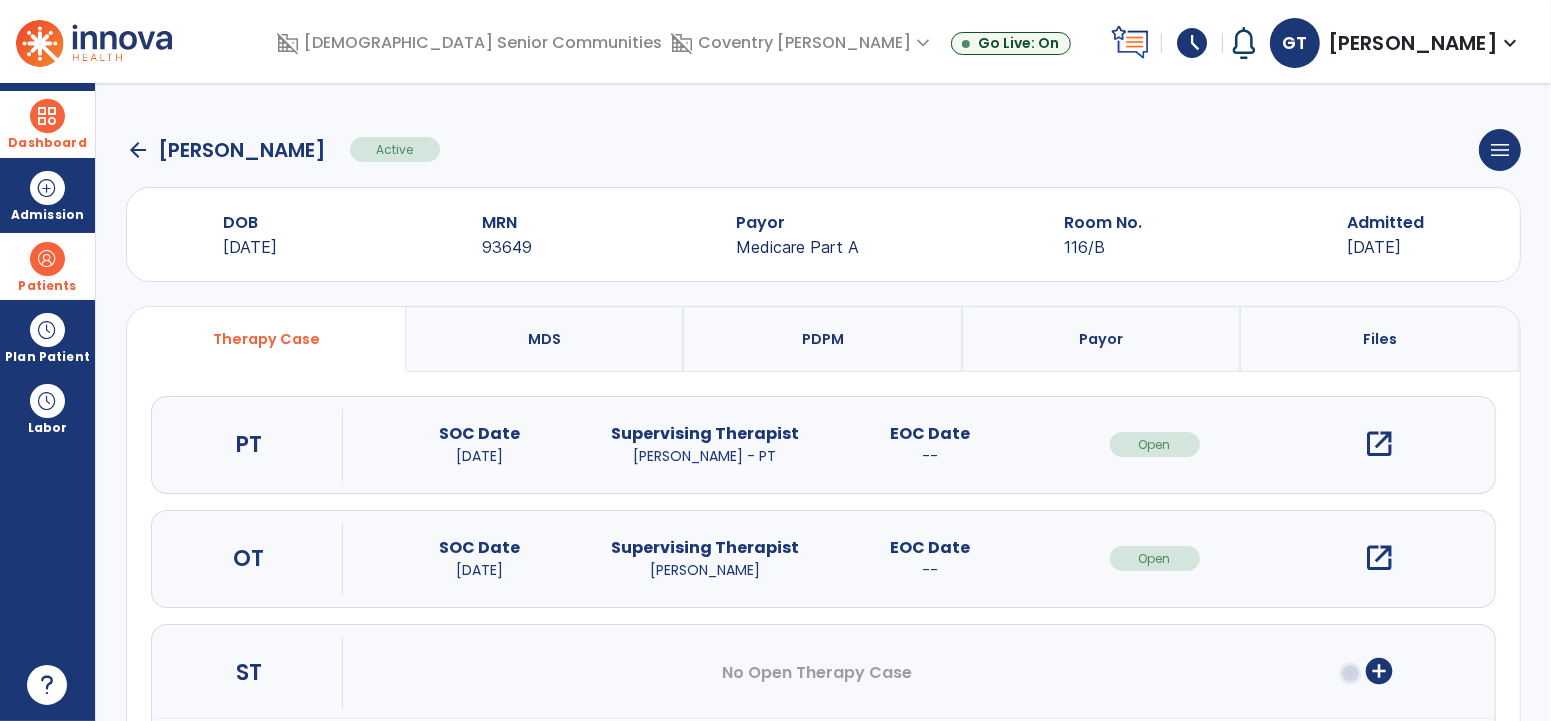 click on "open_in_new" at bounding box center (1380, 444) 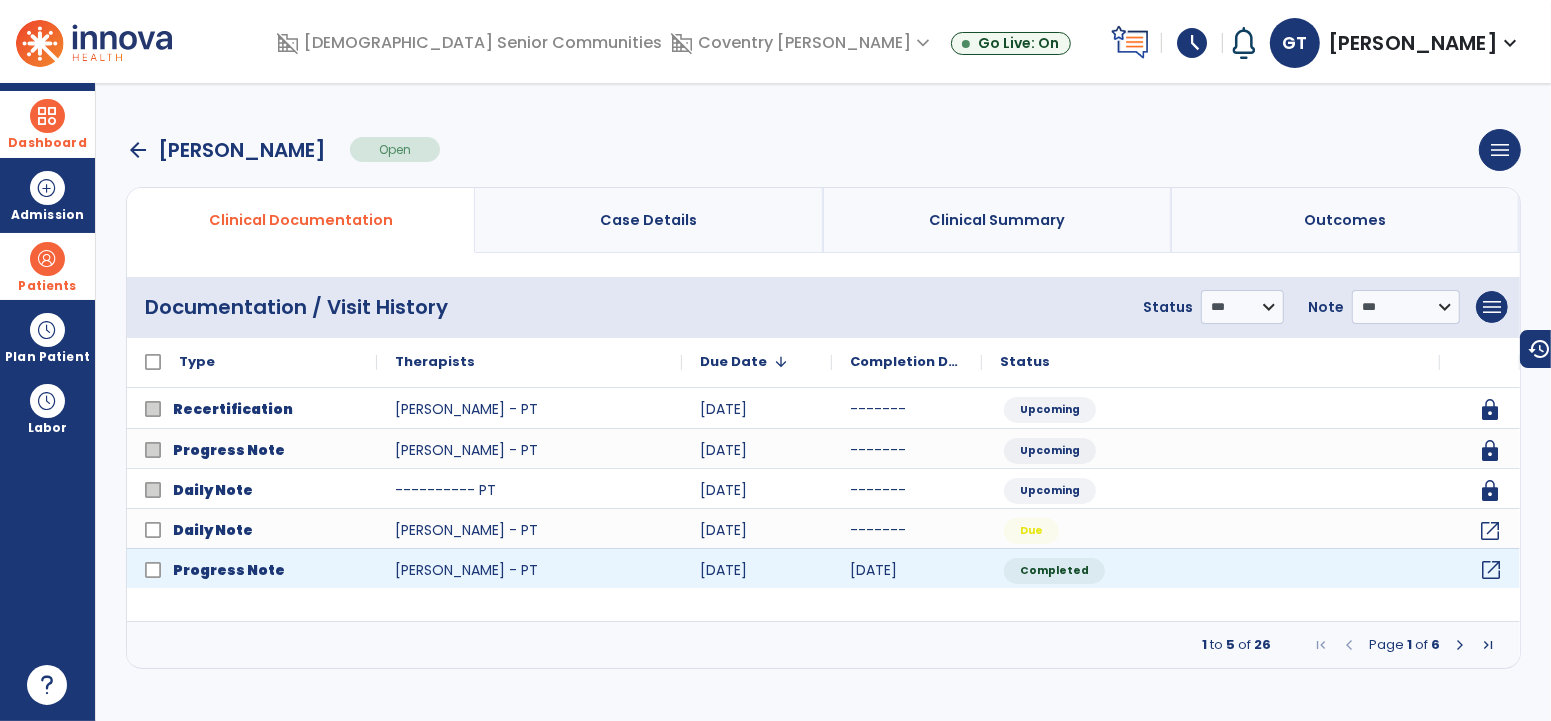 click on "open_in_new" 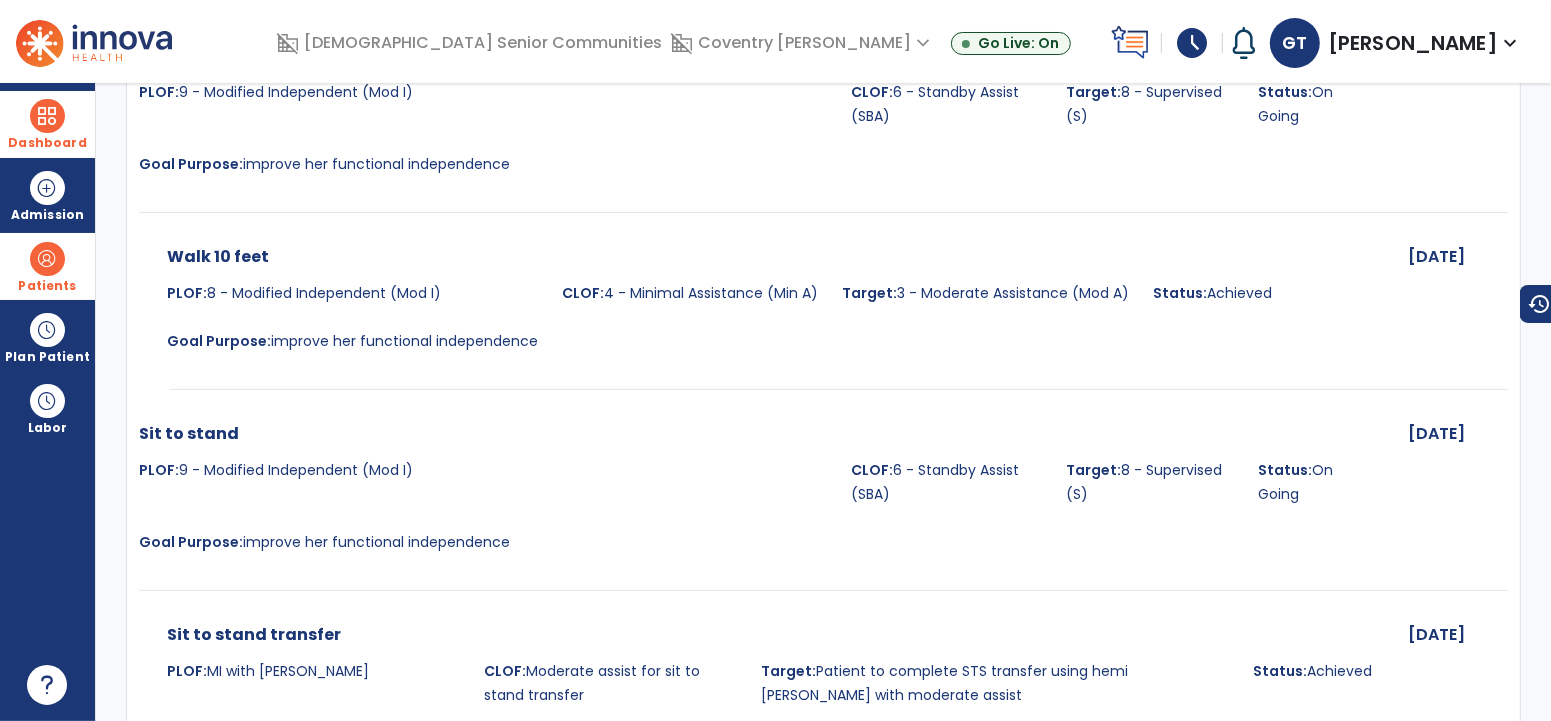 scroll, scrollTop: 0, scrollLeft: 0, axis: both 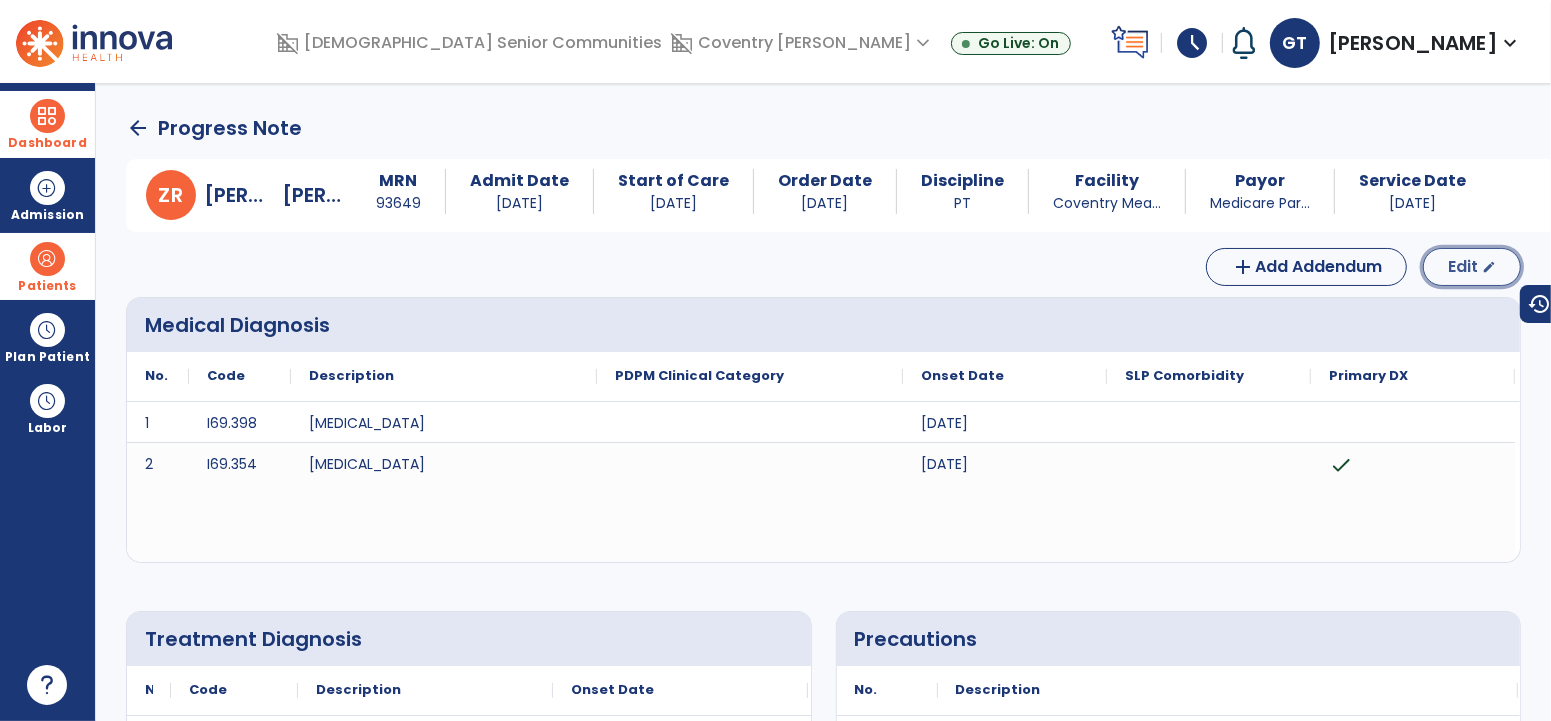 click on "Edit" 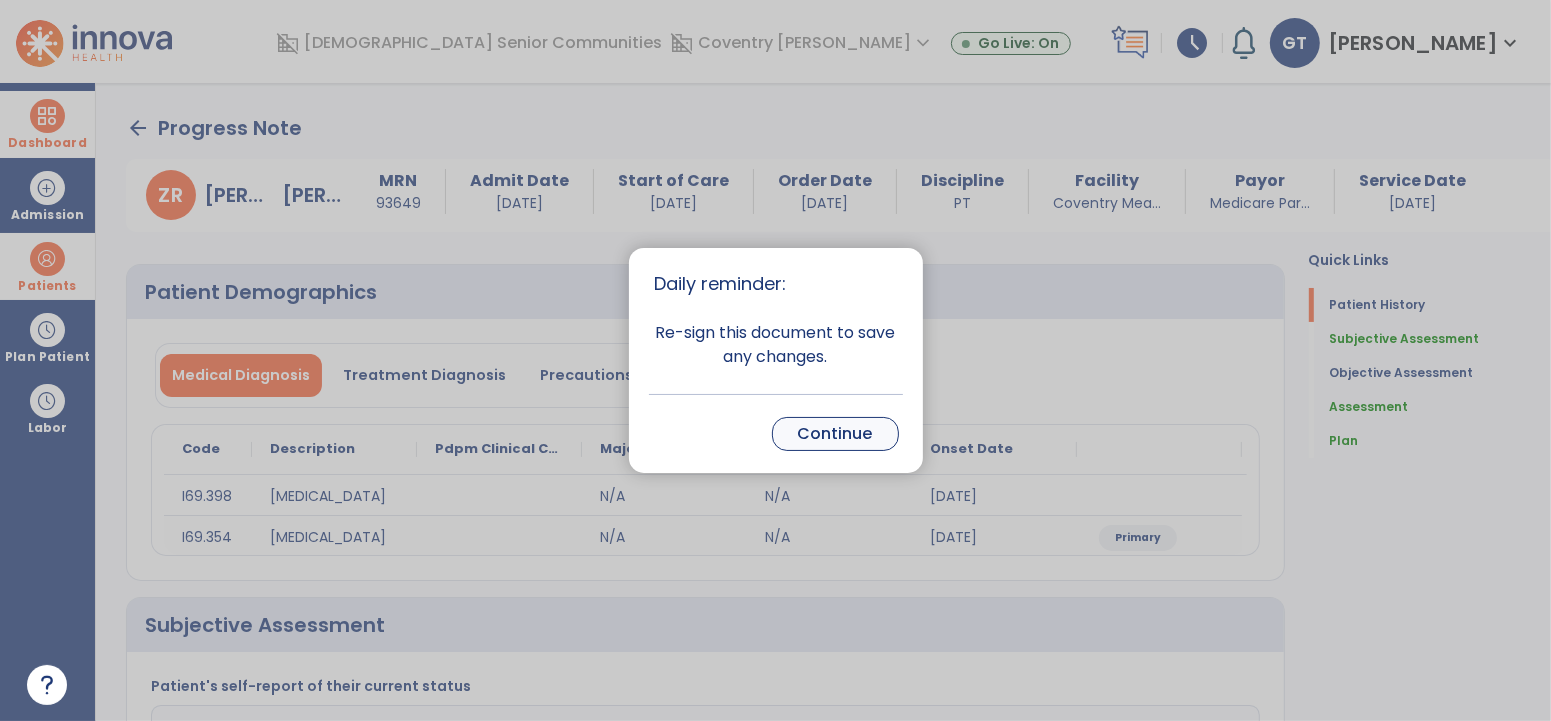 click on "Continue" at bounding box center [835, 434] 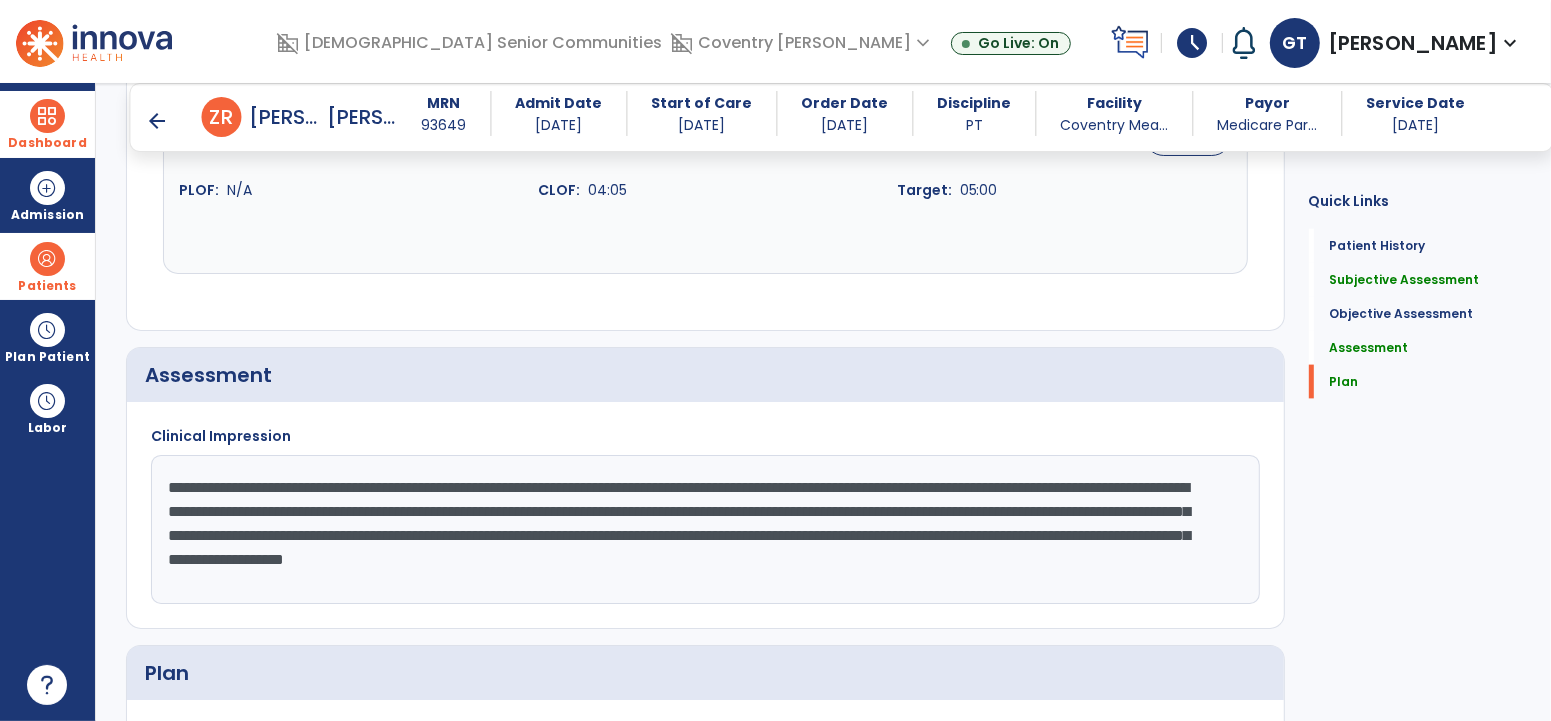 scroll, scrollTop: 2325, scrollLeft: 0, axis: vertical 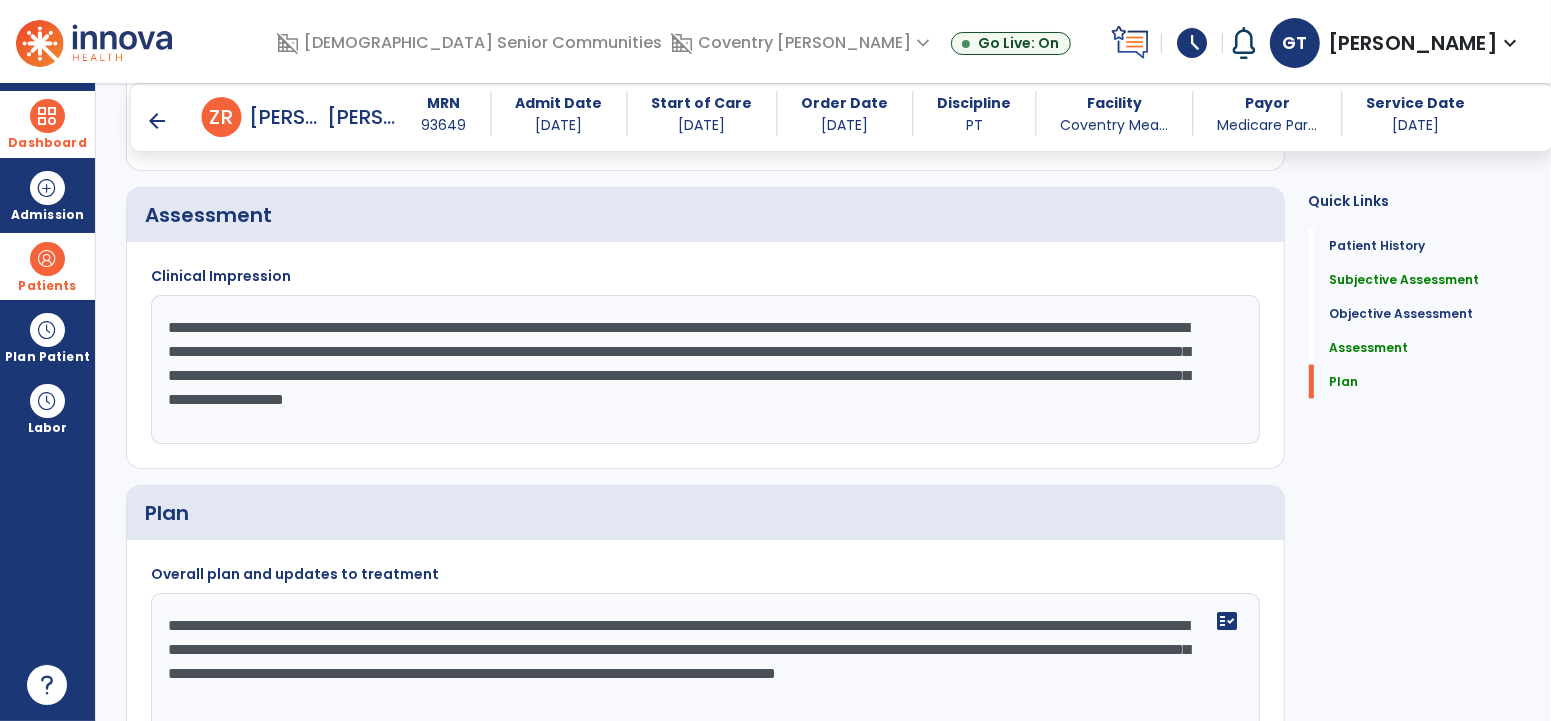 click on "**********" 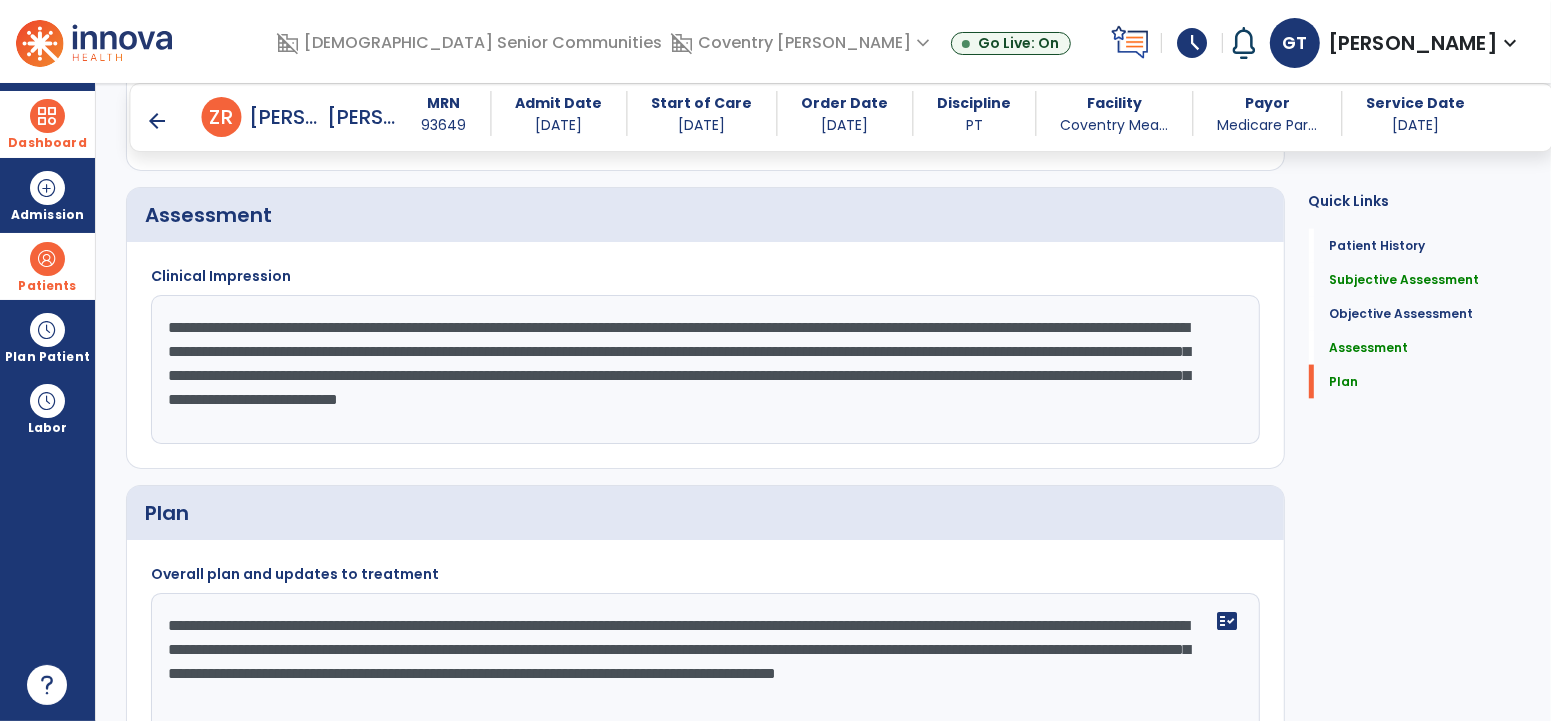 click on "**********" 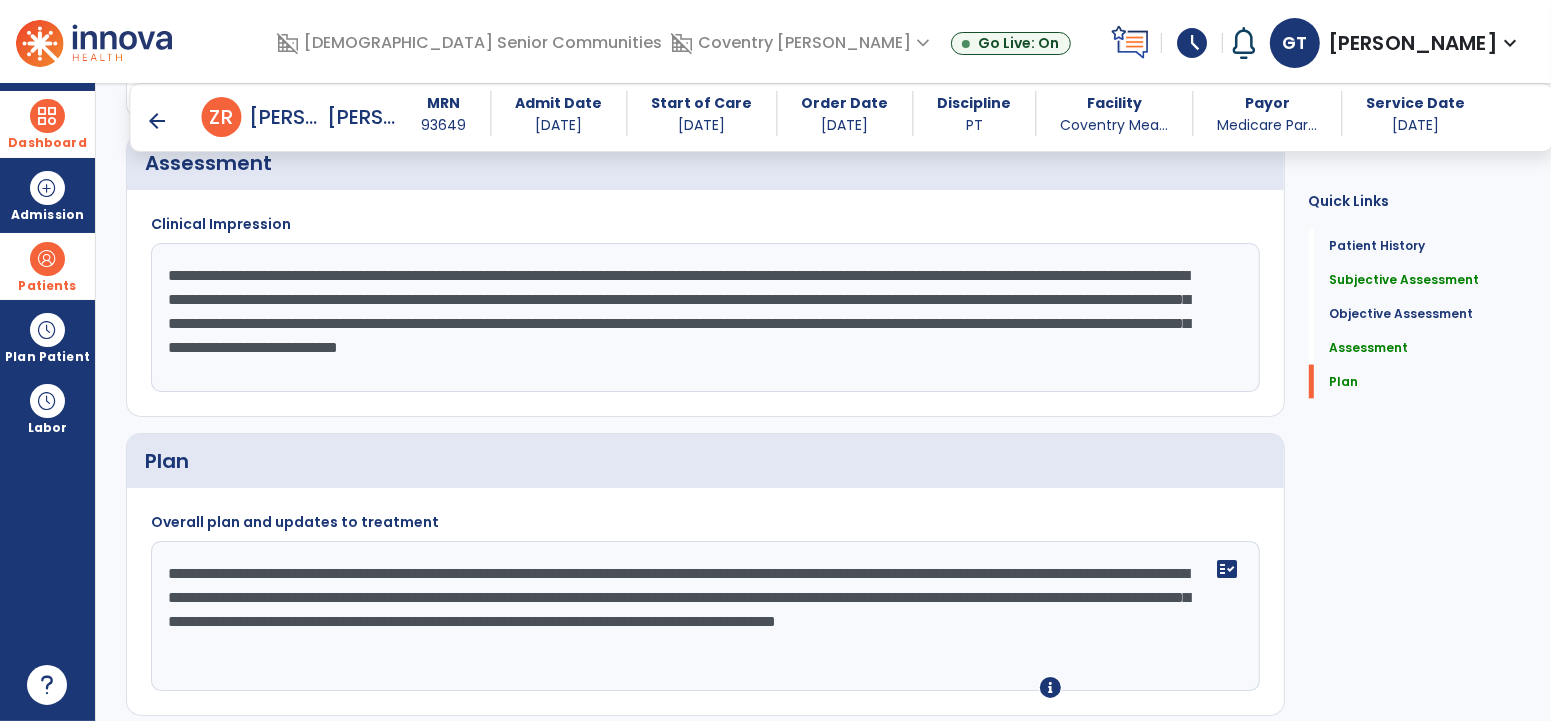 scroll, scrollTop: 2441, scrollLeft: 0, axis: vertical 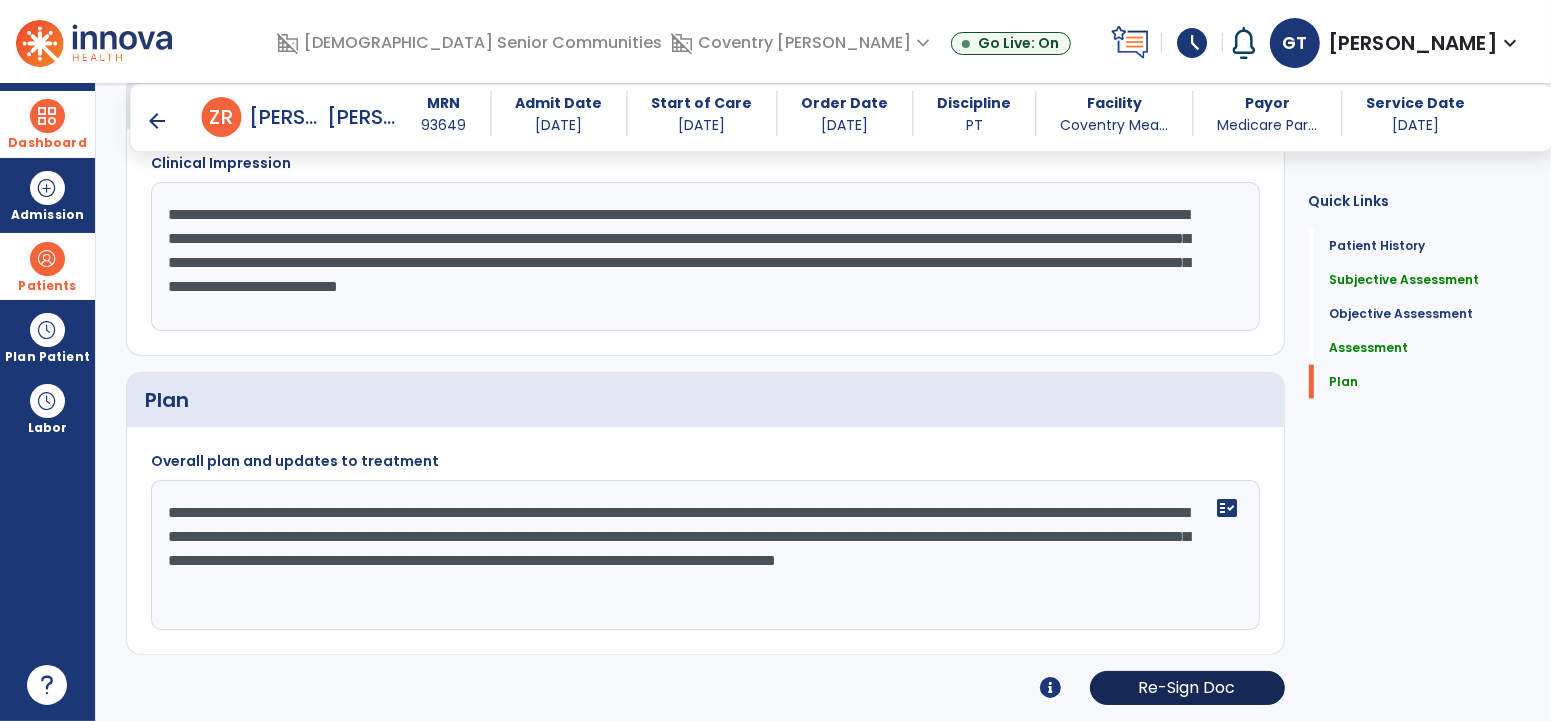 type on "**********" 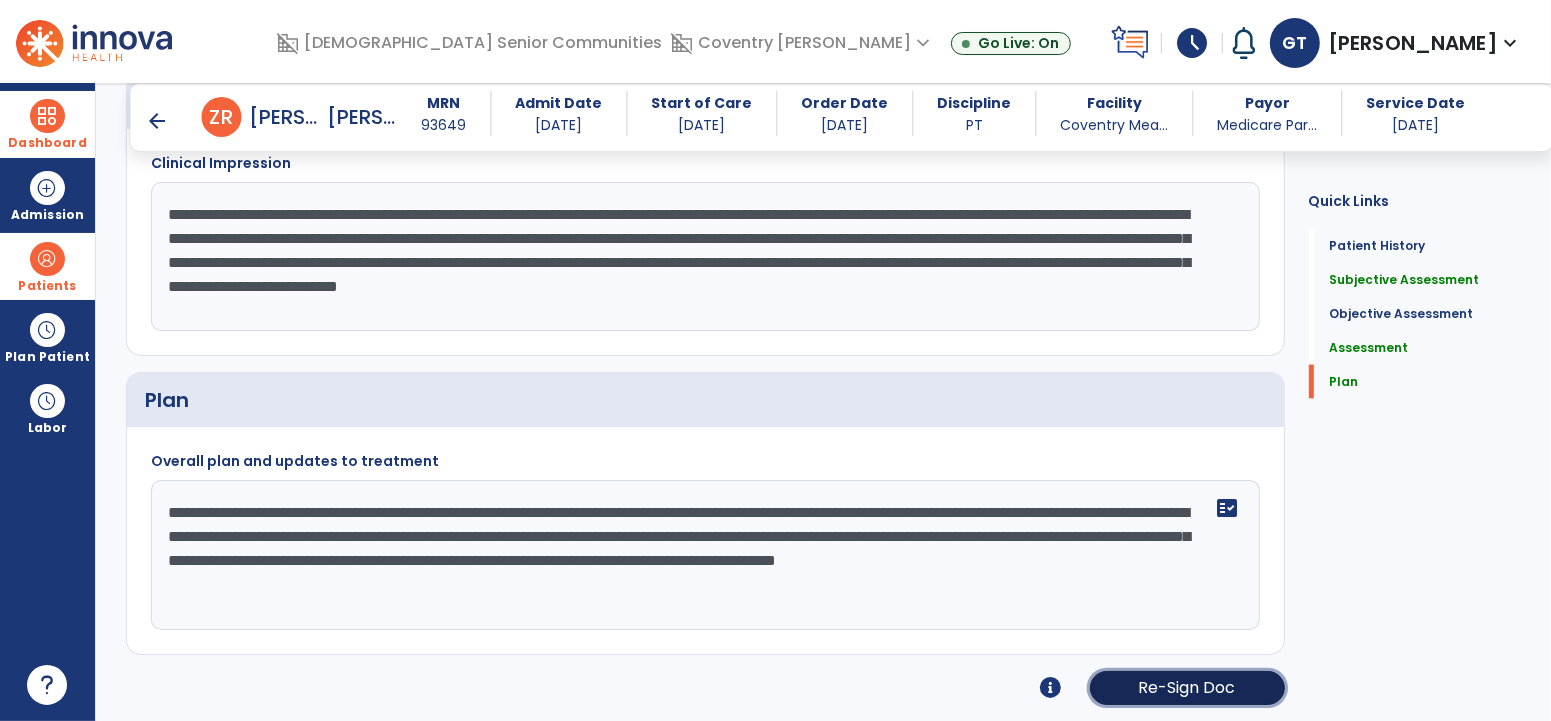 click on "Re-Sign Doc" 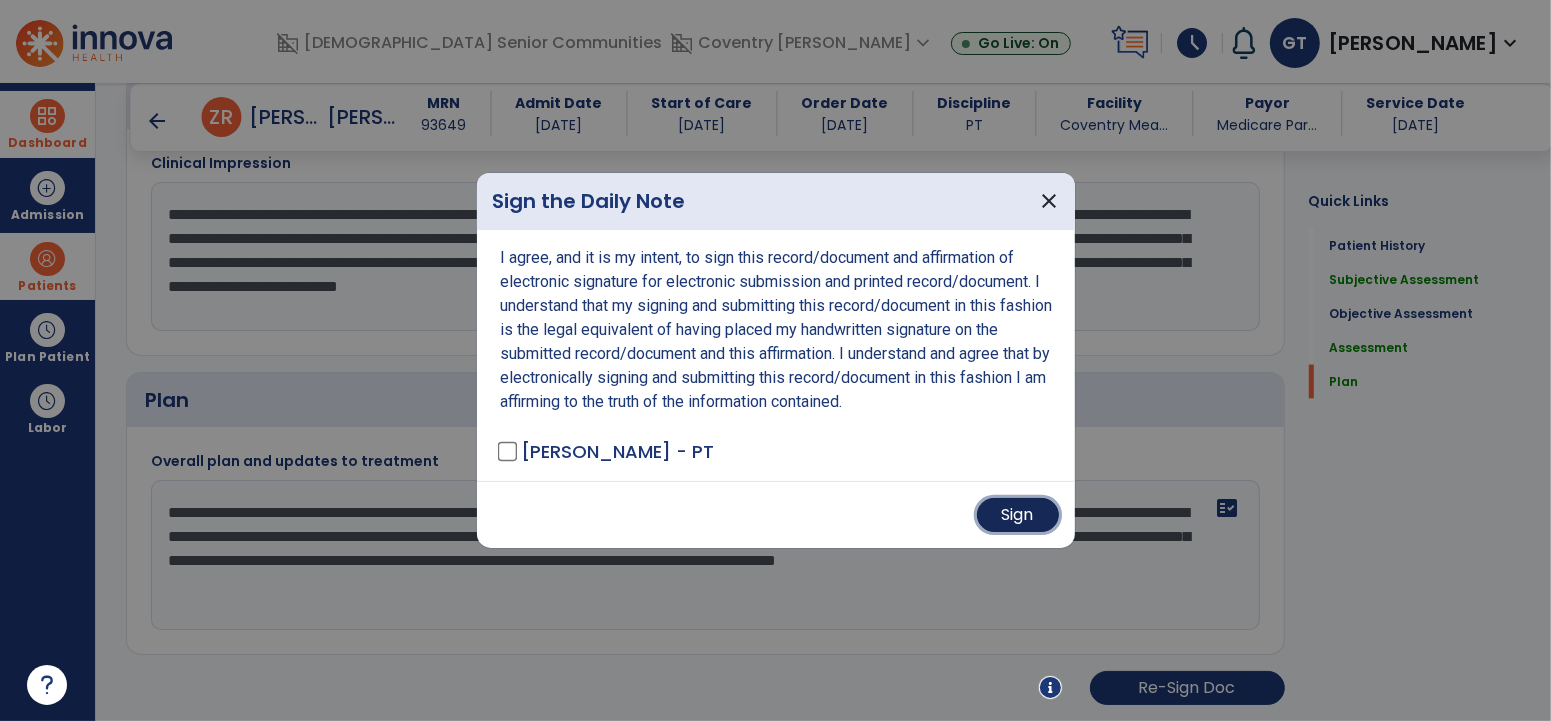 click on "Sign" at bounding box center [1018, 515] 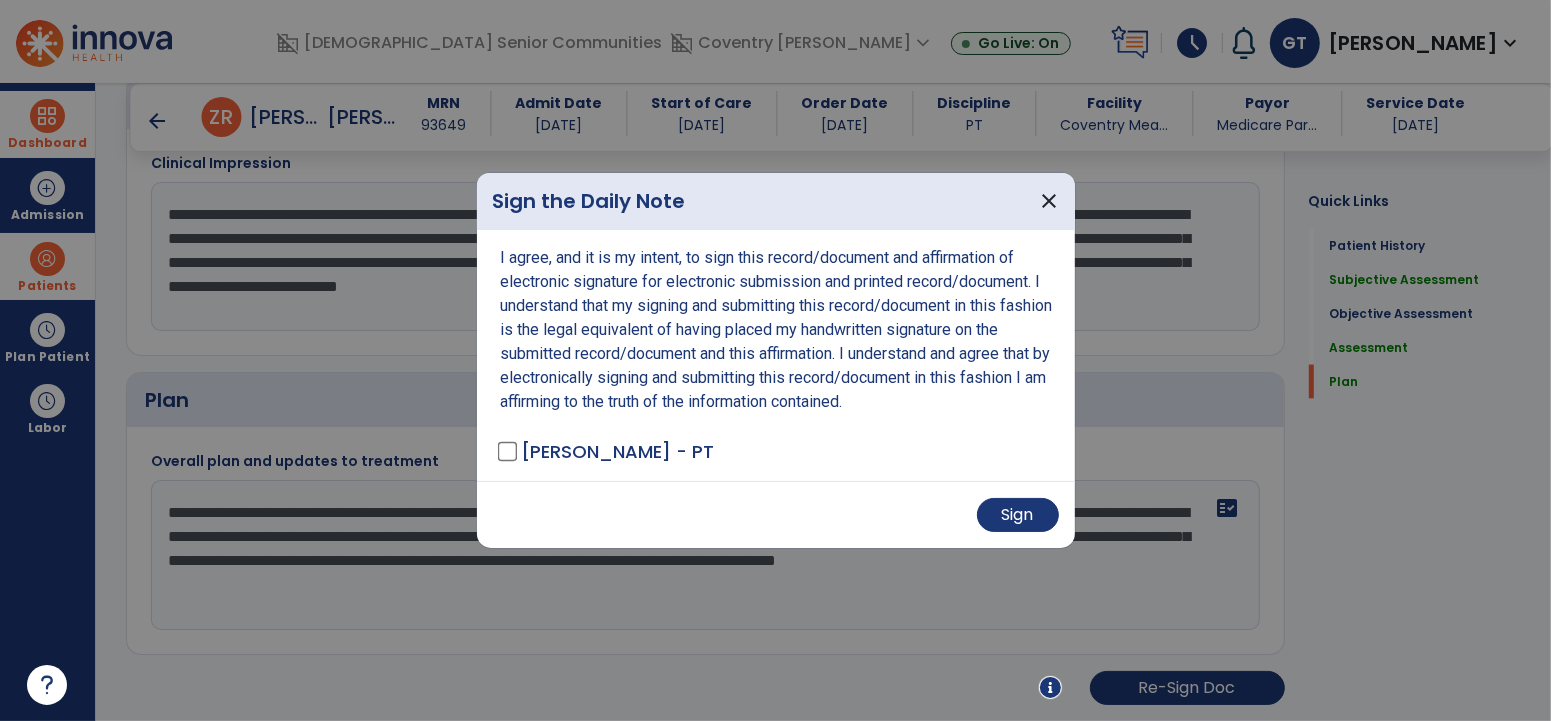 scroll, scrollTop: 2439, scrollLeft: 0, axis: vertical 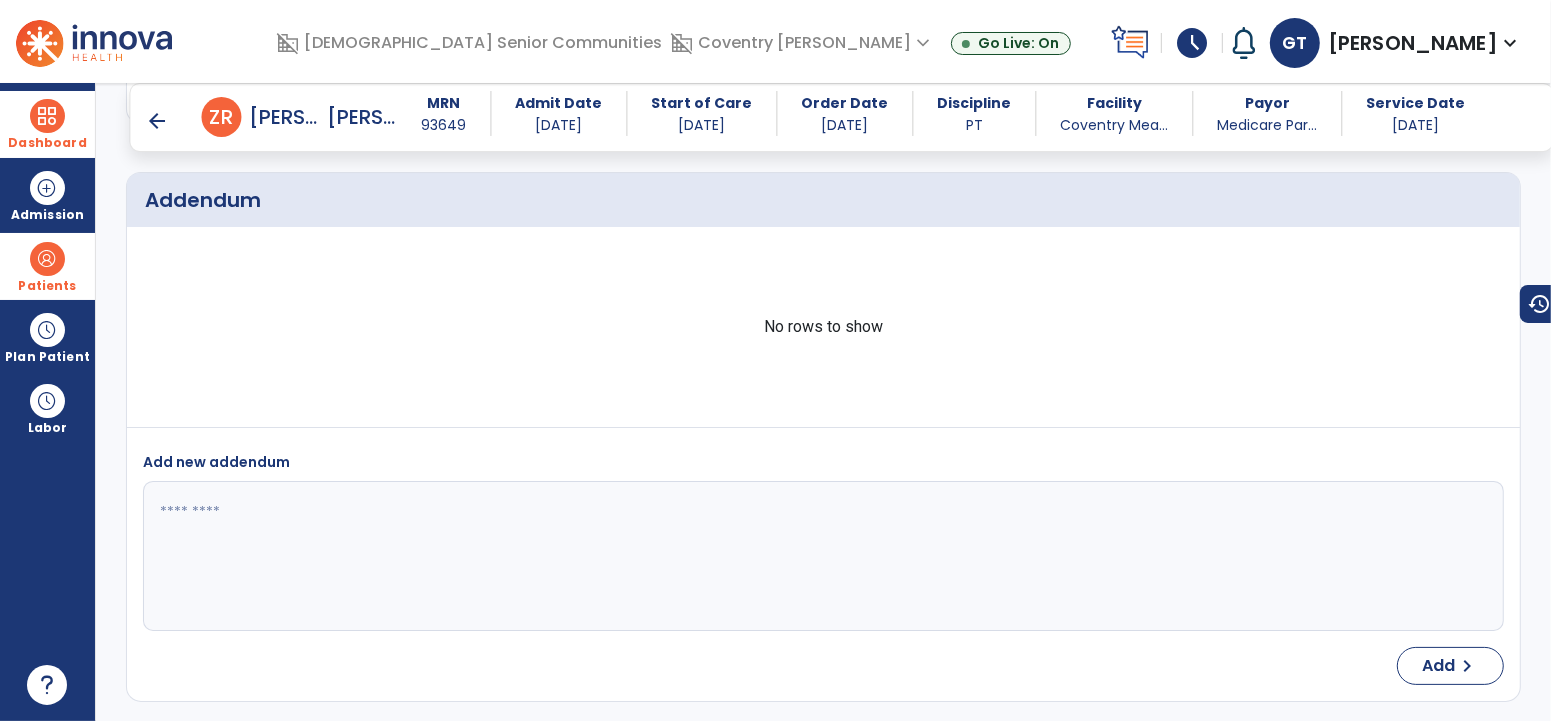 drag, startPoint x: 781, startPoint y: 328, endPoint x: 770, endPoint y: 307, distance: 23.70654 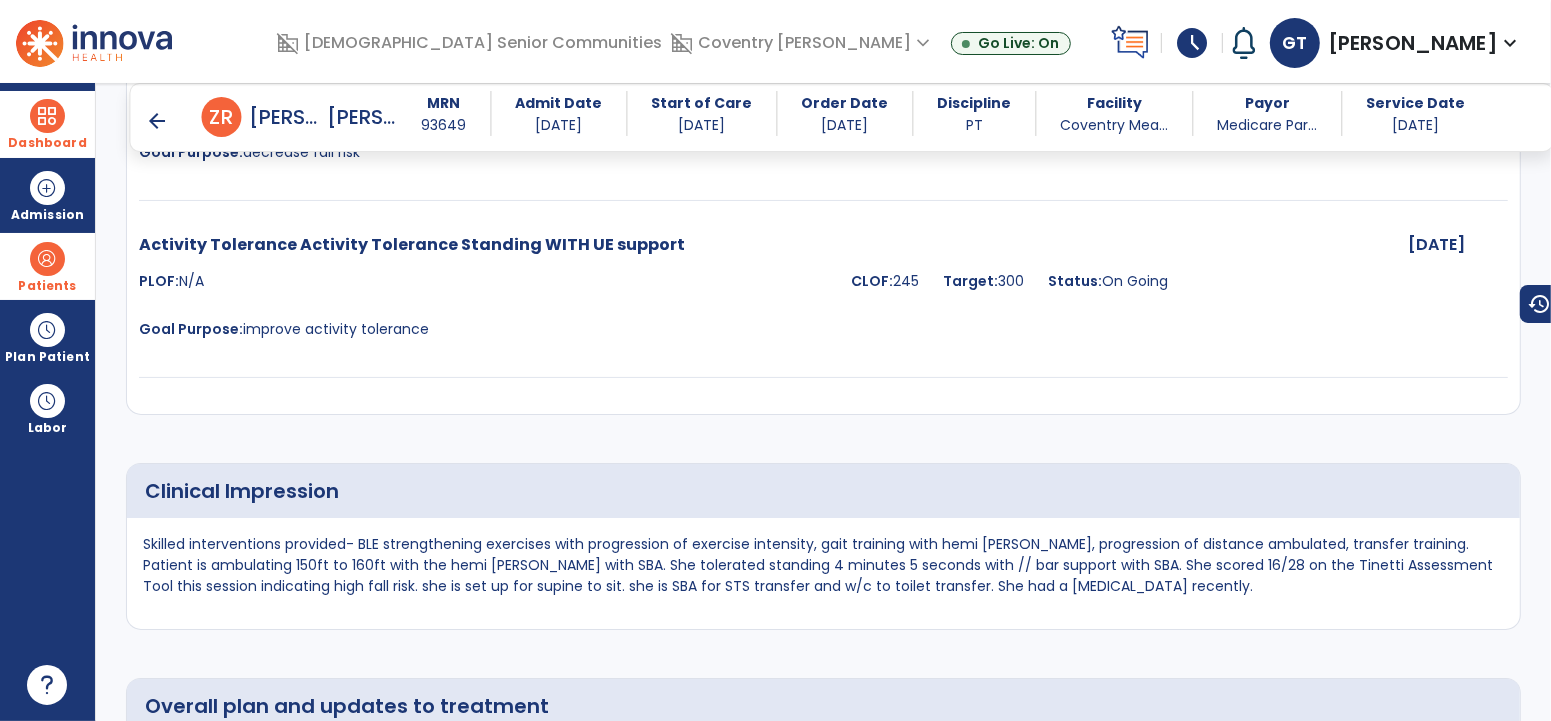 scroll, scrollTop: 2674, scrollLeft: 0, axis: vertical 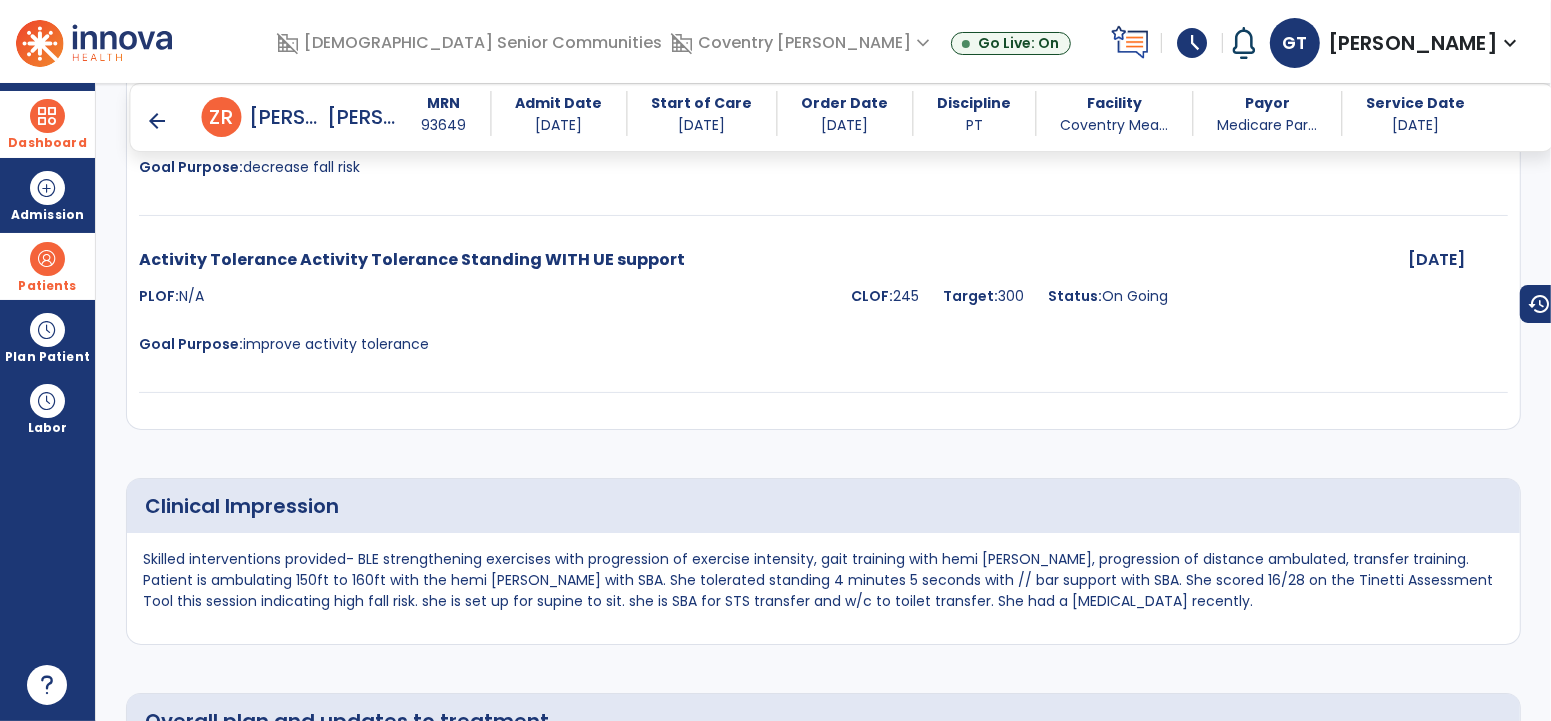click on "PLOF:  N/A" at bounding box center (489, 296) 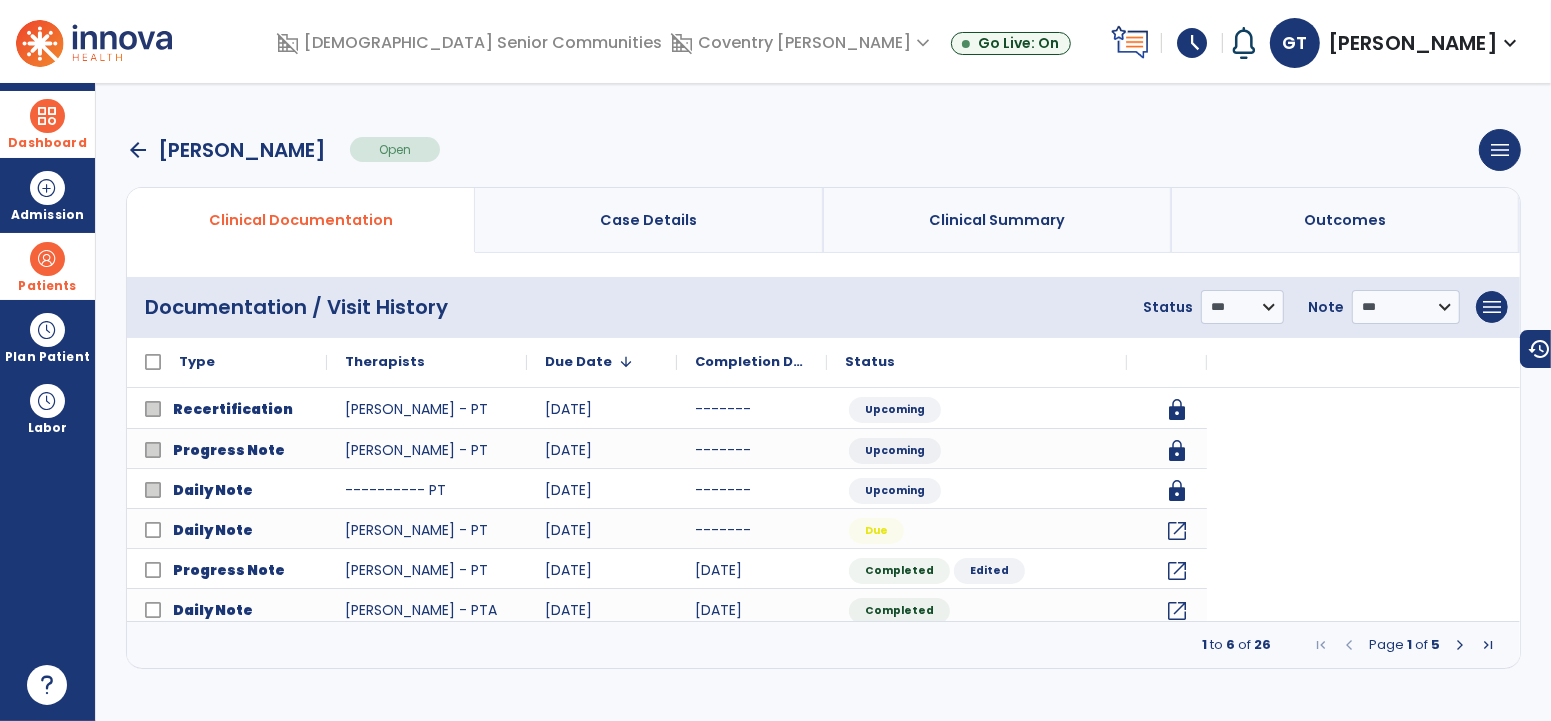 scroll, scrollTop: 0, scrollLeft: 0, axis: both 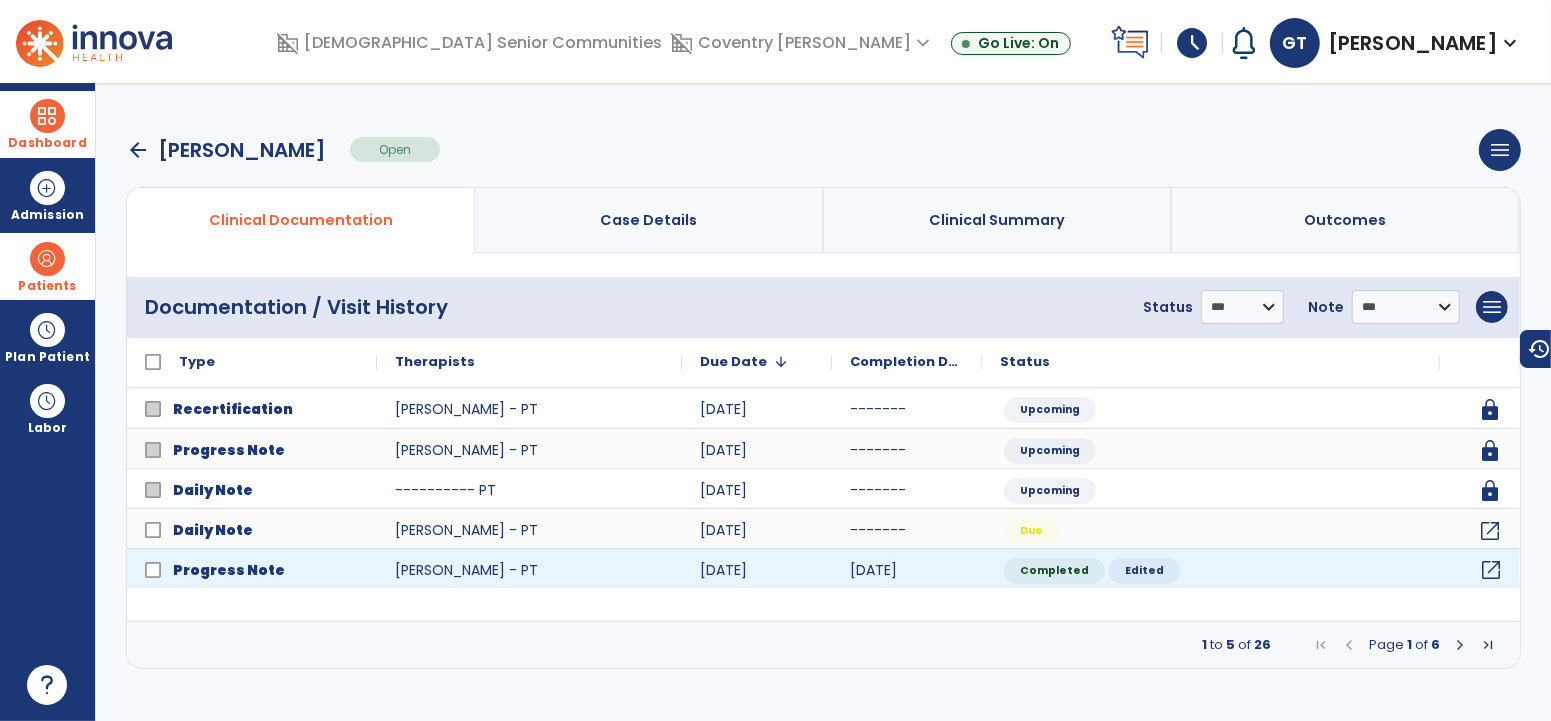 click on "open_in_new" 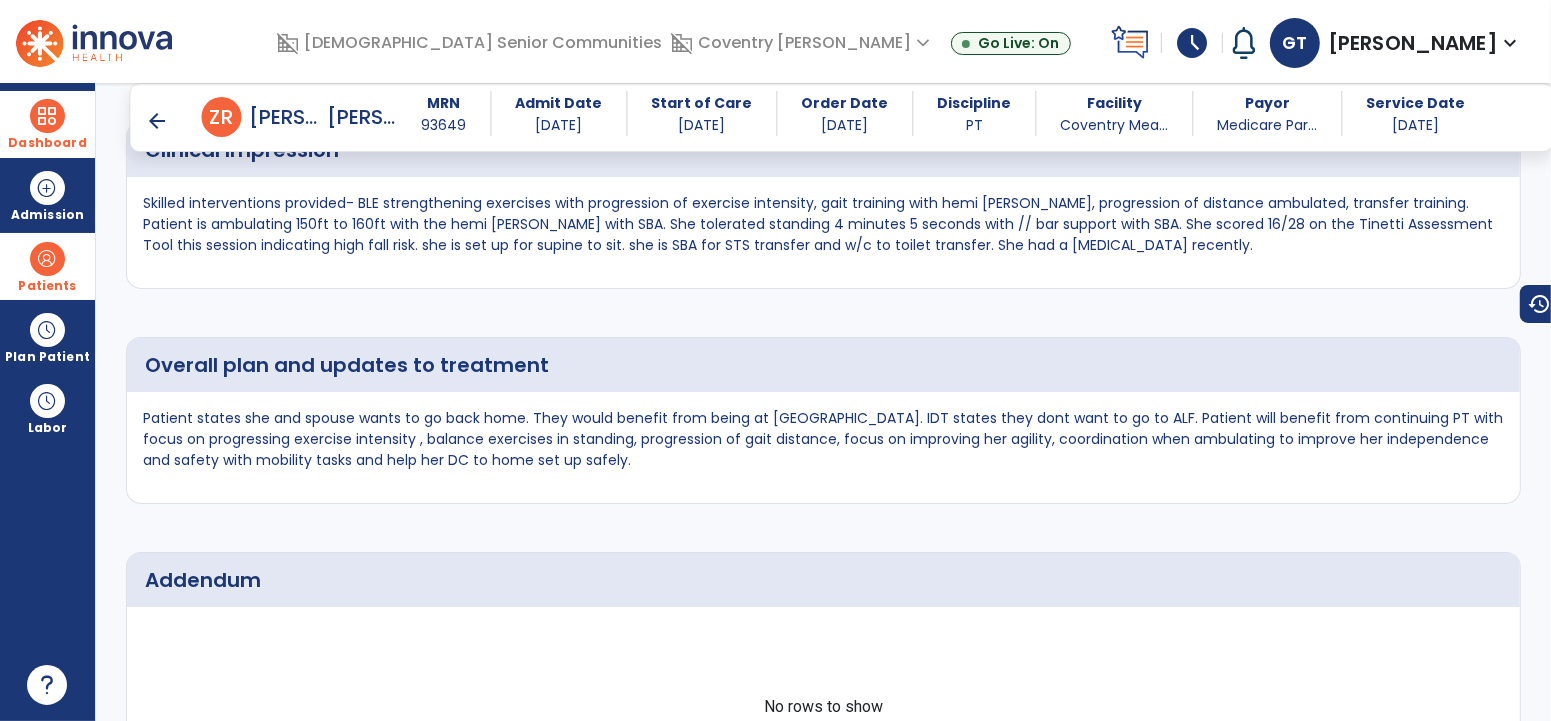 scroll, scrollTop: 3067, scrollLeft: 0, axis: vertical 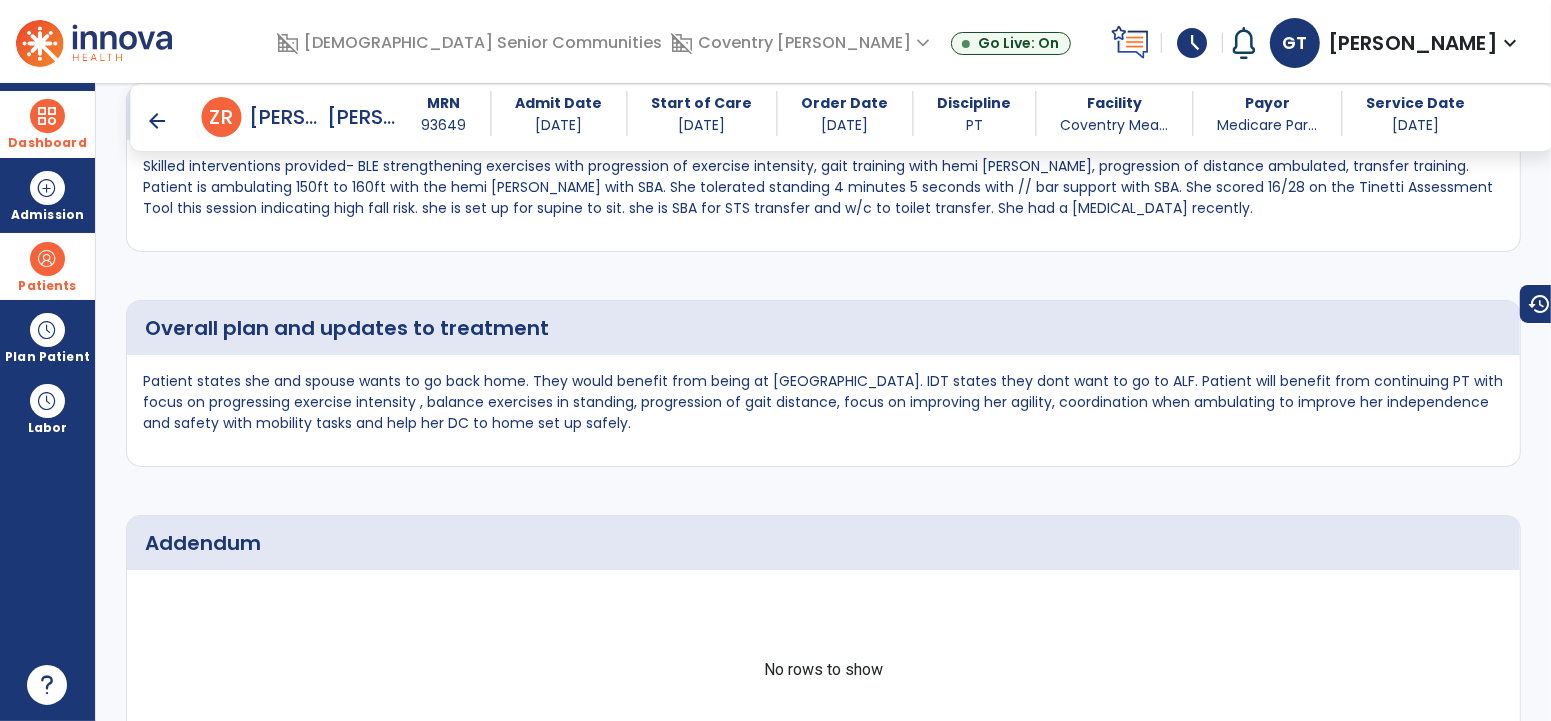 click on "arrow_back" at bounding box center (158, 121) 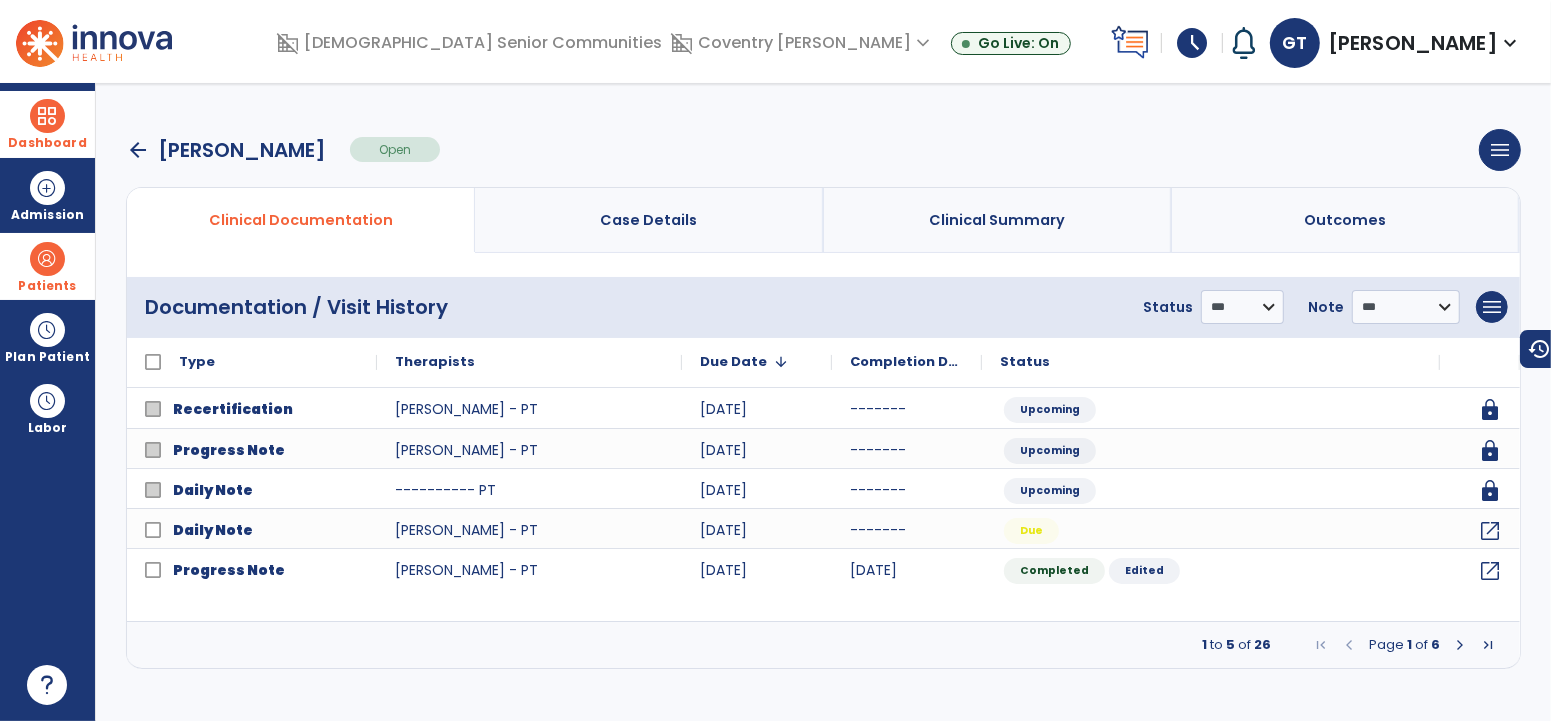 scroll, scrollTop: 0, scrollLeft: 0, axis: both 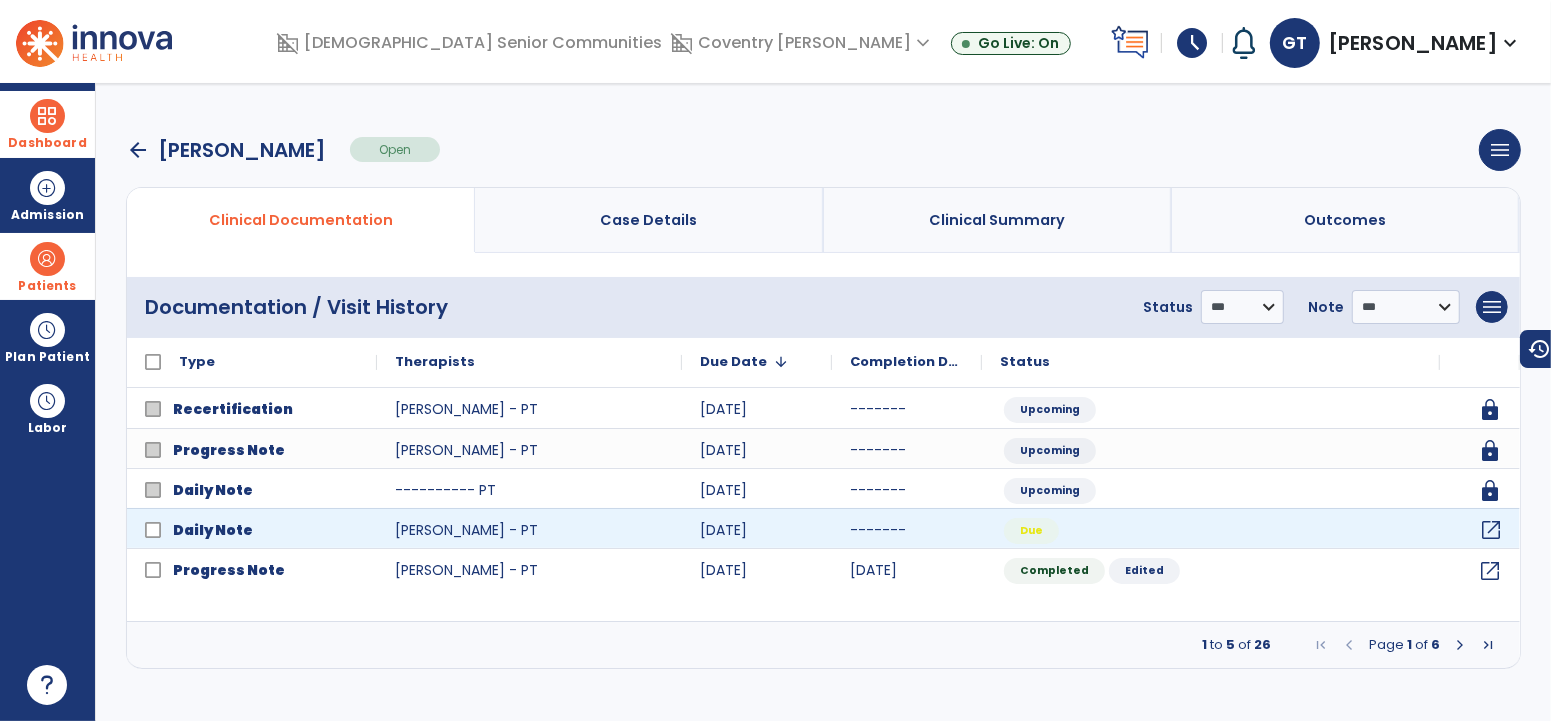 drag, startPoint x: 1482, startPoint y: 525, endPoint x: 1550, endPoint y: 502, distance: 71.7844 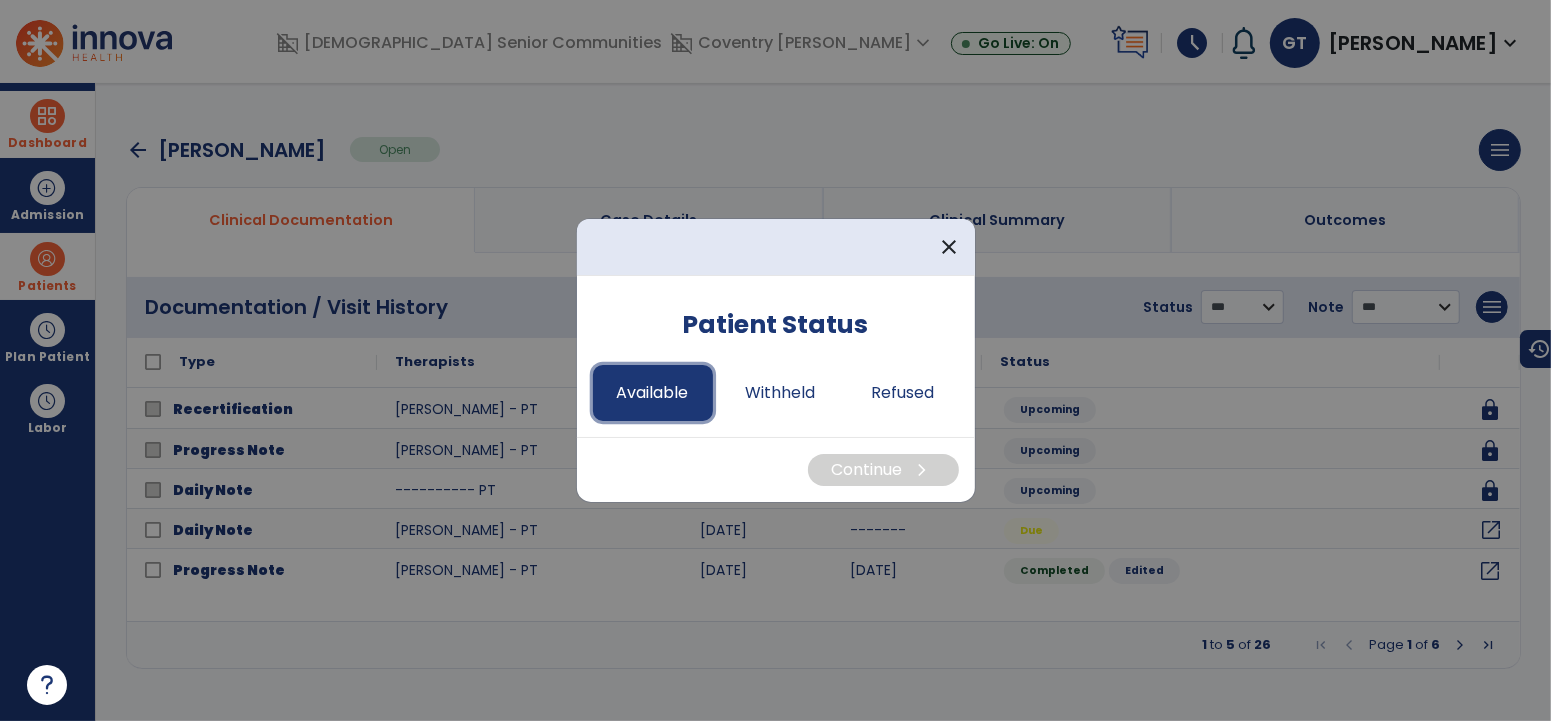 click on "Available" at bounding box center (653, 393) 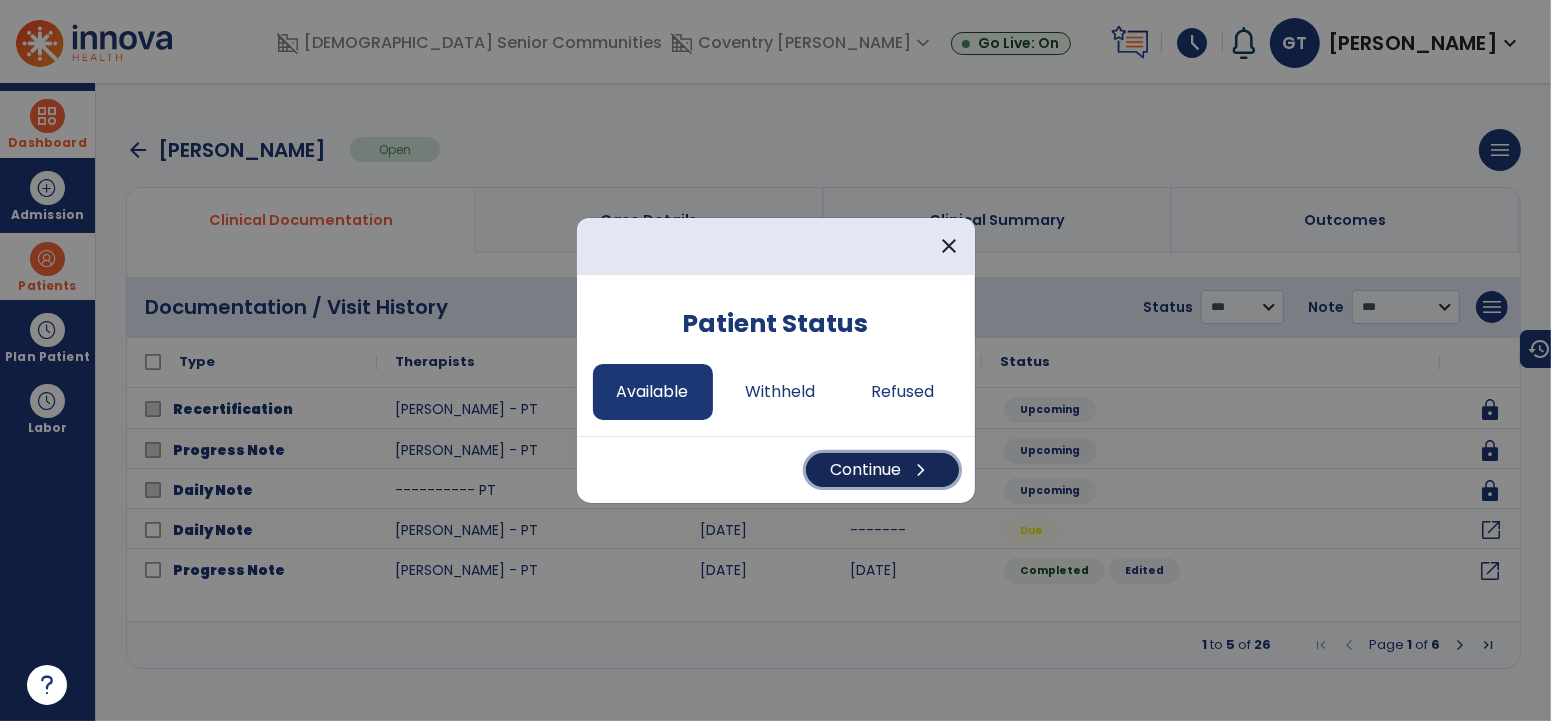 click on "Continue   chevron_right" at bounding box center [882, 470] 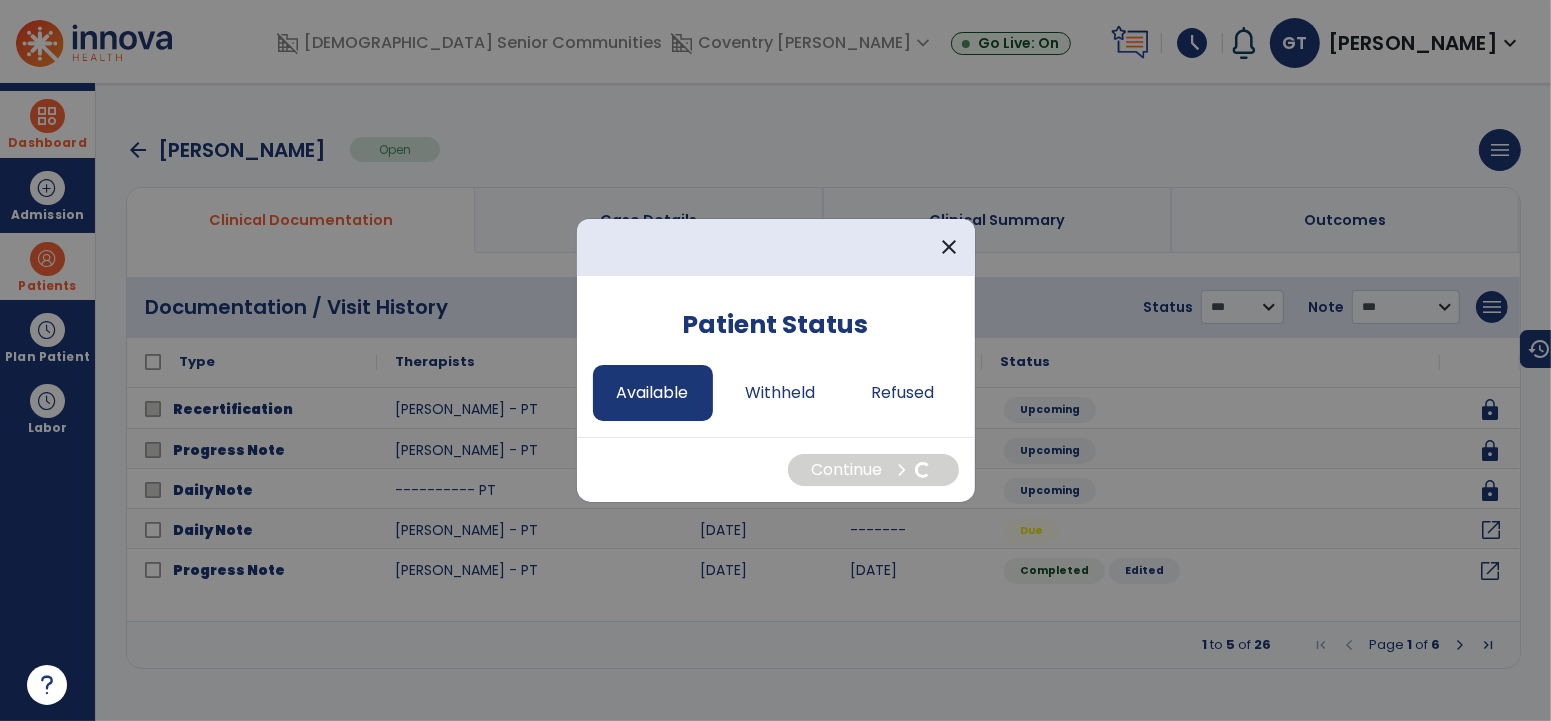 select on "*" 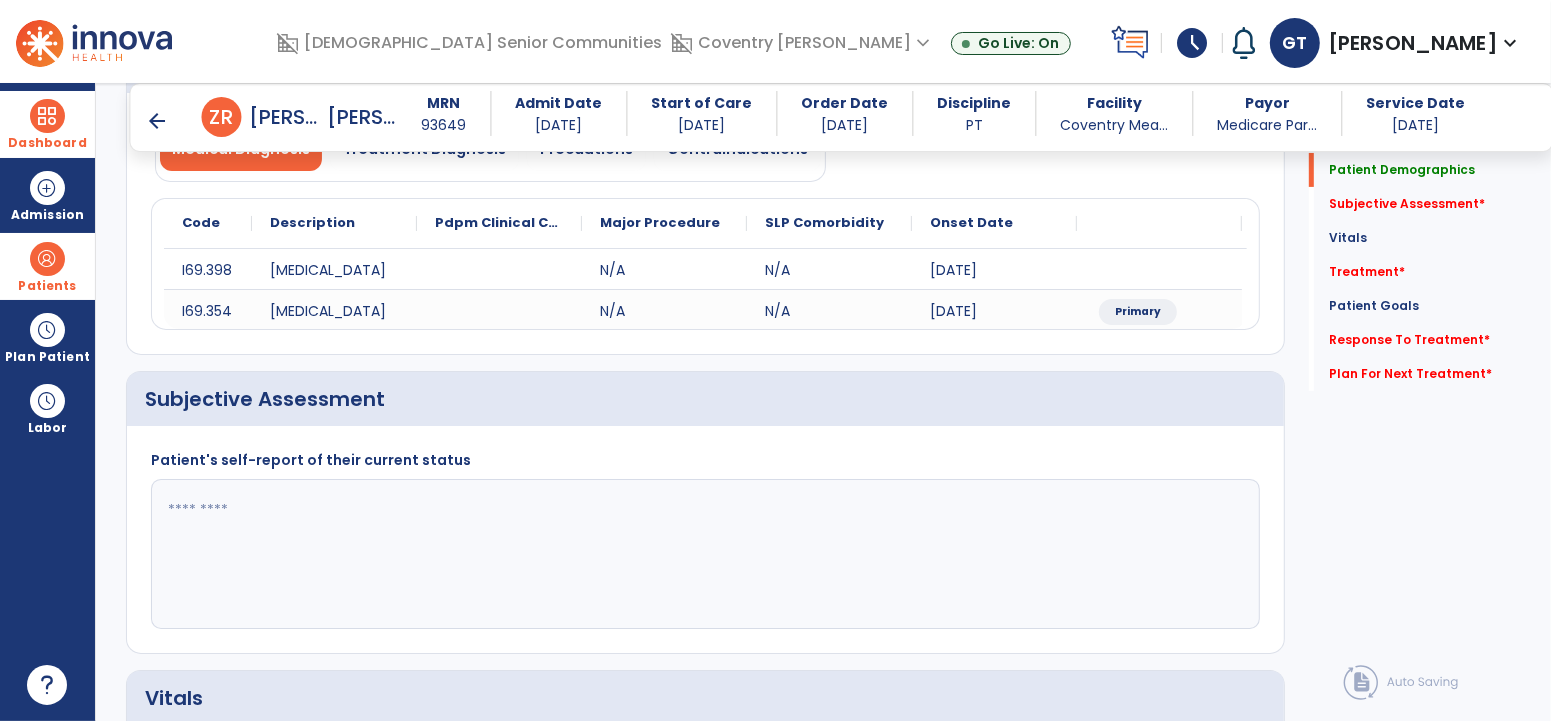 scroll, scrollTop: 244, scrollLeft: 0, axis: vertical 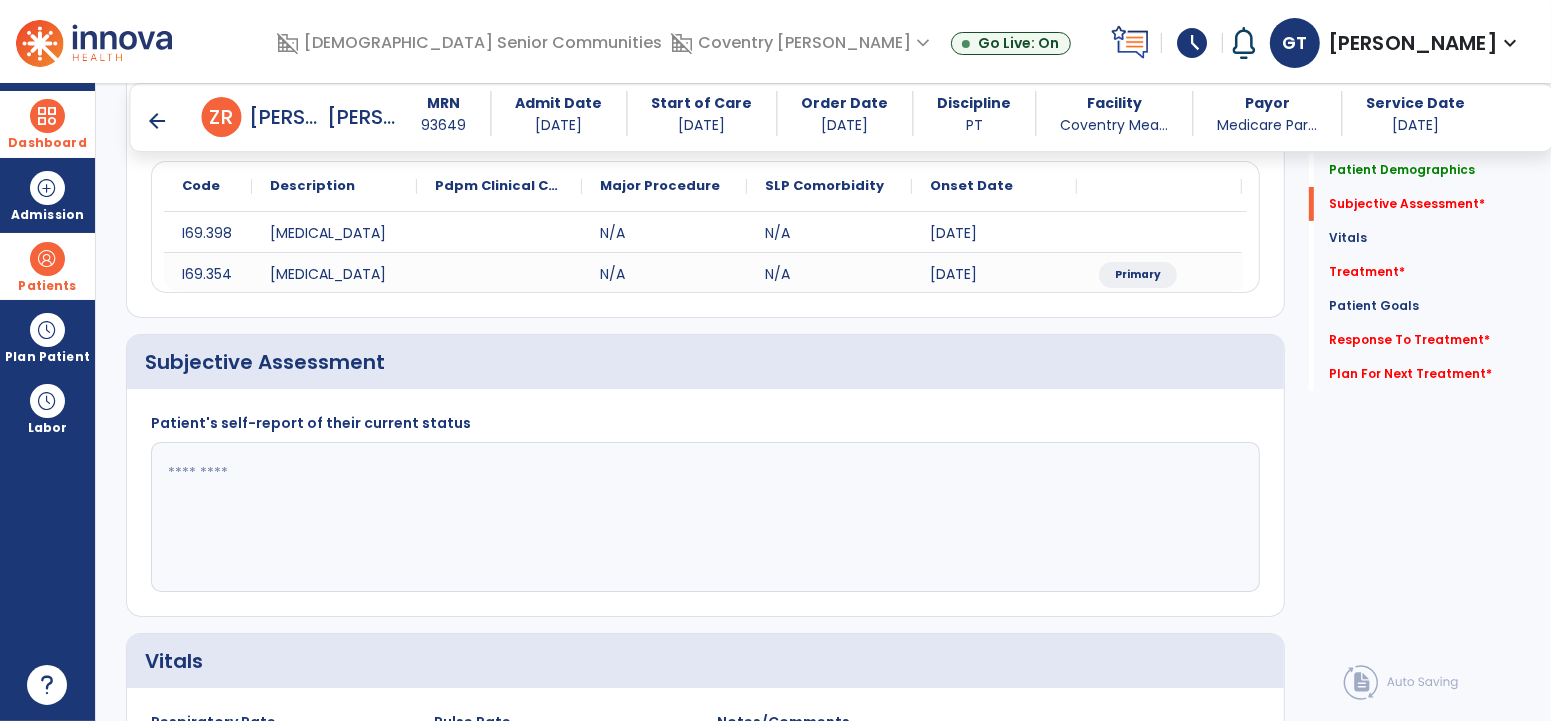 click 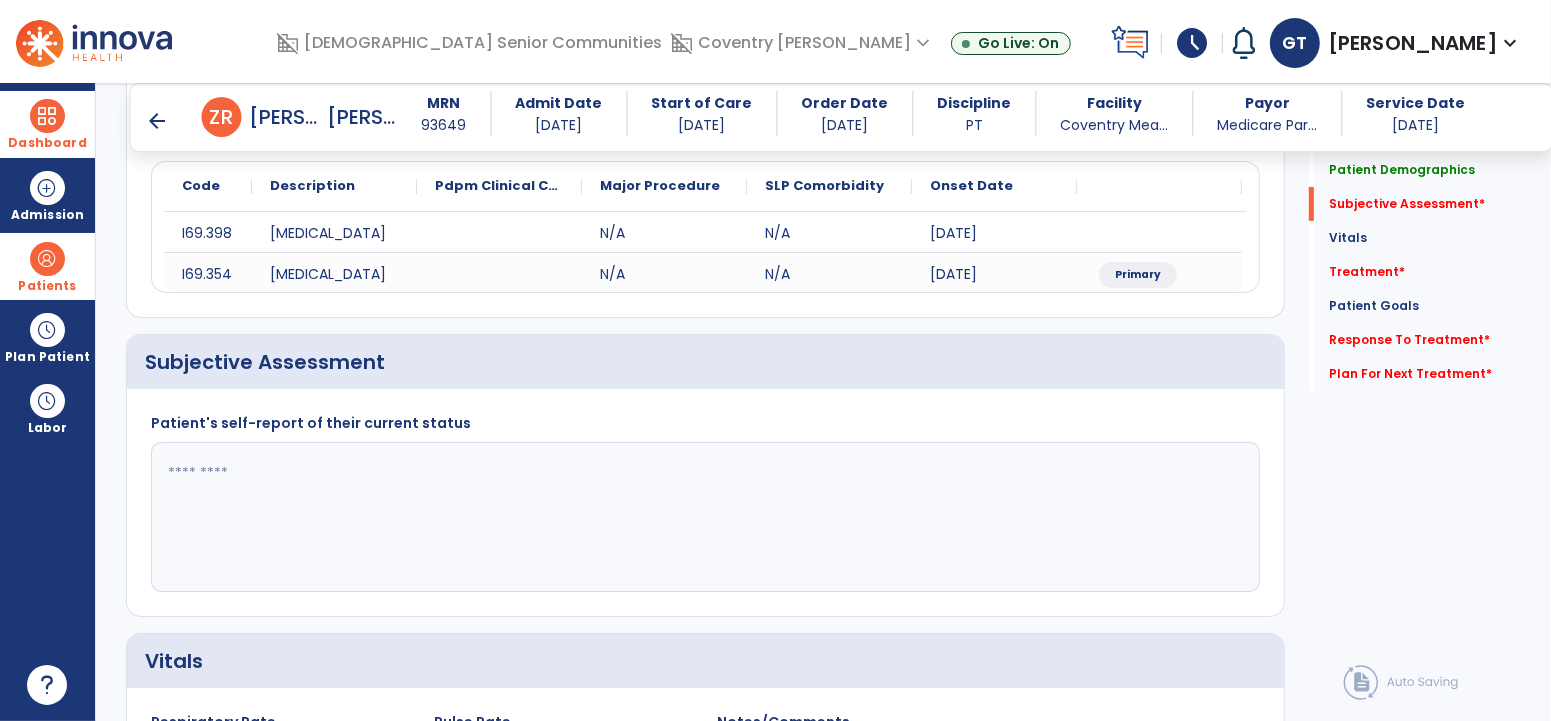 click 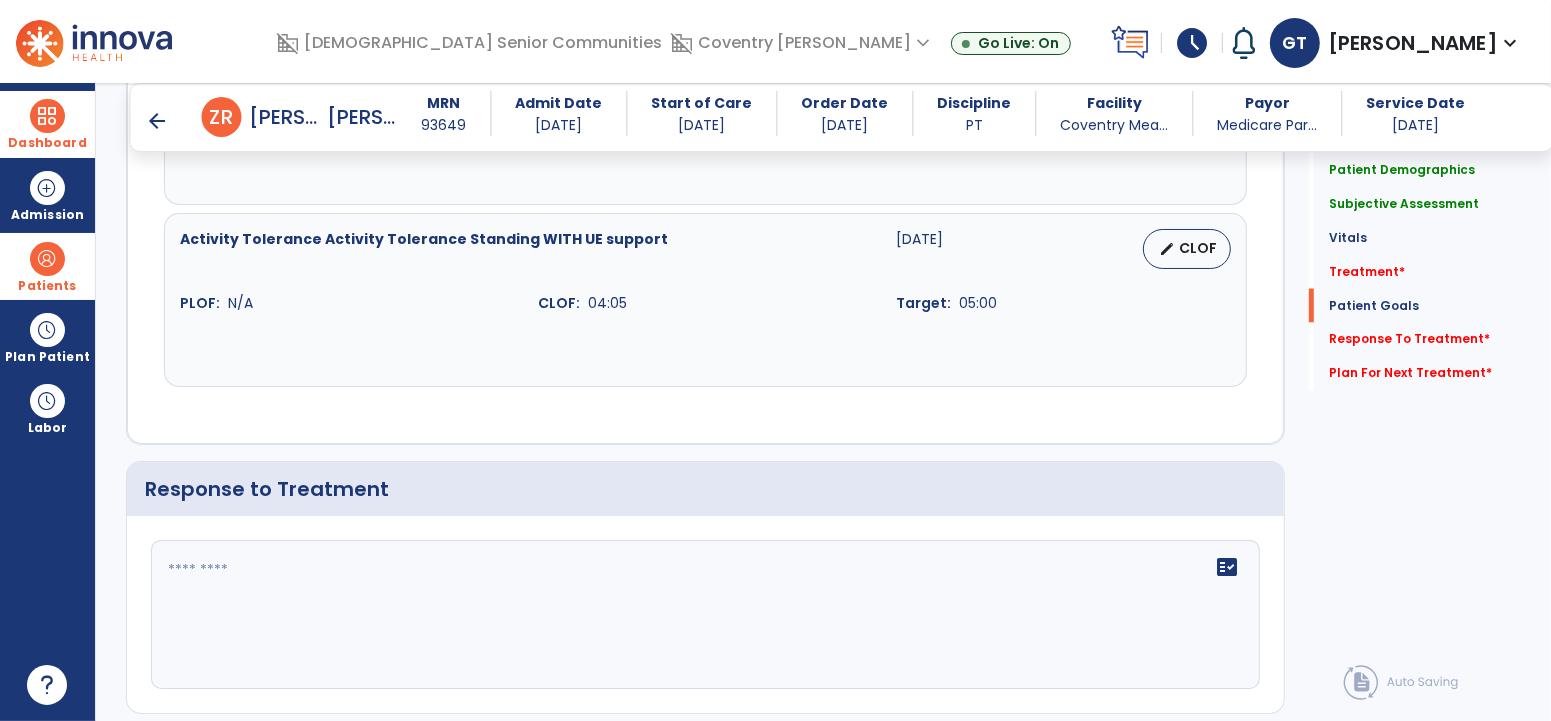 scroll, scrollTop: 3199, scrollLeft: 0, axis: vertical 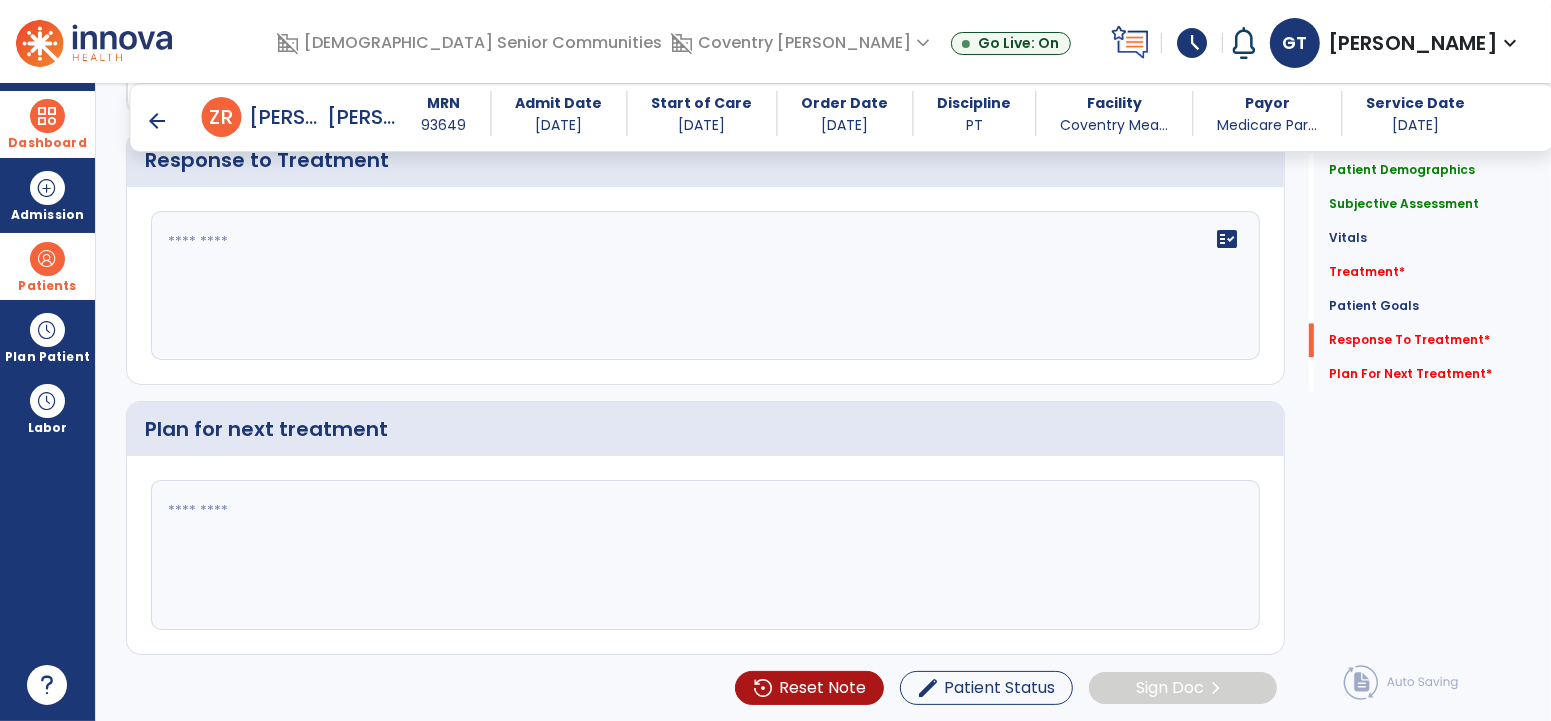 type on "**********" 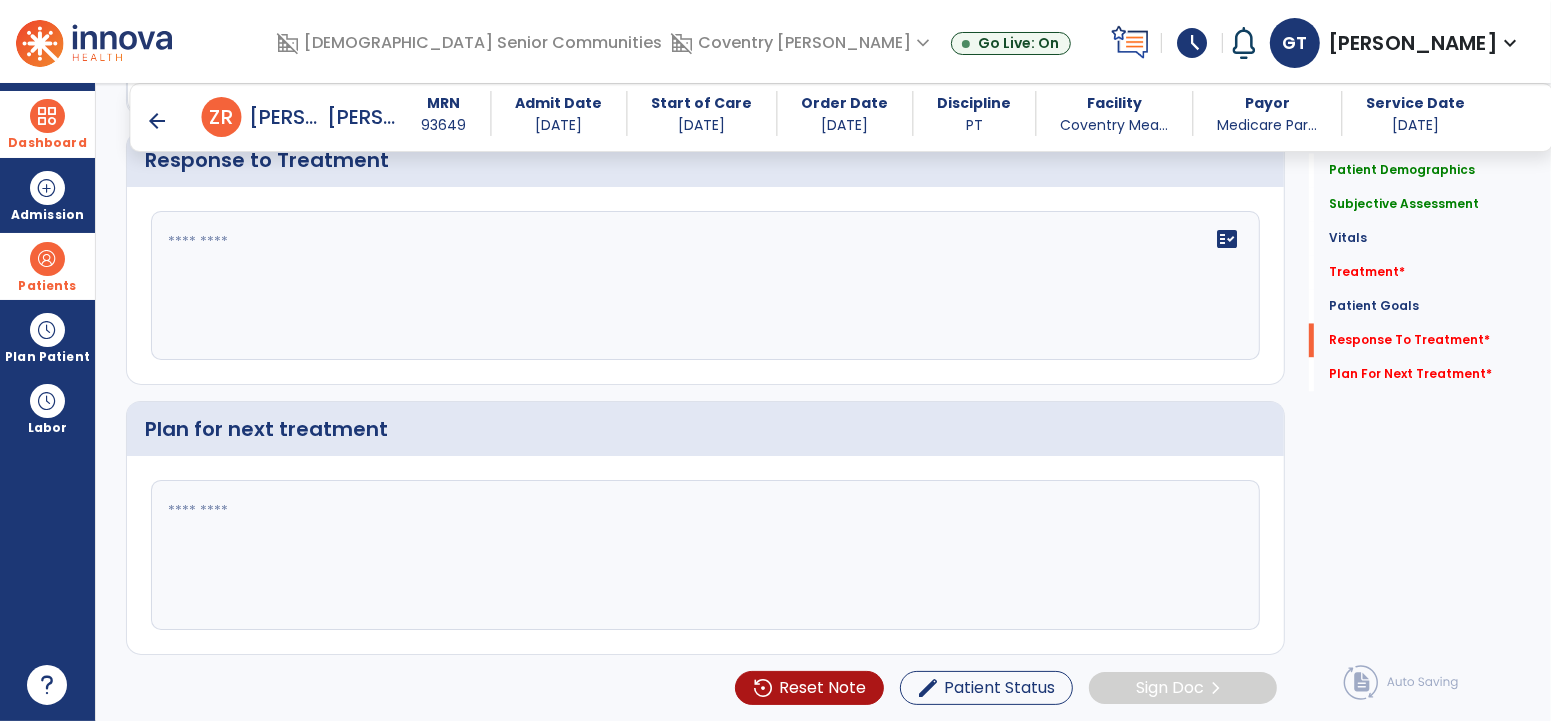 click 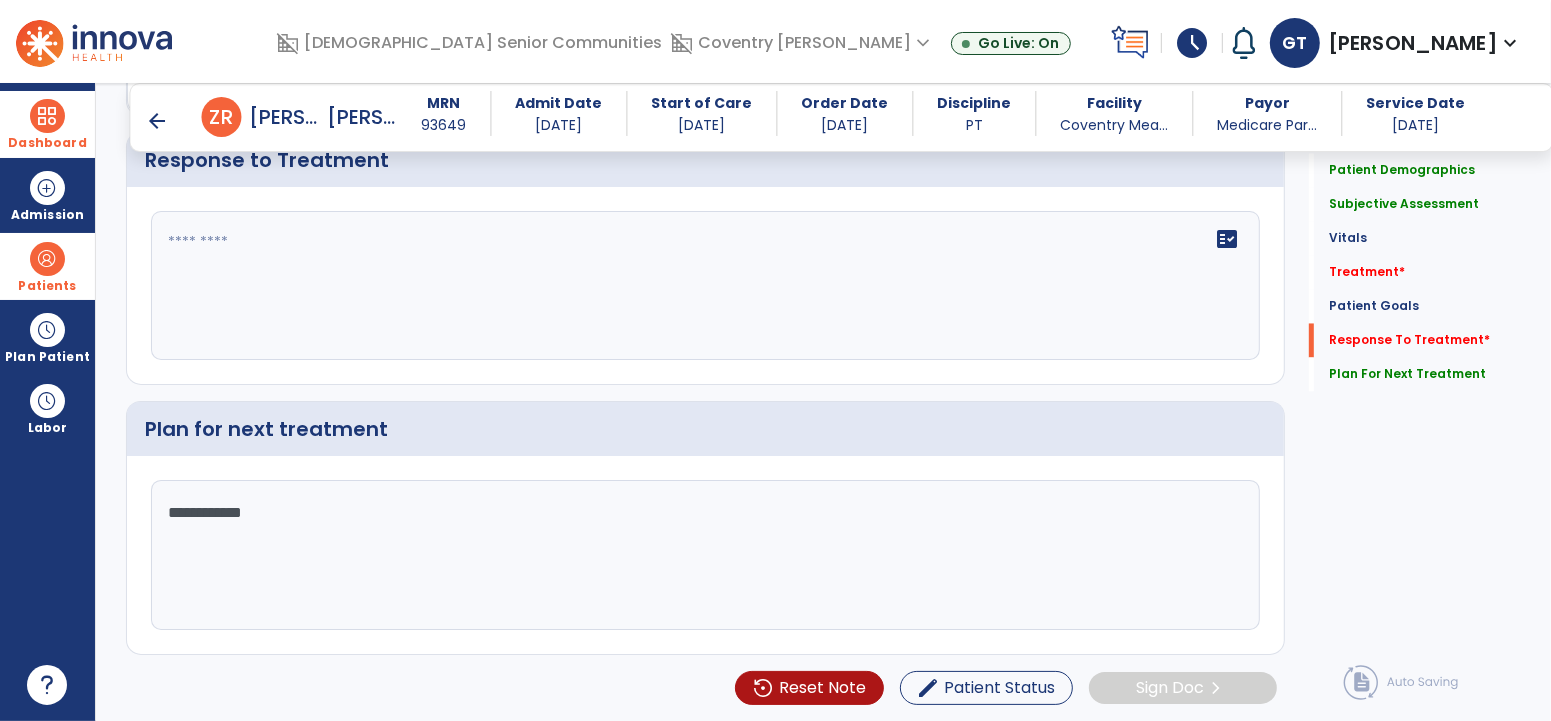 type on "**********" 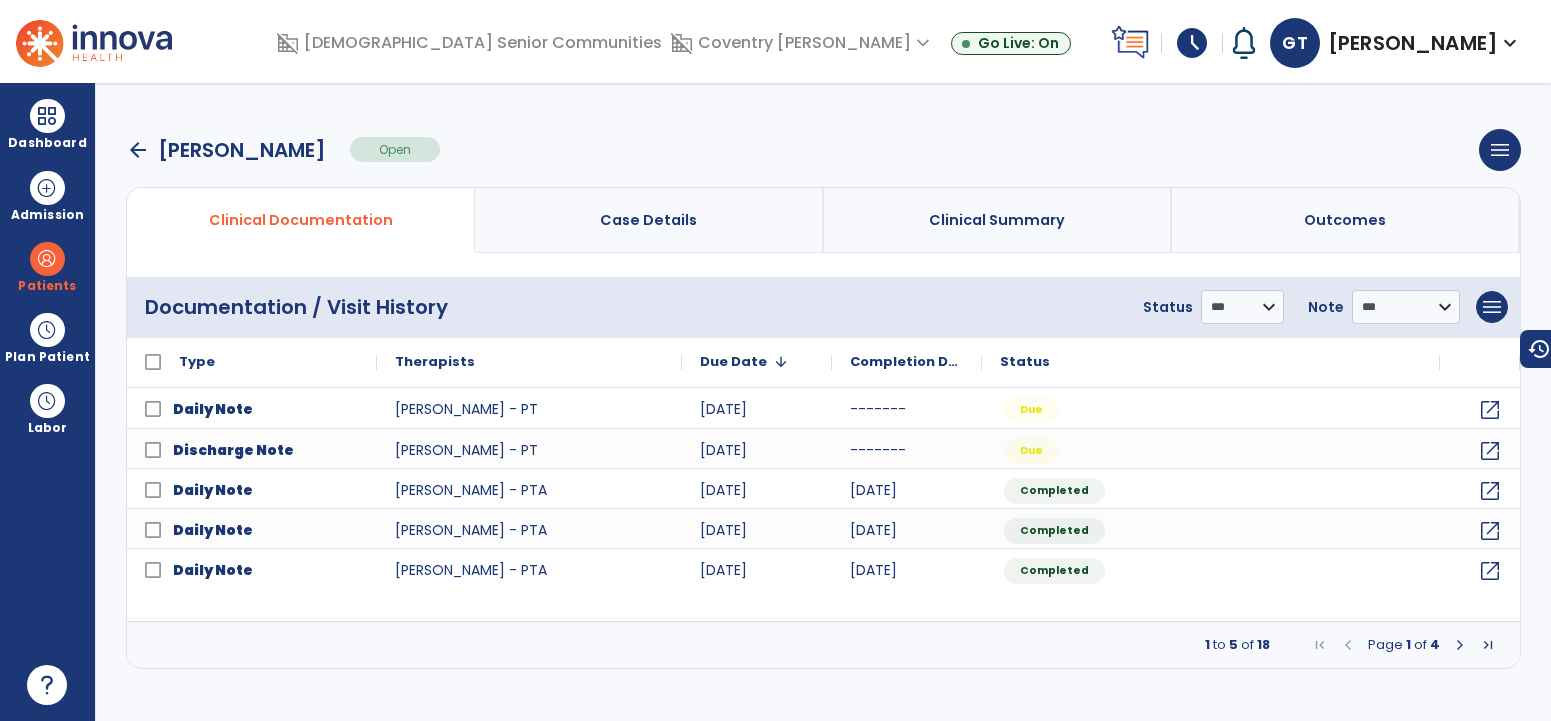 scroll, scrollTop: 0, scrollLeft: 0, axis: both 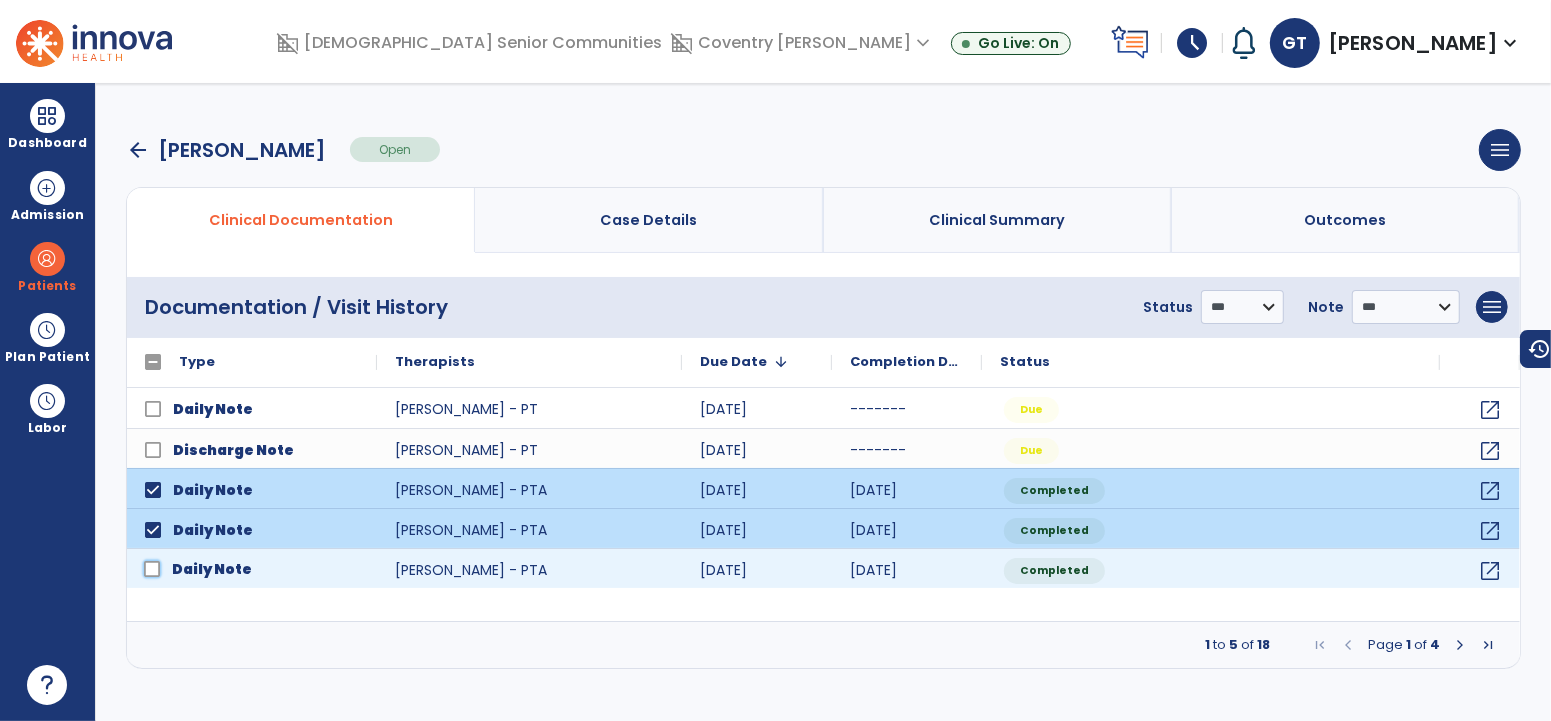 click on "Daily Note" 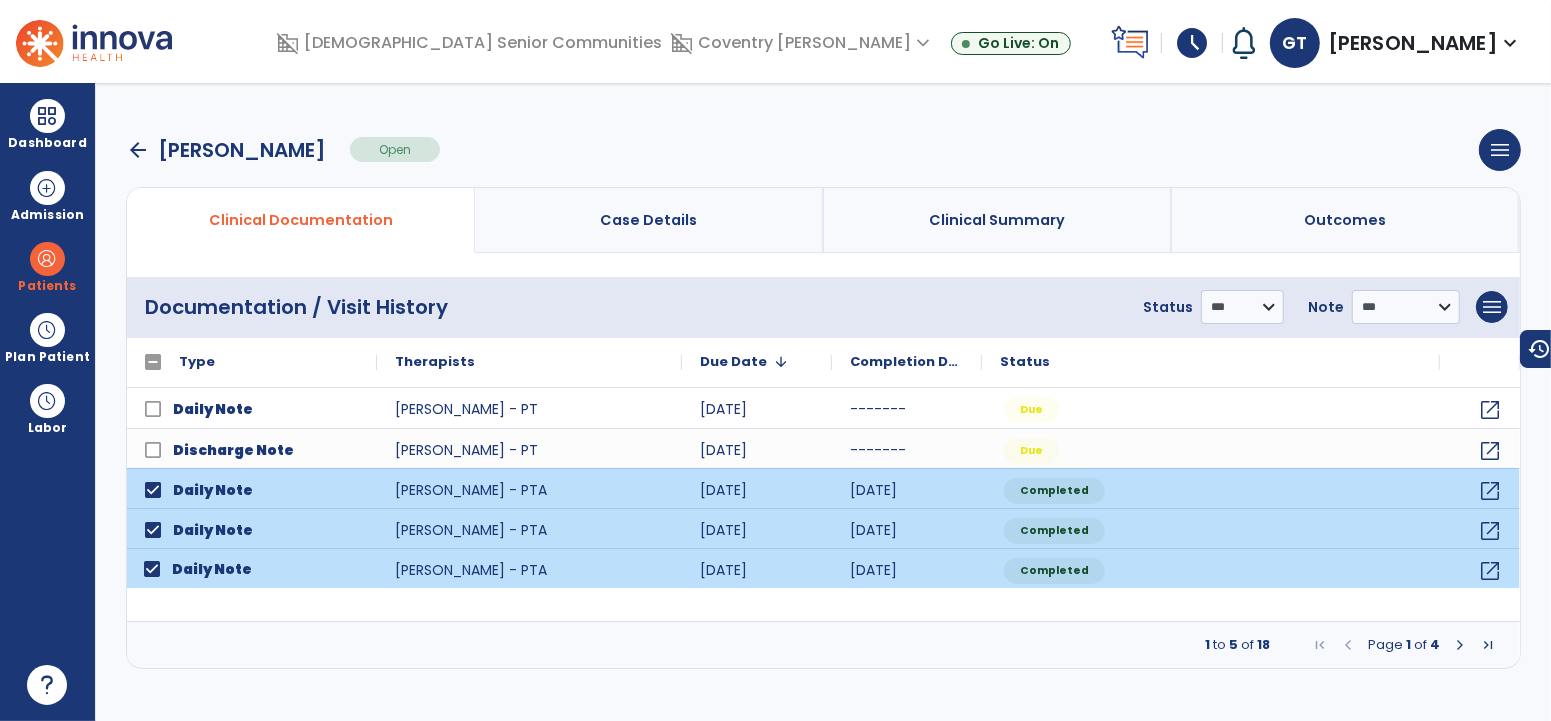 click at bounding box center [1460, 645] 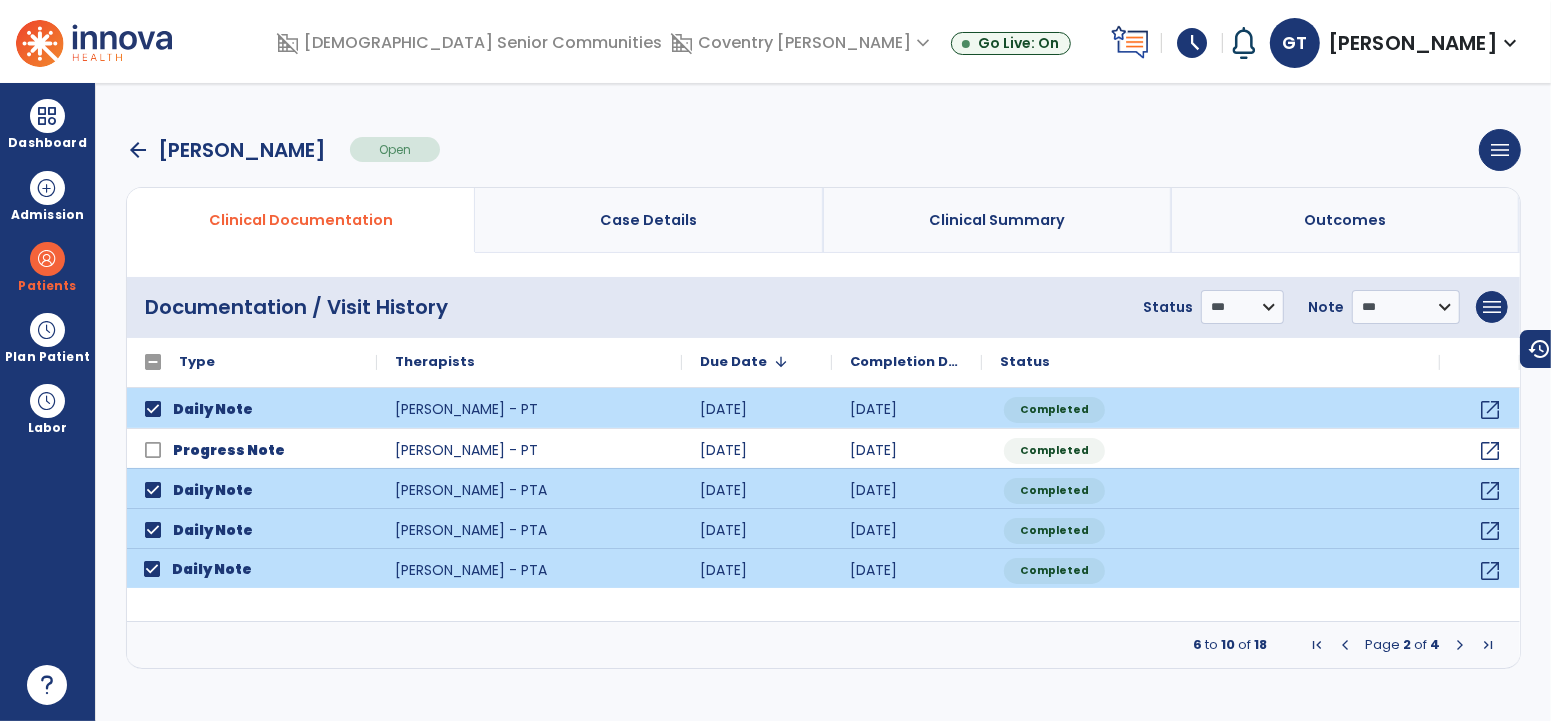 drag, startPoint x: 1458, startPoint y: 641, endPoint x: 1442, endPoint y: 637, distance: 16.492422 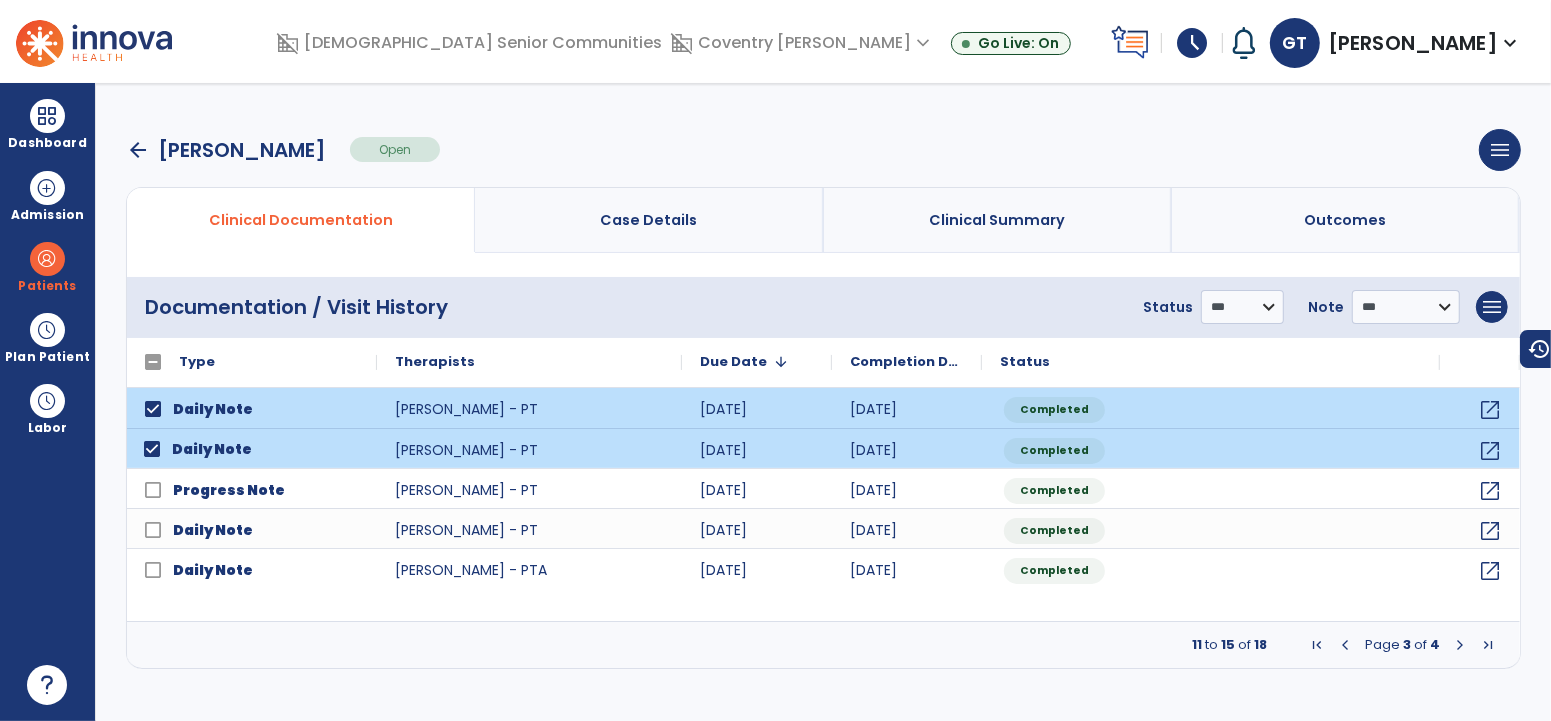 click on "**********" at bounding box center [1321, 307] 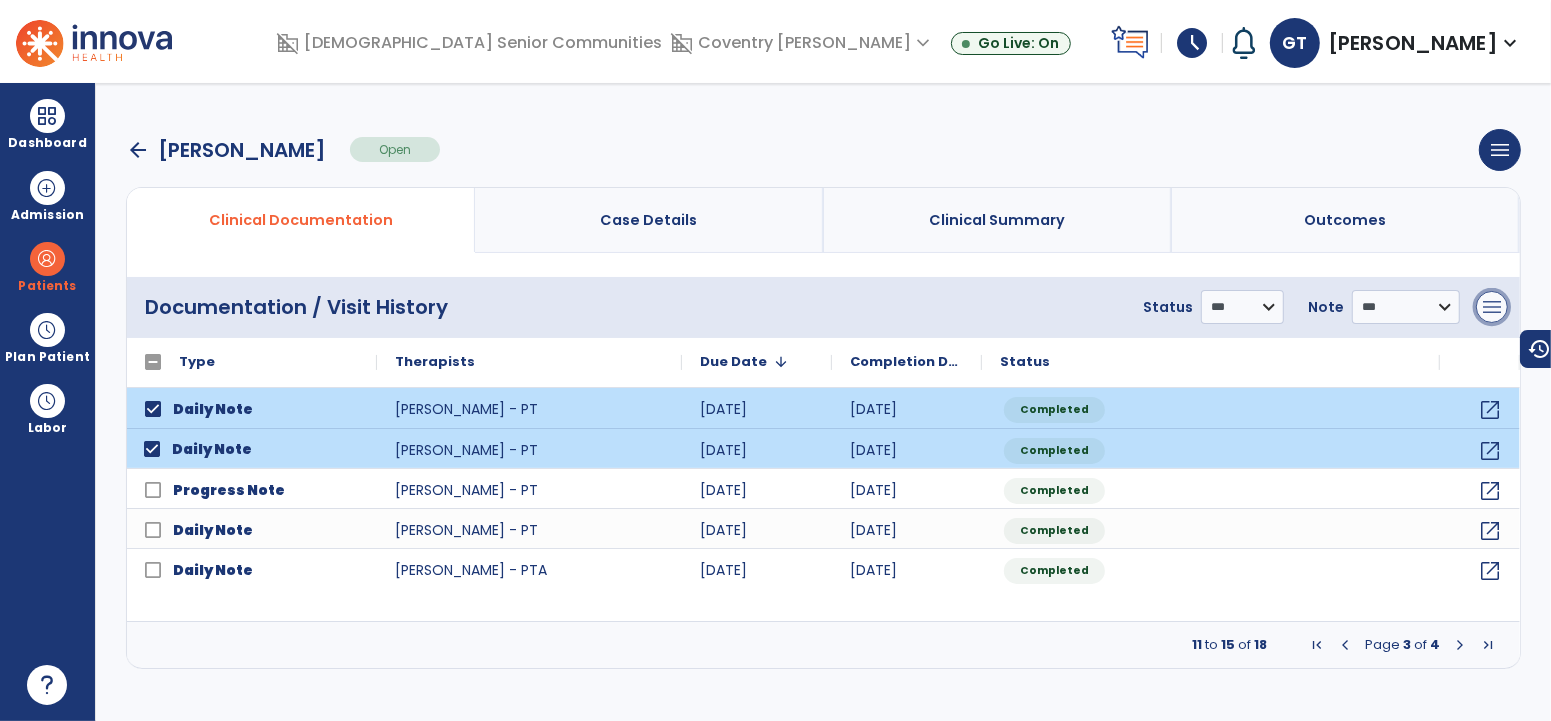 click on "menu" at bounding box center (1492, 307) 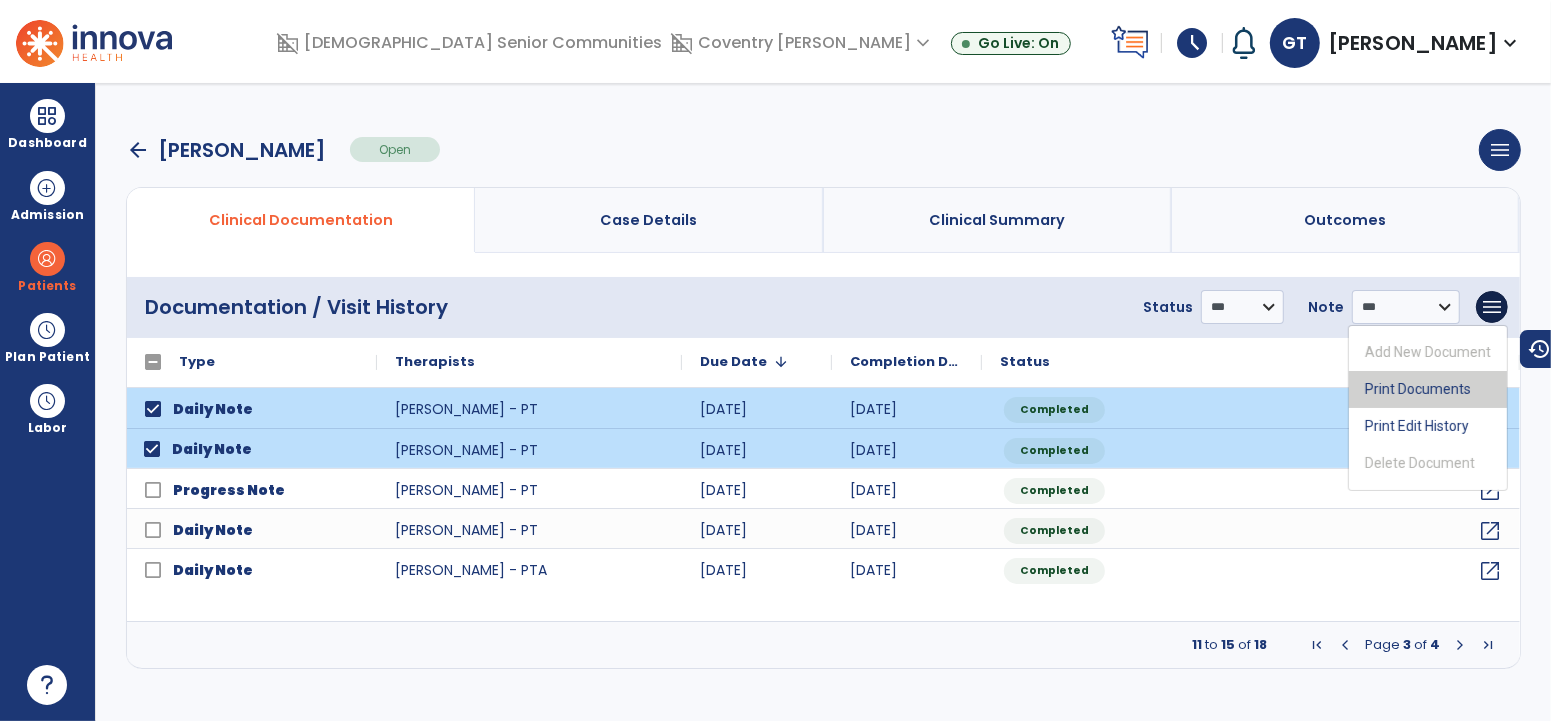 click on "Print Documents" at bounding box center (1428, 389) 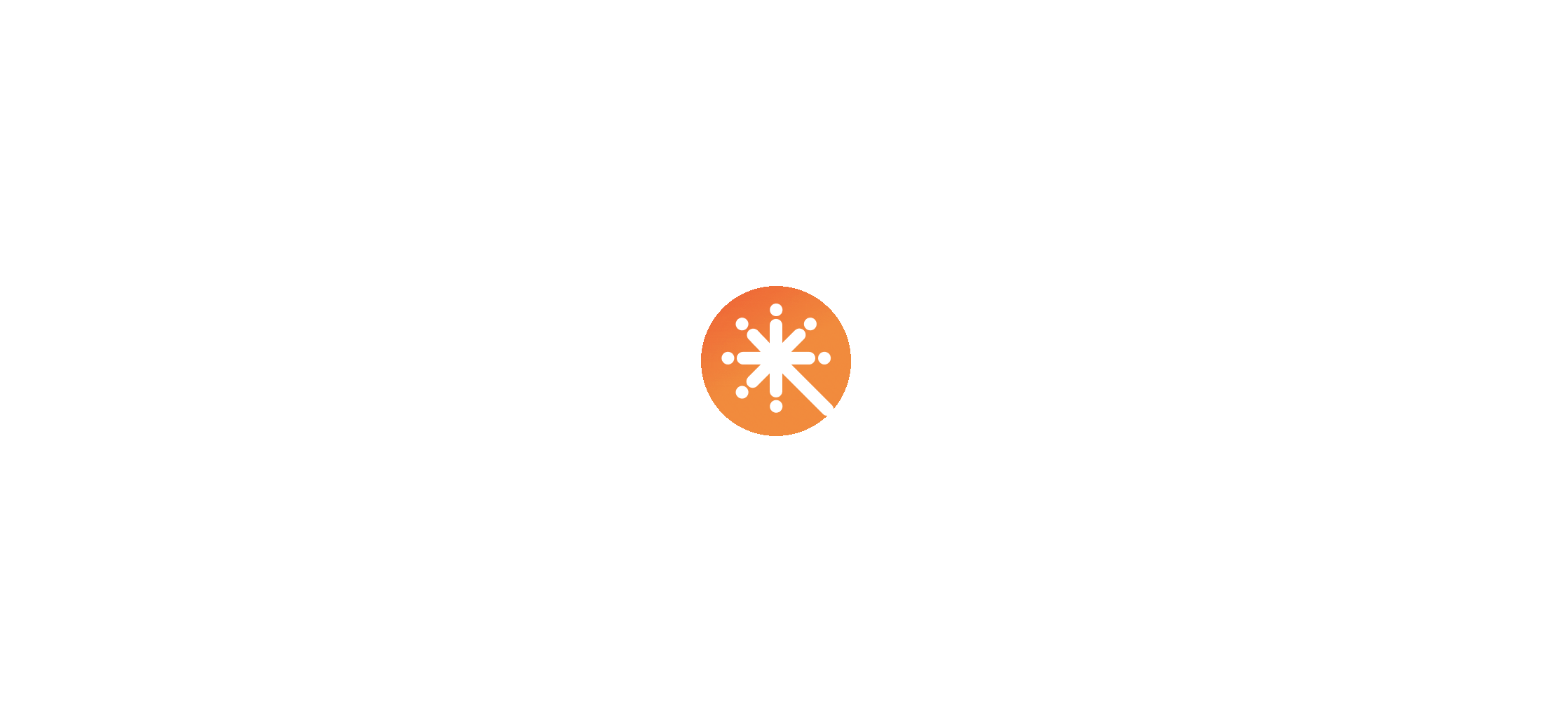 scroll, scrollTop: 0, scrollLeft: 0, axis: both 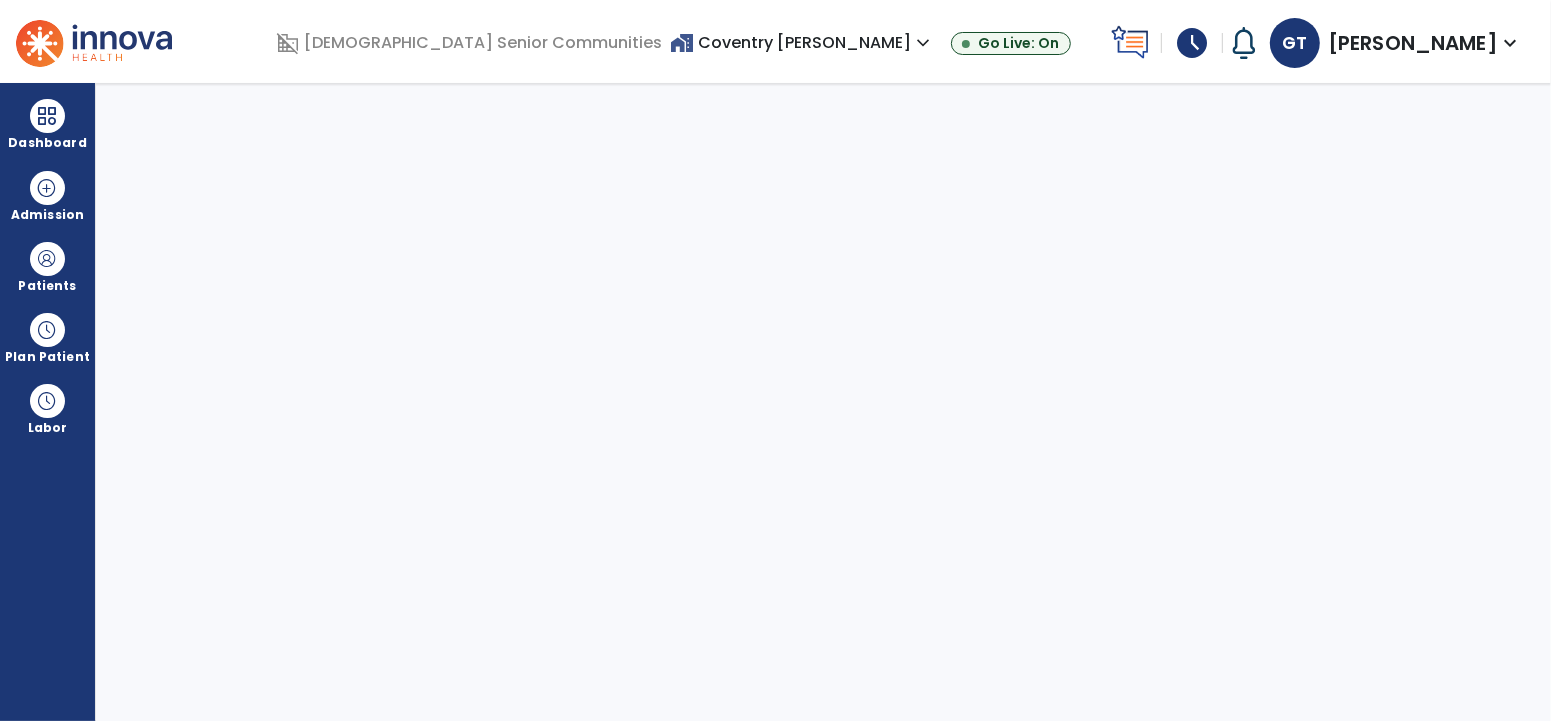 select on "****" 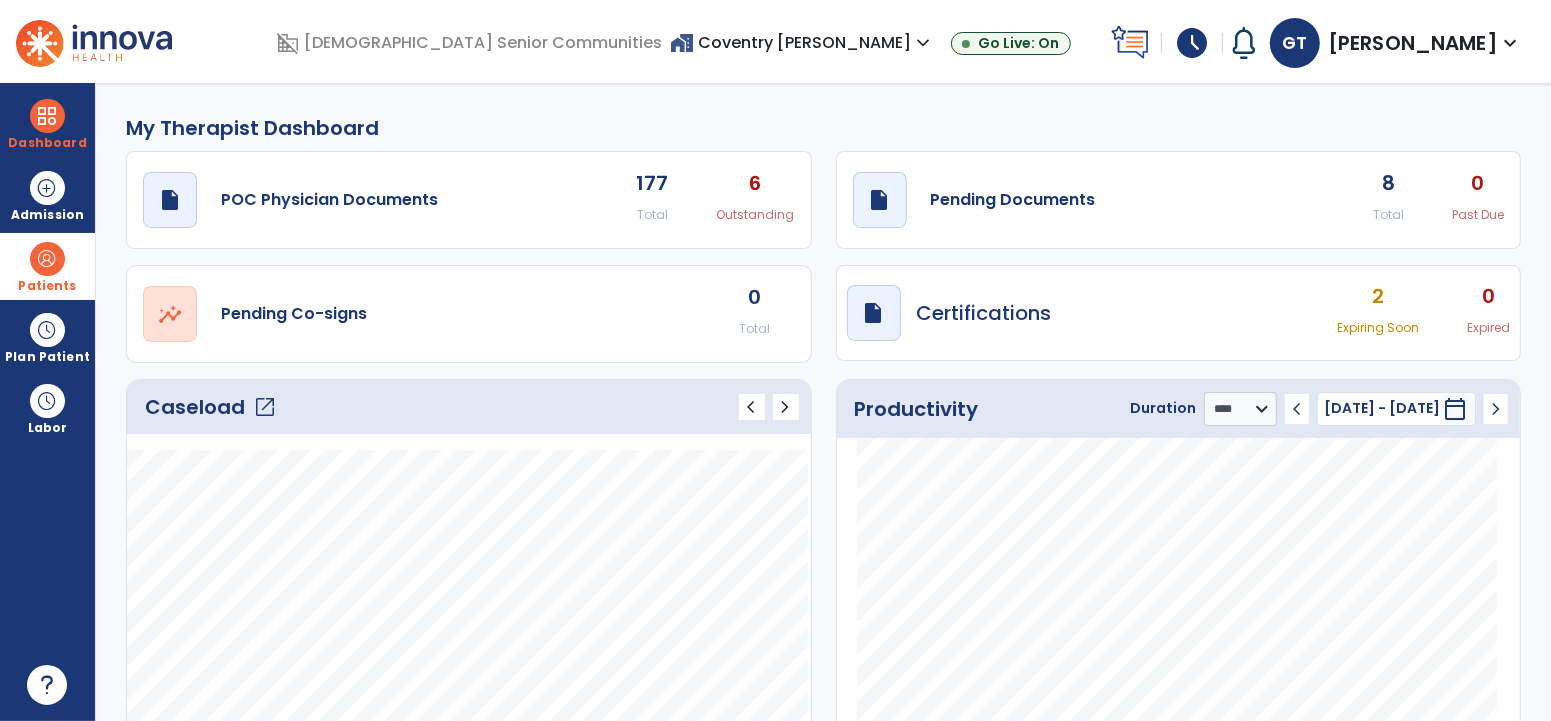 click on "Patients" at bounding box center [47, 266] 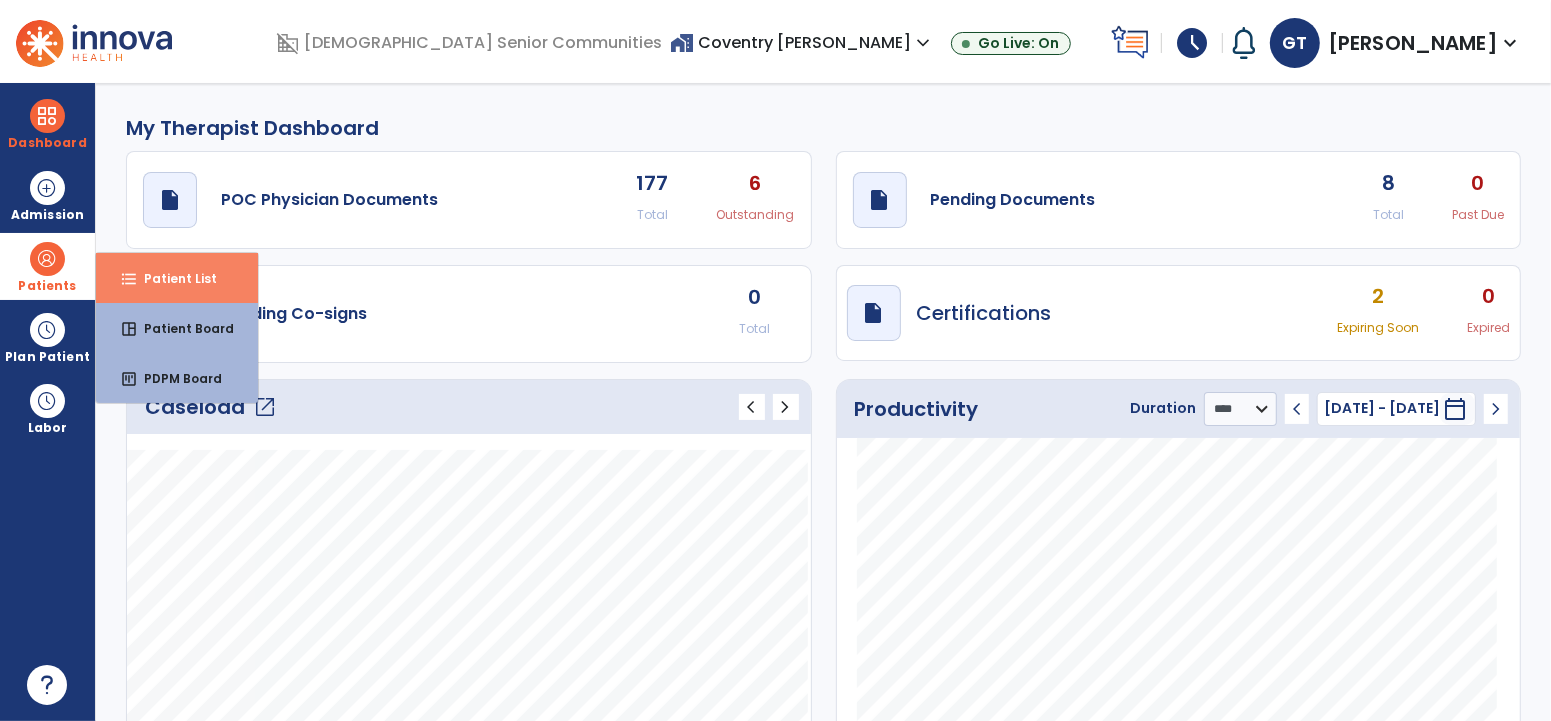 click on "Patient List" at bounding box center (172, 278) 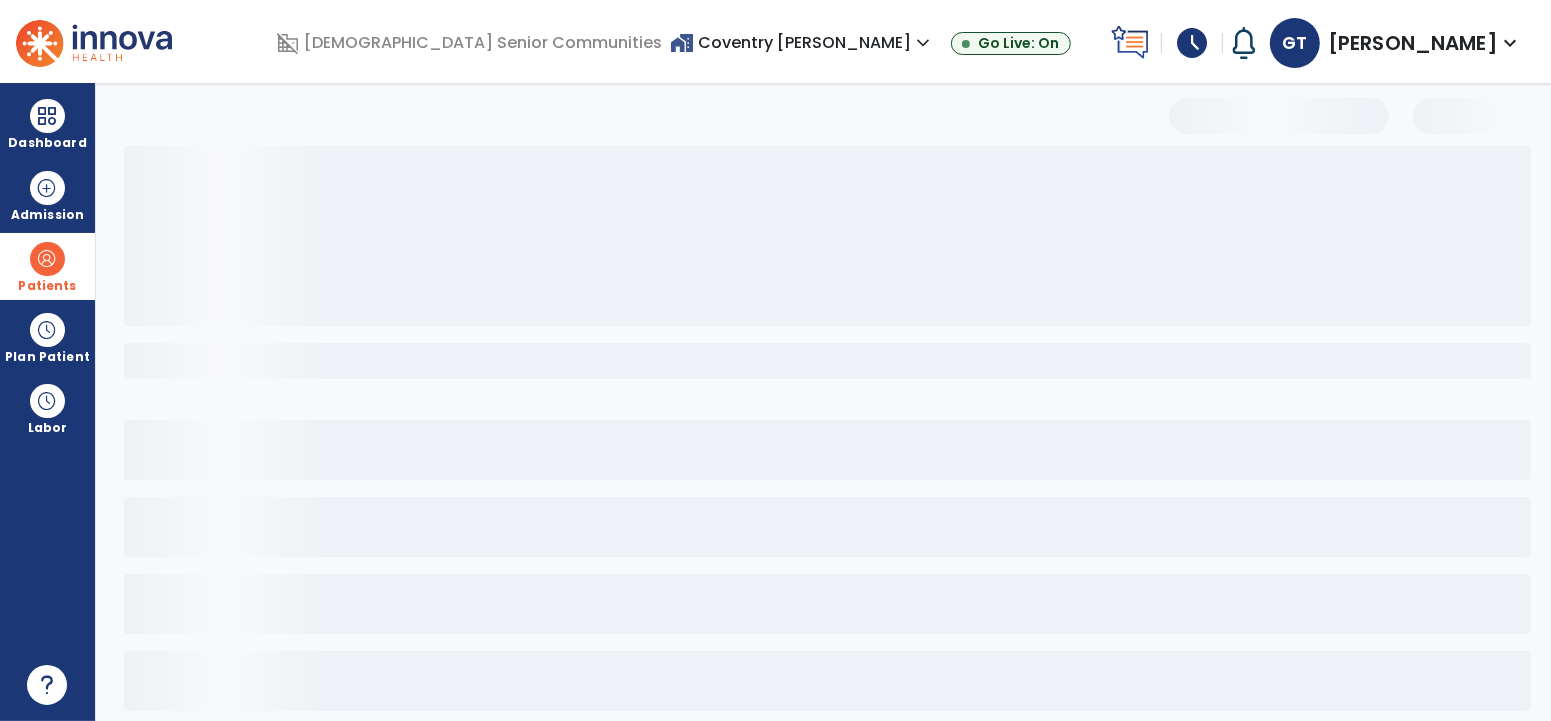 select on "***" 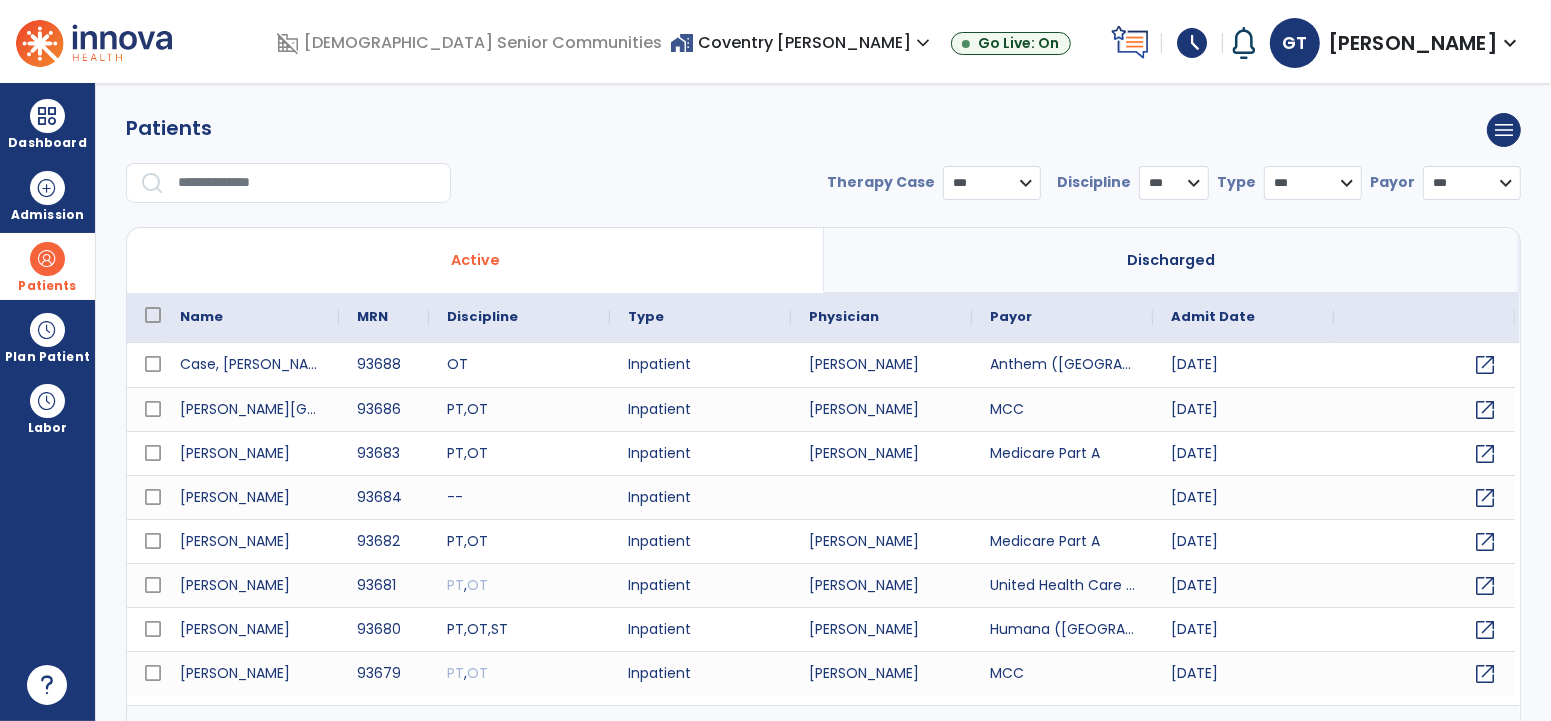 click at bounding box center (294, 191) 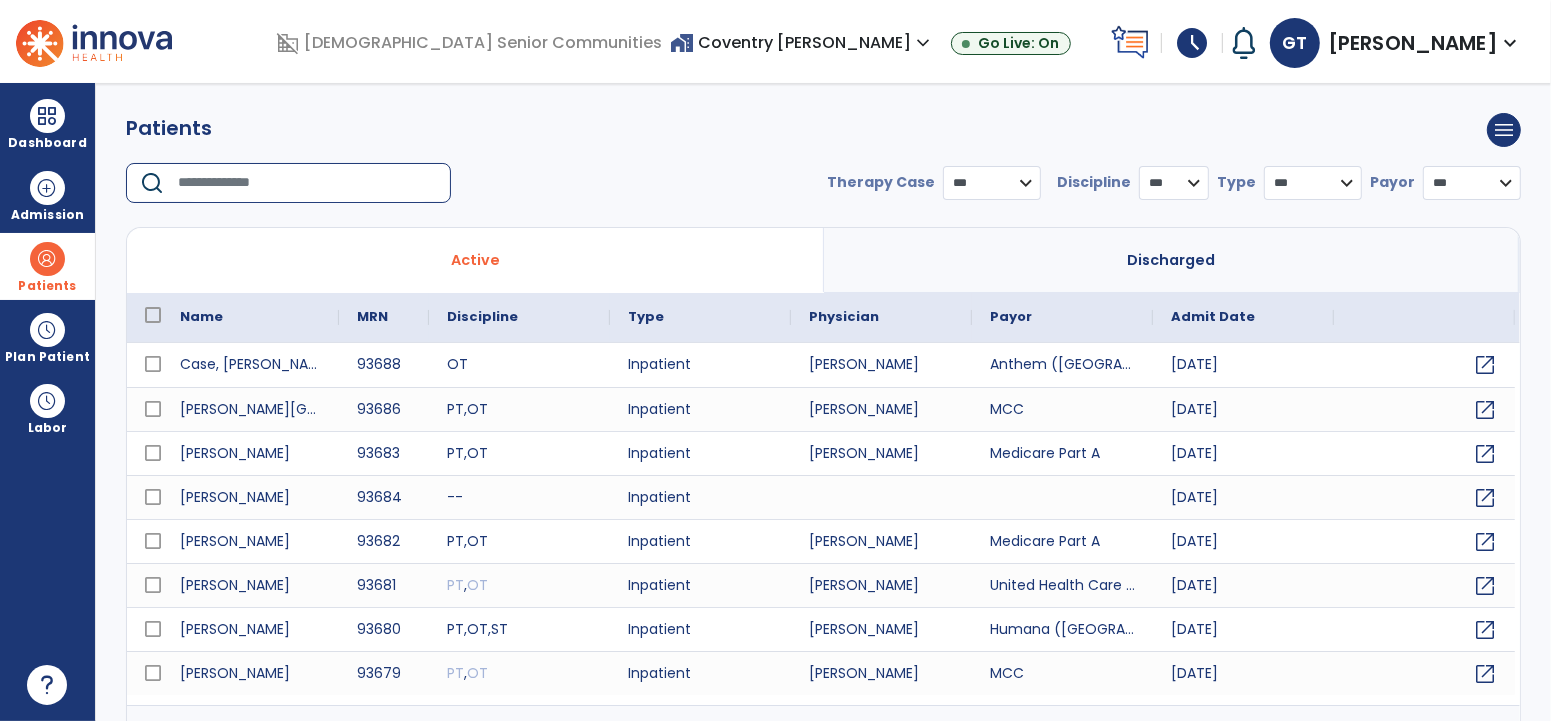 click at bounding box center (307, 183) 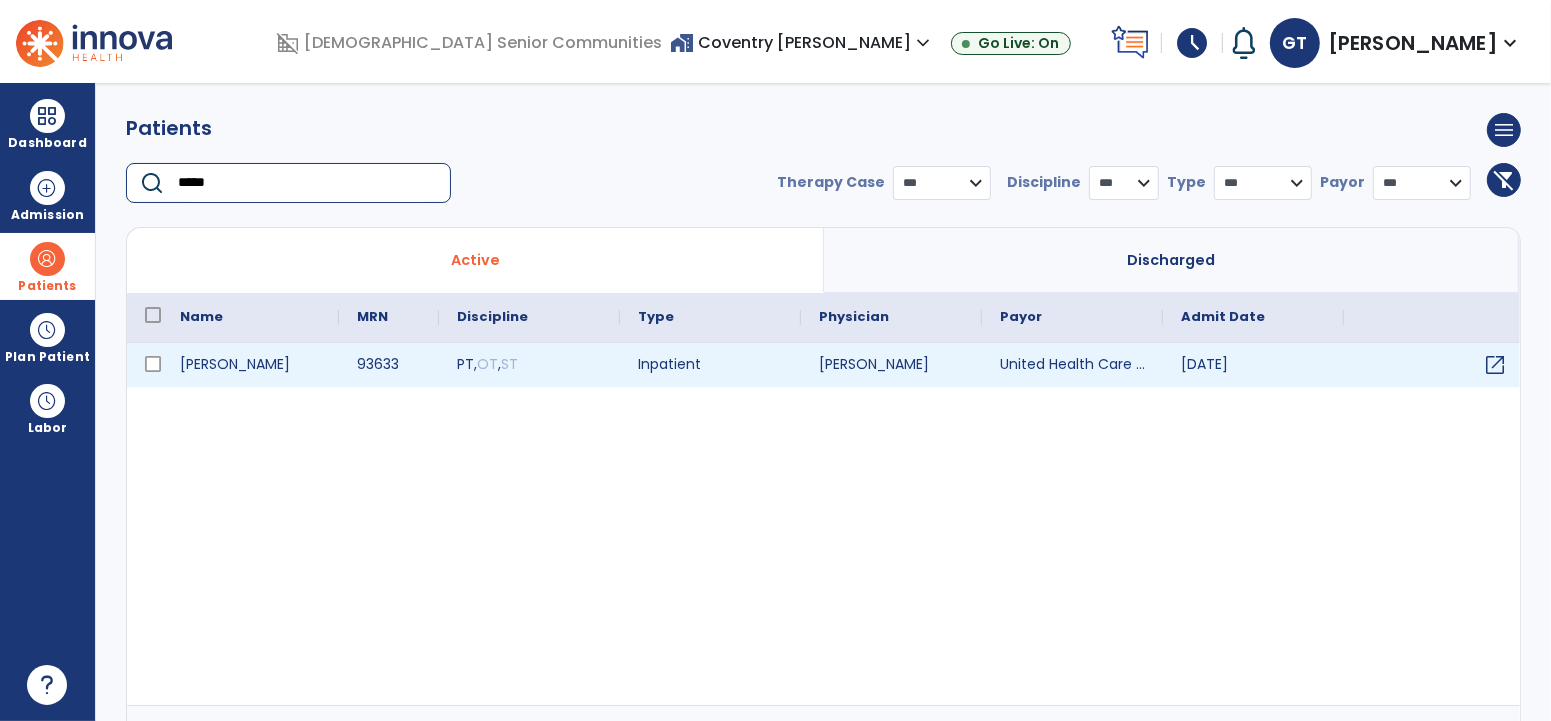 type on "*****" 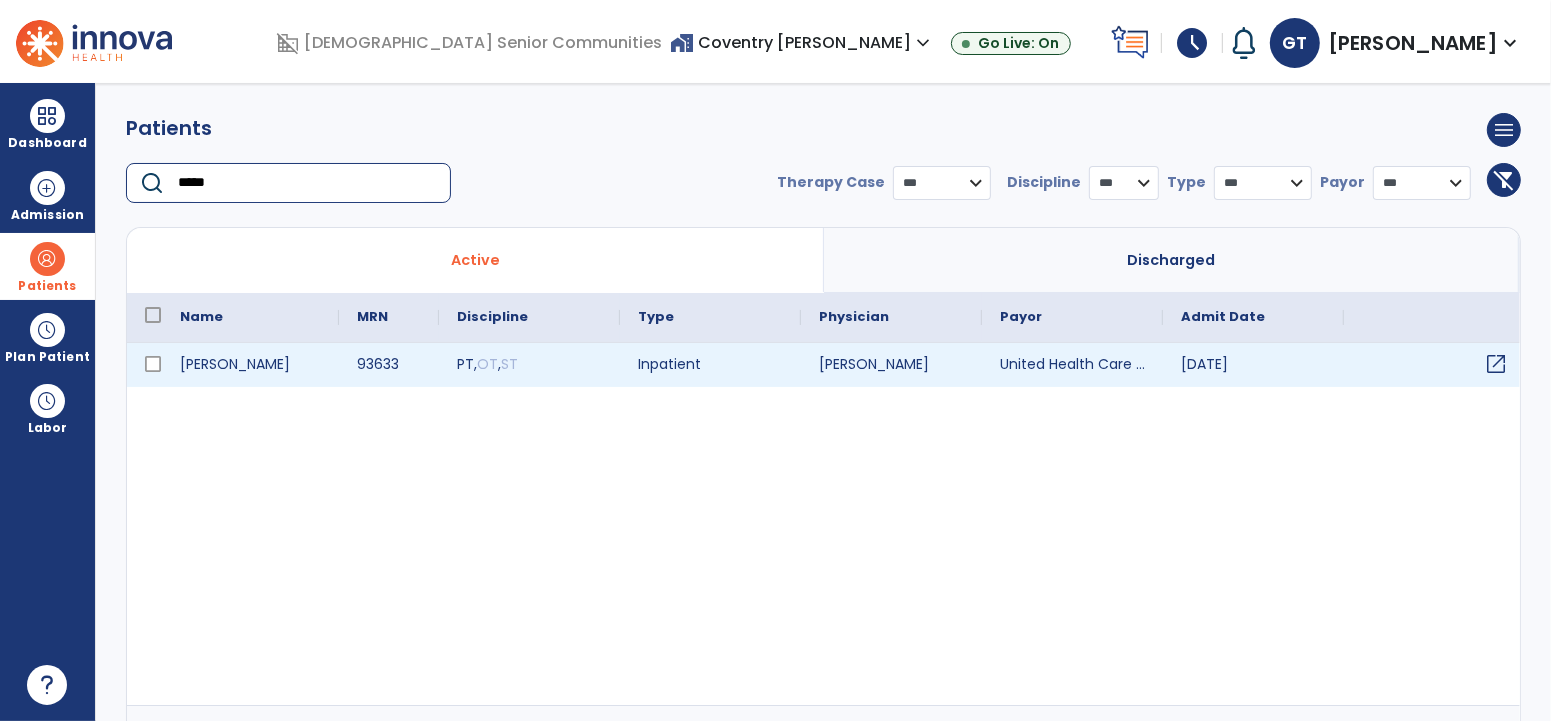 click on "open_in_new" at bounding box center [1434, 365] 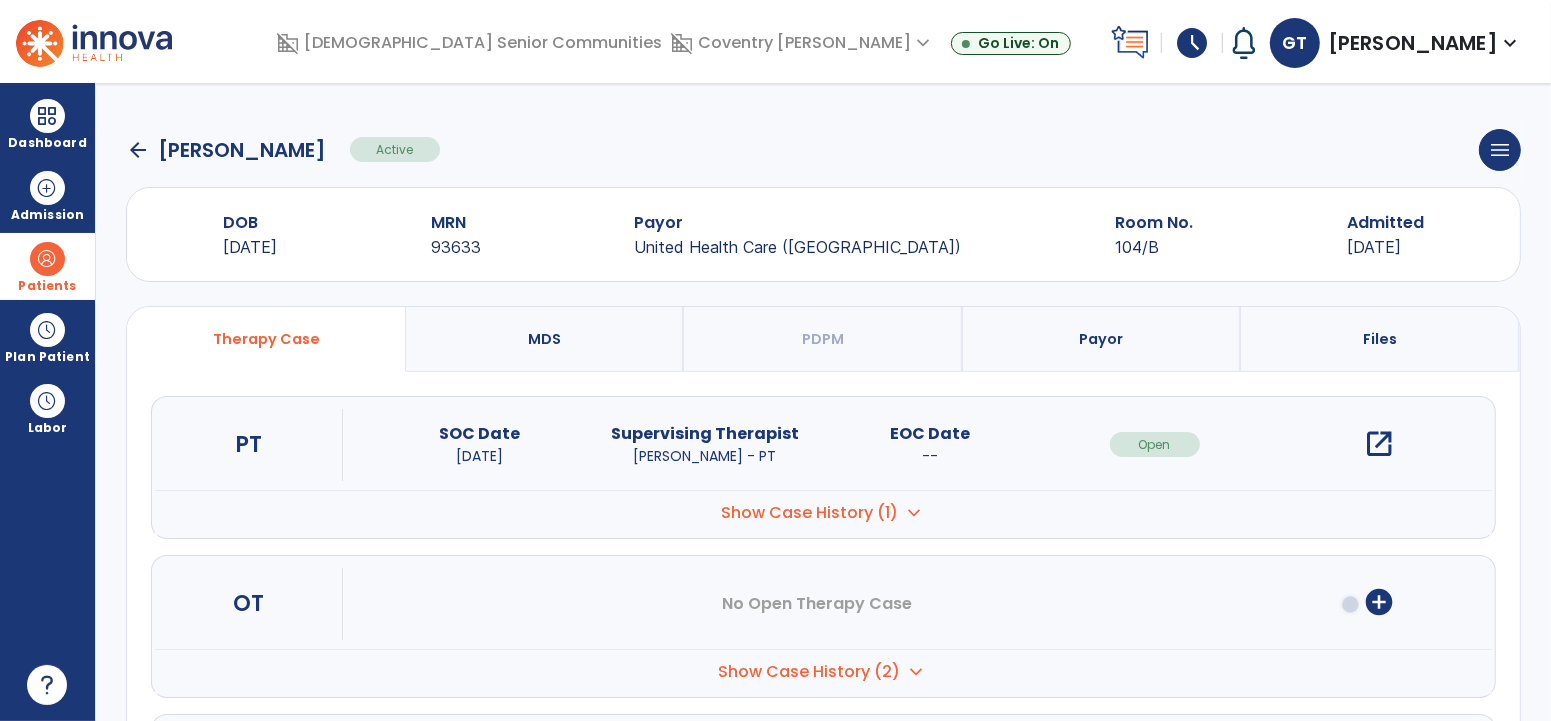 click on "open_in_new" at bounding box center [1380, 444] 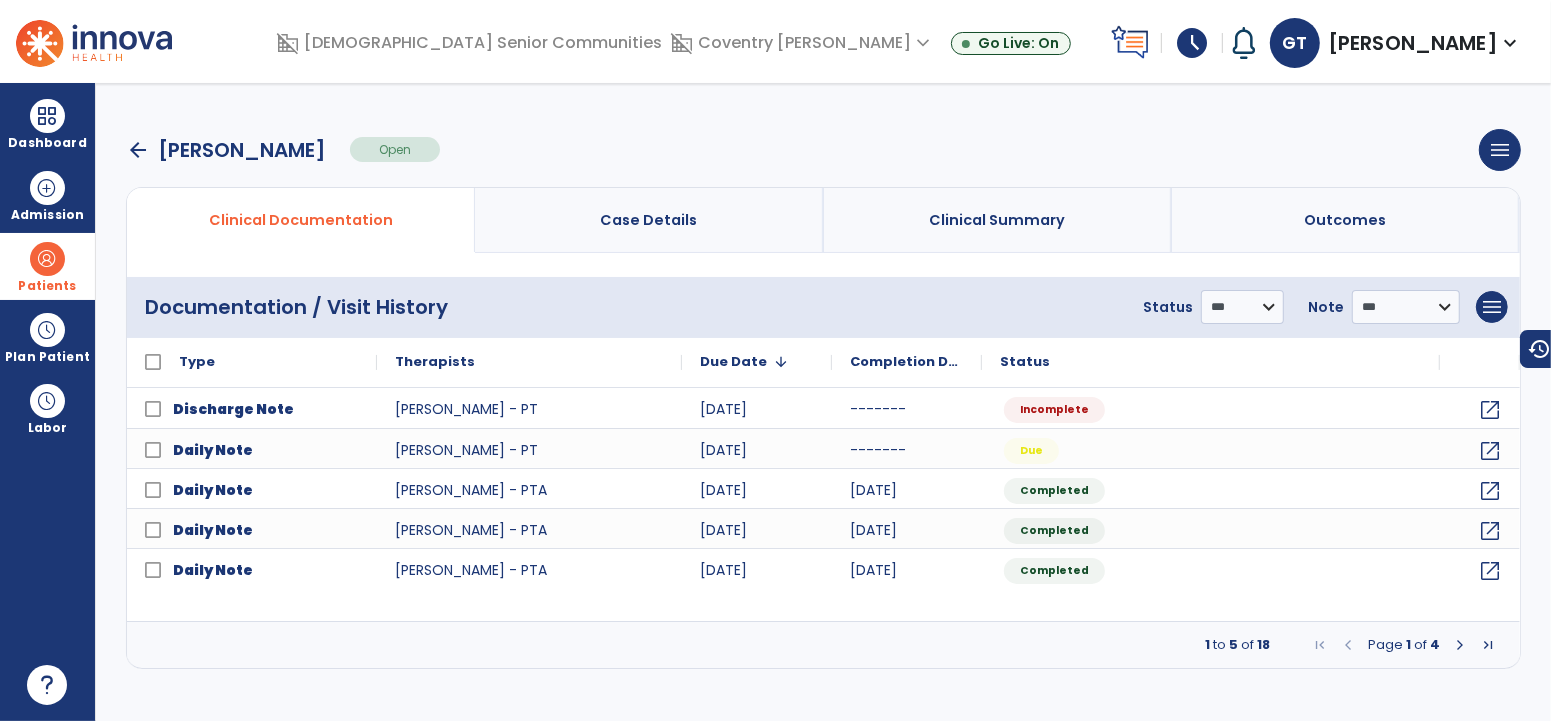 click at bounding box center [1460, 645] 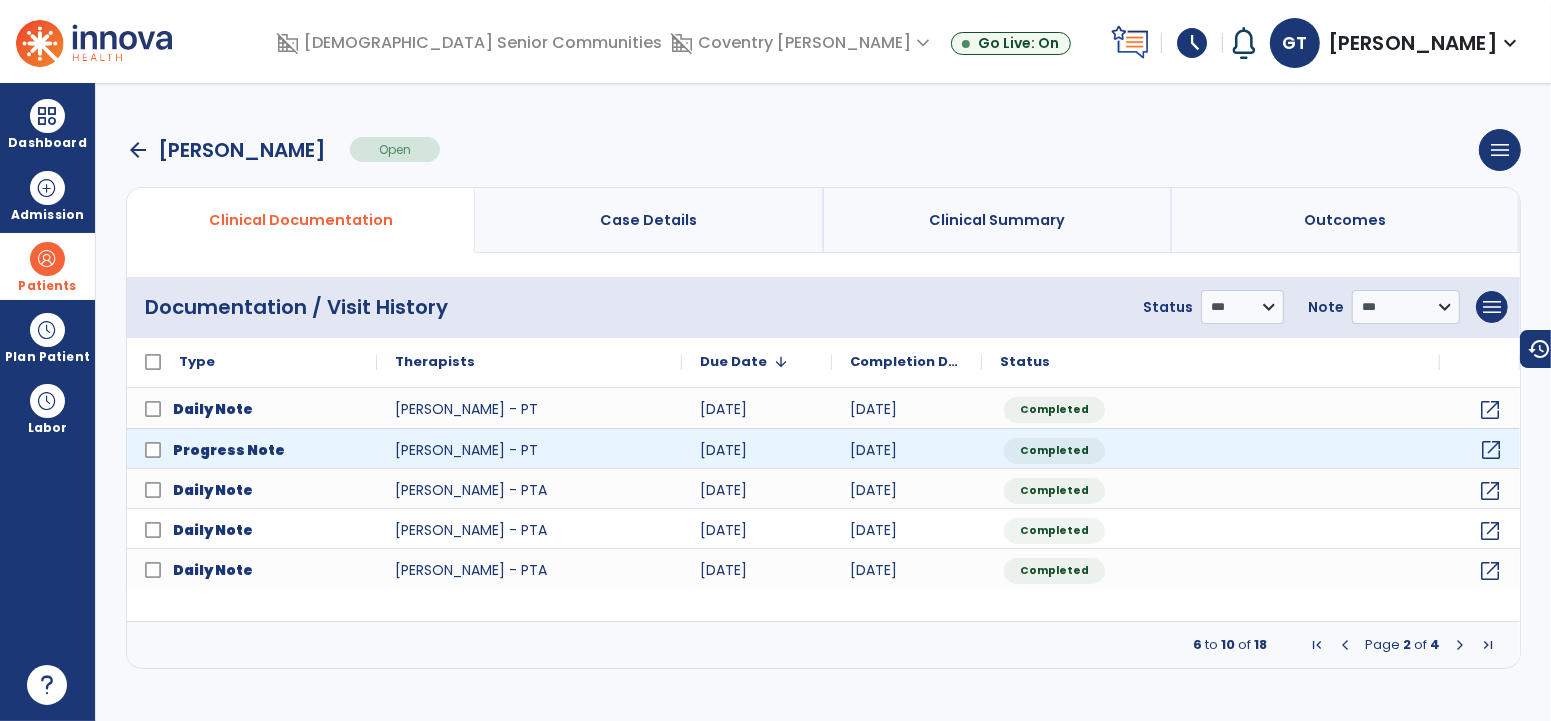 click on "open_in_new" 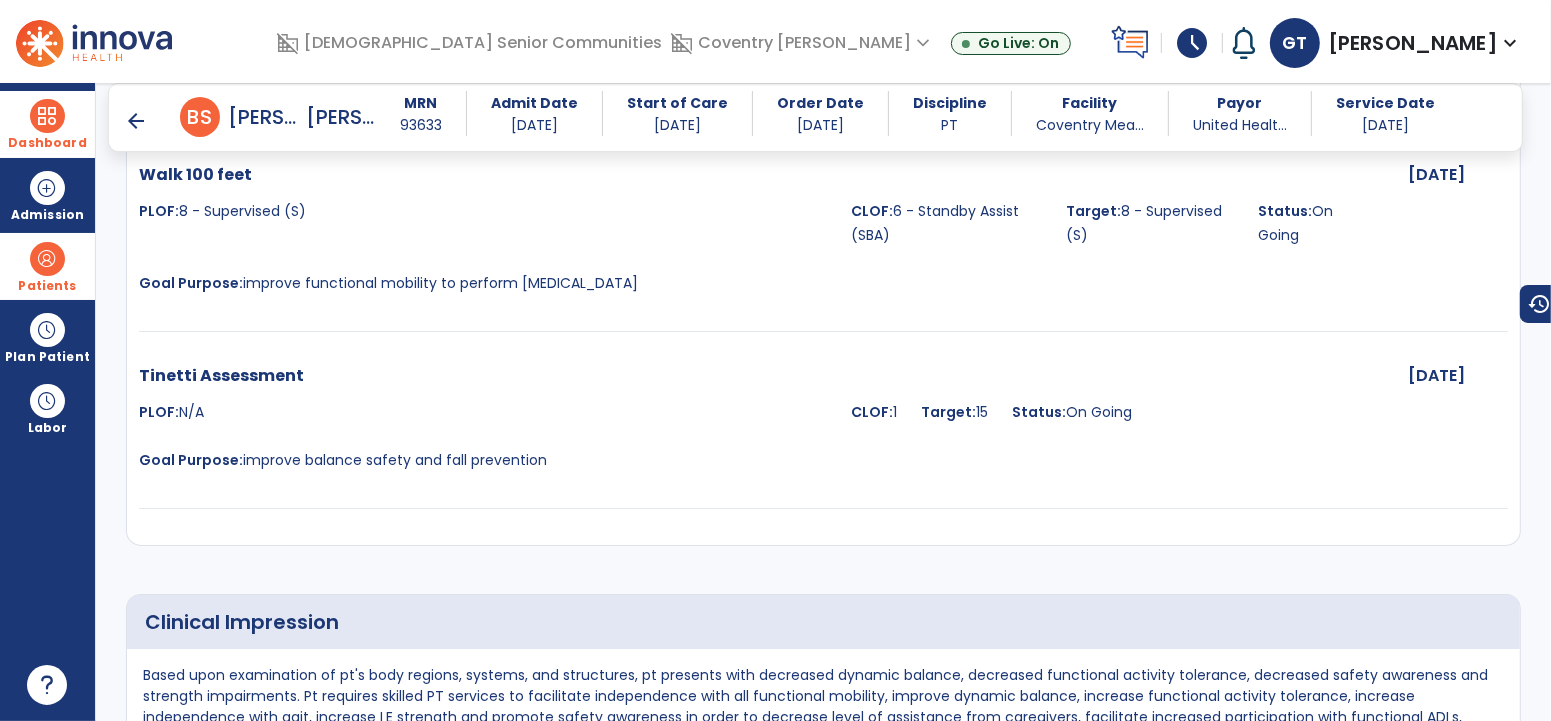 scroll, scrollTop: 2111, scrollLeft: 0, axis: vertical 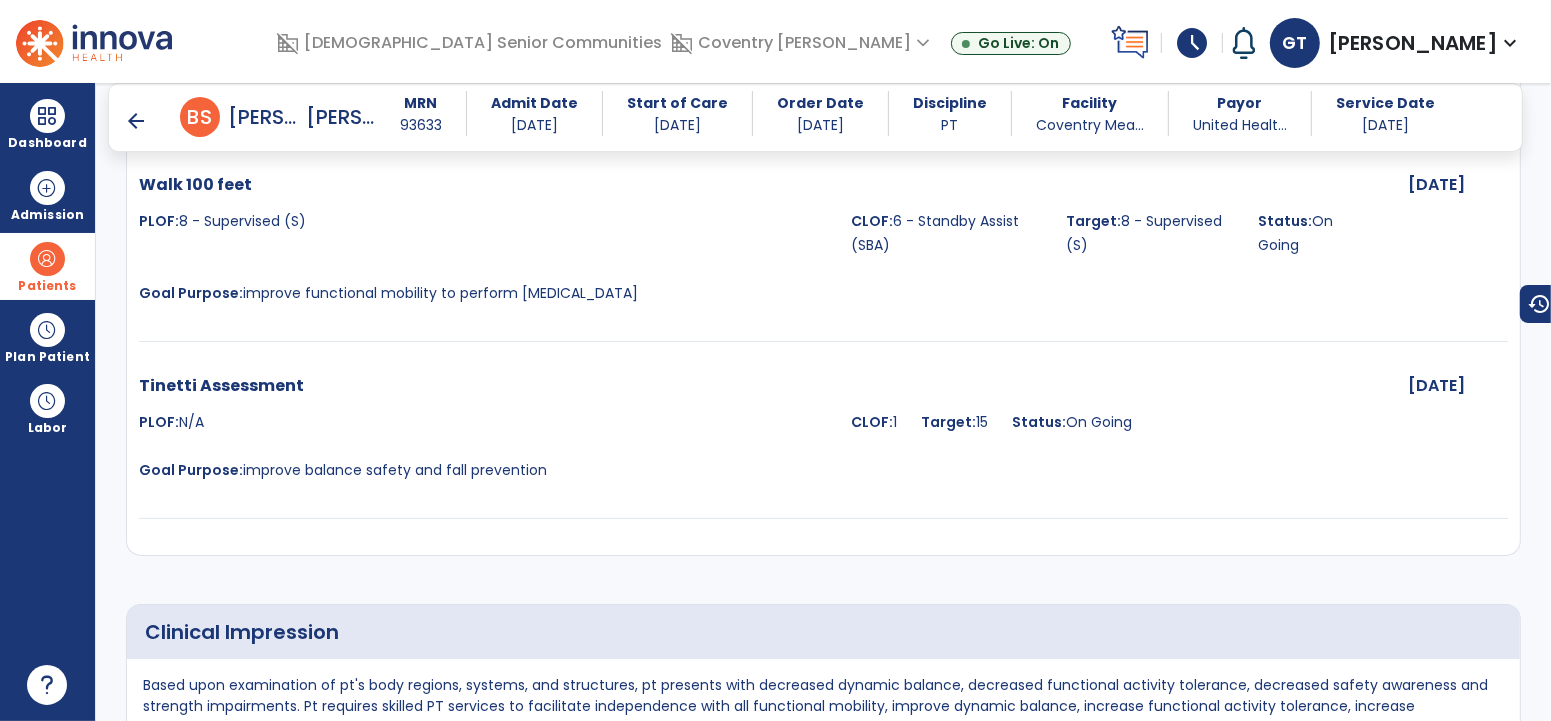 click on "arrow_back" at bounding box center (136, 121) 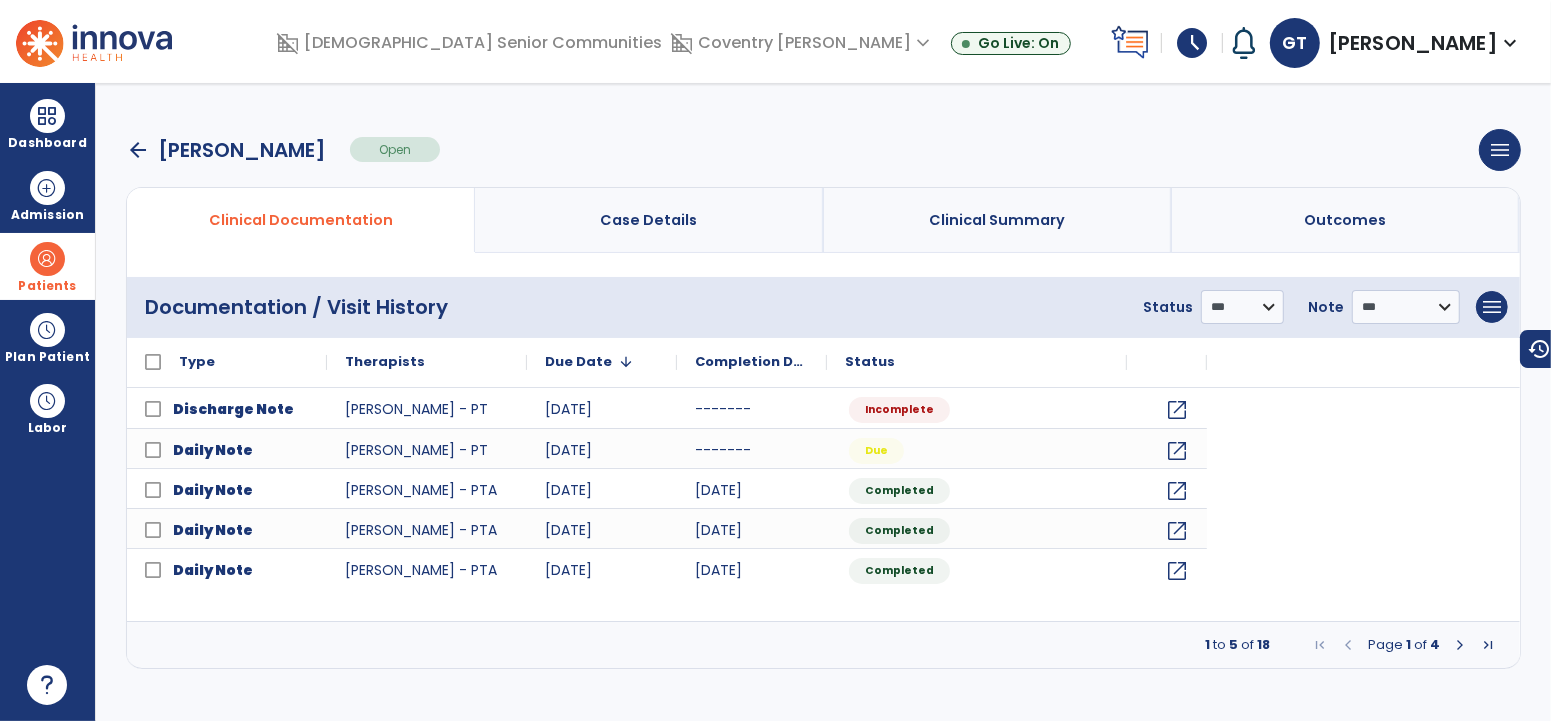 scroll, scrollTop: 0, scrollLeft: 0, axis: both 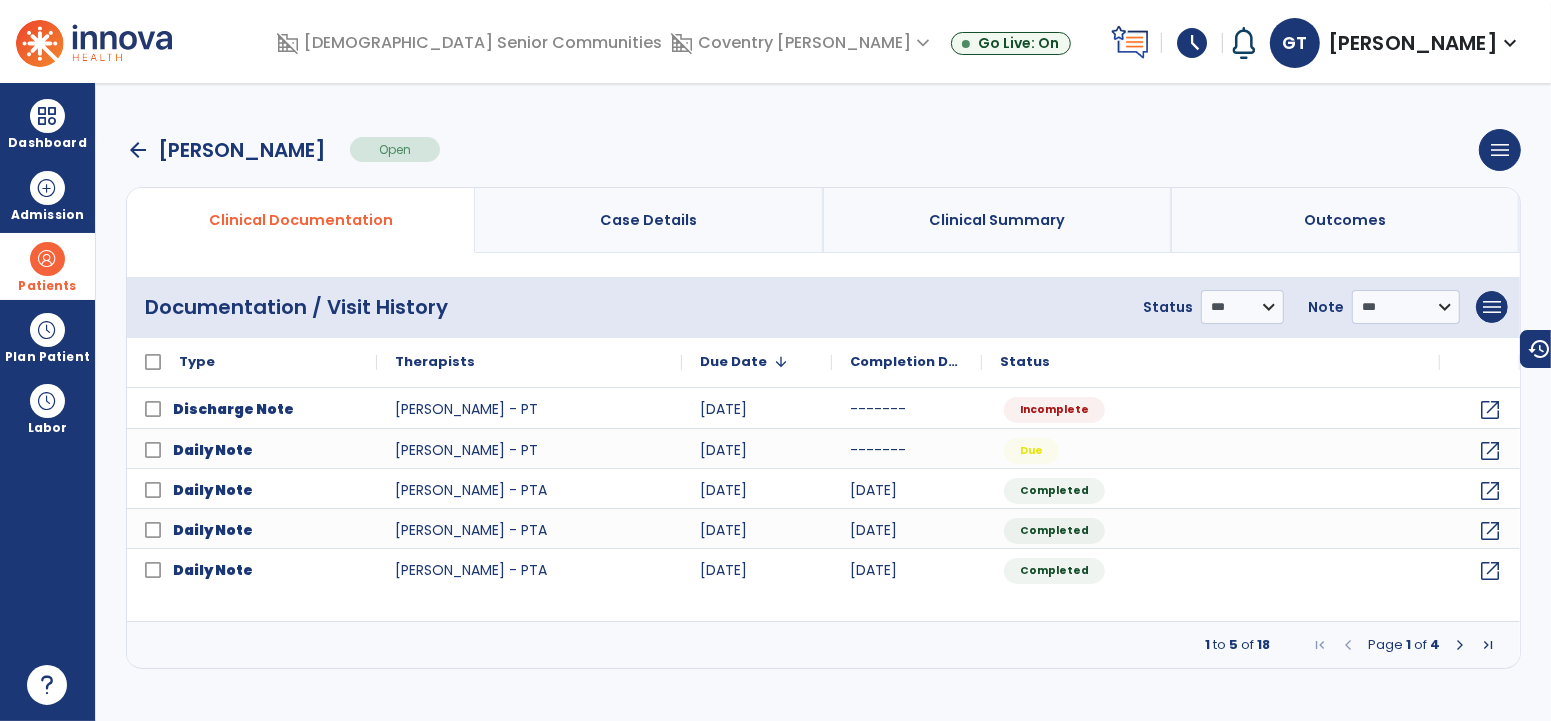 click on "arrow_back" at bounding box center (138, 150) 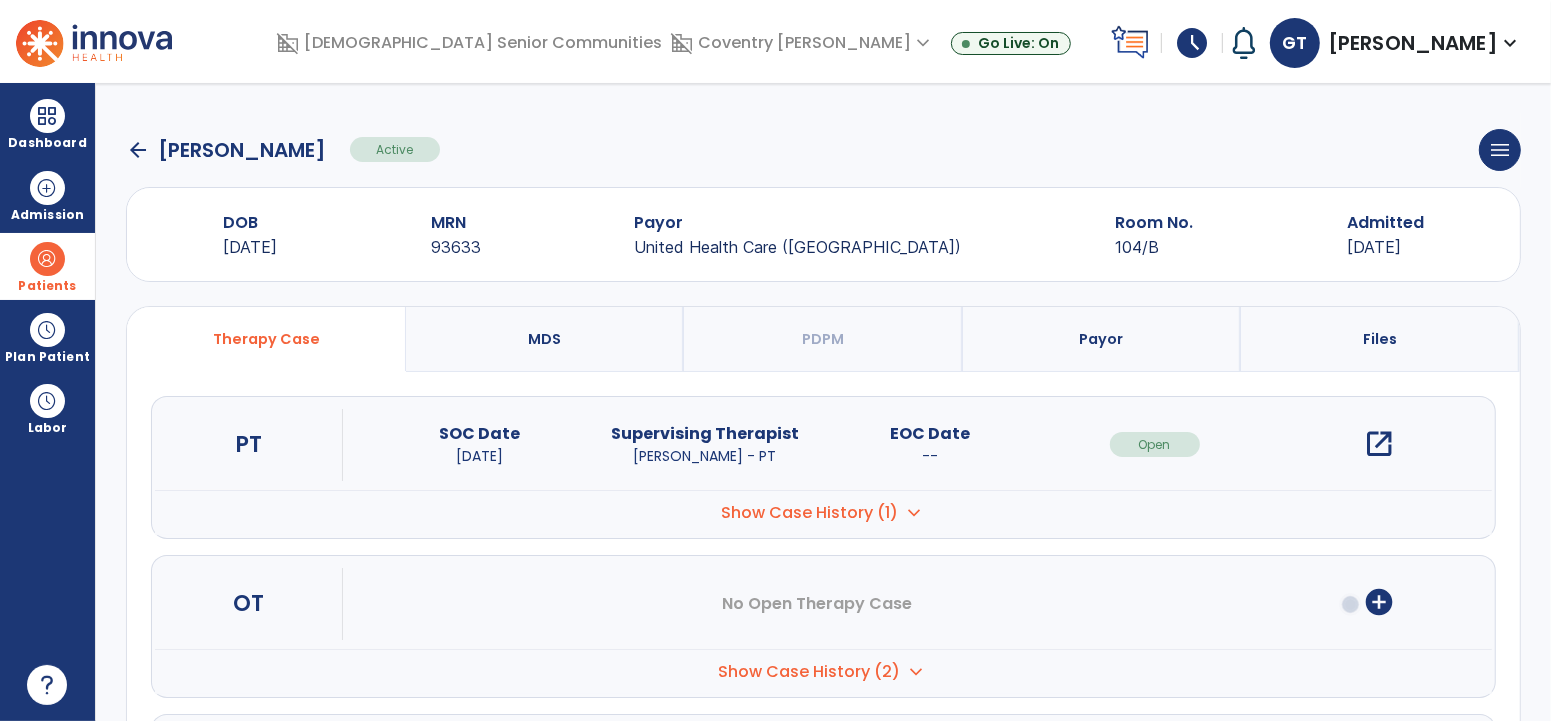 click on "open_in_new" at bounding box center [1380, 444] 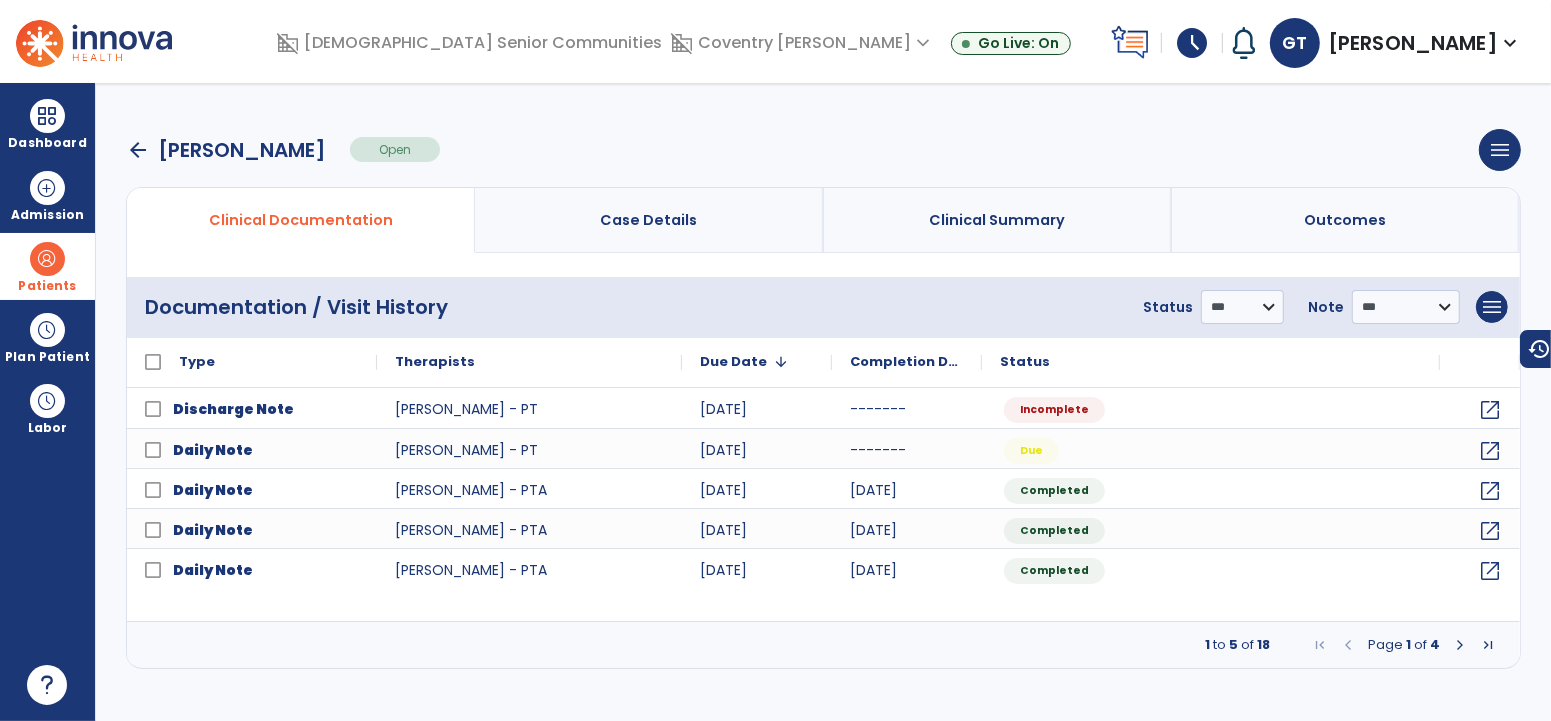 click on "arrow_back" at bounding box center [138, 150] 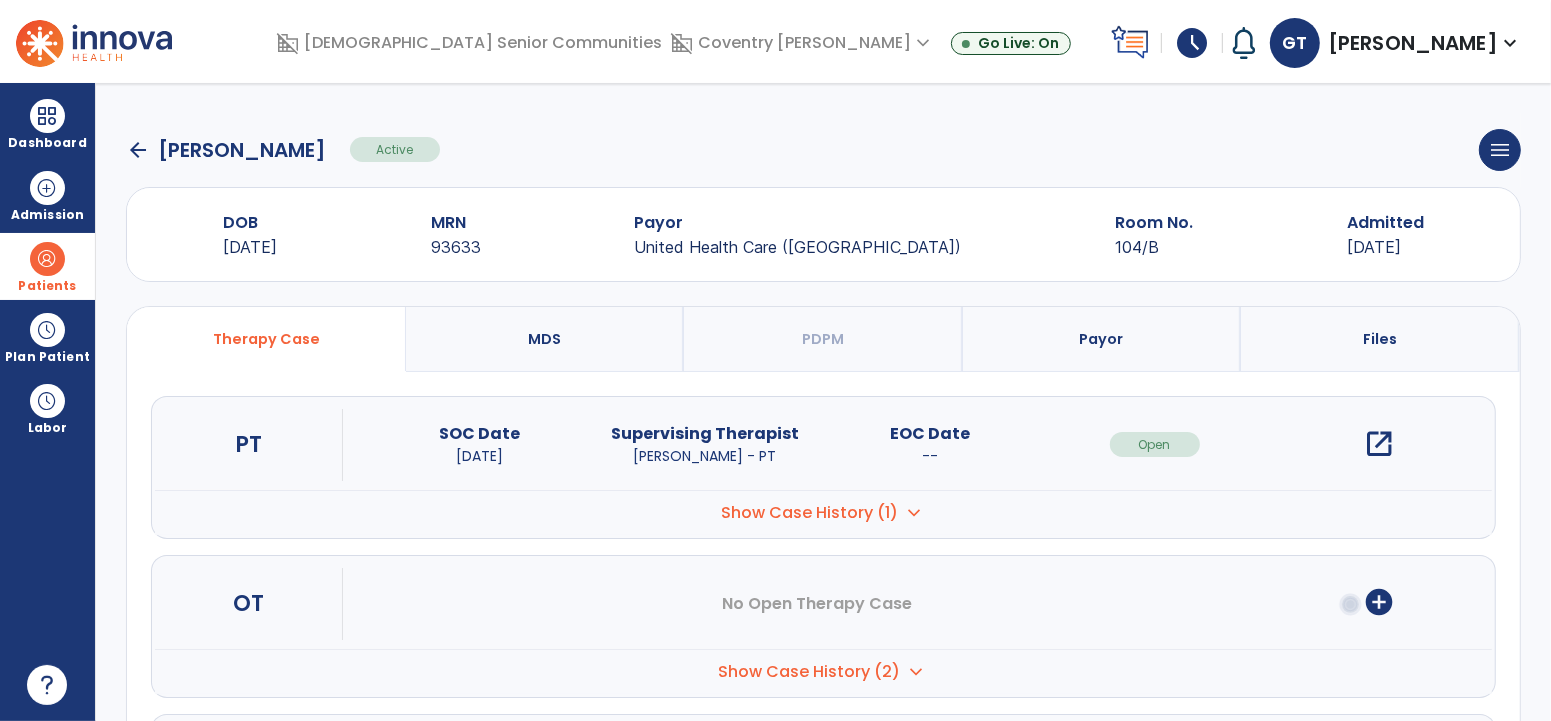 drag, startPoint x: 139, startPoint y: 145, endPoint x: 504, endPoint y: 6, distance: 390.57138 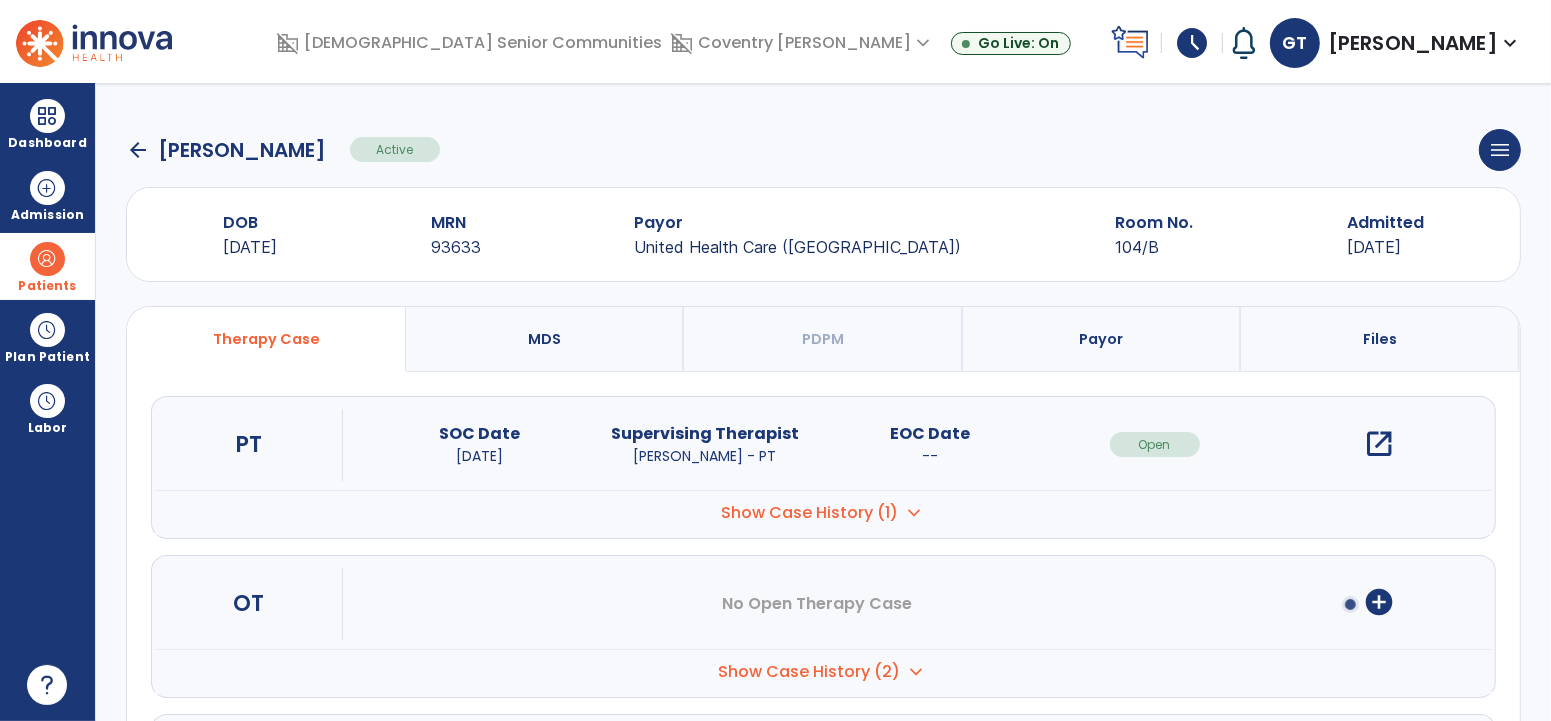 click on "arrow_back" 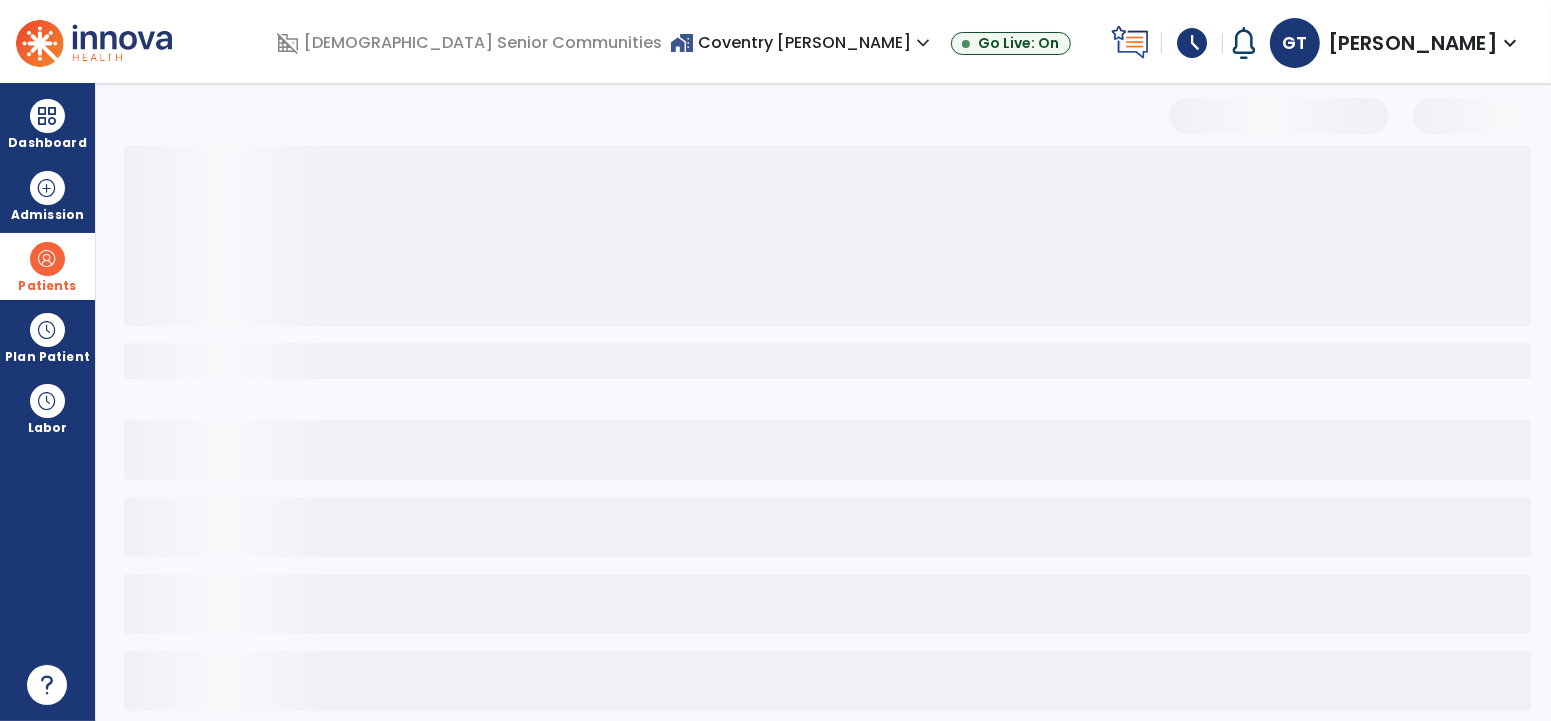 select on "***" 